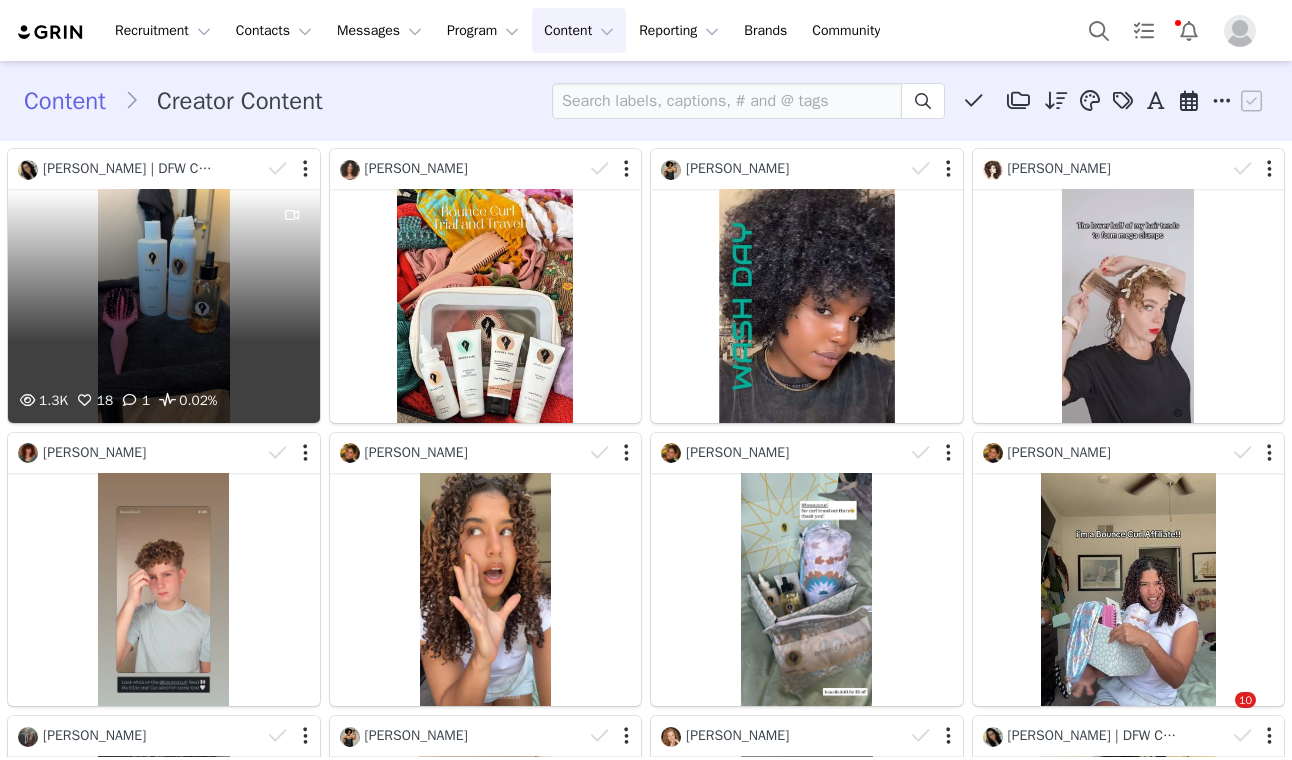 scroll, scrollTop: 0, scrollLeft: 0, axis: both 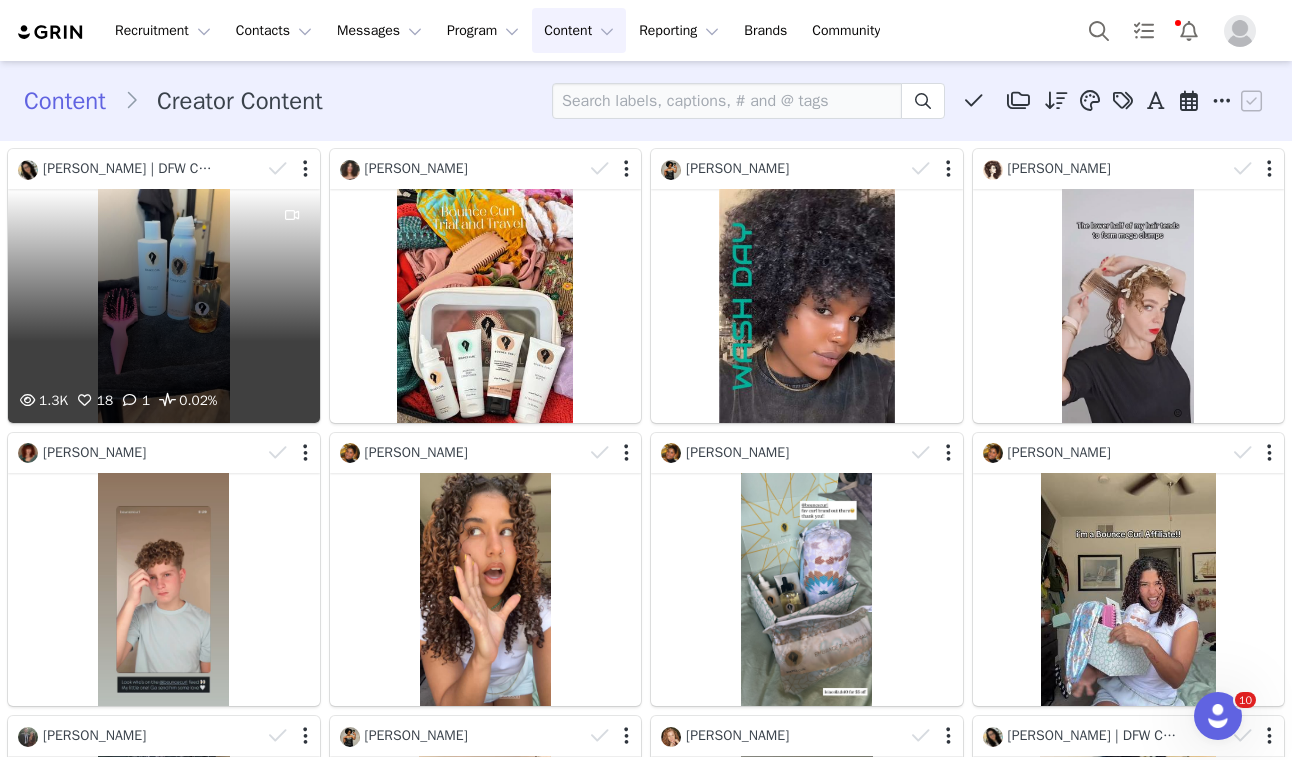 click on "1.3K  18  1  0.02%" at bounding box center (164, 306) 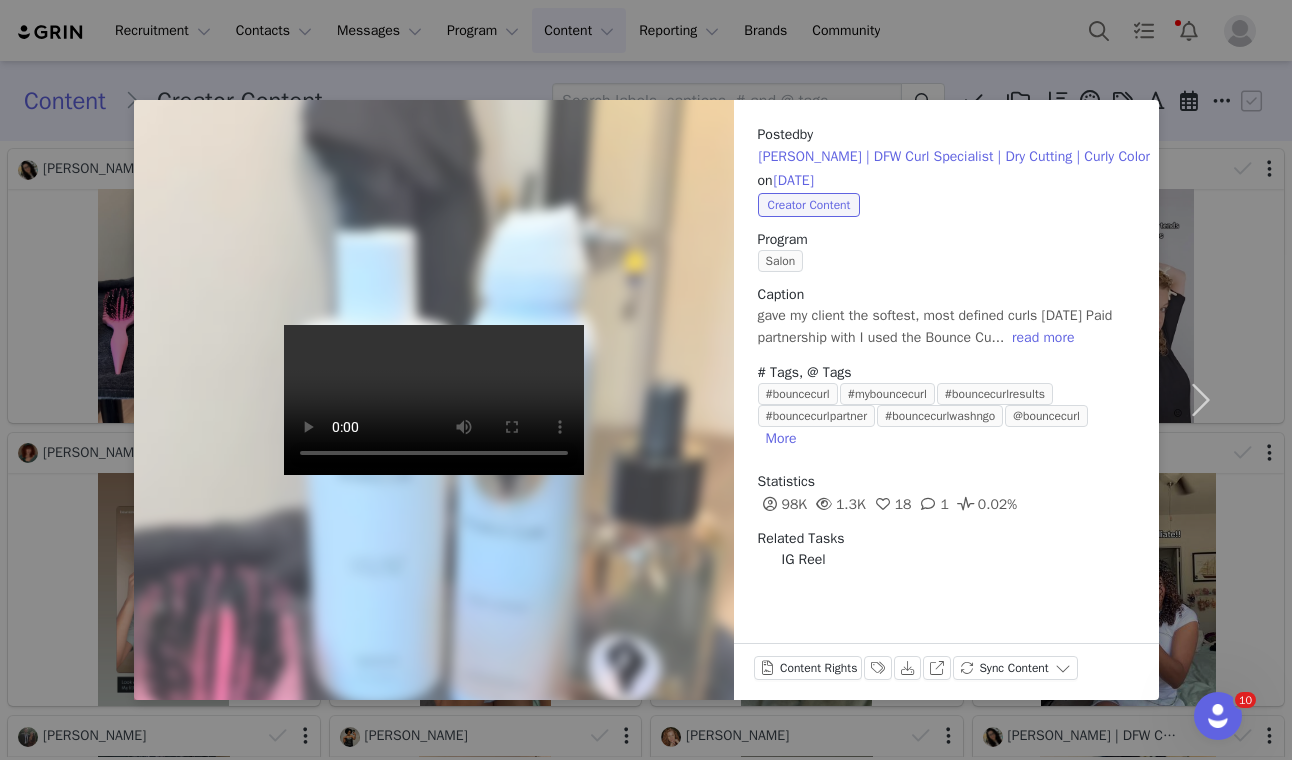click at bounding box center (434, 400) 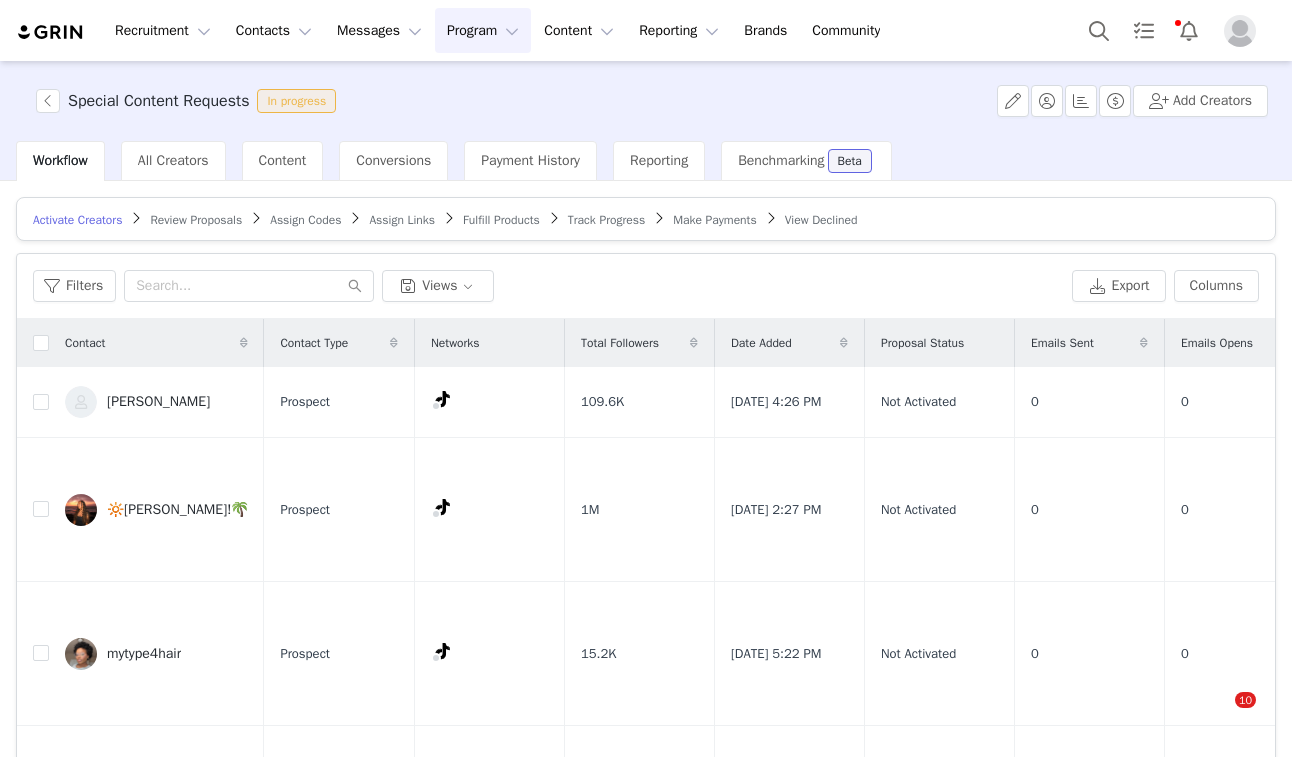 scroll, scrollTop: 0, scrollLeft: 0, axis: both 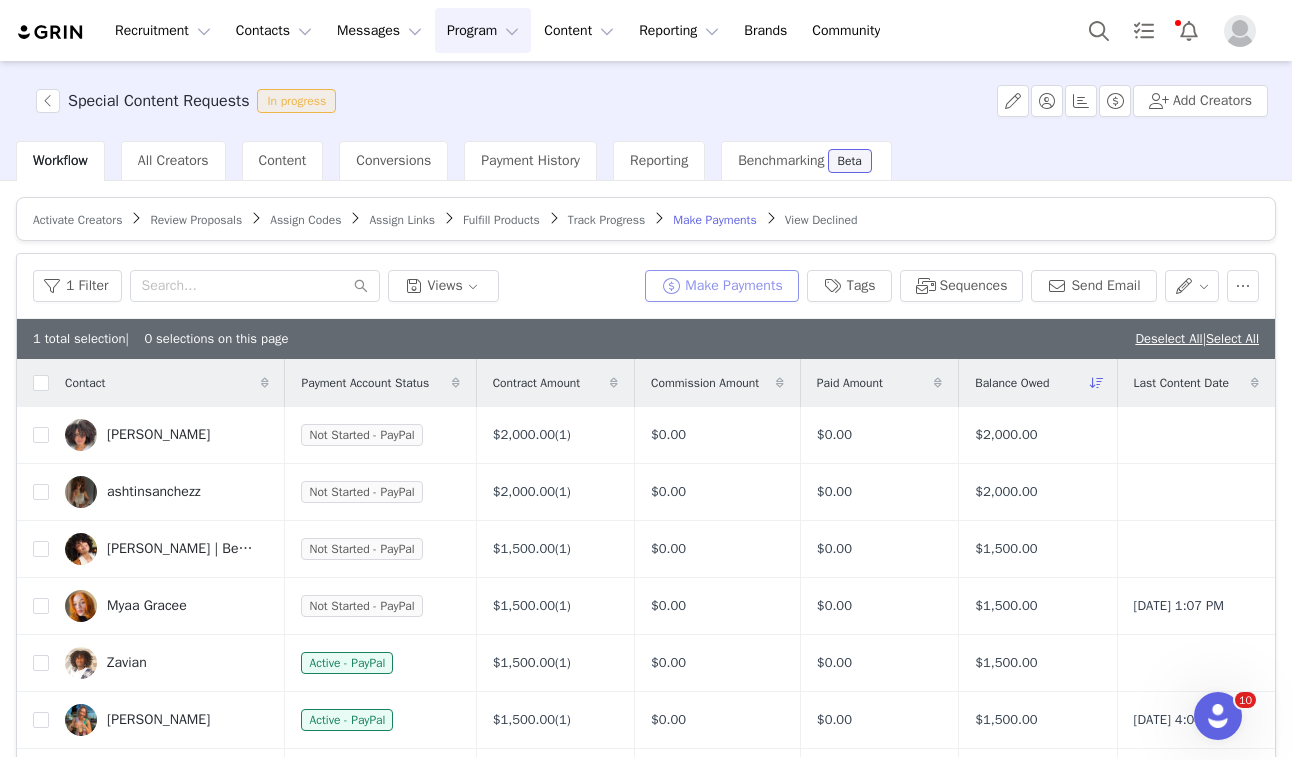 type 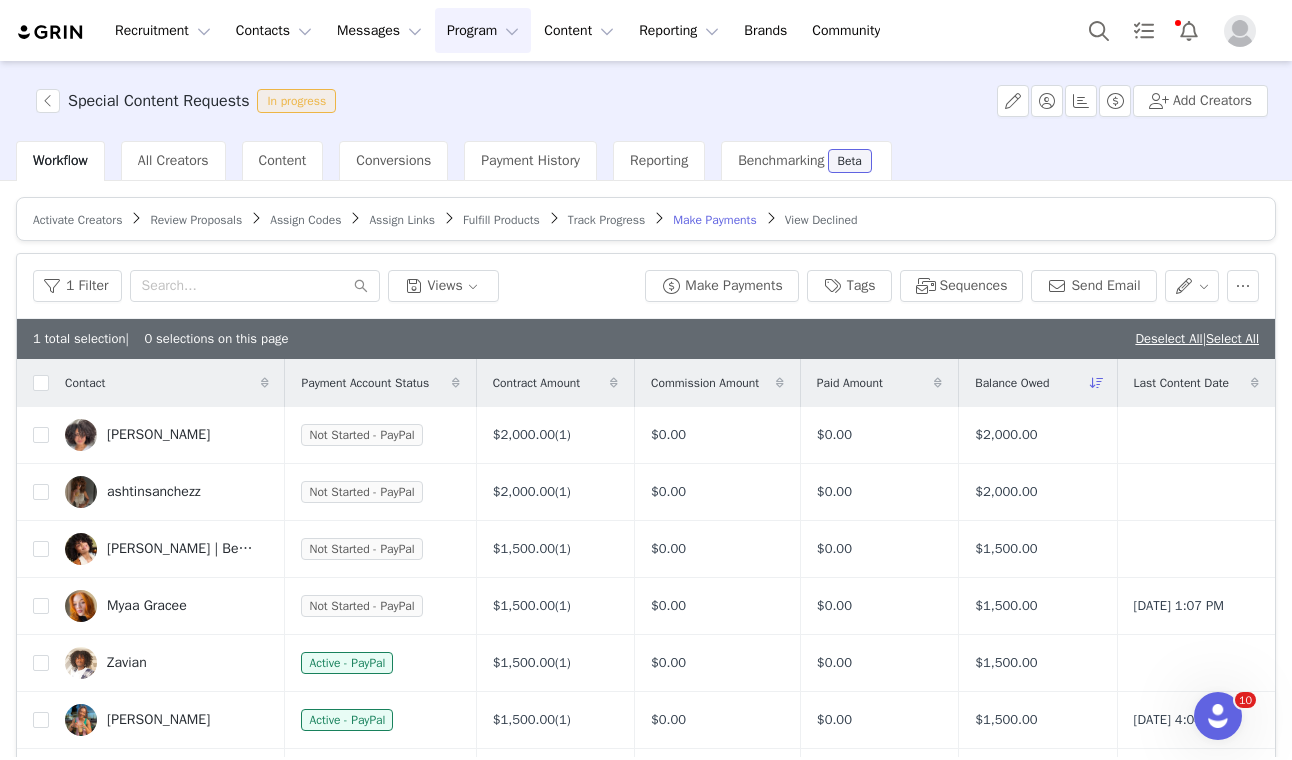 click on "Special Content Requests In progress     Add Creators" at bounding box center (646, 101) 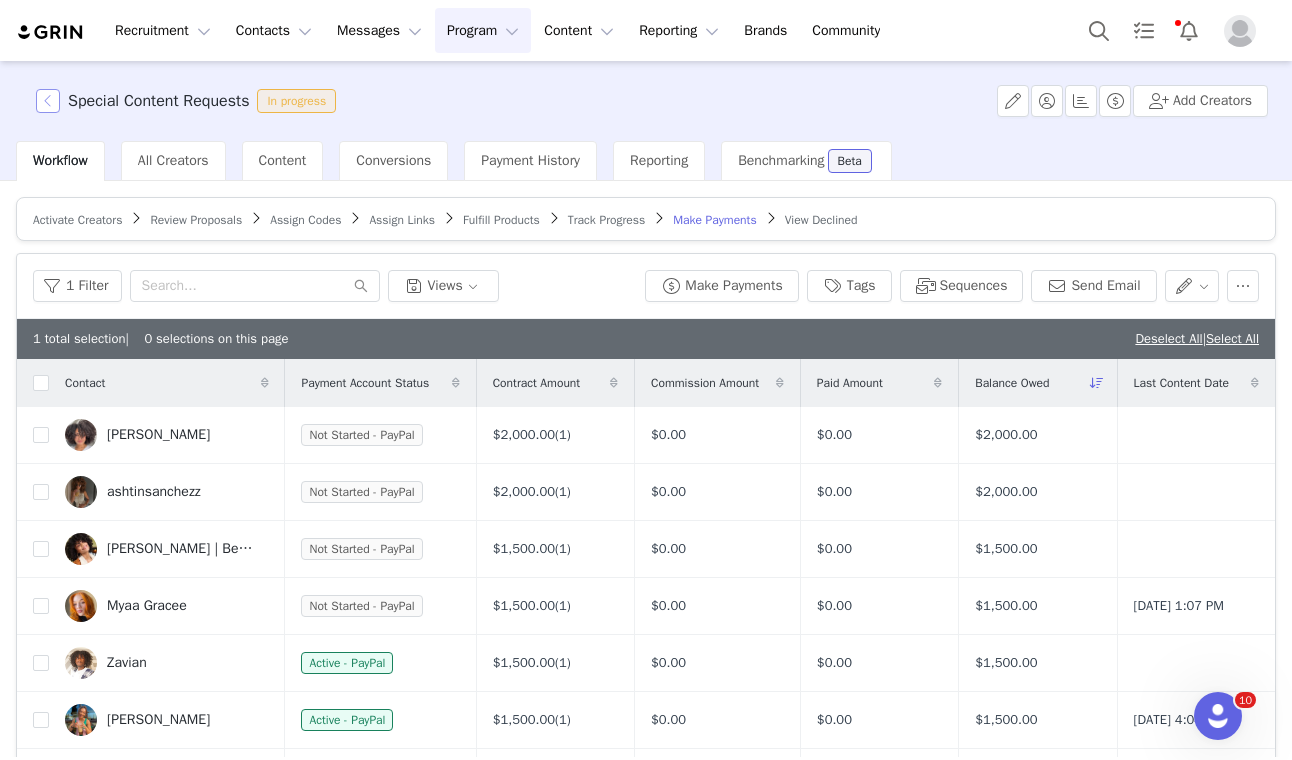 click at bounding box center (48, 101) 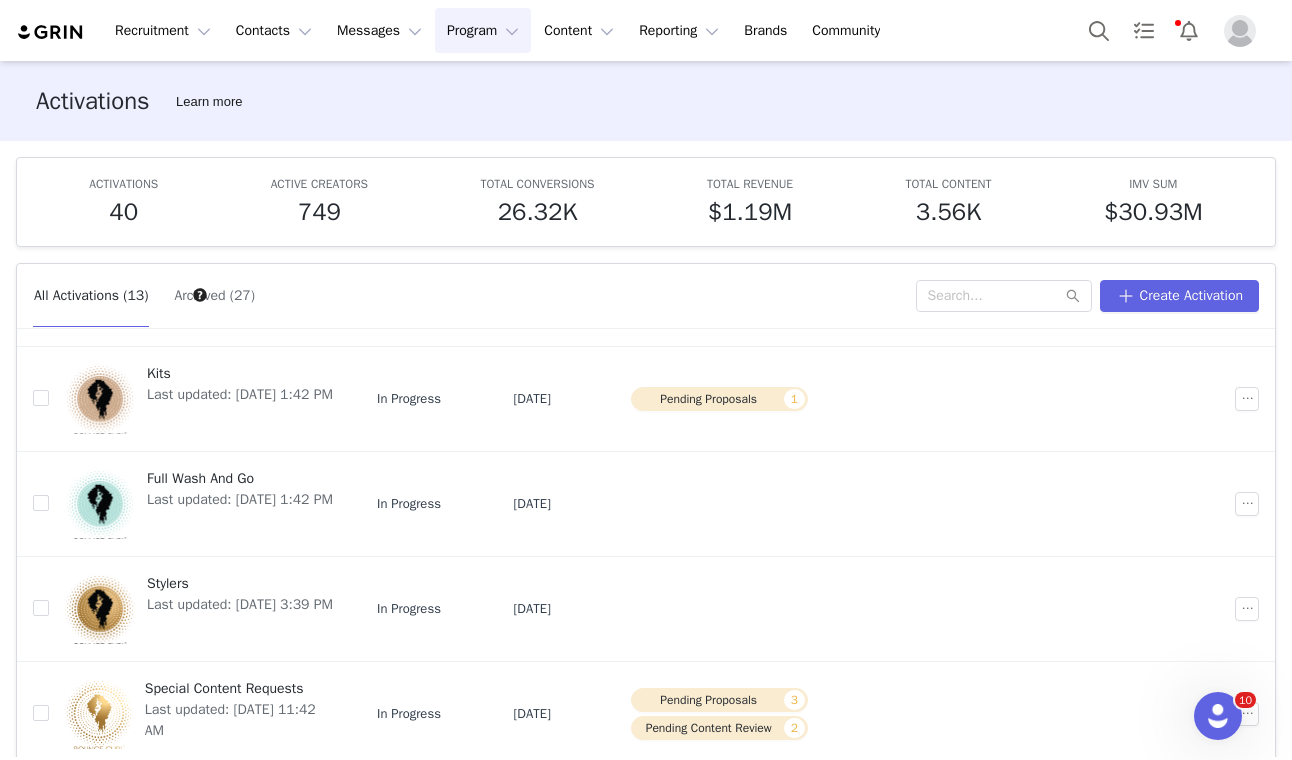 scroll, scrollTop: 654, scrollLeft: 0, axis: vertical 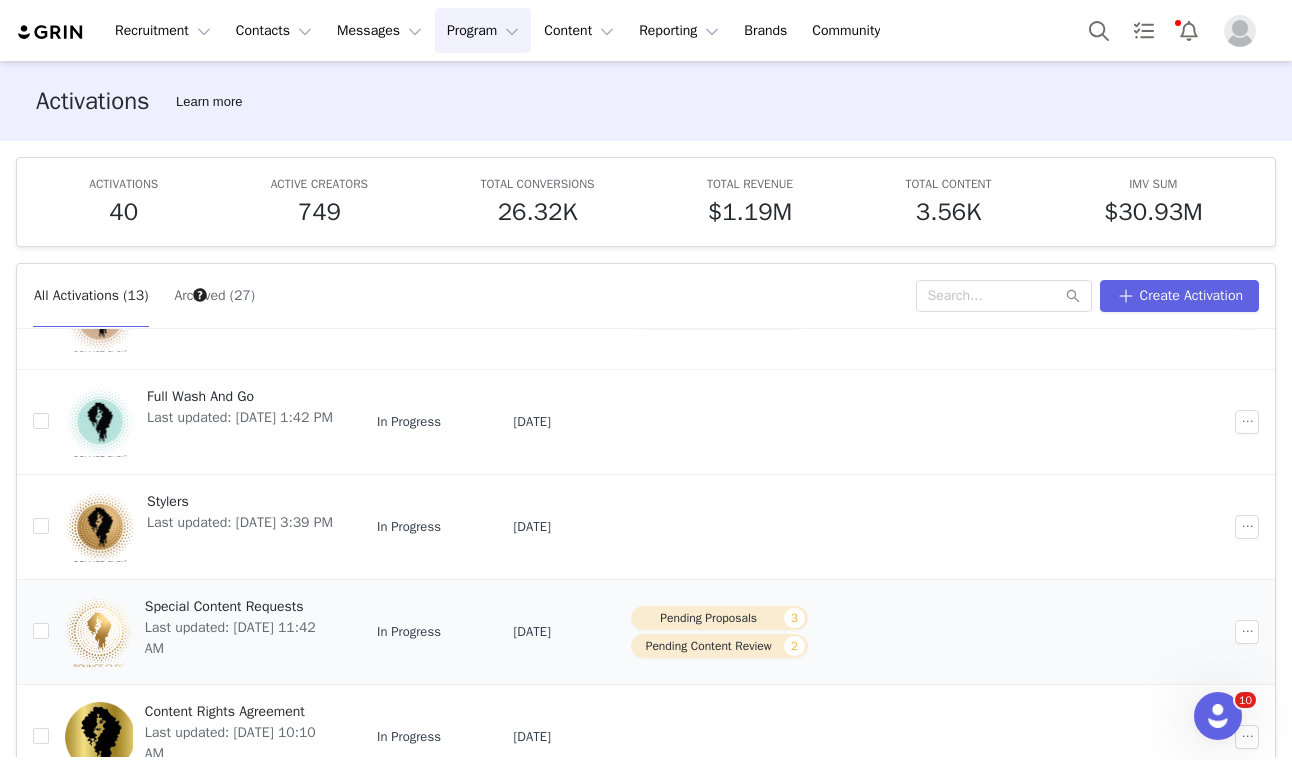click on "Pending Proposals 3" at bounding box center (719, 618) 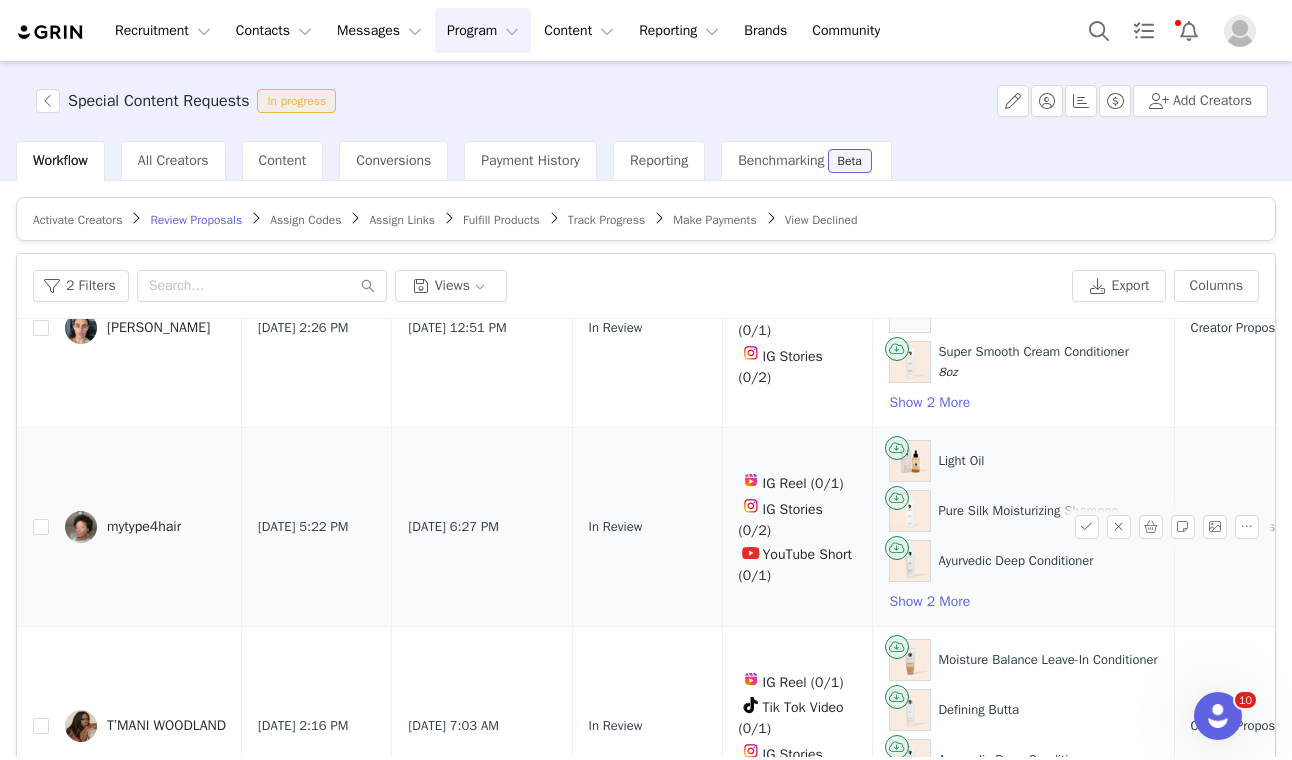 scroll, scrollTop: 168, scrollLeft: 0, axis: vertical 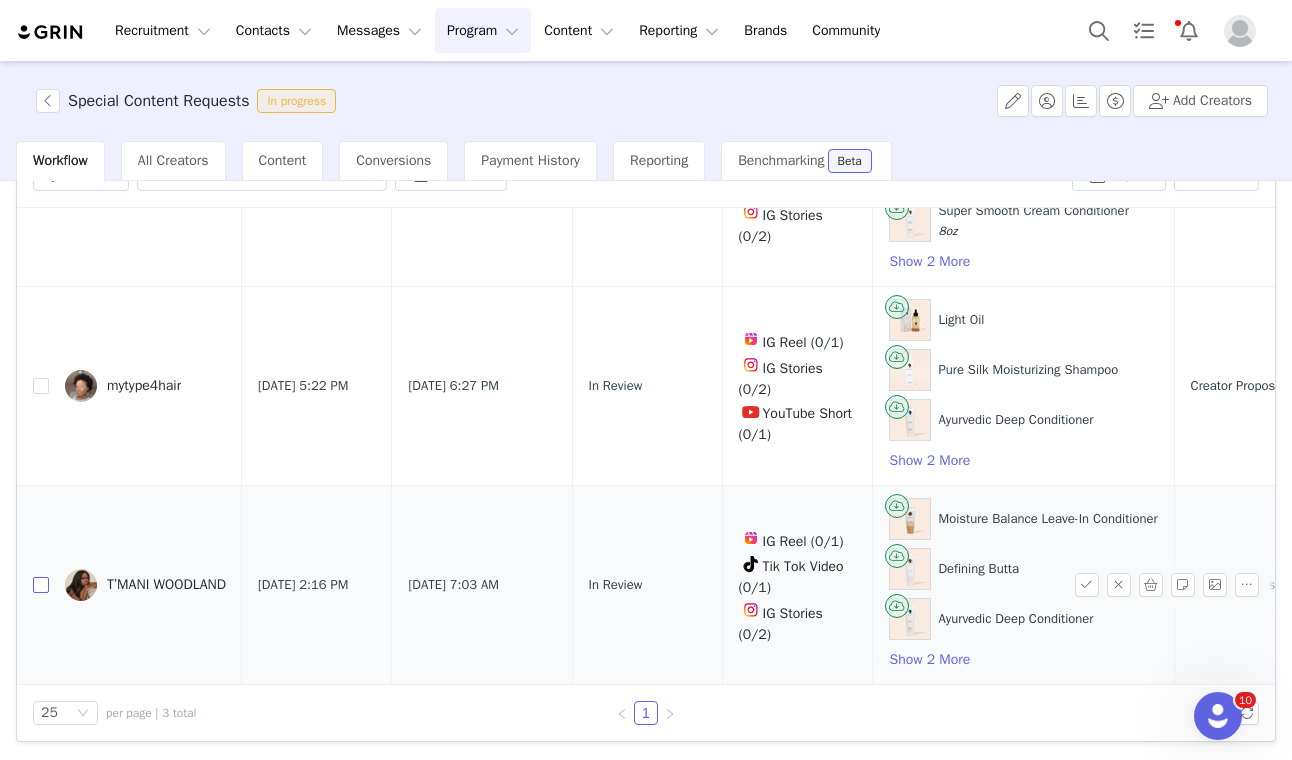 click at bounding box center (41, 585) 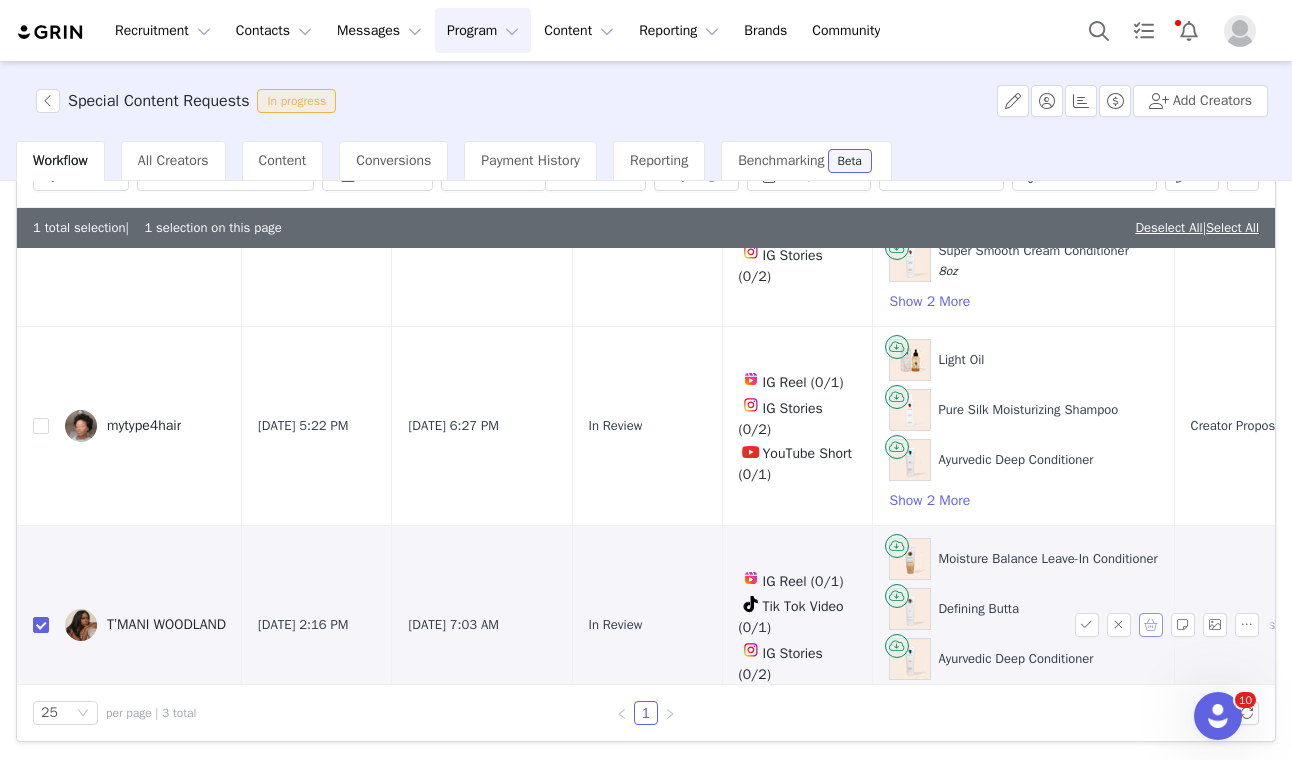 click at bounding box center (1151, 625) 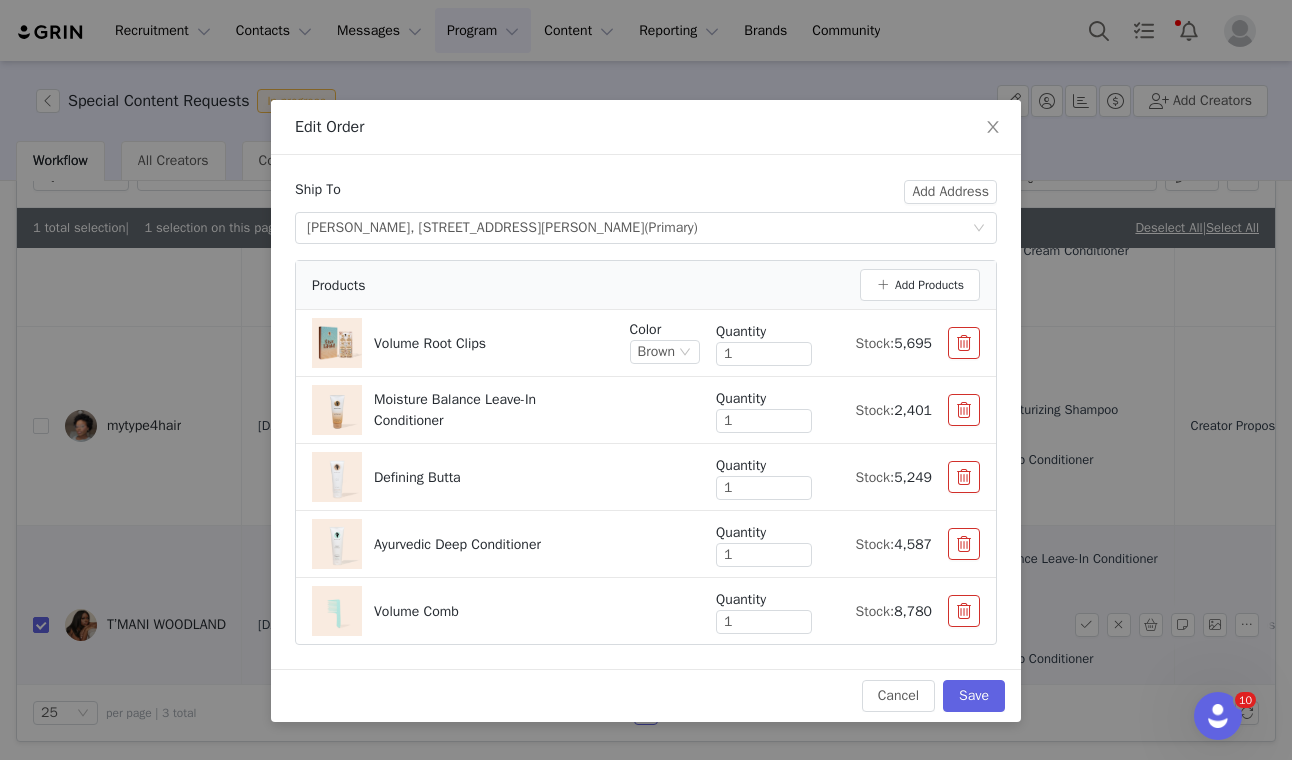 click at bounding box center [964, 477] 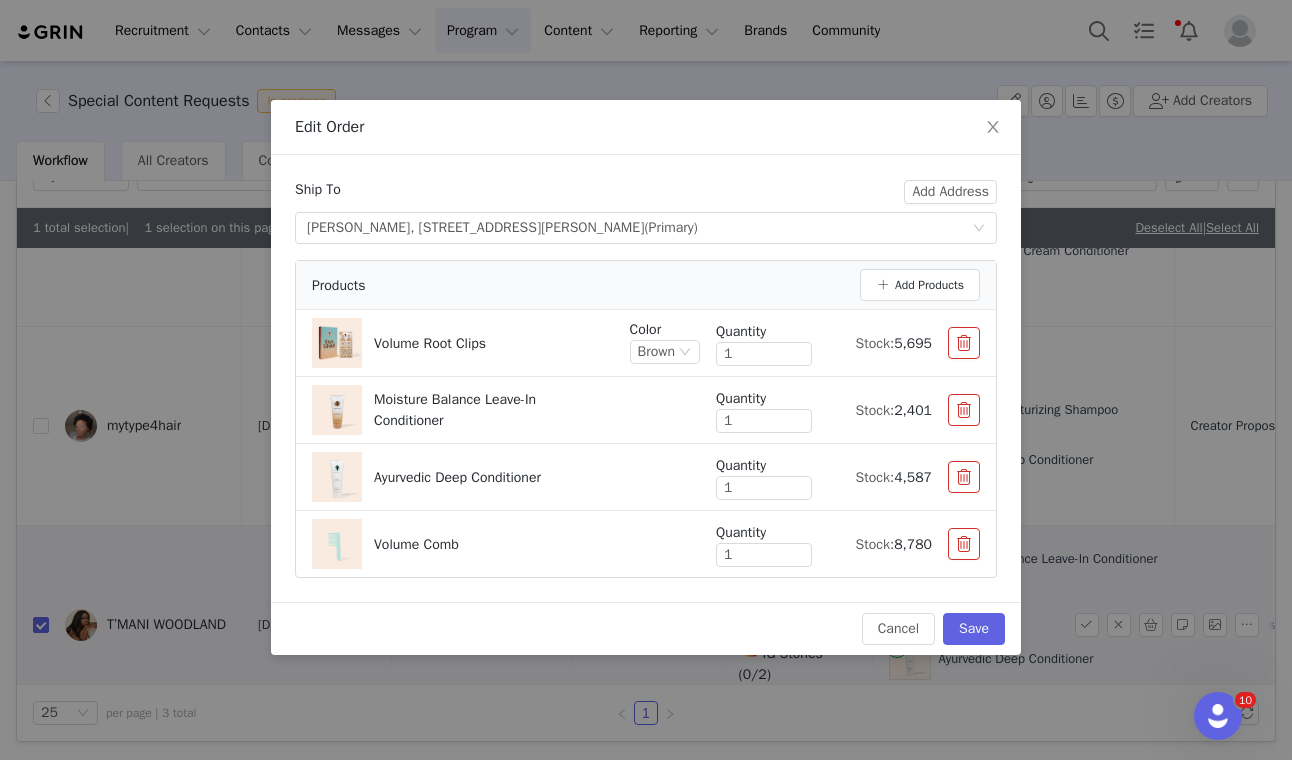 drag, startPoint x: 968, startPoint y: 475, endPoint x: 546, endPoint y: 741, distance: 498.83865 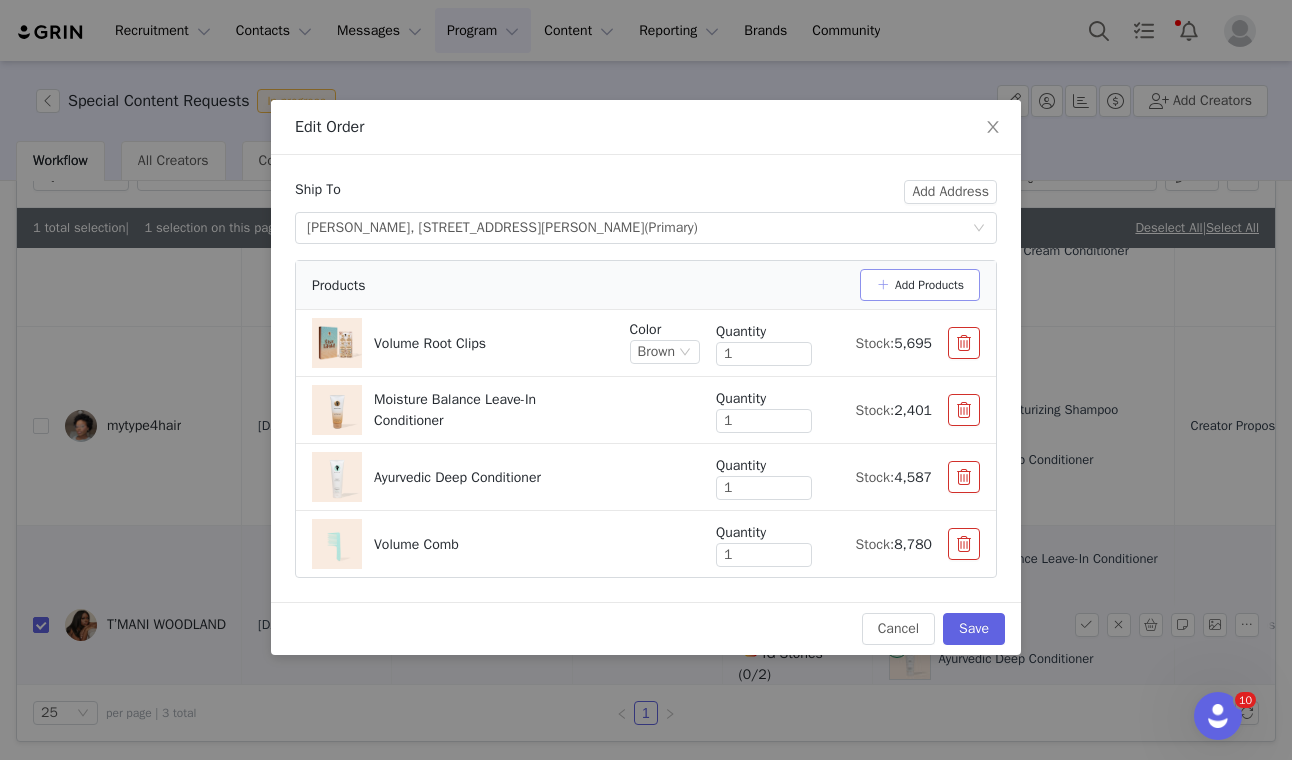click on "Add Products" at bounding box center (920, 285) 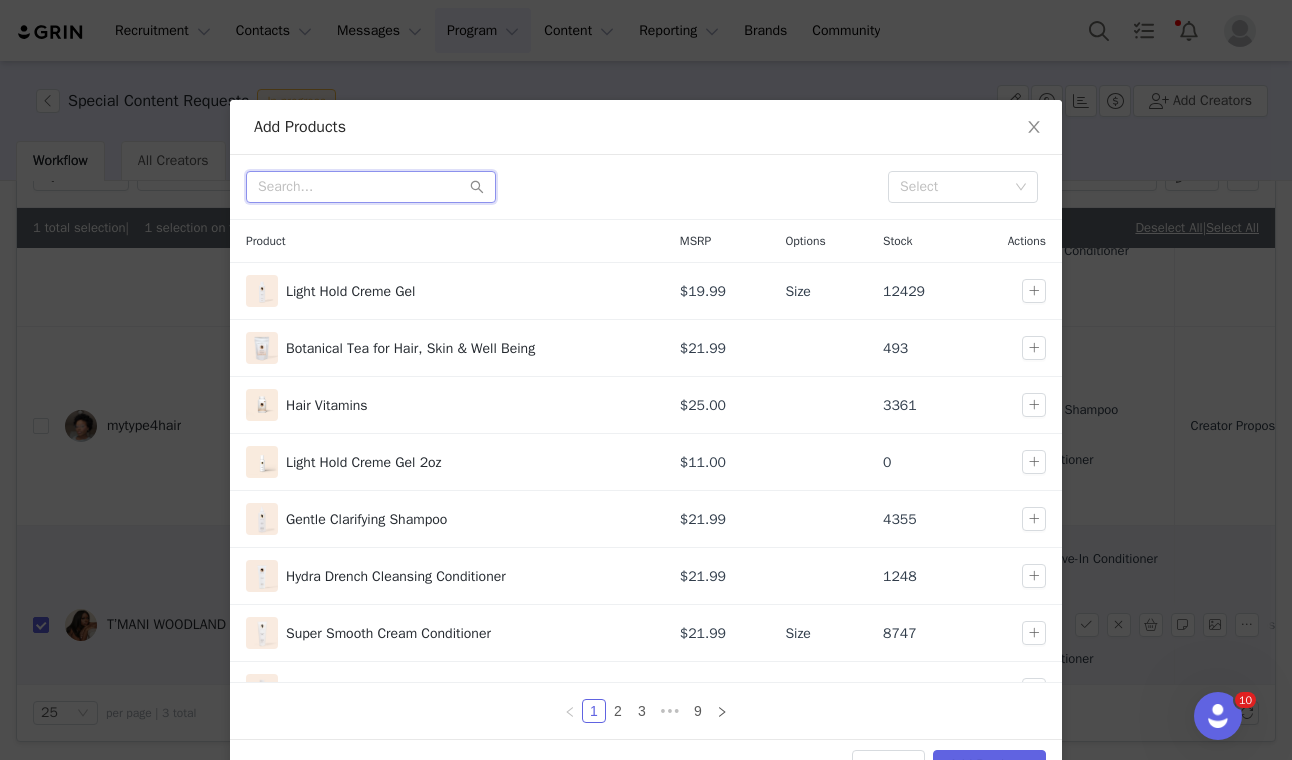 click at bounding box center (371, 187) 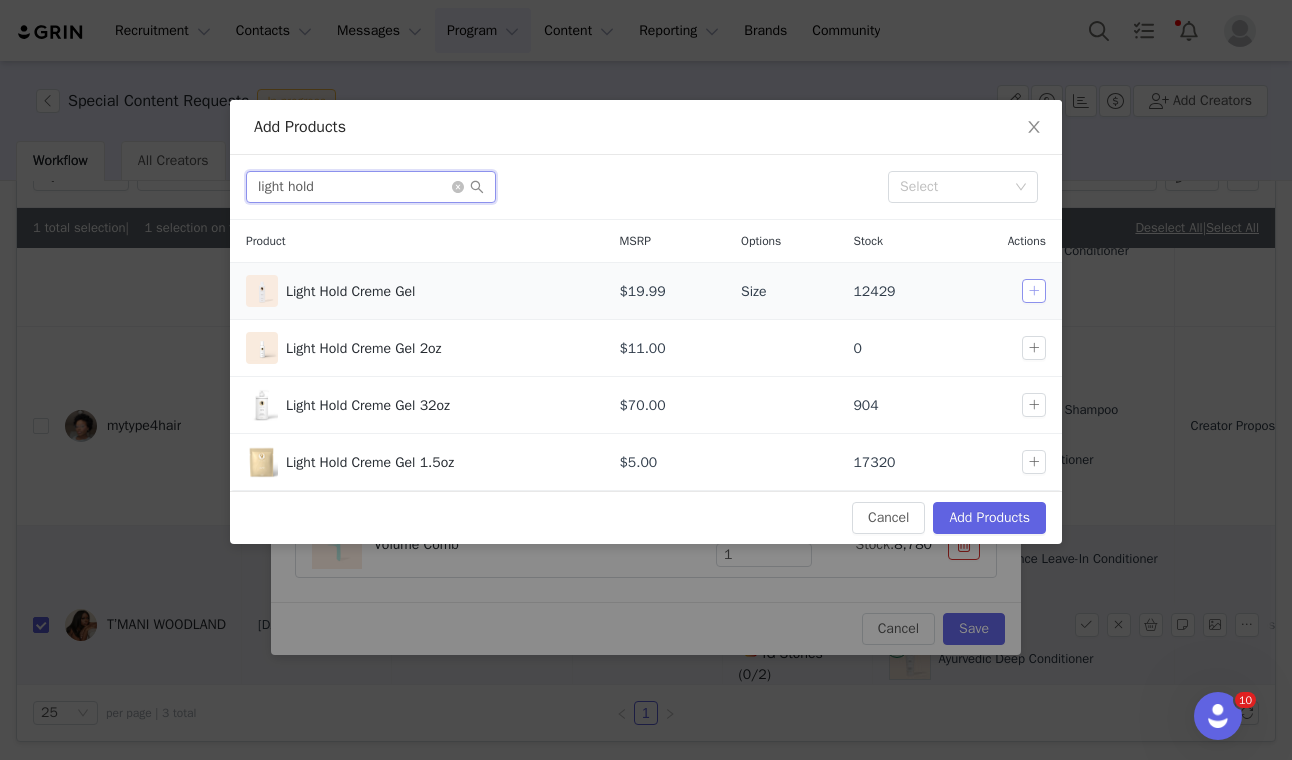 type on "light hold" 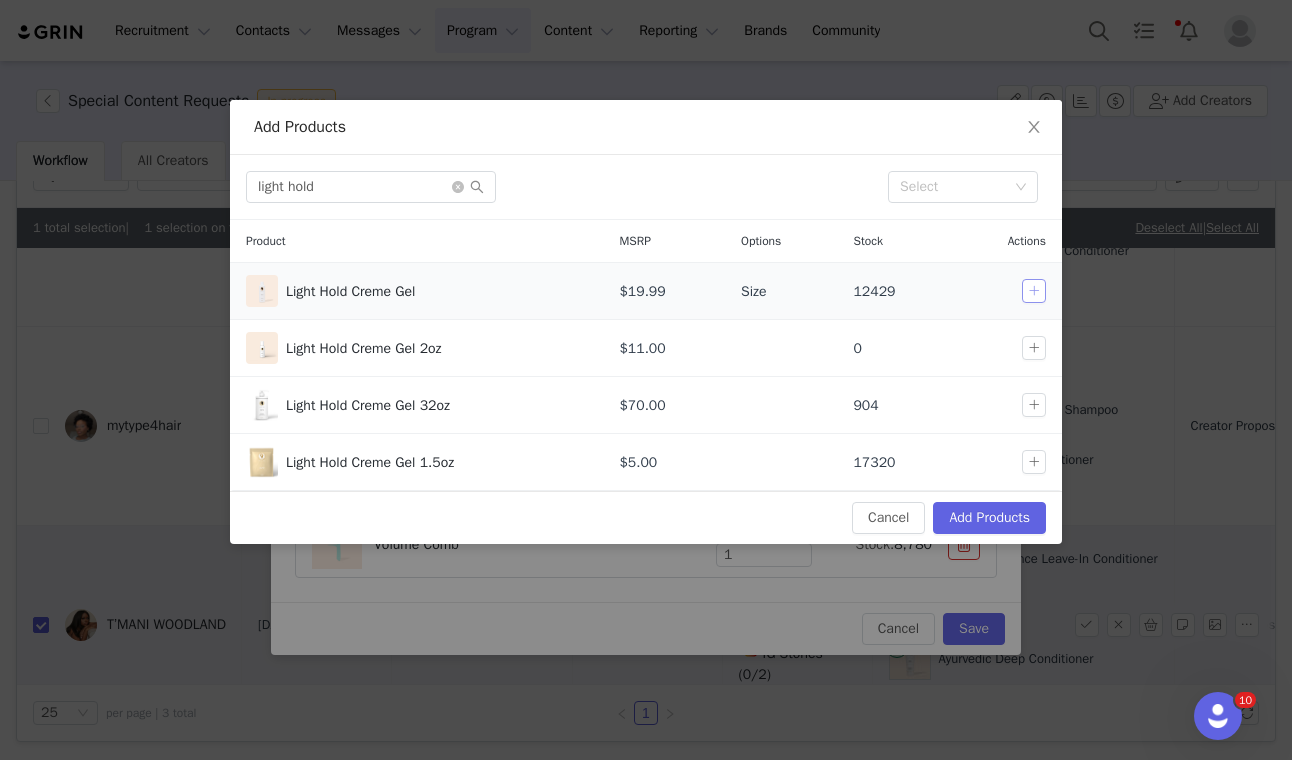 click at bounding box center [1034, 291] 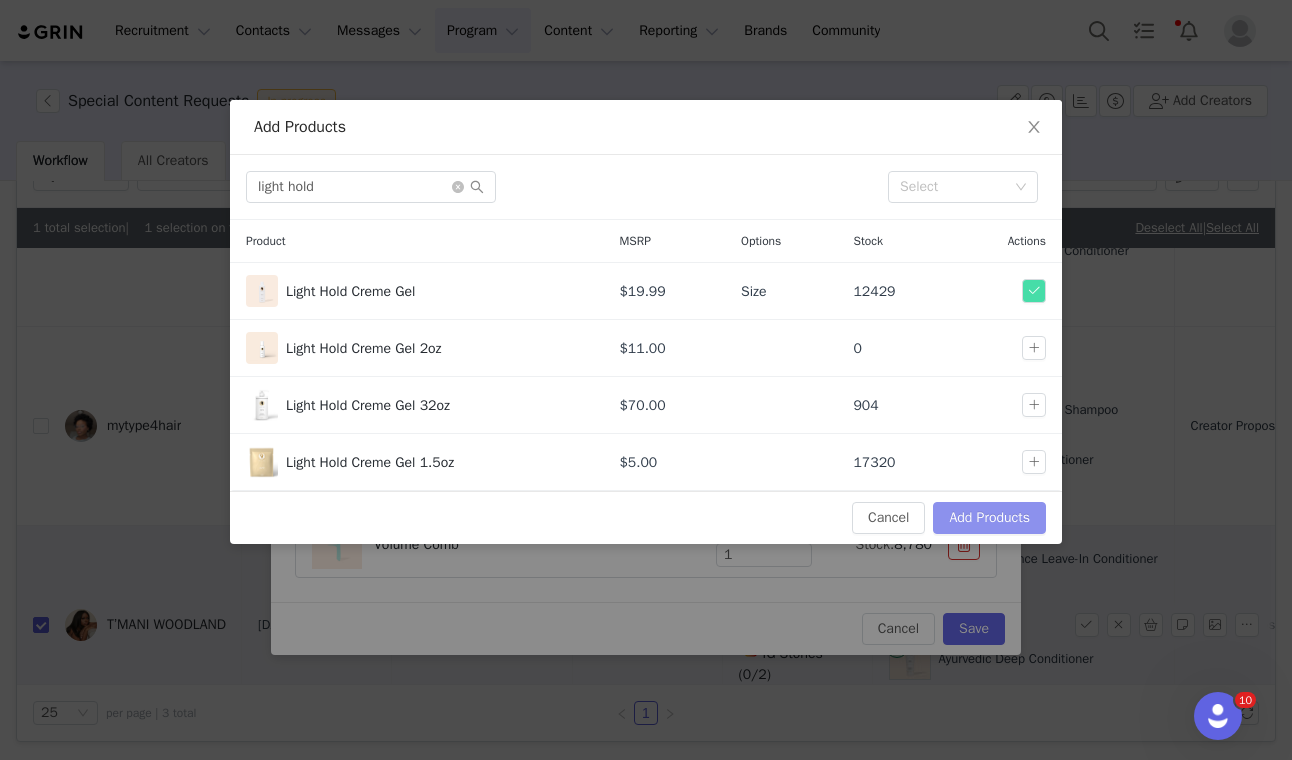click on "Add Products" at bounding box center (989, 518) 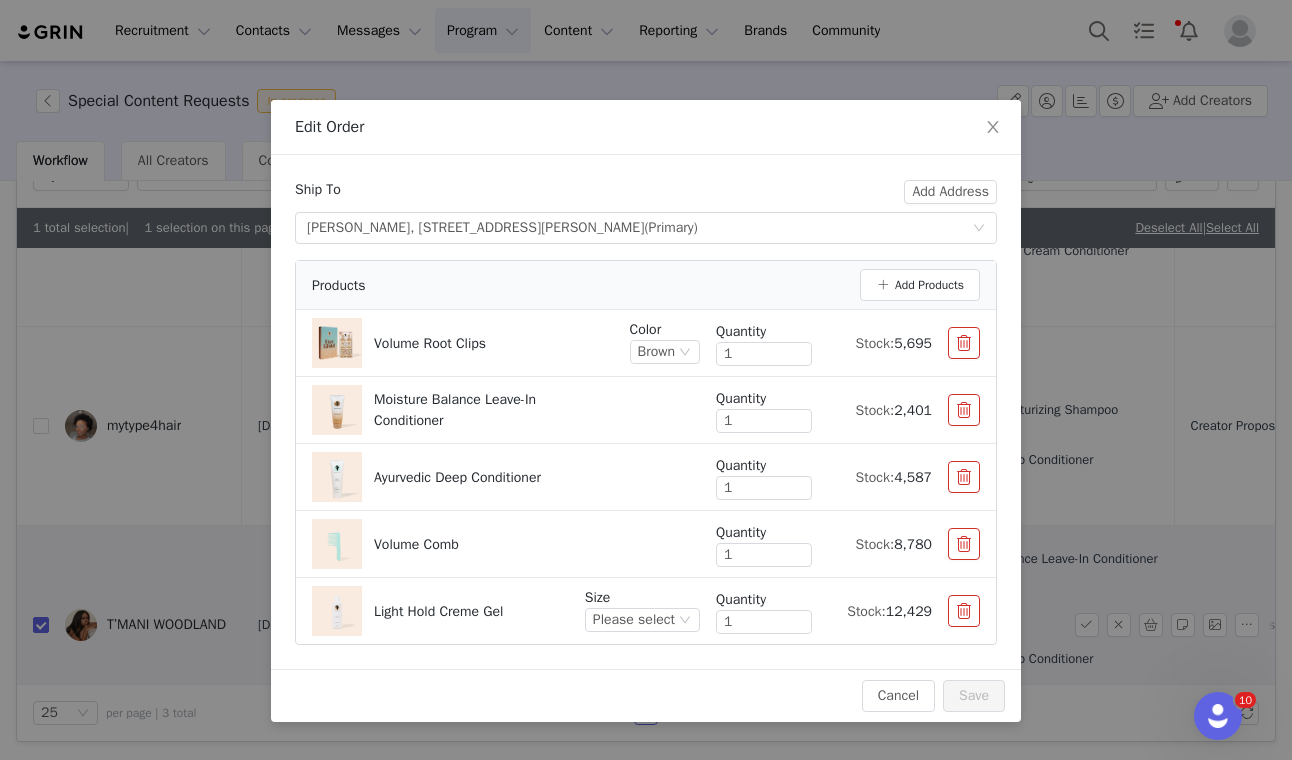 click at bounding box center [964, 477] 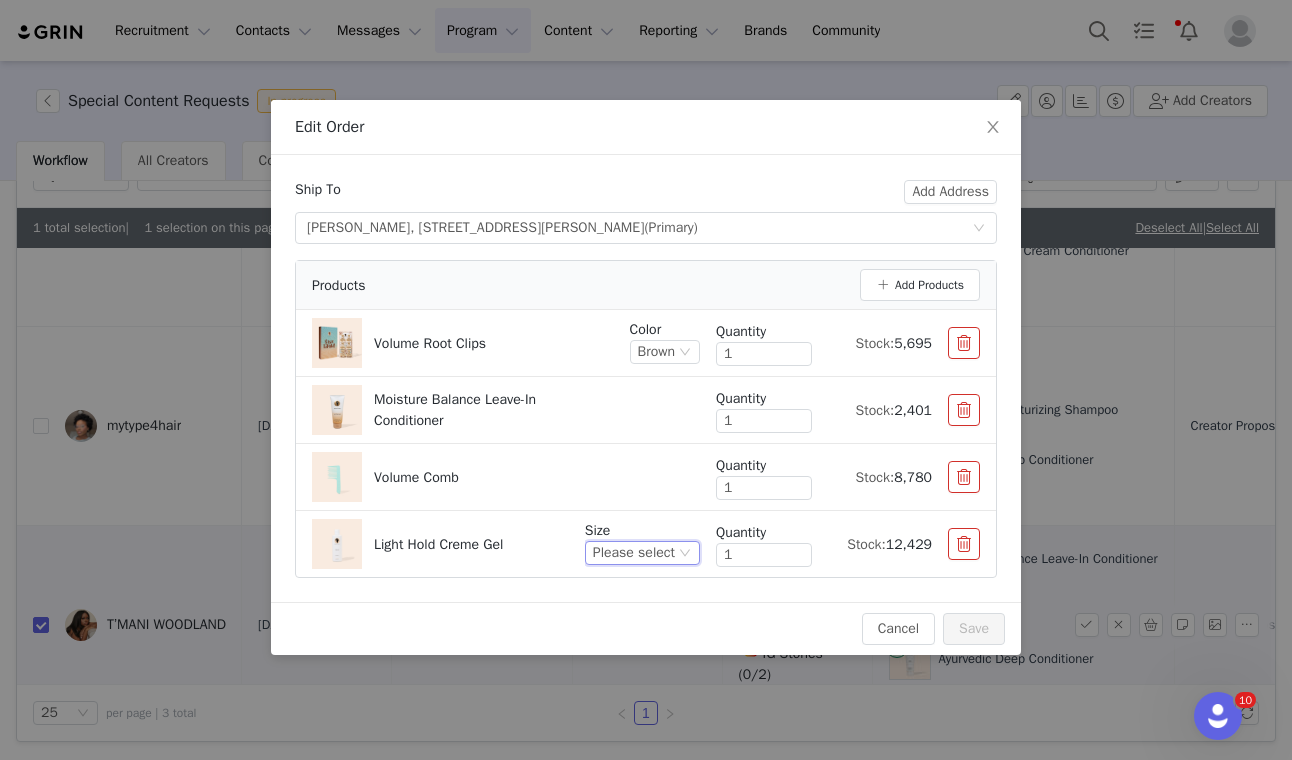 click on "Please select" at bounding box center (634, 553) 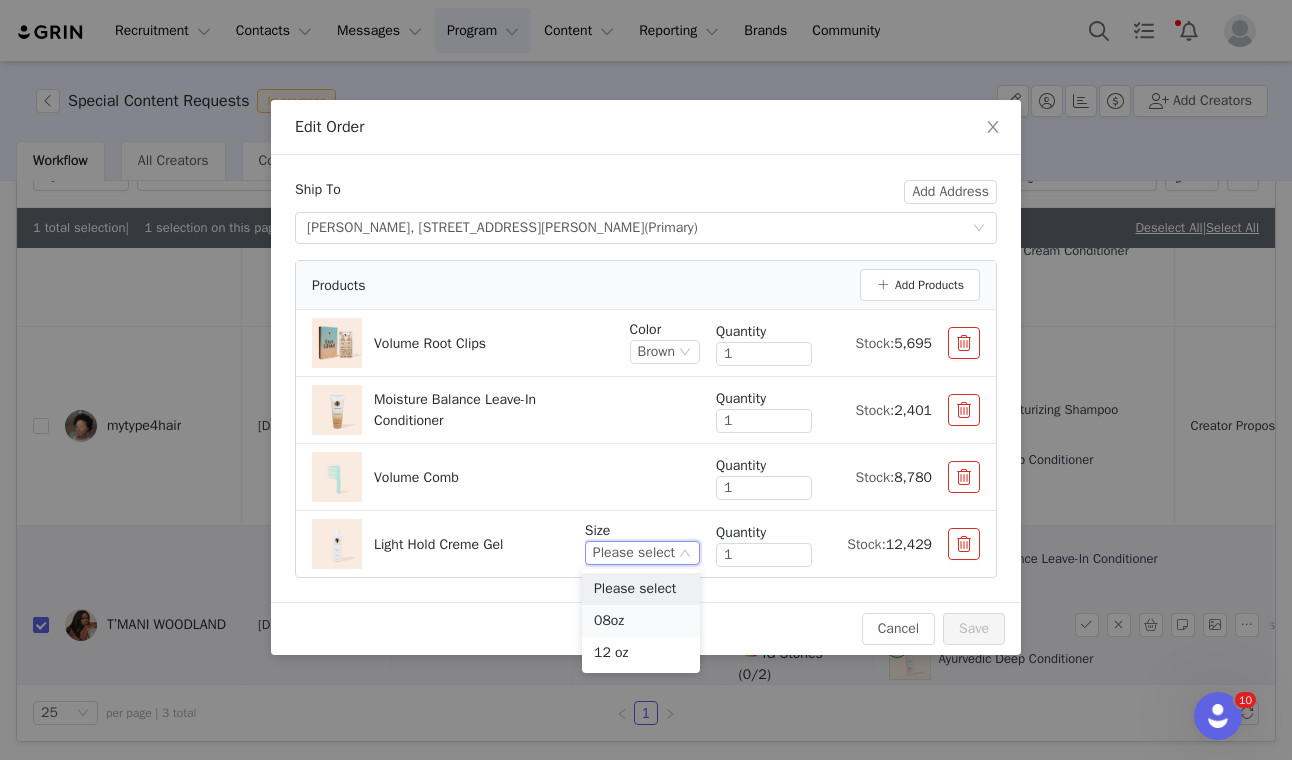 click on "08oz" at bounding box center [641, 621] 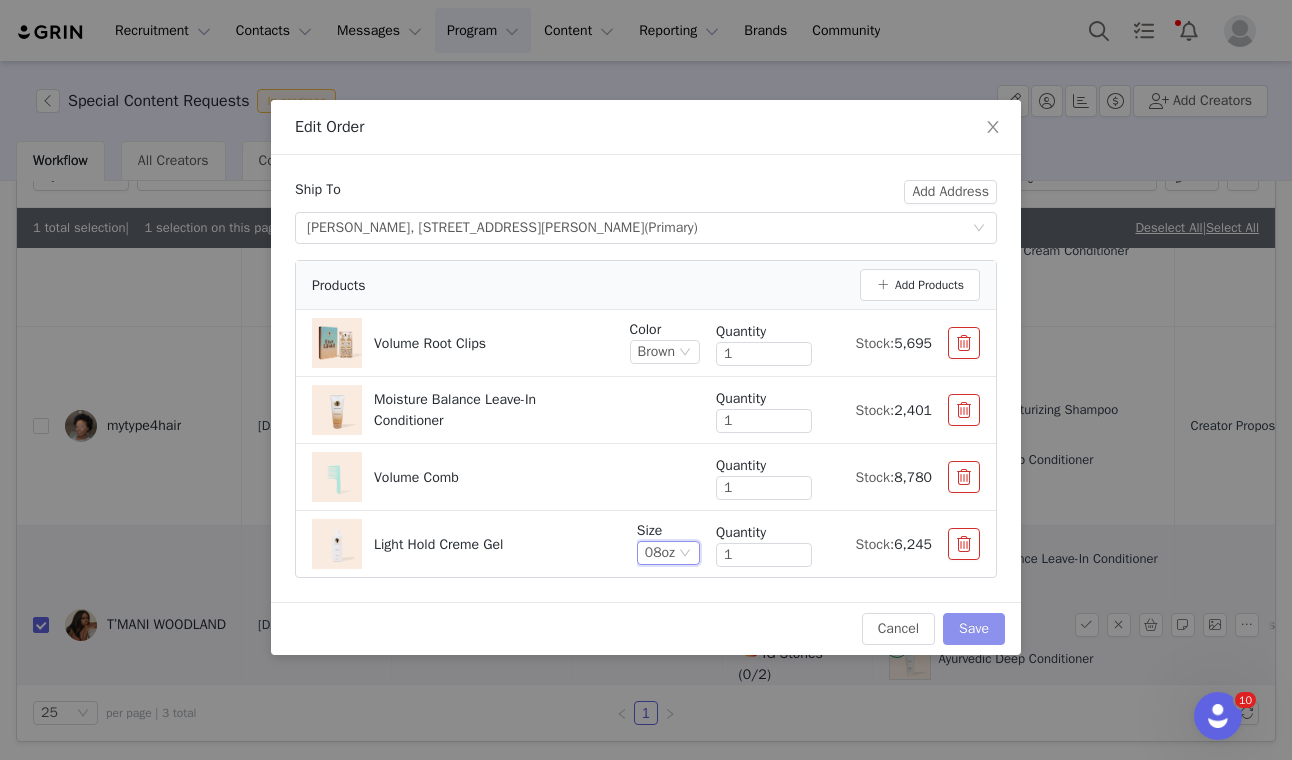 click on "Save" at bounding box center (974, 629) 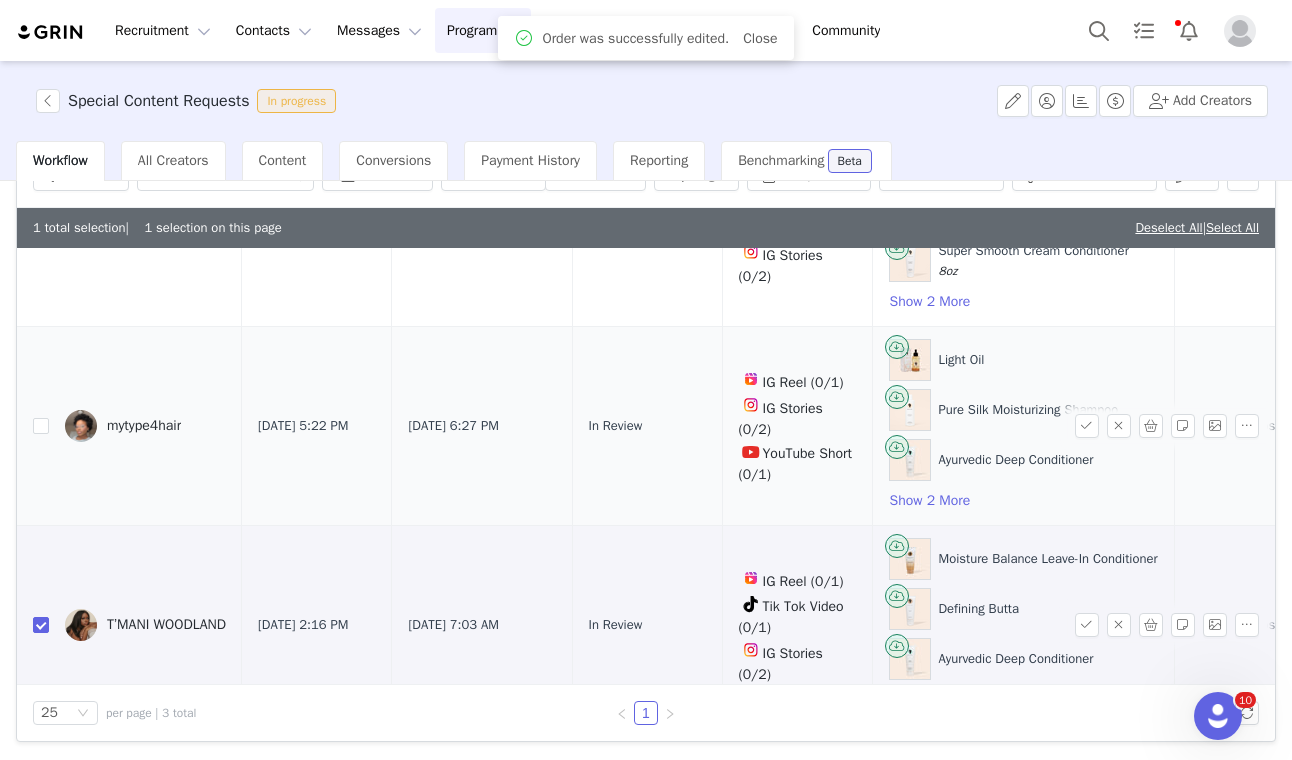 scroll, scrollTop: 0, scrollLeft: 0, axis: both 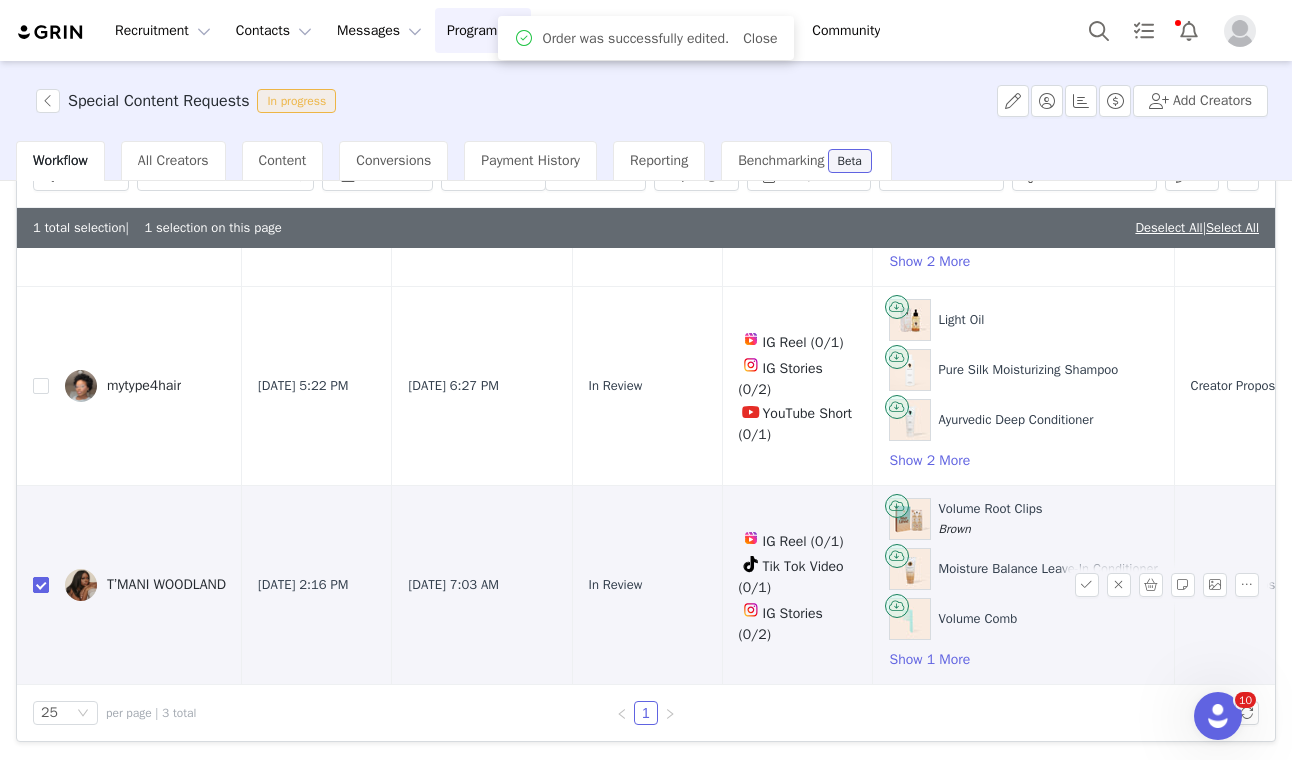 click at bounding box center (41, 585) 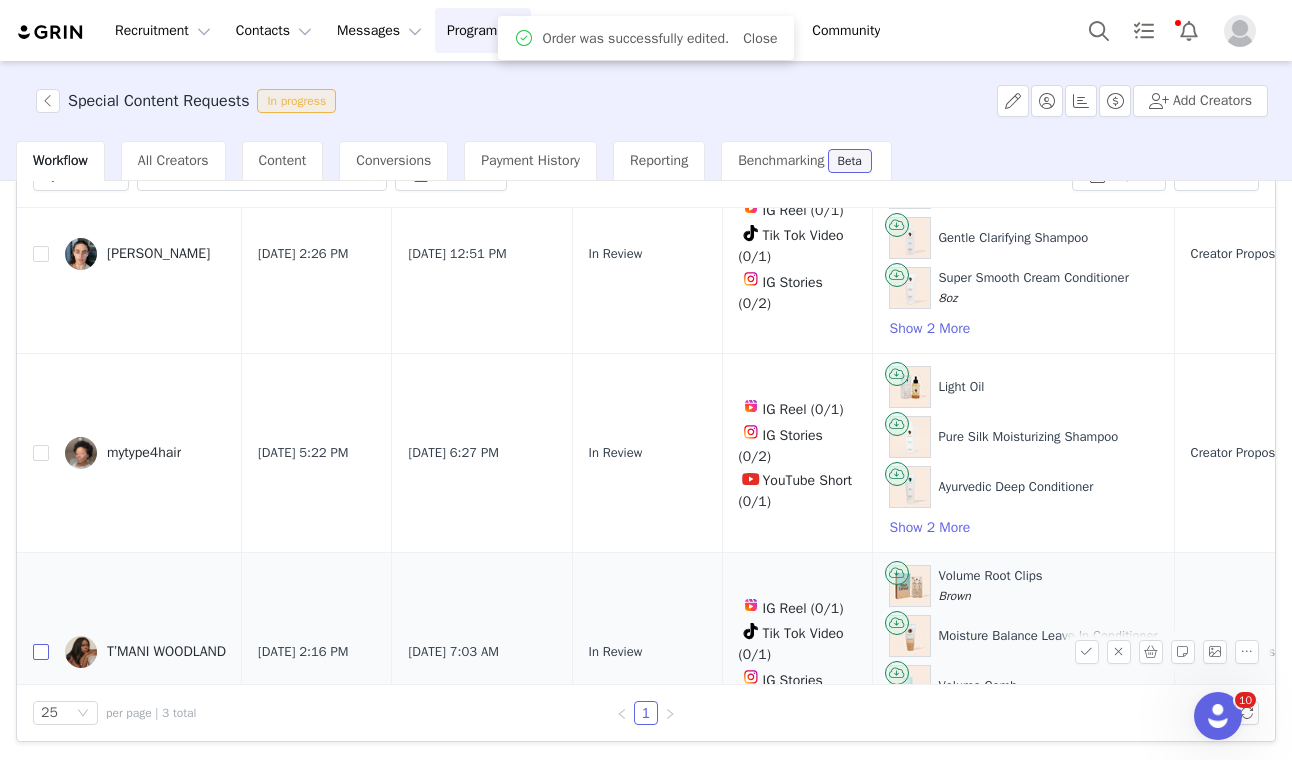 scroll, scrollTop: 54, scrollLeft: 0, axis: vertical 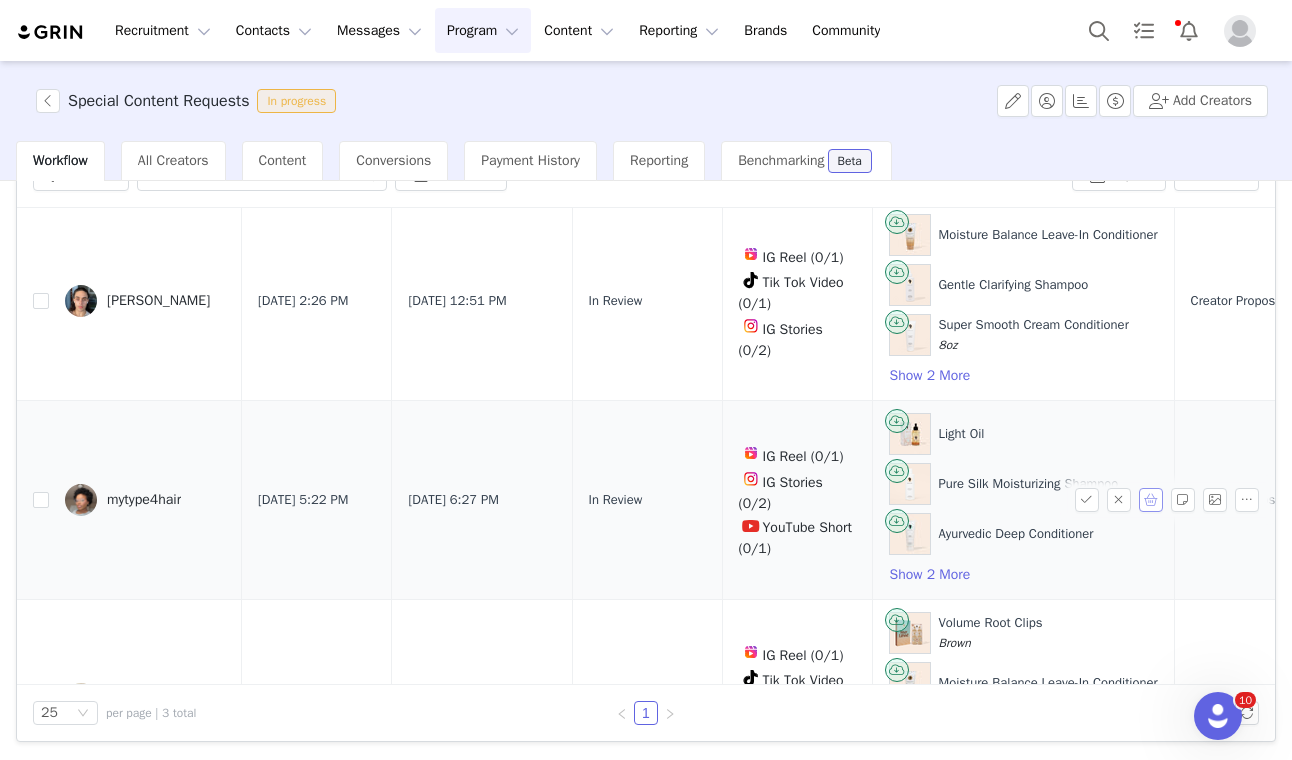 click at bounding box center (1151, 500) 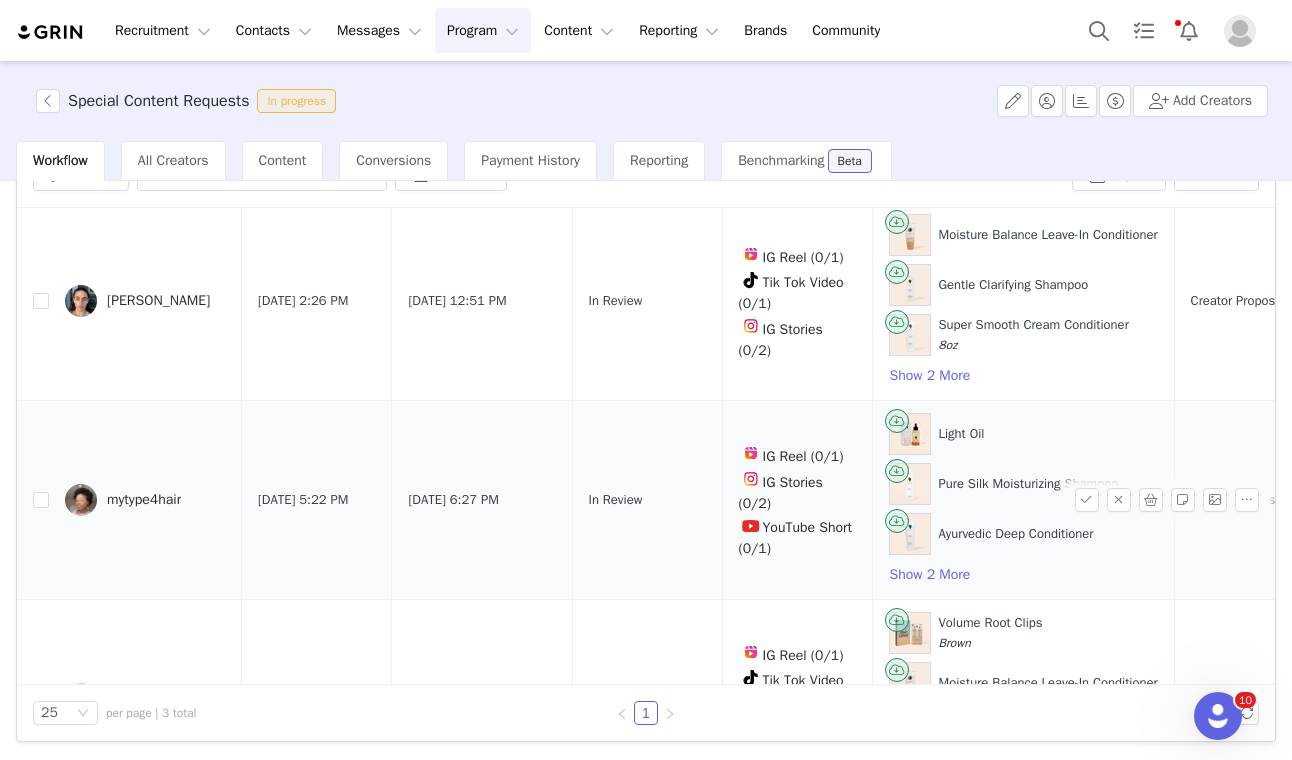 scroll, scrollTop: 168, scrollLeft: 0, axis: vertical 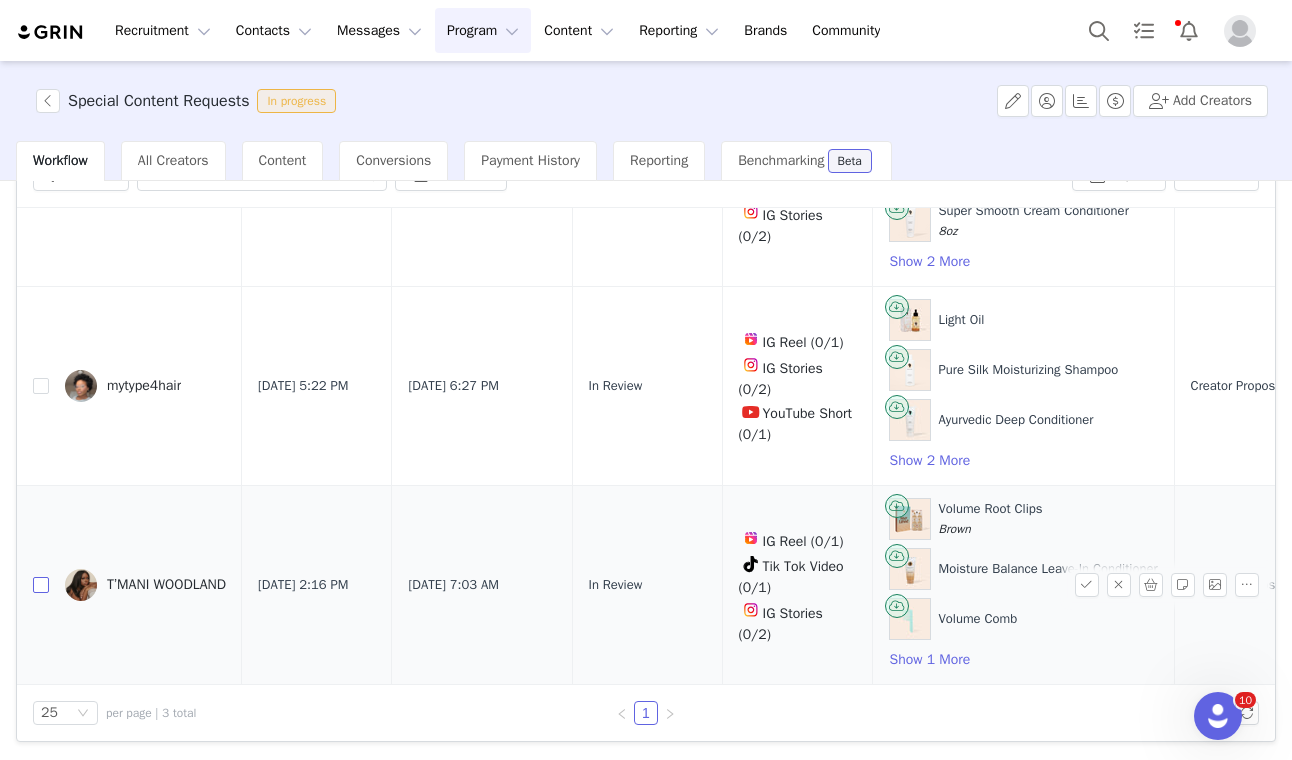 click at bounding box center (41, 585) 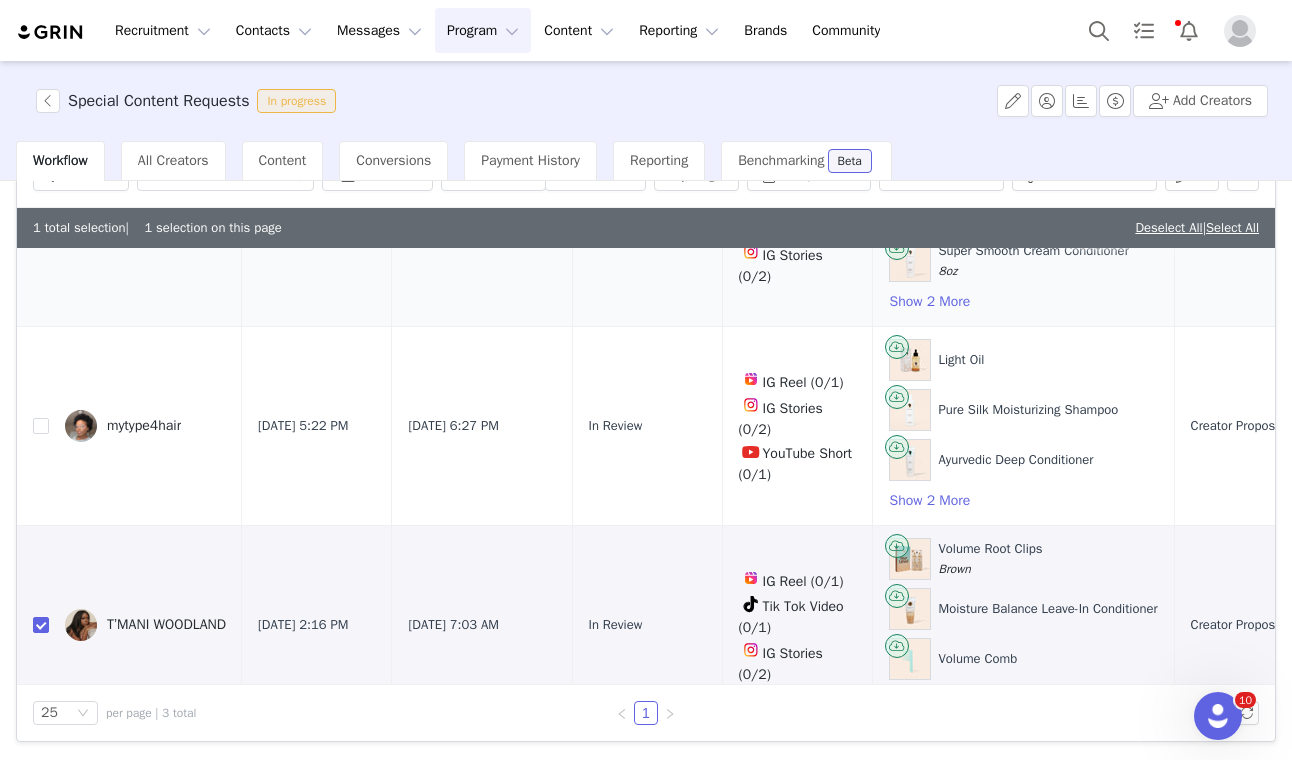 scroll, scrollTop: 0, scrollLeft: 0, axis: both 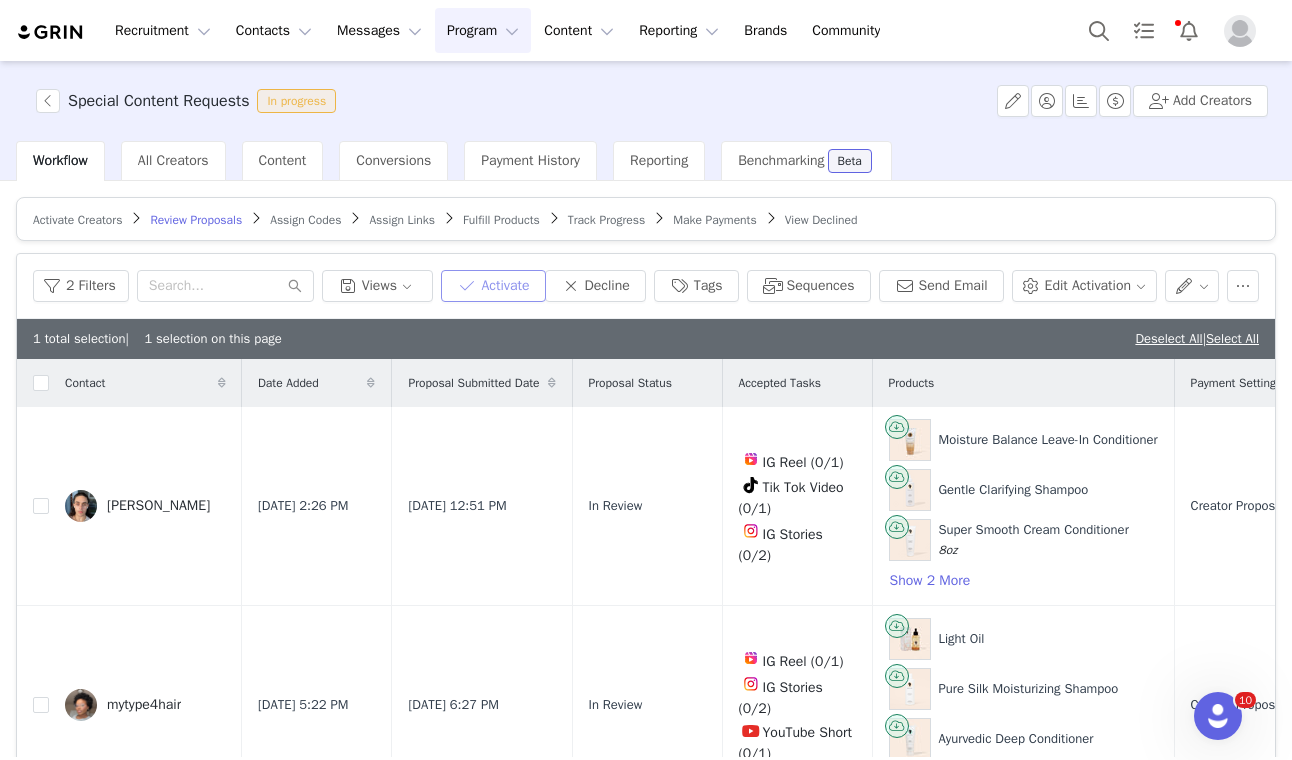 click on "Activate" at bounding box center (493, 286) 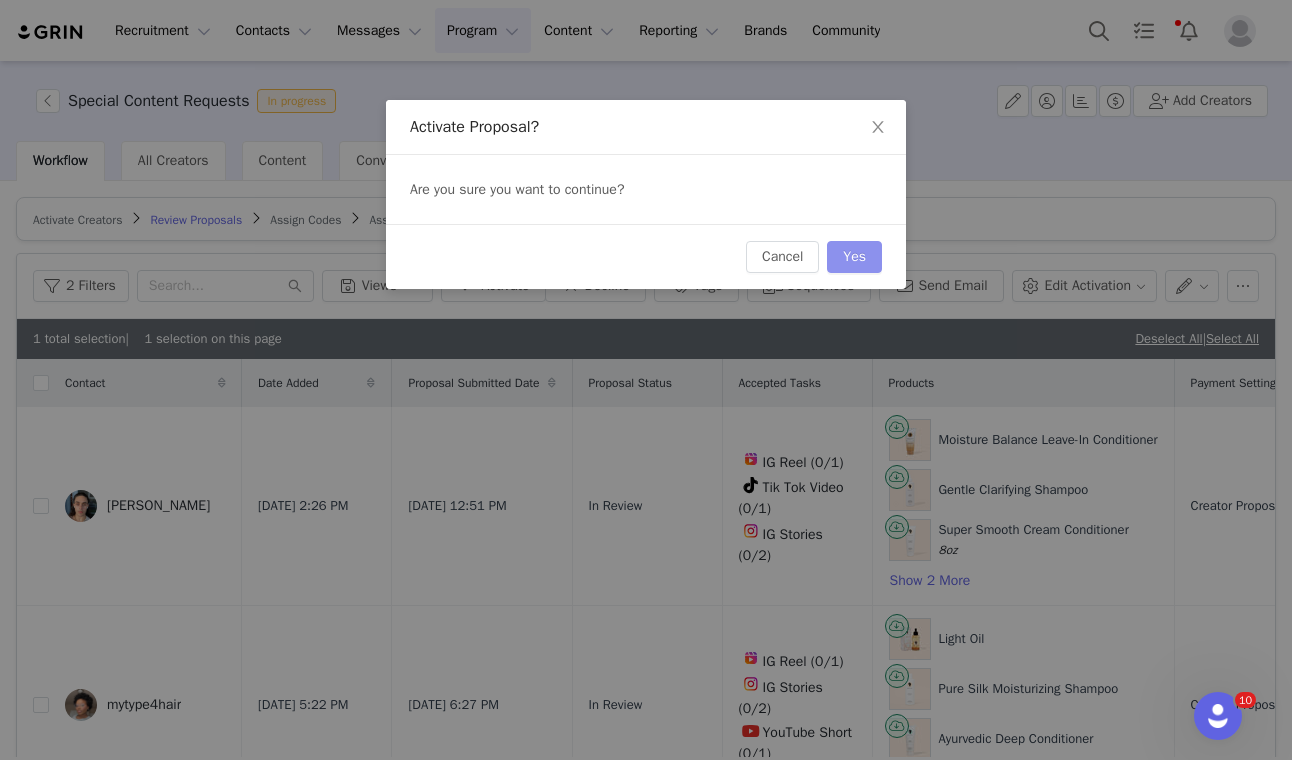 click on "Yes" at bounding box center (854, 257) 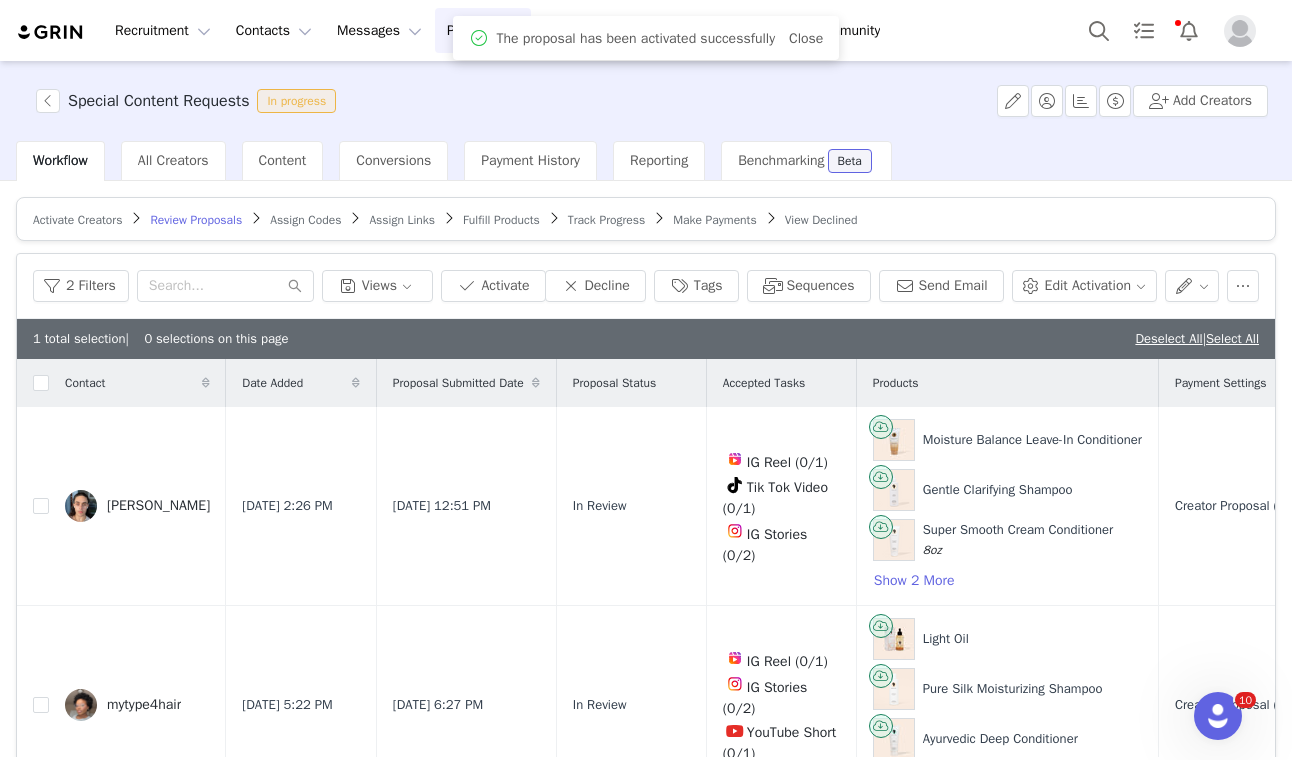 click on "Assign Codes" at bounding box center [305, 220] 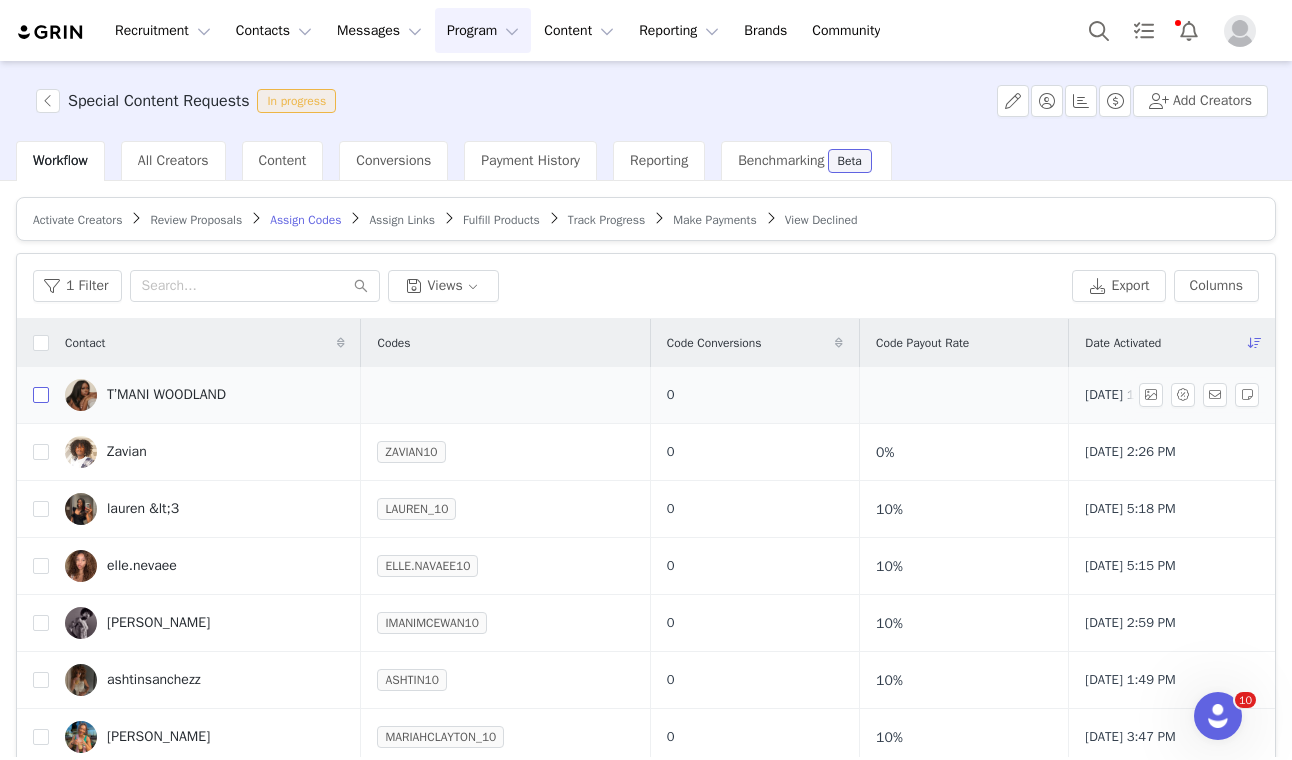 click at bounding box center (41, 395) 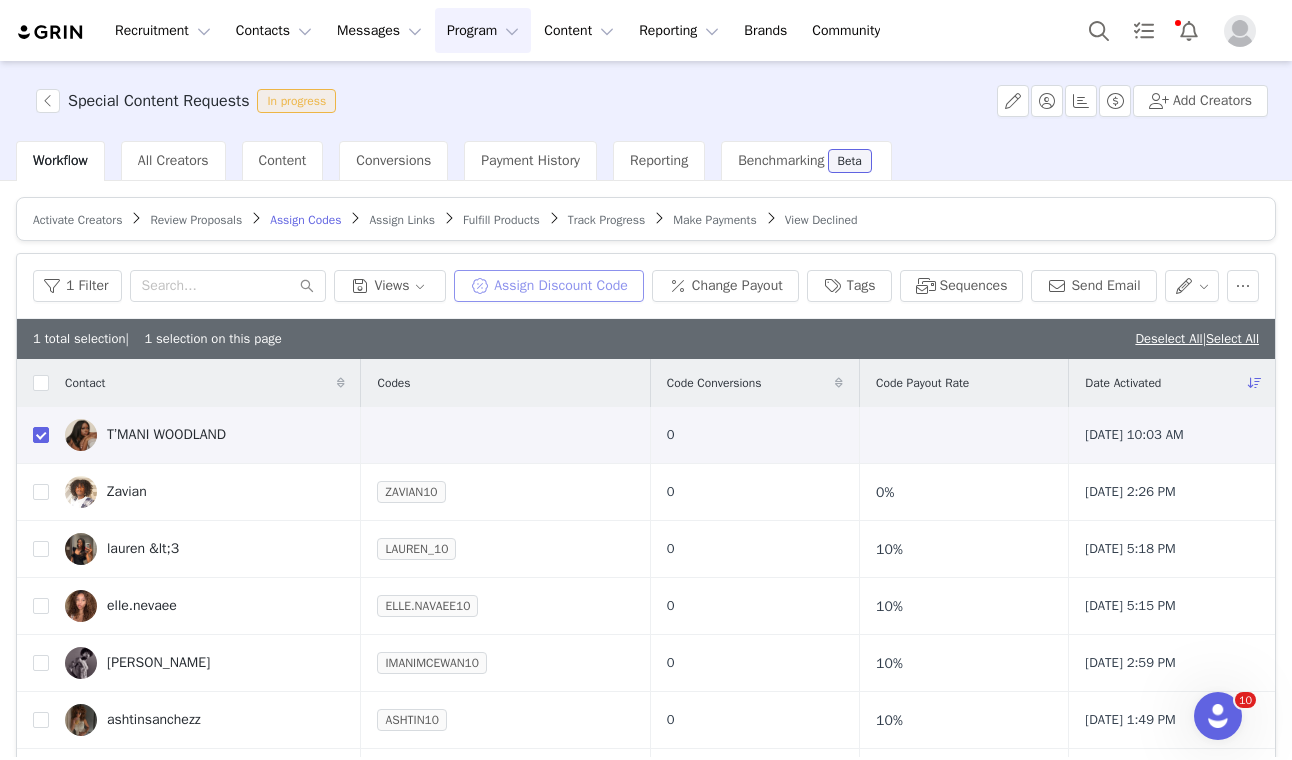 click on "Assign Discount Code" at bounding box center [549, 286] 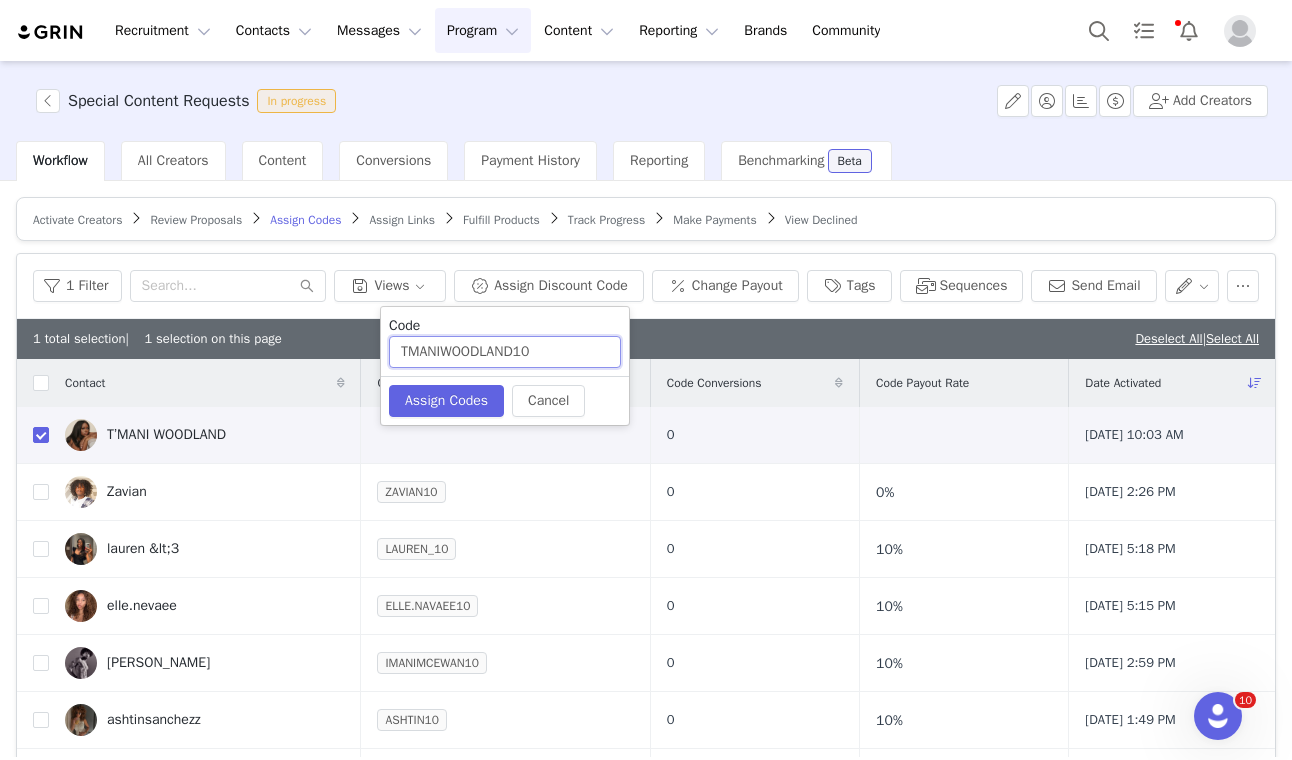 drag, startPoint x: 525, startPoint y: 351, endPoint x: 449, endPoint y: 350, distance: 76.00658 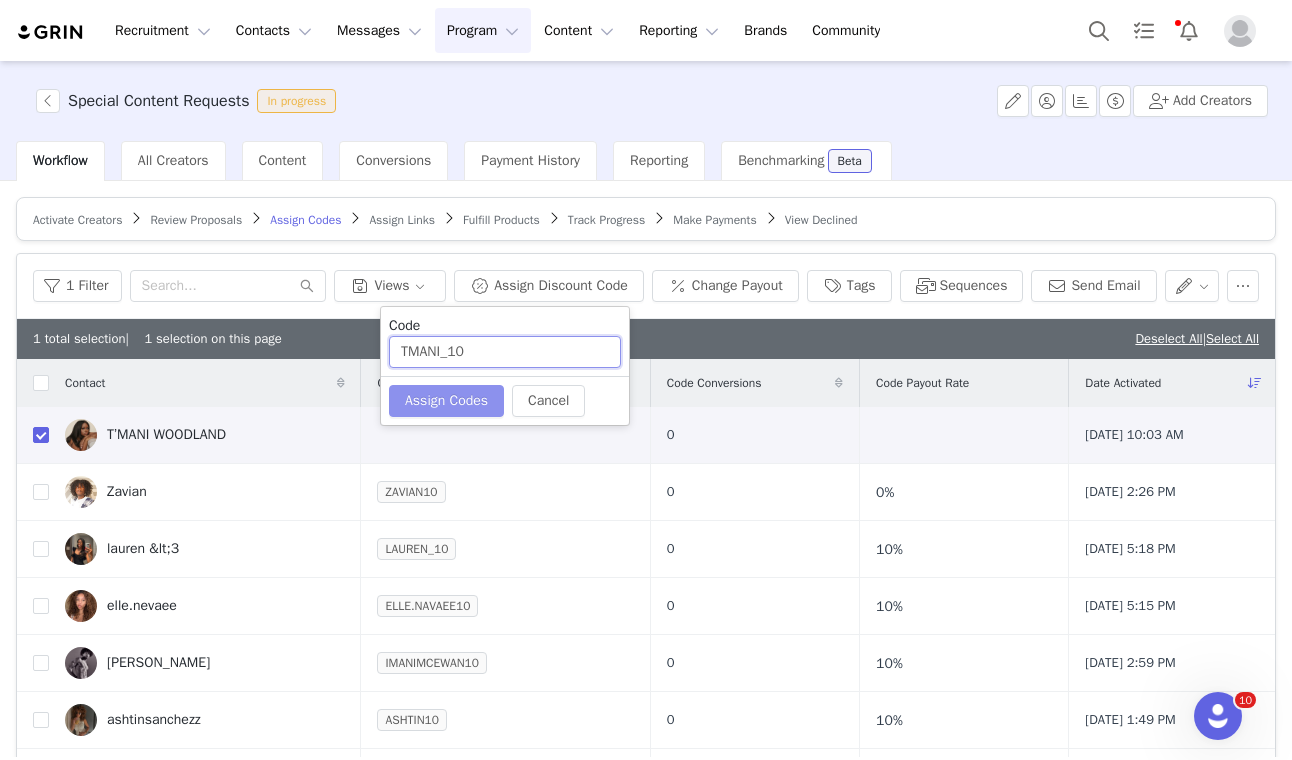 type on "TMANI_10" 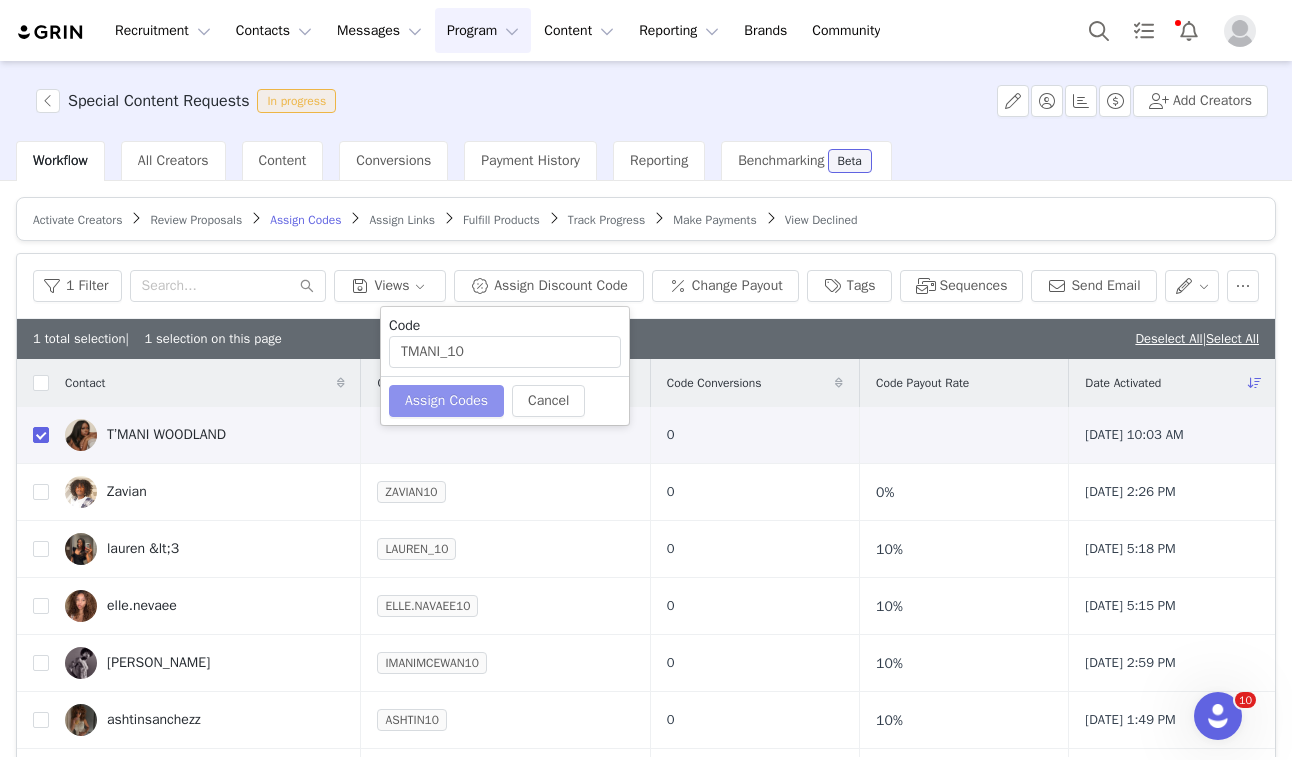click on "Assign Codes" at bounding box center (446, 401) 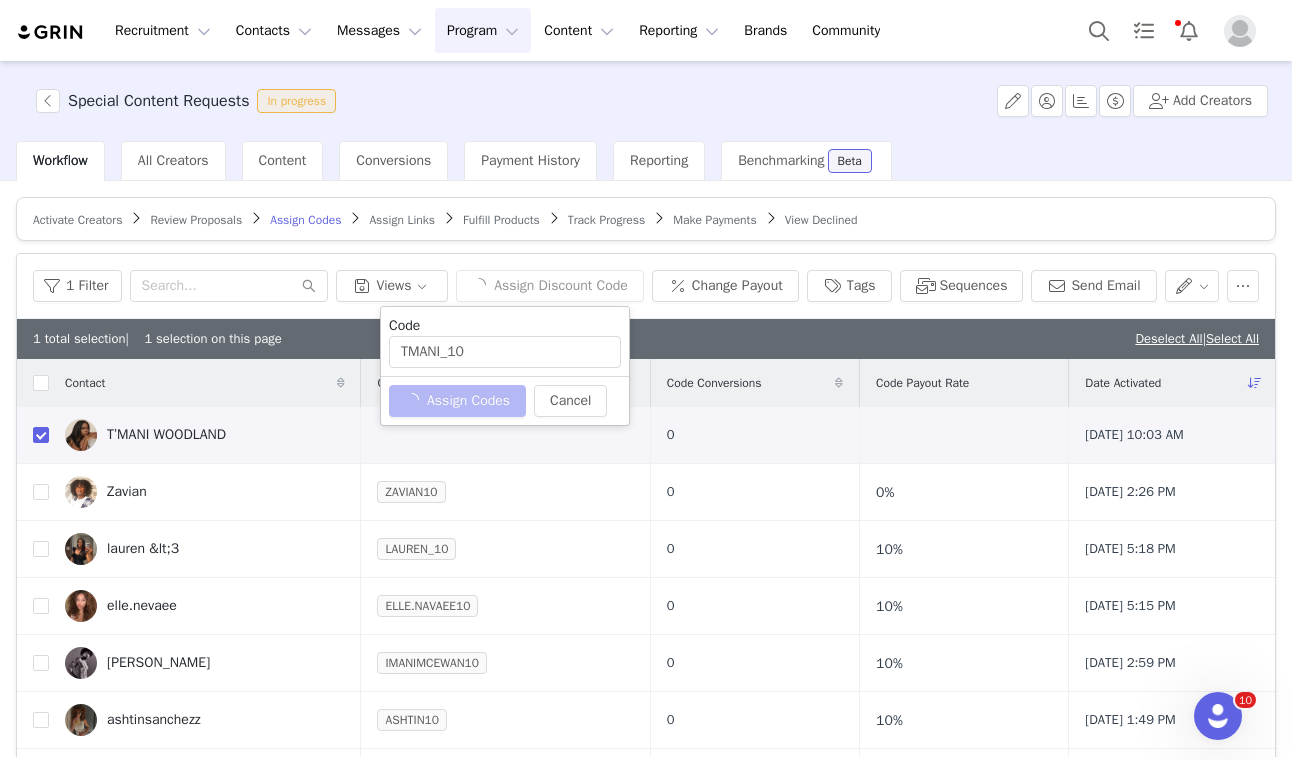 type 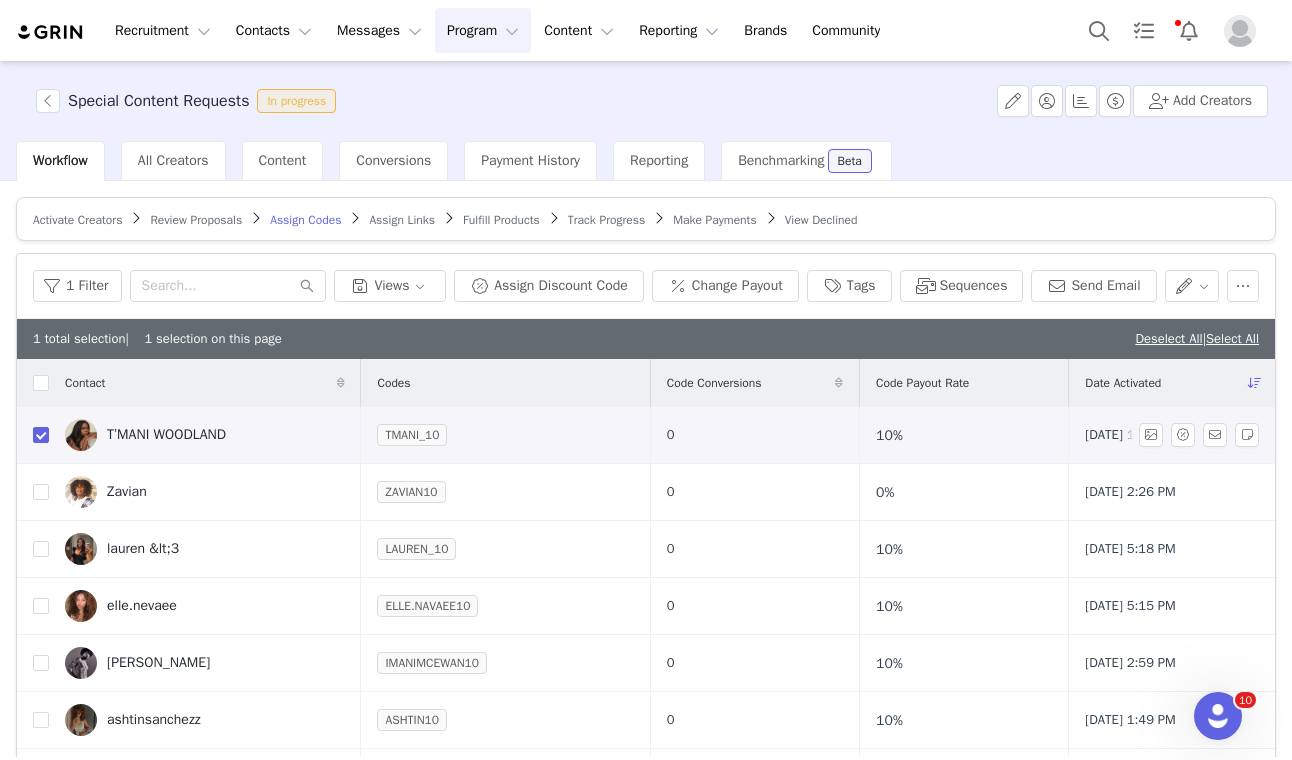 click at bounding box center (33, 435) 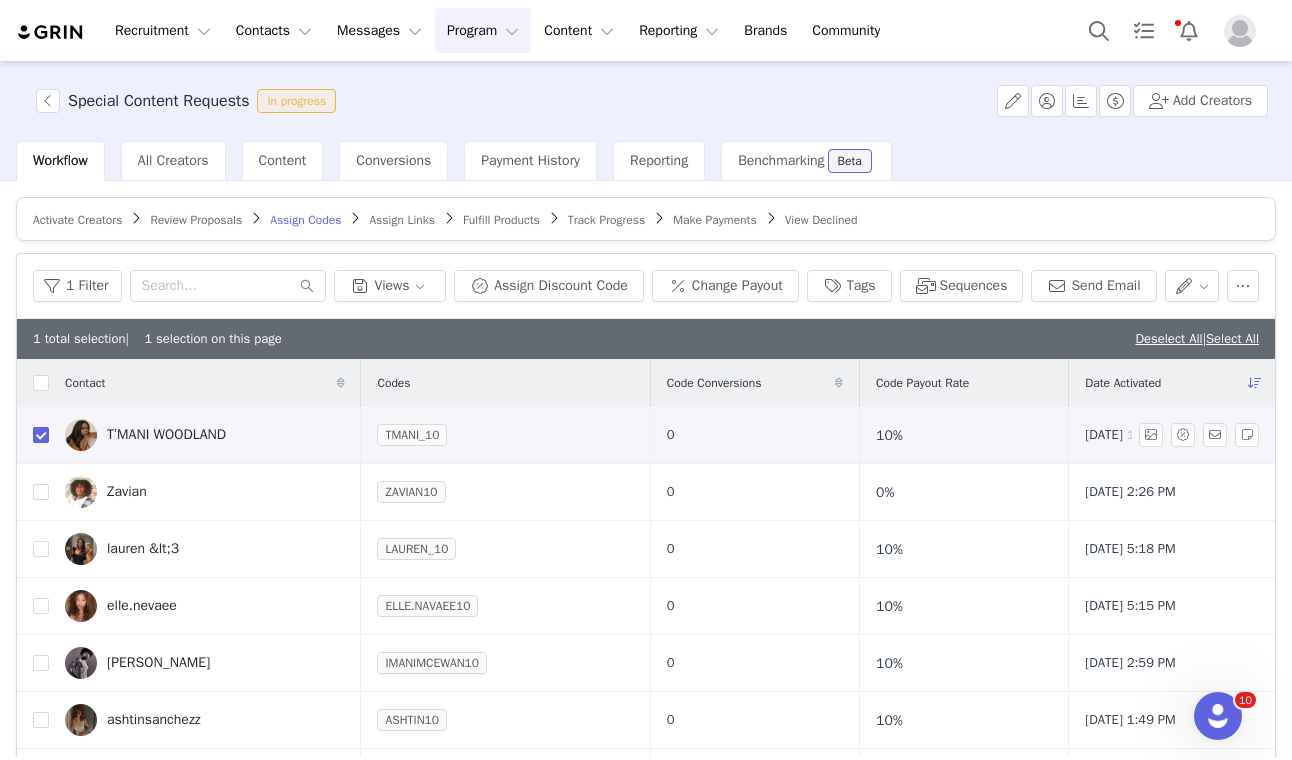 click at bounding box center [41, 435] 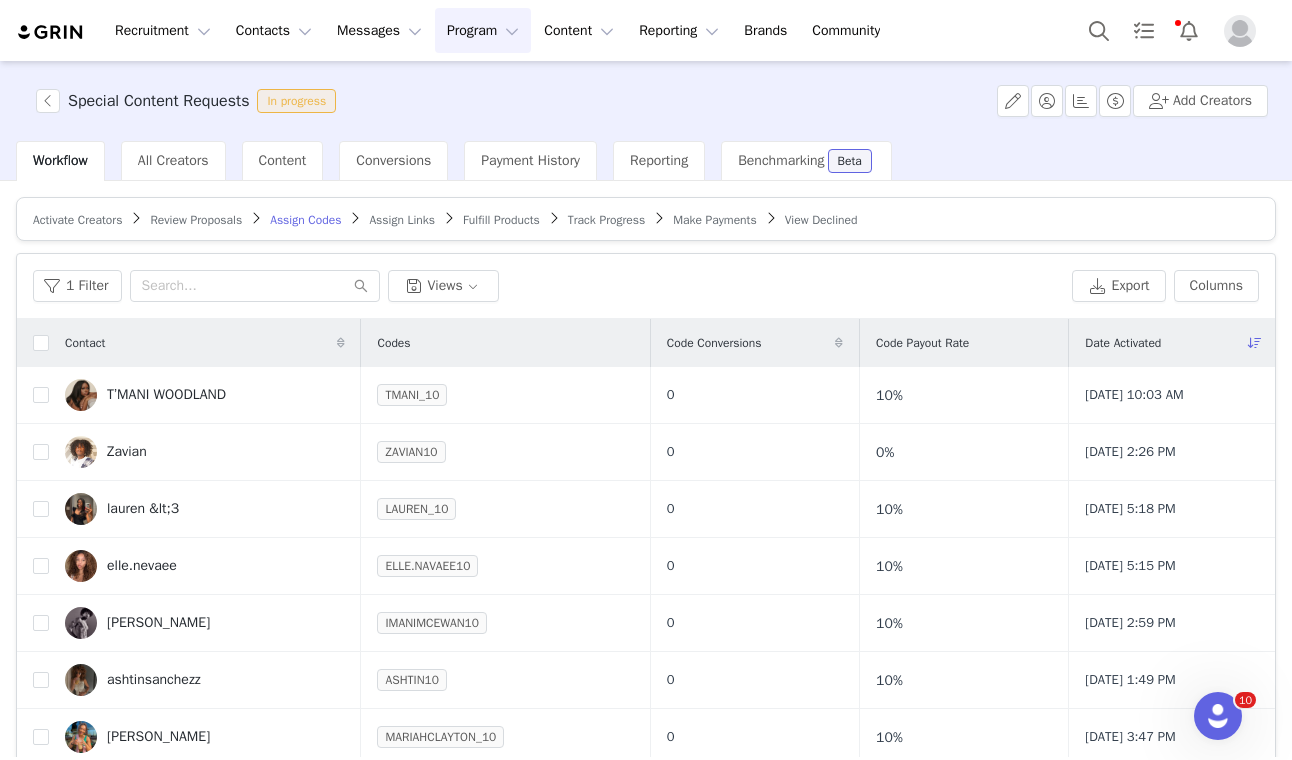 click on "Activate Creators Review Proposals Assign Codes Assign Links Fulfill Products Track Progress Make Payments View Declined" at bounding box center (646, 219) 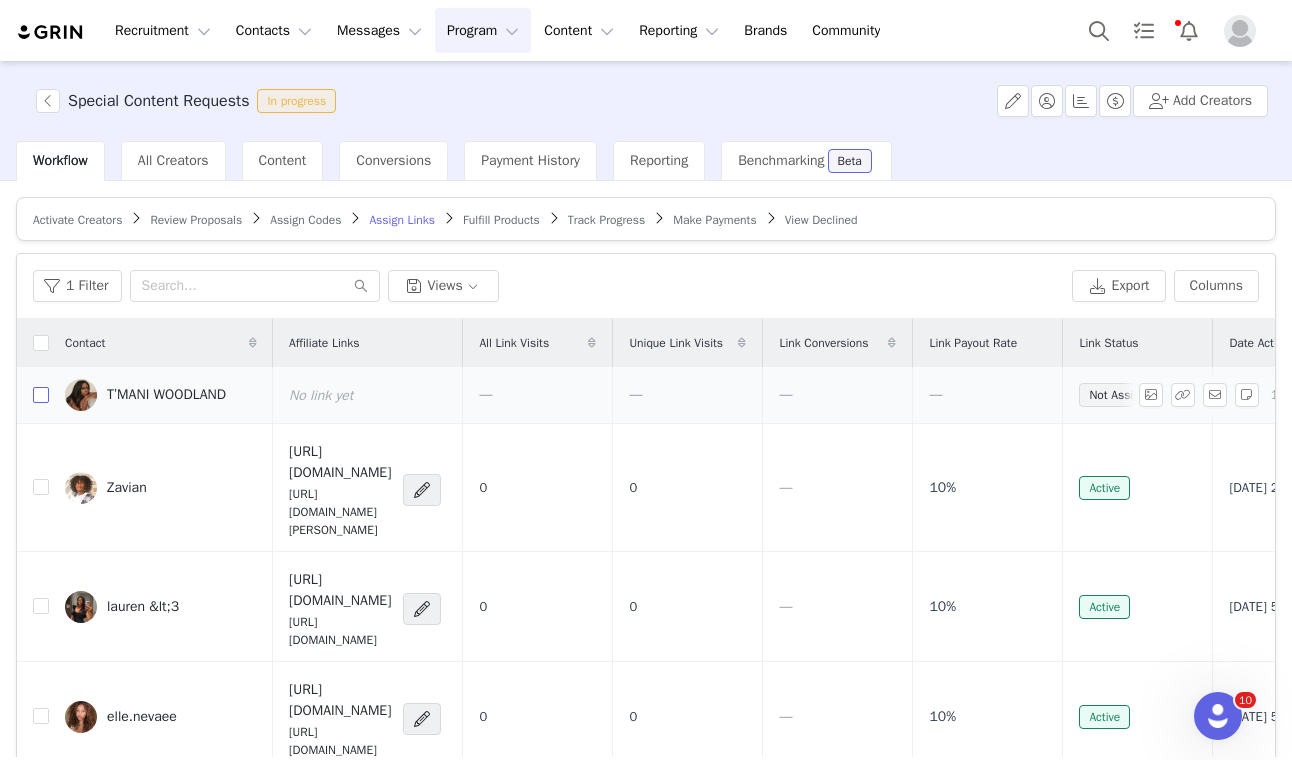 click at bounding box center [41, 395] 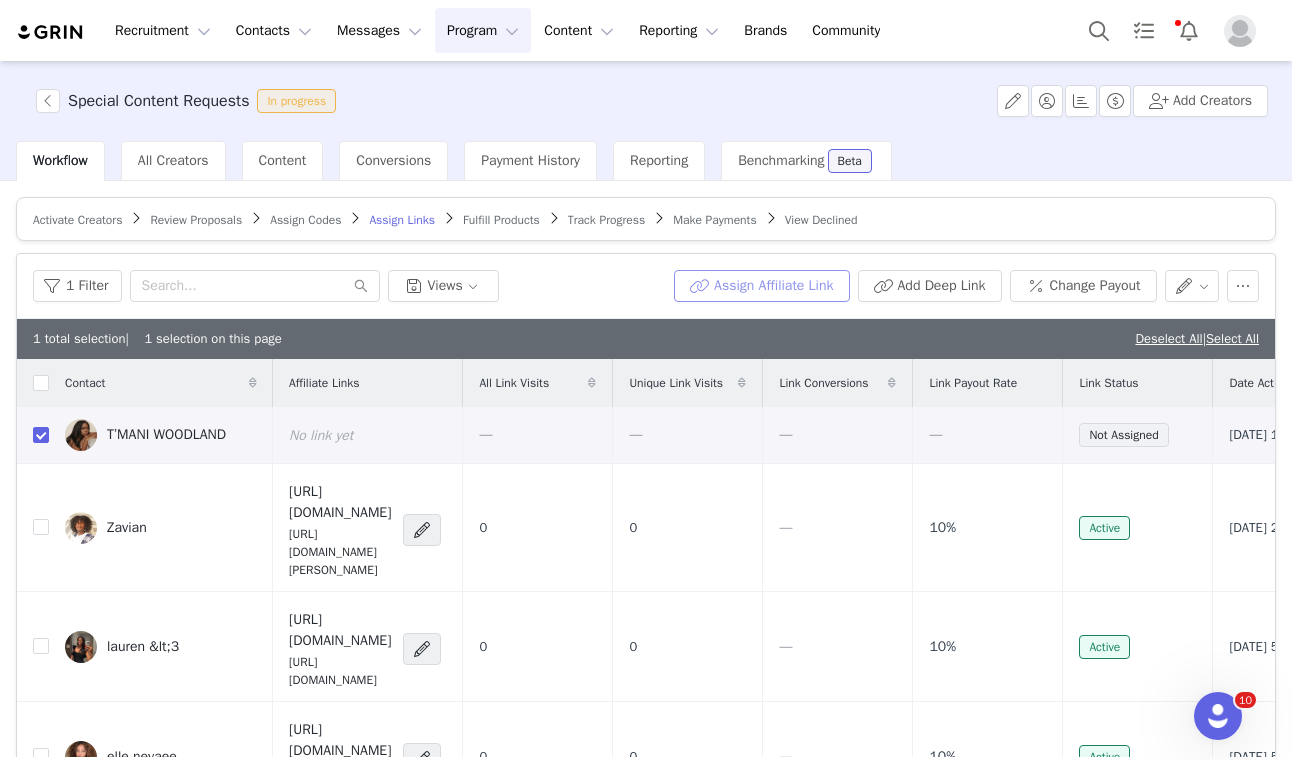 click on "Assign Affiliate Link" at bounding box center (761, 286) 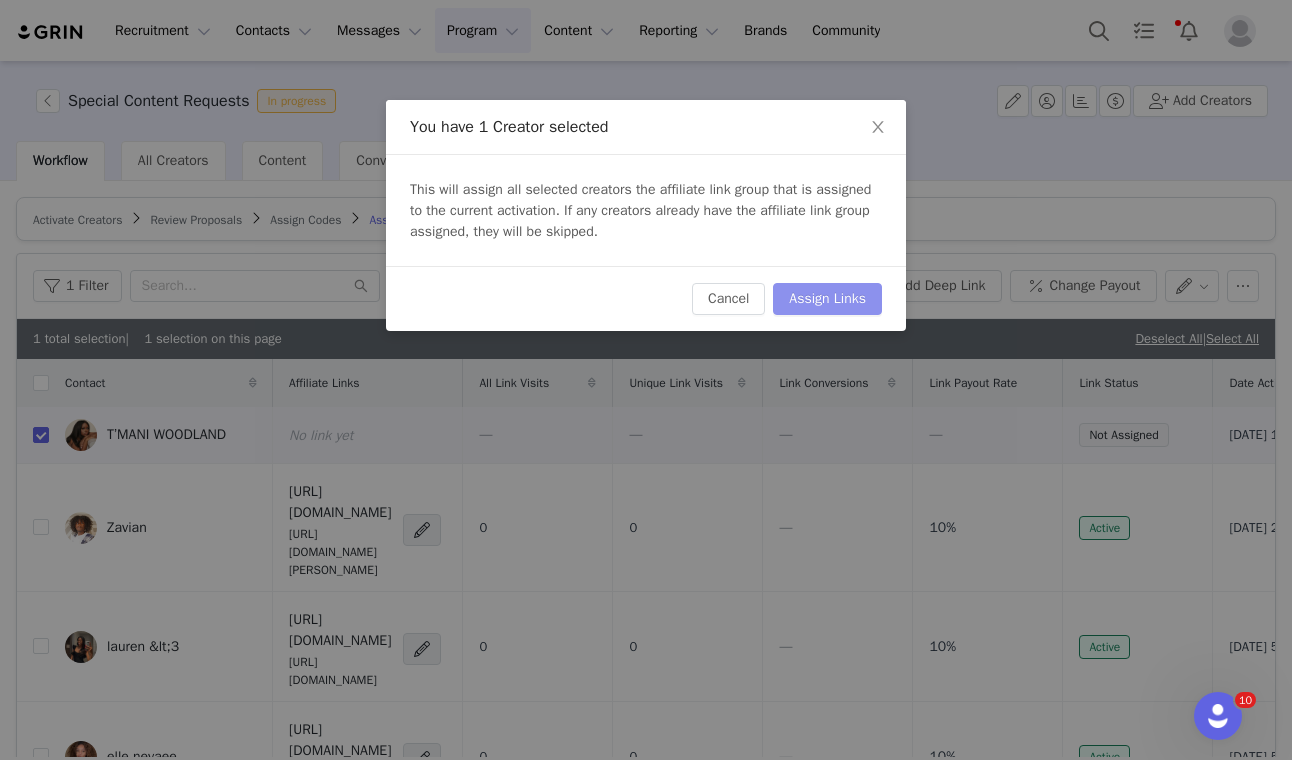 click on "Assign Links" at bounding box center [827, 299] 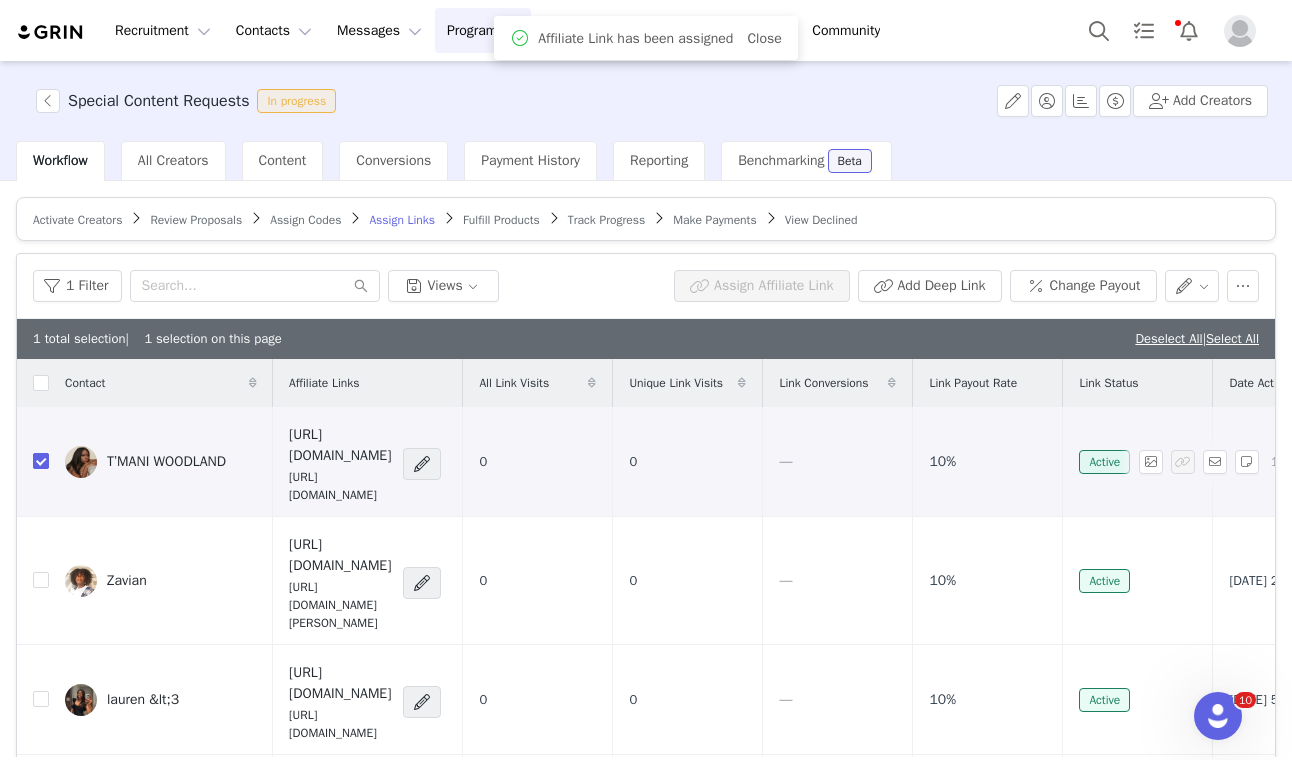 click at bounding box center [41, 461] 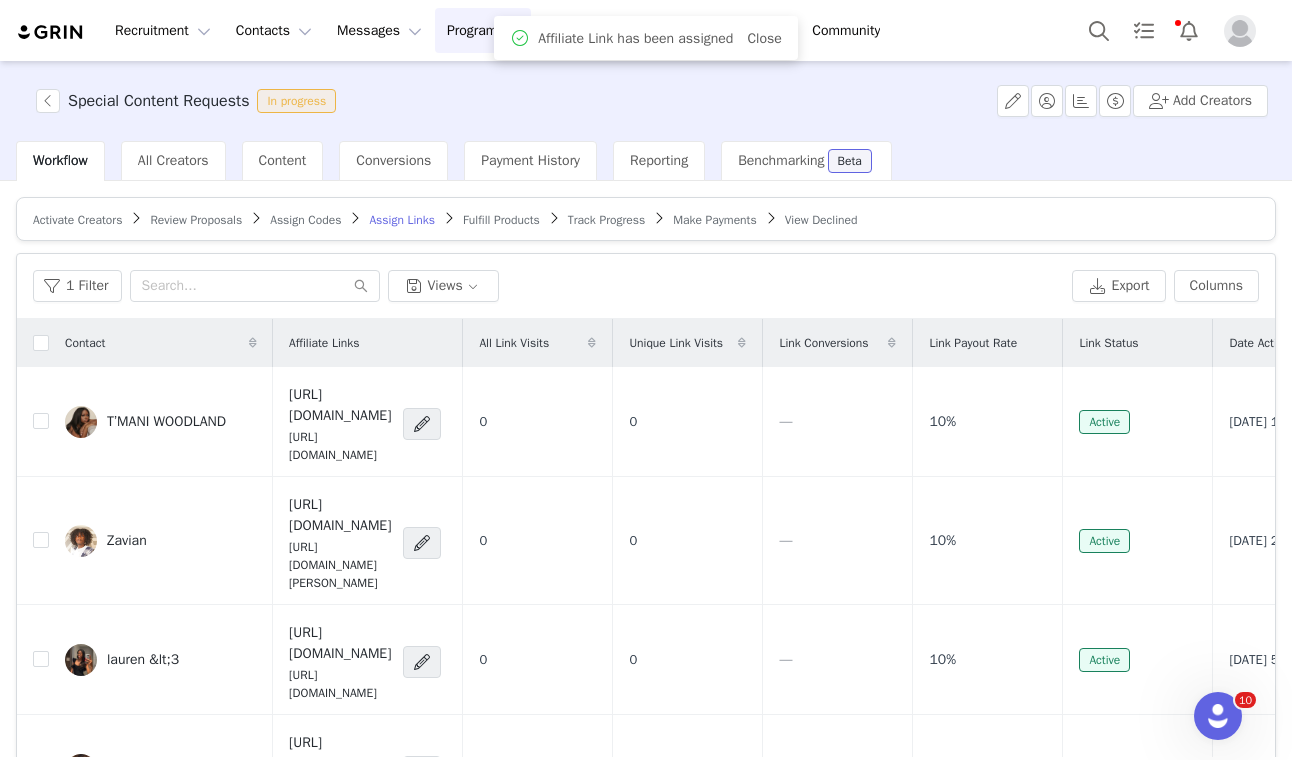 click on "Activate Creators Review Proposals Assign Codes Assign Links Fulfill Products Track Progress Make Payments View Declined" at bounding box center [646, 219] 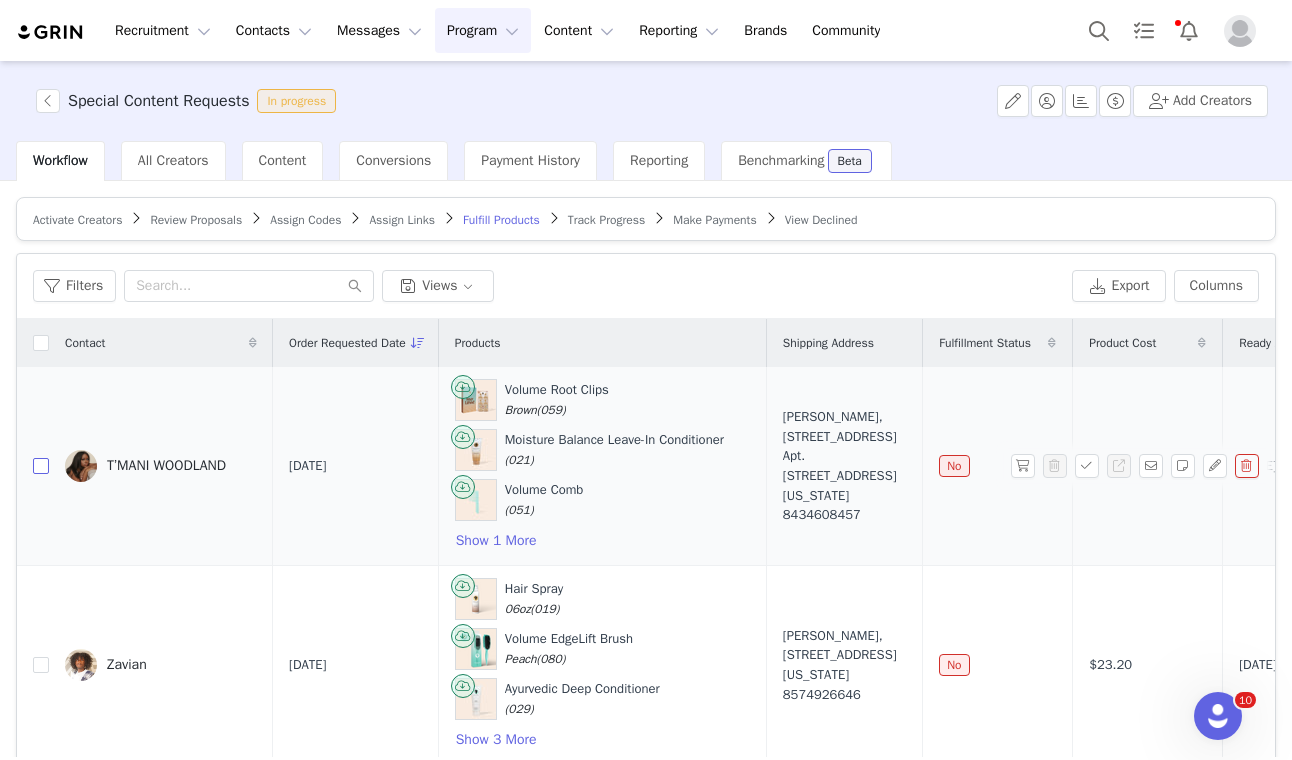 click at bounding box center [41, 466] 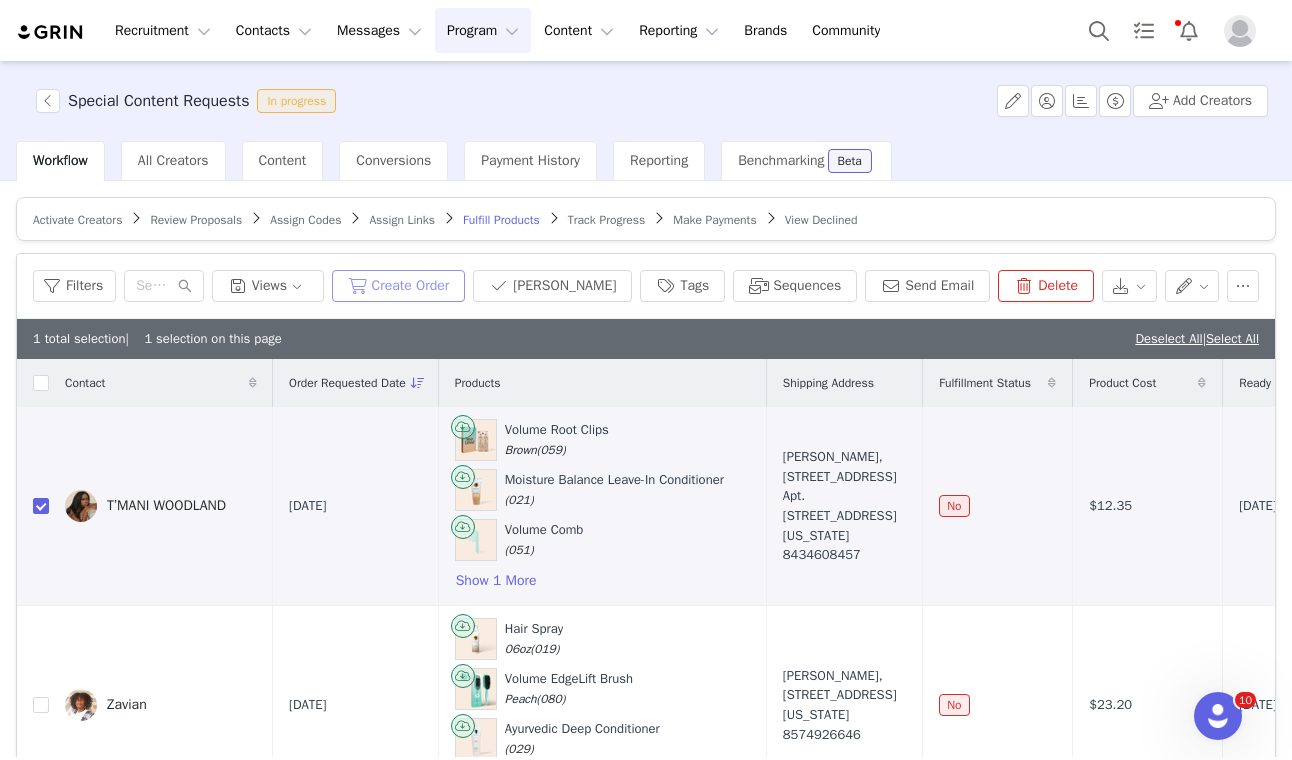 click on "Create Order" at bounding box center (399, 286) 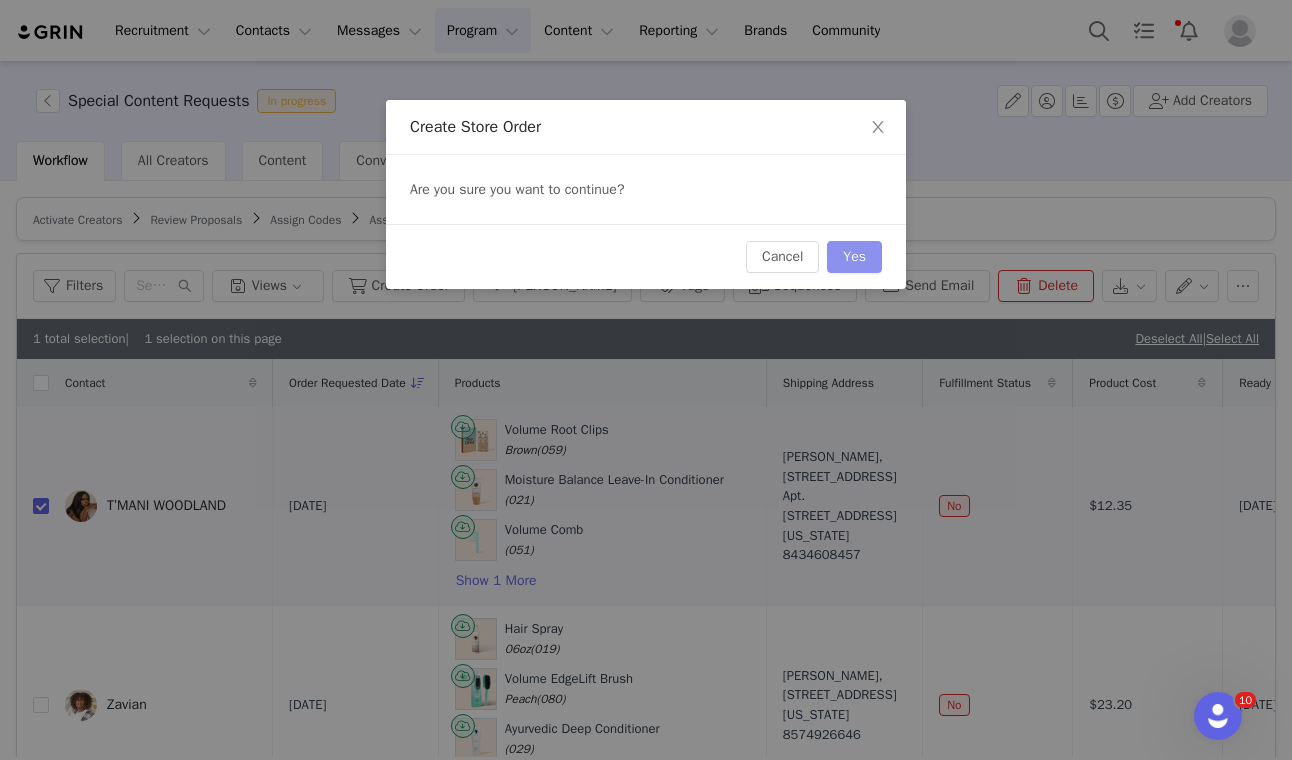 click on "Yes" at bounding box center (854, 257) 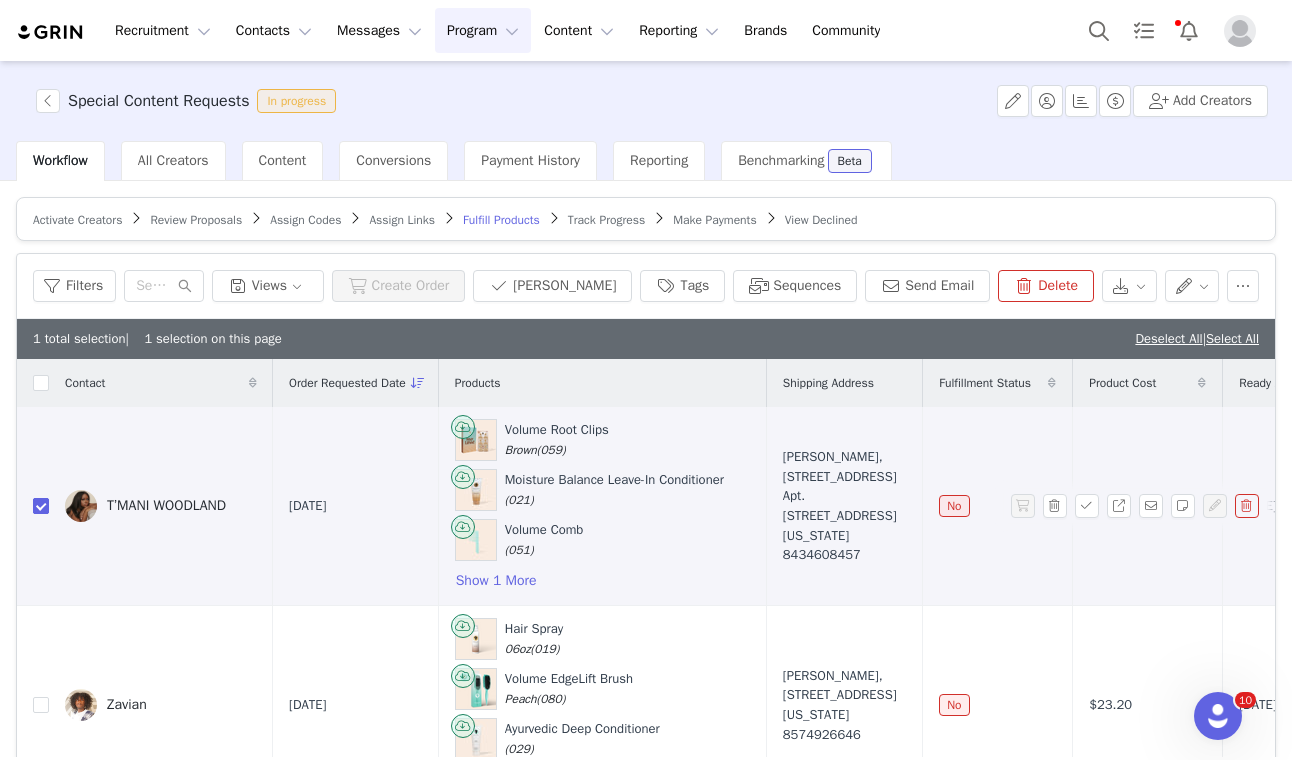 click at bounding box center [41, 506] 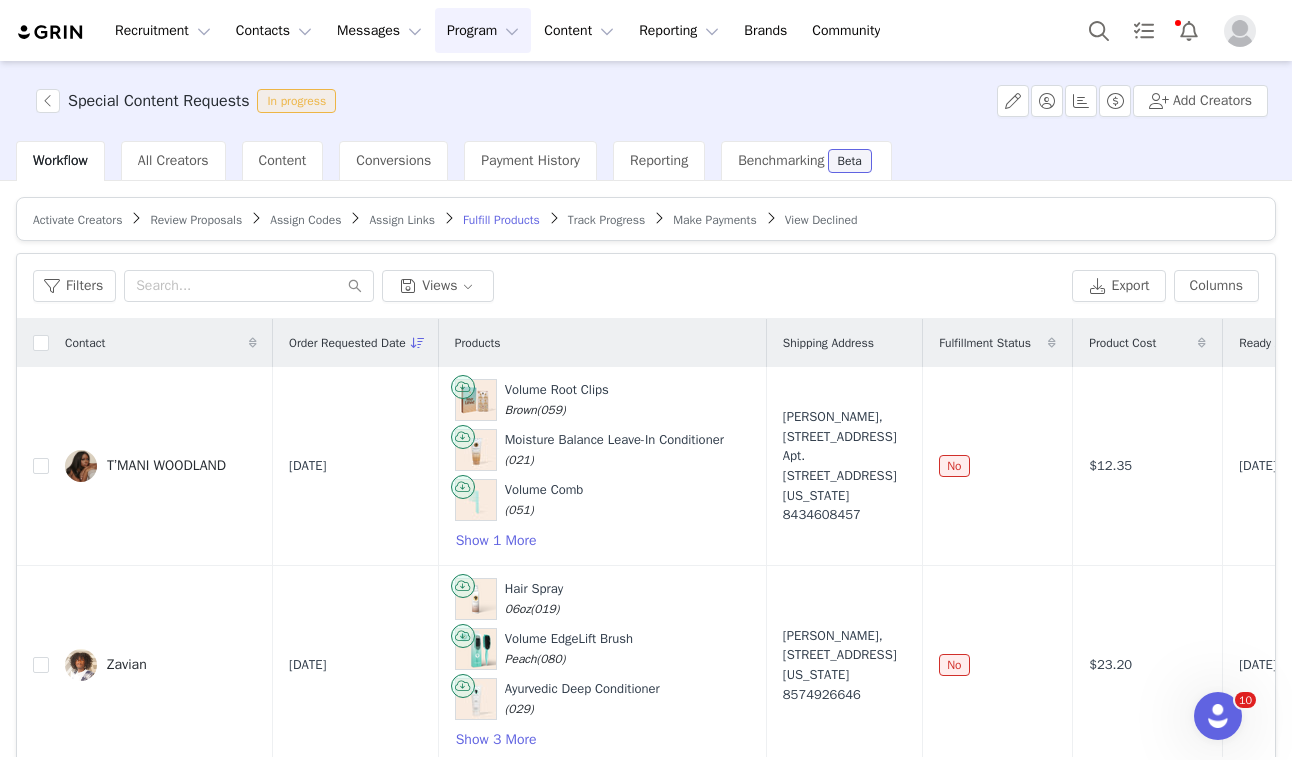 click on "Activate Creators Review Proposals Assign Codes Assign Links Fulfill Products Track Progress Make Payments View Declined" at bounding box center [646, 219] 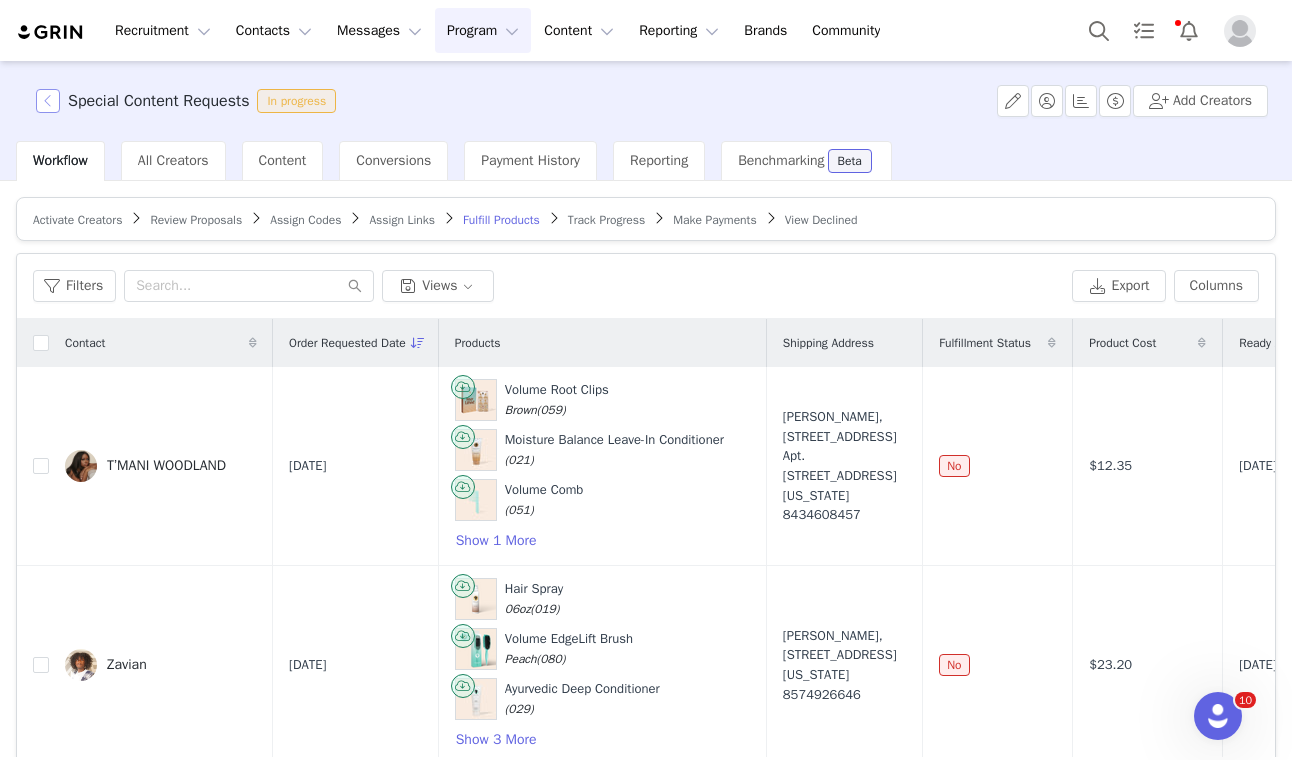 click at bounding box center [48, 101] 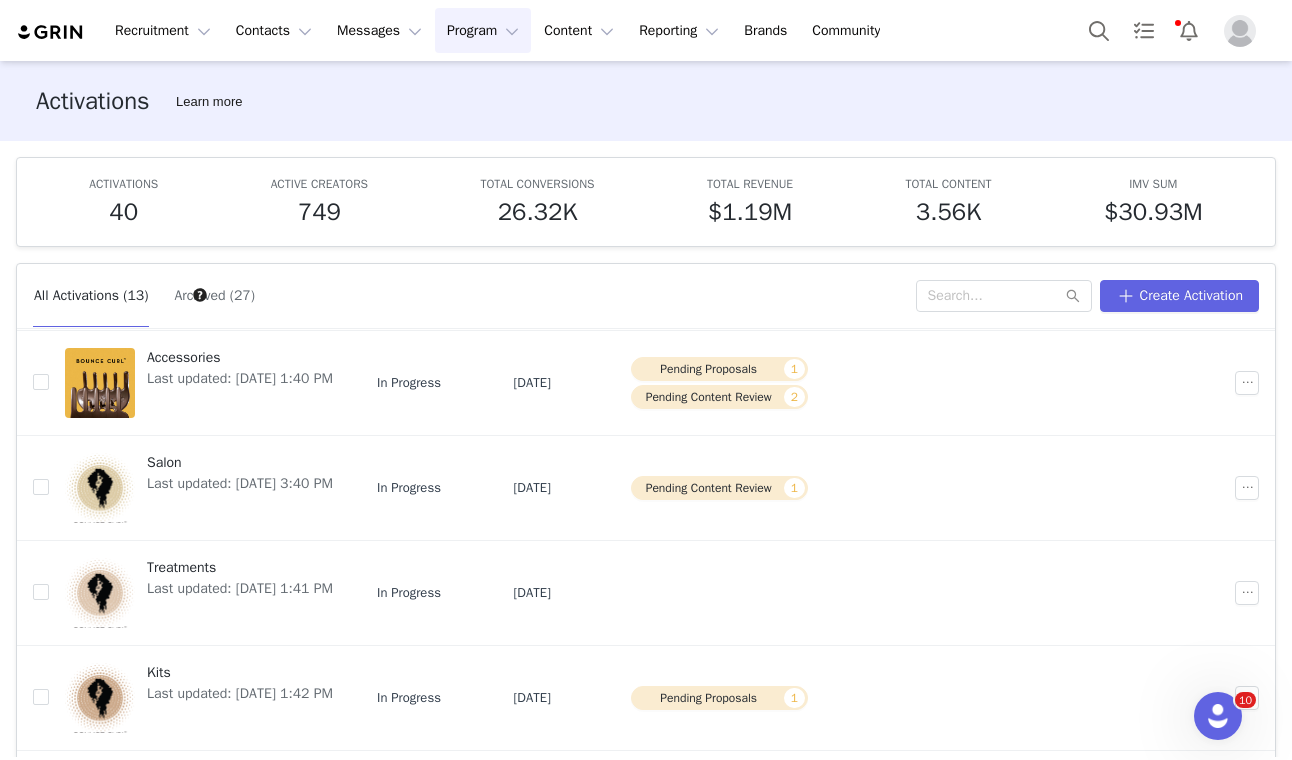 scroll, scrollTop: 588, scrollLeft: 0, axis: vertical 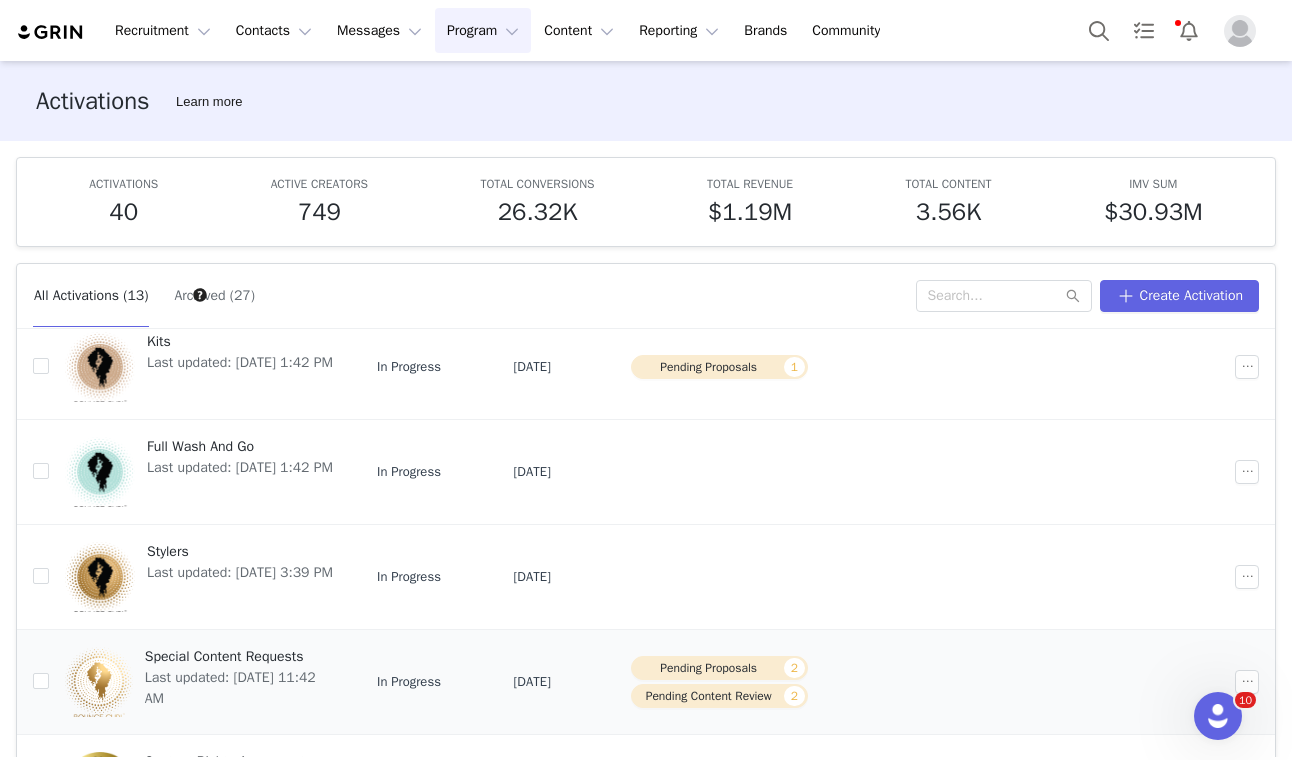 click on "Special Content Requests Last updated: Mar 11, 2025 11:42 AM" at bounding box center [239, 682] 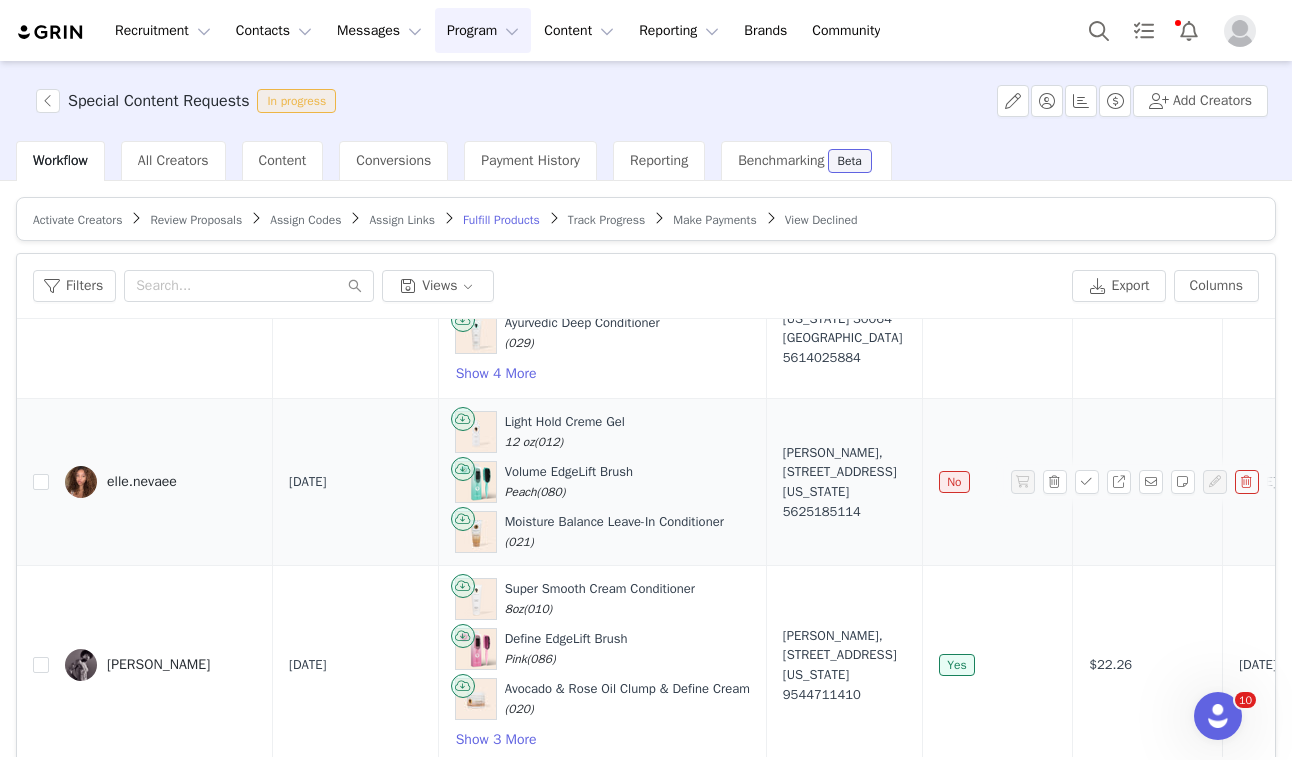 scroll, scrollTop: 565, scrollLeft: 0, axis: vertical 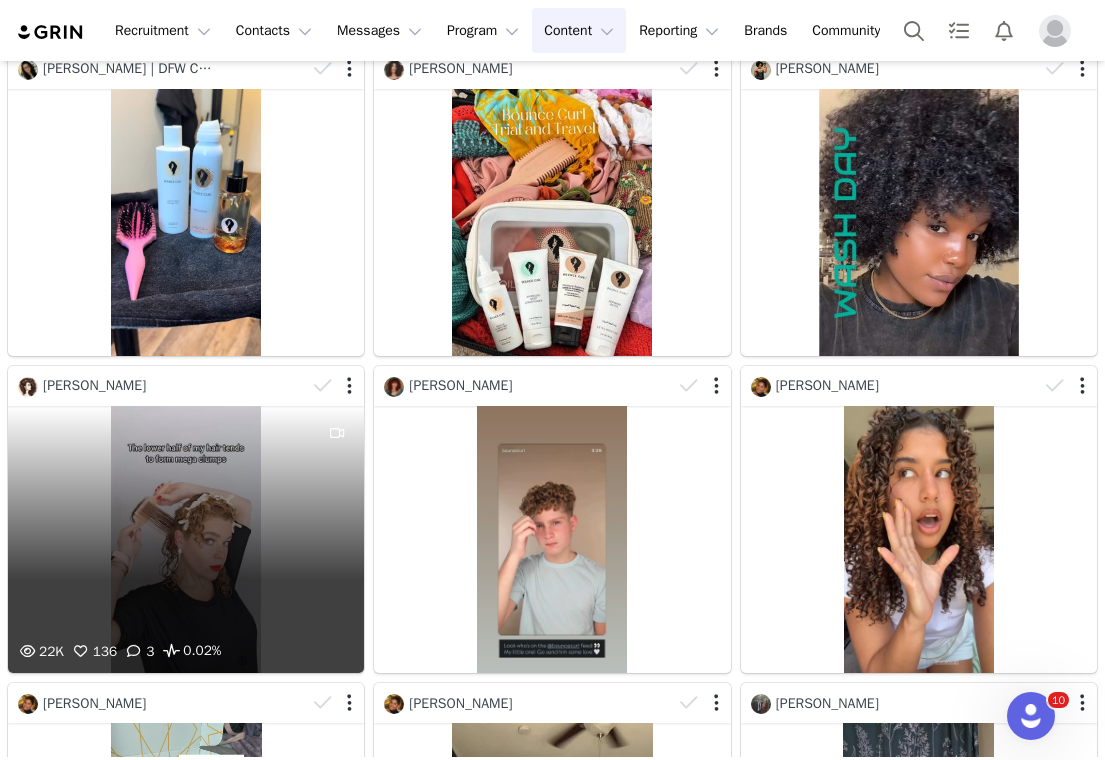 click on "22K  136  3  0.02%" at bounding box center (186, 539) 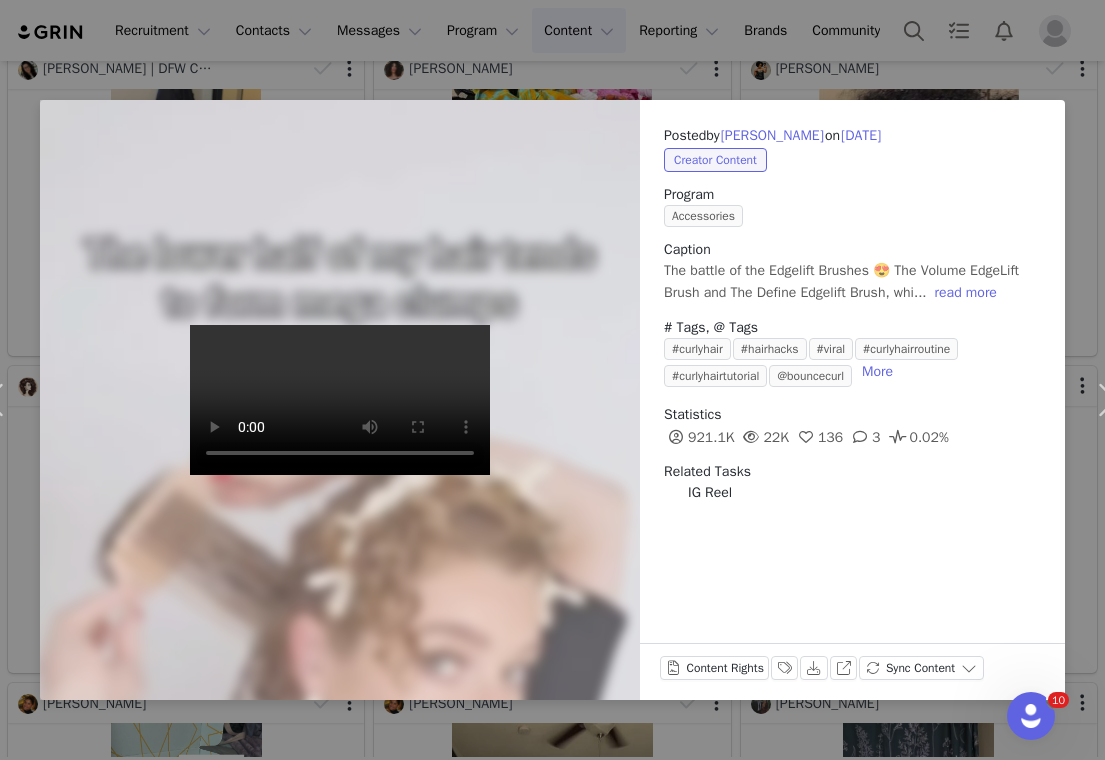 click at bounding box center [340, 400] 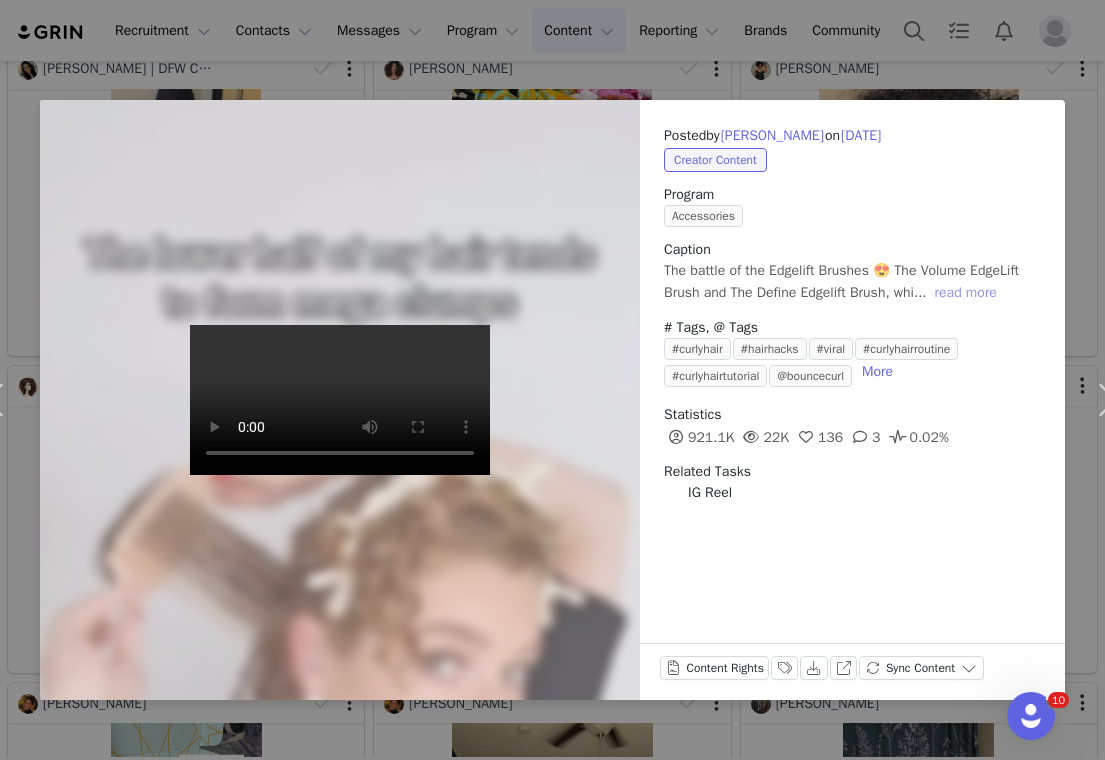 click on "read more" at bounding box center (966, 293) 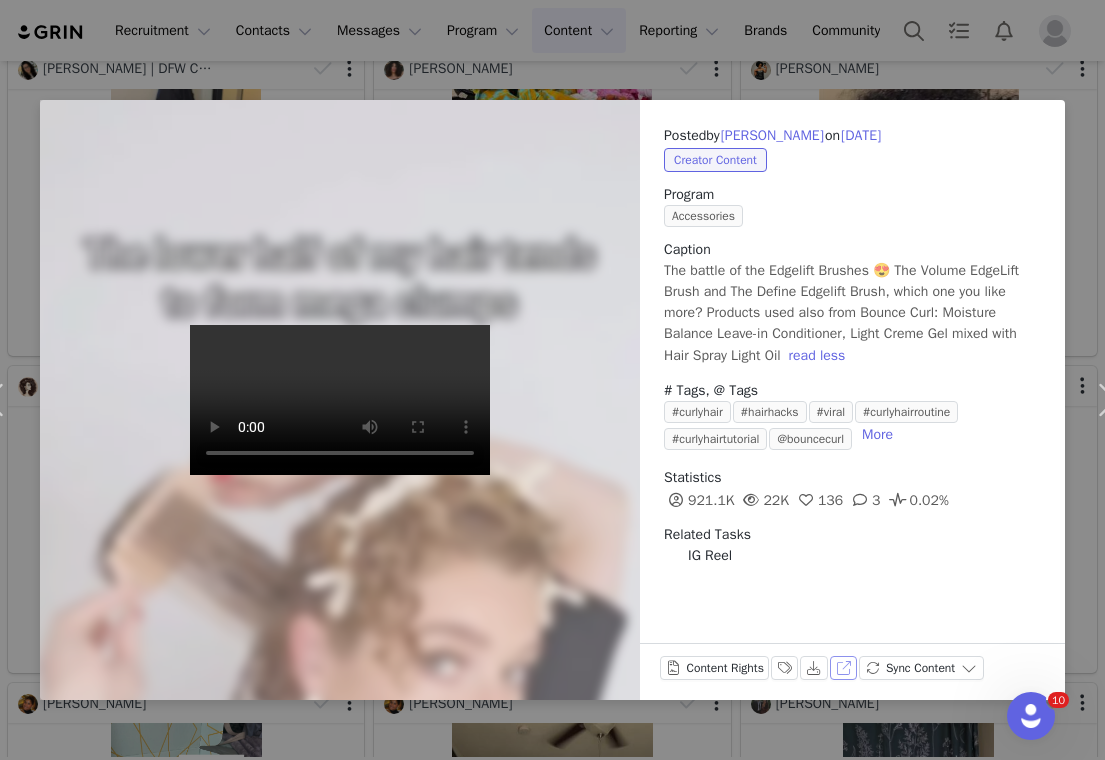 click on "View on Instagram" at bounding box center [844, 668] 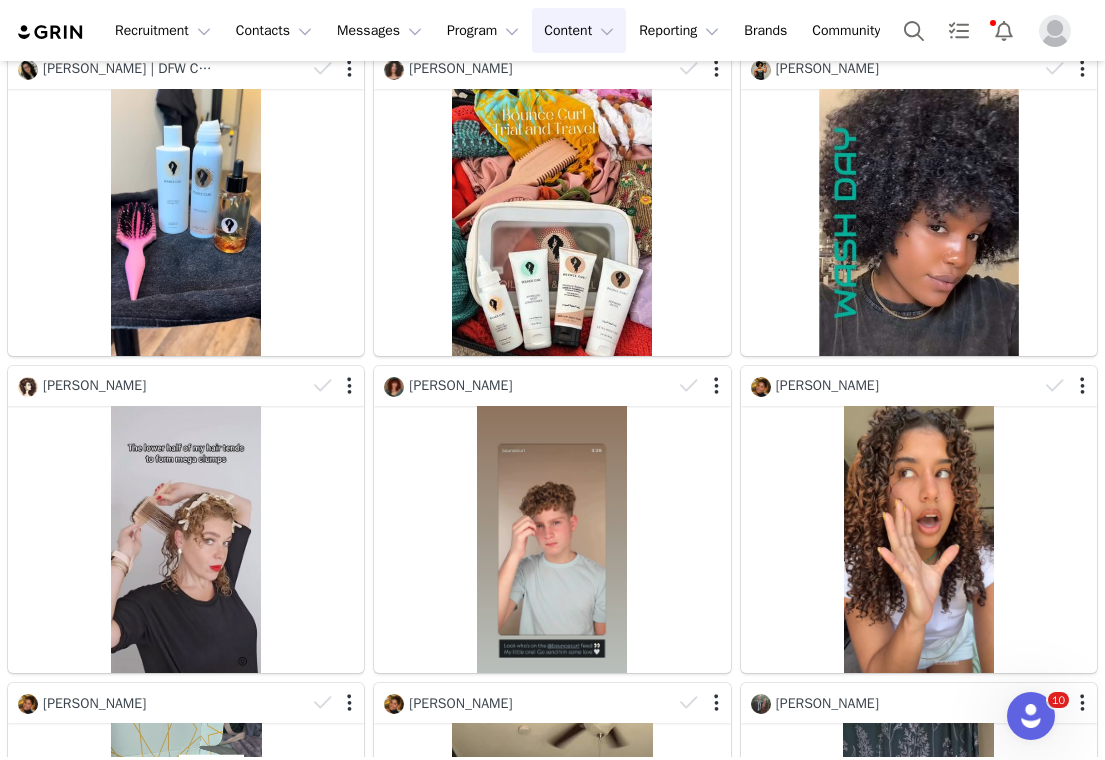scroll, scrollTop: 0, scrollLeft: 0, axis: both 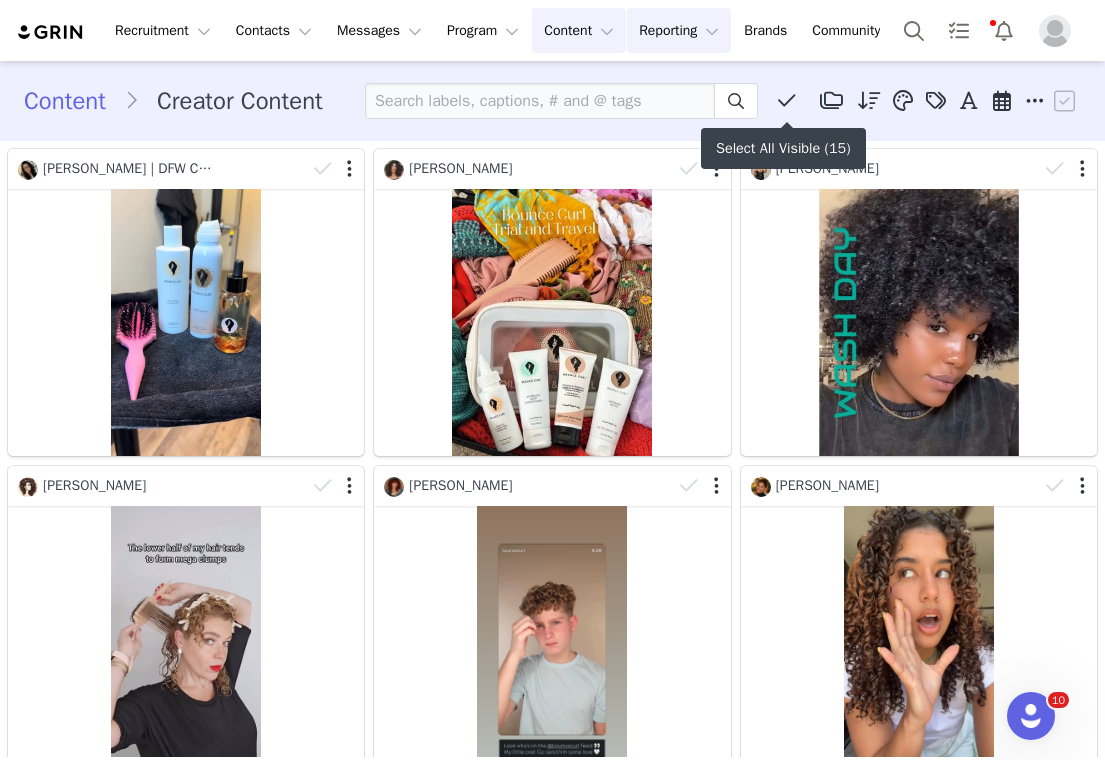 click on "Reporting Reporting" at bounding box center (679, 30) 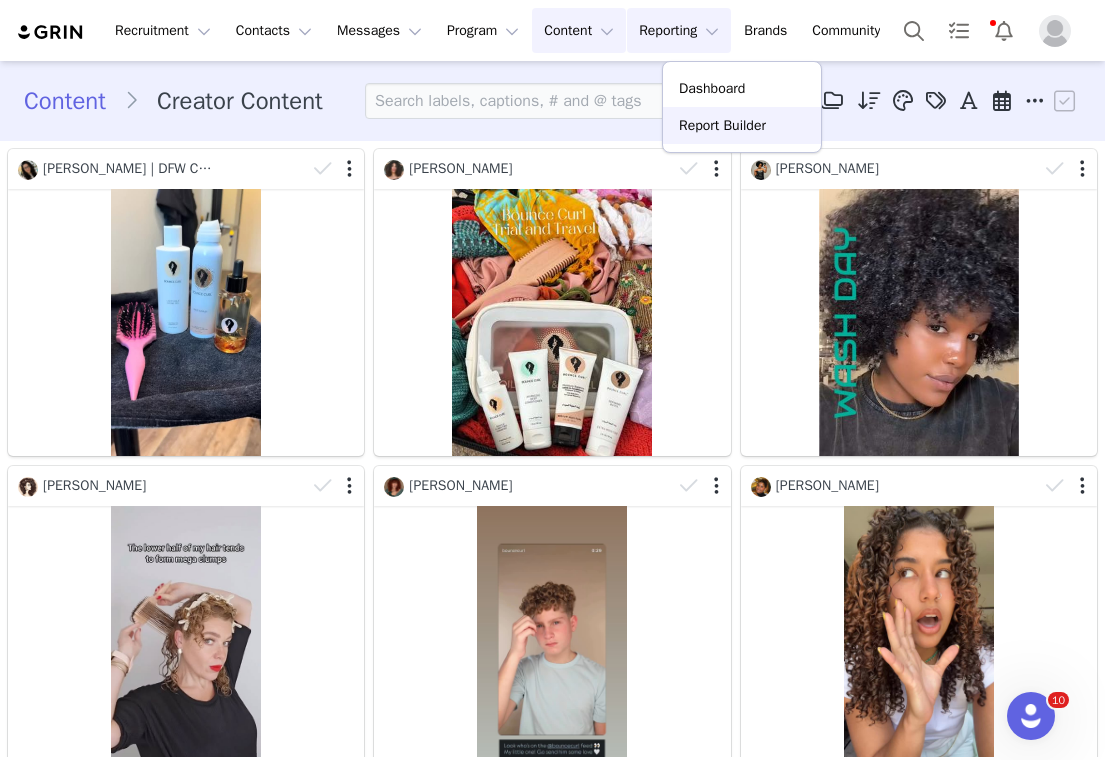 click on "Report Builder" at bounding box center (722, 125) 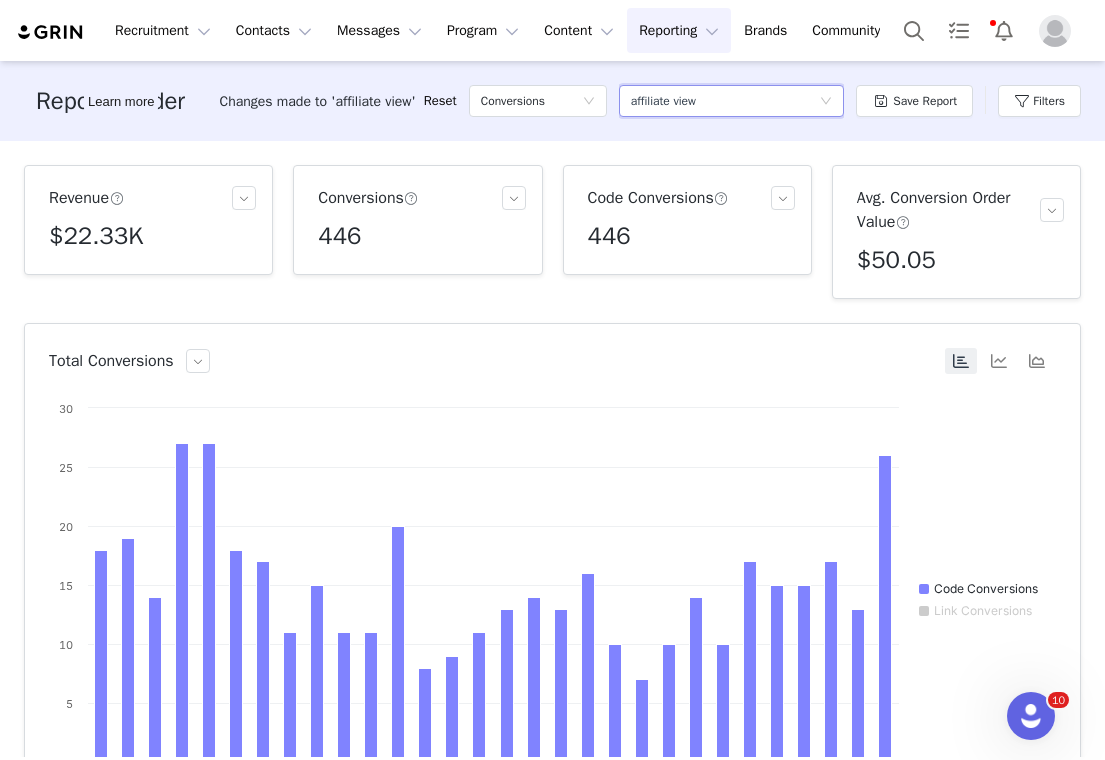 click on "Select a report affiliate view" at bounding box center [731, 101] 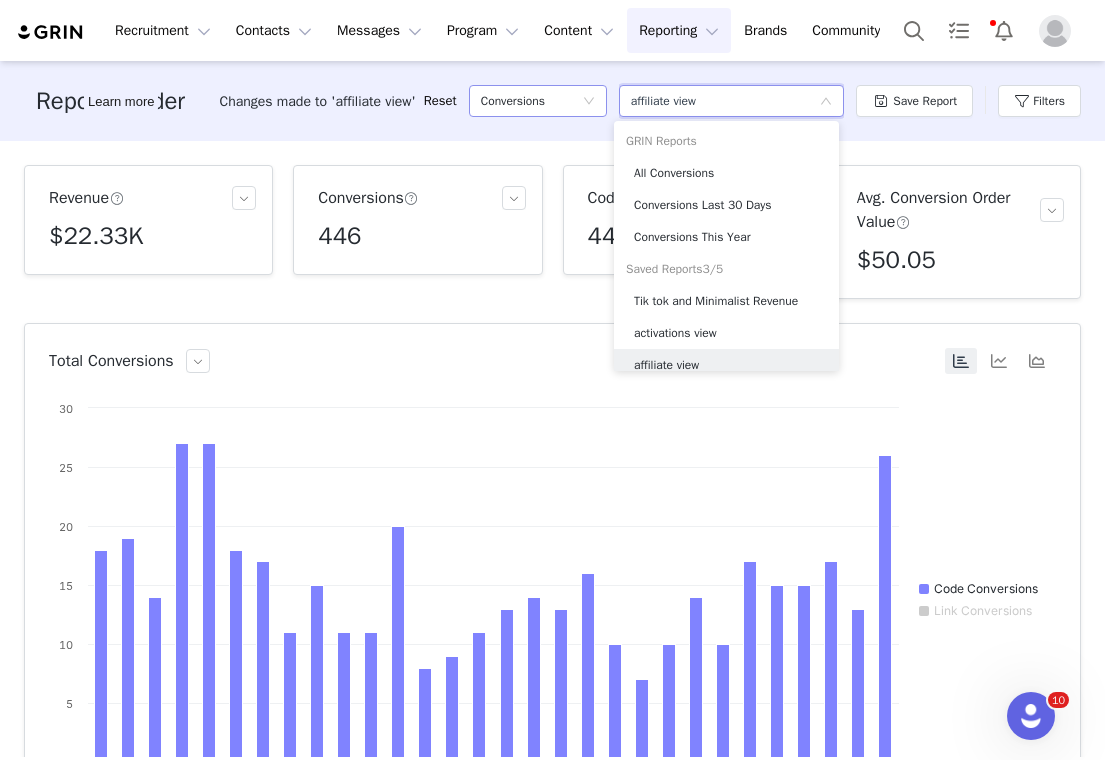 scroll, scrollTop: 10, scrollLeft: 0, axis: vertical 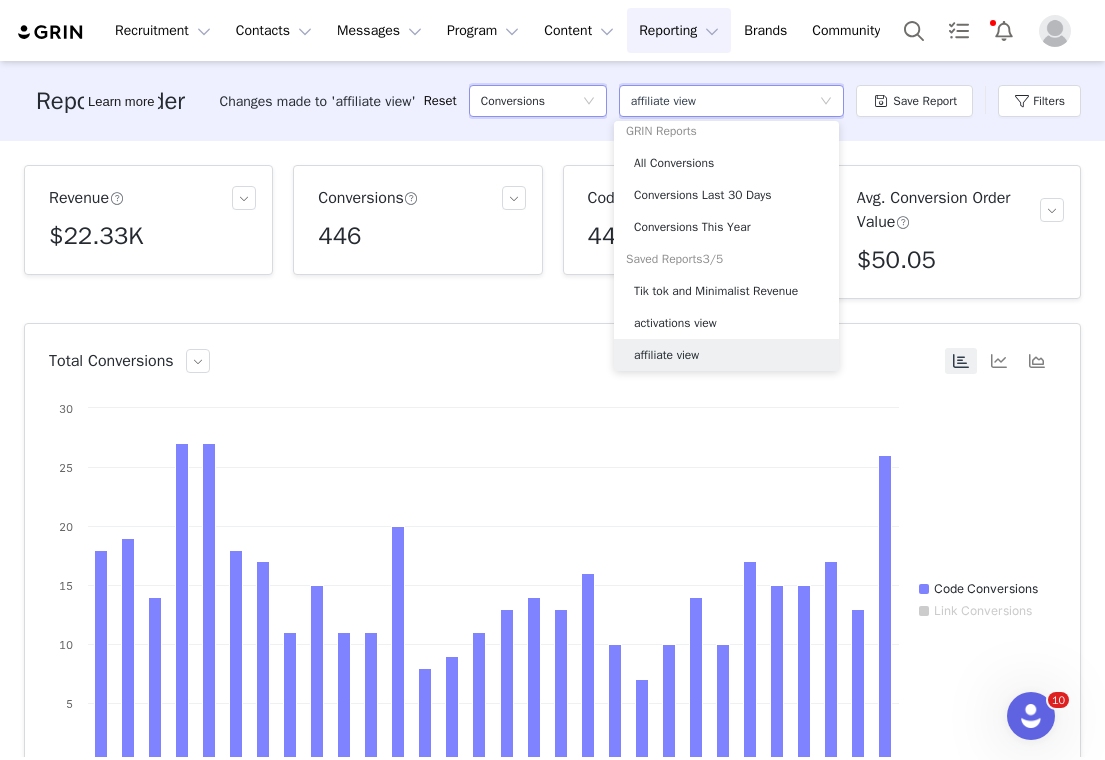 click on "Conversions" at bounding box center [513, 101] 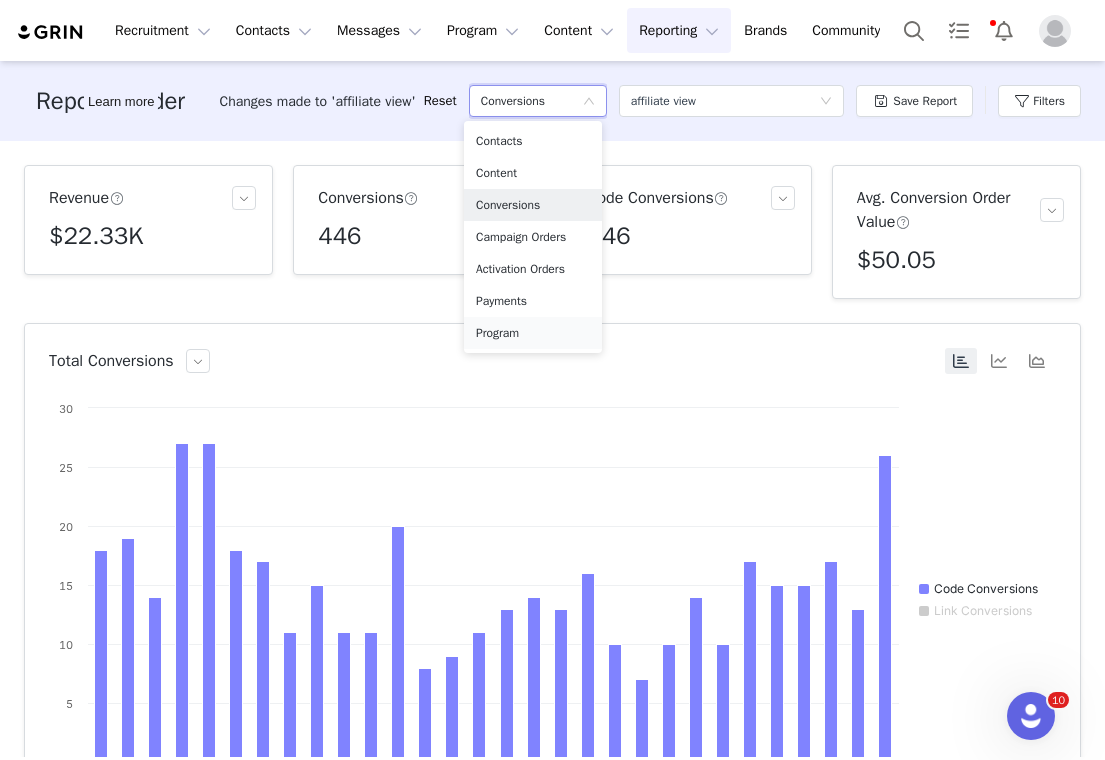 click on "Program" at bounding box center [533, 333] 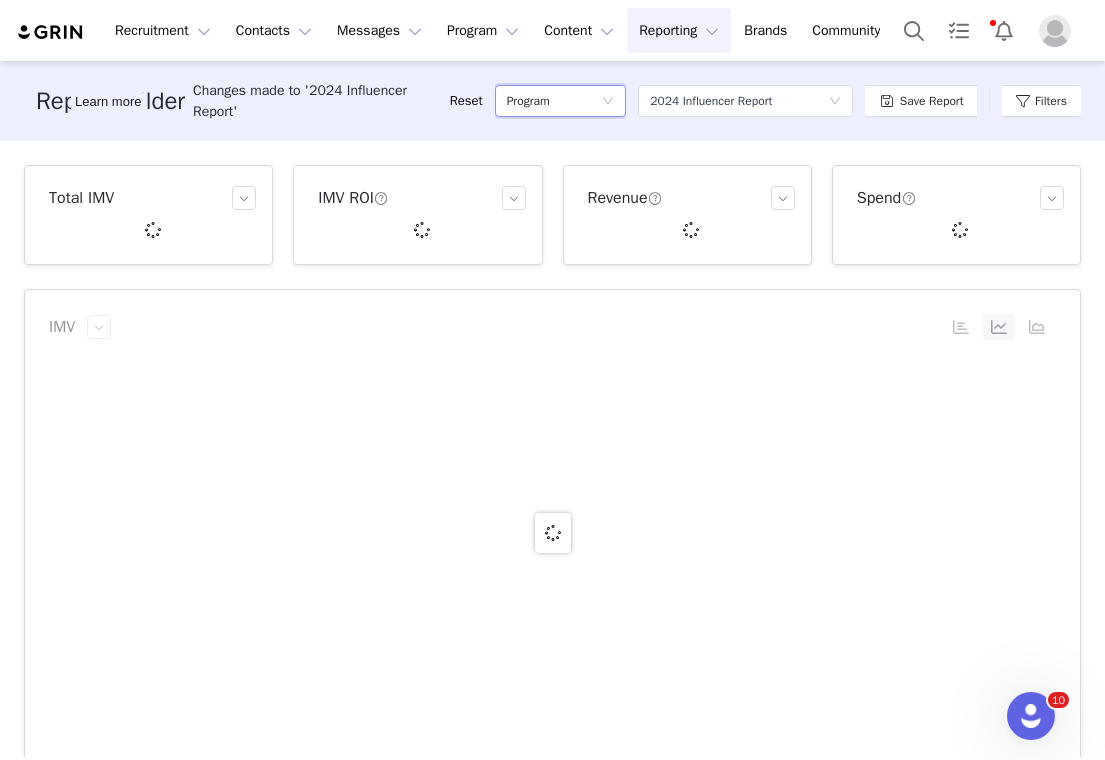 click on "Select a report 2024 Influencer Report" at bounding box center (745, 101) 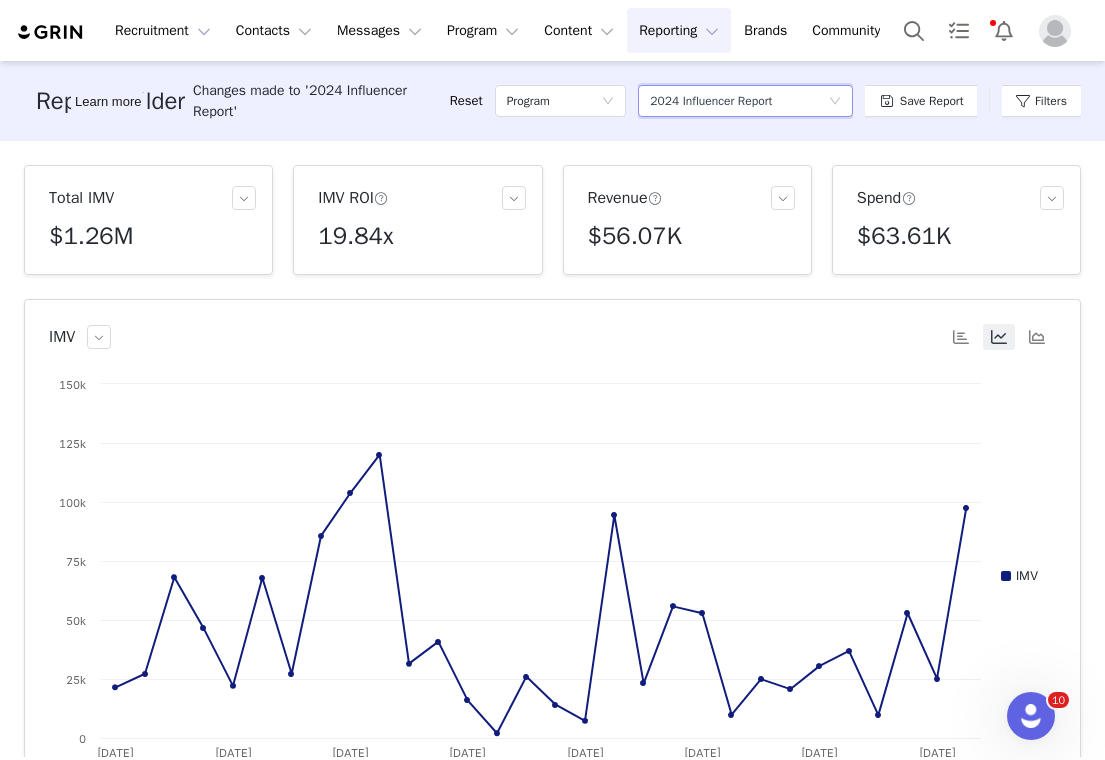 click on "2024 Influencer Report" at bounding box center [711, 101] 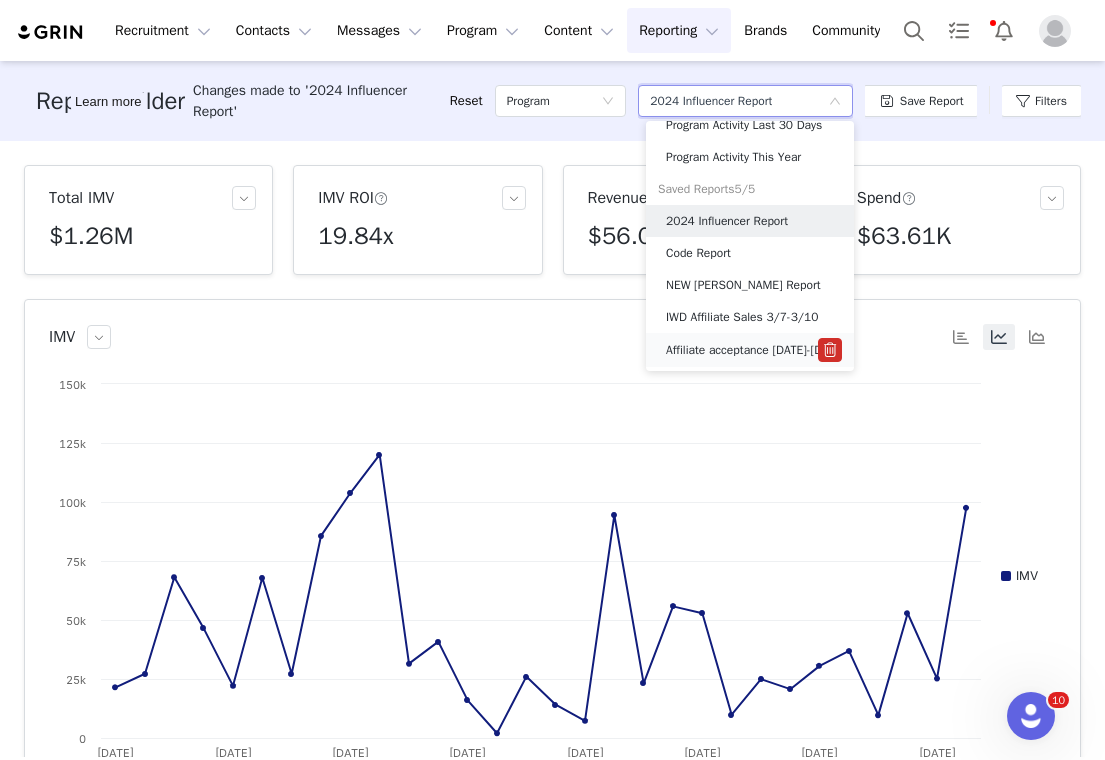 scroll, scrollTop: 0, scrollLeft: 0, axis: both 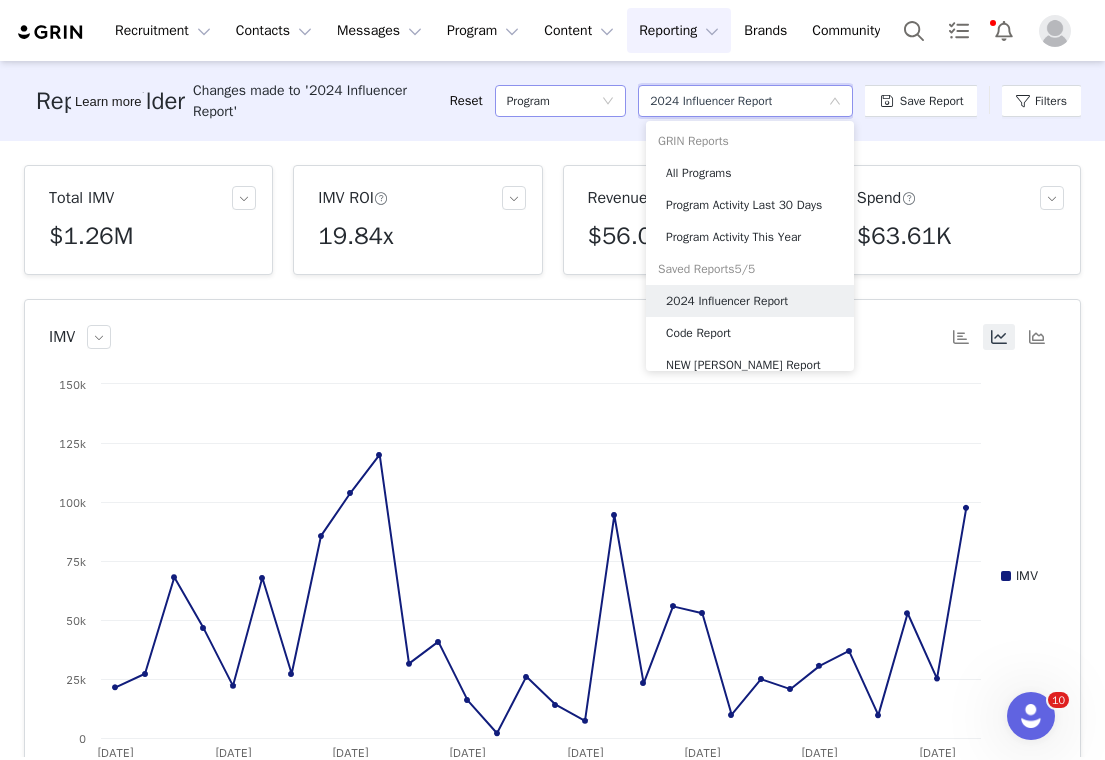 click on "Program" at bounding box center [528, 101] 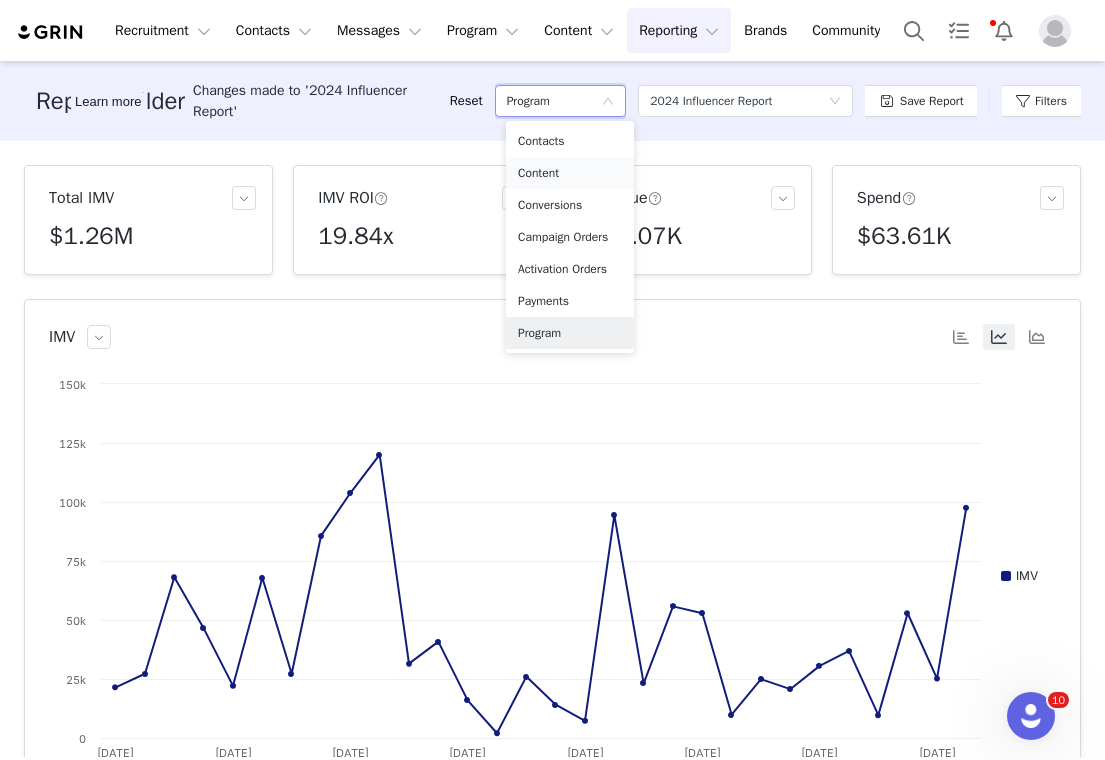 click on "Content" at bounding box center (570, 173) 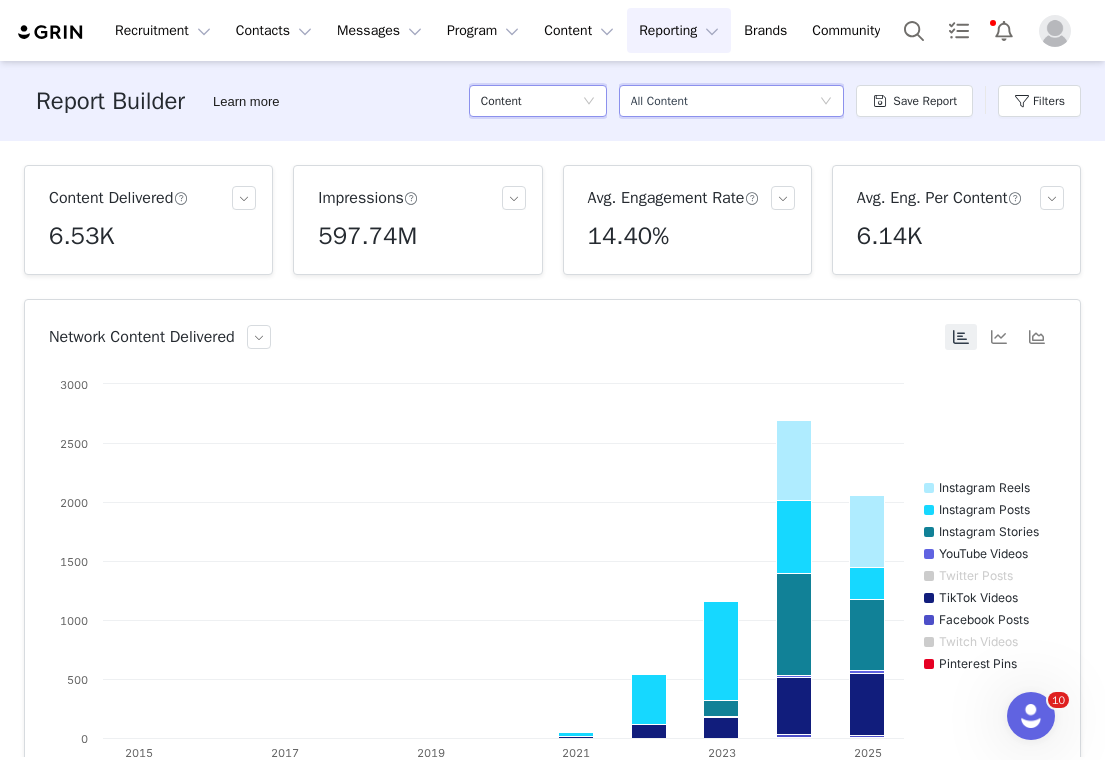 click on "Select a report All Content" at bounding box center (725, 101) 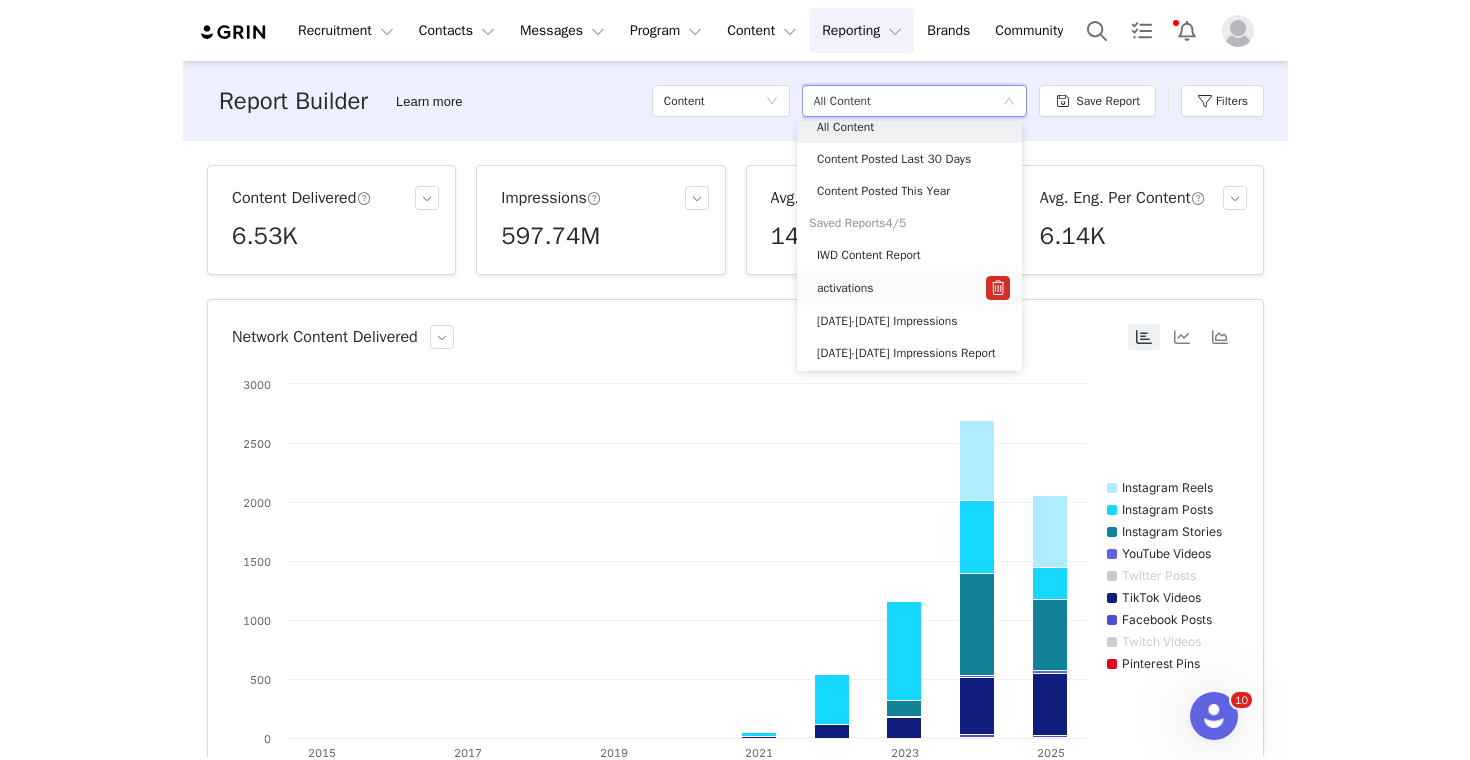 scroll, scrollTop: 48, scrollLeft: 0, axis: vertical 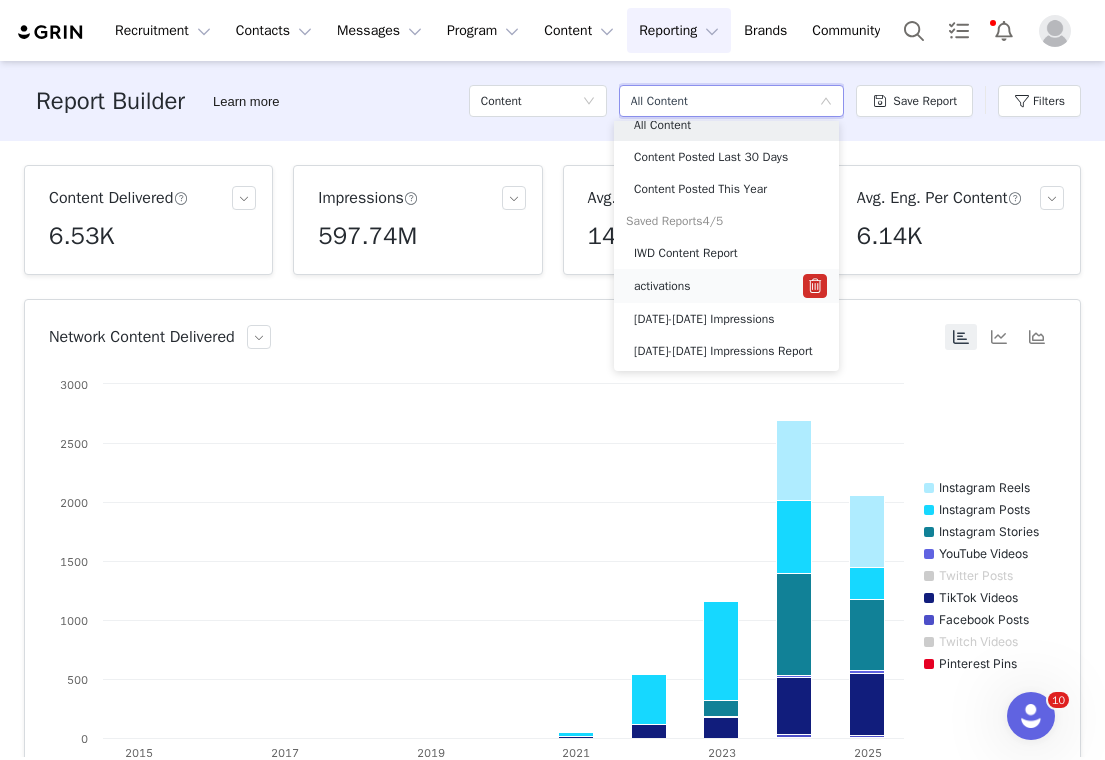 click on "activations" at bounding box center [718, 286] 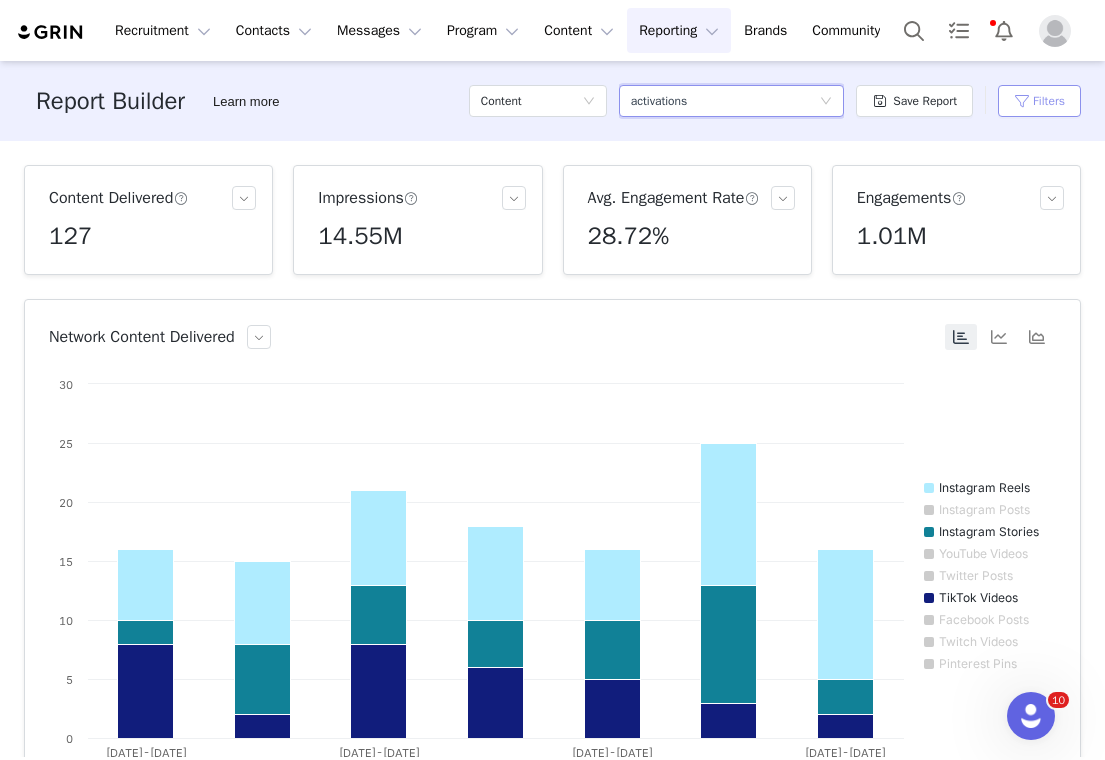 click on "Filters" at bounding box center [1039, 101] 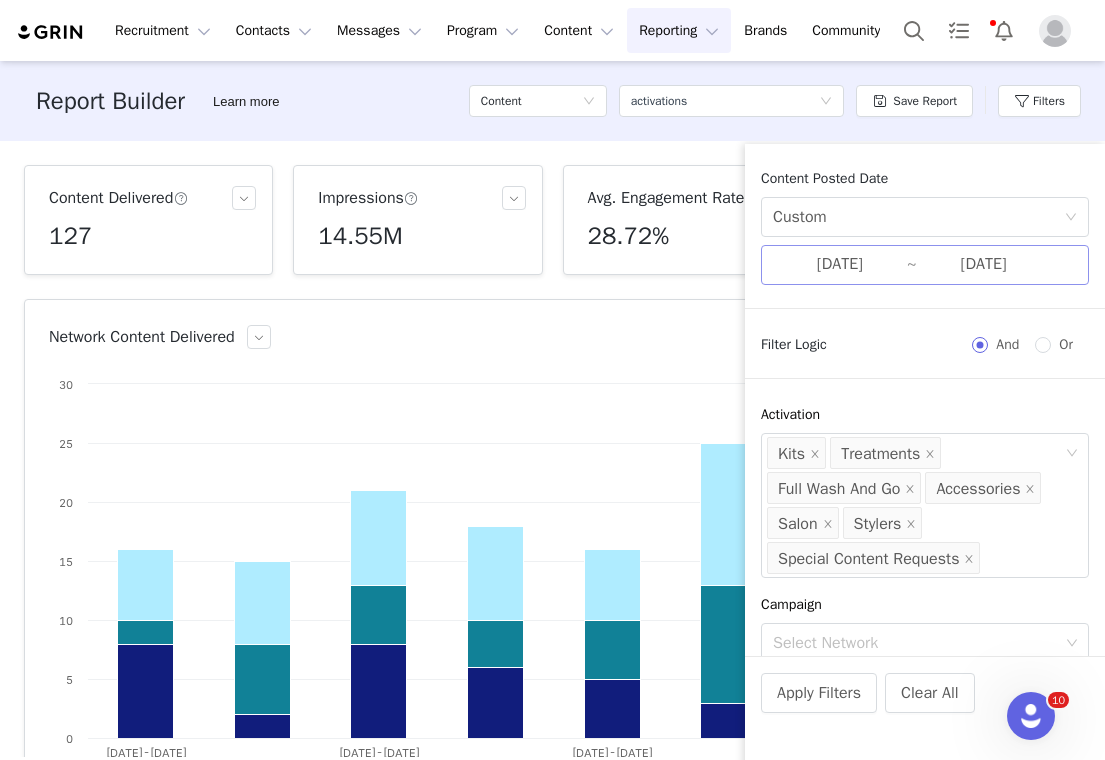 click on "04/01/2025" at bounding box center [840, 265] 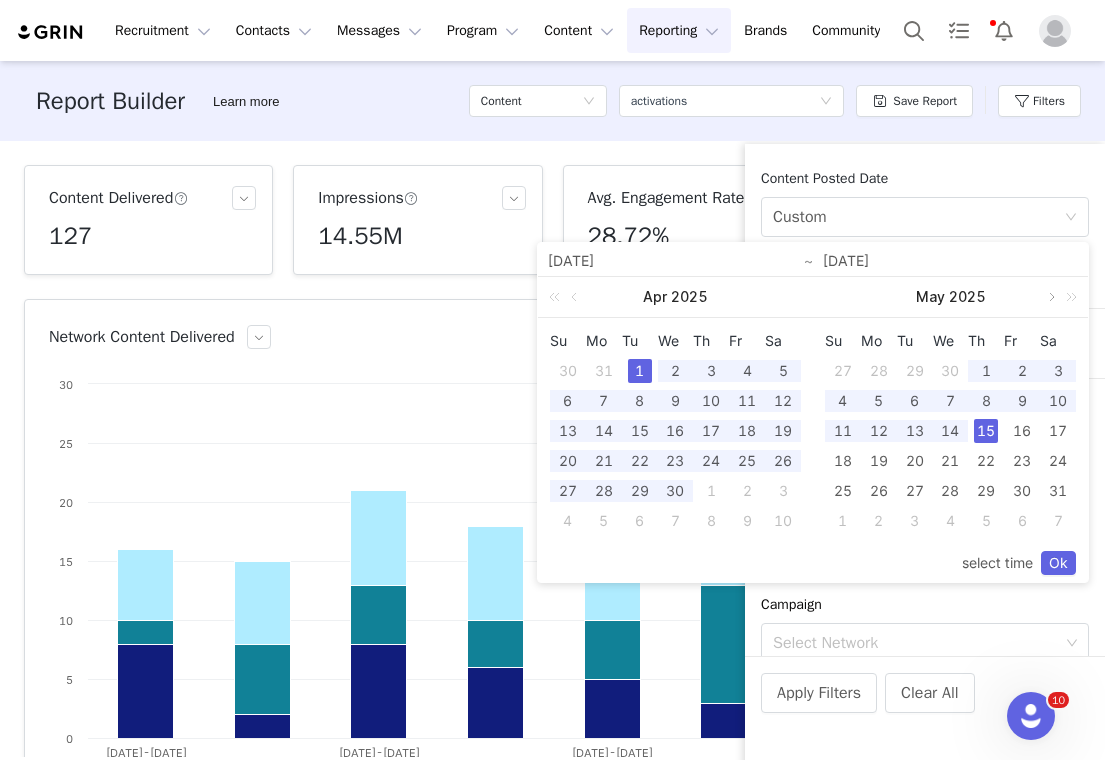 click at bounding box center [1050, 297] 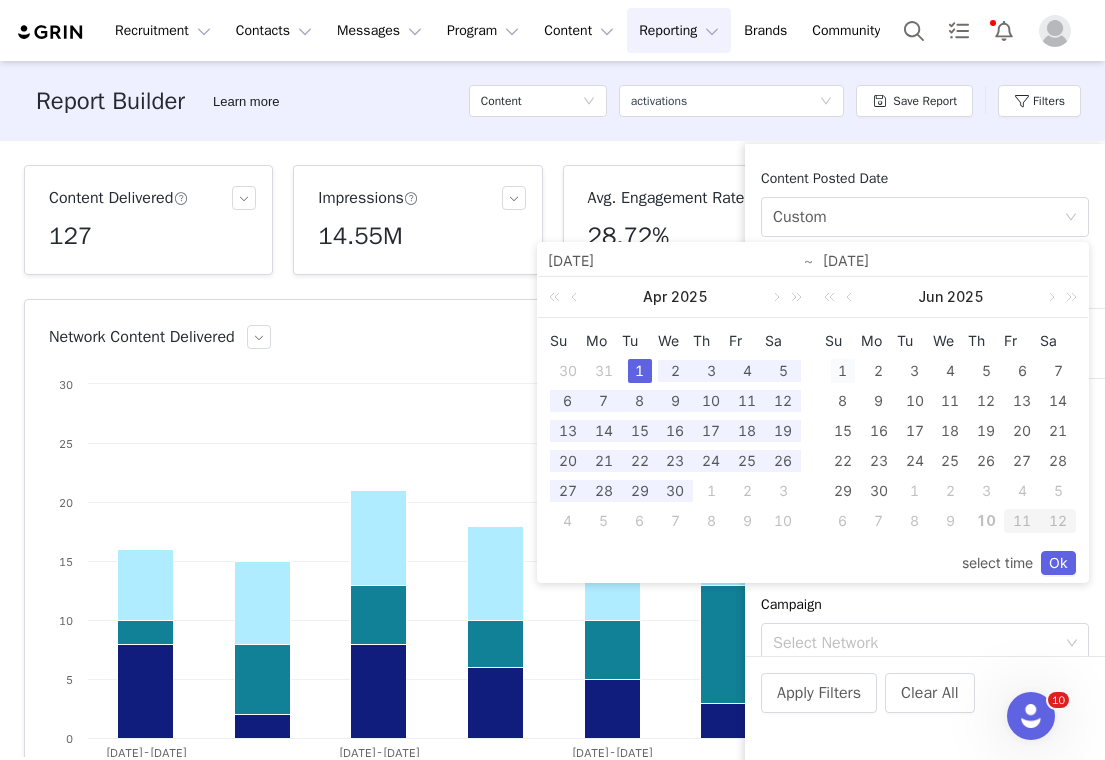 click on "1" at bounding box center [843, 371] 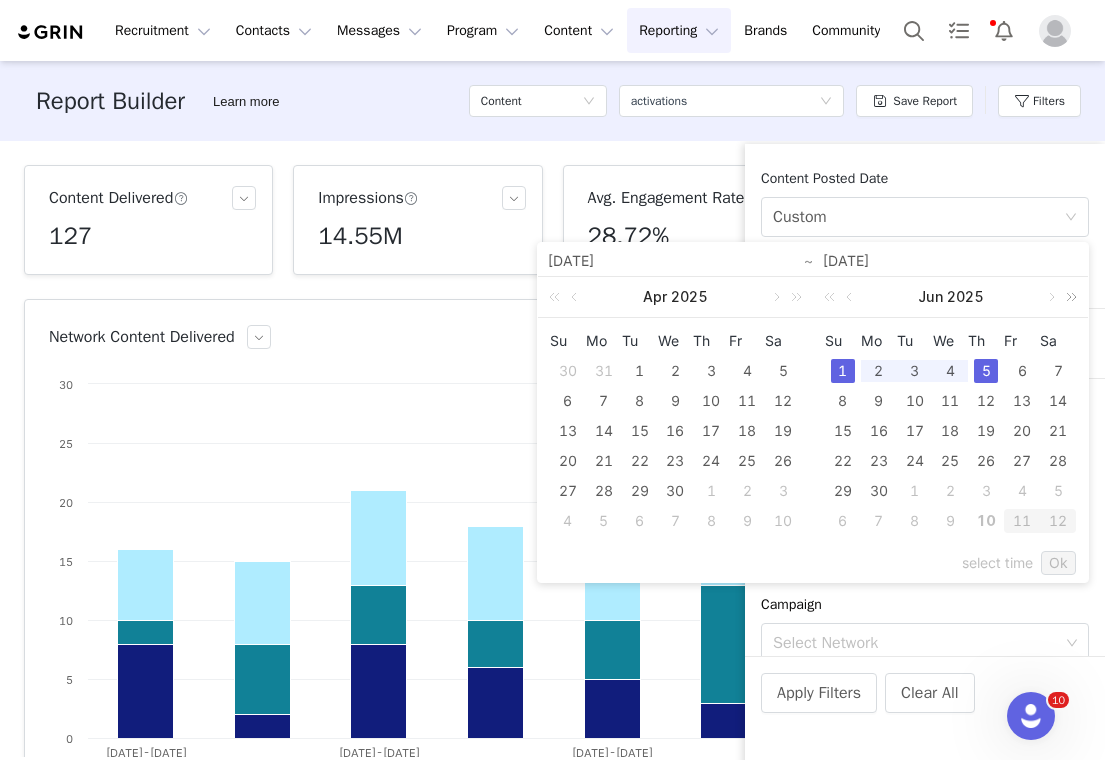 click at bounding box center (1068, 297) 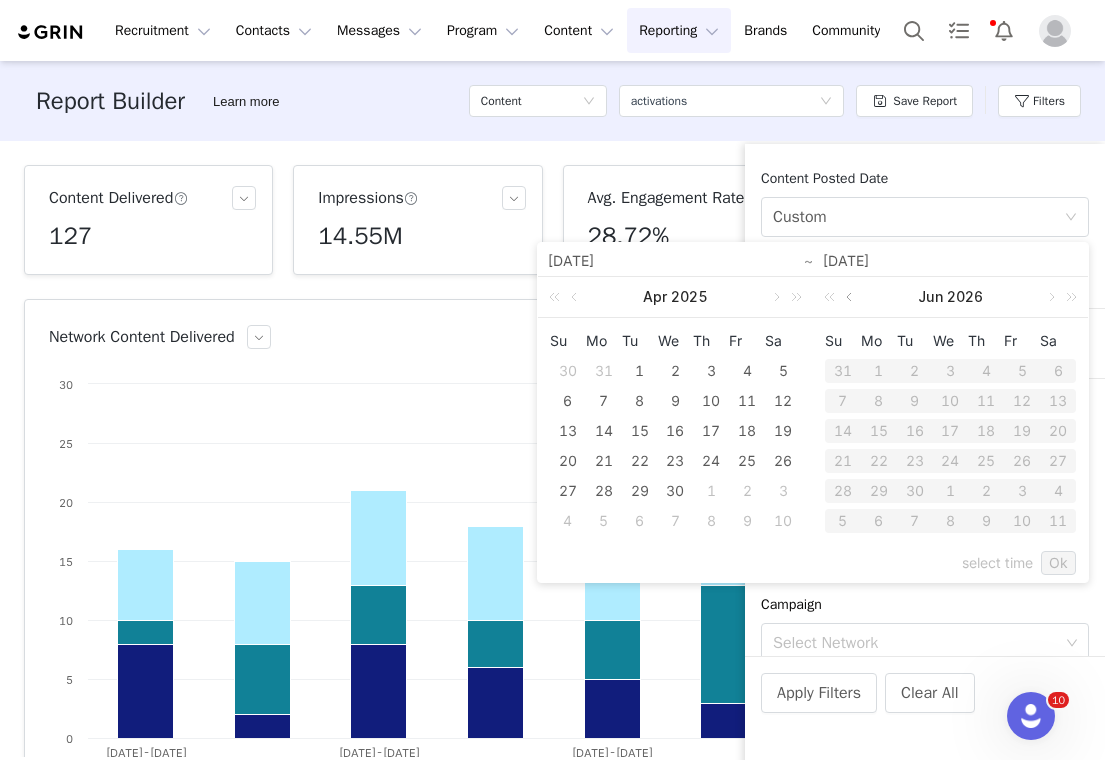 click at bounding box center [851, 297] 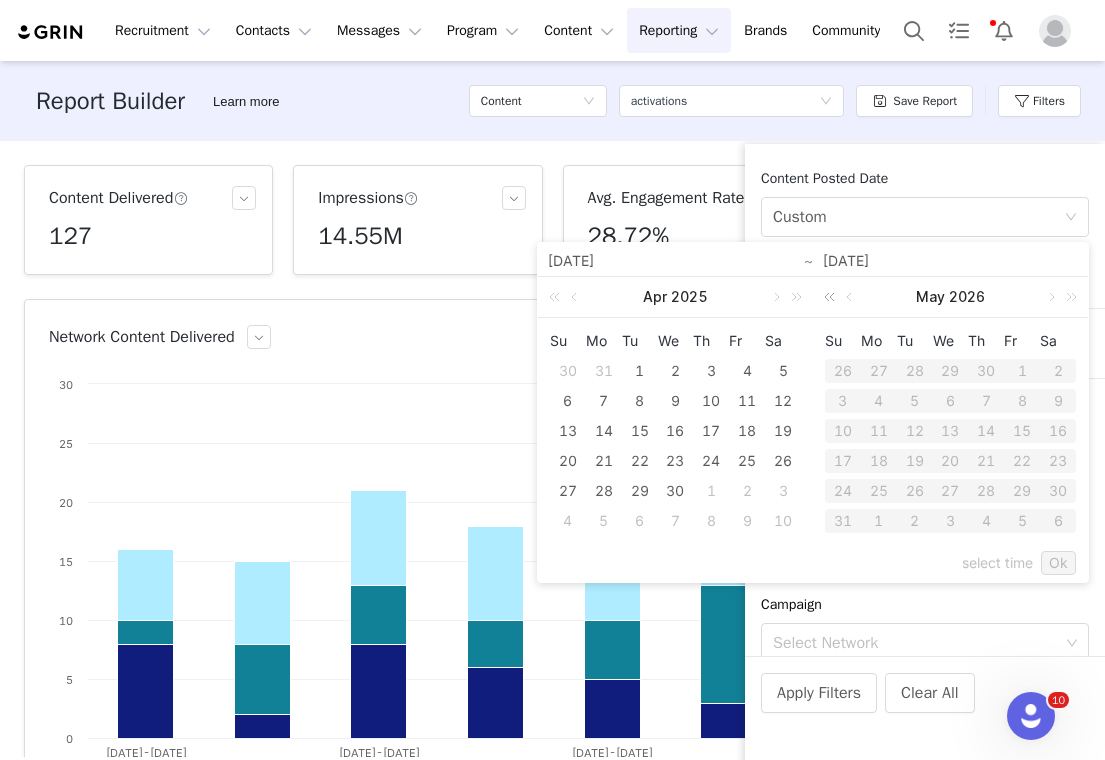 click at bounding box center (833, 297) 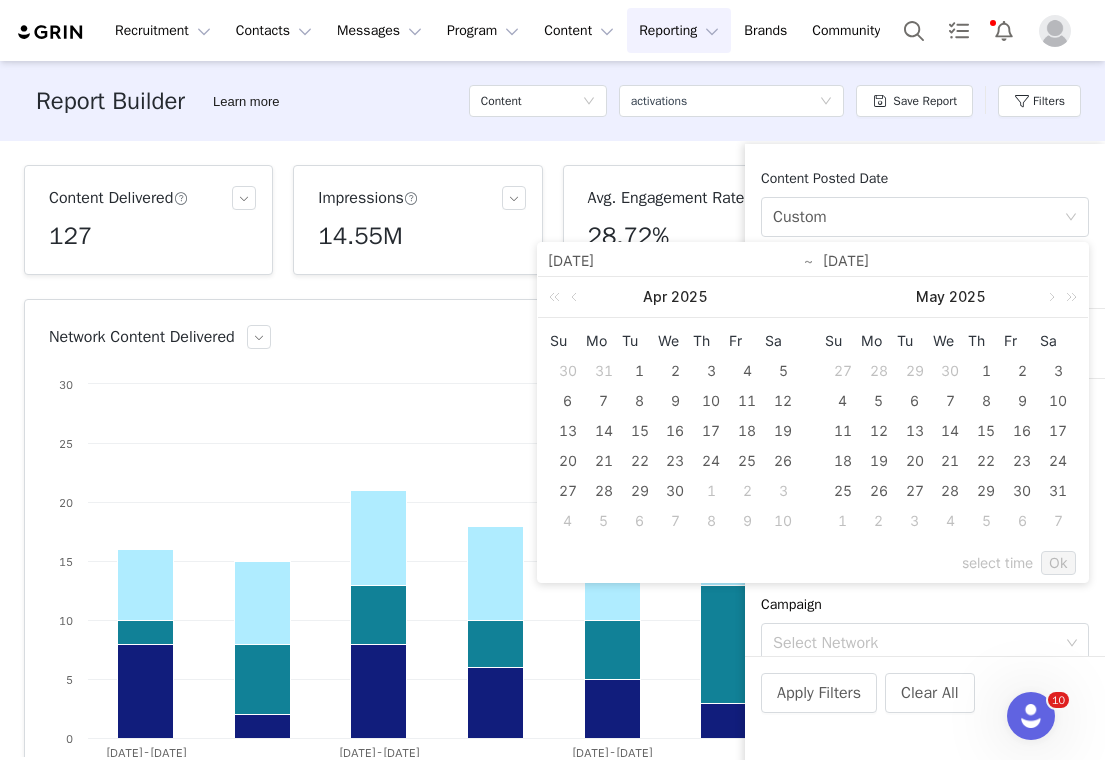 click on "May 2025" at bounding box center [950, 297] 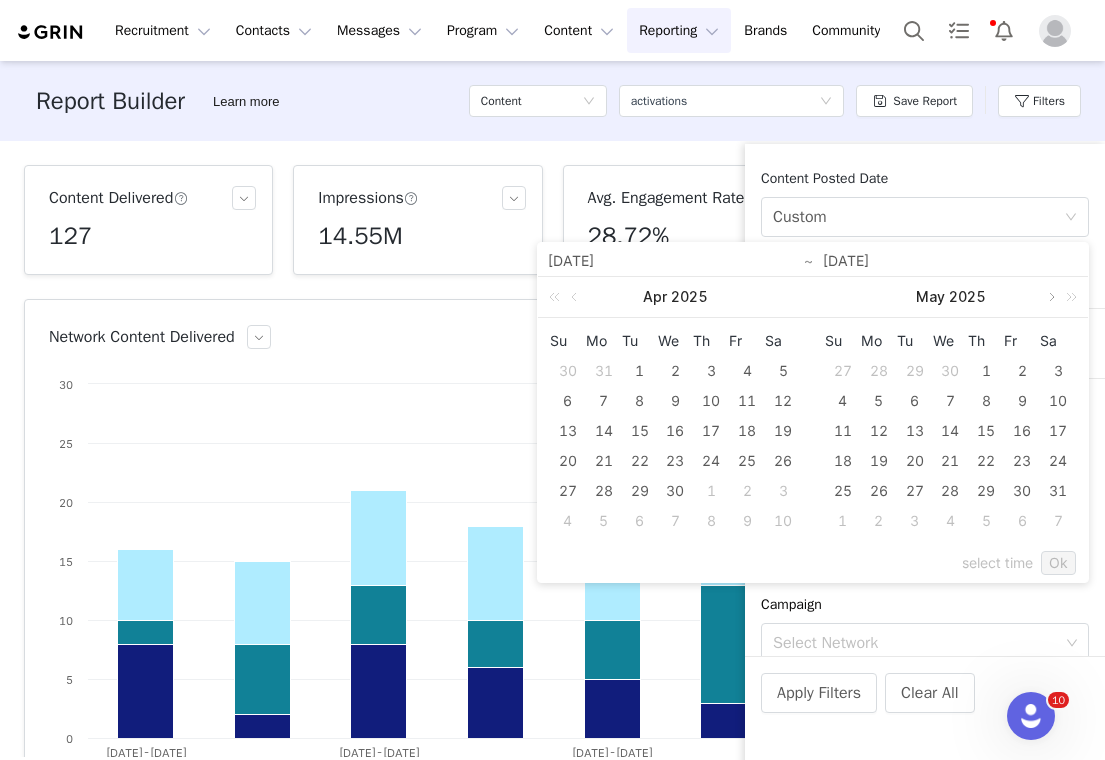 click at bounding box center [1050, 297] 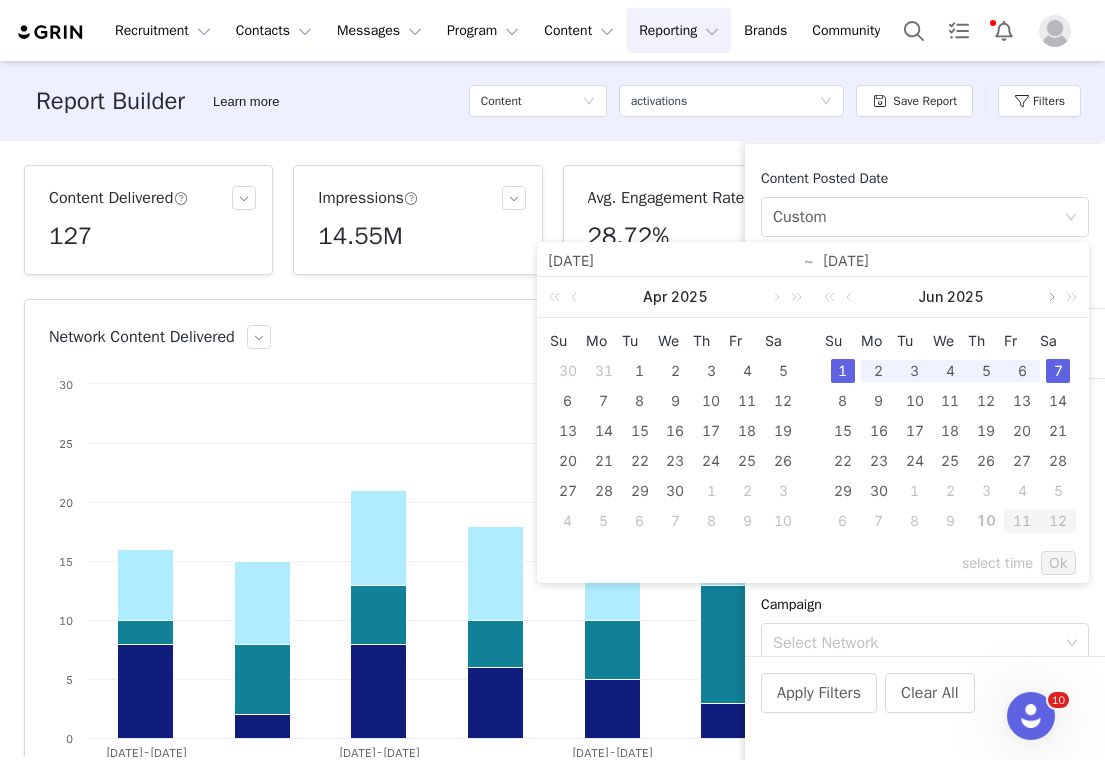 click at bounding box center (1050, 297) 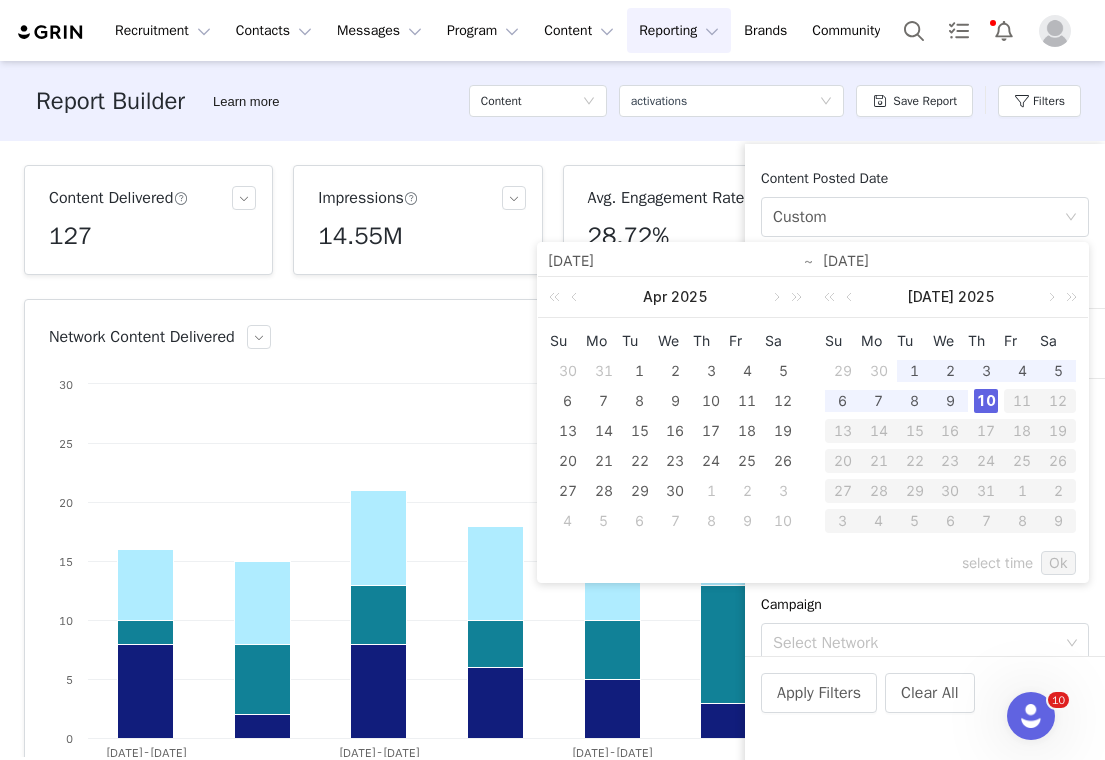 click on "10" at bounding box center (986, 401) 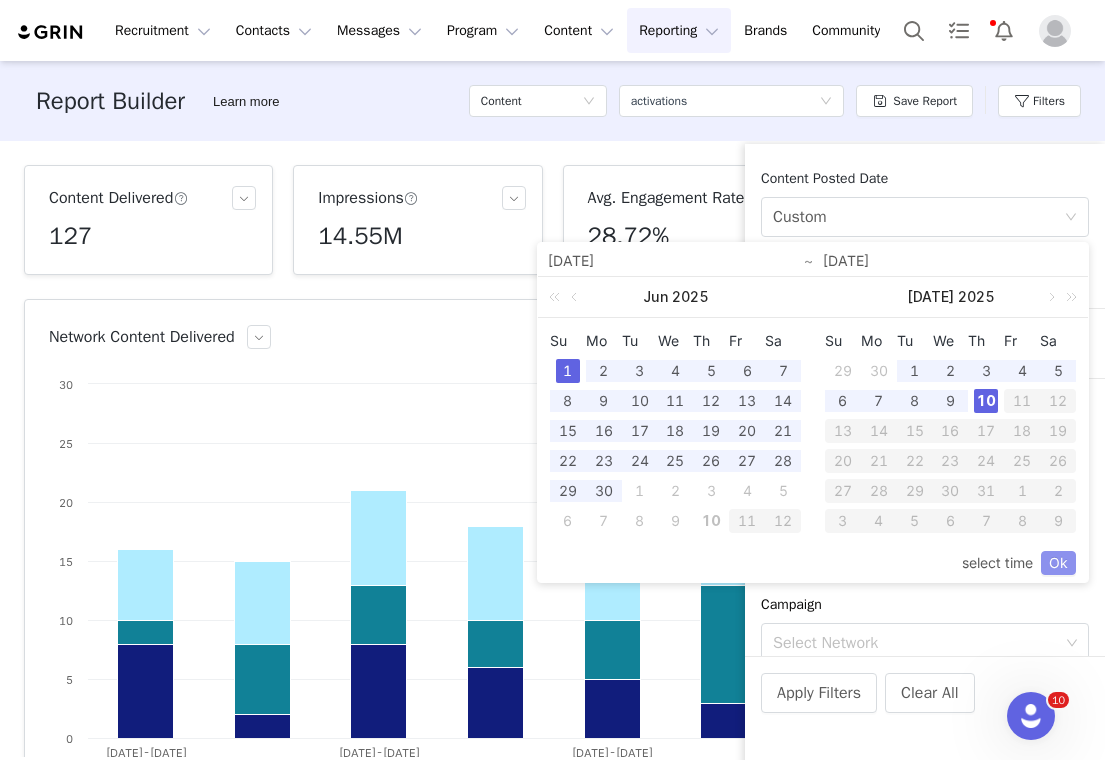 click on "Ok" at bounding box center (1058, 563) 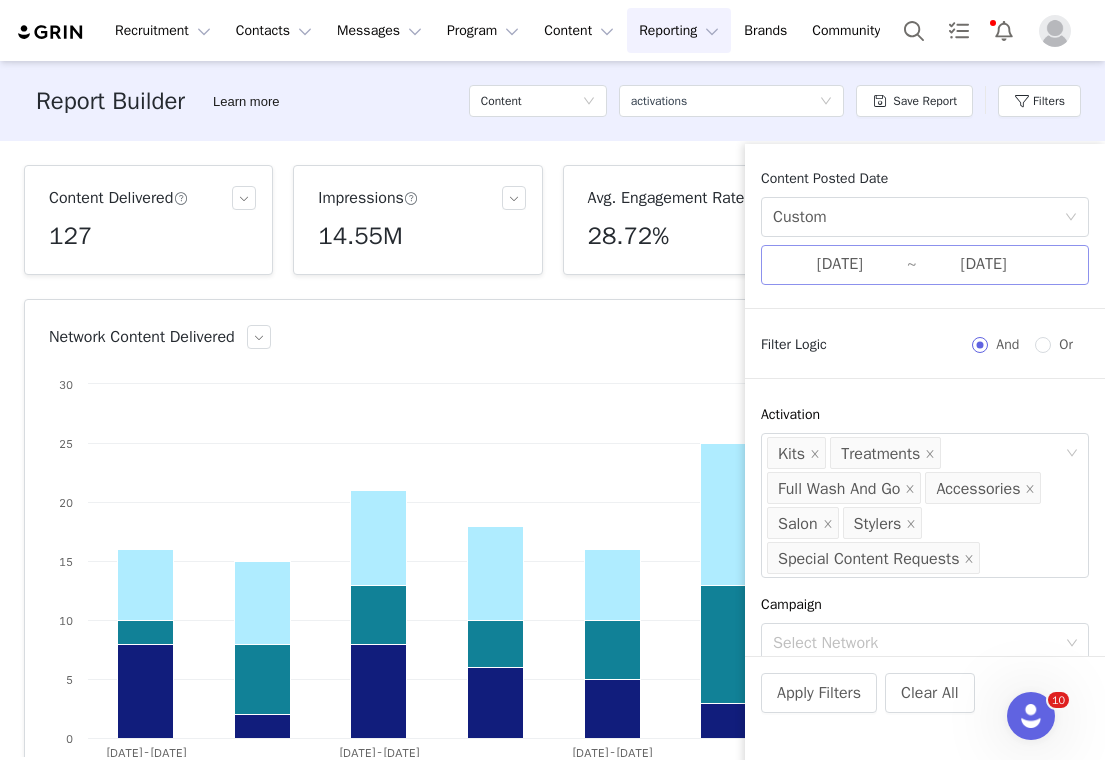 click on "07/10/2025" at bounding box center (984, 265) 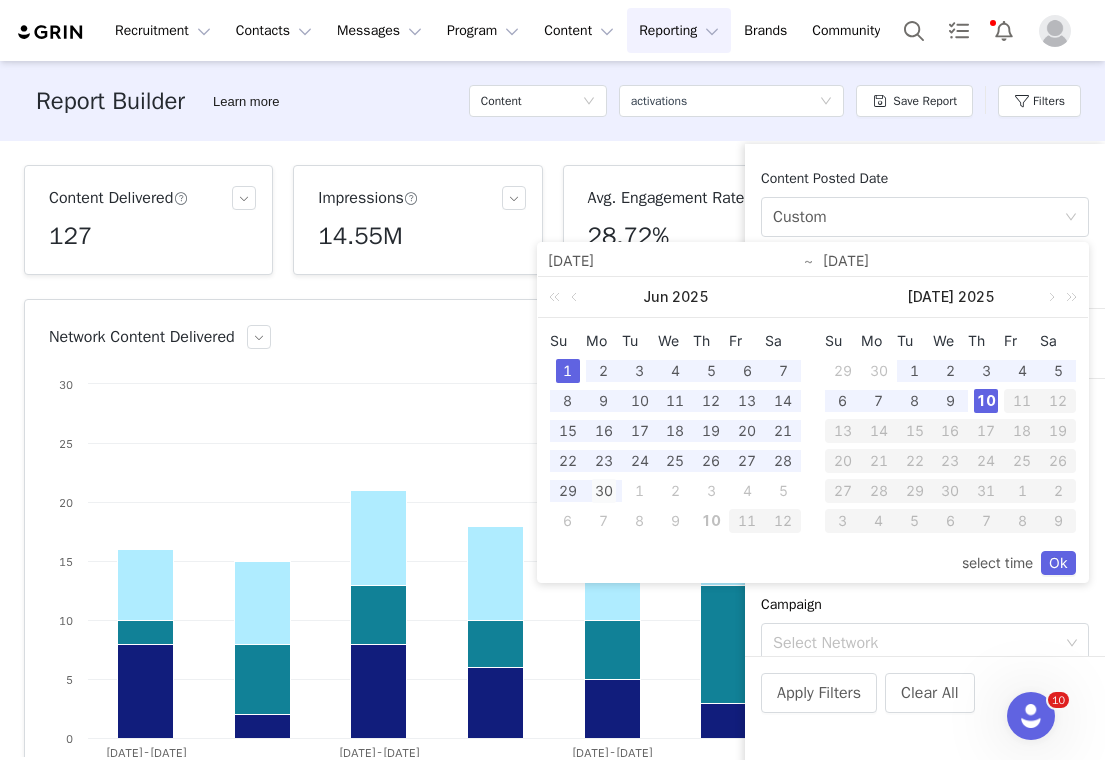 click on "30" at bounding box center (604, 491) 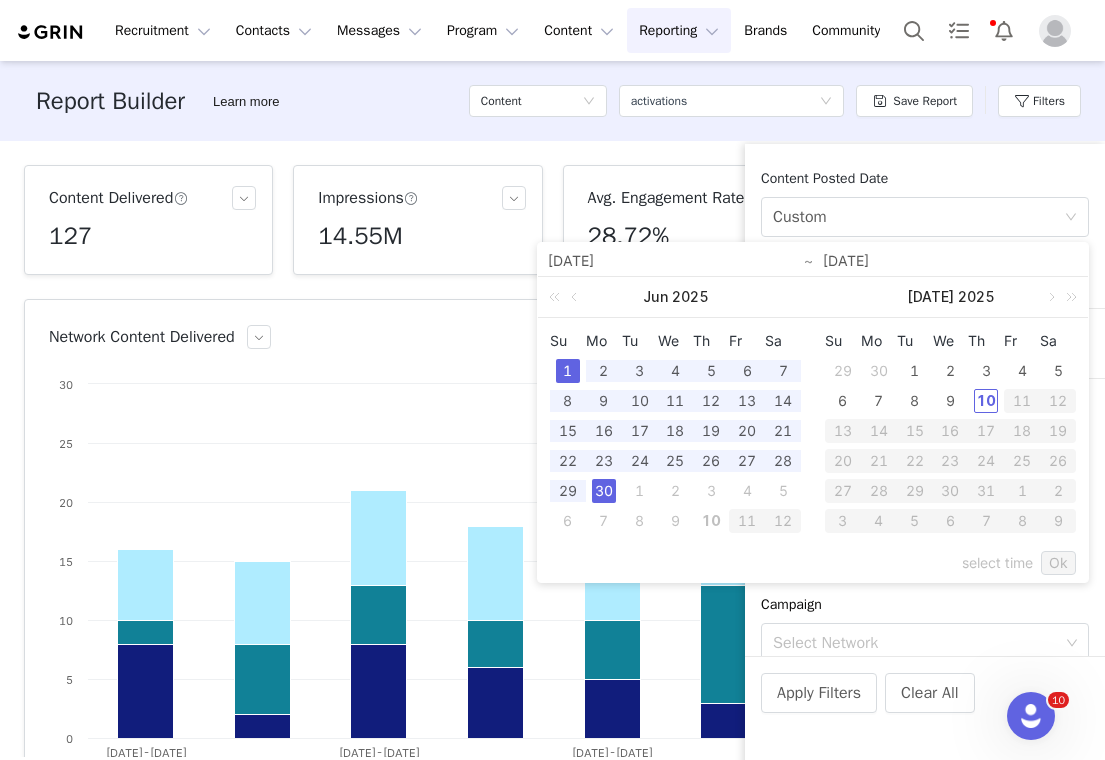 click on "1" at bounding box center [568, 371] 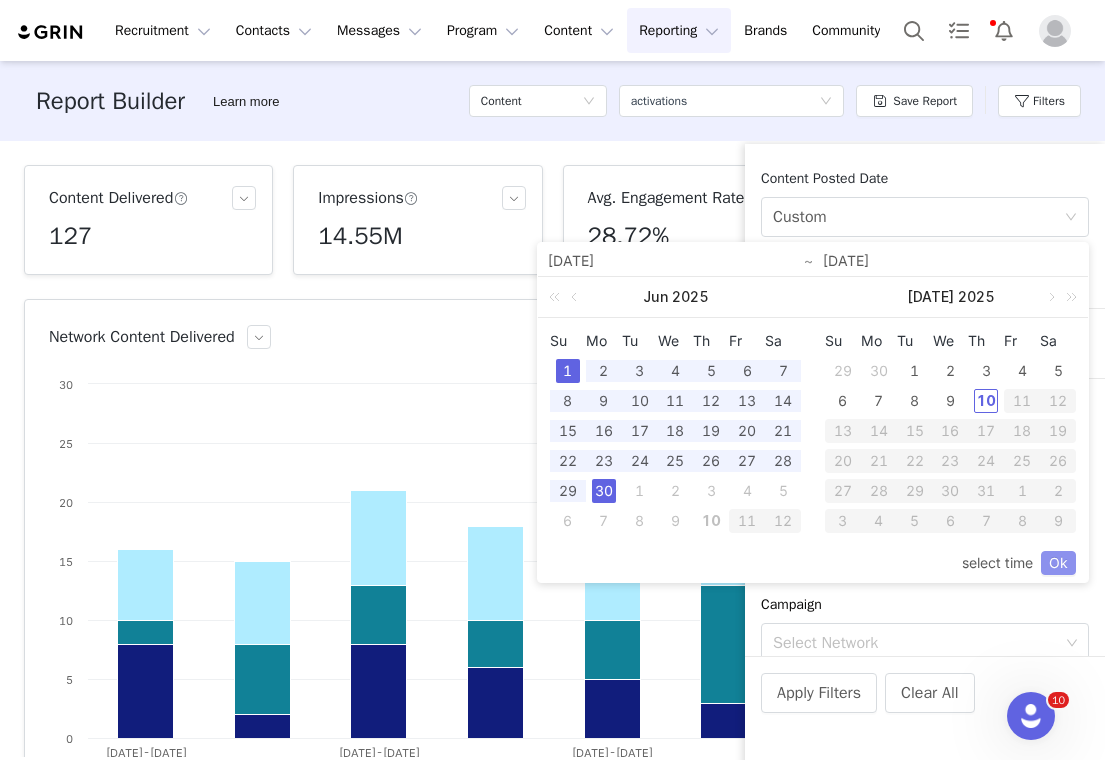 click on "Ok" at bounding box center [1058, 563] 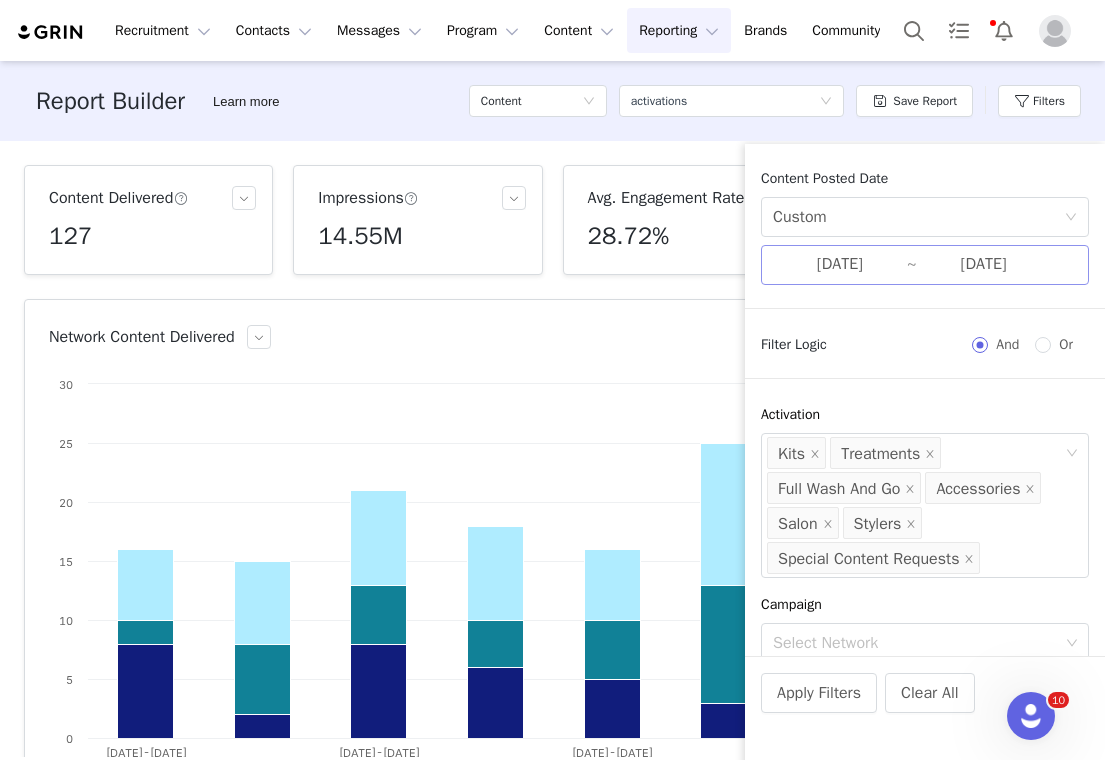 click on "06/30/2025" at bounding box center [984, 265] 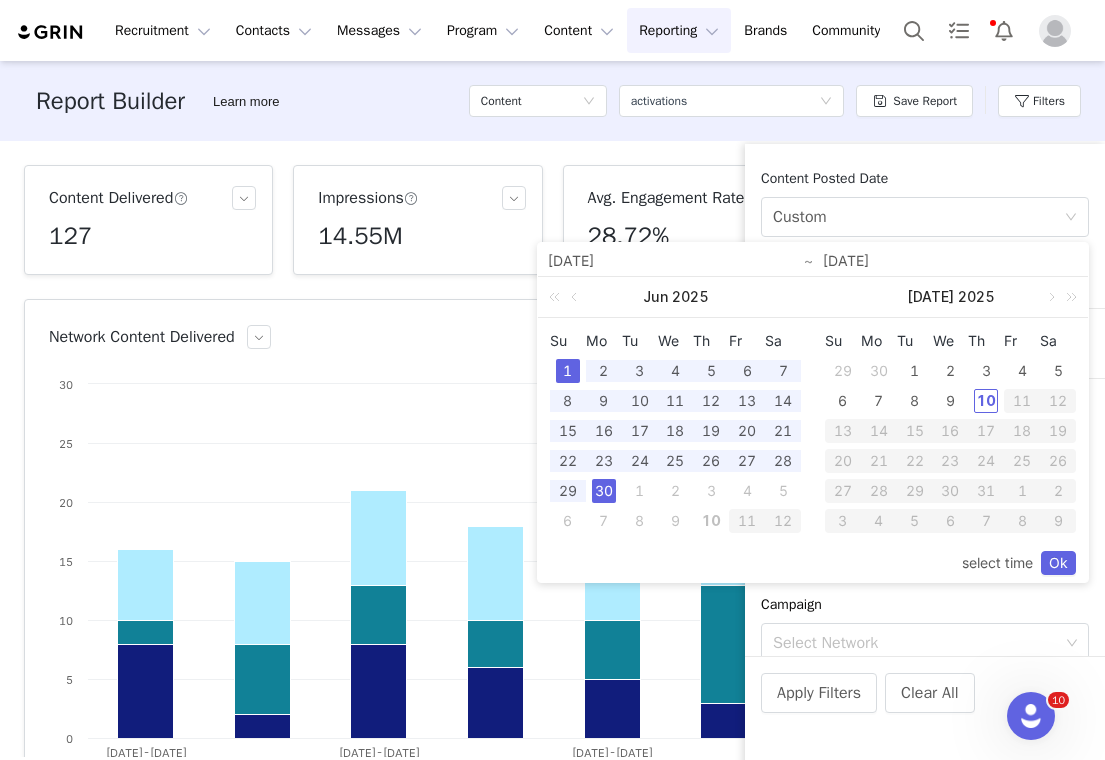 click on "1" at bounding box center (568, 371) 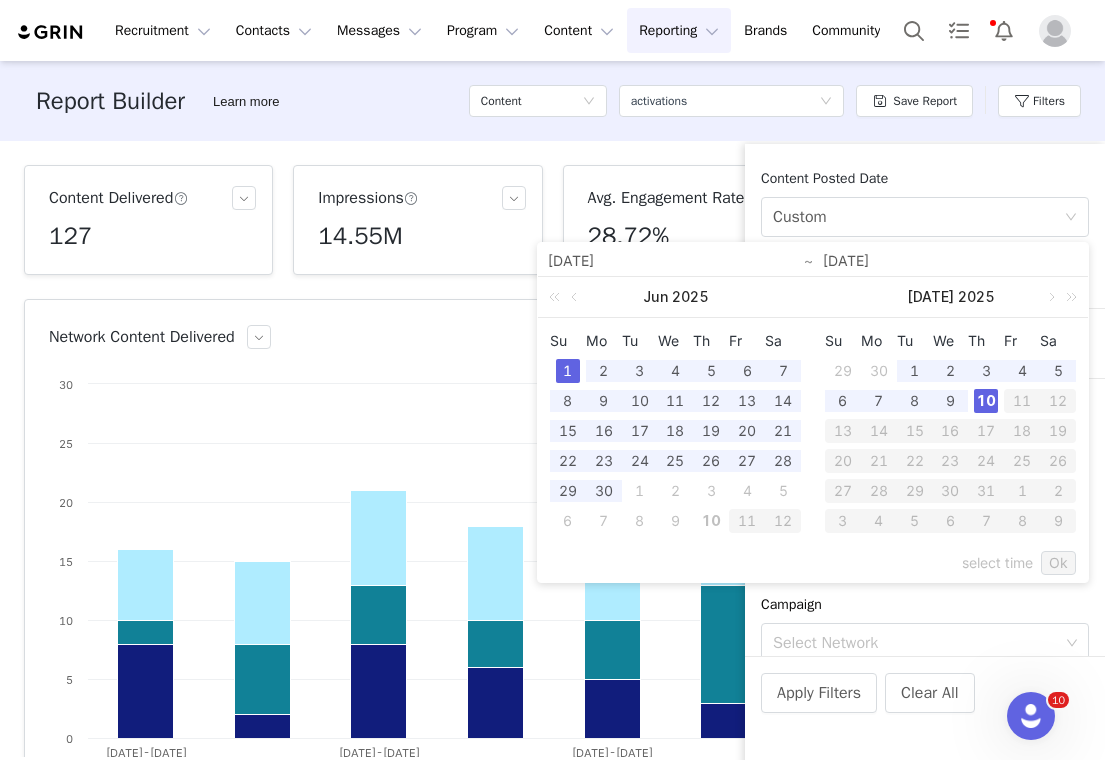 click on "10" at bounding box center [986, 401] 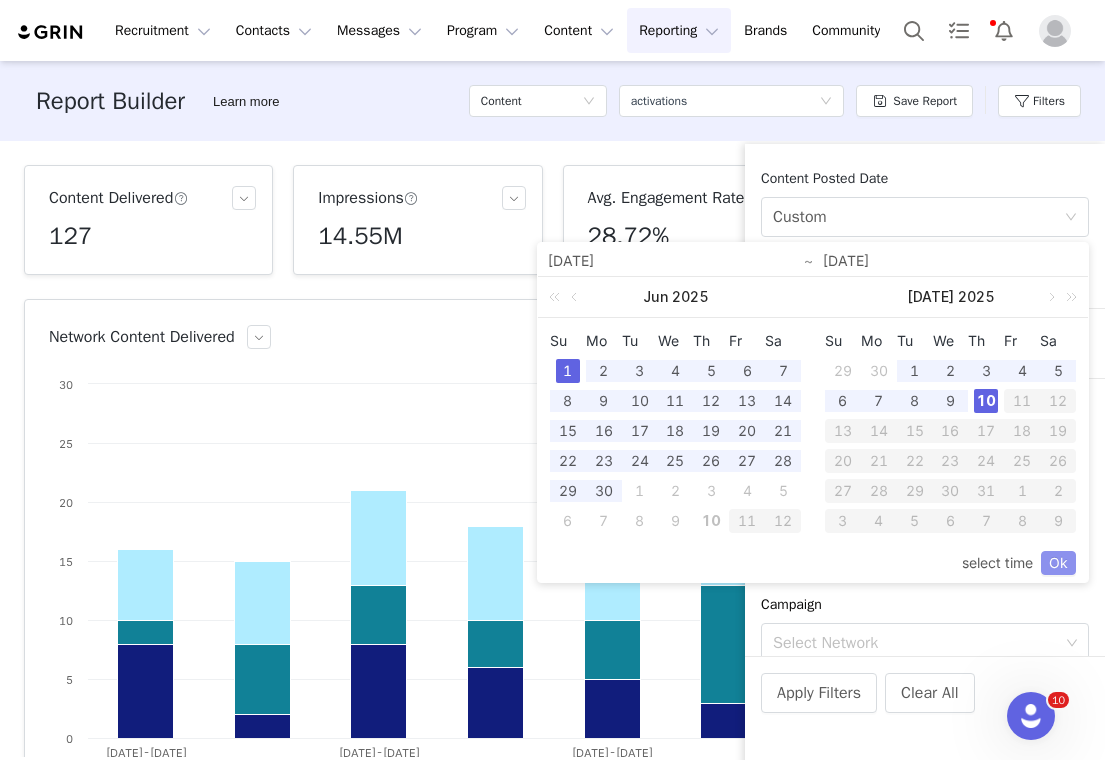 click on "Ok" at bounding box center [1058, 563] 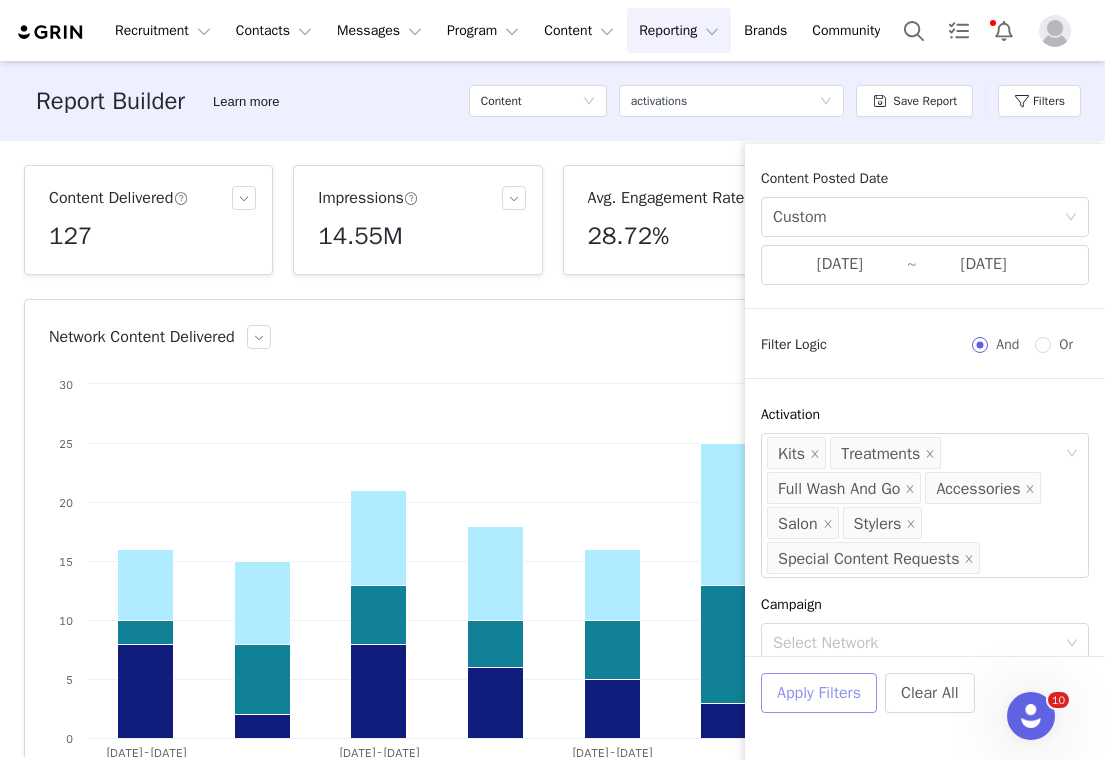 click on "Apply Filters" at bounding box center (819, 693) 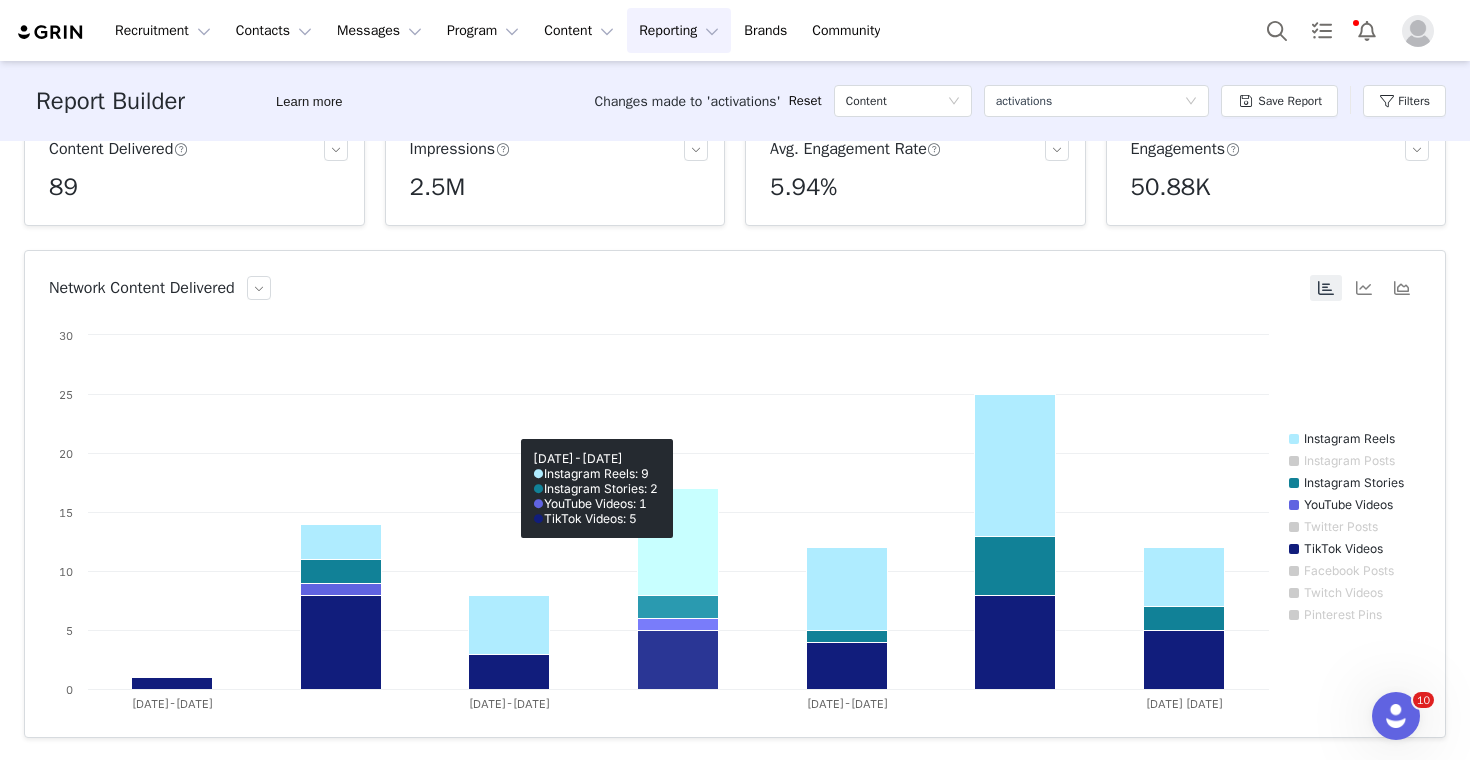 scroll, scrollTop: 0, scrollLeft: 0, axis: both 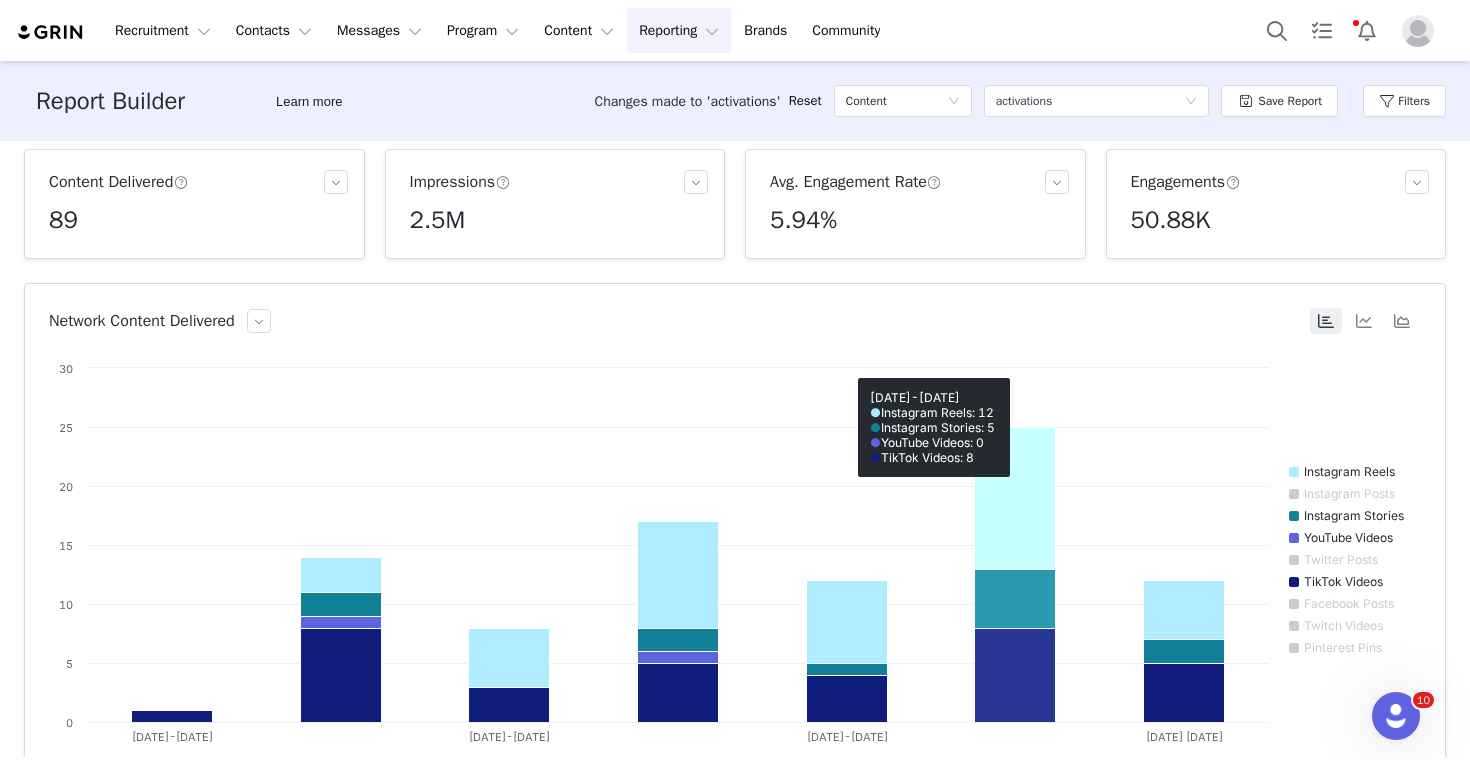 type 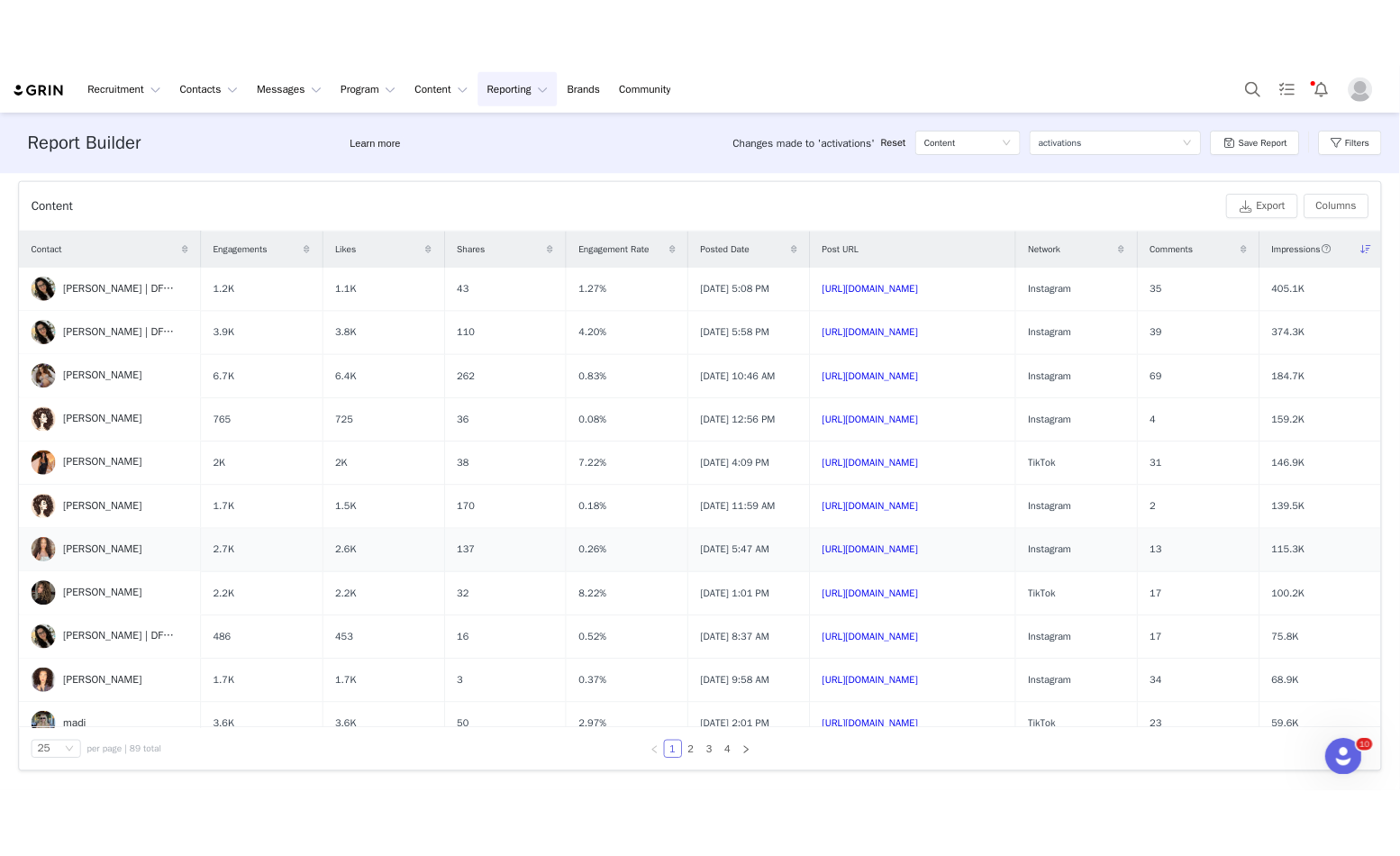 scroll, scrollTop: 0, scrollLeft: 0, axis: both 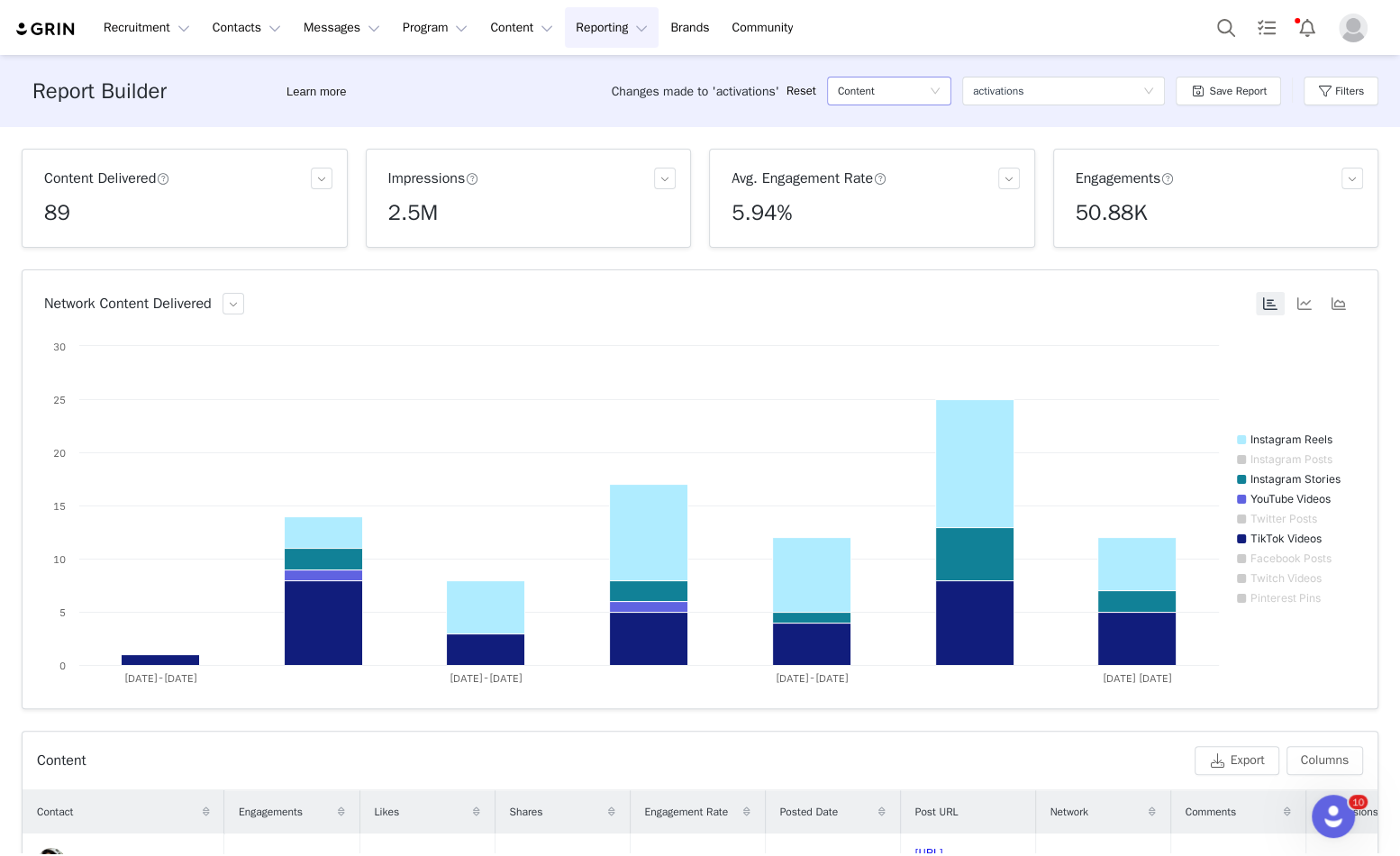 click on "Content" at bounding box center [856, 91] 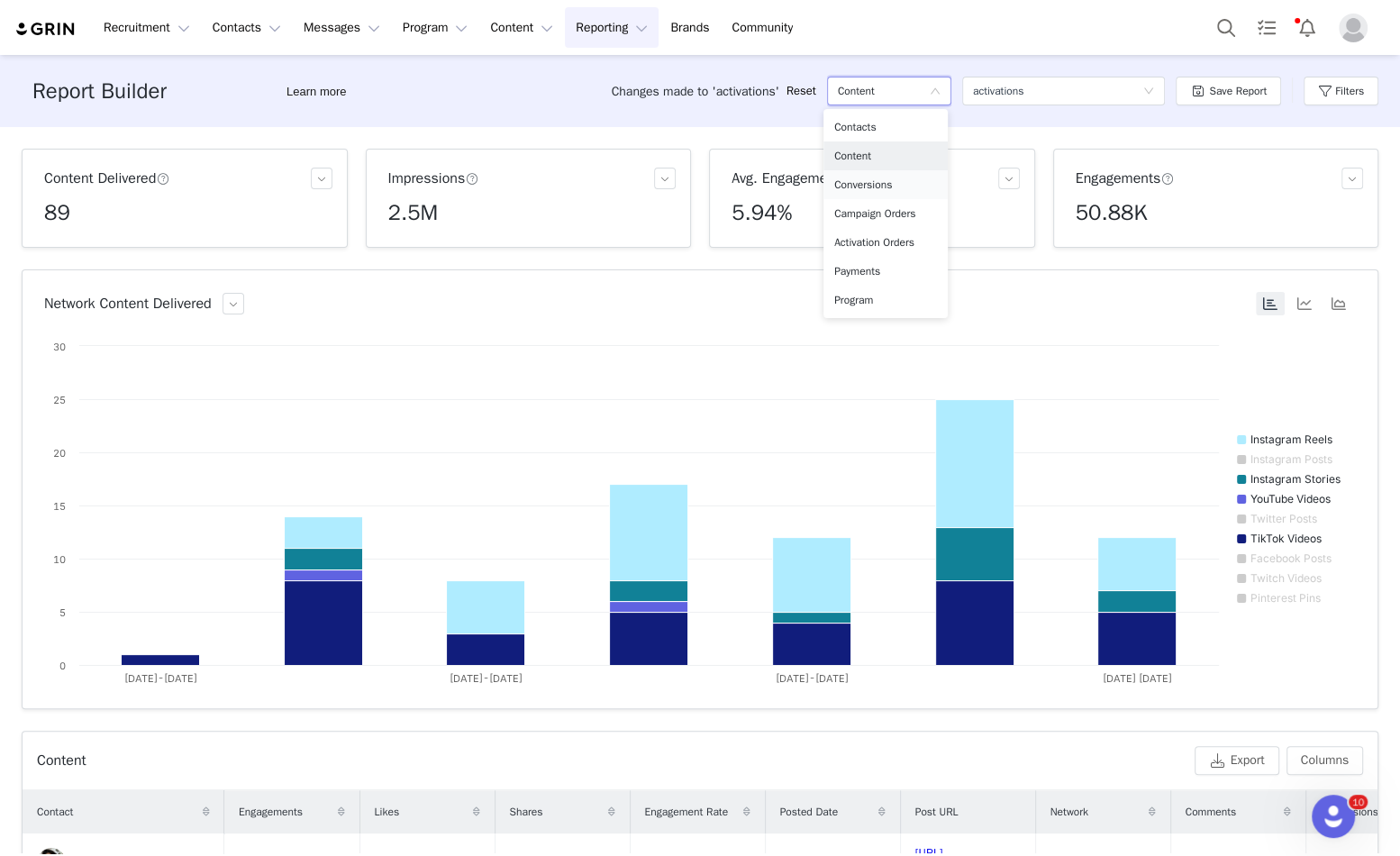 click on "Conversions" at bounding box center [886, 185] 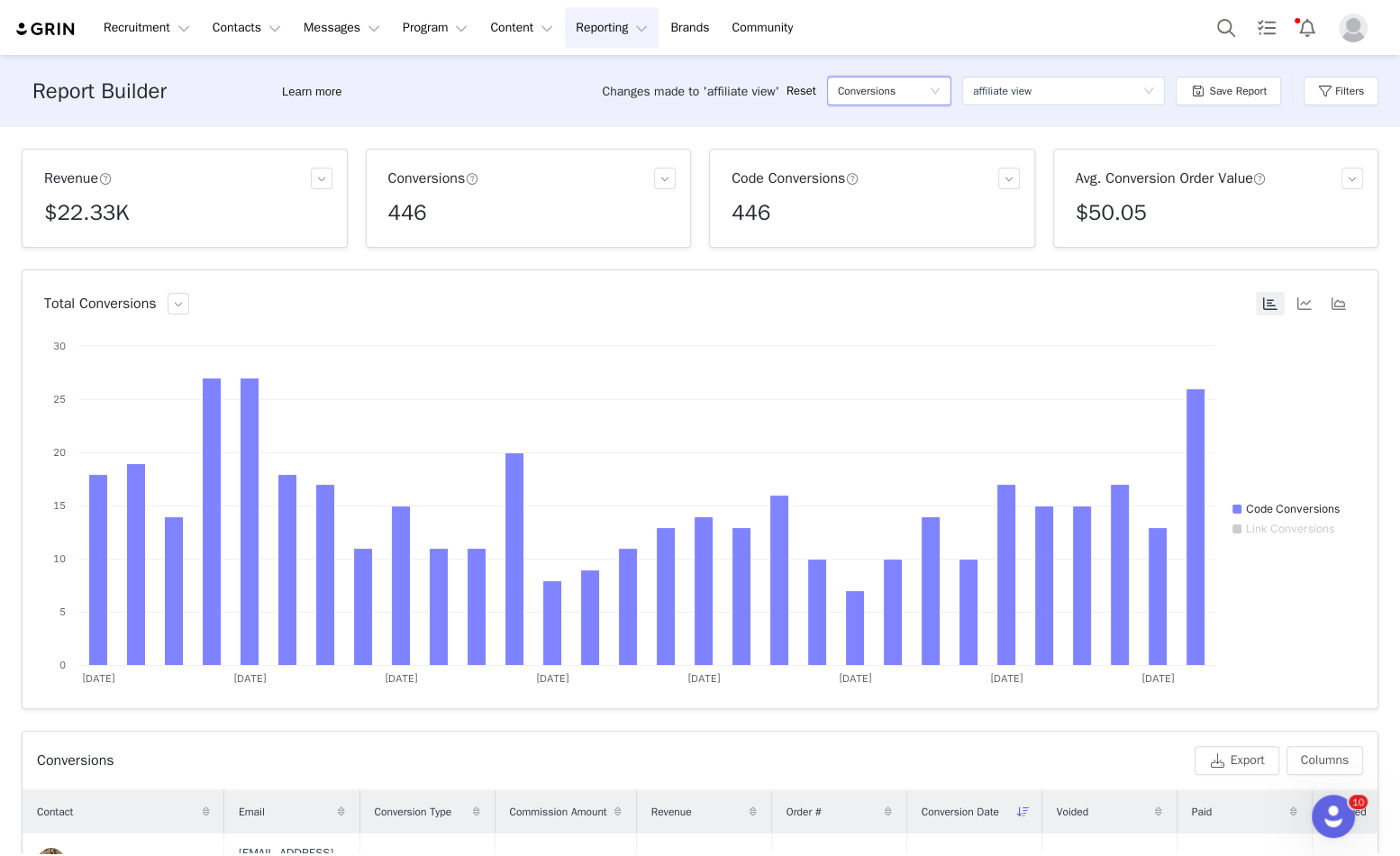 click on "Conversions" at bounding box center [883, 91] 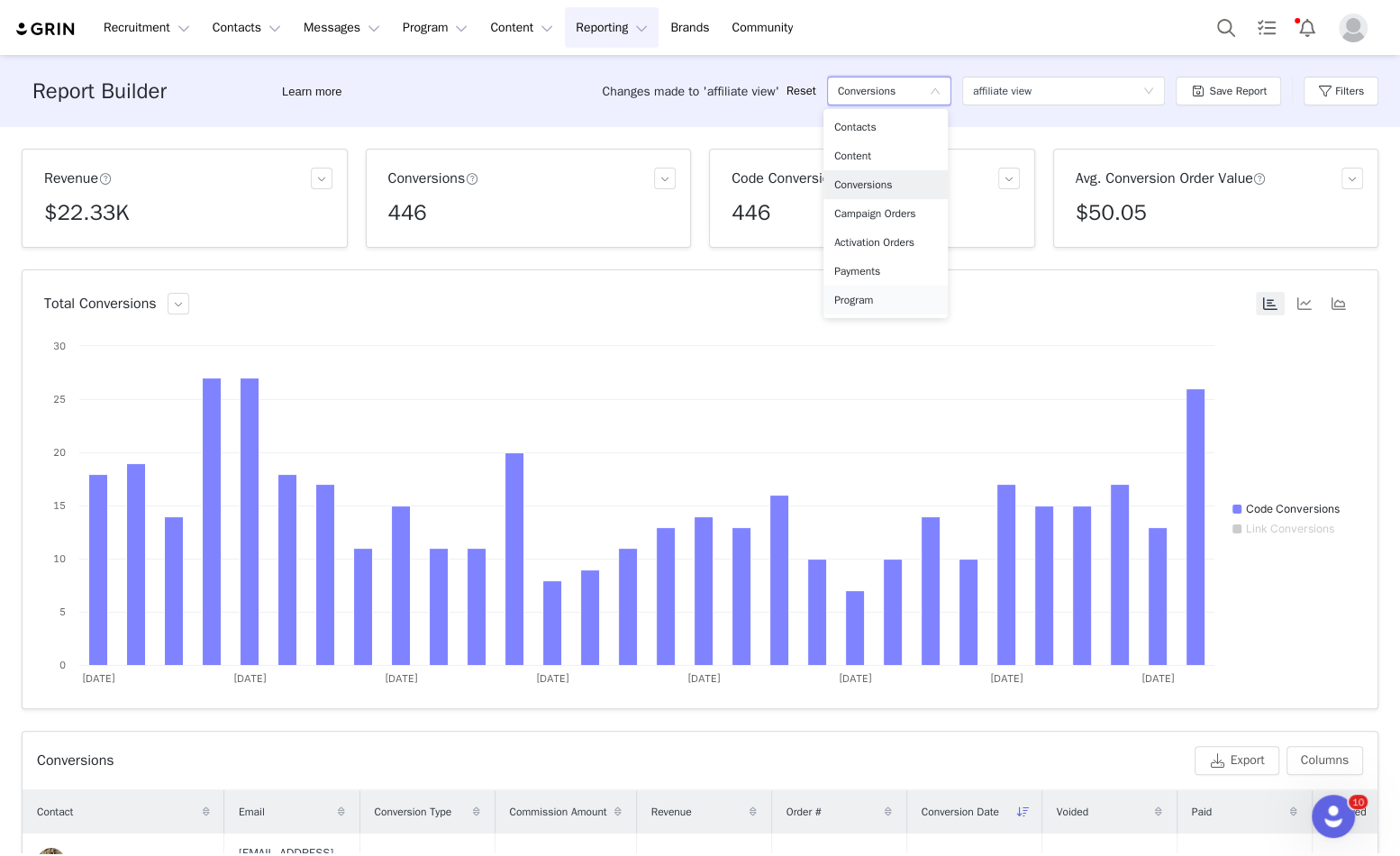 click on "Program" at bounding box center [886, 300] 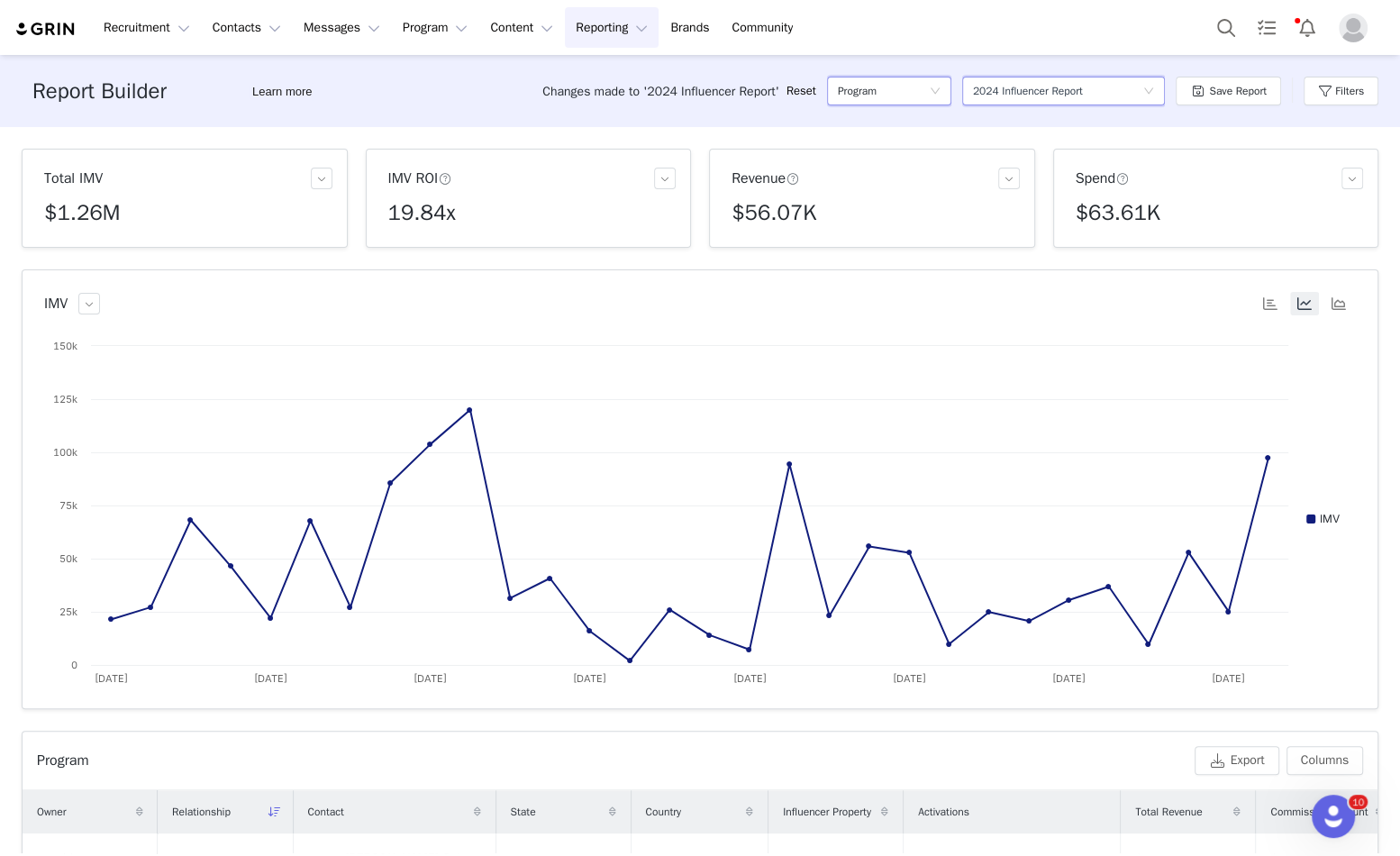 click on "2024 Influencer Report" at bounding box center (1028, 91) 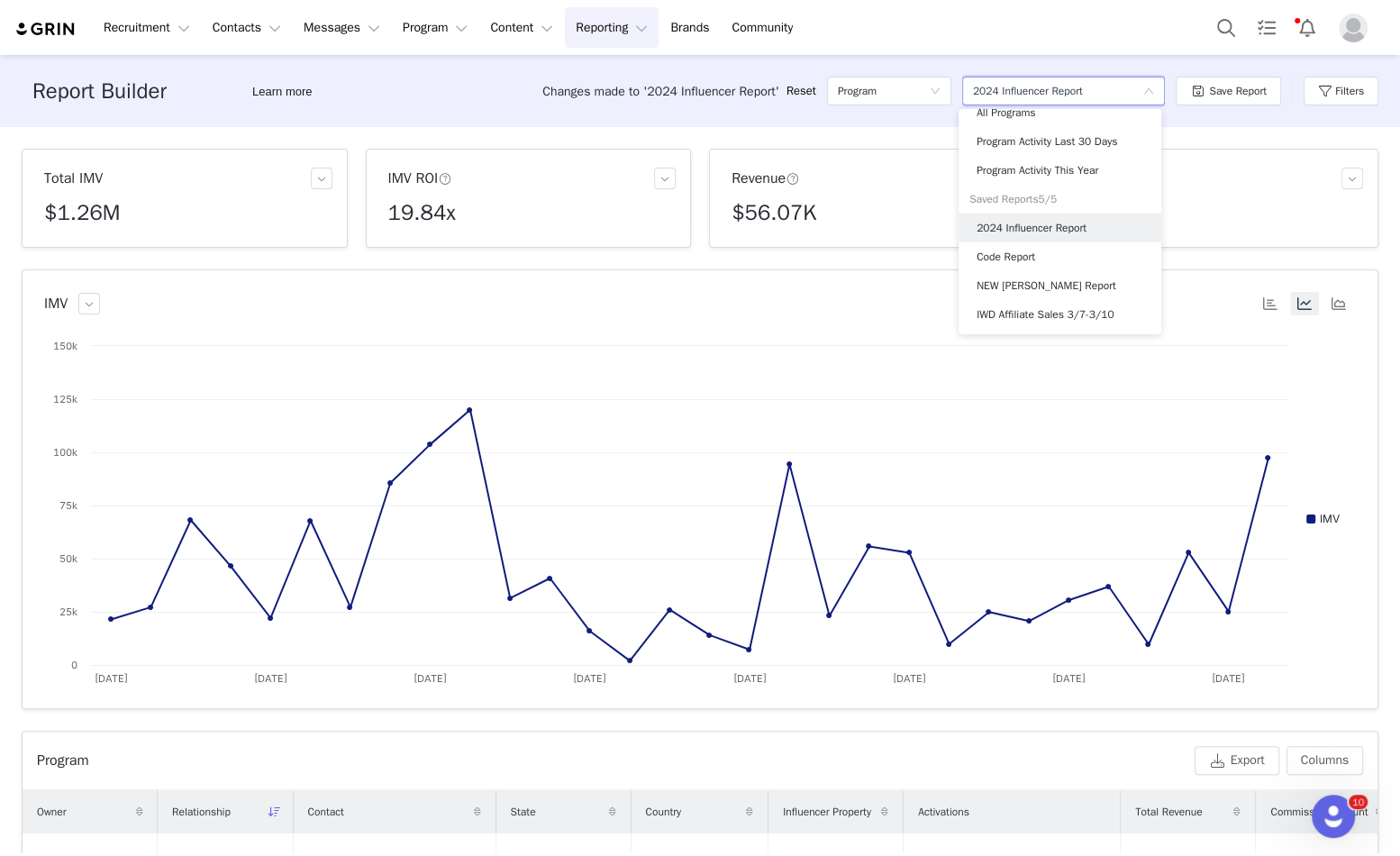 scroll, scrollTop: 32, scrollLeft: 0, axis: vertical 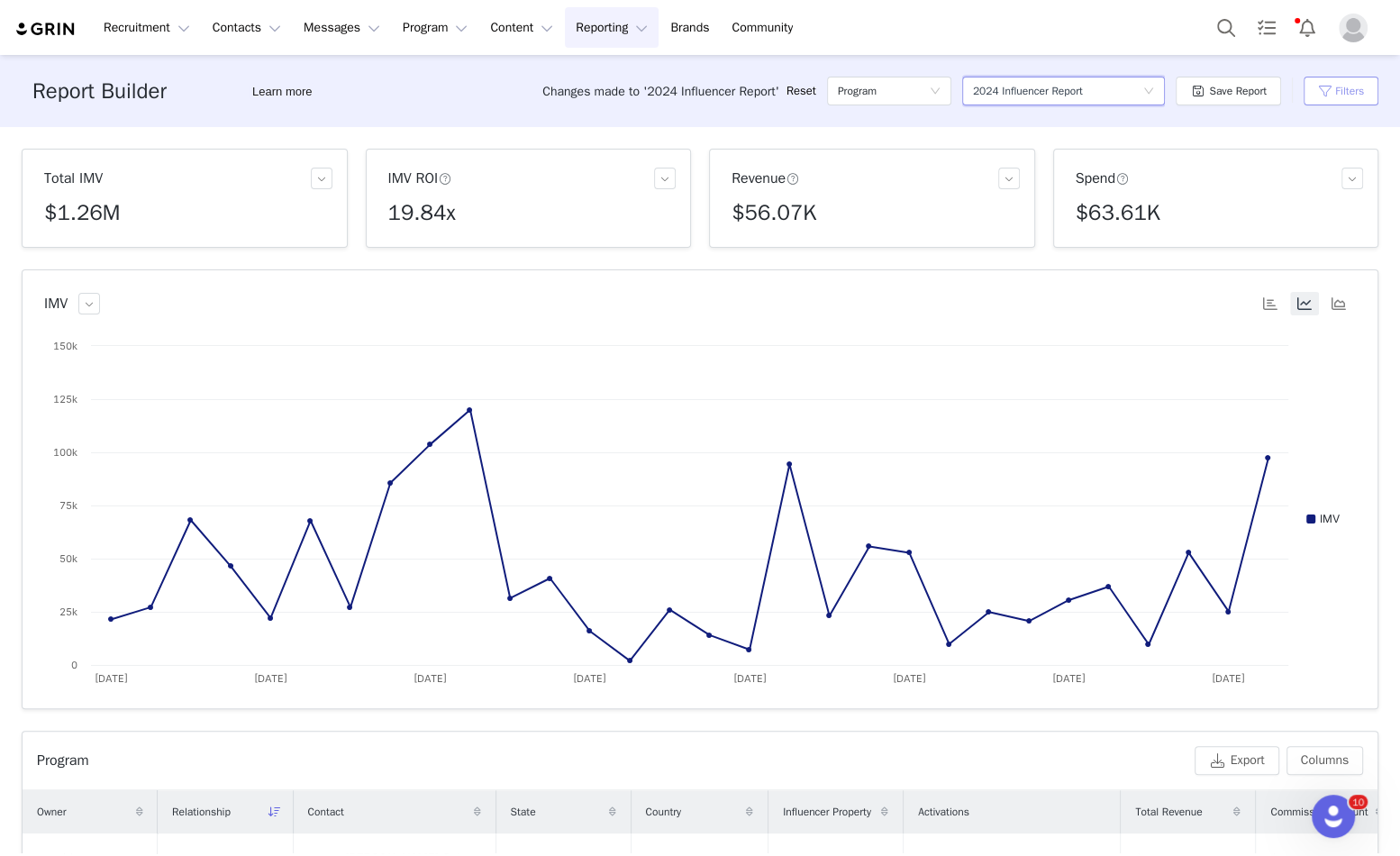 click on "Filters" at bounding box center (1341, 91) 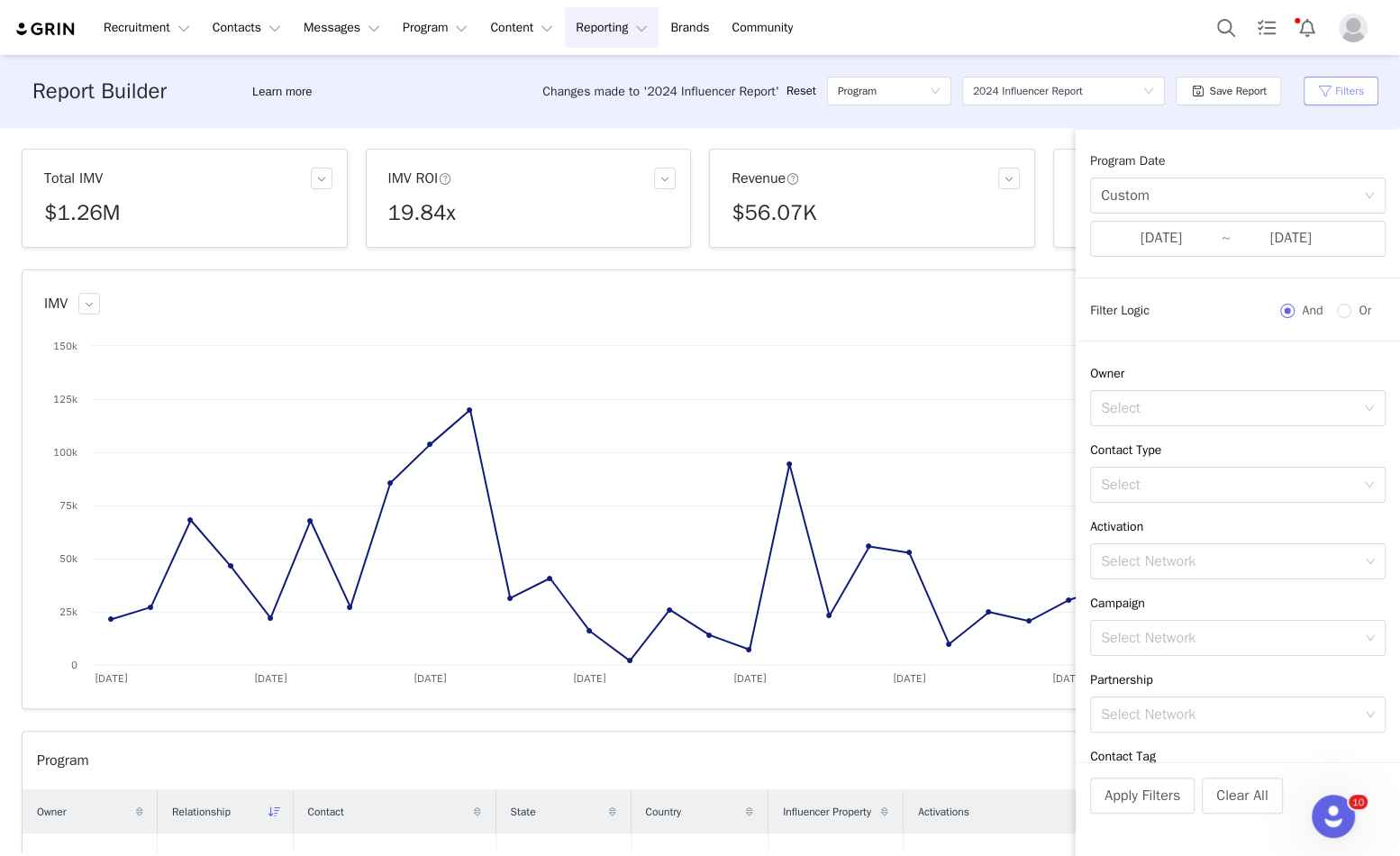click on "Filters" at bounding box center (1341, 91) 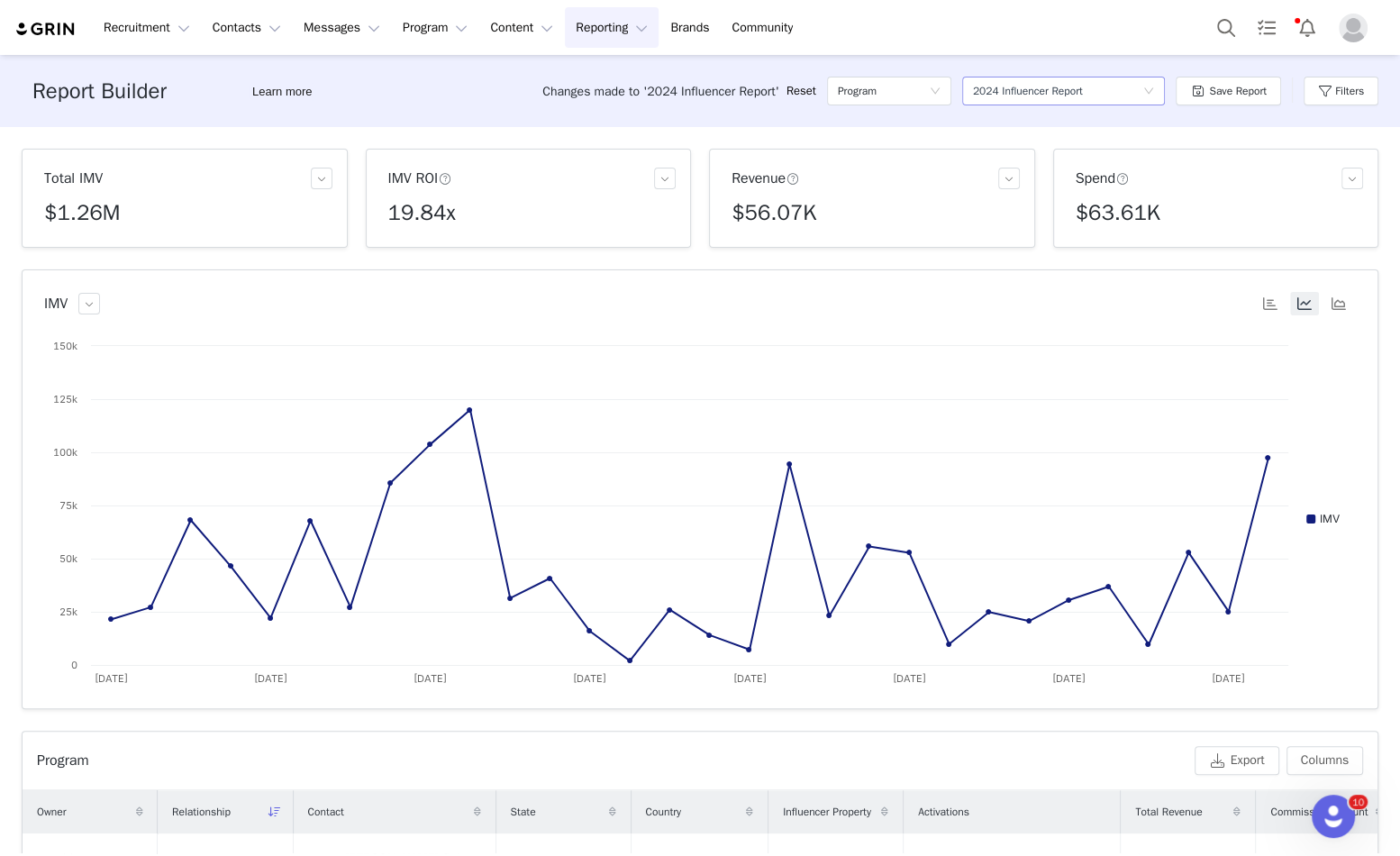 click on "Select a report 2024 Influencer Report" at bounding box center (1058, 91) 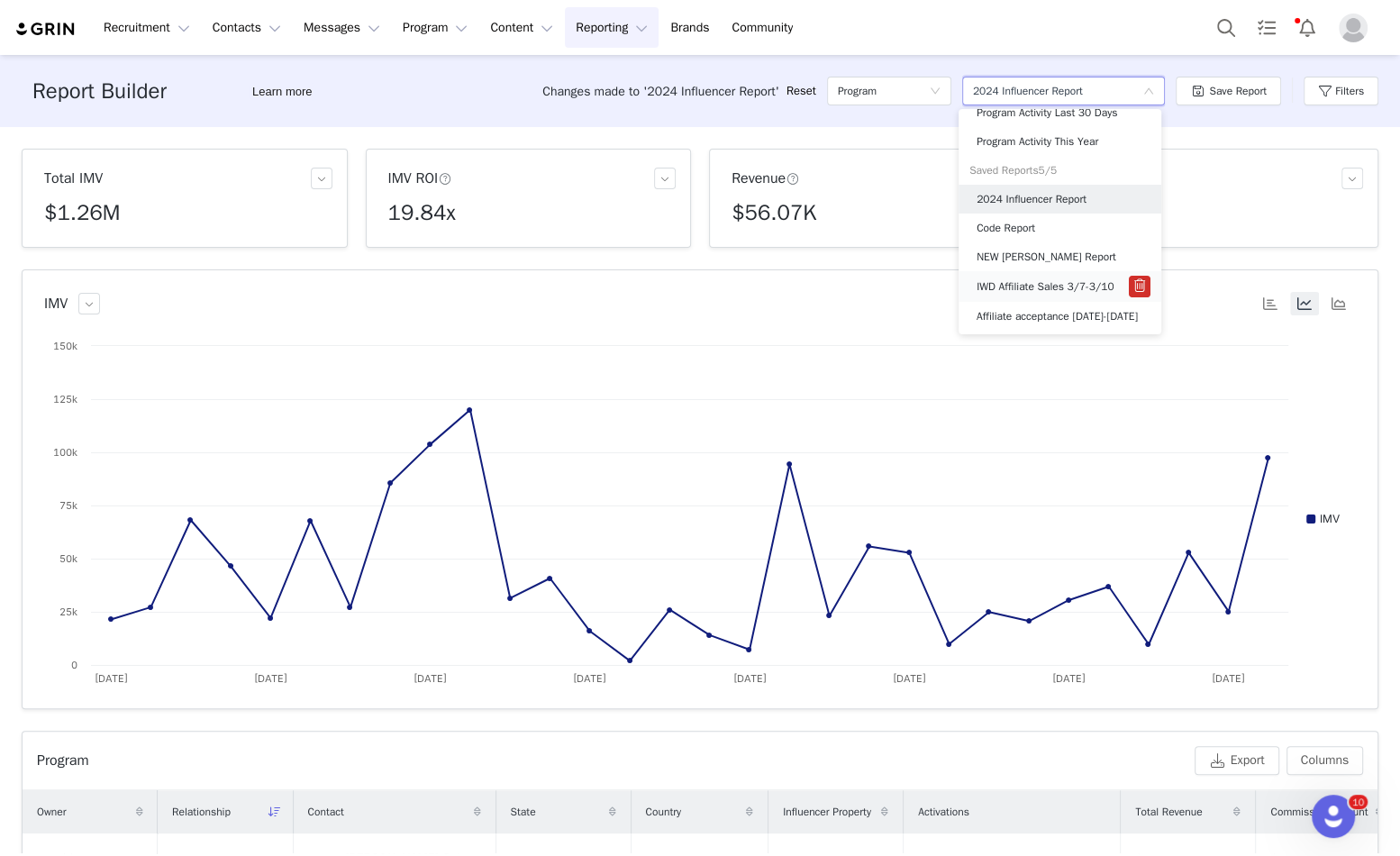scroll, scrollTop: 0, scrollLeft: 0, axis: both 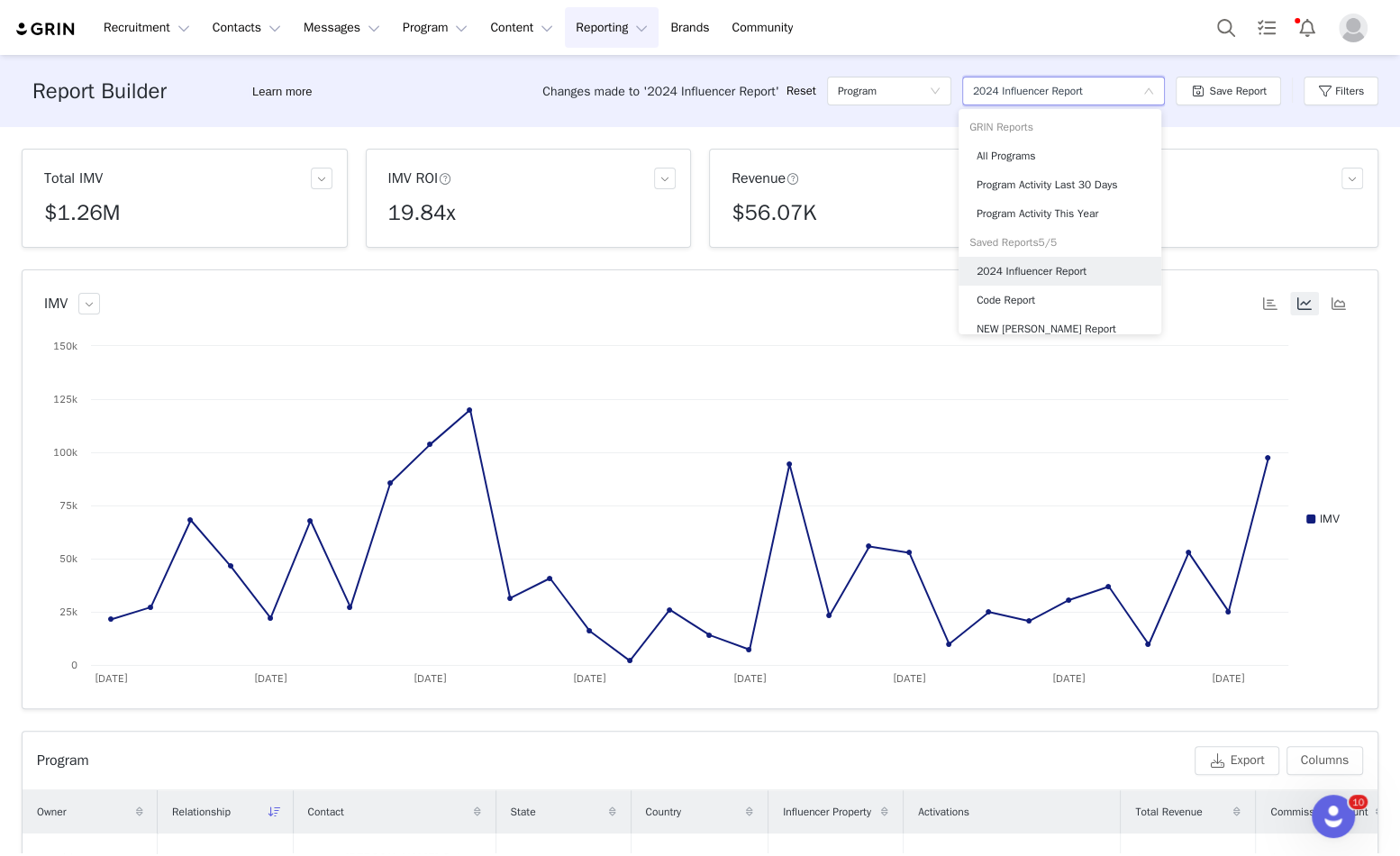 click on "$63.61K" at bounding box center (1220, 213) 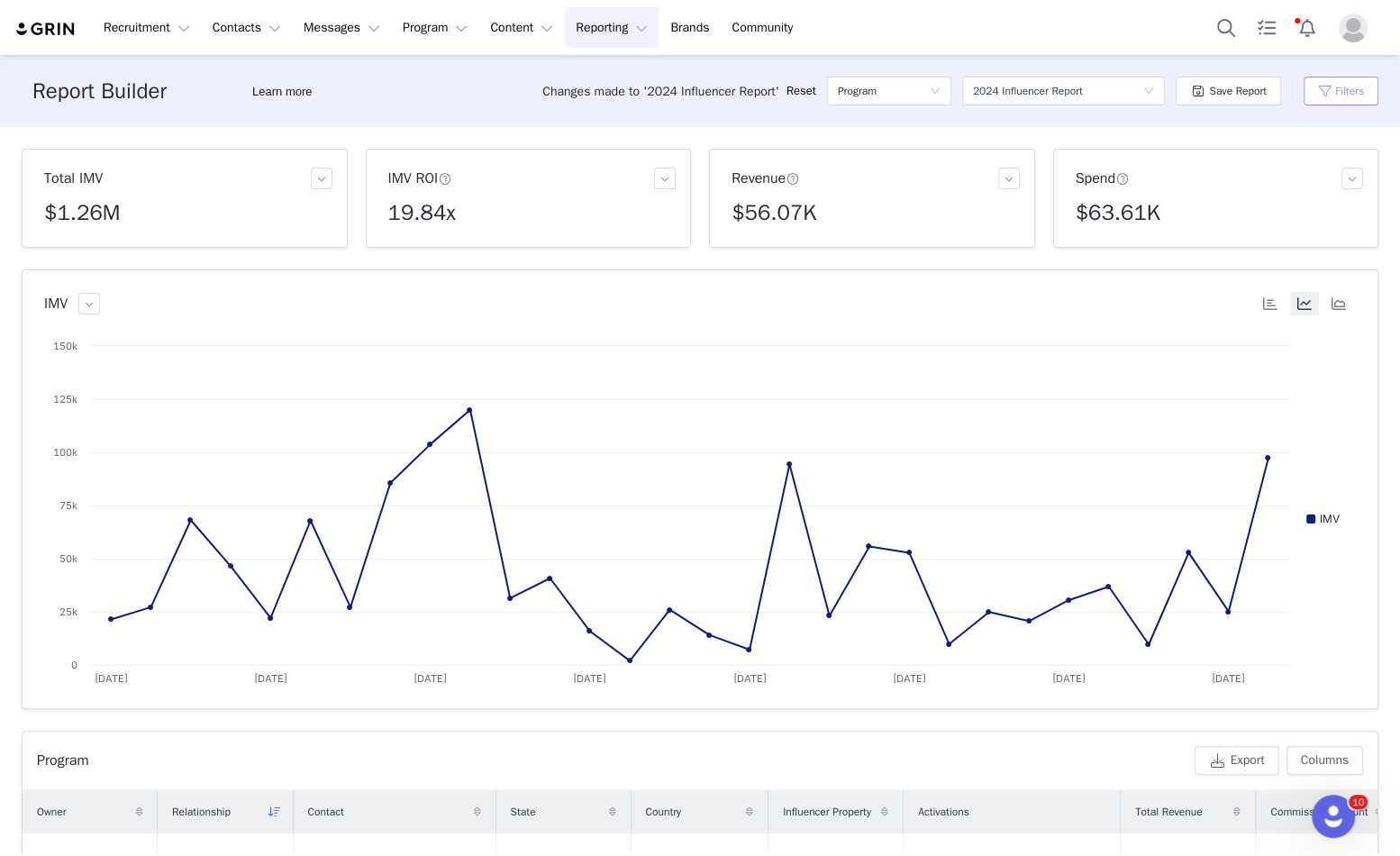 click on "Filters" at bounding box center [1341, 91] 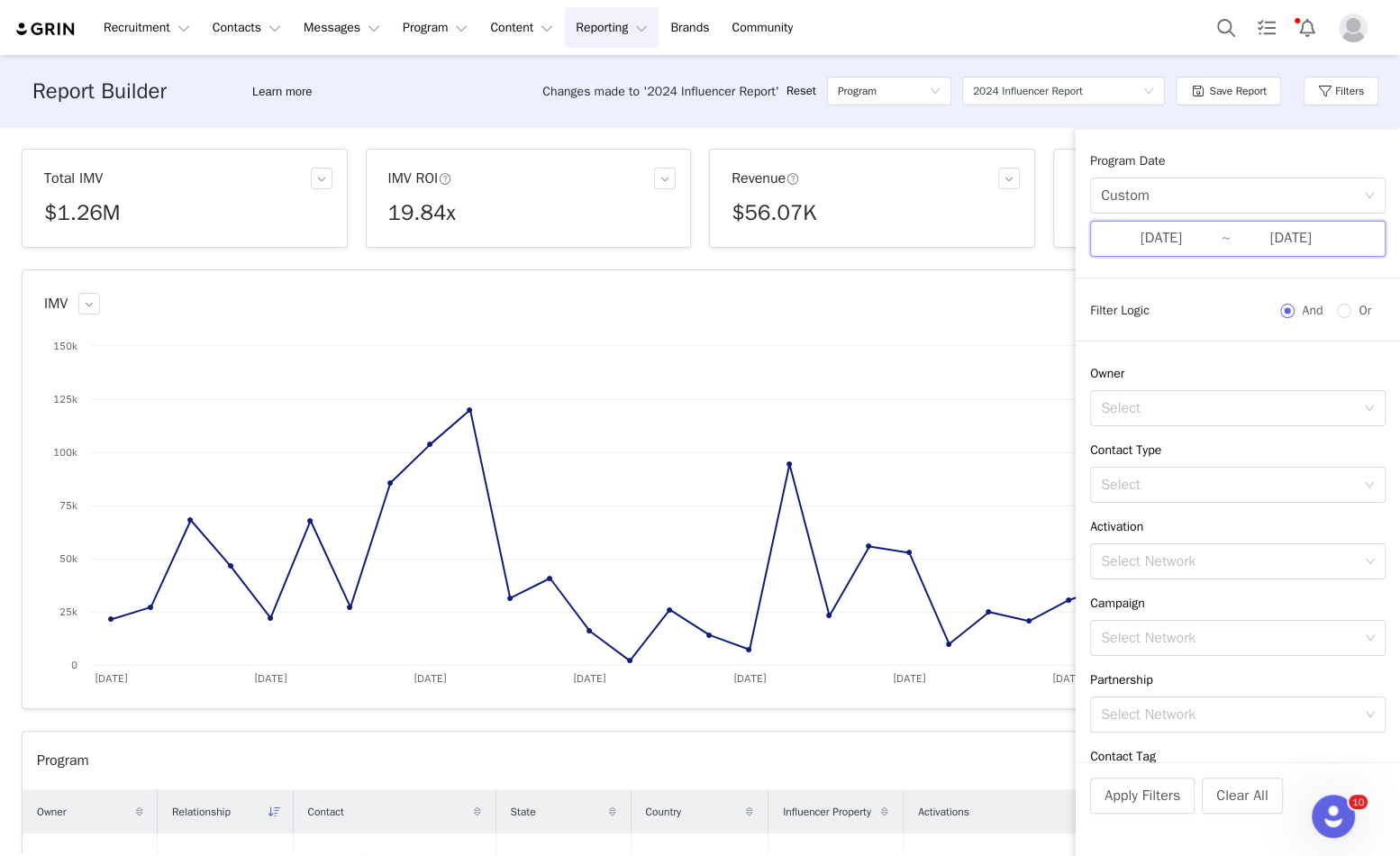 click on "06/01/2025  ~  06/30/2025" at bounding box center [1238, 239] 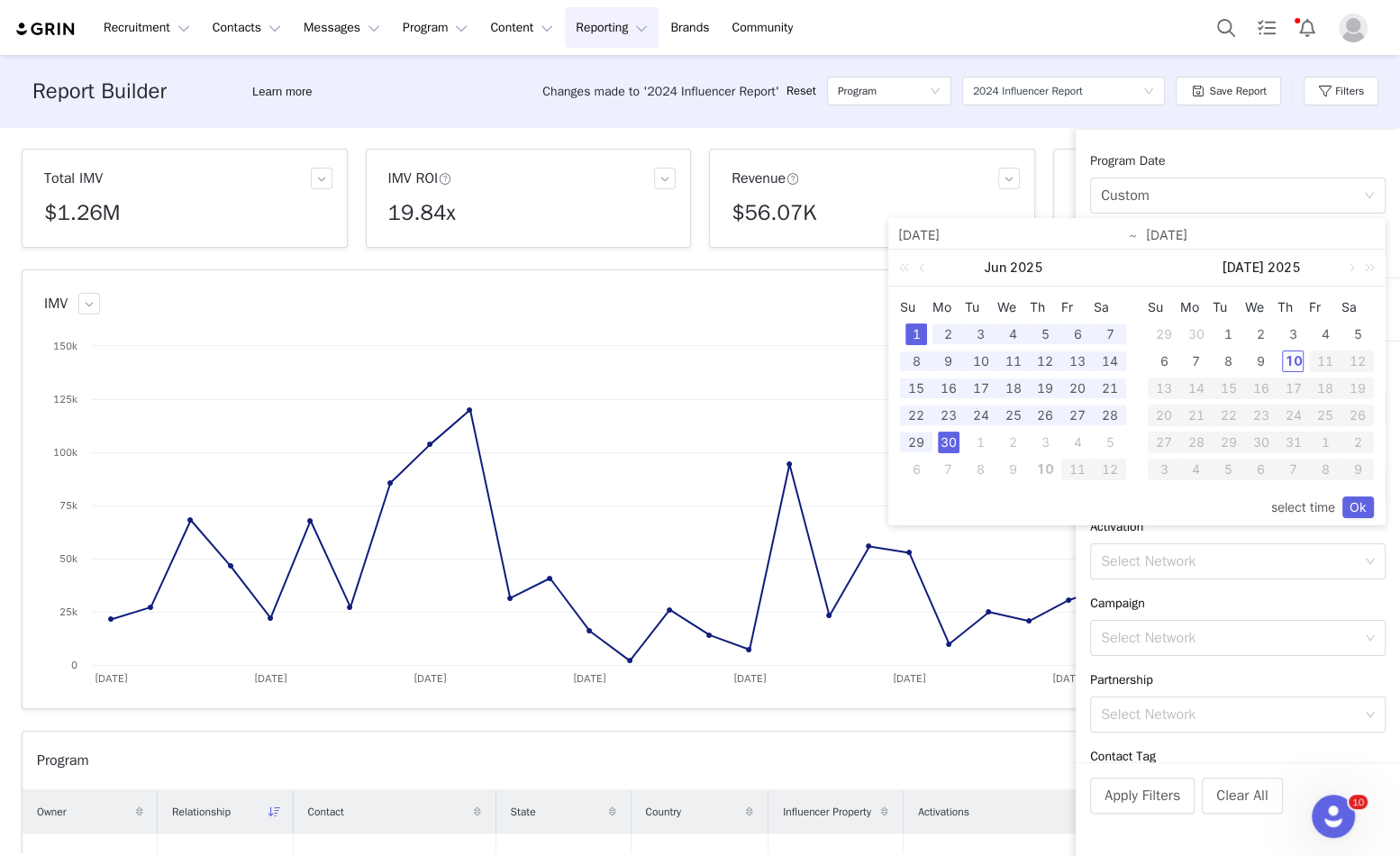click on "10" at bounding box center [1293, 361] 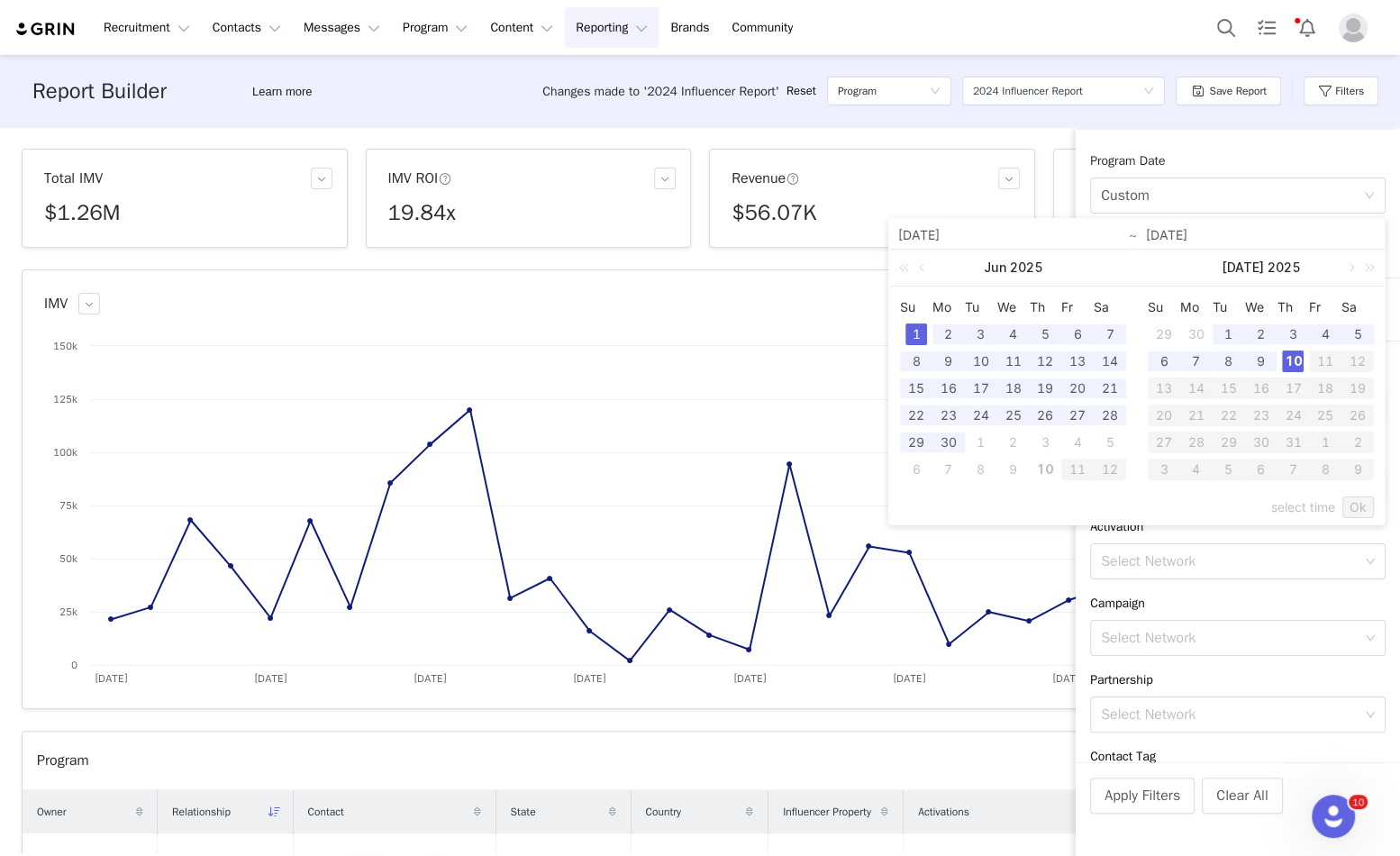 click on "1" at bounding box center [916, 334] 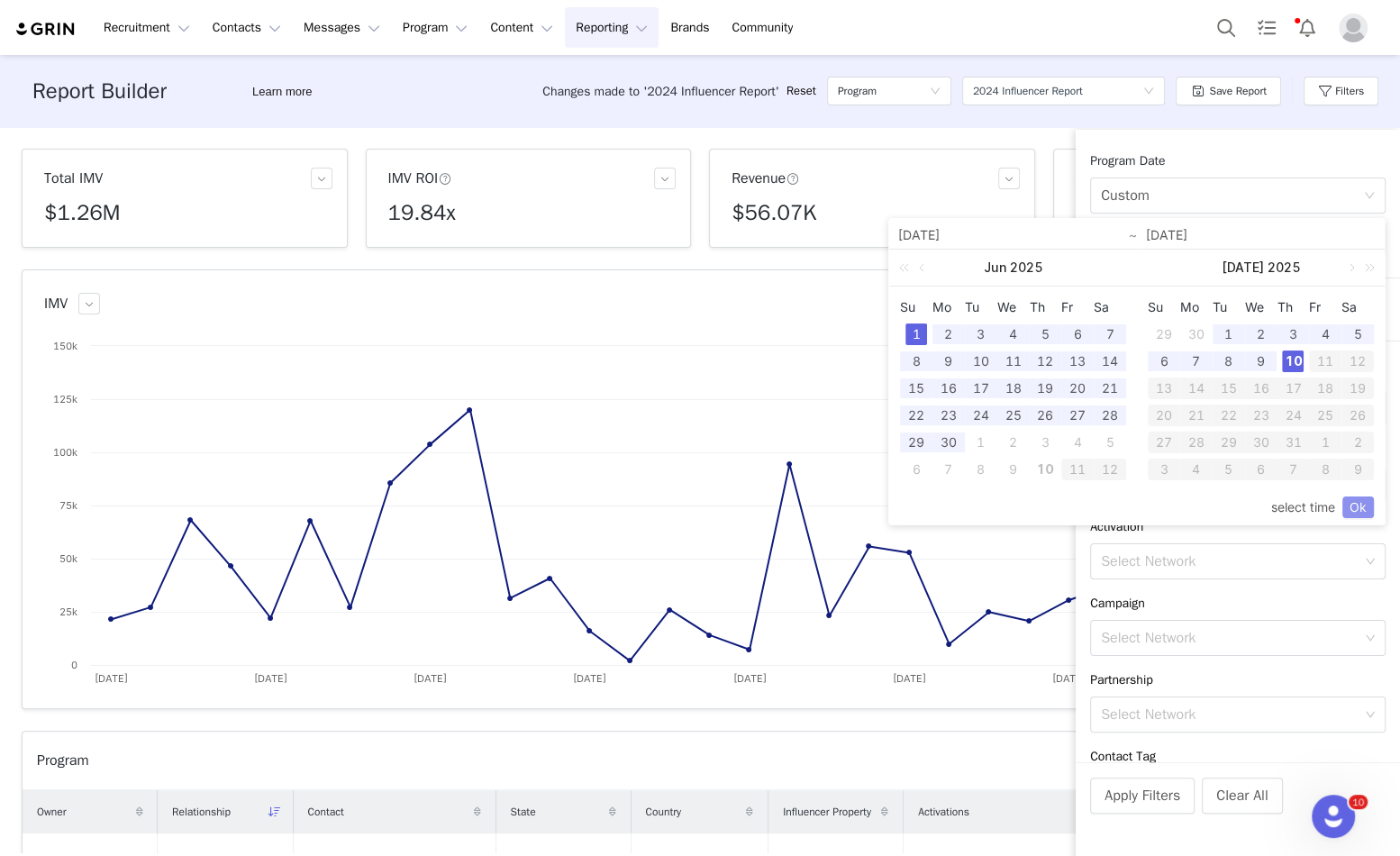 click on "Ok" at bounding box center [1358, 507] 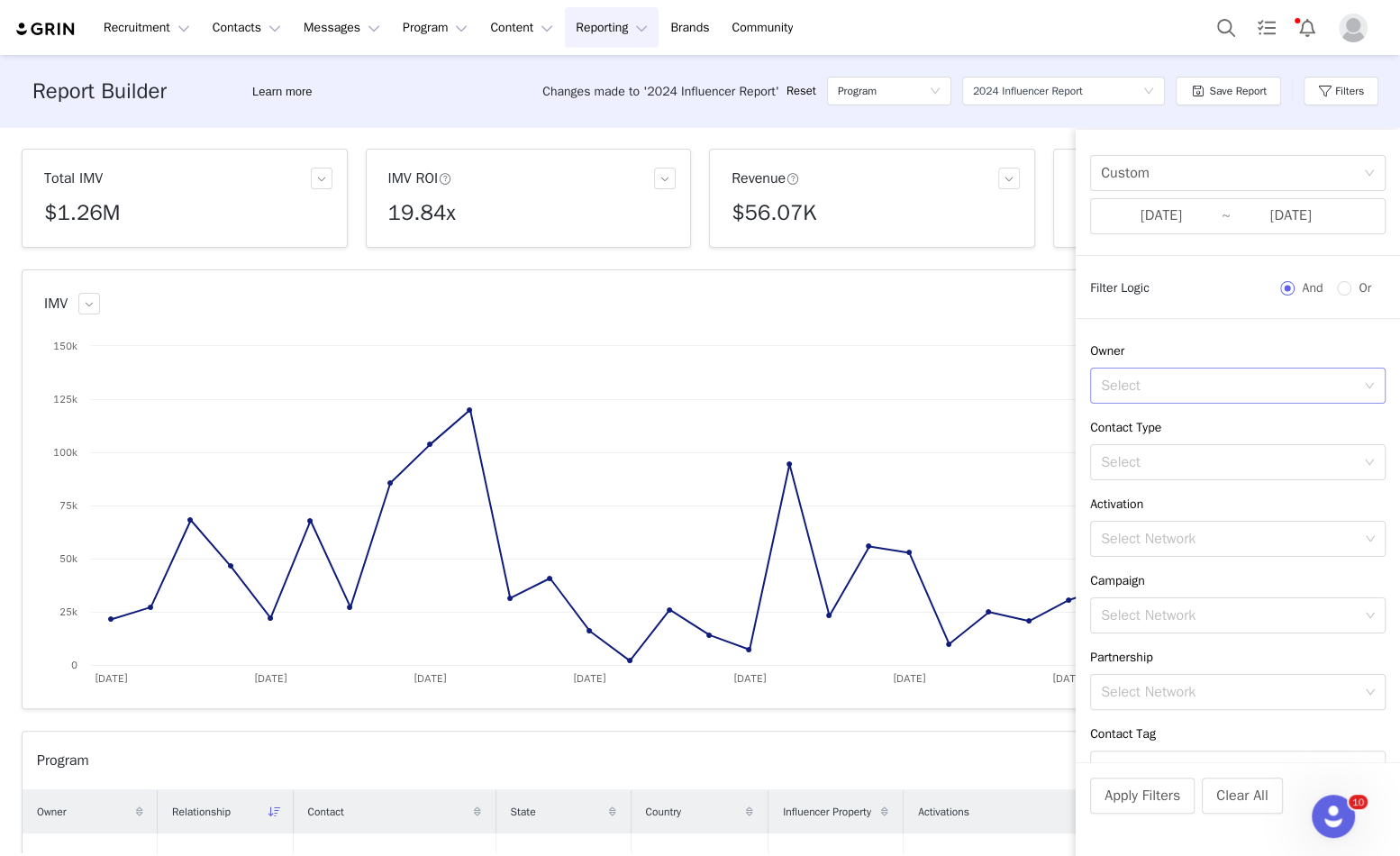 scroll, scrollTop: 196, scrollLeft: 0, axis: vertical 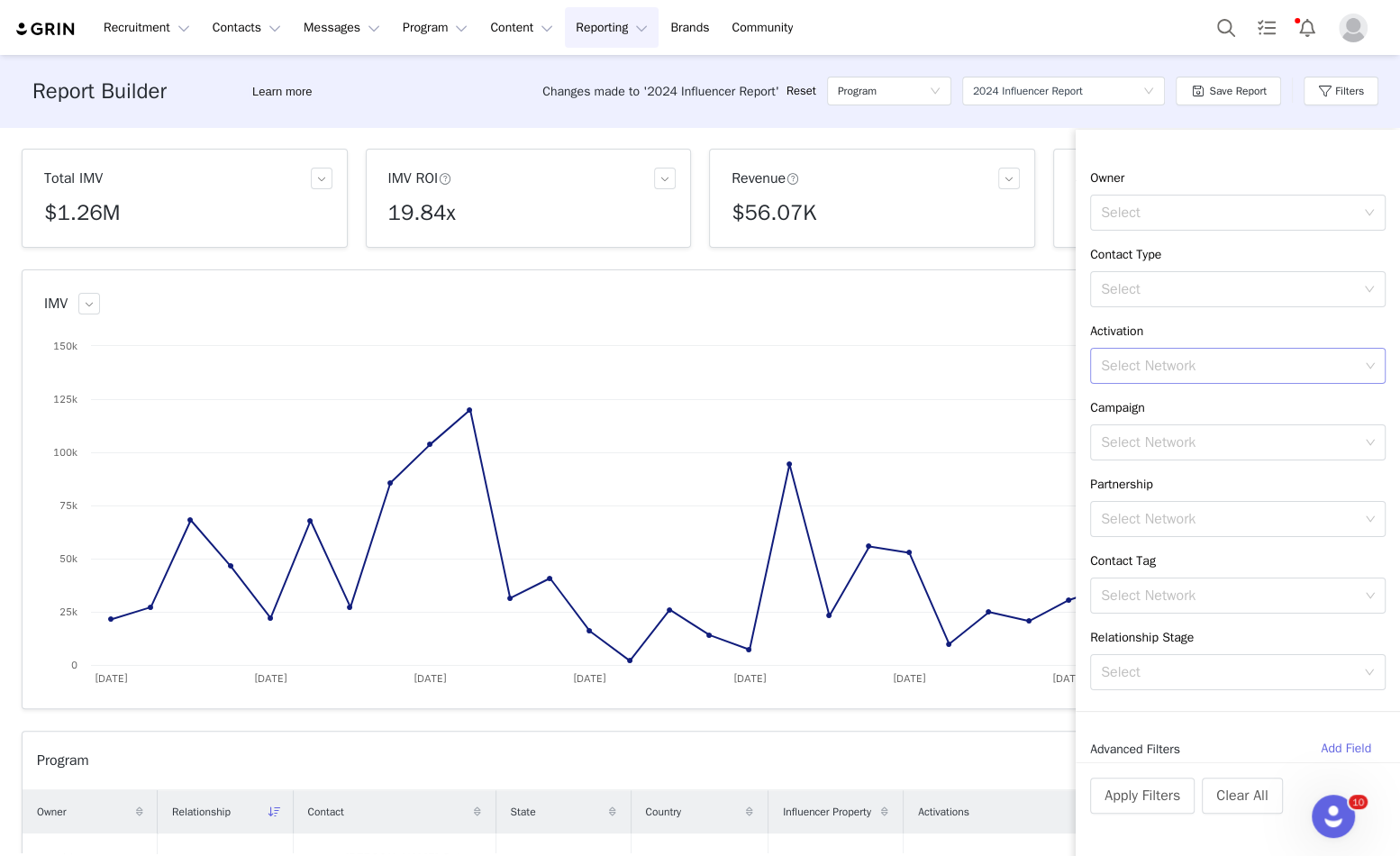 click on "Select Network" at bounding box center [1230, 366] 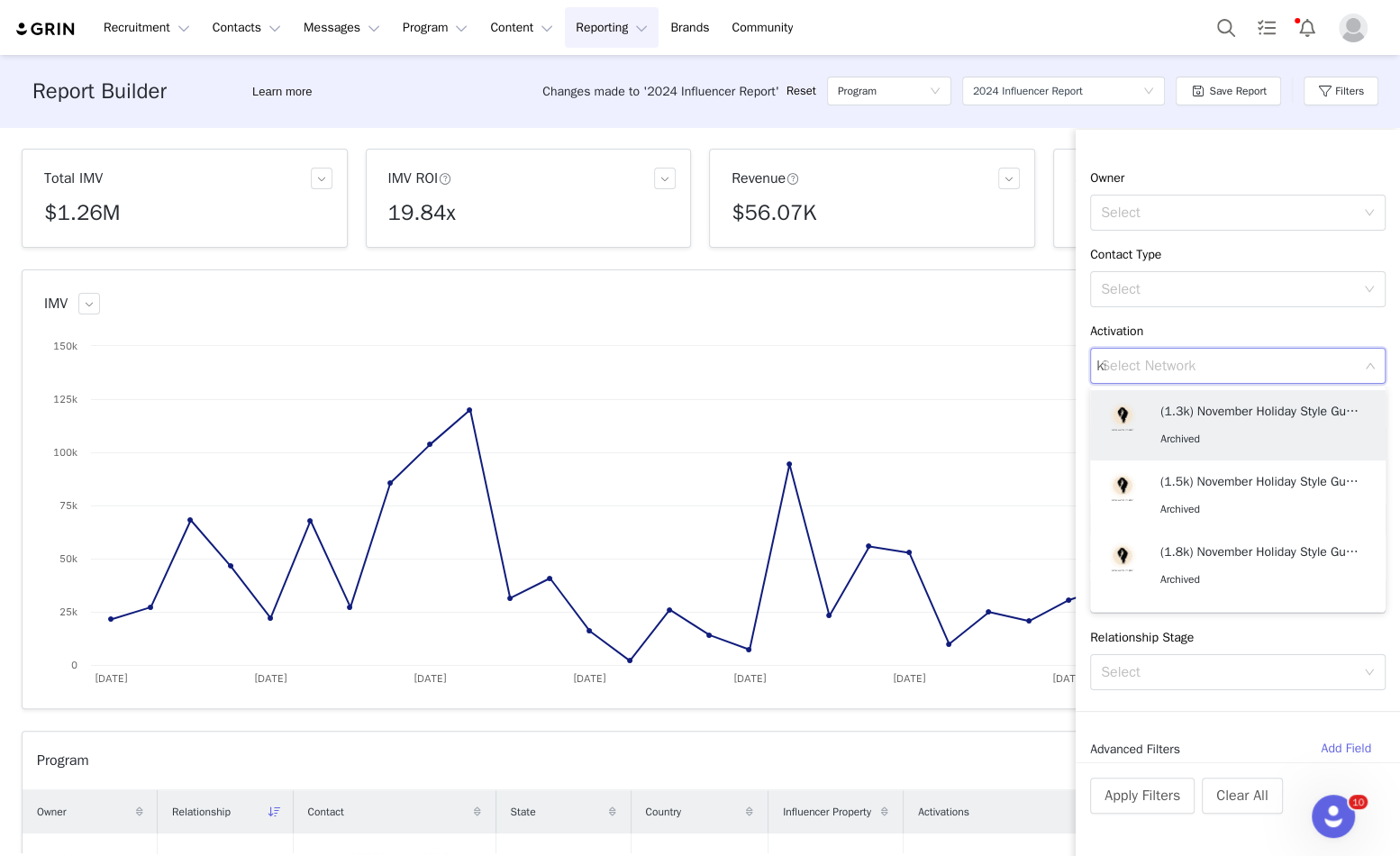 type on "kits" 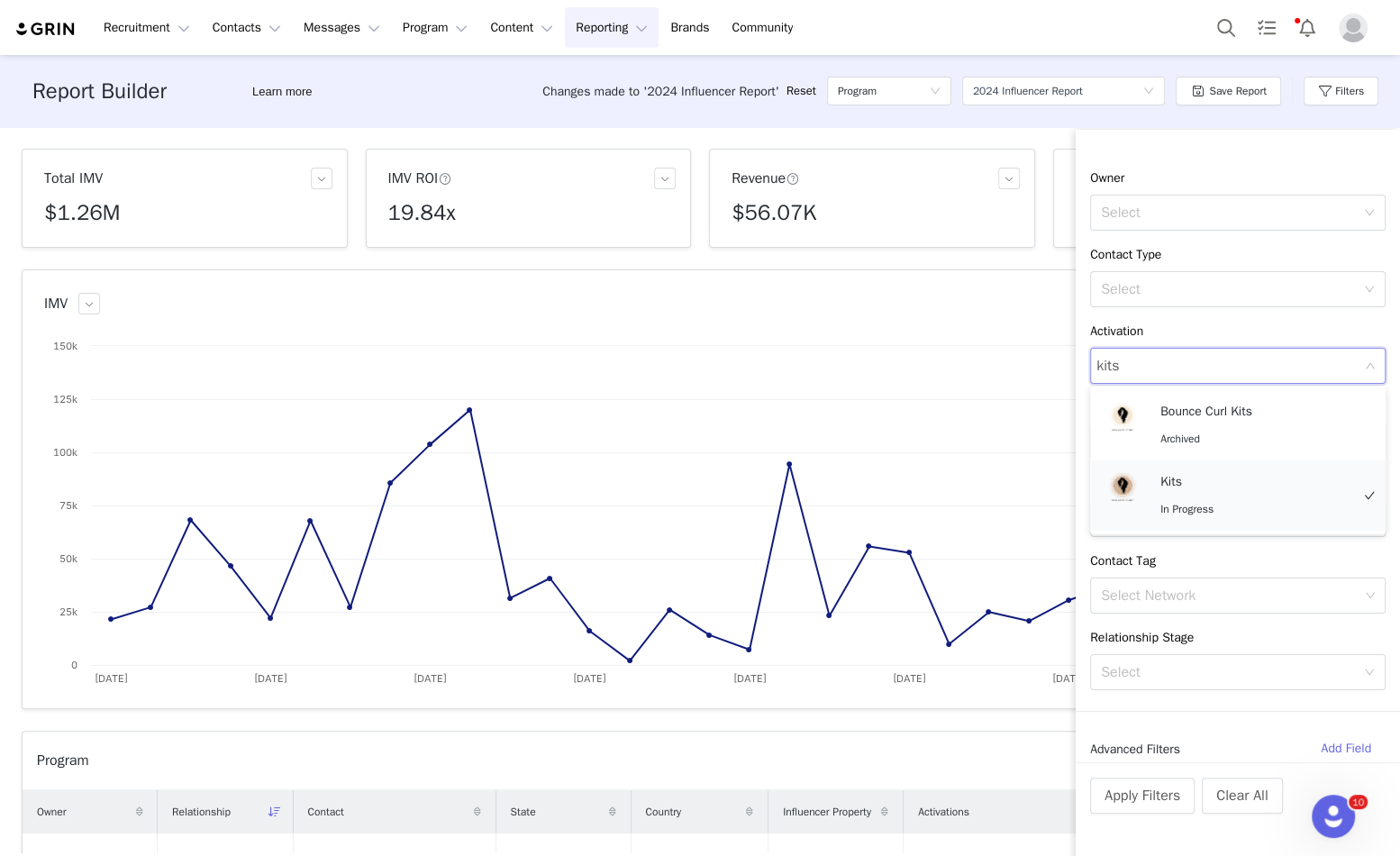 click on "Kits In Progress" at bounding box center (1255, 496) 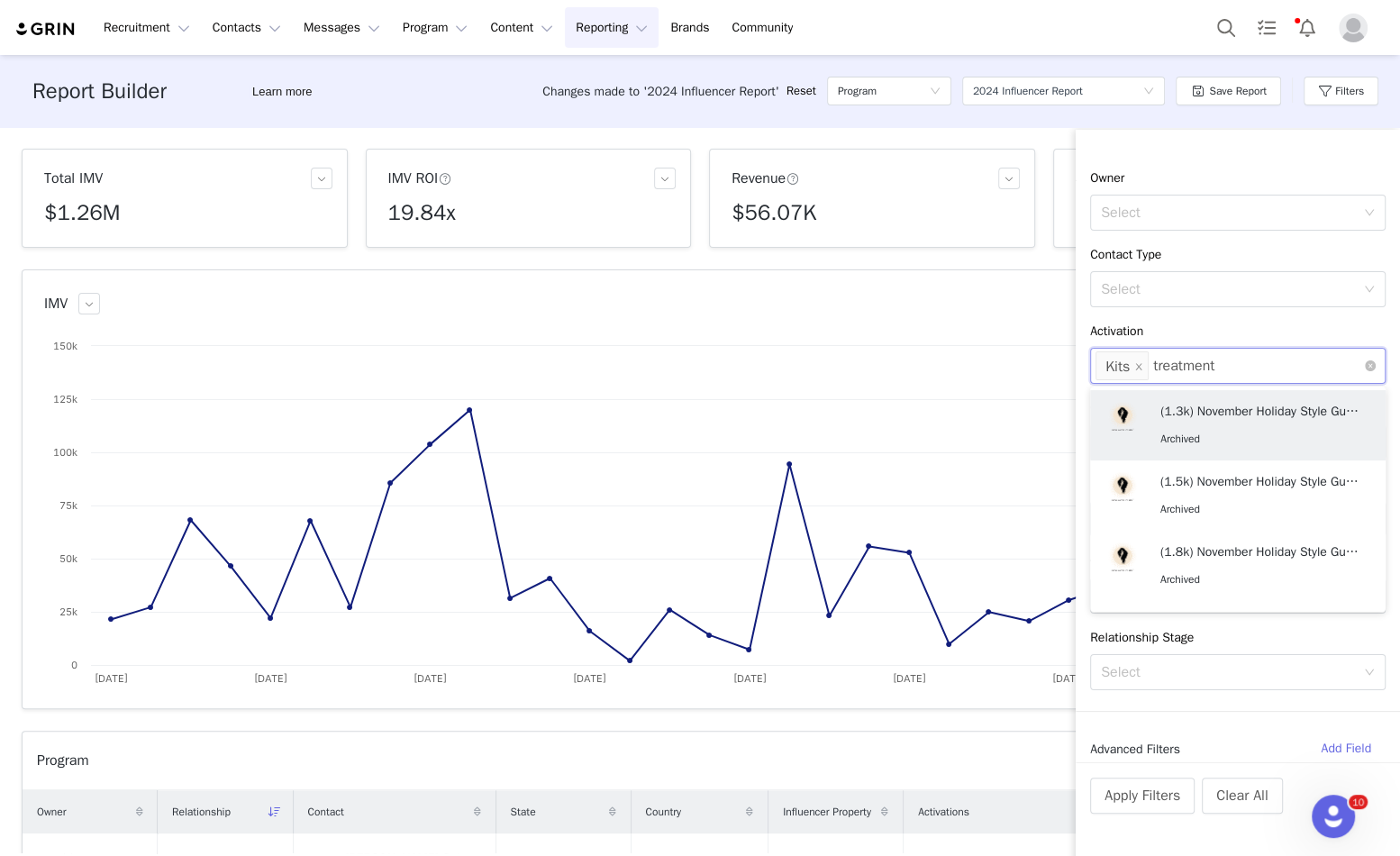 type on "treatments" 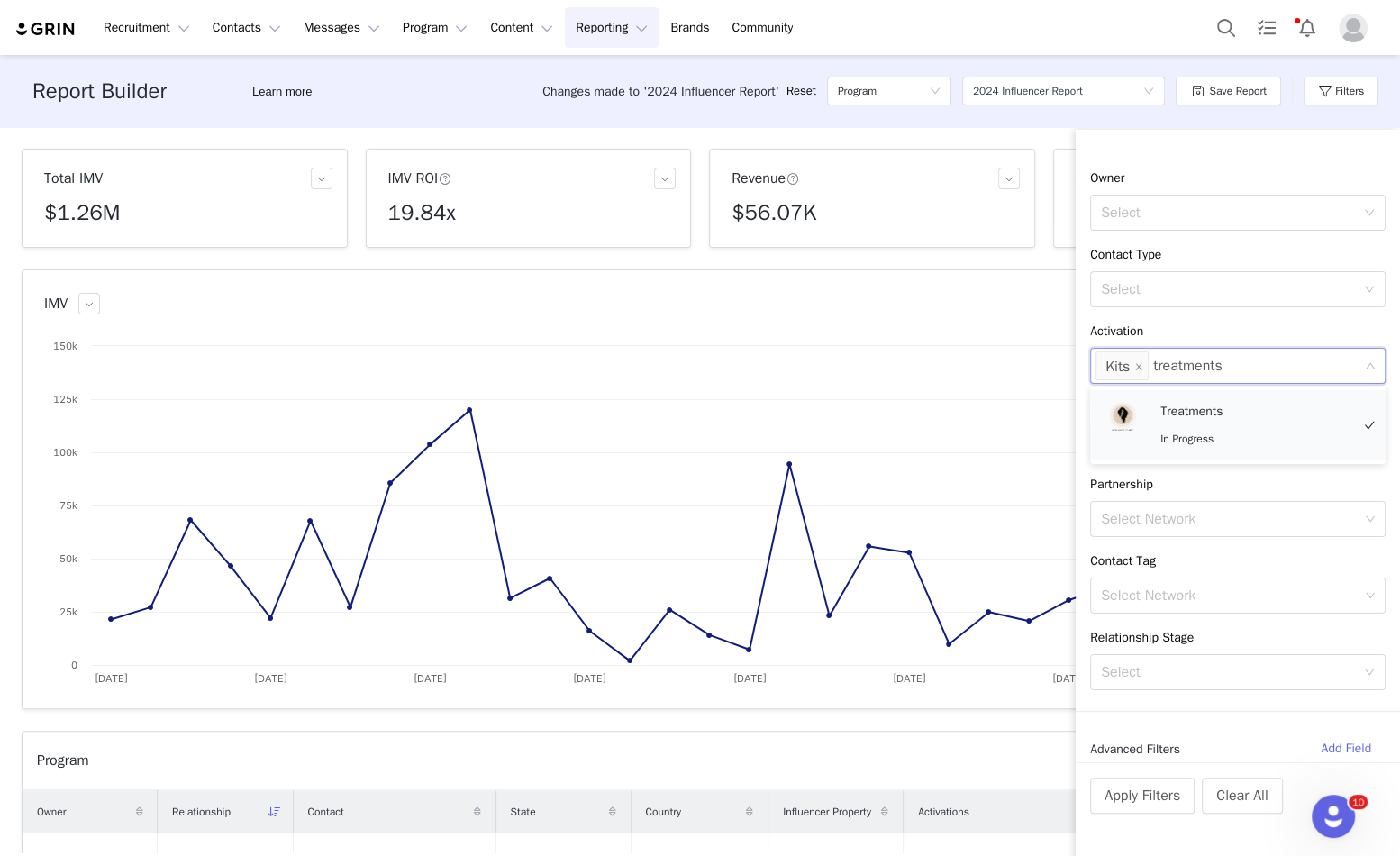 click on "Treatments" at bounding box center [1255, 412] 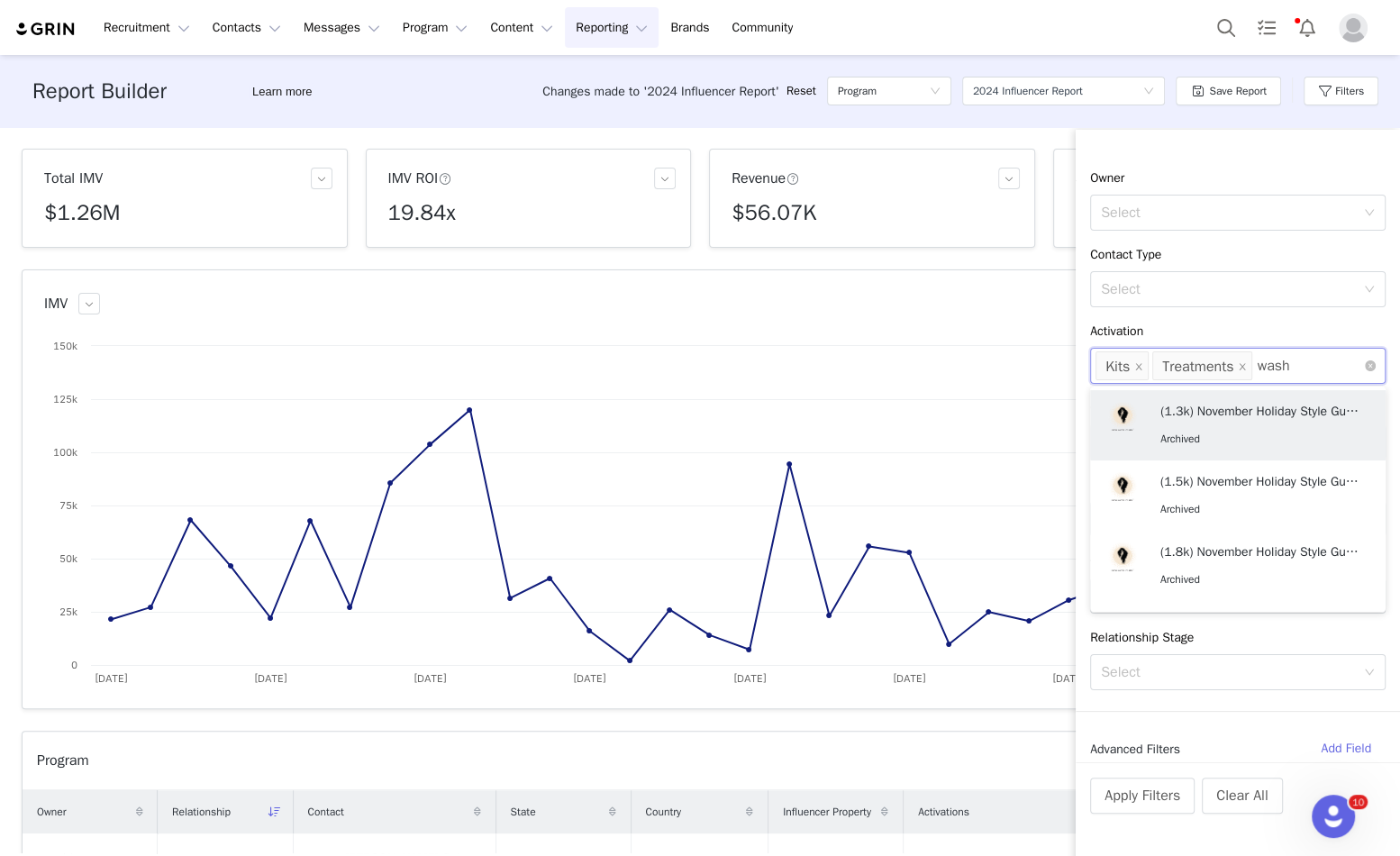 type on "wash" 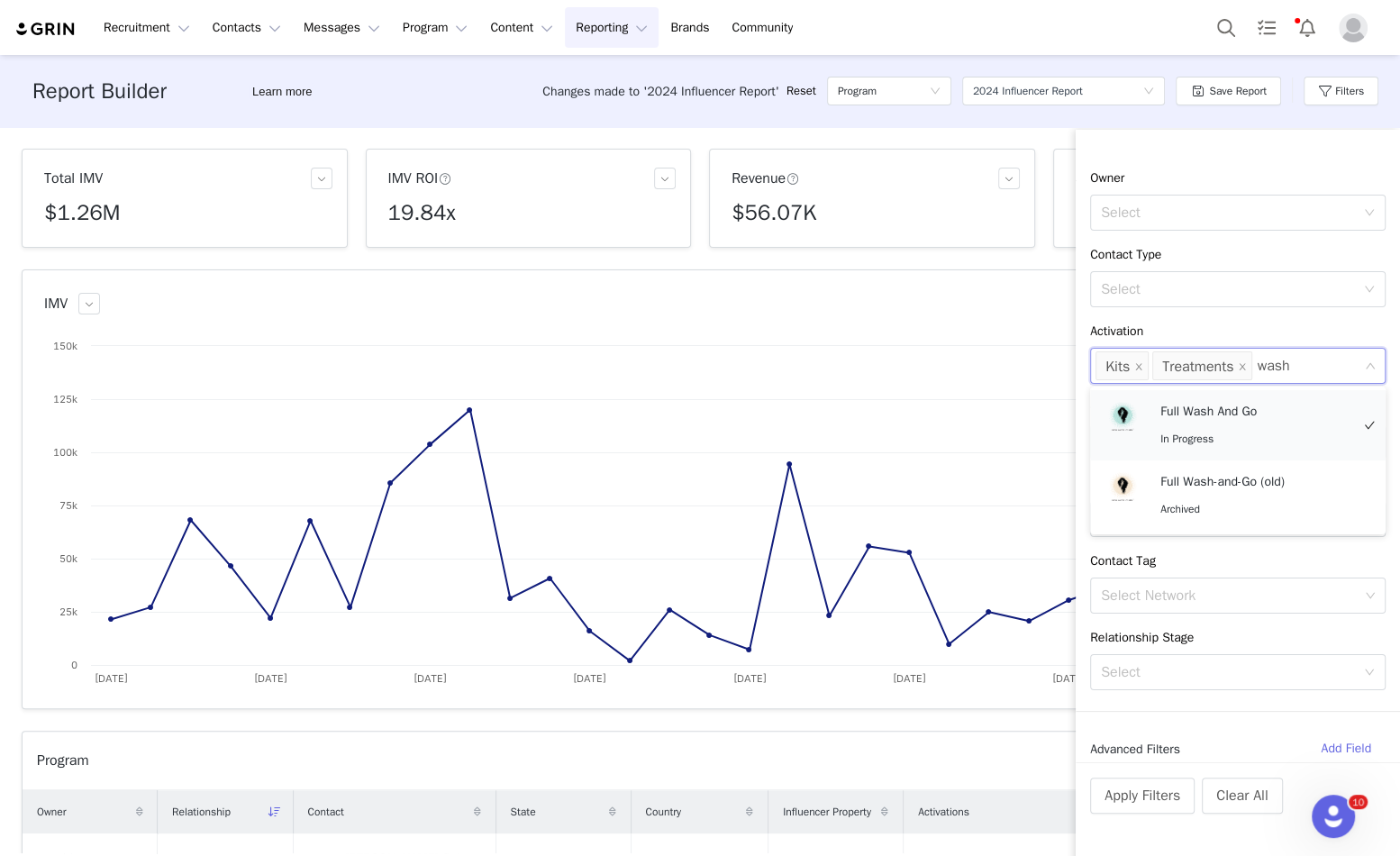 click on "Full Wash And Go In Progress" at bounding box center [1255, 425] 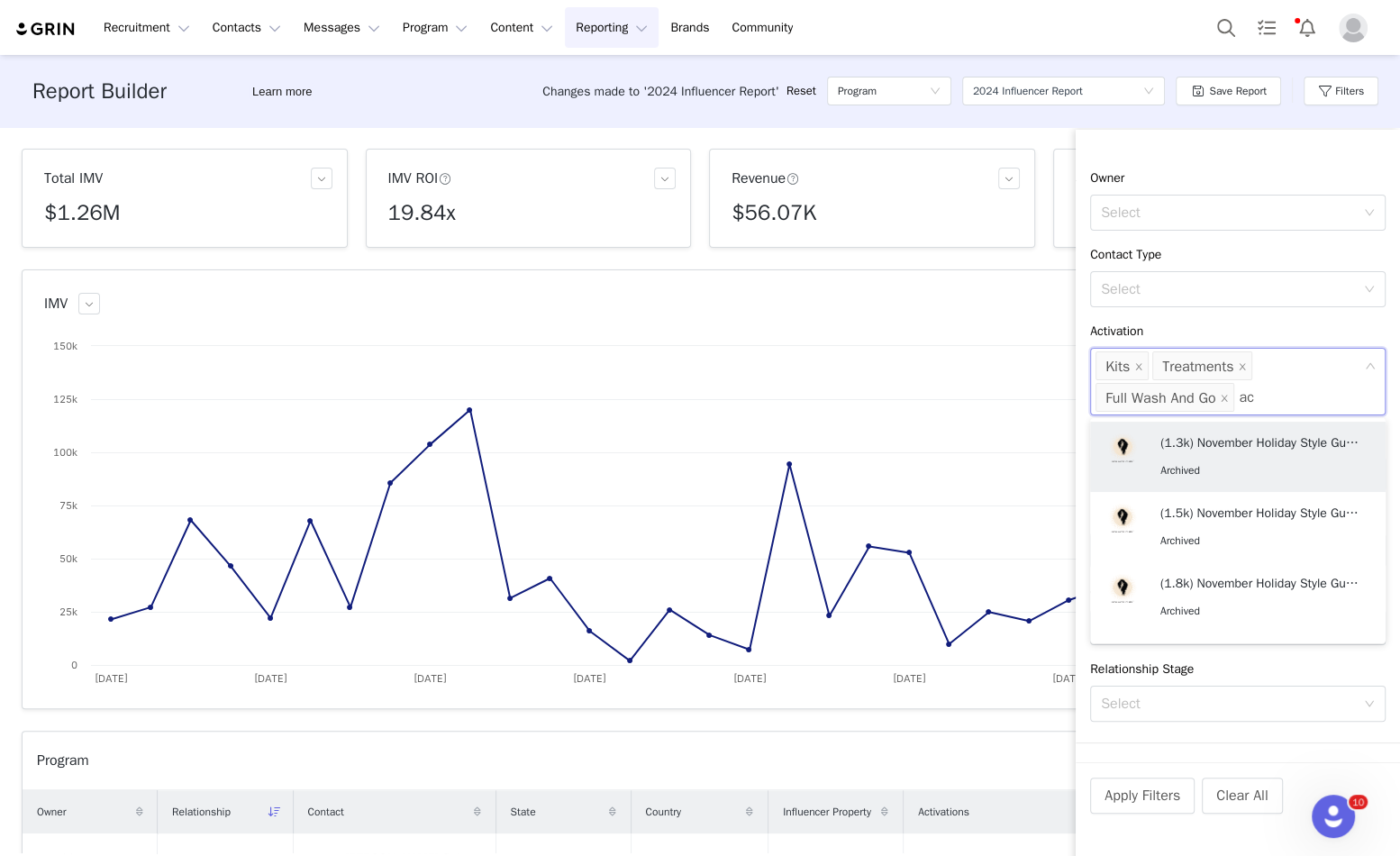 type on "acc" 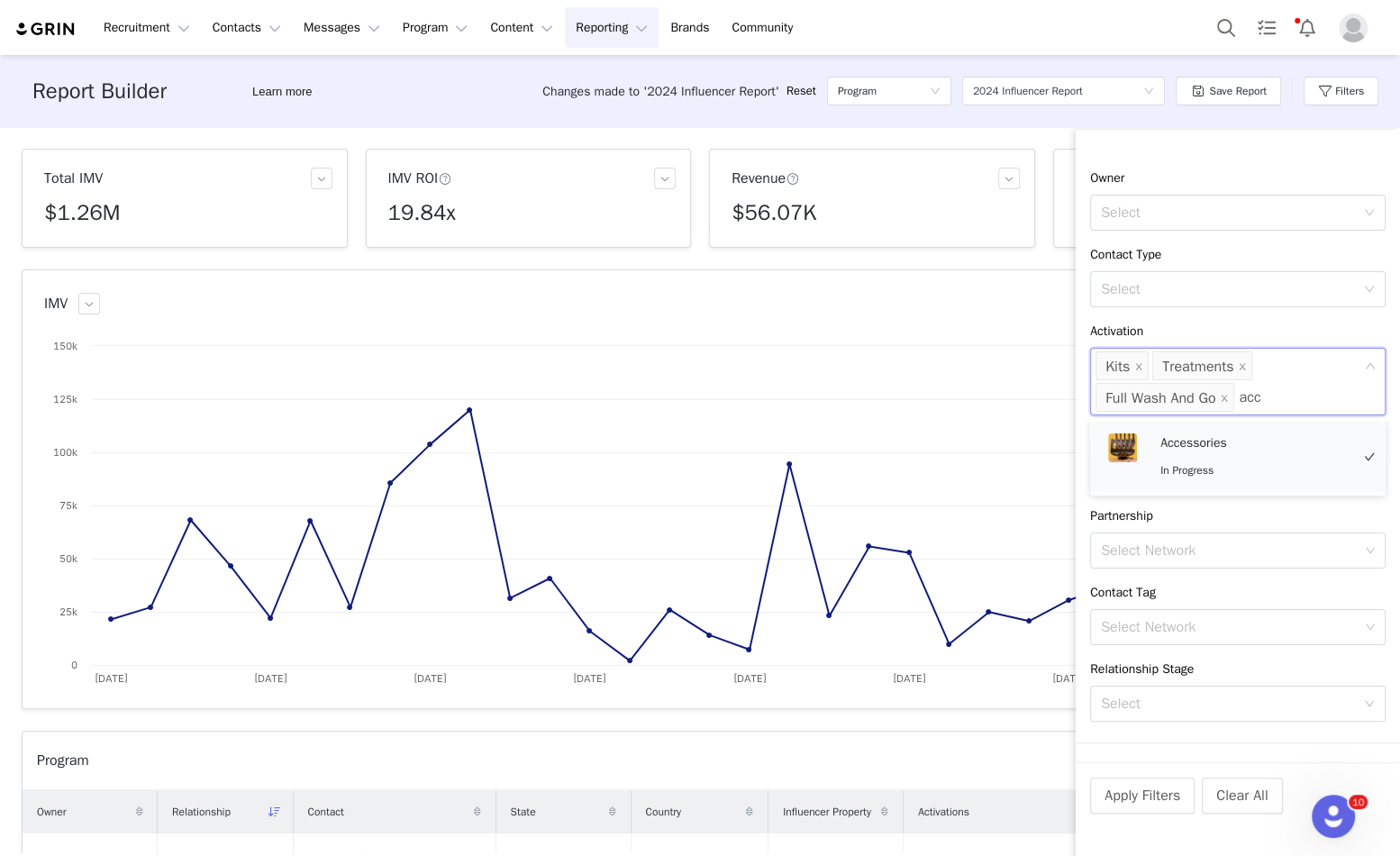 click on "Accessories" at bounding box center [1255, 443] 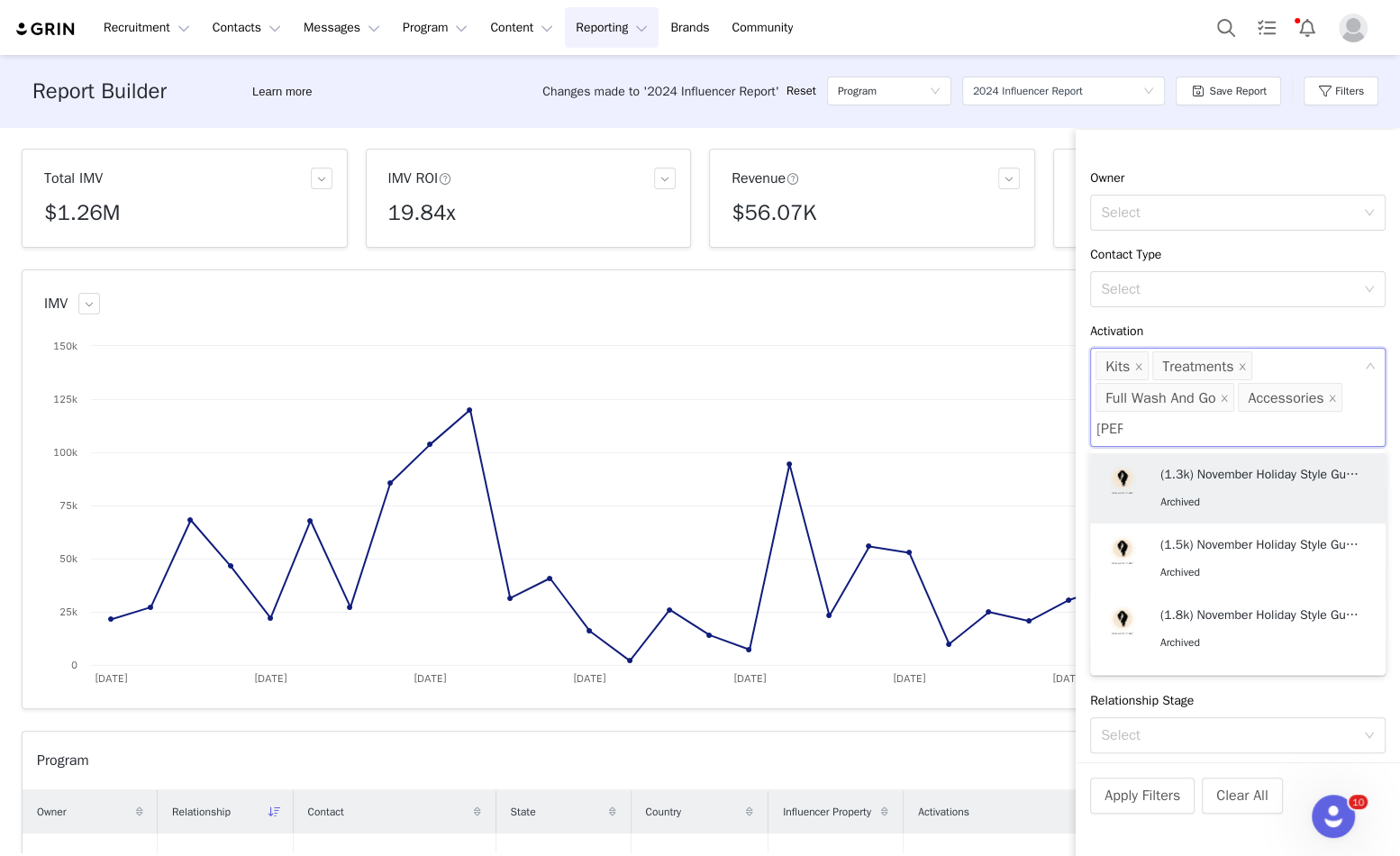 type on "salon" 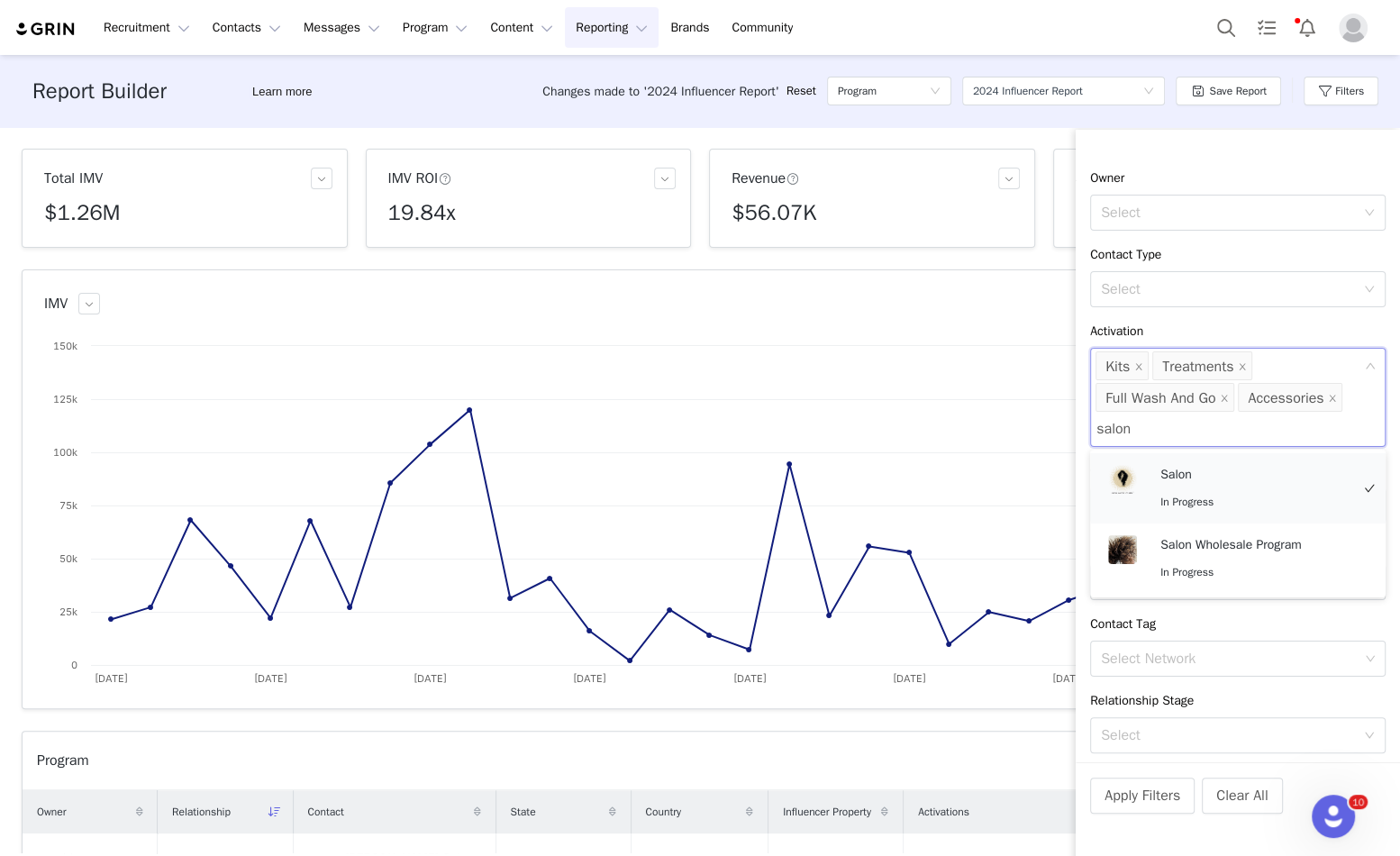 click on "Salon" at bounding box center [1255, 475] 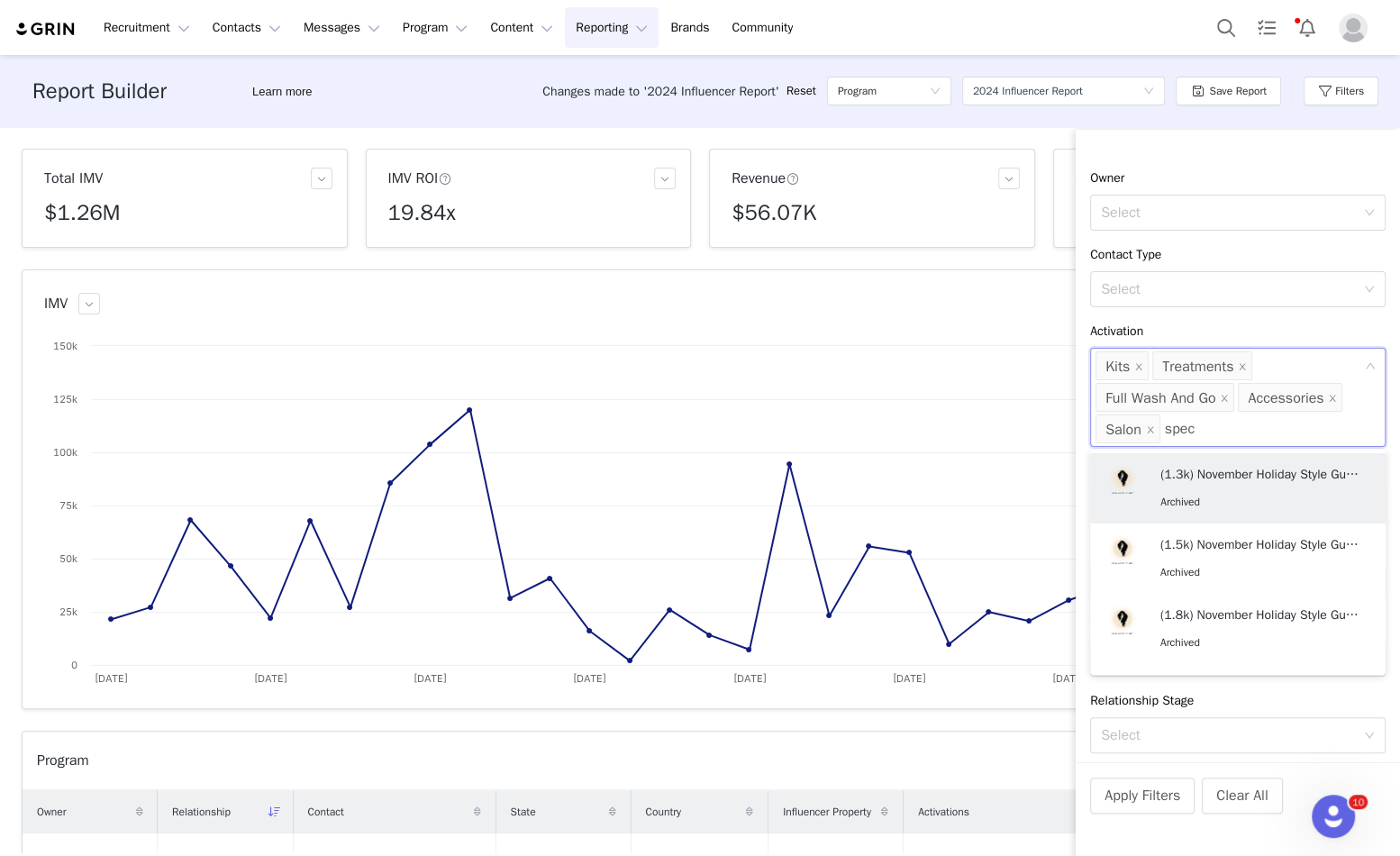 type on "speci" 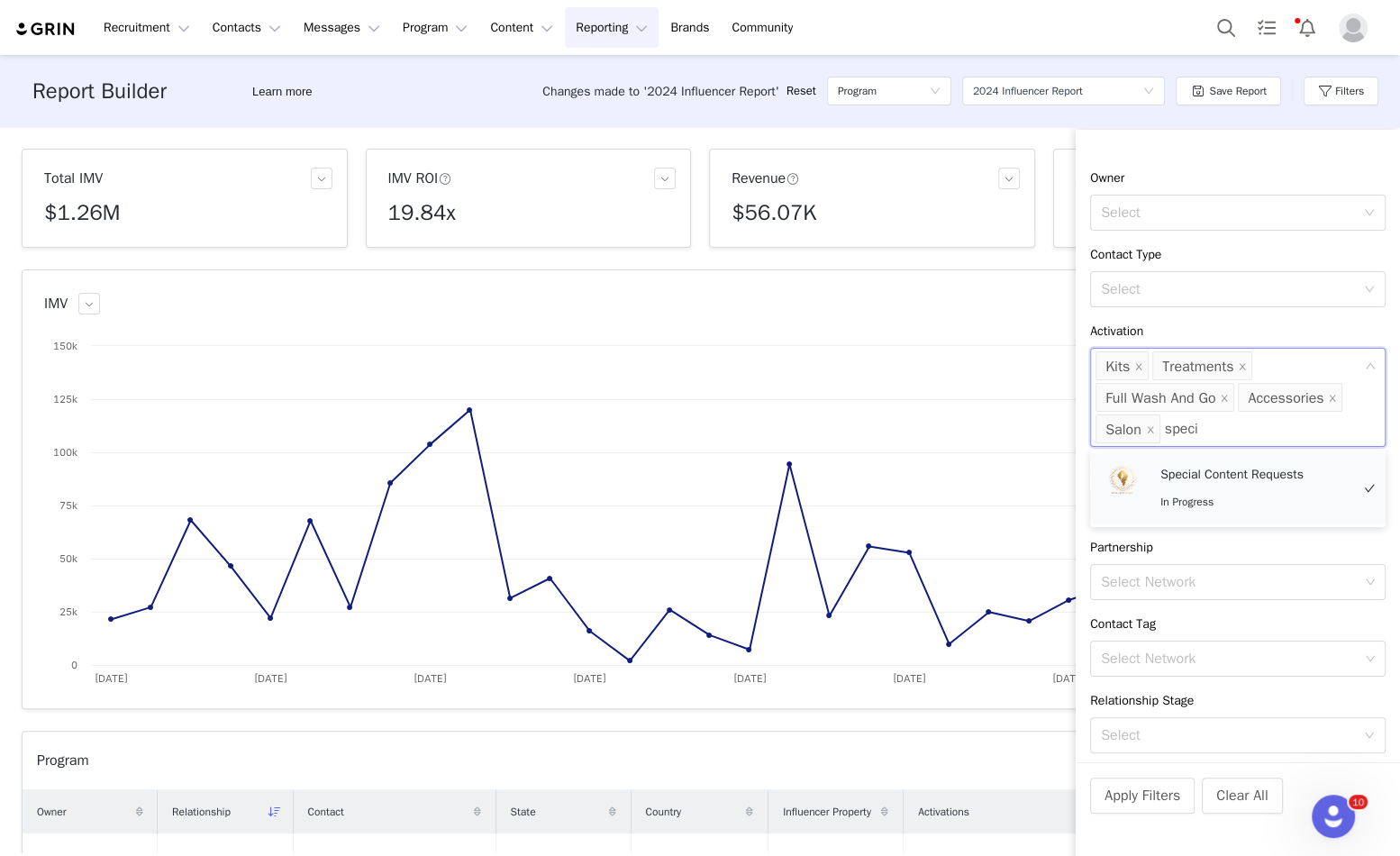 click on "In Progress" at bounding box center (1255, 502) 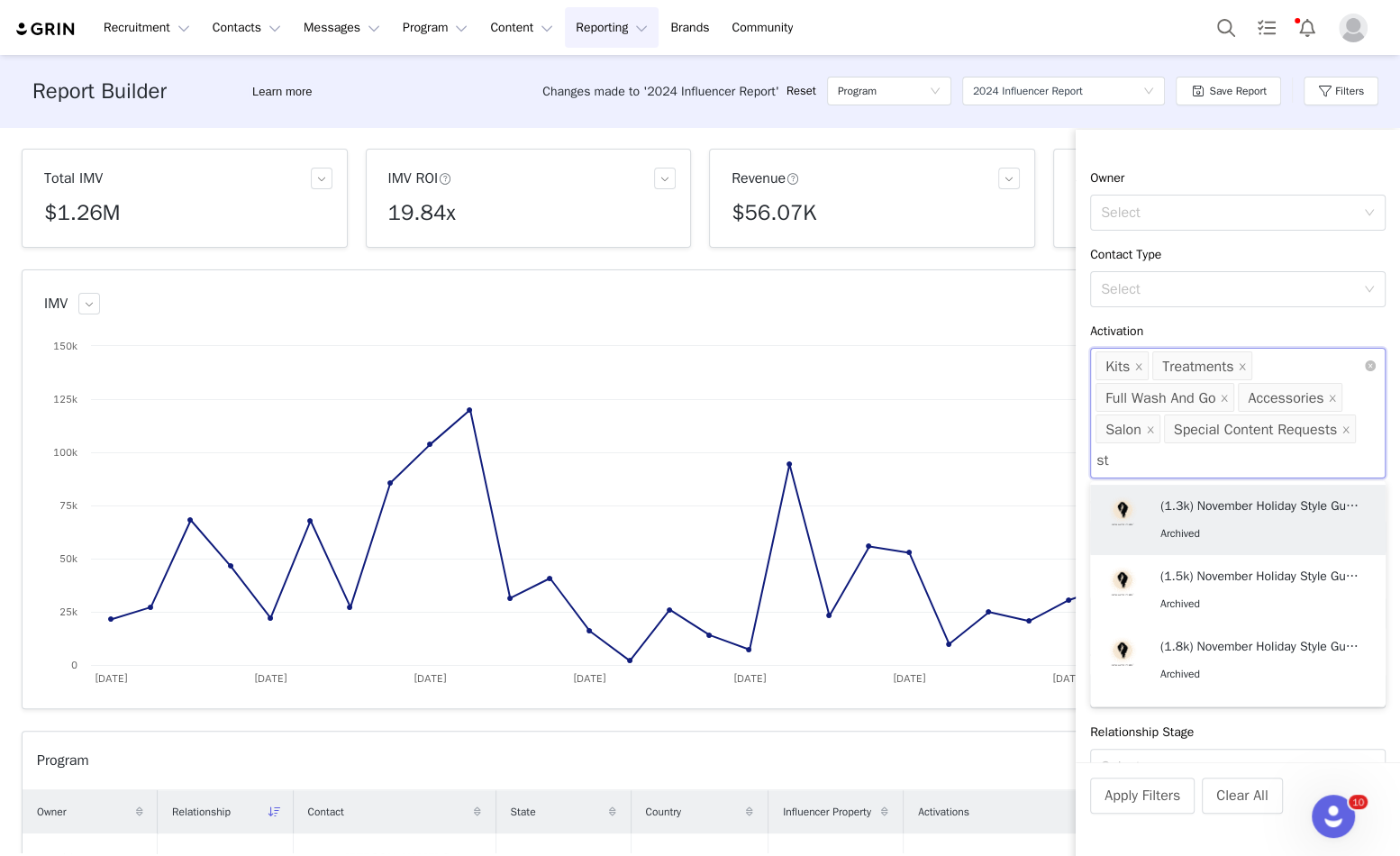 type on "s" 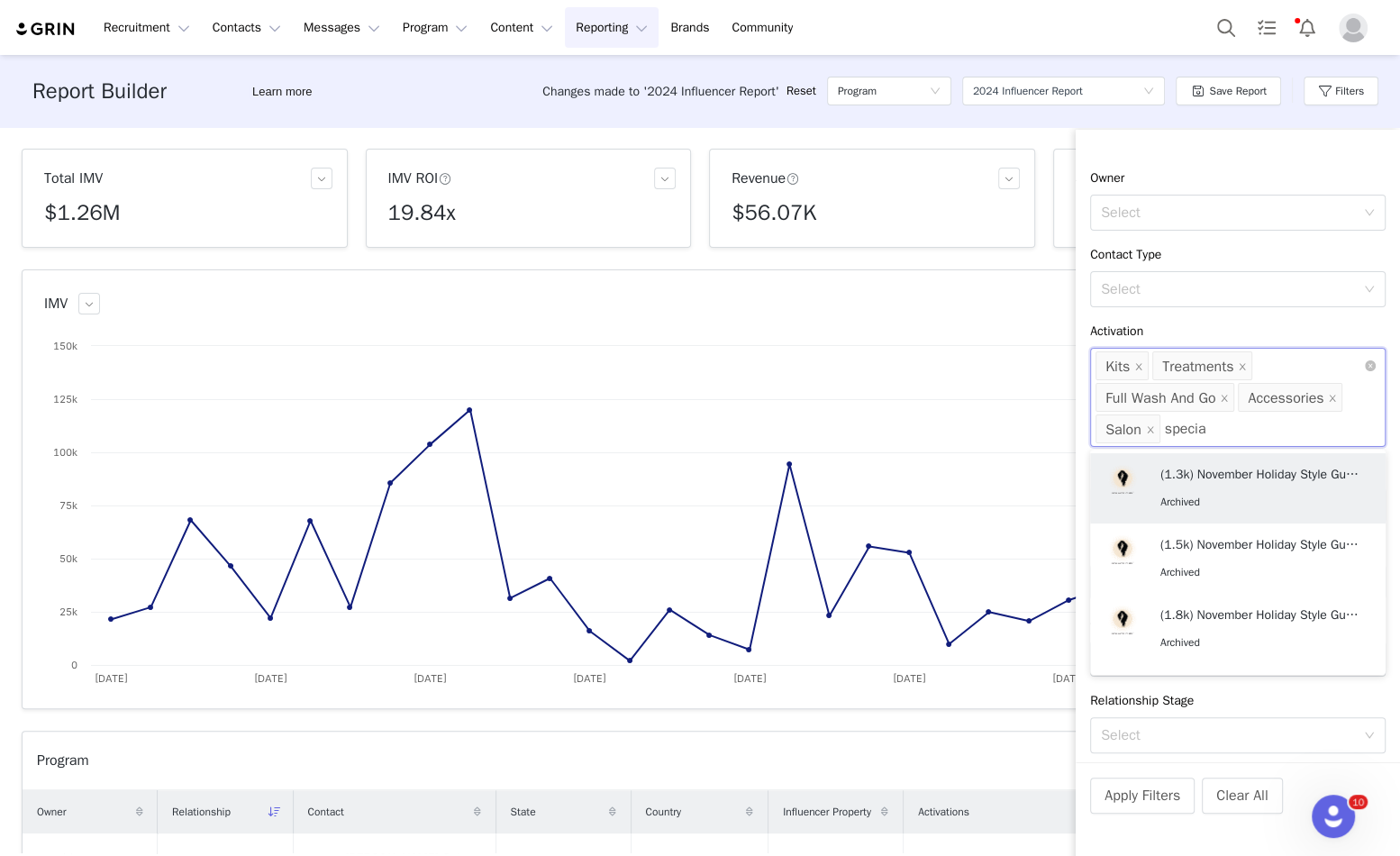 type on "special" 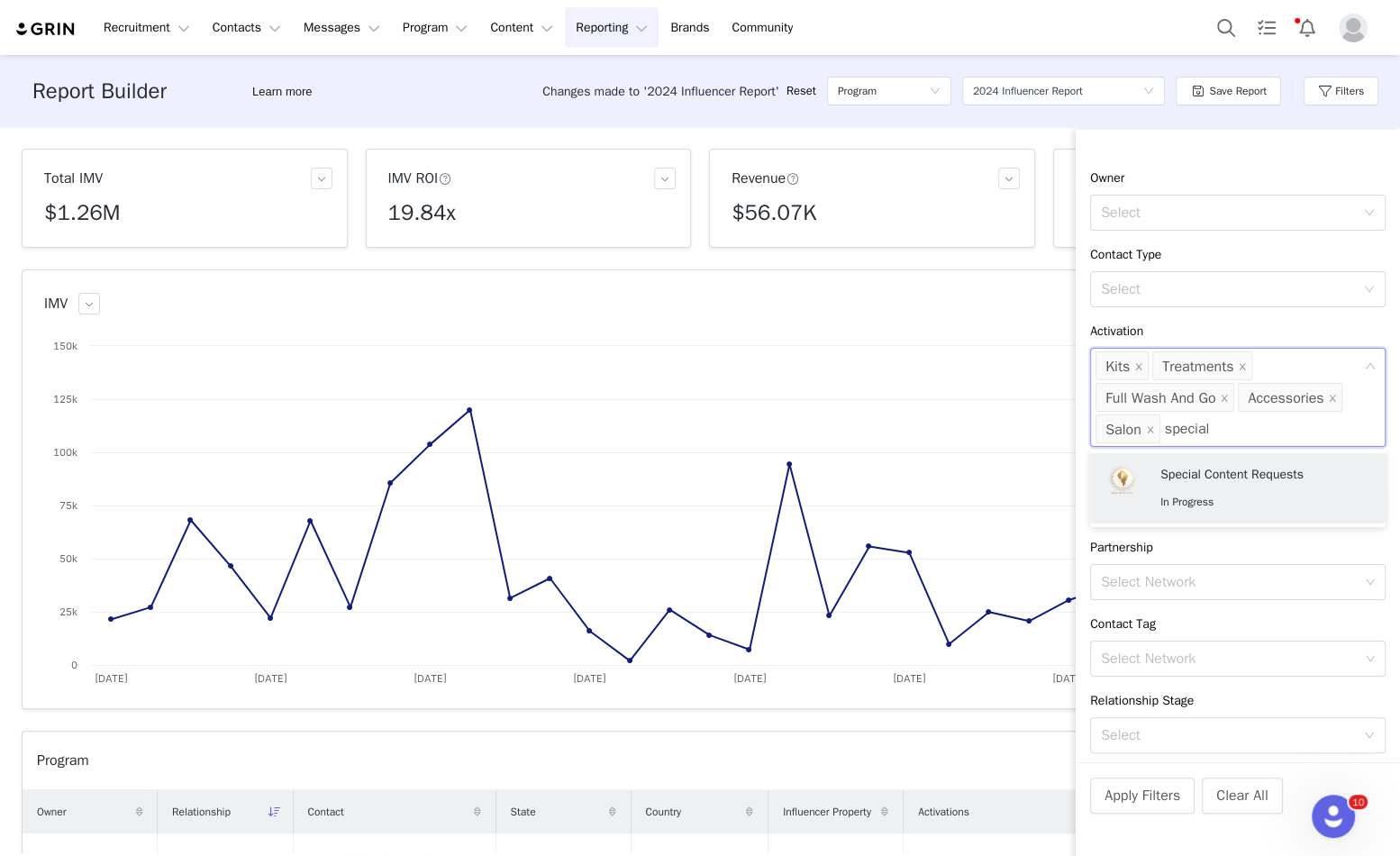 click on "Special Content Requests In Progress" at bounding box center [1255, 488] 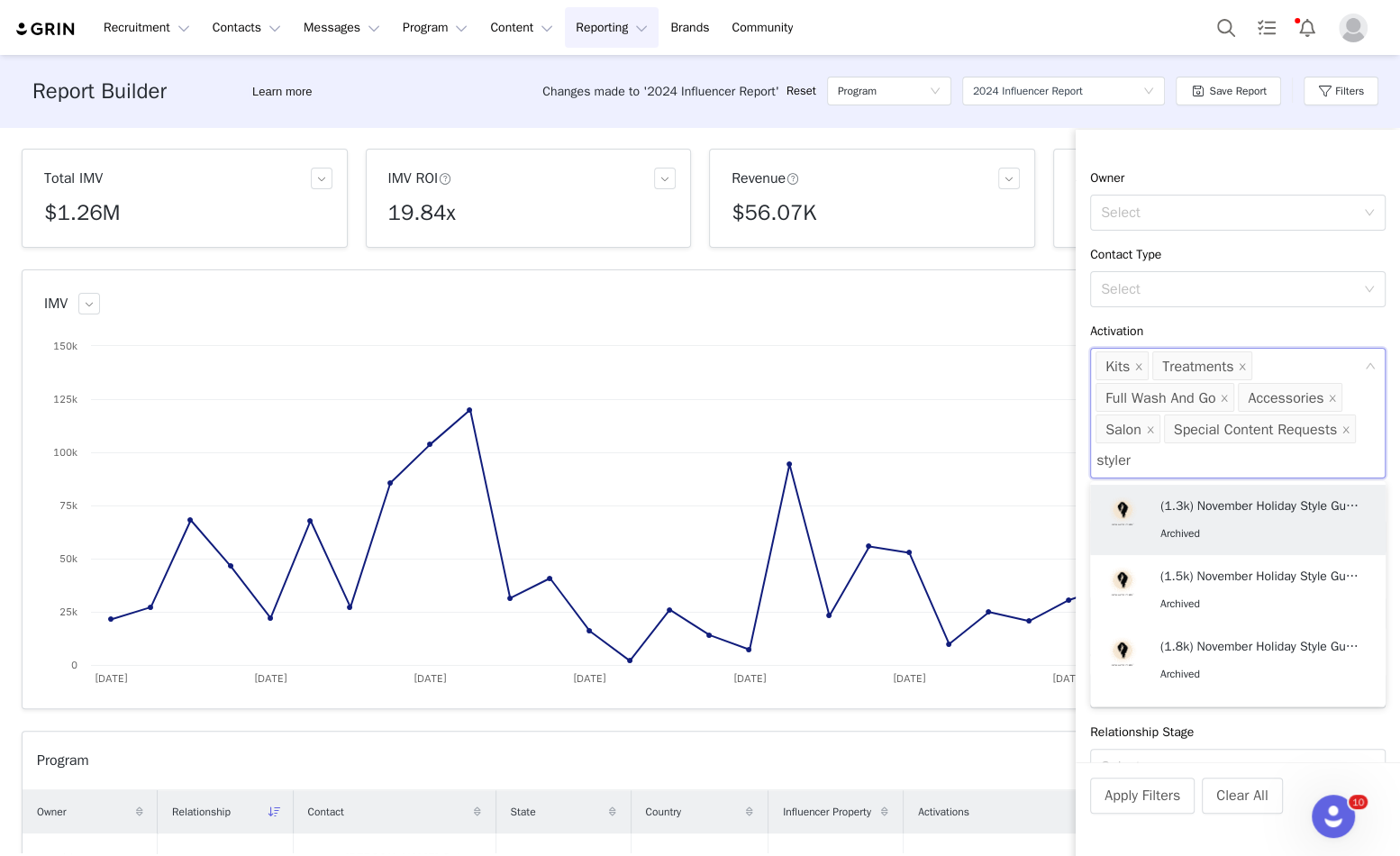 type on "stylers" 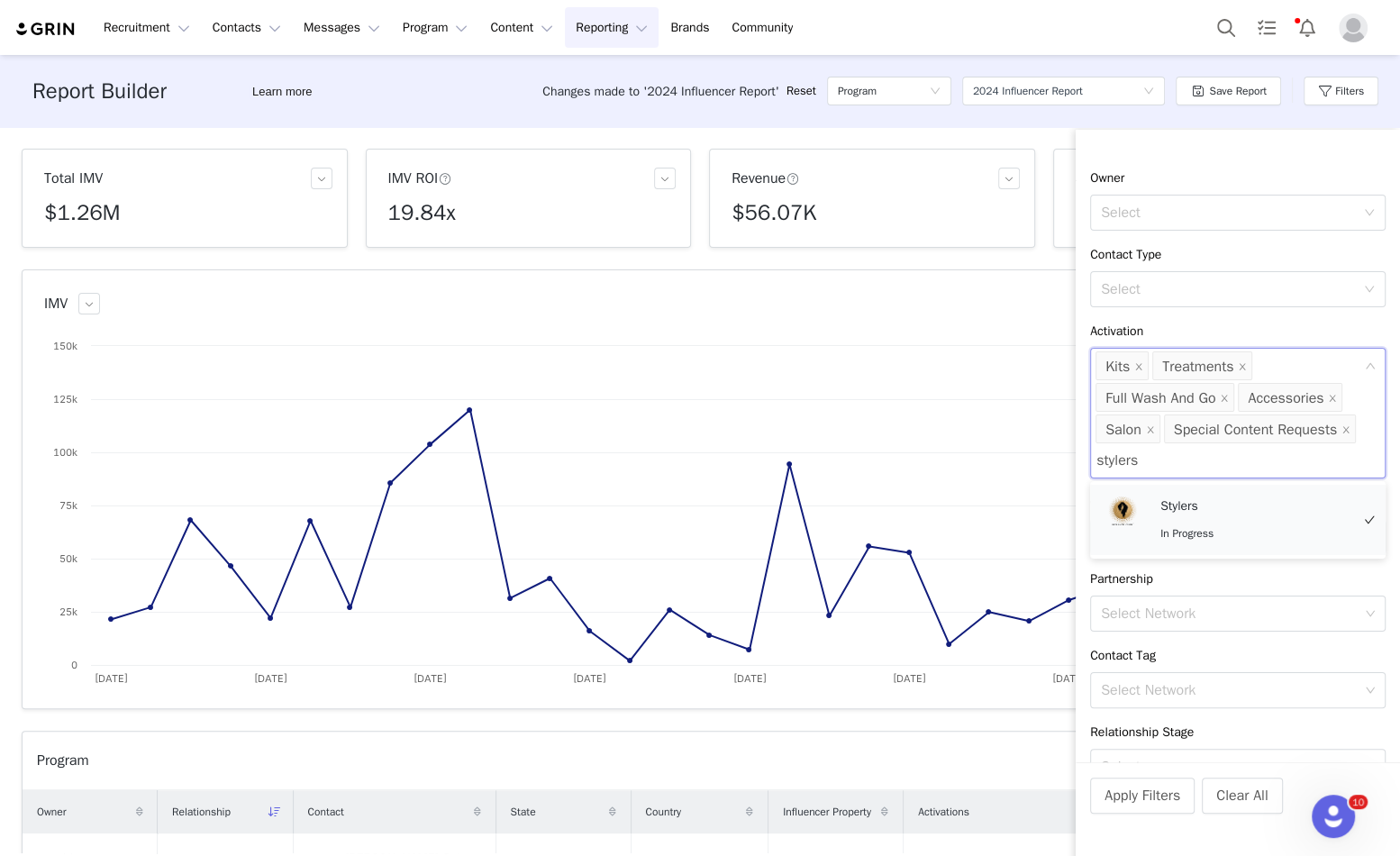 click on "In Progress" at bounding box center (1255, 533) 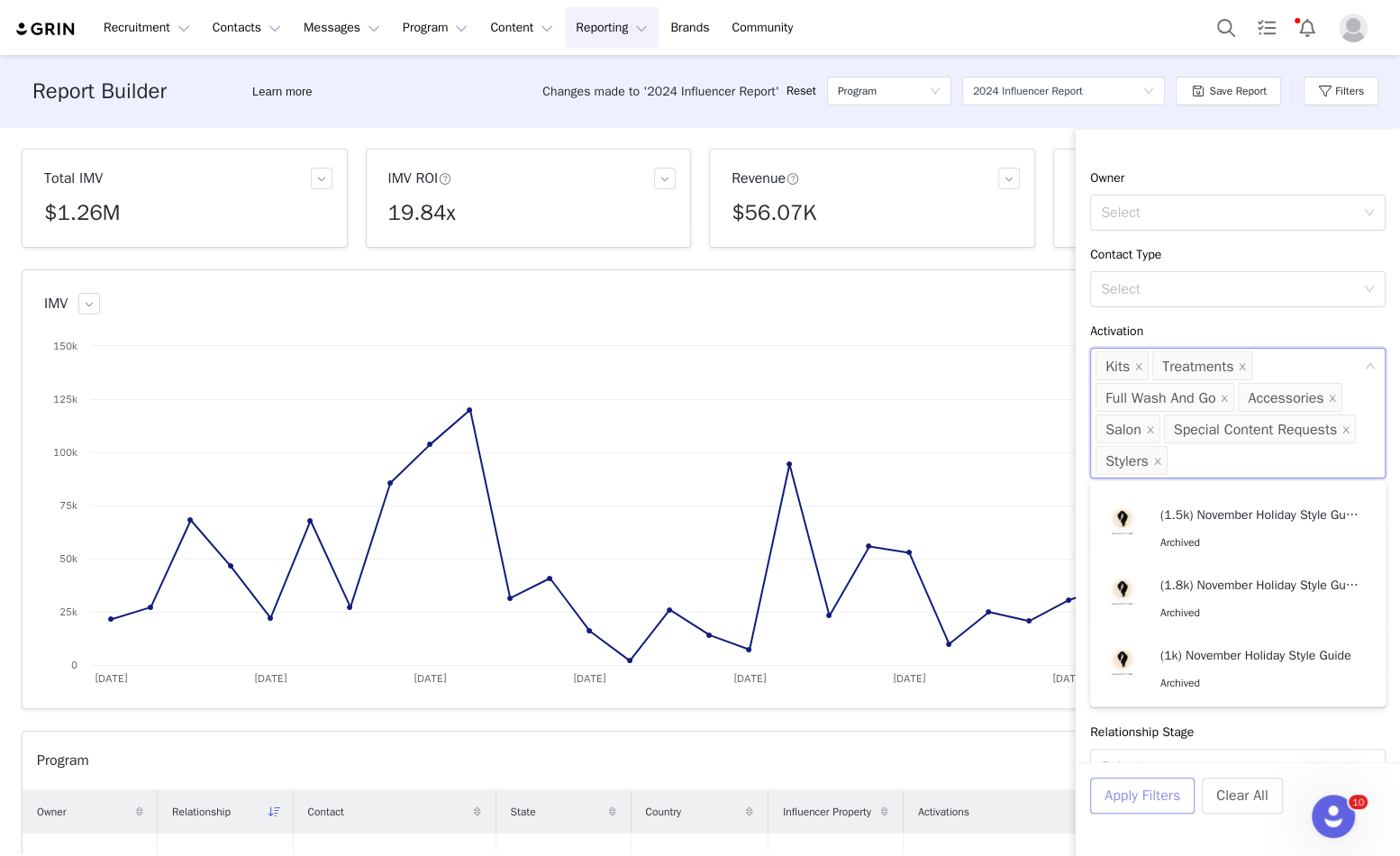 click on "Apply Filters" at bounding box center (1142, 796) 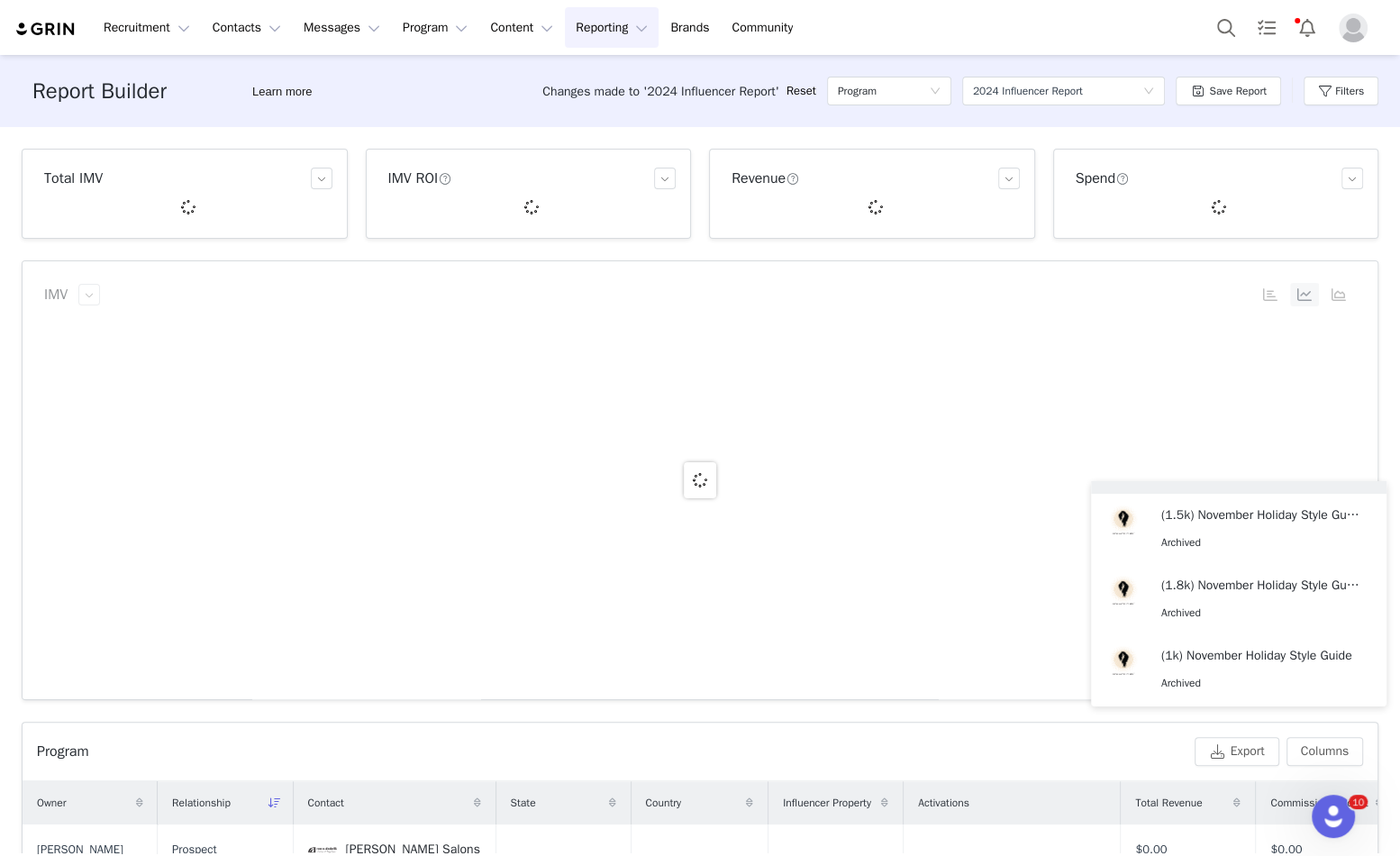 scroll, scrollTop: 3, scrollLeft: 0, axis: vertical 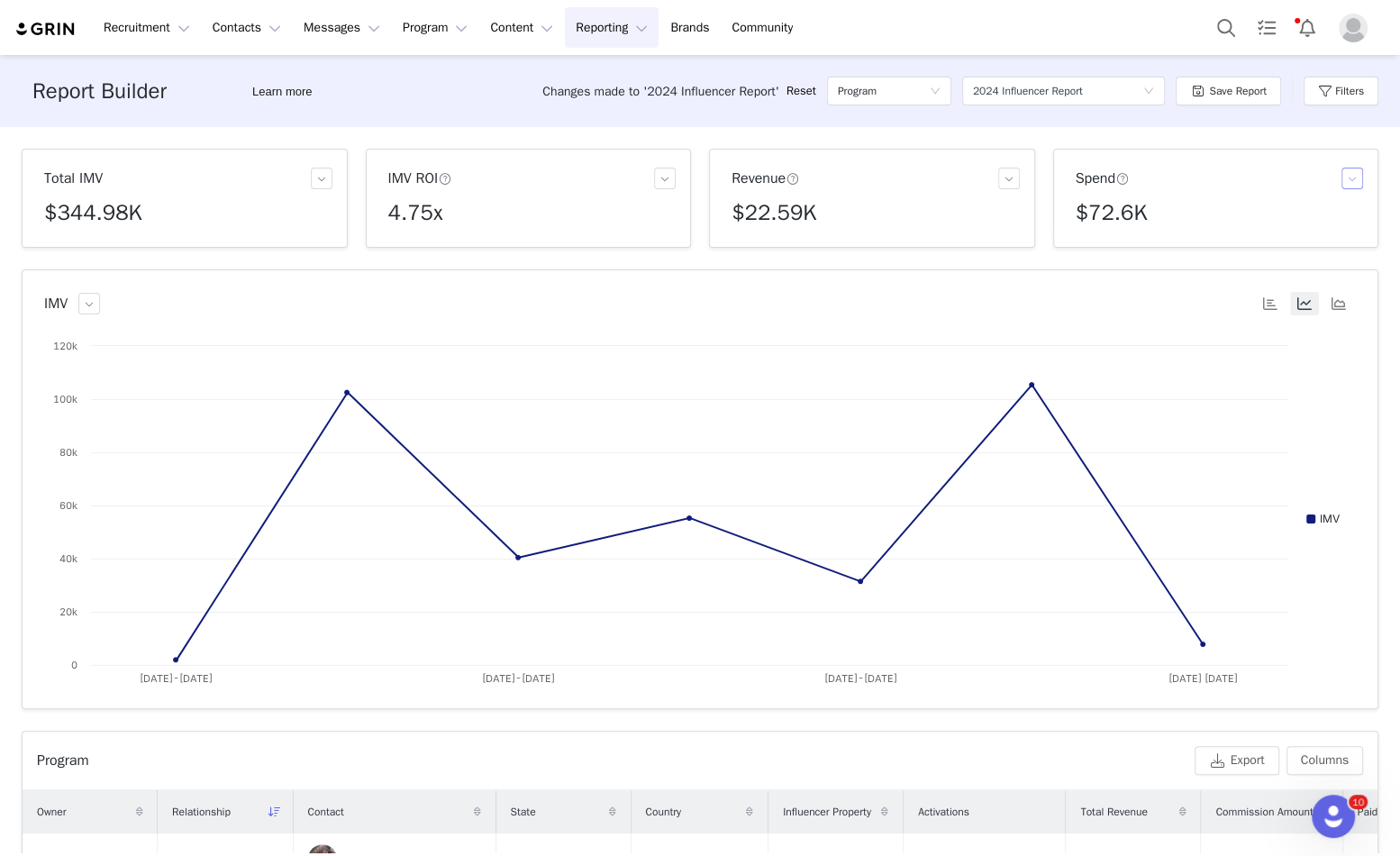 click at bounding box center (1352, 178) 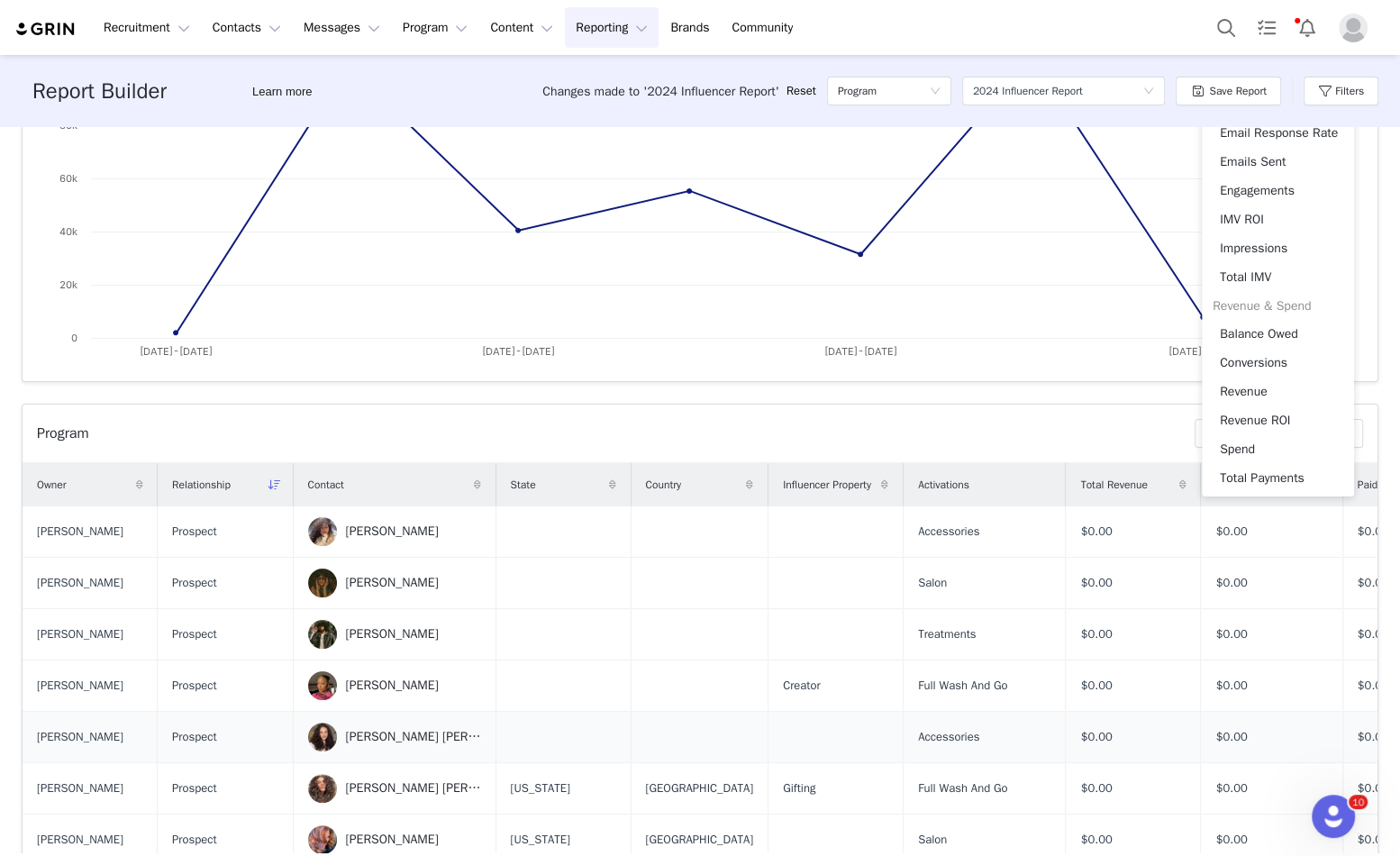 scroll, scrollTop: 39, scrollLeft: 0, axis: vertical 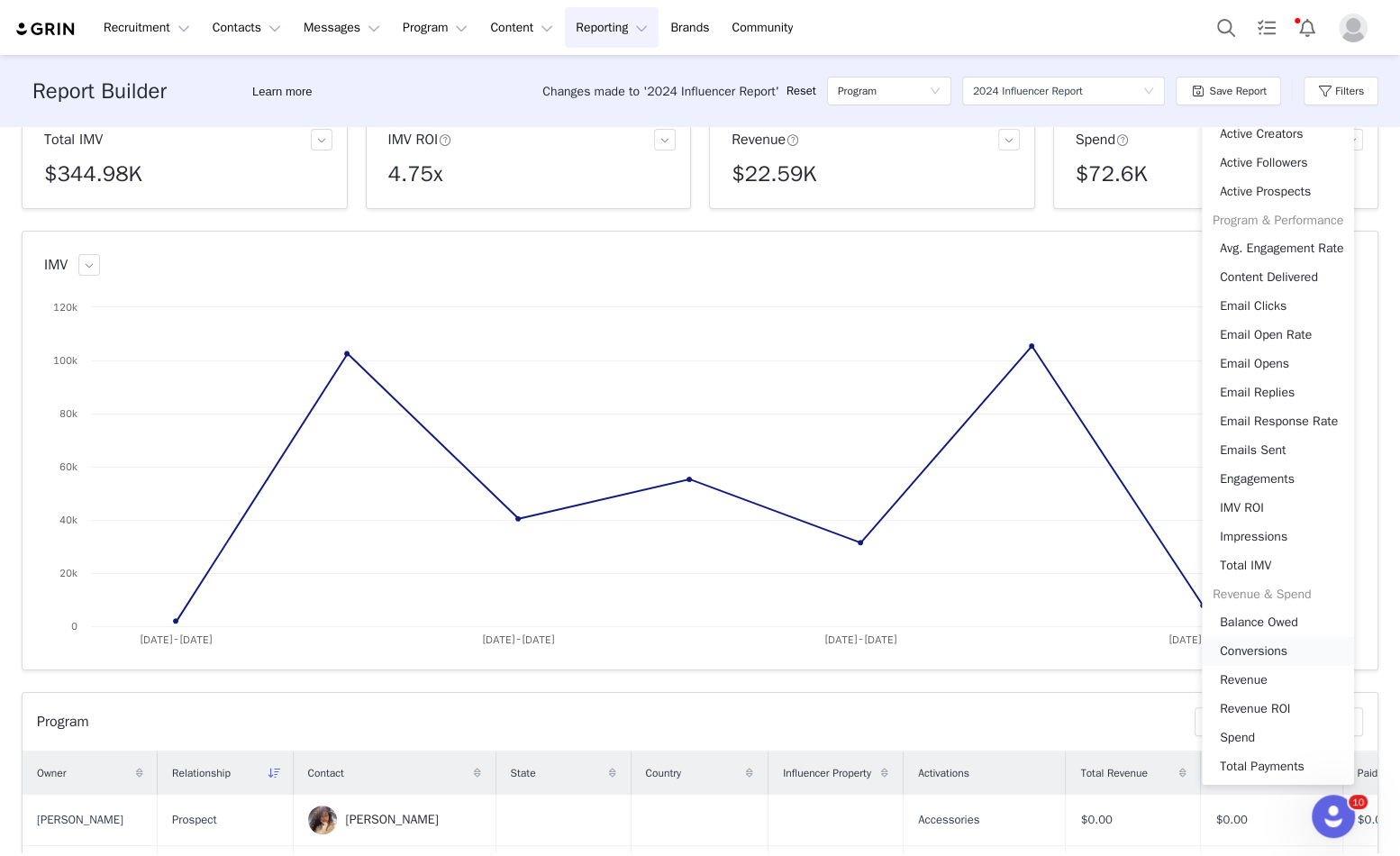 click on "Conversions" at bounding box center [1277, 651] 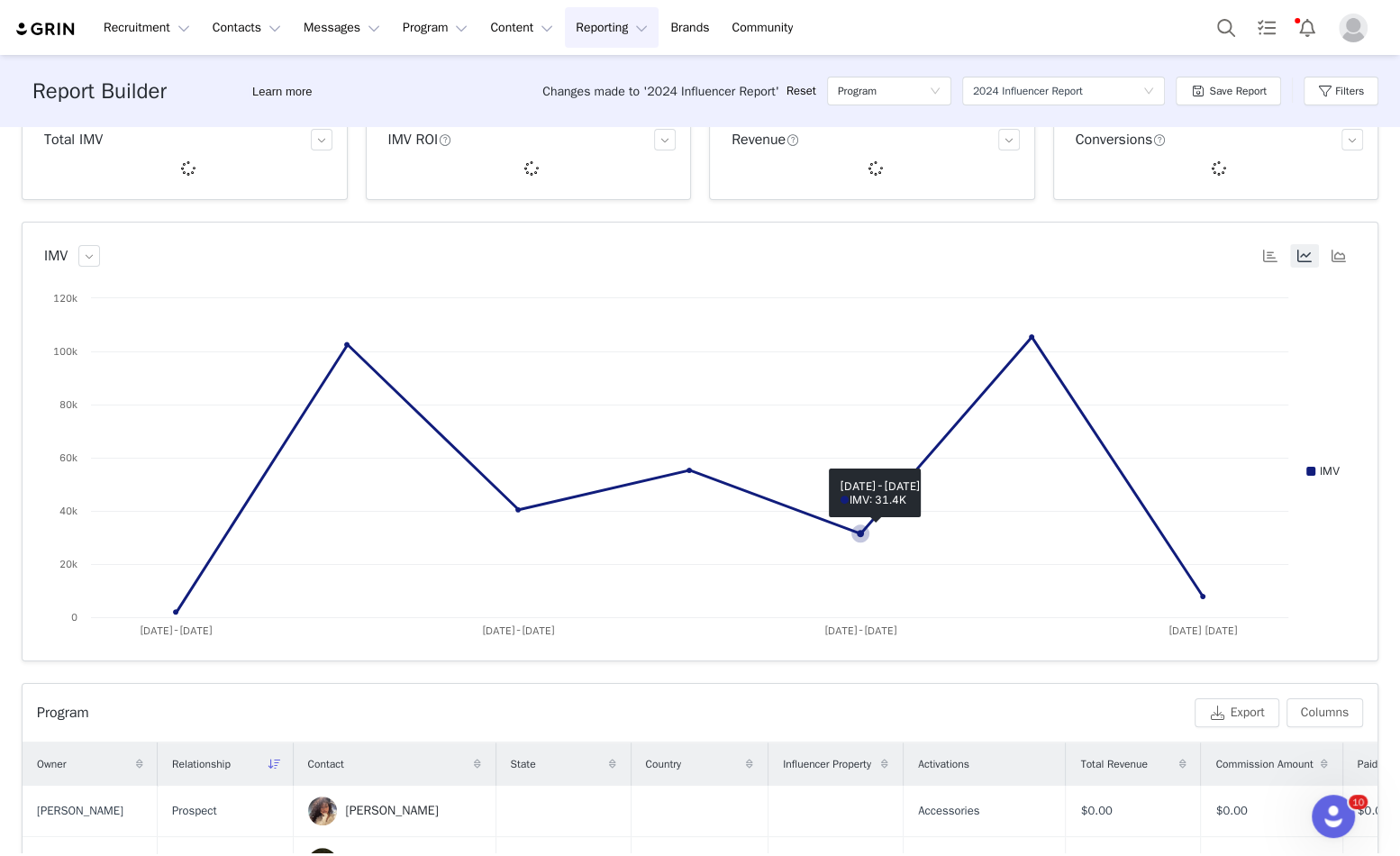 scroll, scrollTop: 0, scrollLeft: 0, axis: both 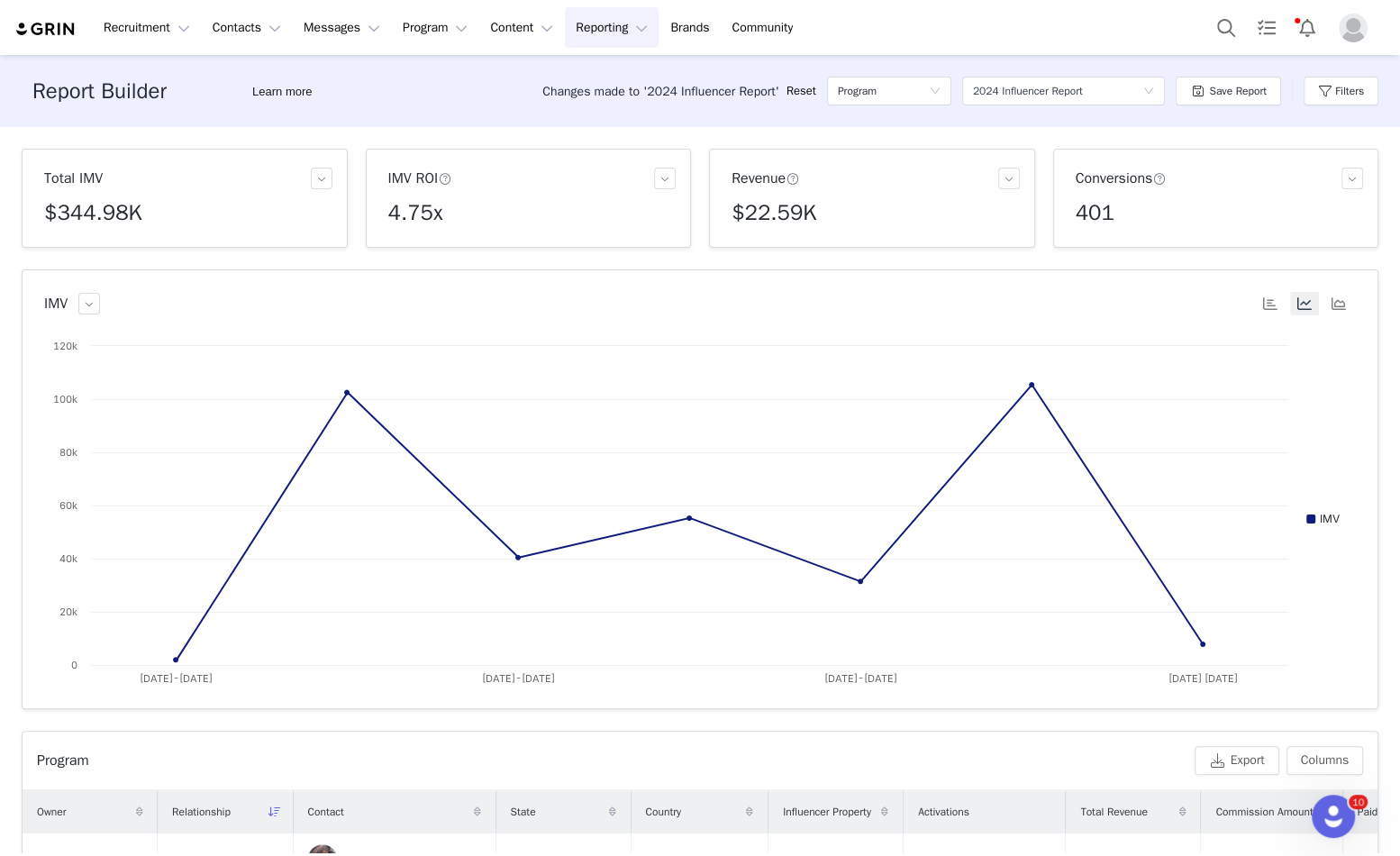 click on "$22.59K" at bounding box center (774, 213) 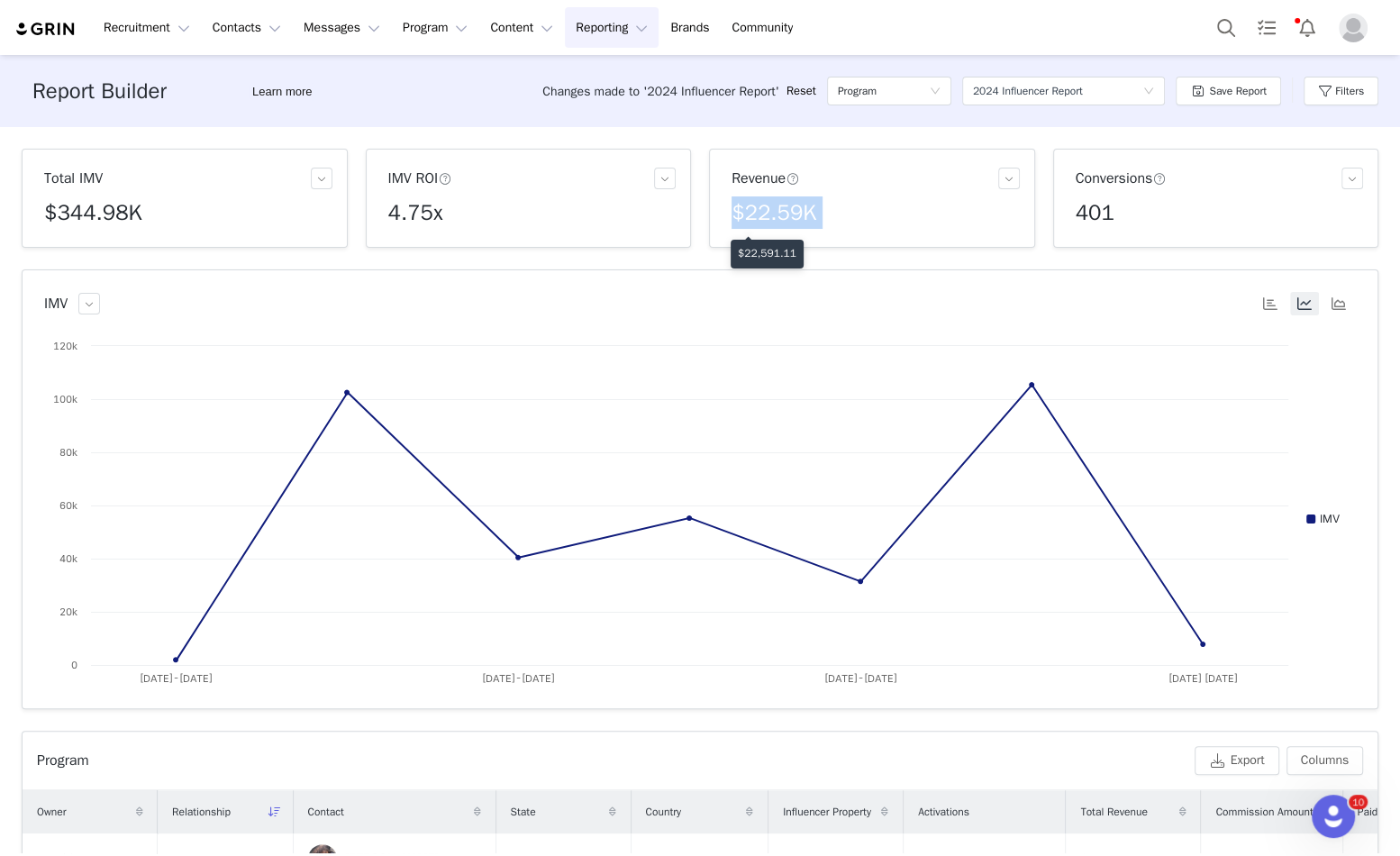 drag, startPoint x: 733, startPoint y: 209, endPoint x: 857, endPoint y: 209, distance: 124 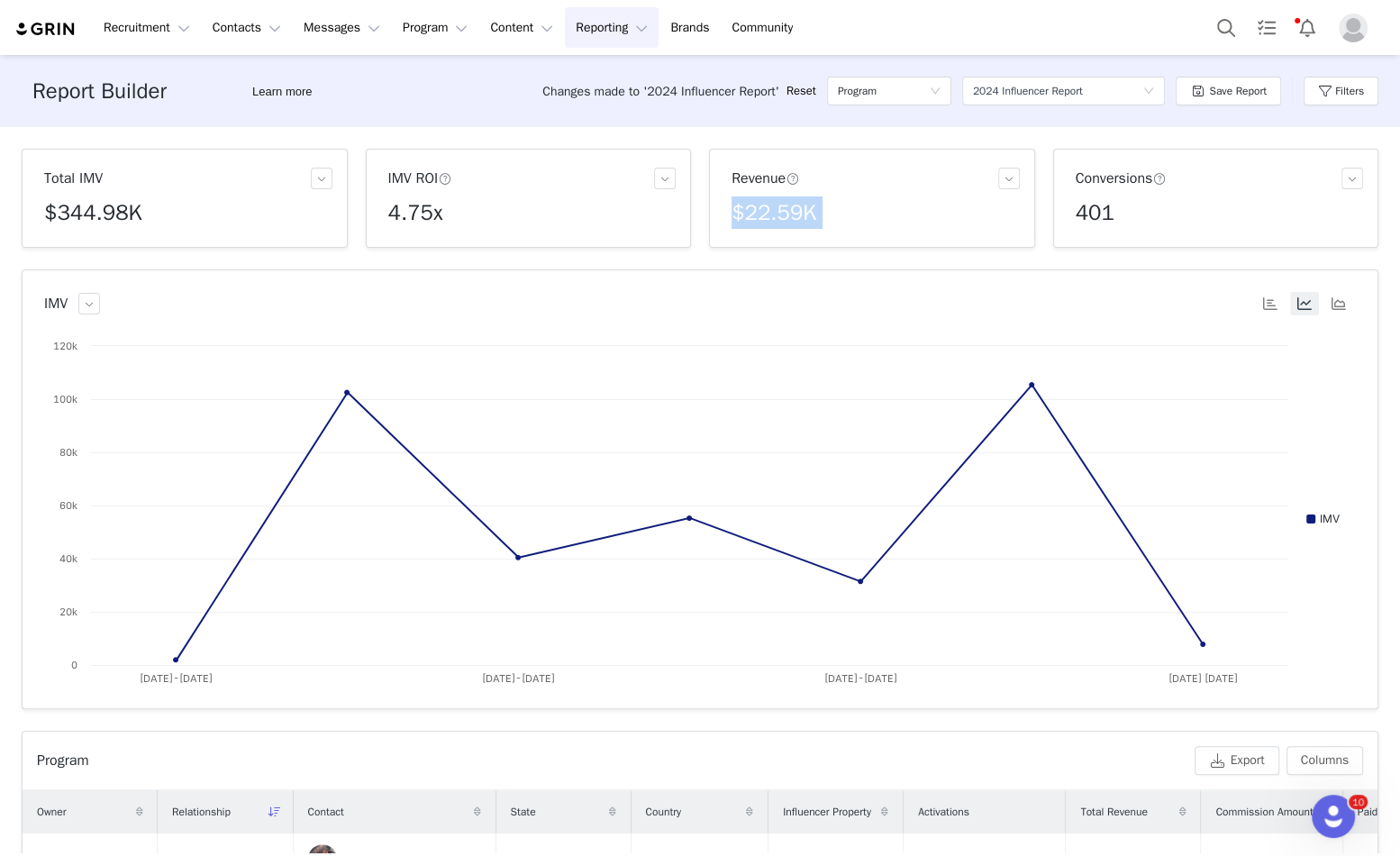 copy on "$22.59K" 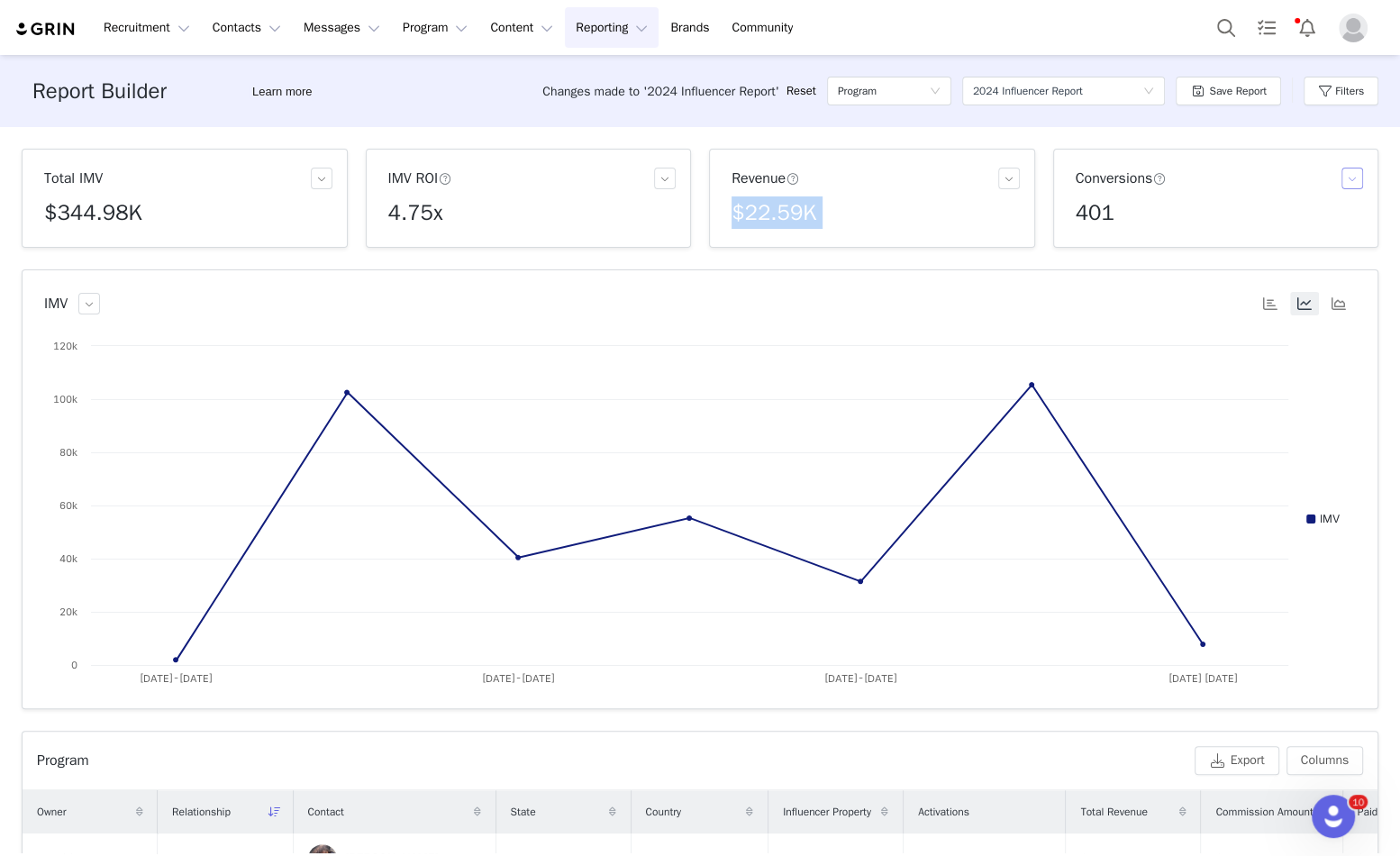 click at bounding box center [1352, 178] 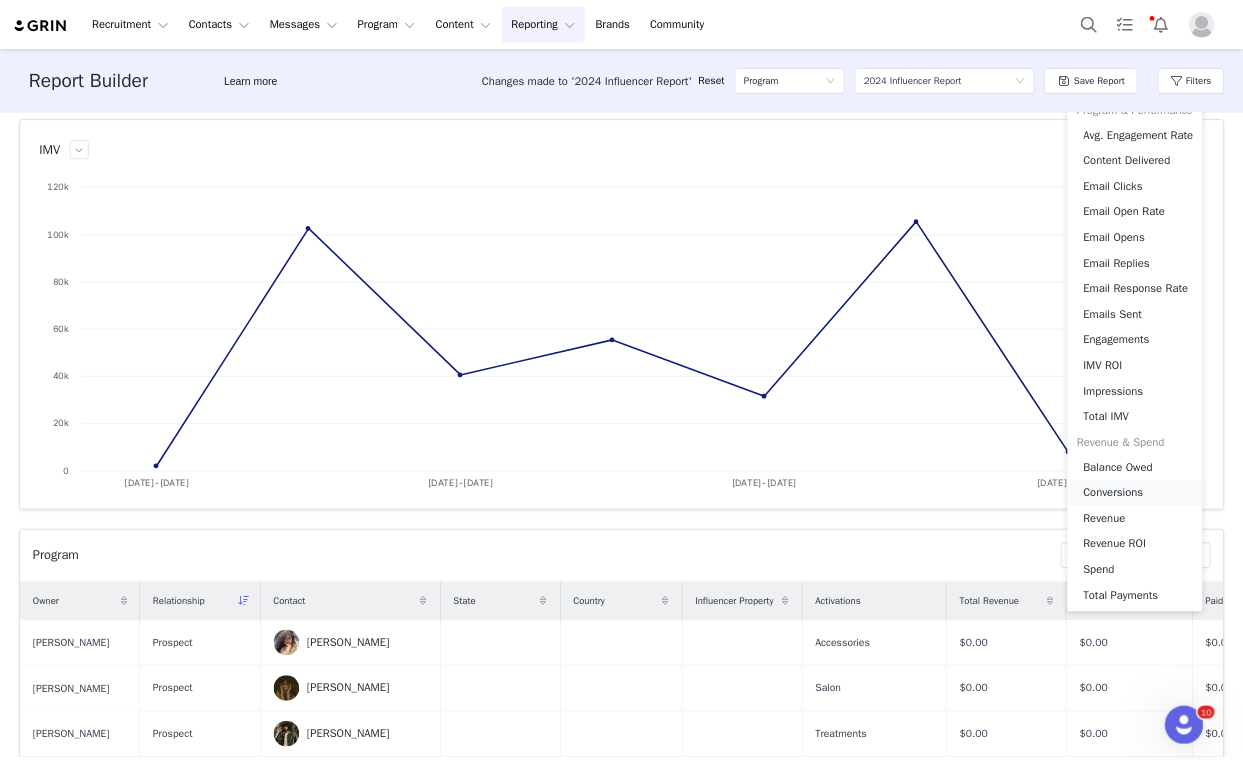 scroll, scrollTop: 0, scrollLeft: 0, axis: both 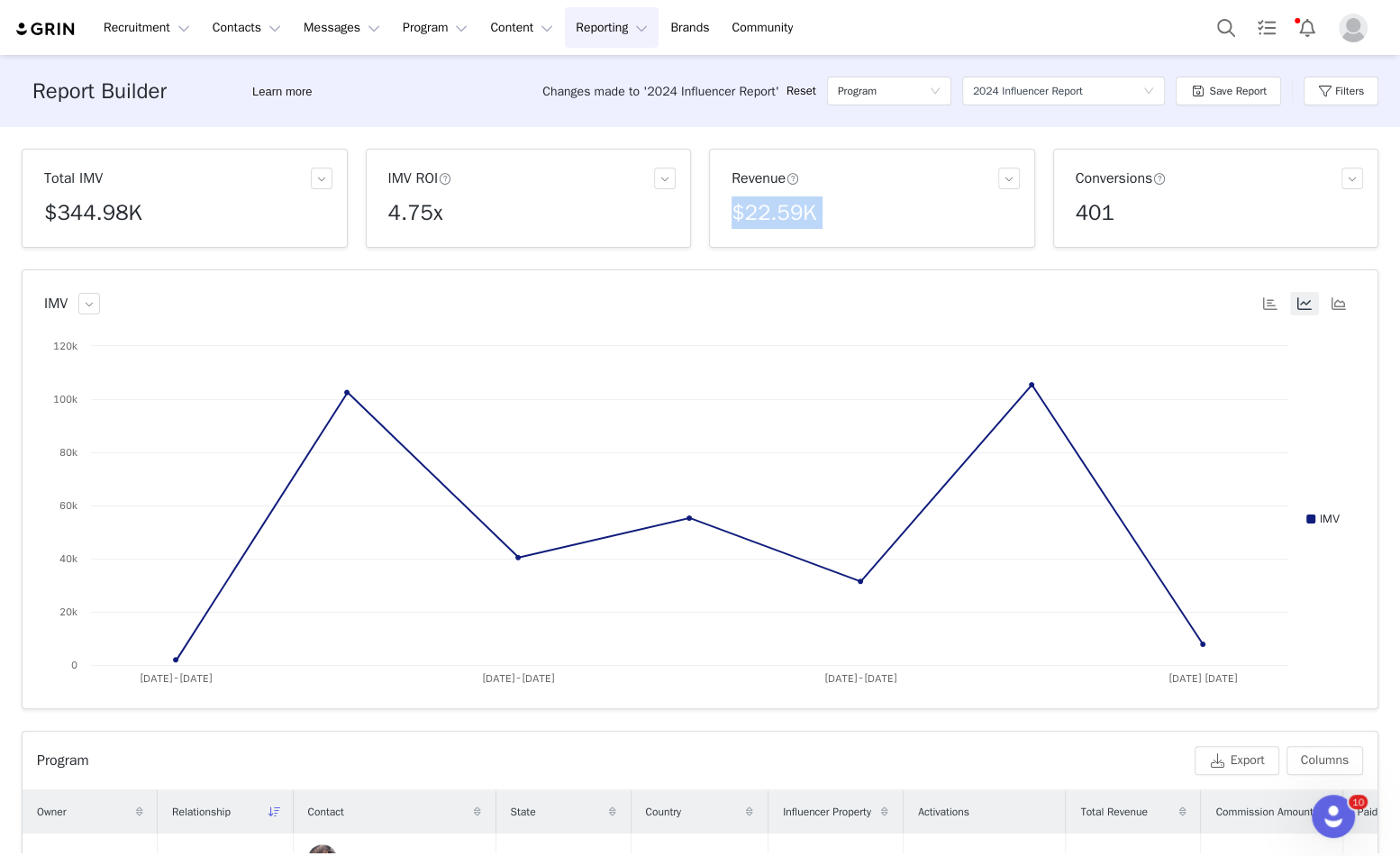 click on "Reporting Reporting" at bounding box center (612, 27) 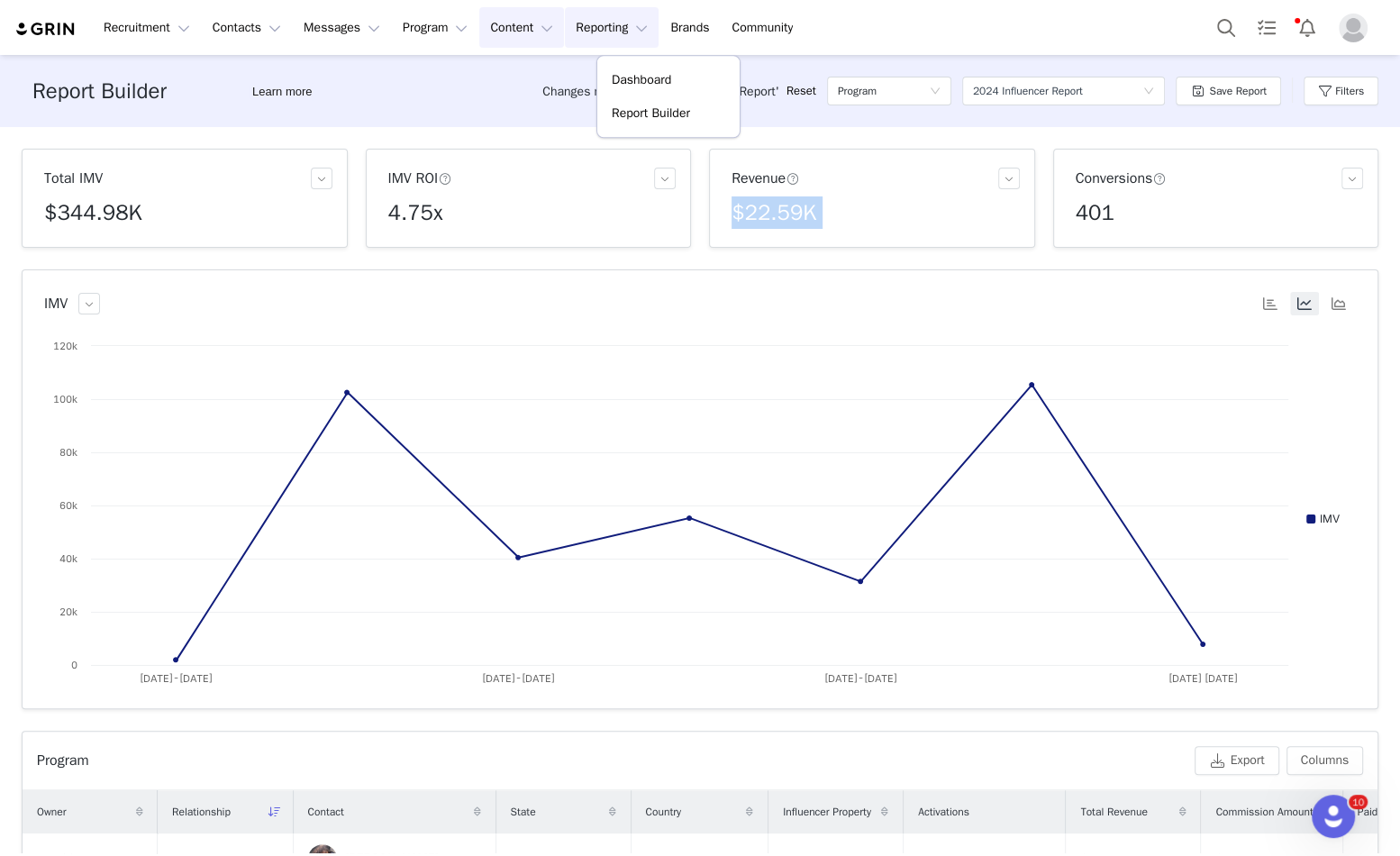 click on "Content Content" at bounding box center [522, 27] 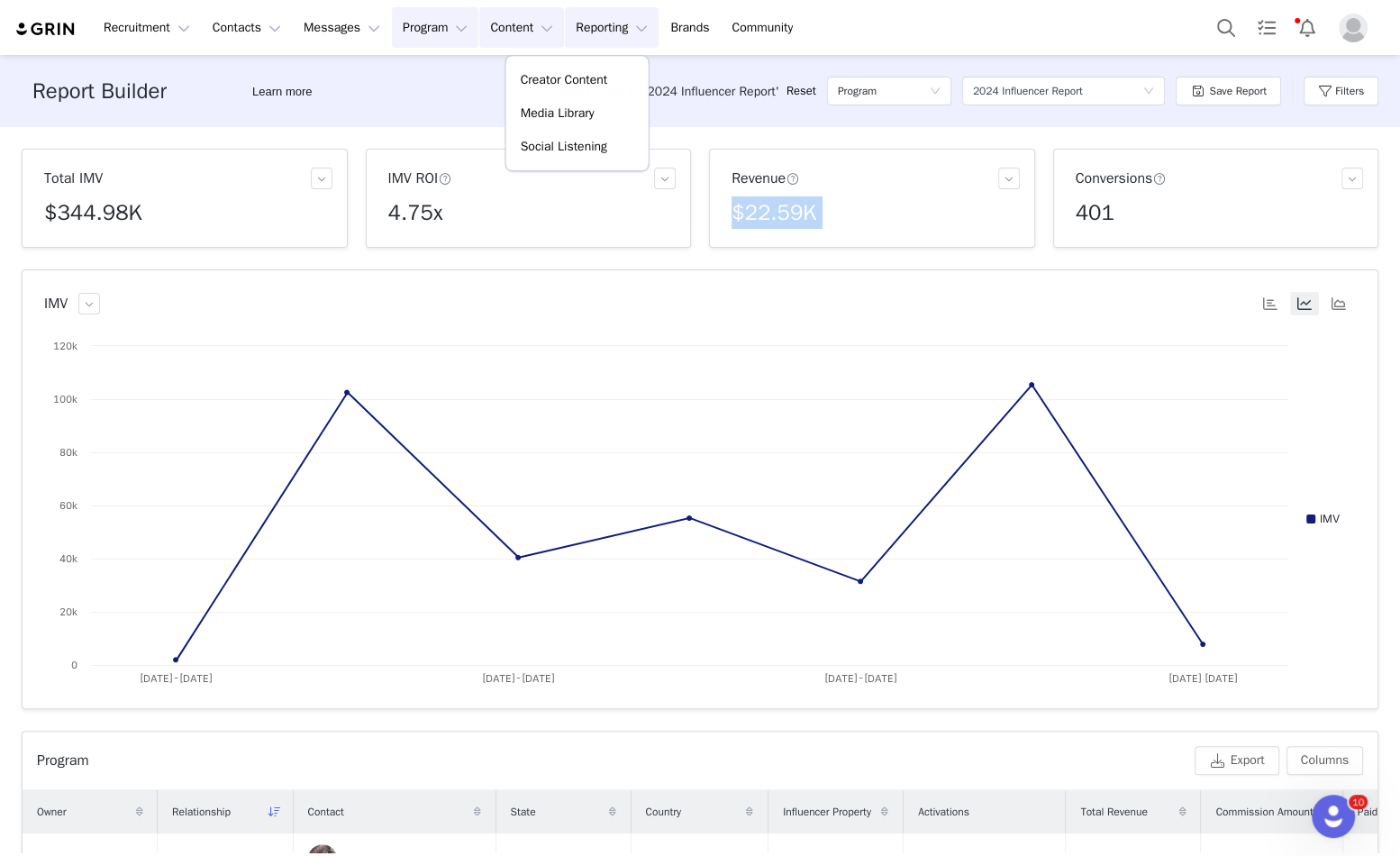 click on "Program Program" at bounding box center [435, 27] 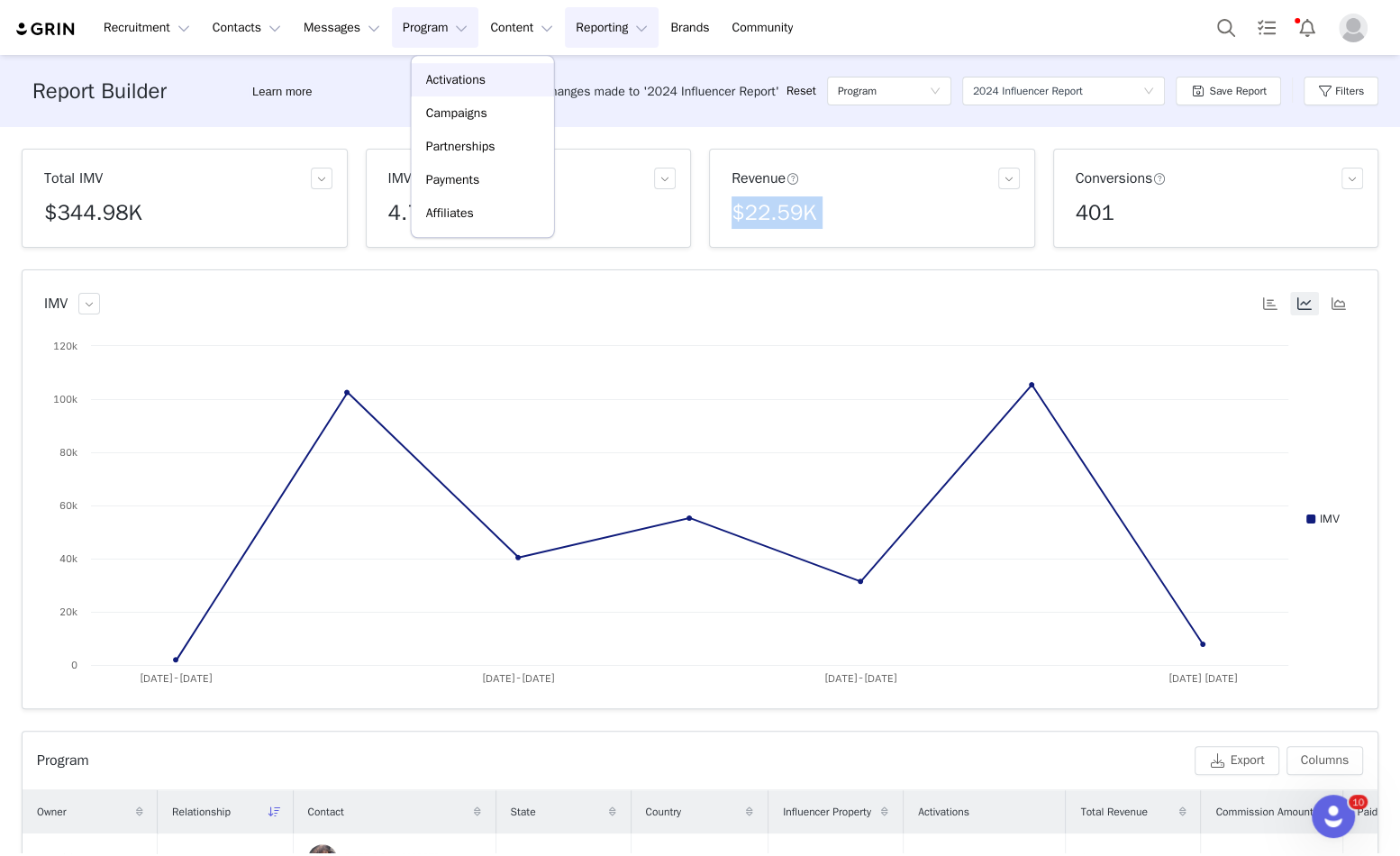 click on "Activations" at bounding box center [483, 79] 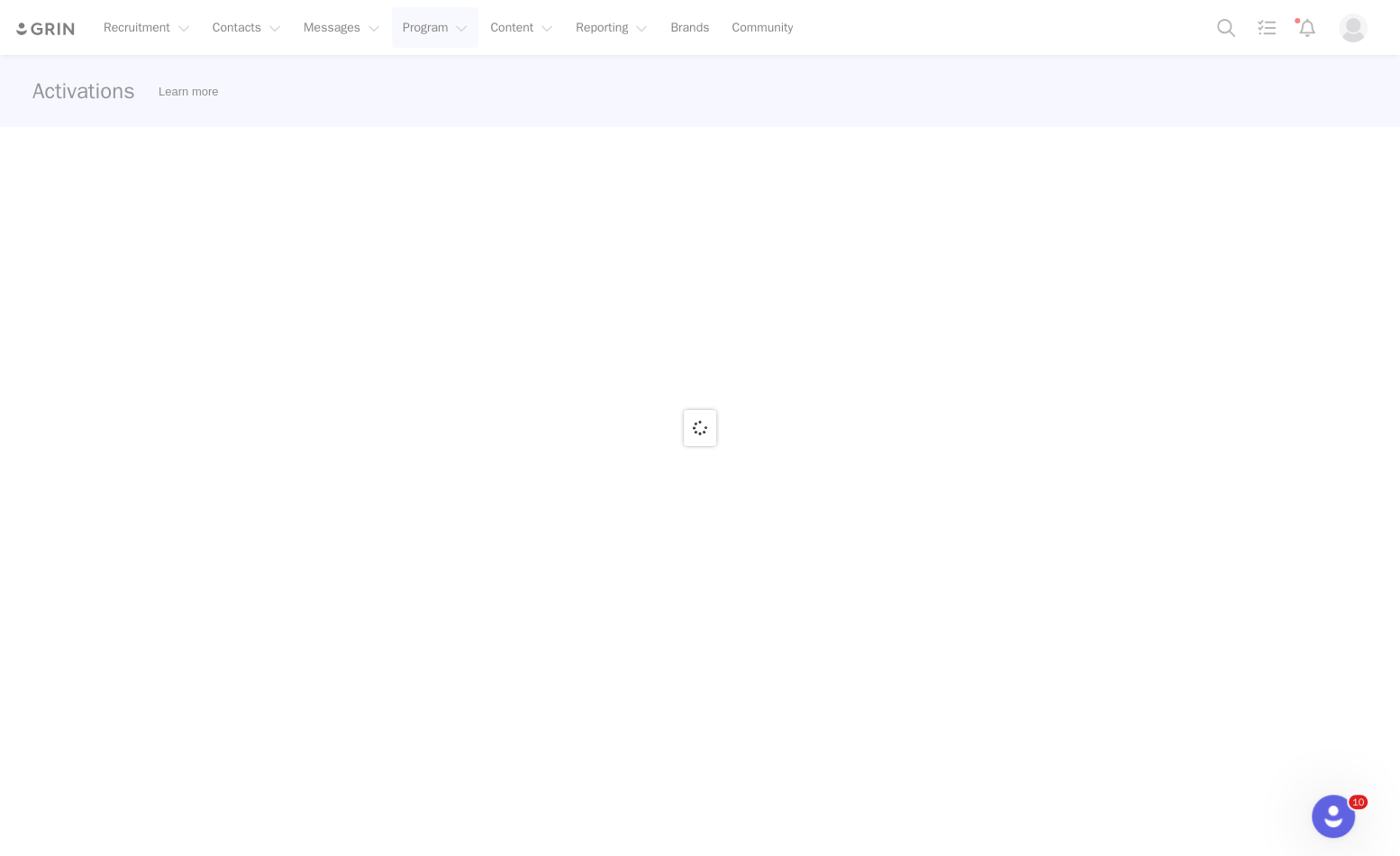type 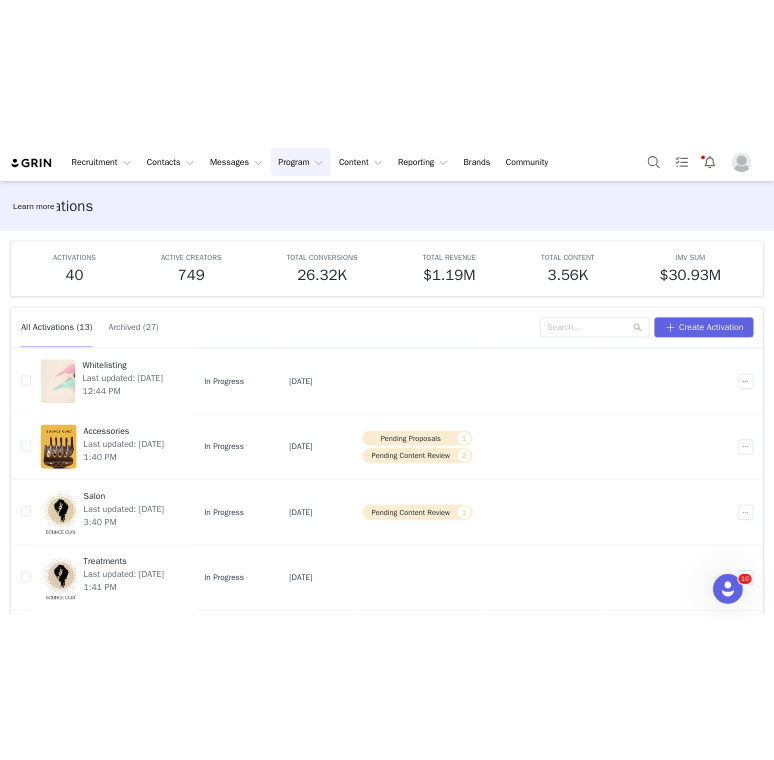 scroll, scrollTop: 173, scrollLeft: 0, axis: vertical 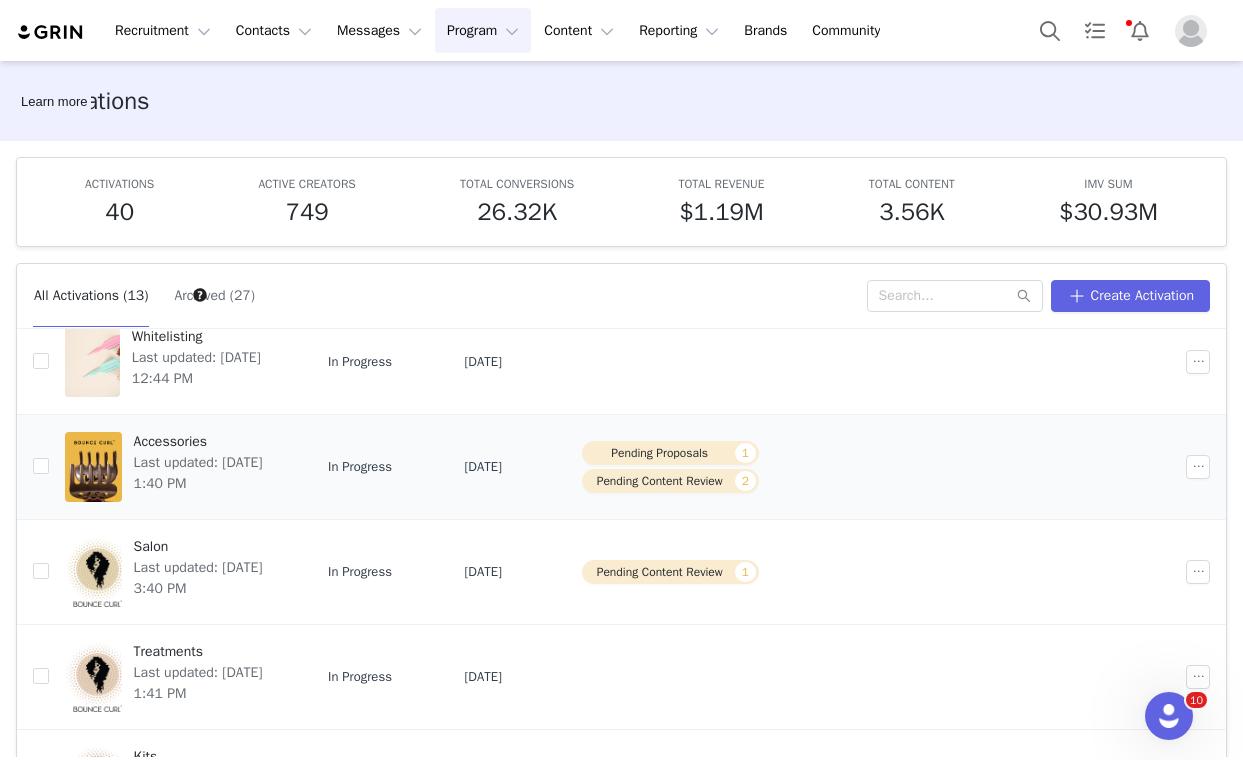 click on "Accessories" at bounding box center [209, 441] 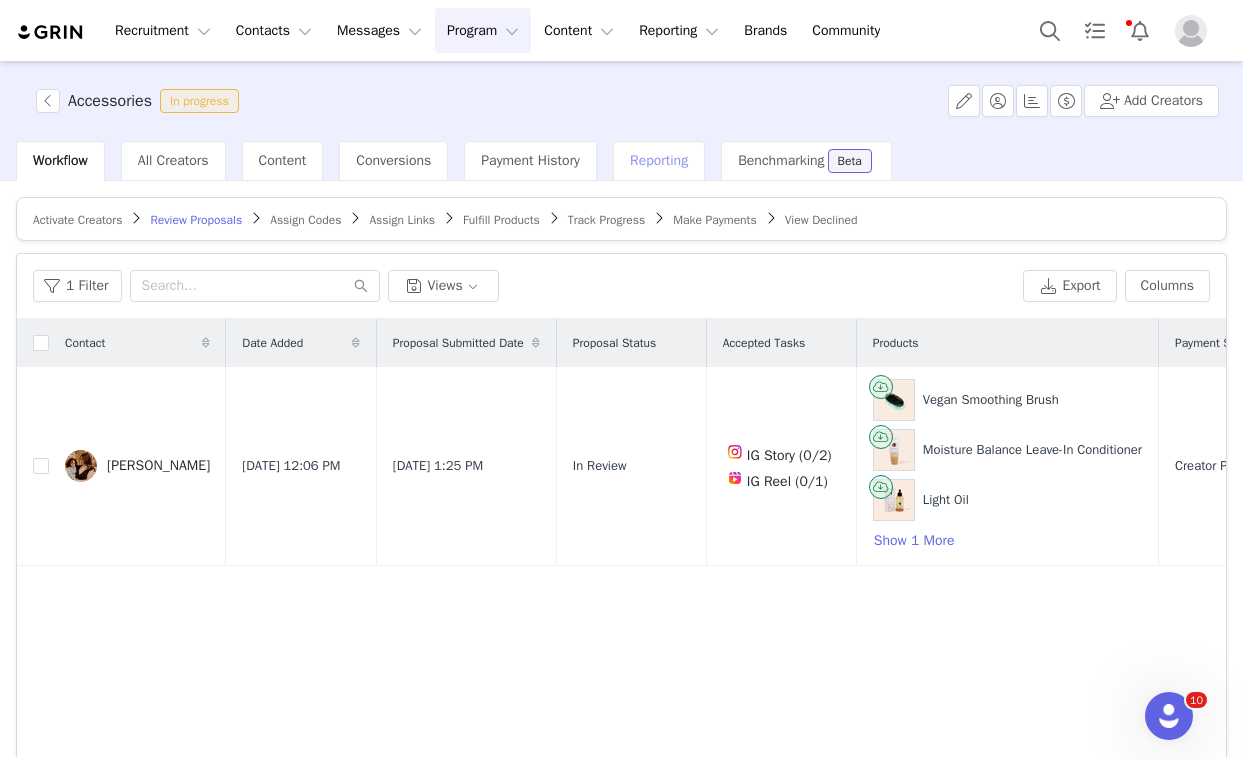 click on "Reporting" at bounding box center [659, 160] 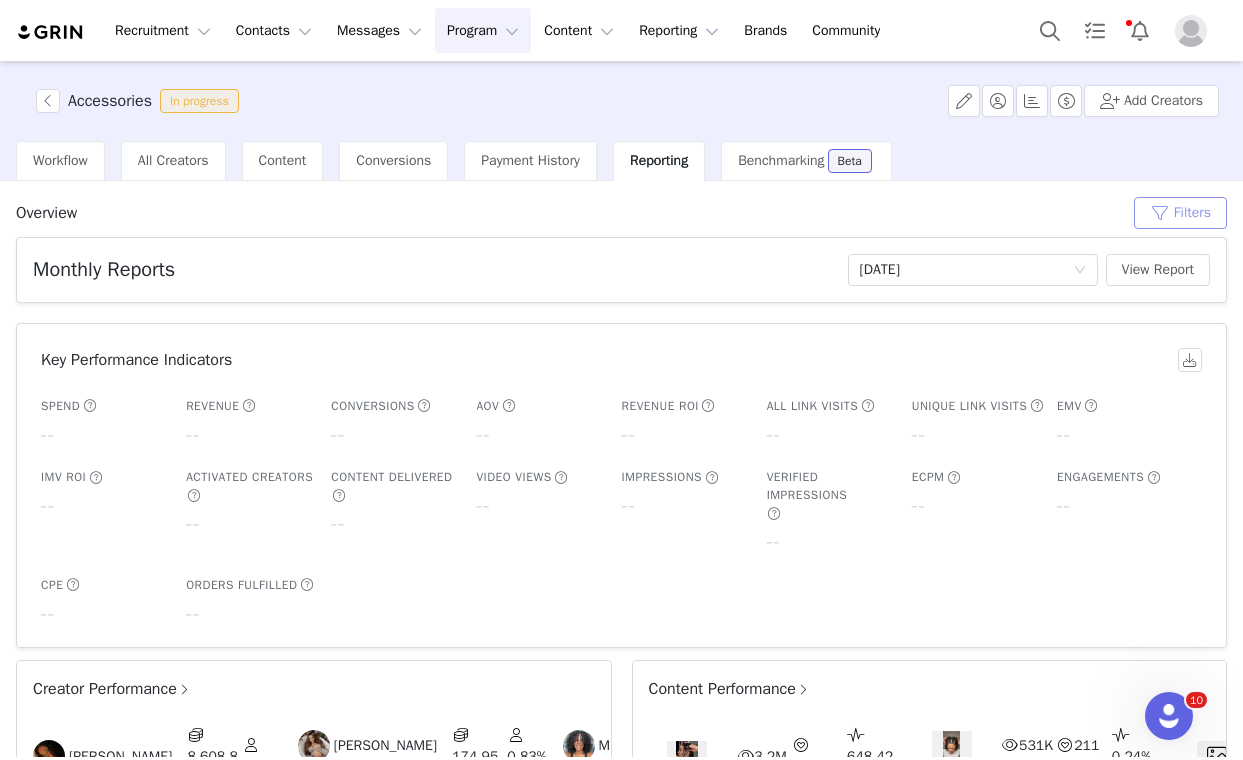 click on "Filters" at bounding box center [1180, 213] 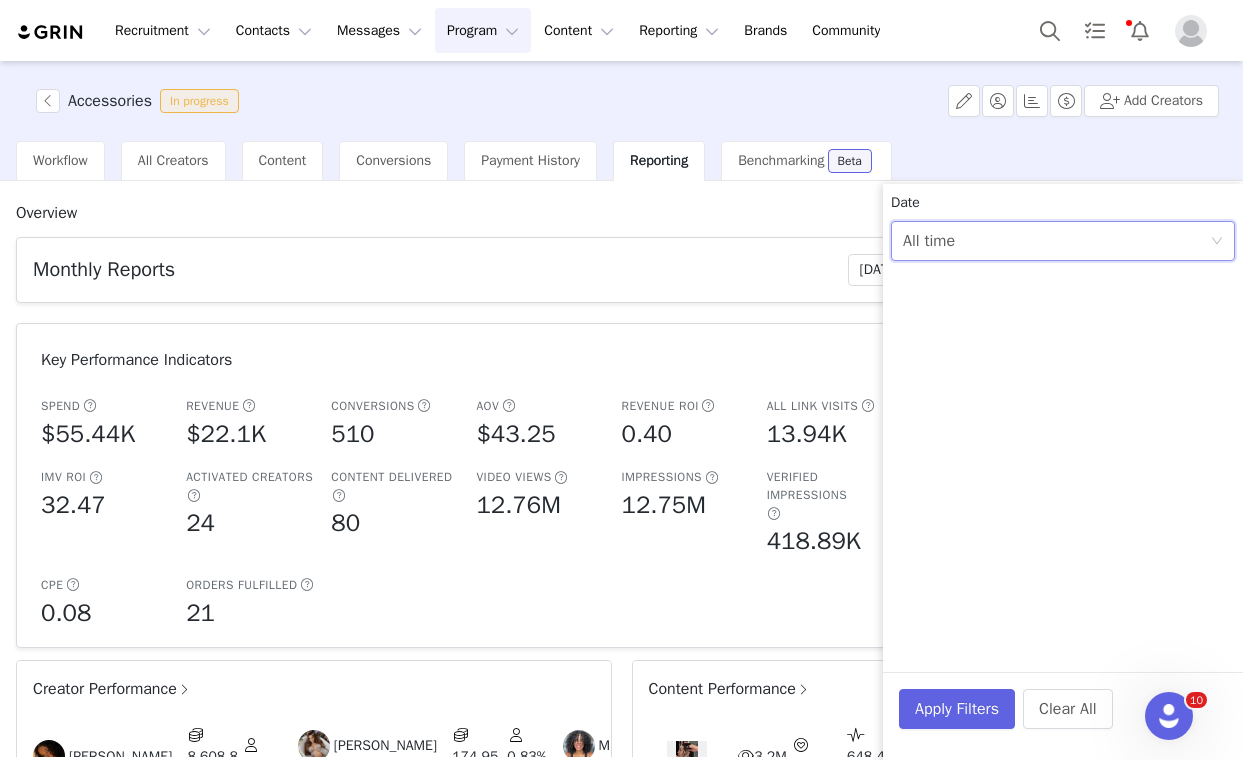 click on "All time" at bounding box center [1056, 241] 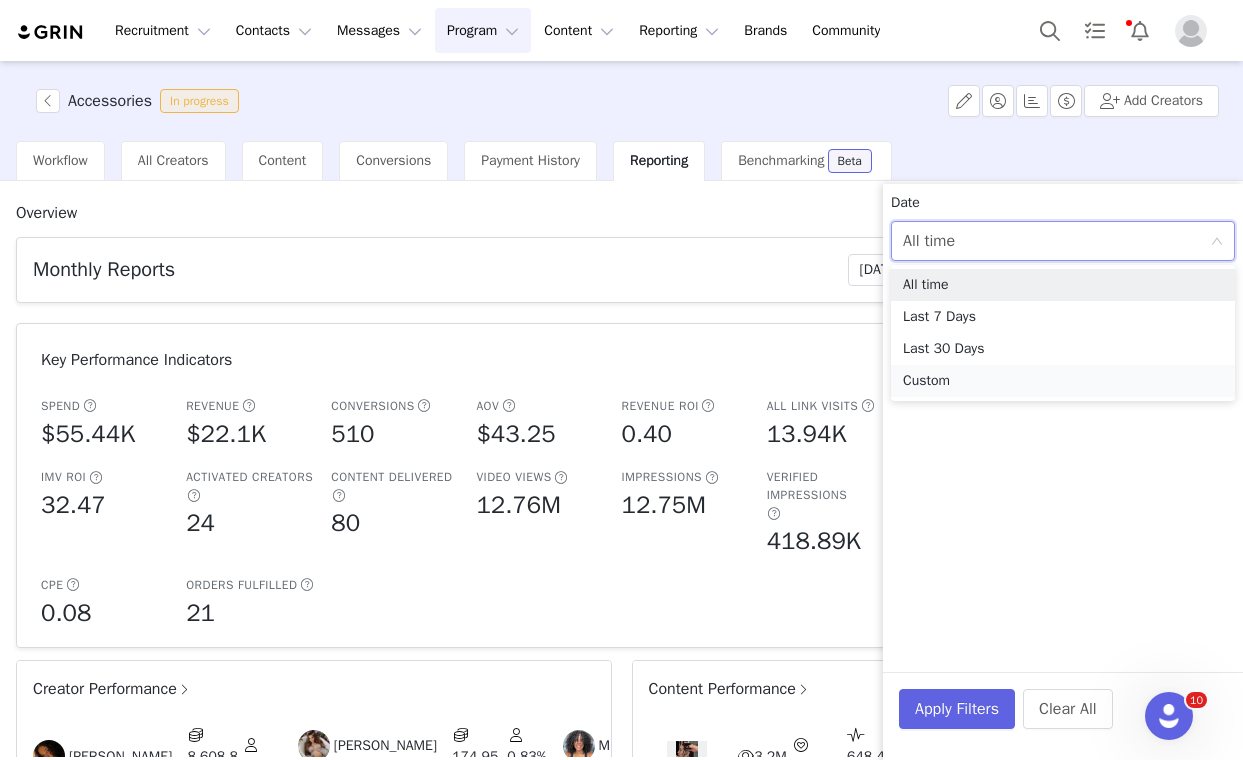 click on "Custom" at bounding box center (1063, 381) 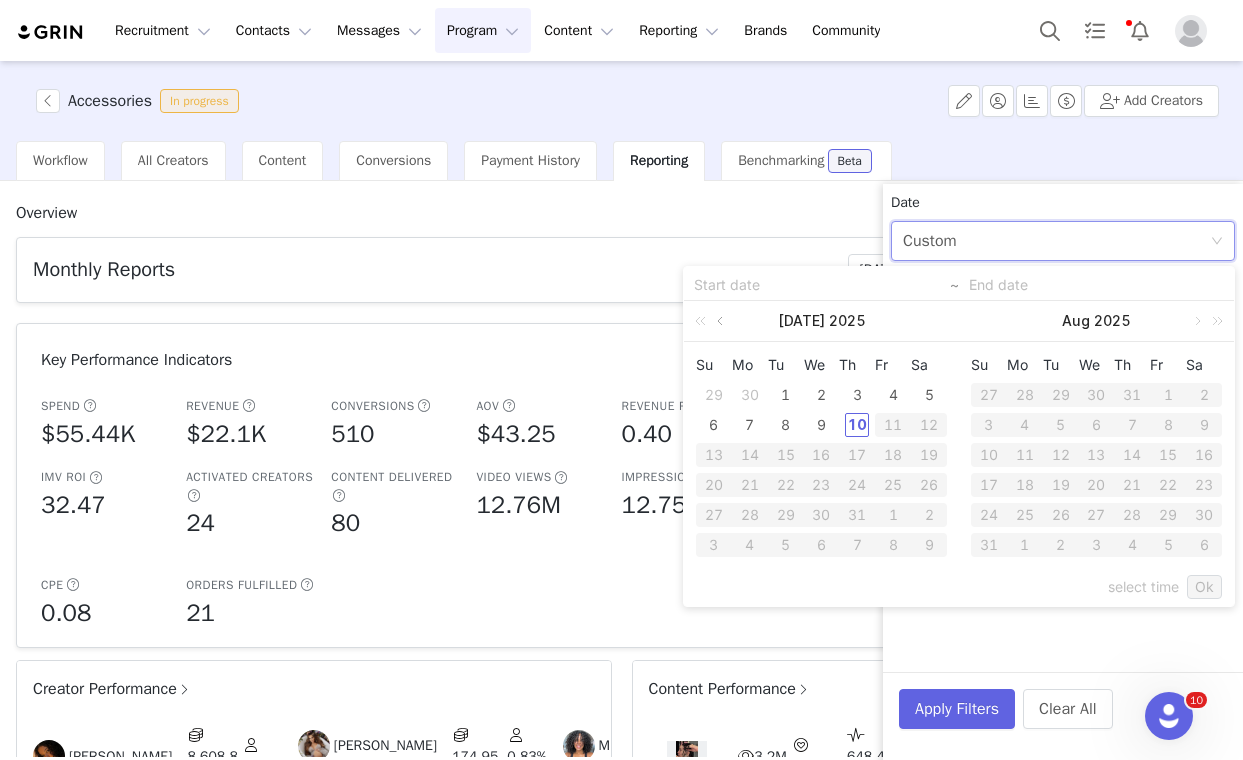 click at bounding box center (722, 321) 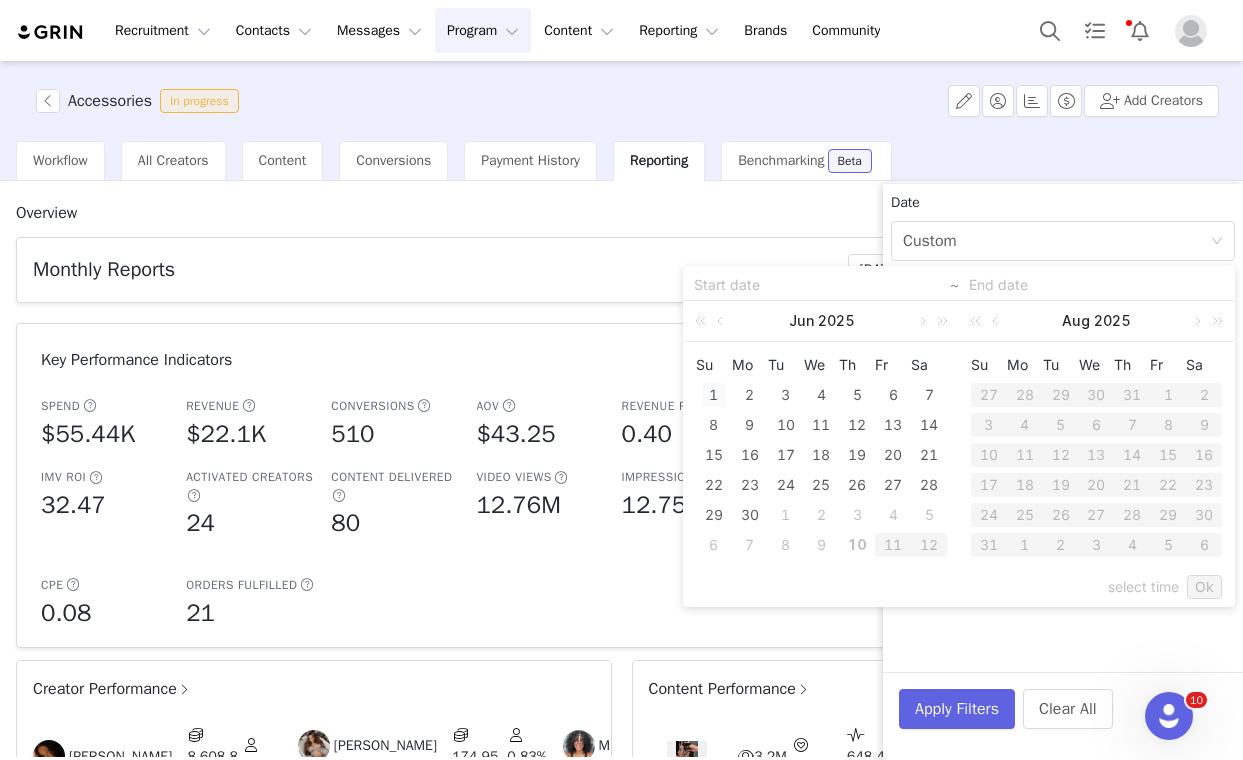 click on "1" at bounding box center (714, 395) 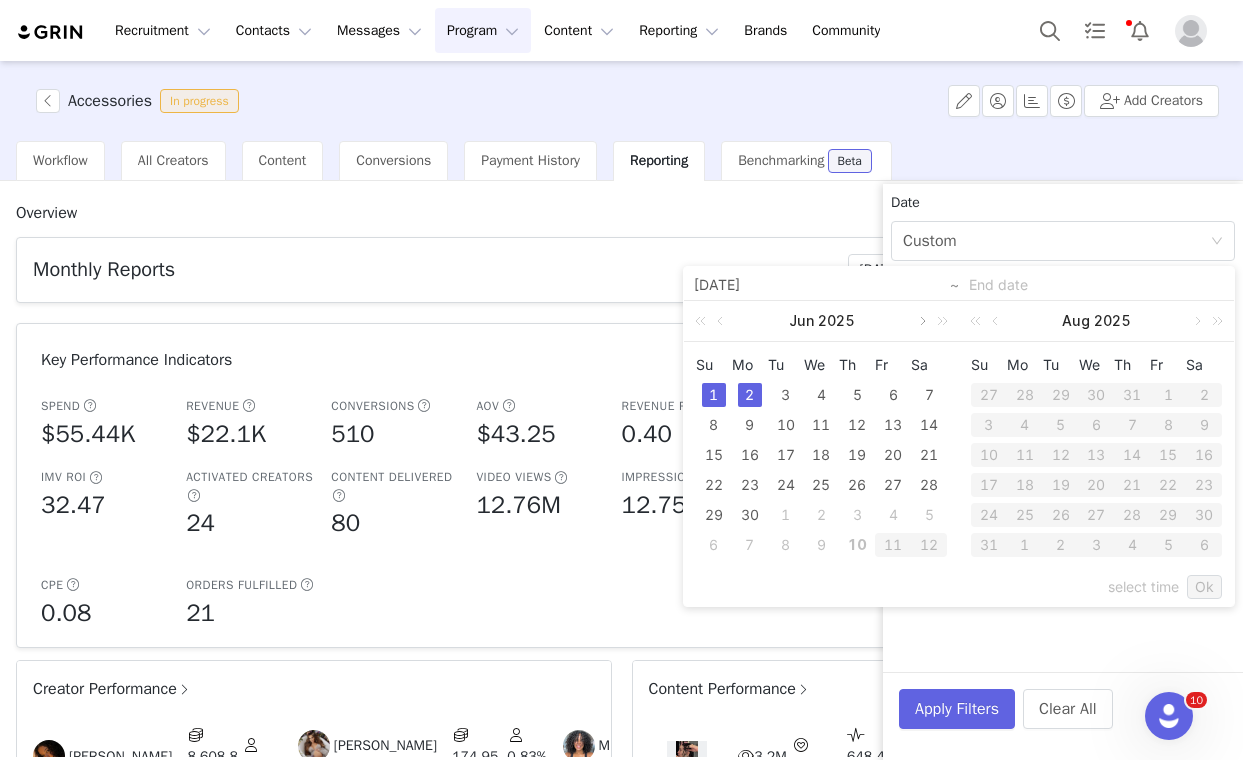click at bounding box center (921, 321) 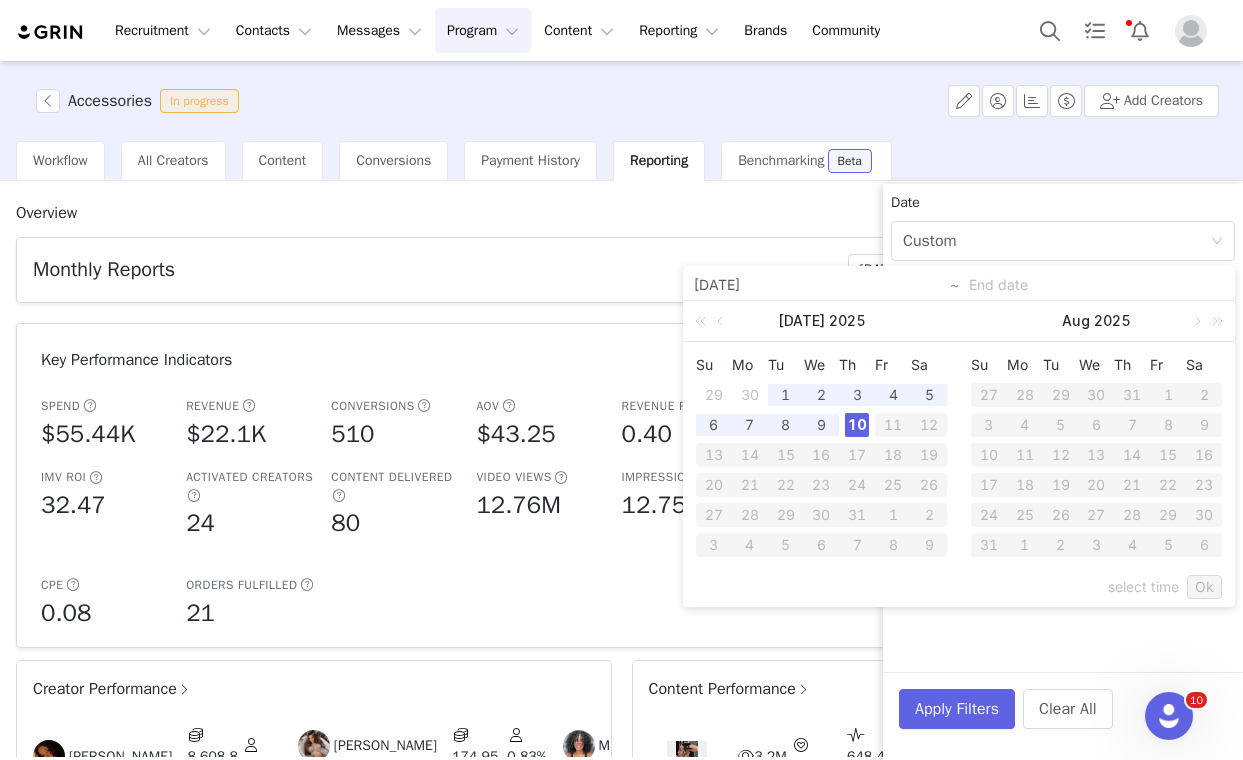 click on "10" at bounding box center [857, 425] 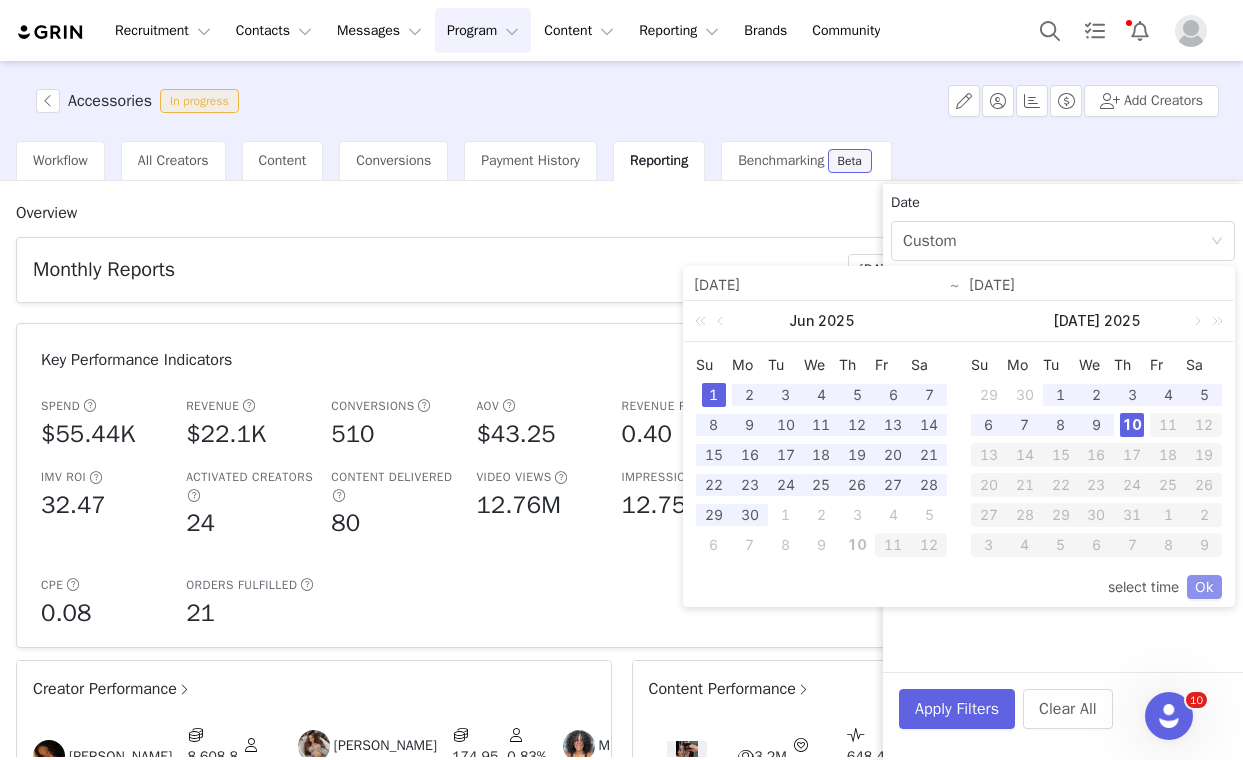 click on "Ok" at bounding box center (1204, 587) 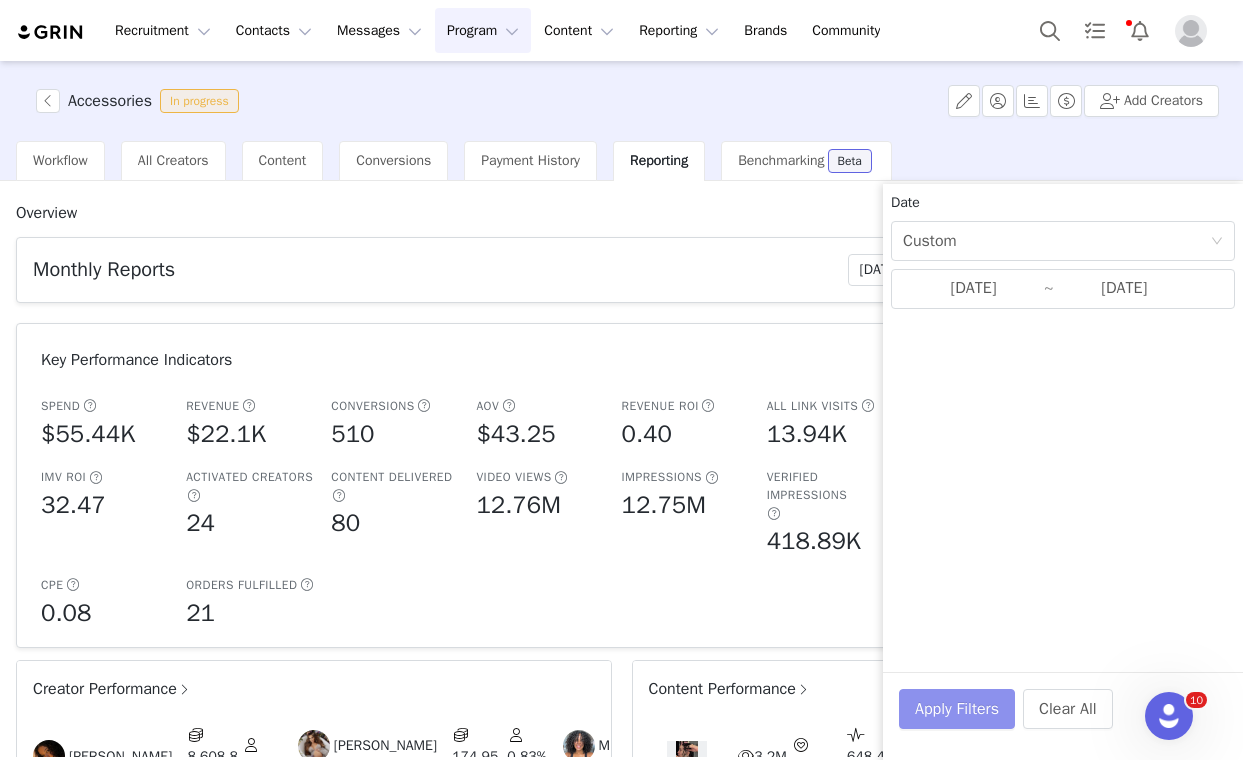 click on "Apply Filters" at bounding box center (957, 709) 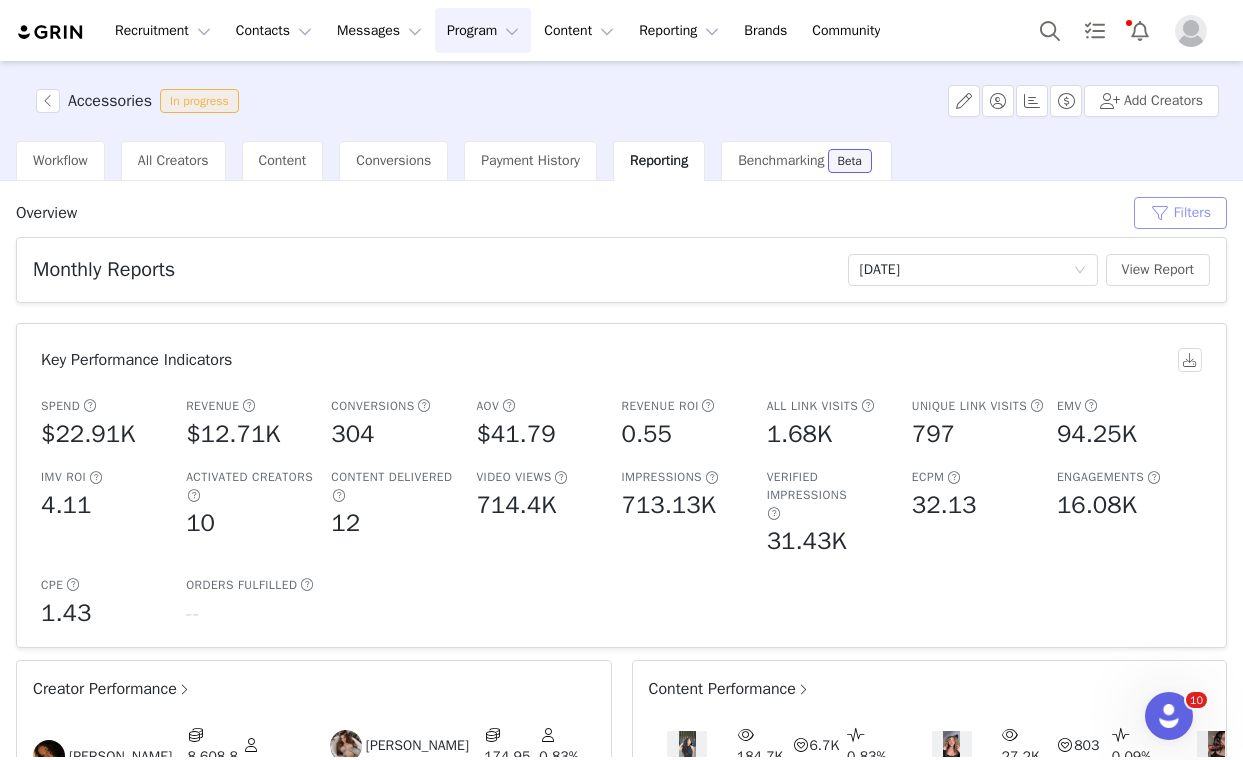 click on "Filters" at bounding box center [1180, 213] 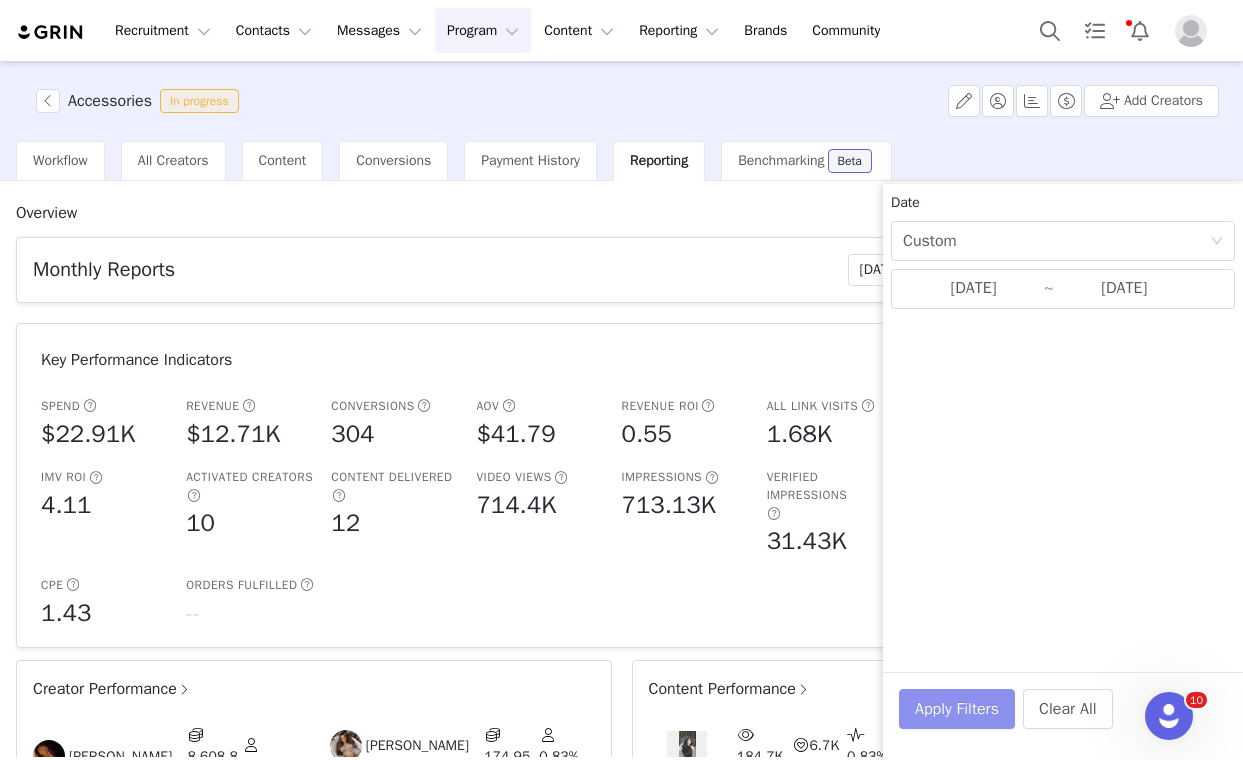 click on "Apply Filters" at bounding box center [957, 709] 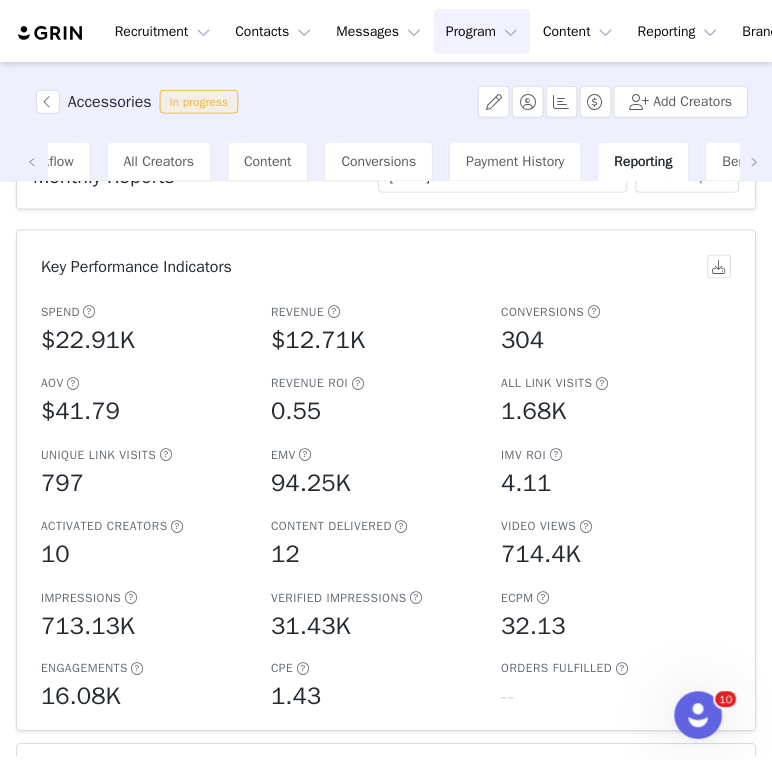 scroll, scrollTop: 113, scrollLeft: 0, axis: vertical 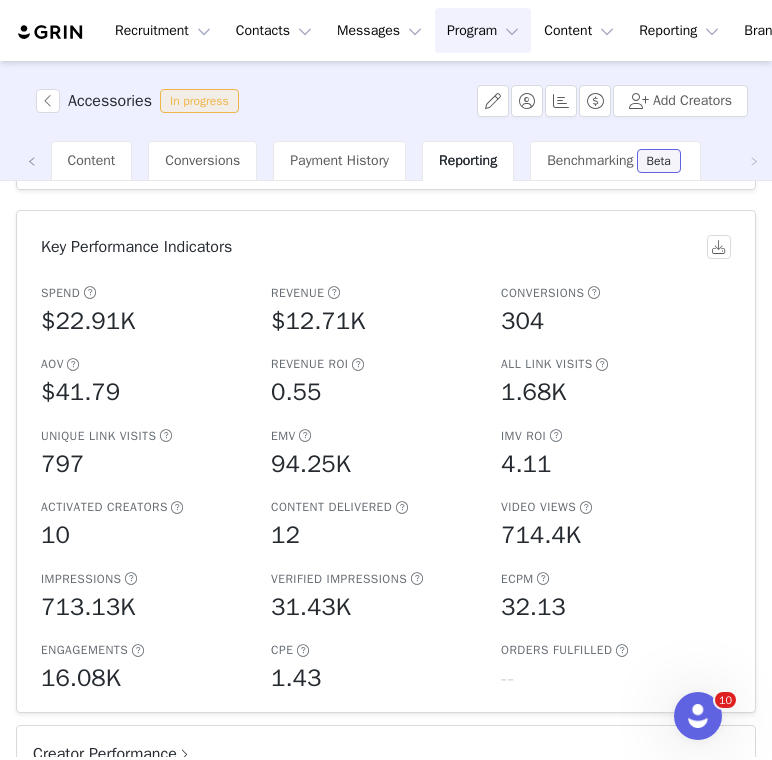 type 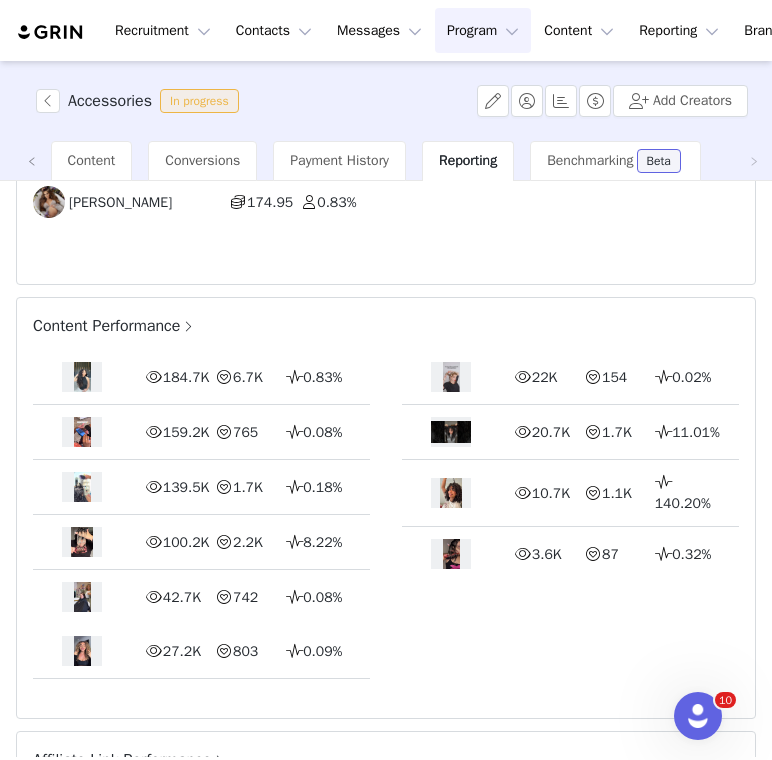 scroll, scrollTop: 976, scrollLeft: 0, axis: vertical 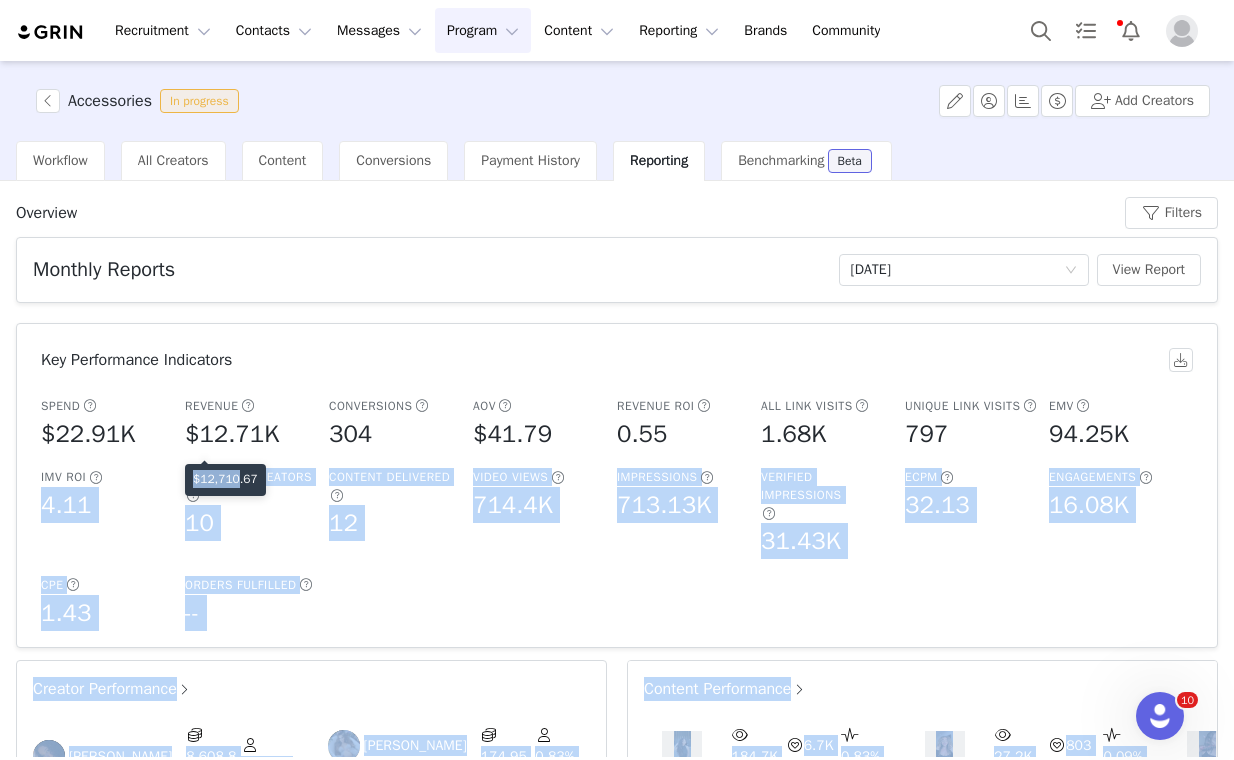 drag, startPoint x: 239, startPoint y: 477, endPoint x: 175, endPoint y: 477, distance: 64 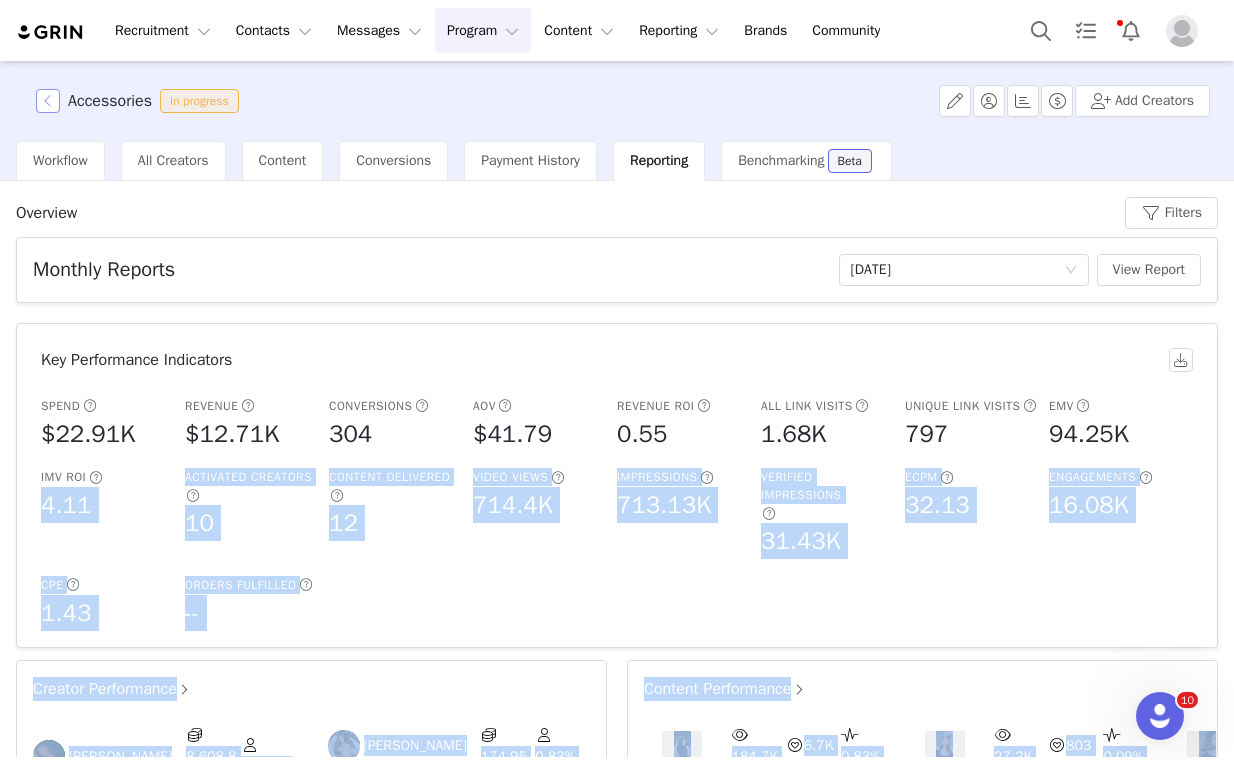 click at bounding box center (48, 101) 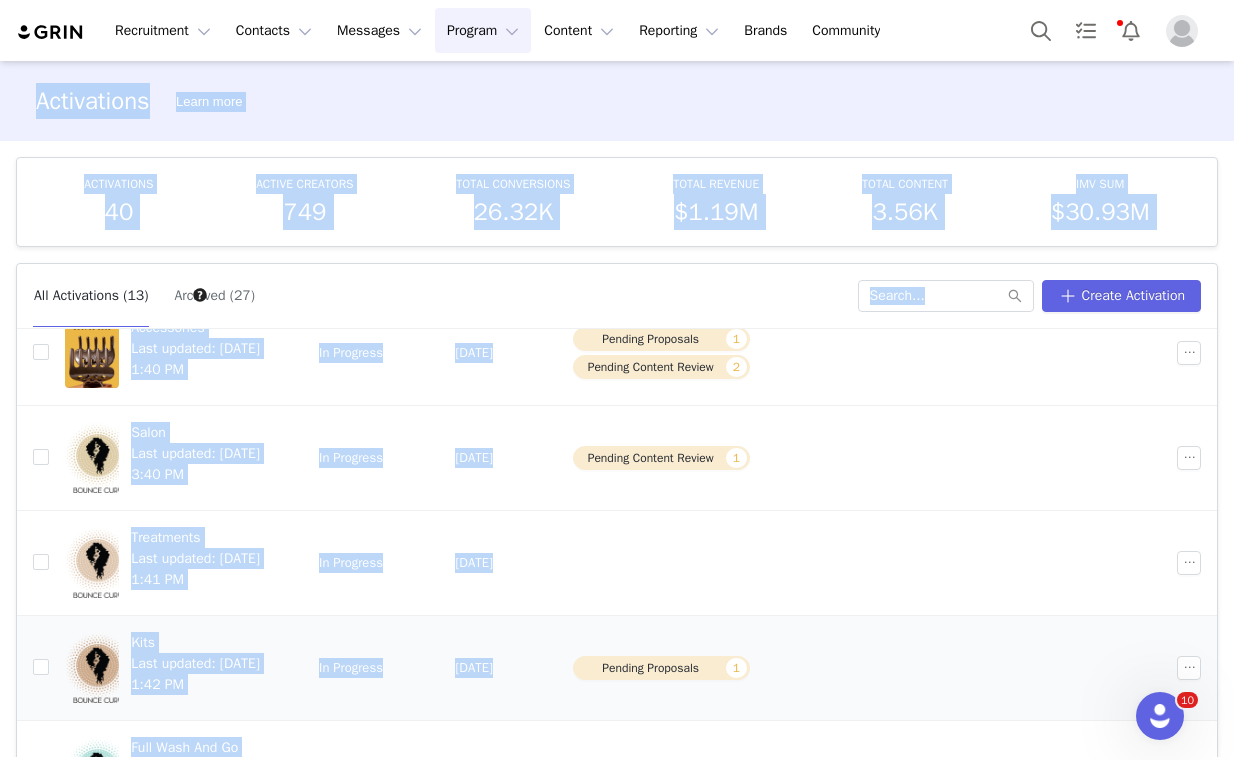 scroll, scrollTop: 366, scrollLeft: 0, axis: vertical 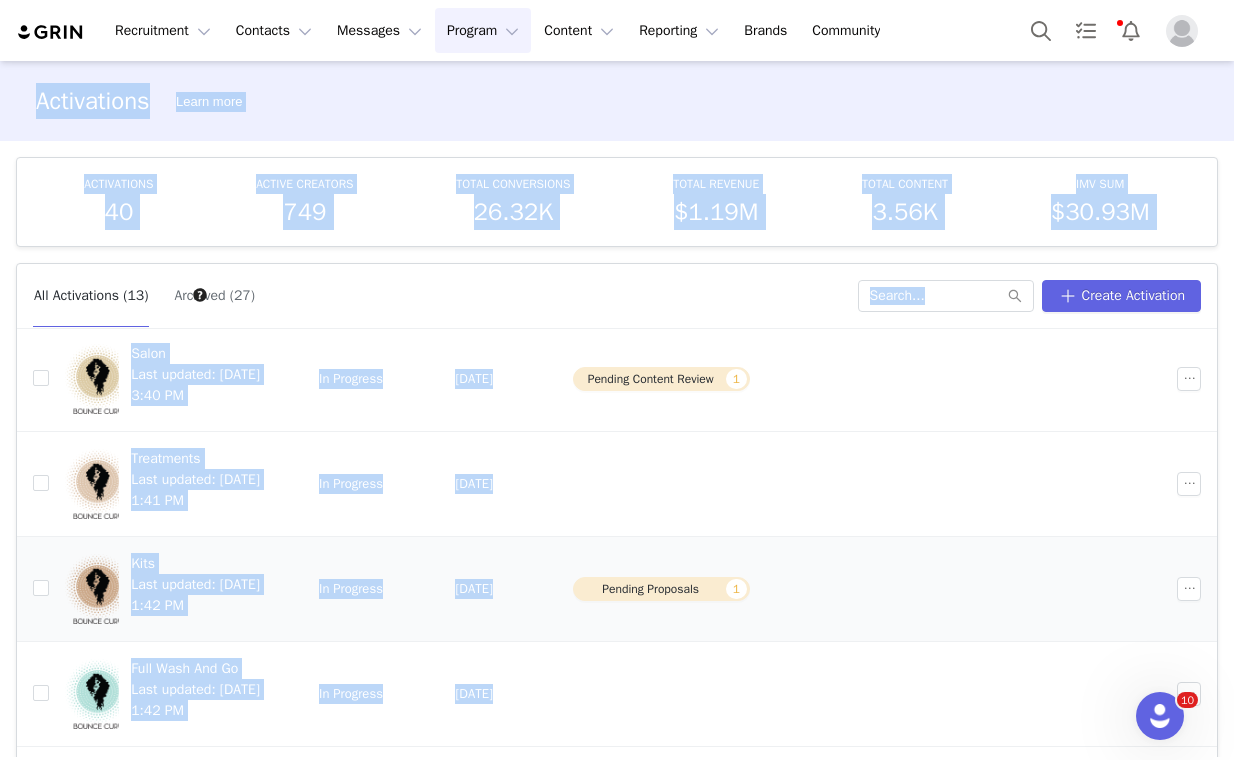click at bounding box center [92, 589] 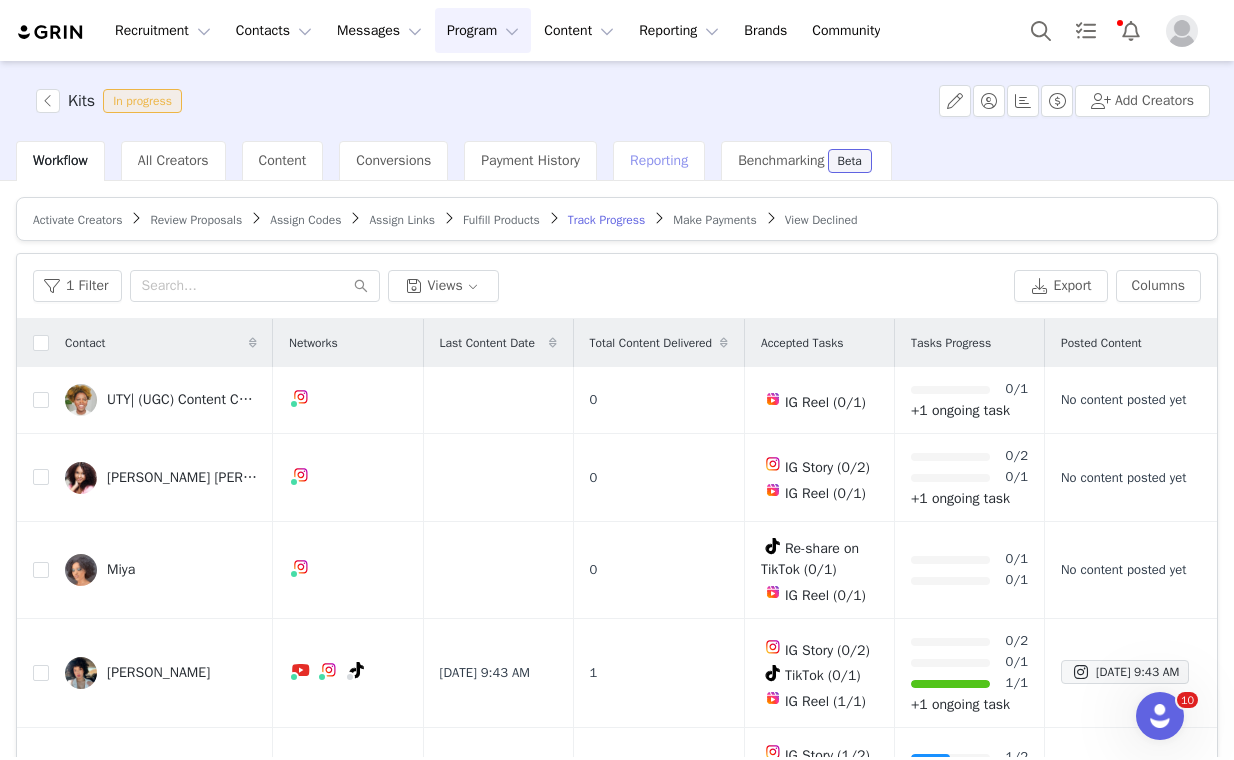 click on "Reporting" at bounding box center [659, 160] 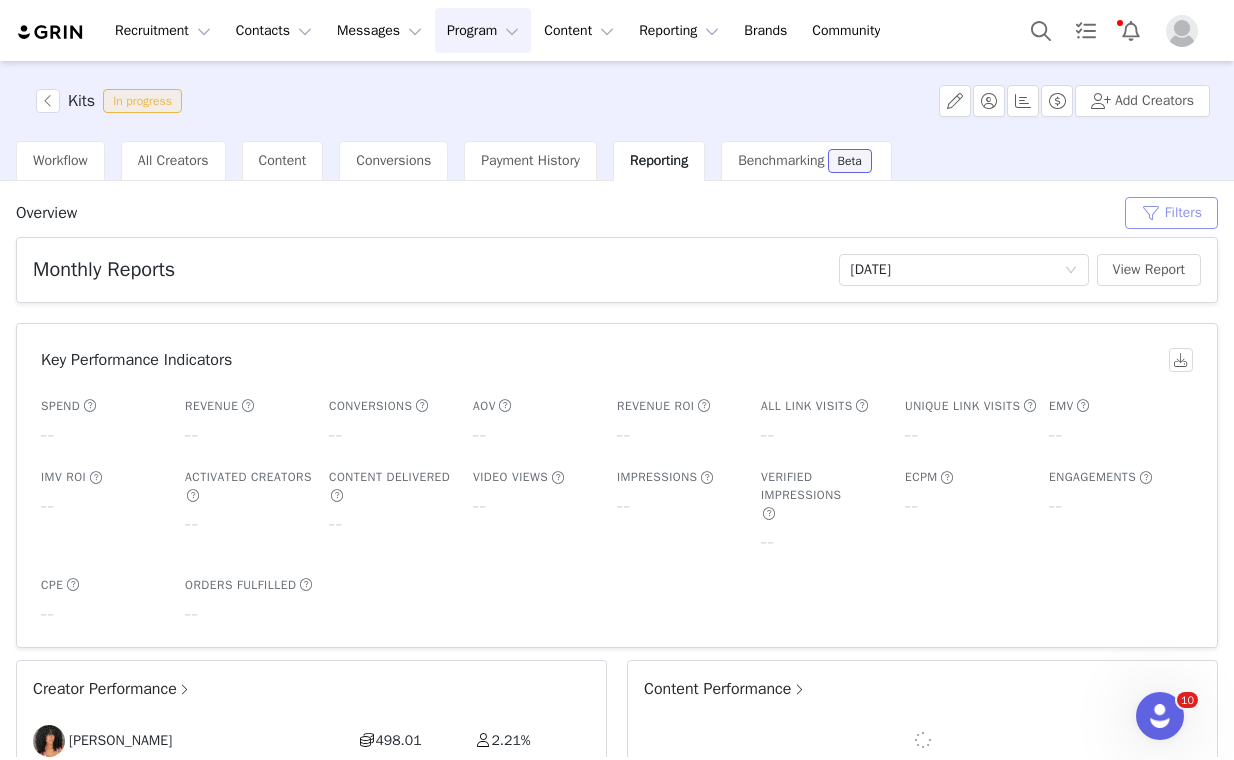 click on "Filters" at bounding box center (1171, 213) 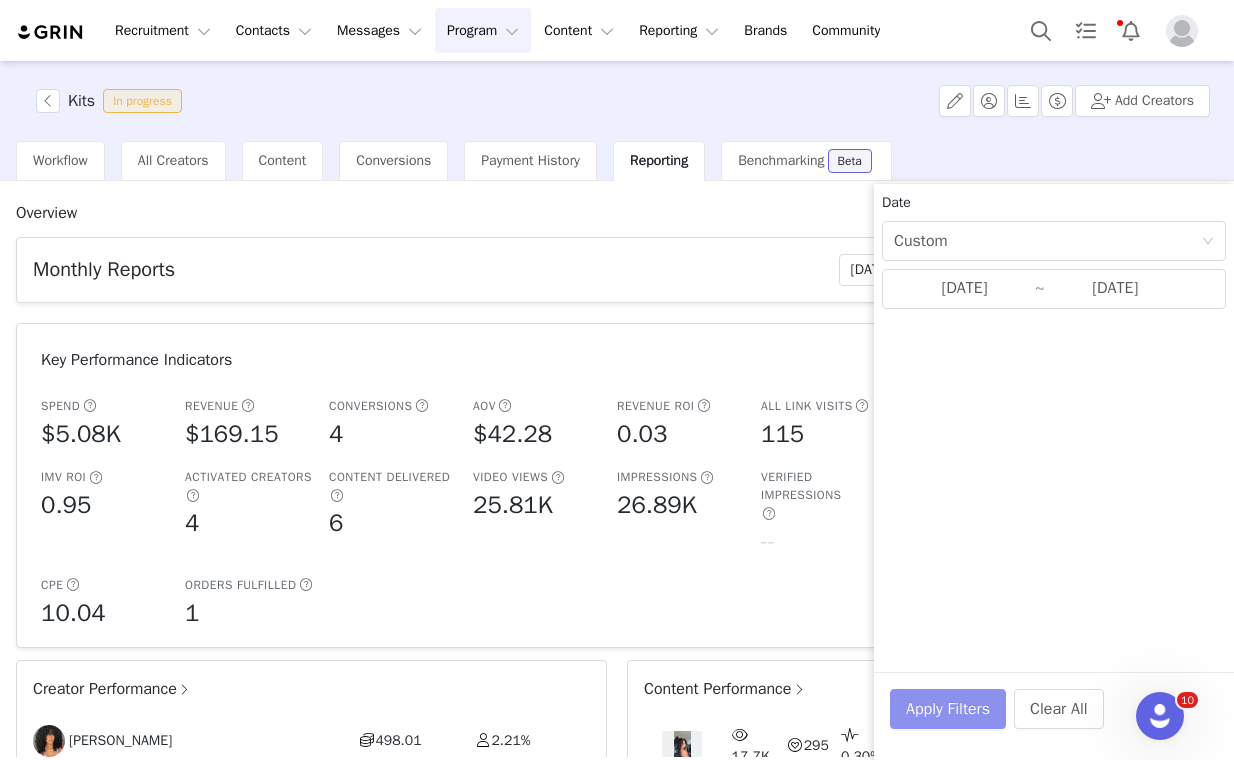 click on "Apply Filters" at bounding box center (948, 709) 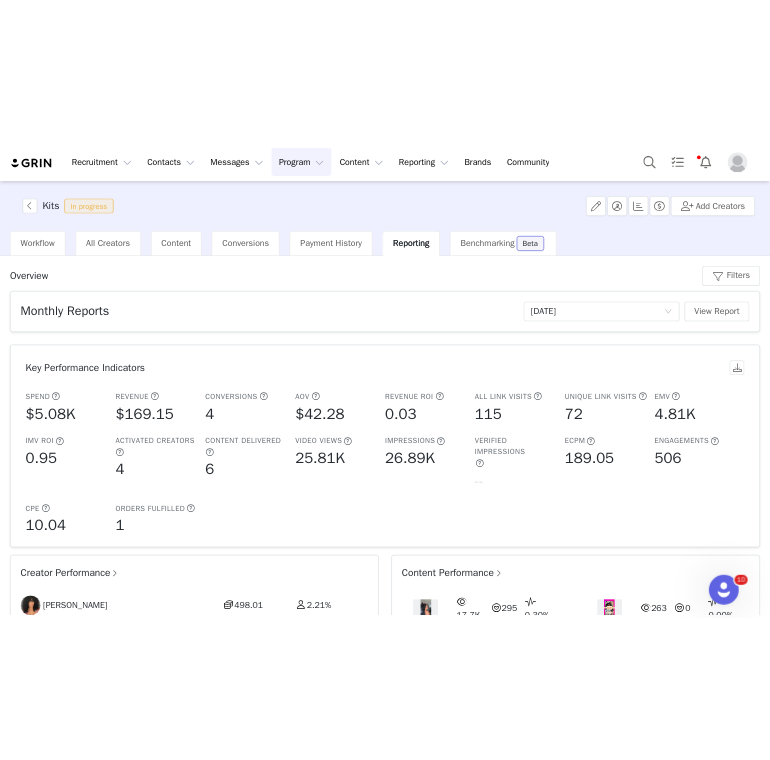 scroll, scrollTop: 143, scrollLeft: 0, axis: vertical 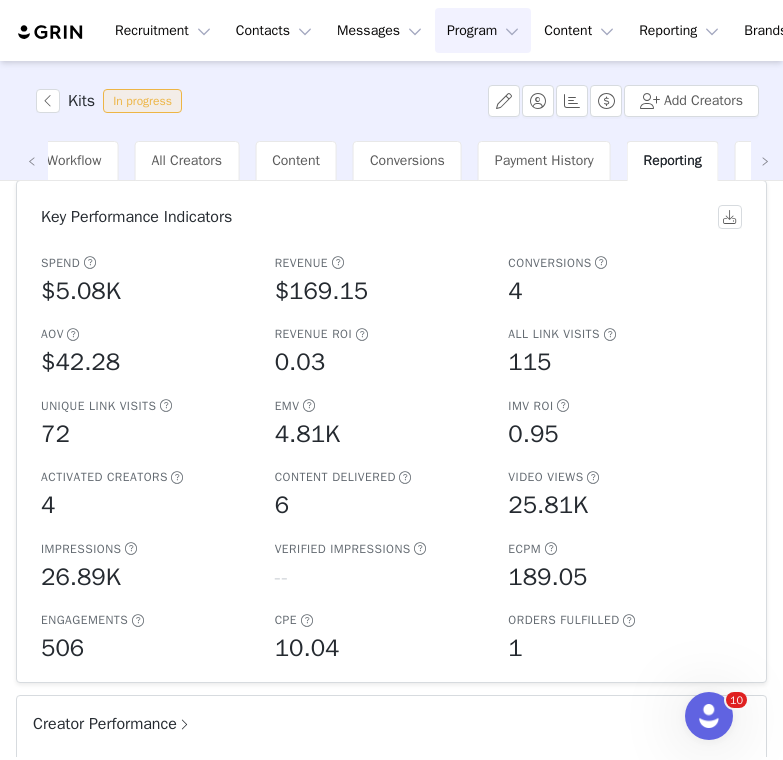 type 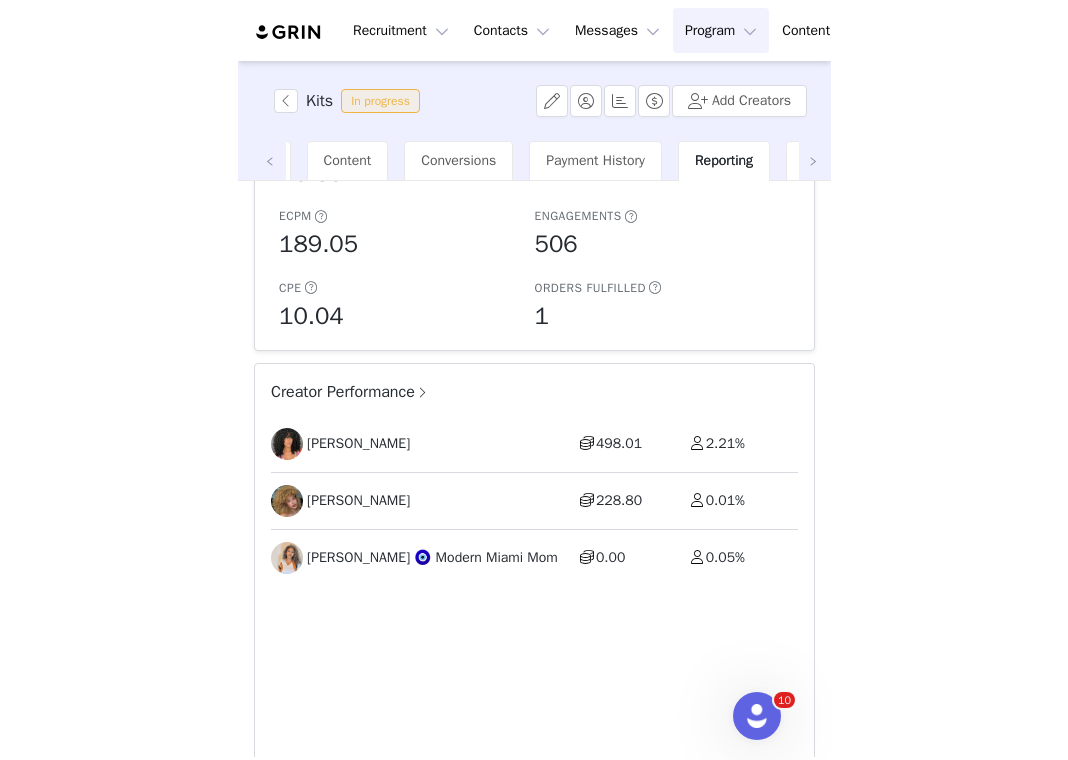 scroll, scrollTop: 0, scrollLeft: 0, axis: both 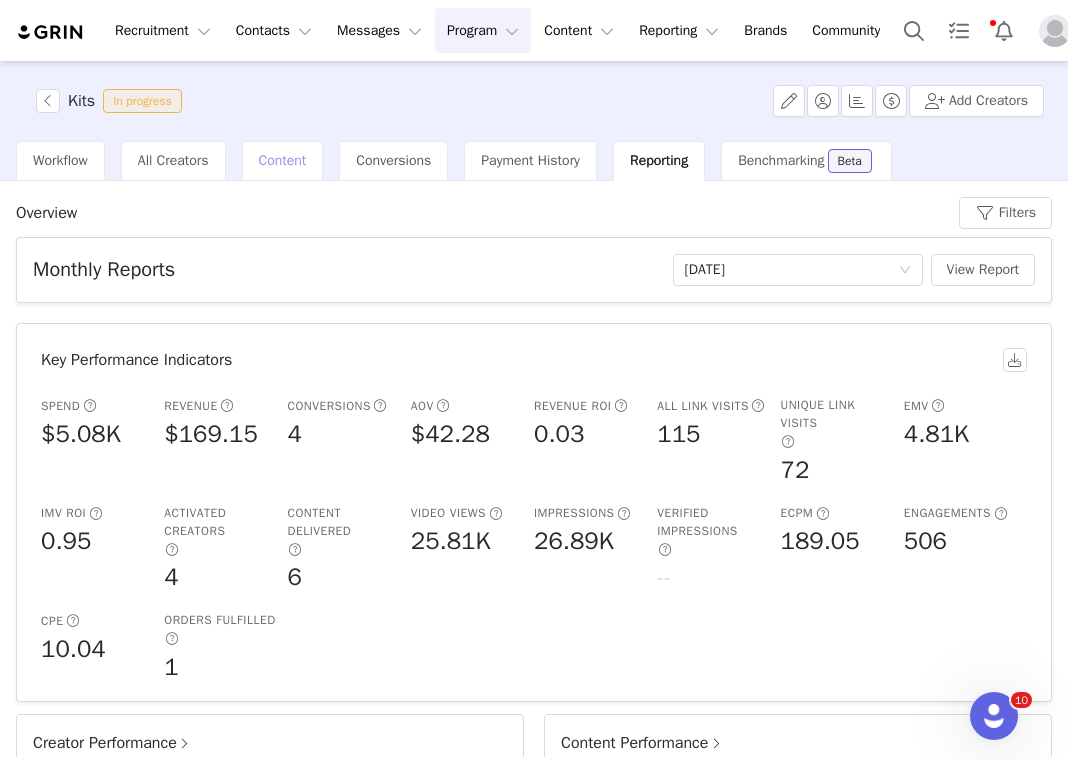 click on "Content" at bounding box center (283, 160) 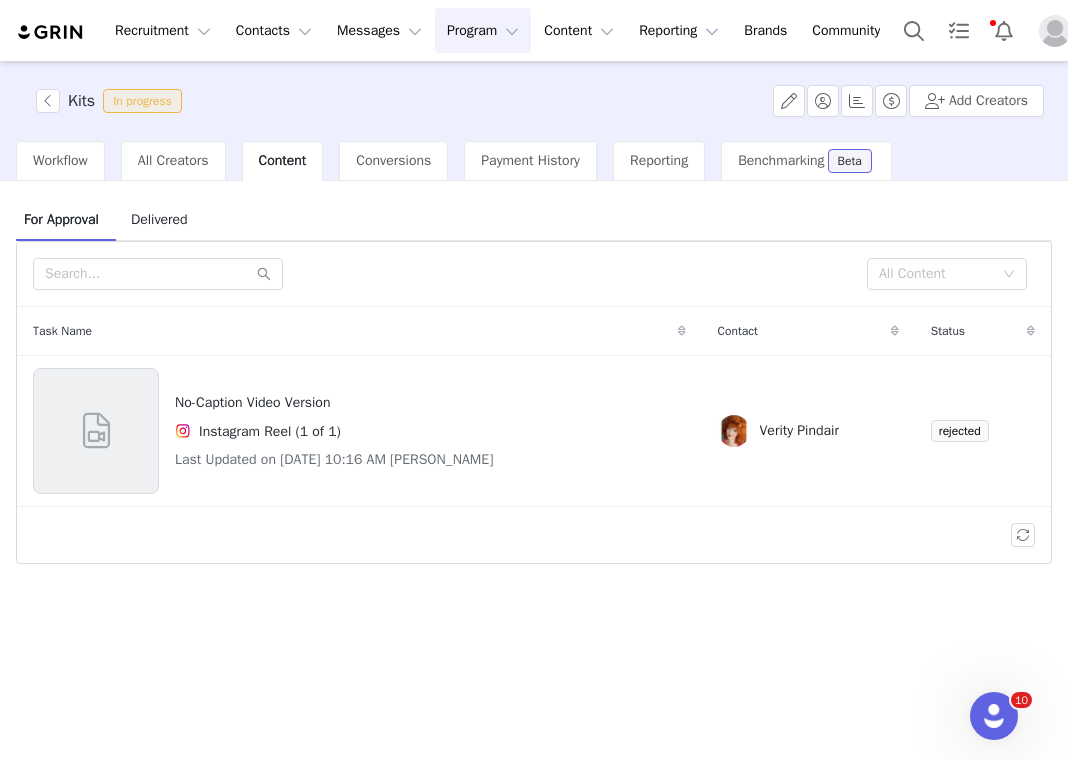 click on "All Content" at bounding box center (534, 274) 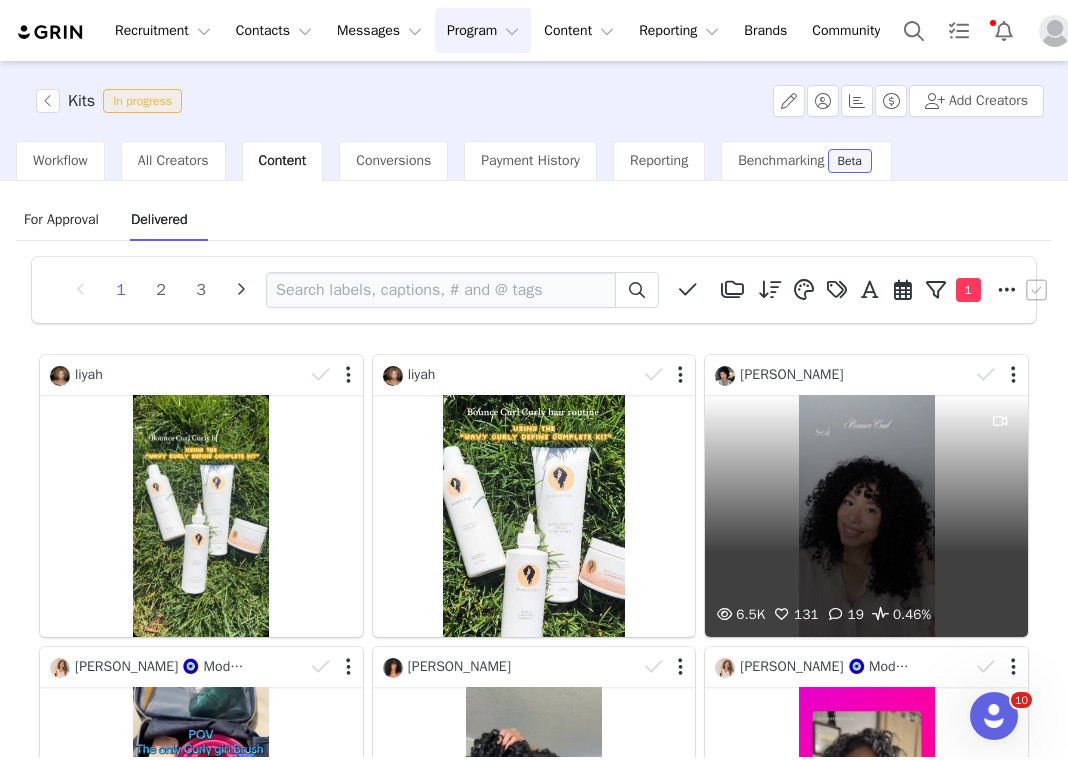 click on "6.5K  131  19  0.46%" at bounding box center (866, 516) 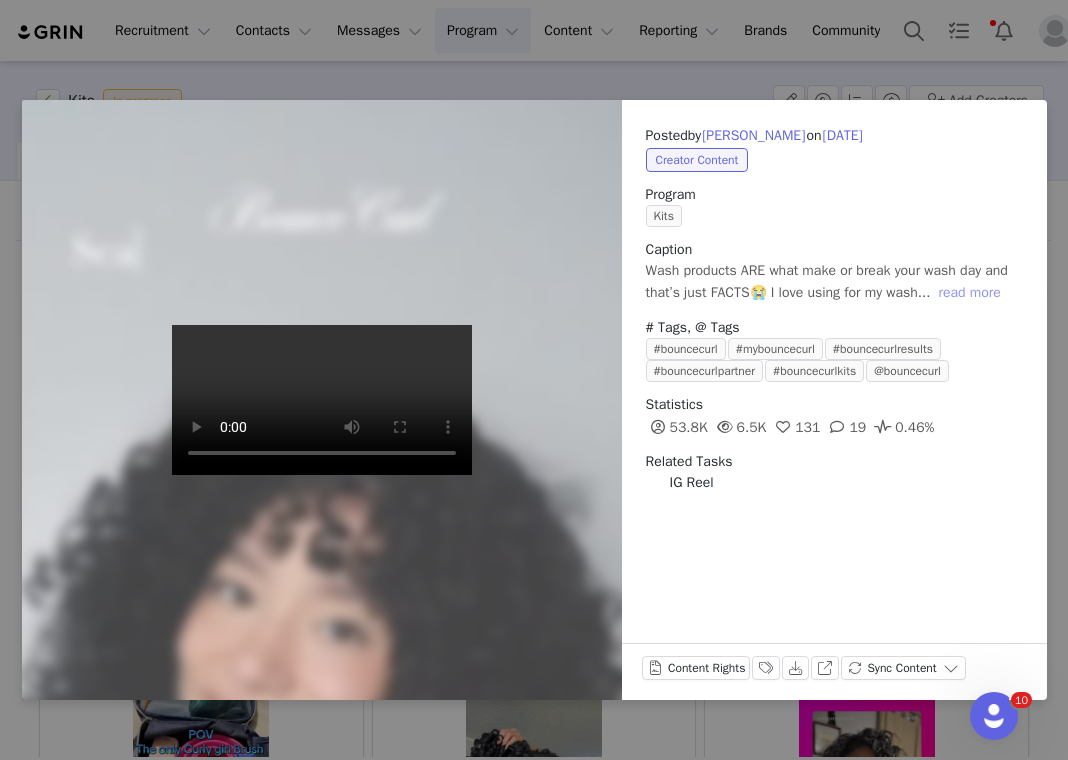 click on "read more" at bounding box center (969, 293) 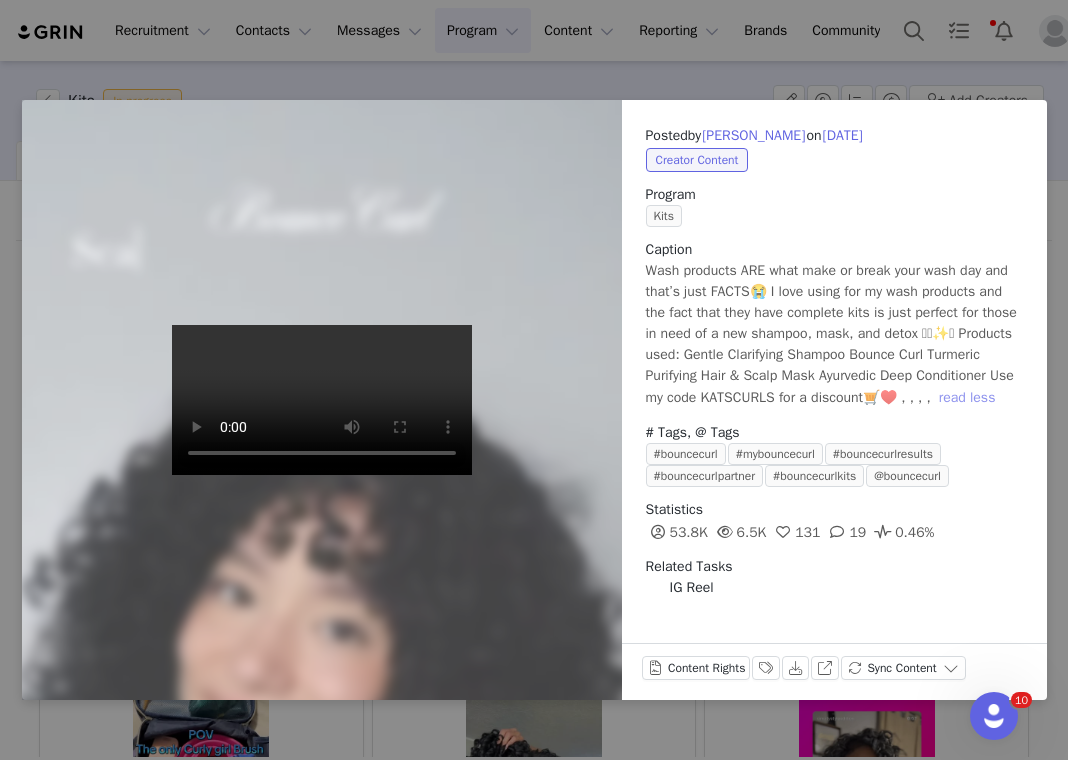 type 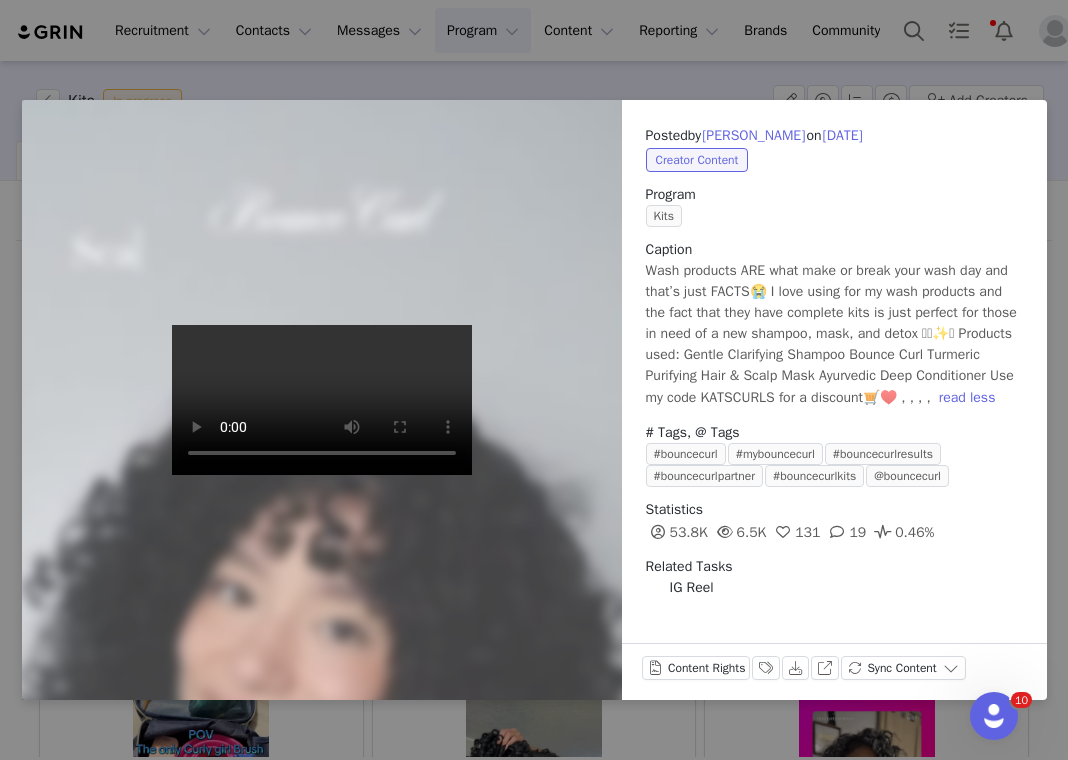 click on "Posted  by  Katherine Morales  on  Jun 21, 2025  Creator Content  Program Kits Caption Wash products ARE what make or break your wash day and that’s just FACTS😭
I love using  for my wash products and the fact that they have complete kits is just perfect for those in need of a new shampoo, mask, and detox 🫶🏼✨🫧
Products used:
Gentle Clarifying Shampoo
Bounce Curl Turmeric Purifying Hair & Scalp Mask
Ayurvedic Deep Conditioner
Use my code KATSCURLS for a discount🛒♥️
, , , ,  read less # Tags, @ Tags  #bouncecurl   #mybouncecurl   #bouncecurlresults   #bouncecurlpartner   #bouncecurlkits   @bouncecurl      Statistics 53.8K  6.5K  131  19  0.46%  Related Tasks IG Reel     Content Rights Labels & Tags Download View on Instagram Sync Content" at bounding box center (534, 380) 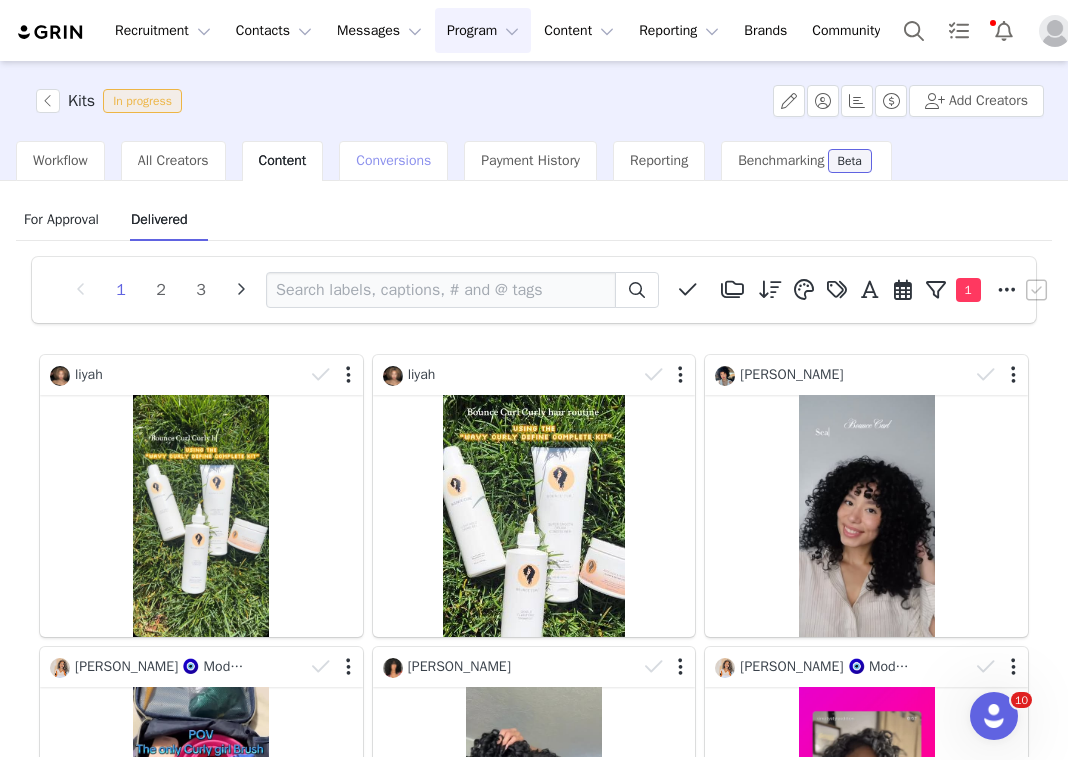 click on "Conversions" at bounding box center [393, 160] 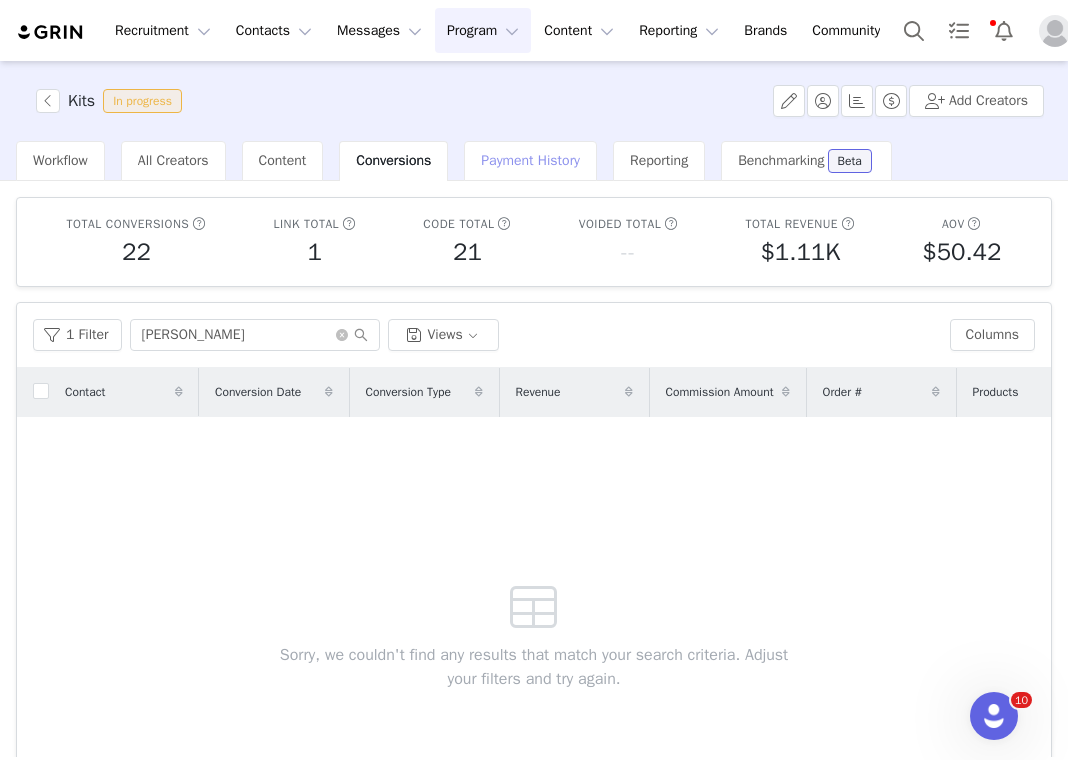 click on "Payment History" at bounding box center (530, 161) 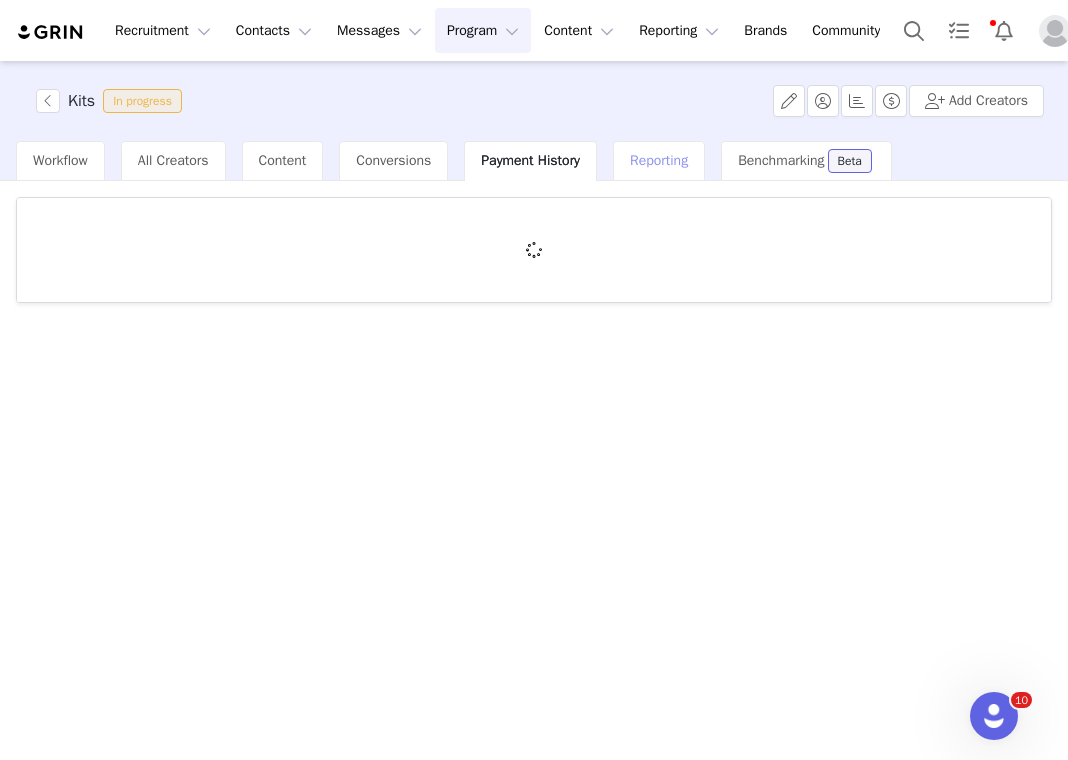 click on "Reporting" at bounding box center [659, 161] 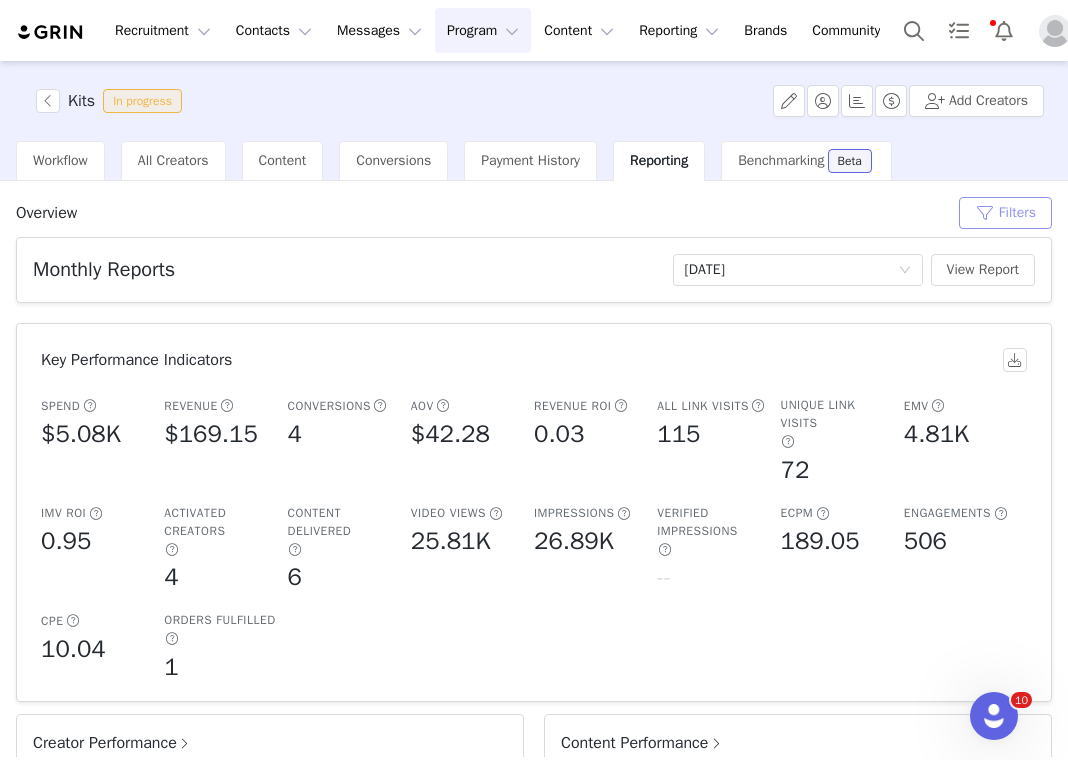 click on "Filters" at bounding box center [1005, 213] 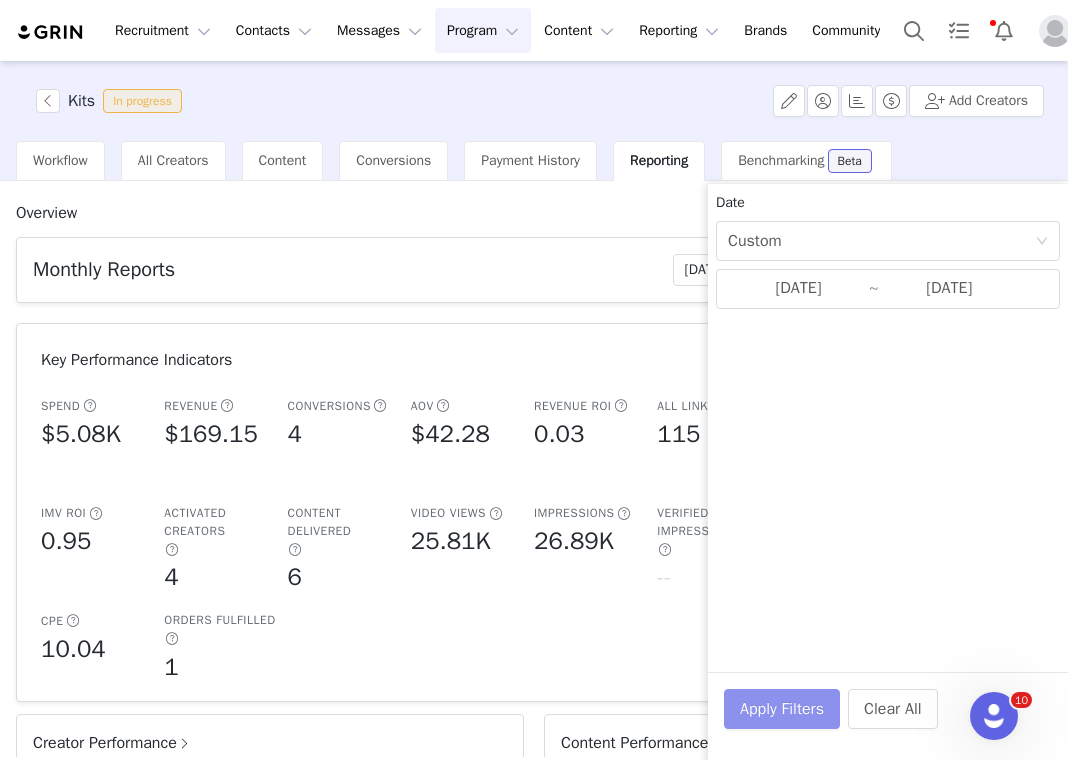 click on "Apply Filters" at bounding box center [782, 709] 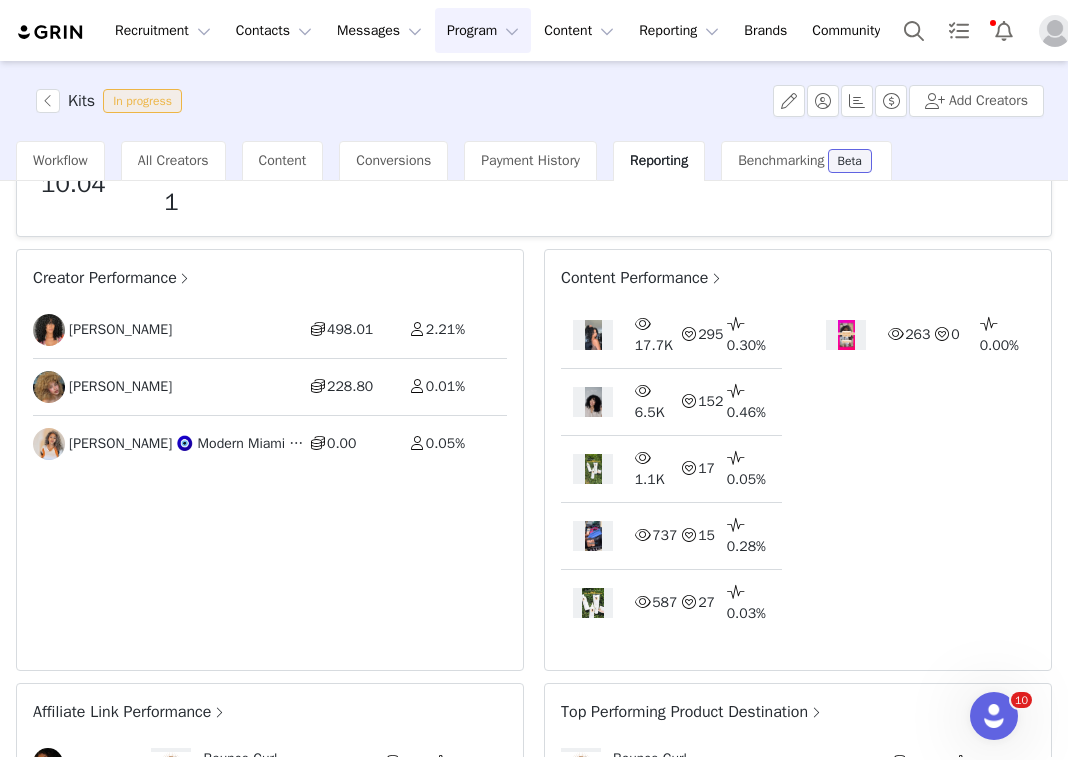scroll, scrollTop: 454, scrollLeft: 0, axis: vertical 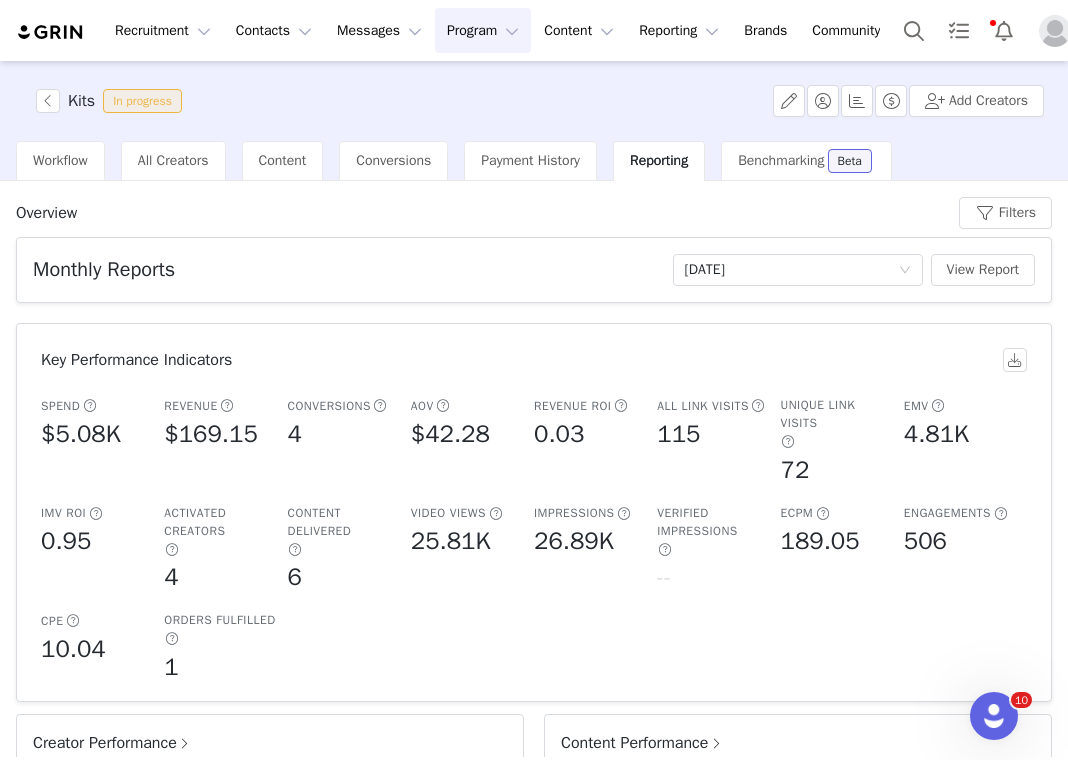 click on "Kits In progress" at bounding box center (107, 101) 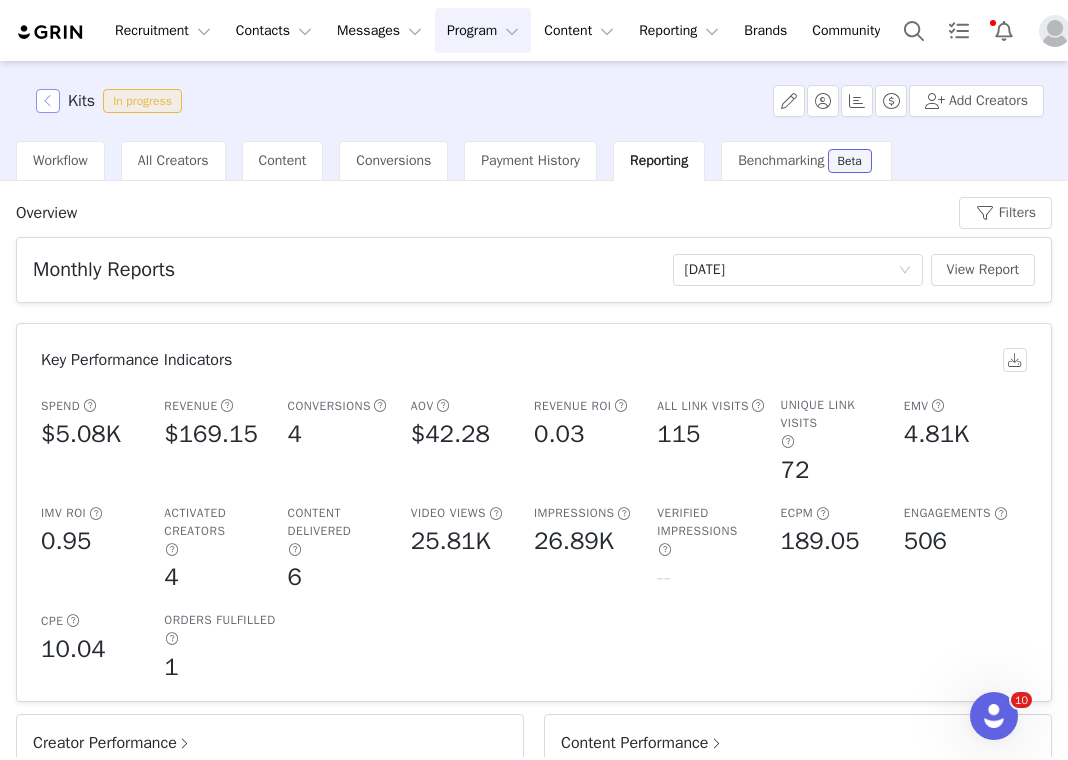 click at bounding box center (48, 101) 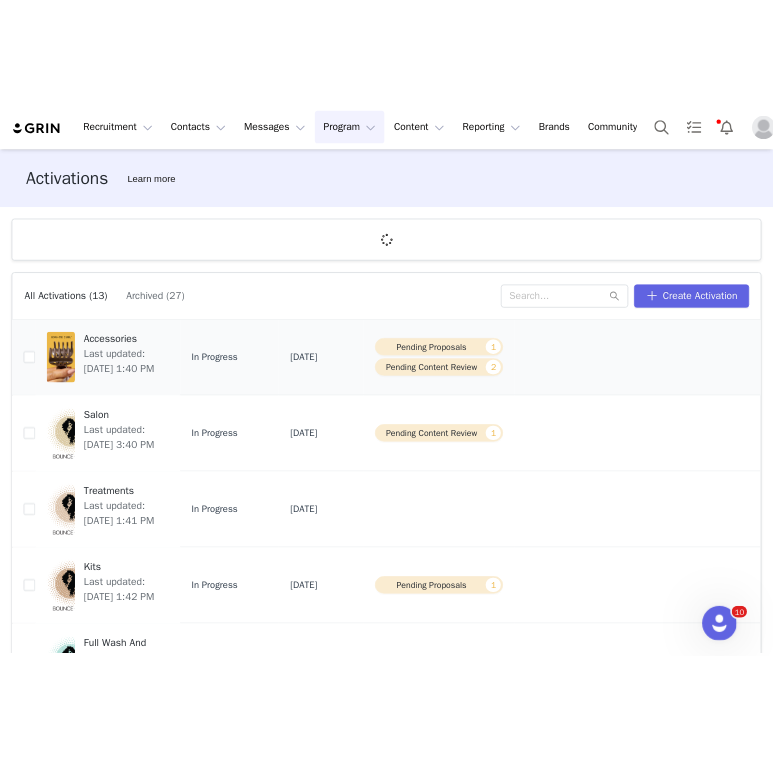 scroll, scrollTop: 516, scrollLeft: 0, axis: vertical 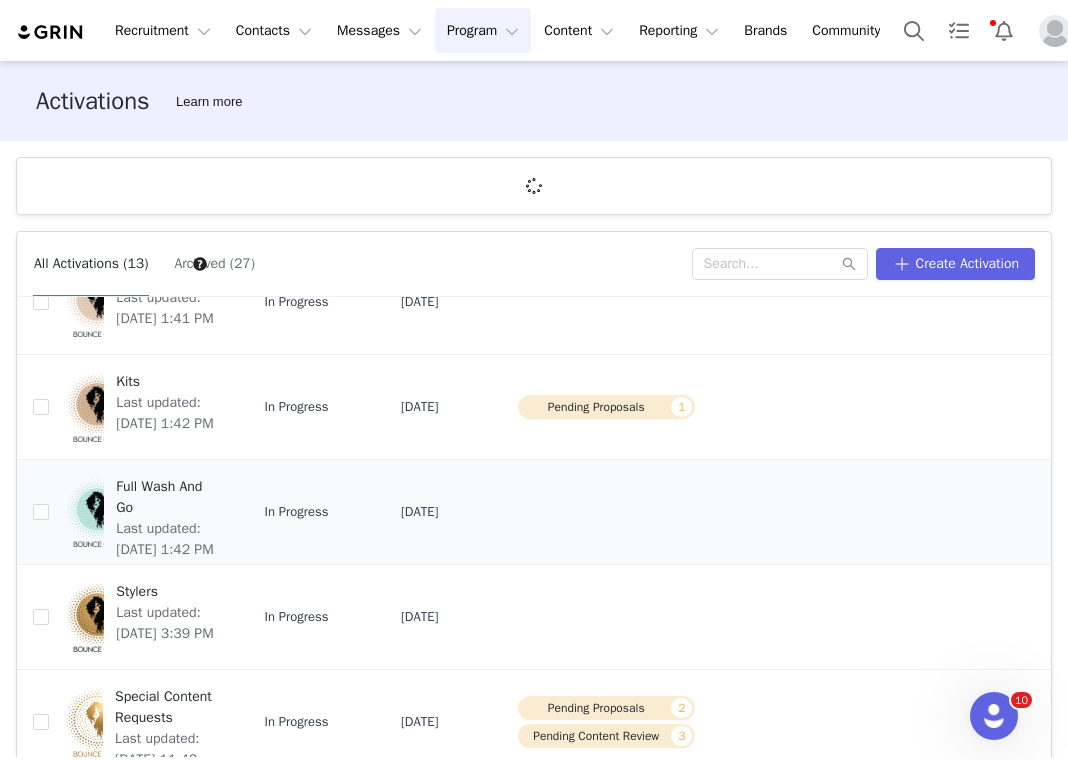 click on "Full Wash And Go" at bounding box center [168, 497] 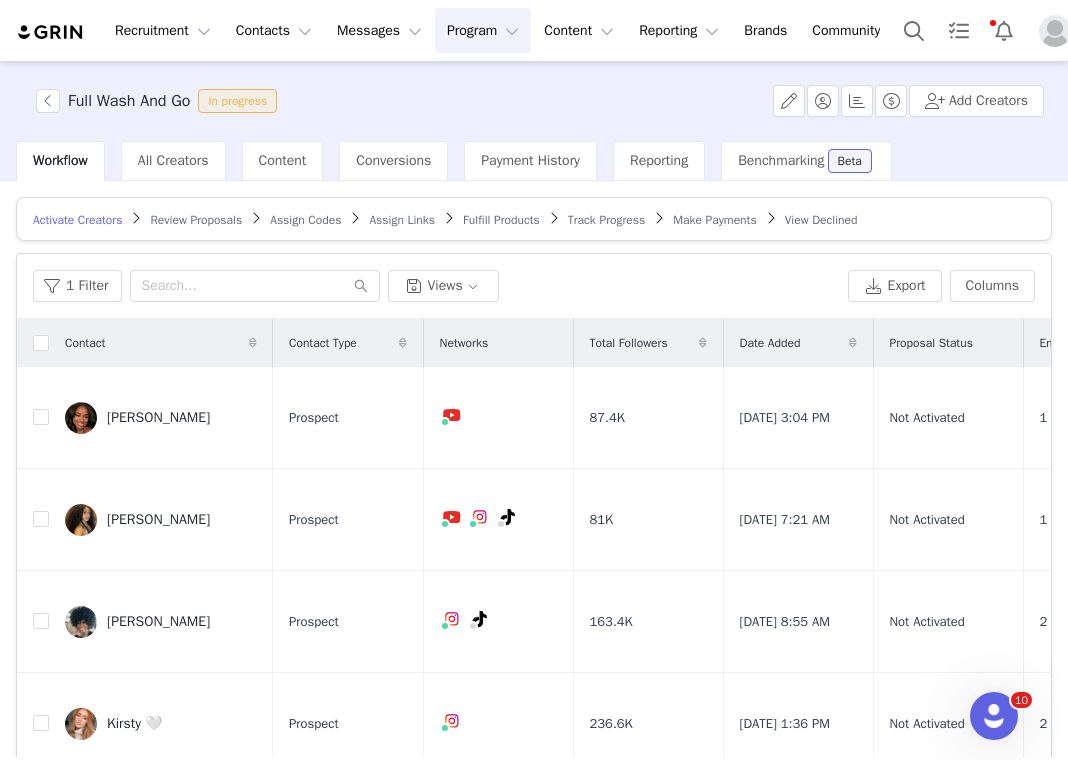 click on "Full Wash And Go In progress     Add Creators" at bounding box center (534, 101) 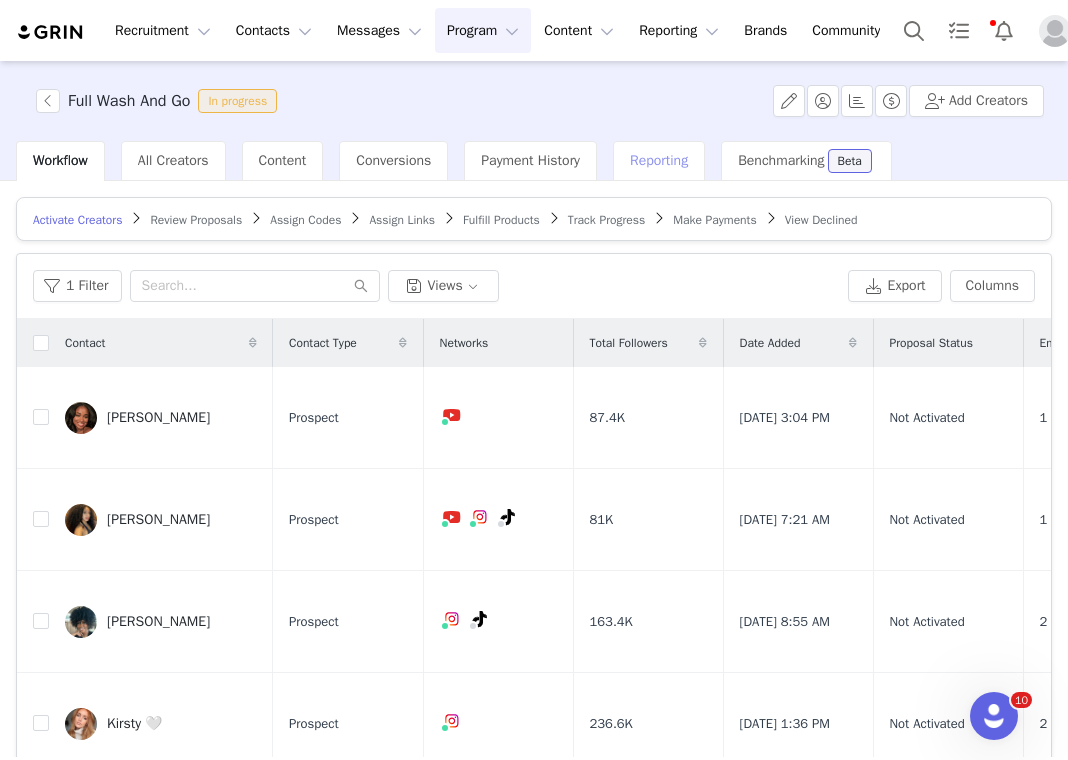 click on "Reporting" at bounding box center (659, 160) 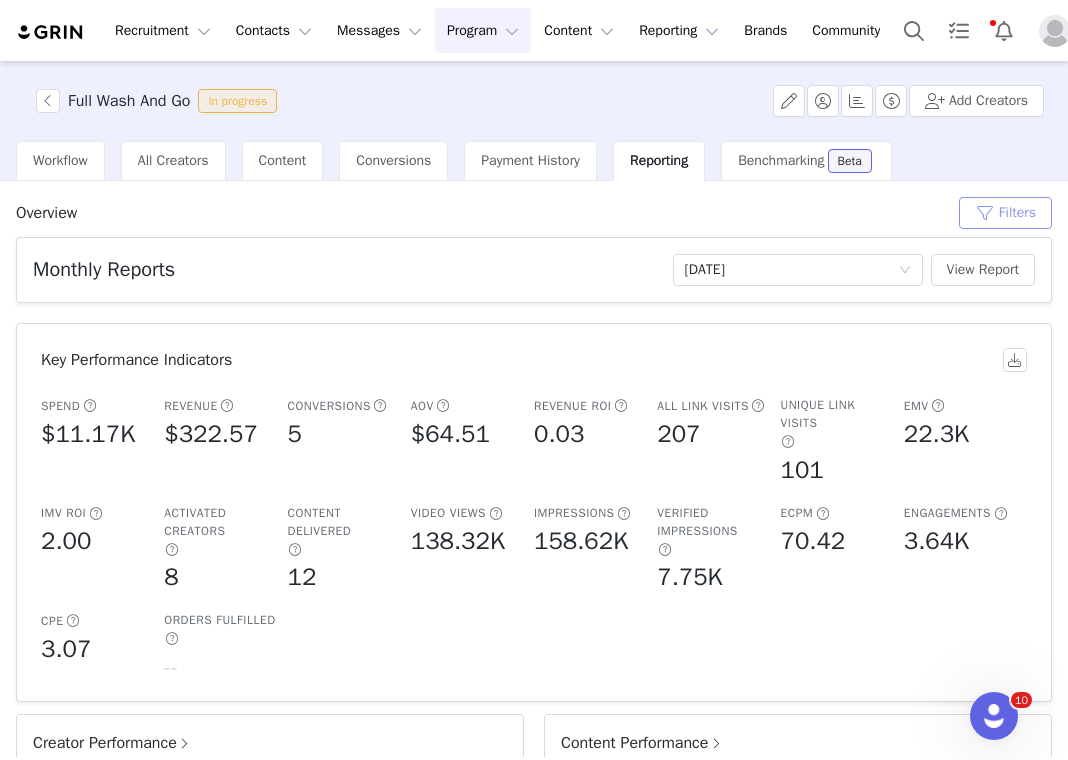 click on "Filters" at bounding box center [1005, 213] 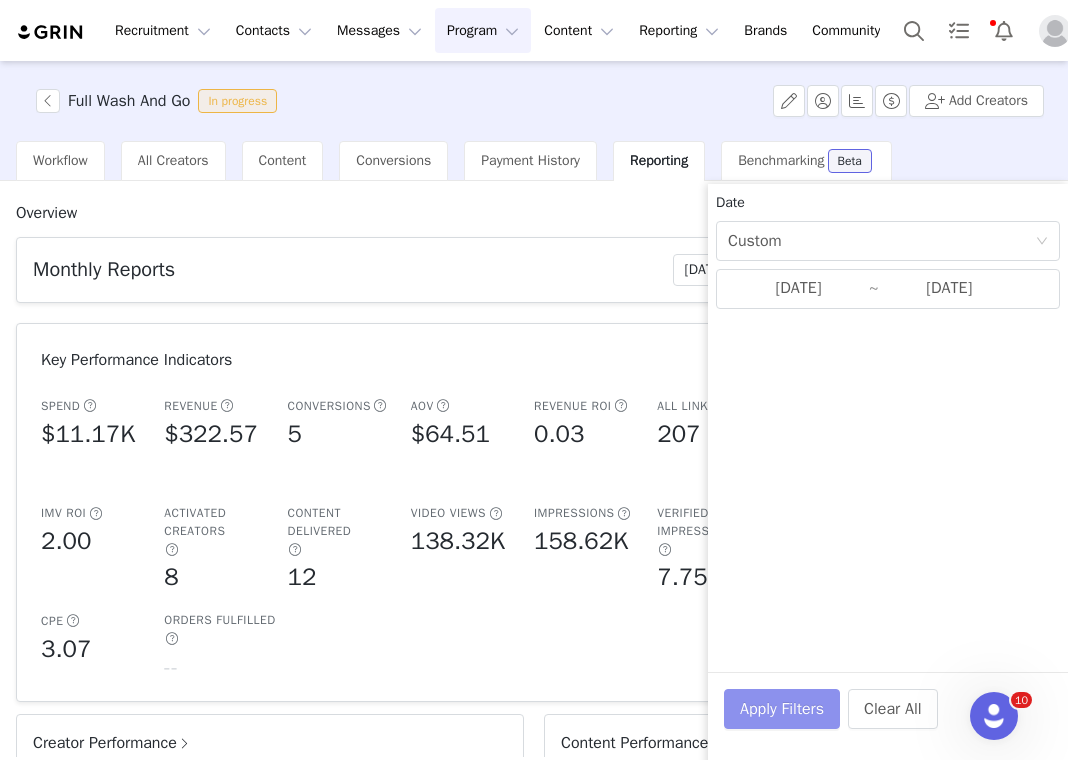 click on "Apply Filters" at bounding box center (782, 709) 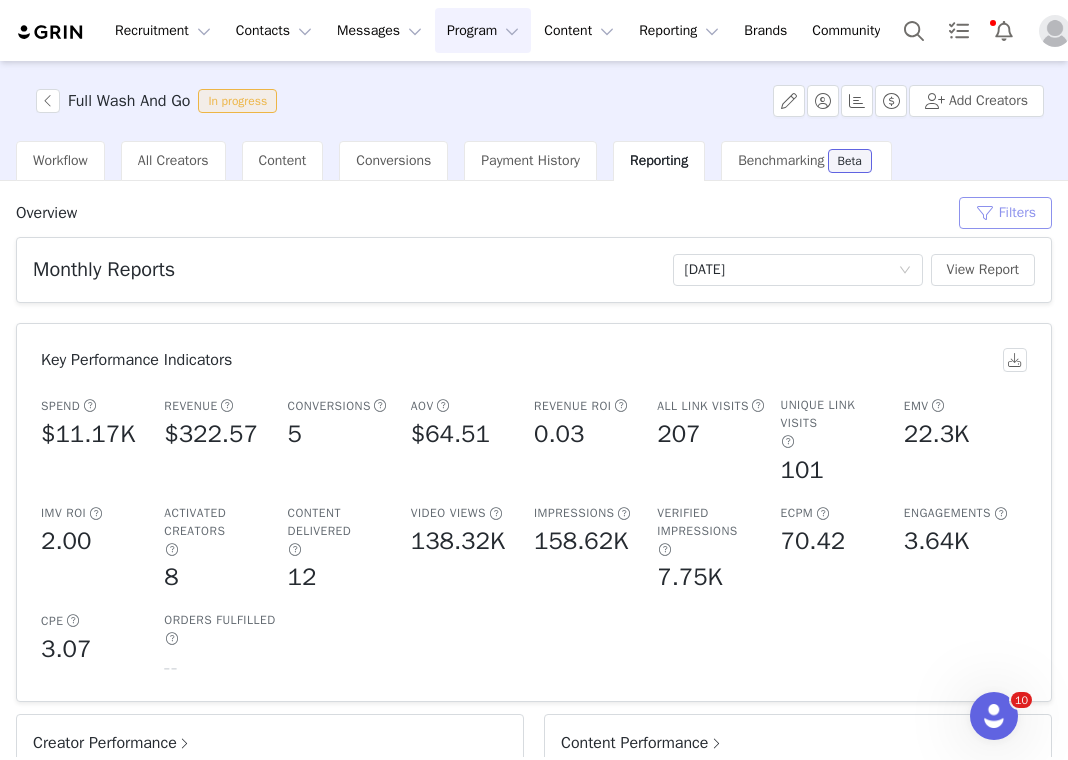 click on "Filters" at bounding box center [1005, 213] 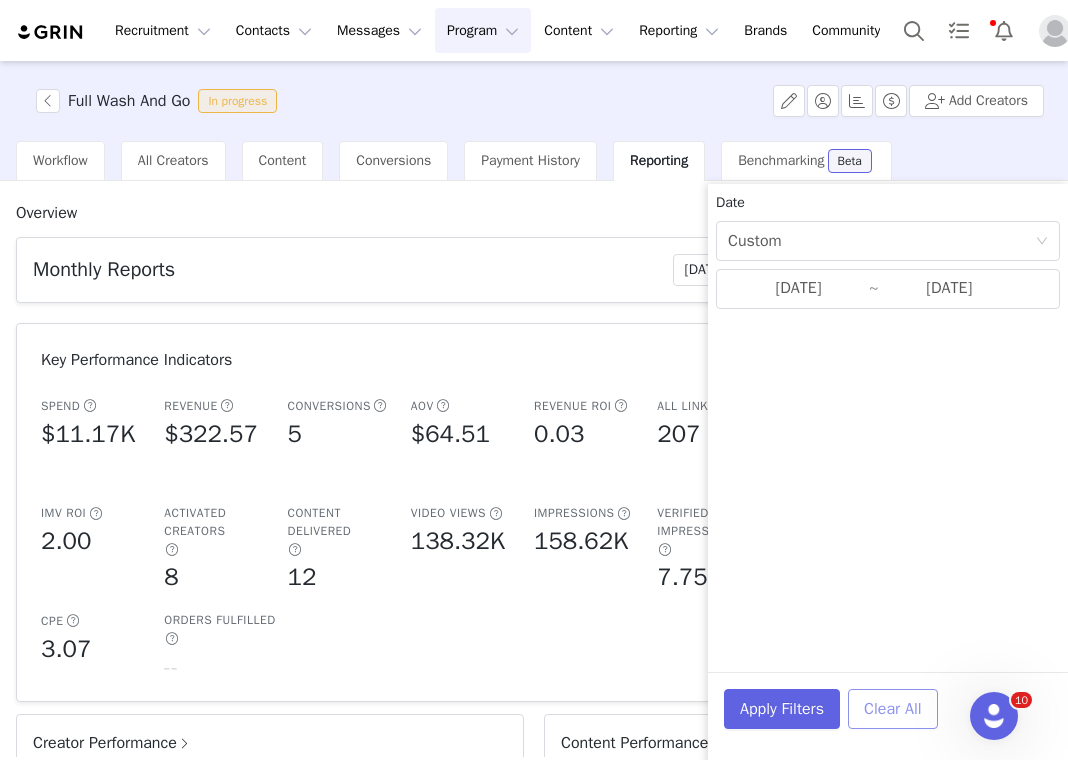 click on "Clear All" at bounding box center (893, 709) 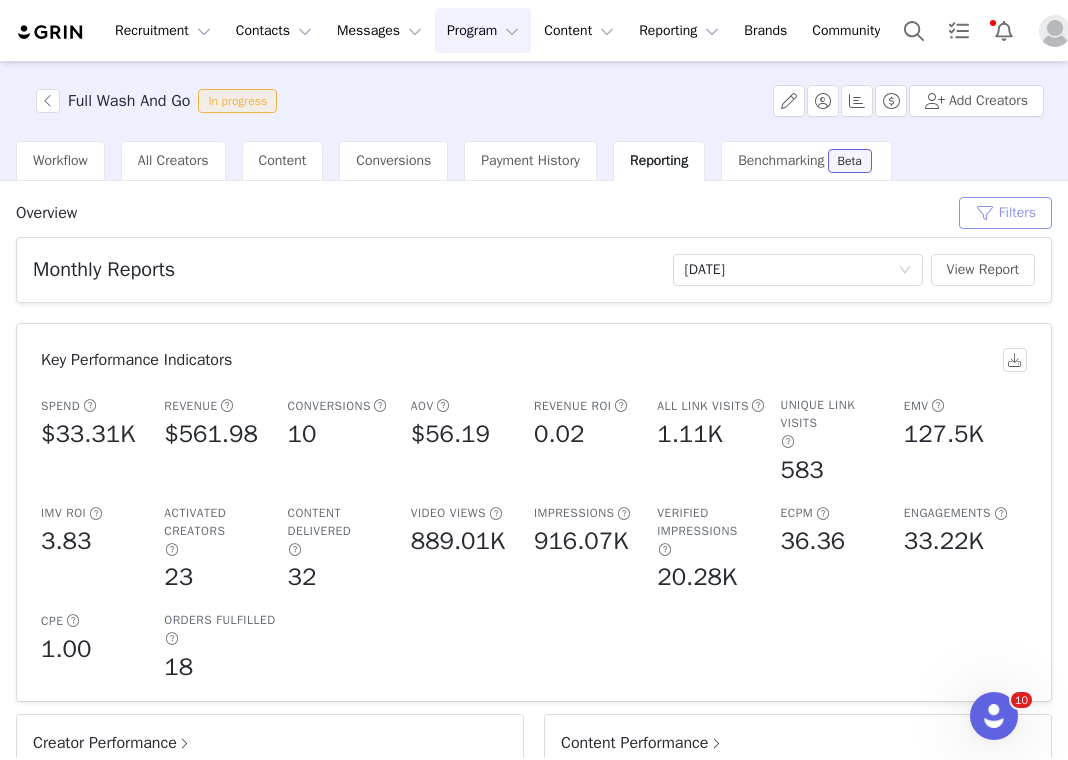 click on "Filters" at bounding box center (1005, 213) 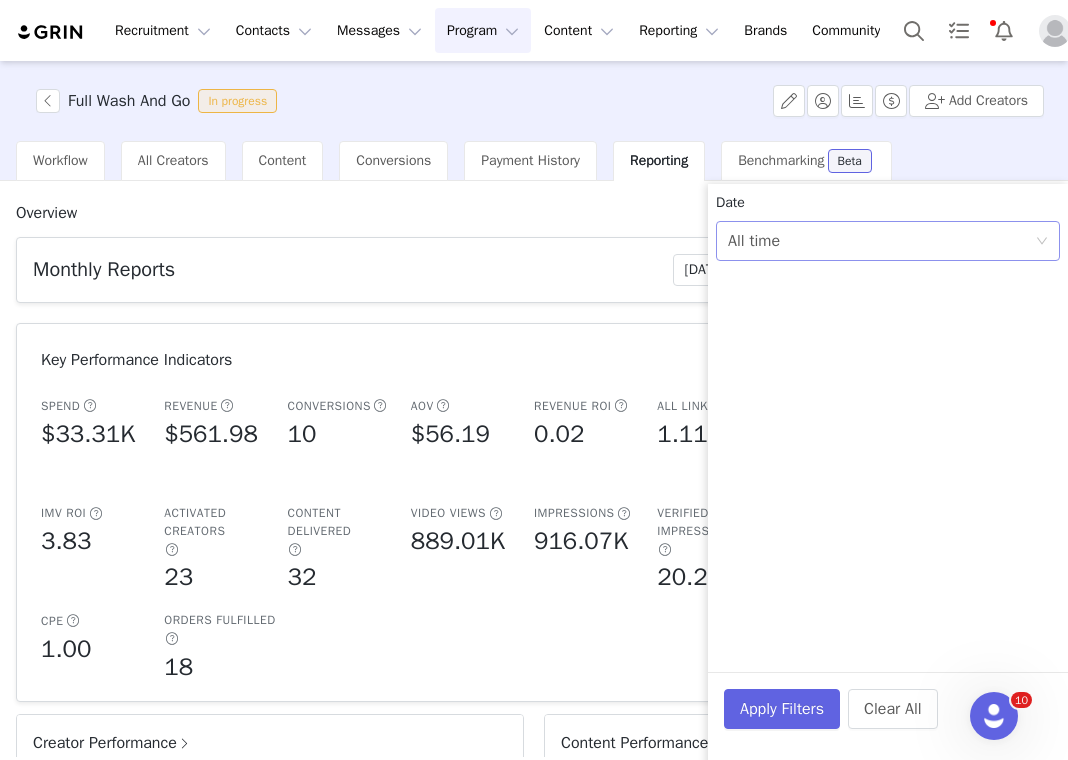 click on "All time" at bounding box center (754, 241) 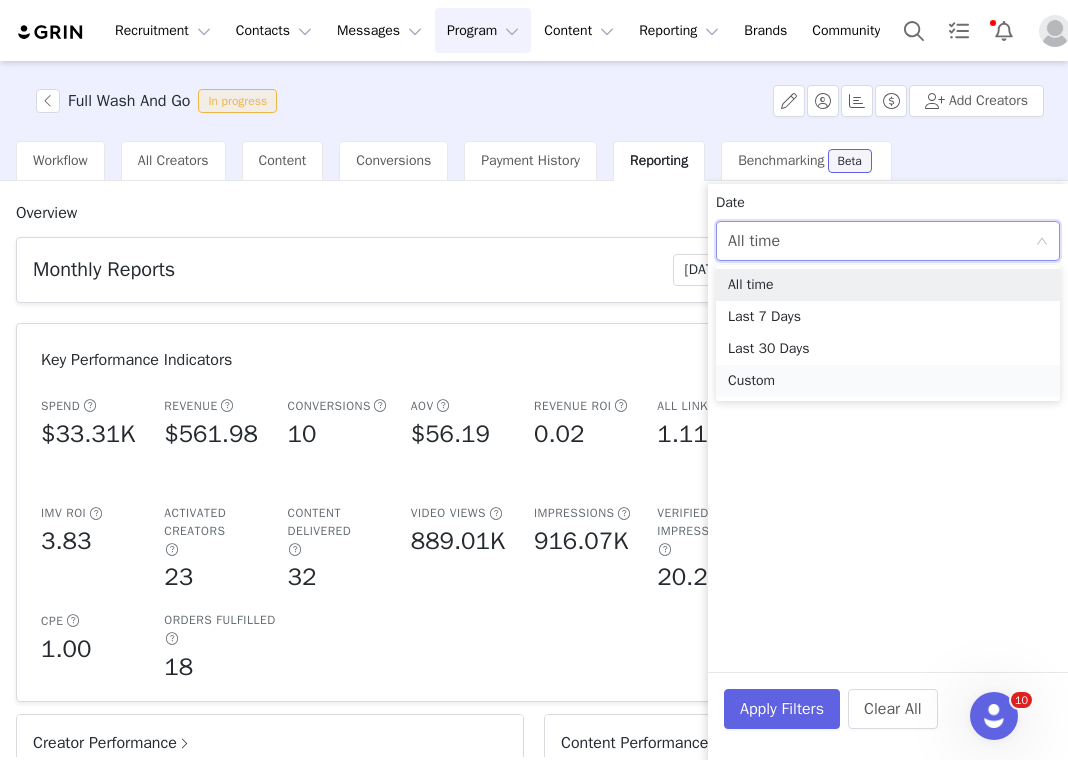 click on "Custom" at bounding box center [888, 381] 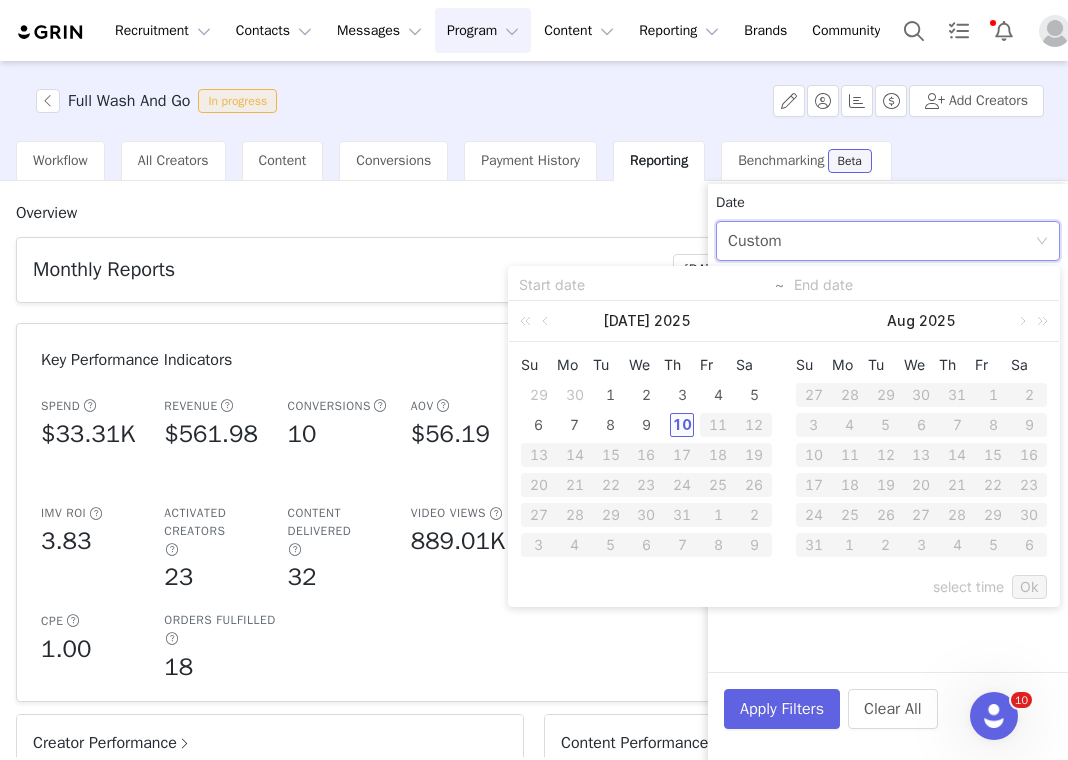 click on "10" at bounding box center [682, 425] 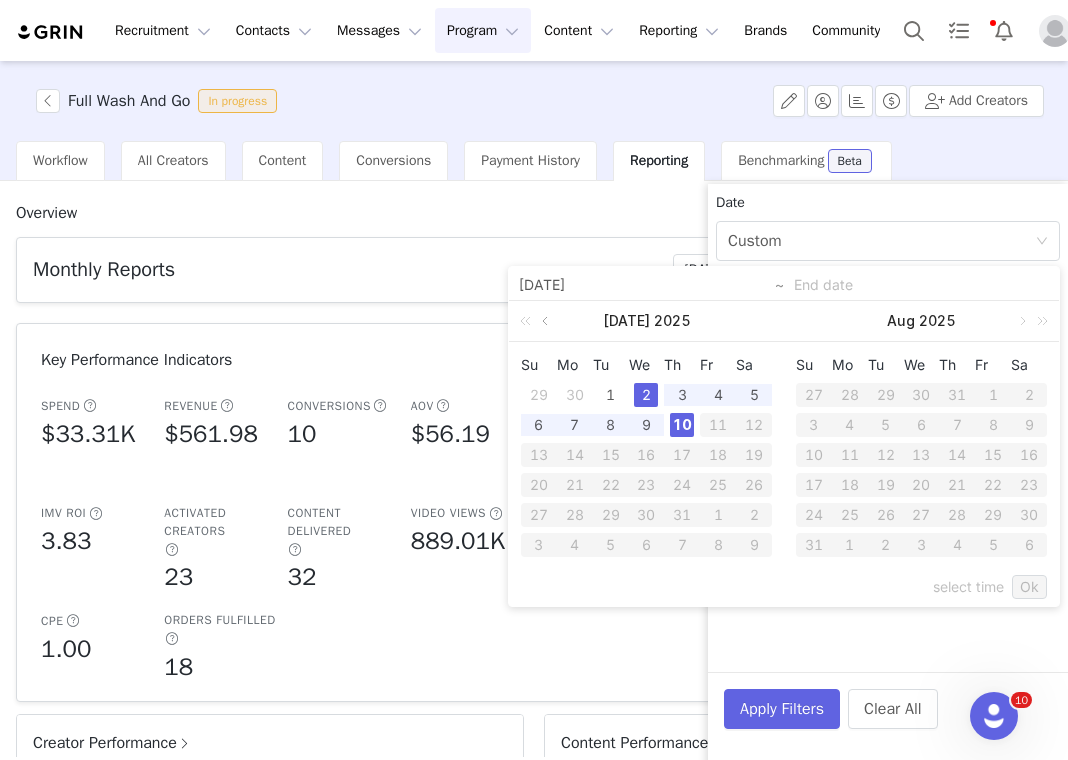 click at bounding box center (547, 321) 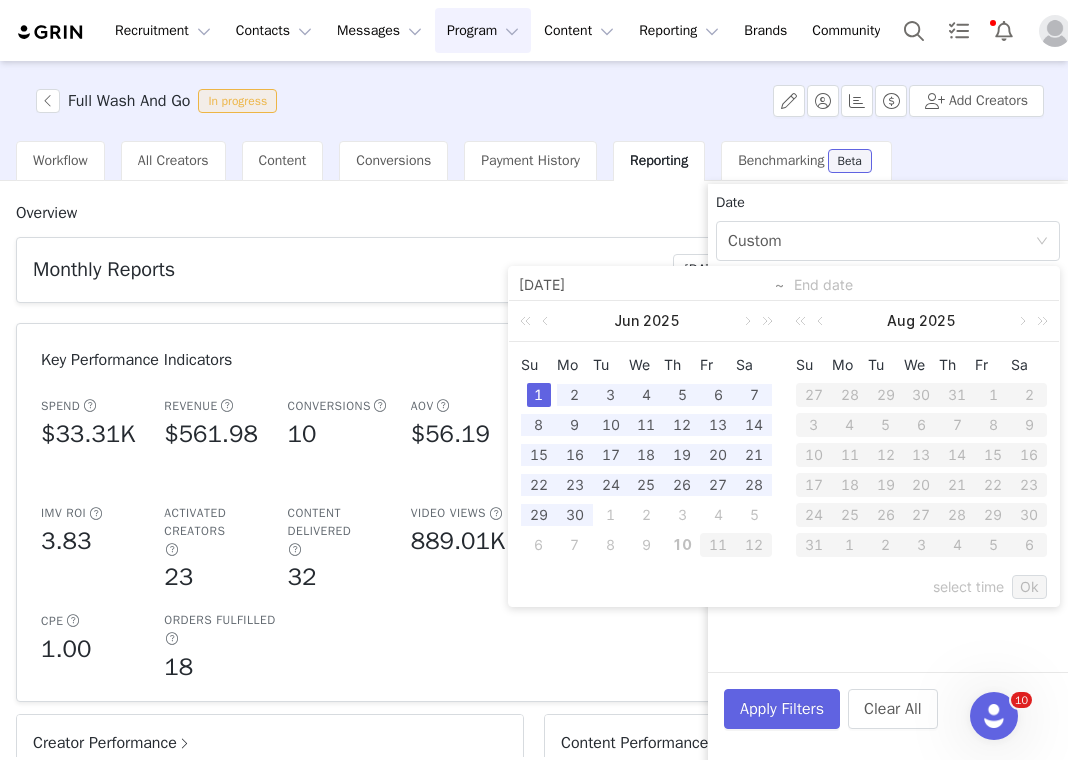 click on "1" at bounding box center [539, 395] 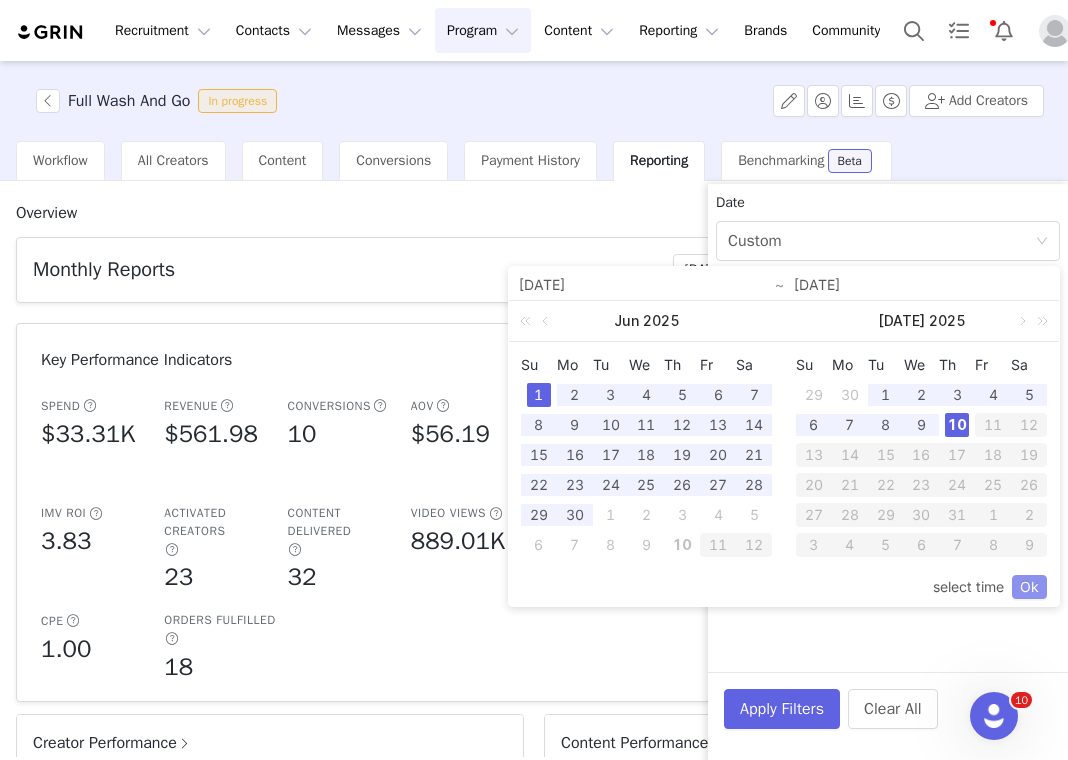 click on "Ok" at bounding box center (1029, 587) 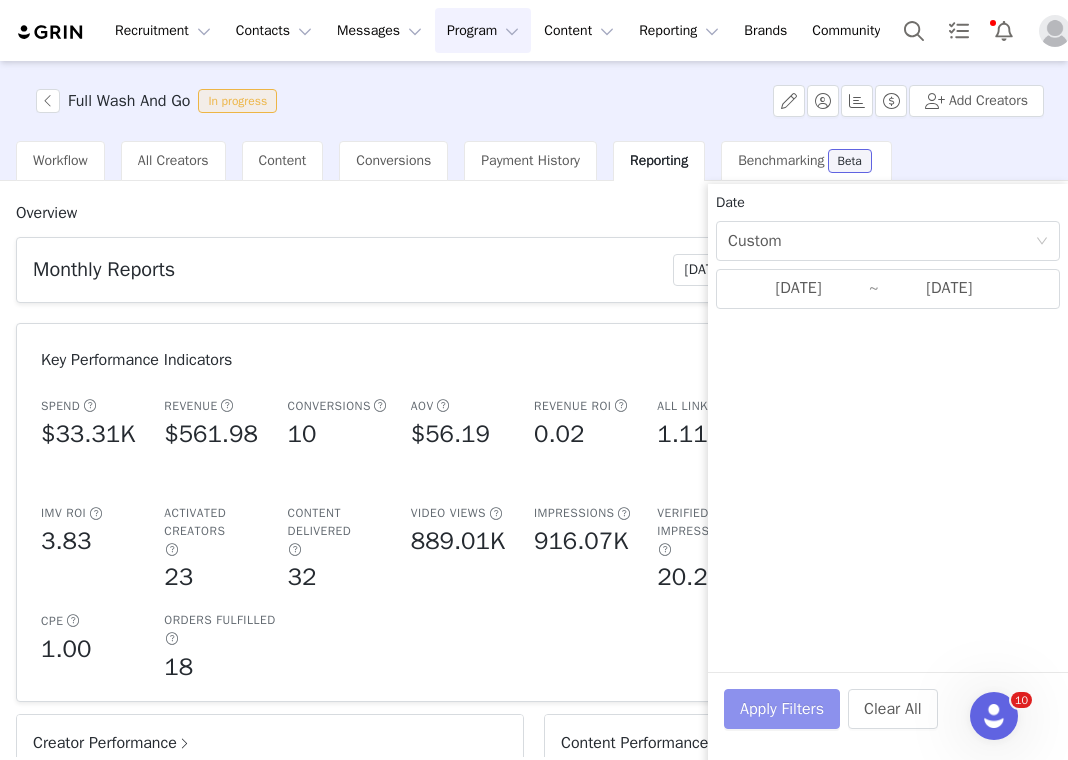 click on "Apply Filters" at bounding box center [782, 709] 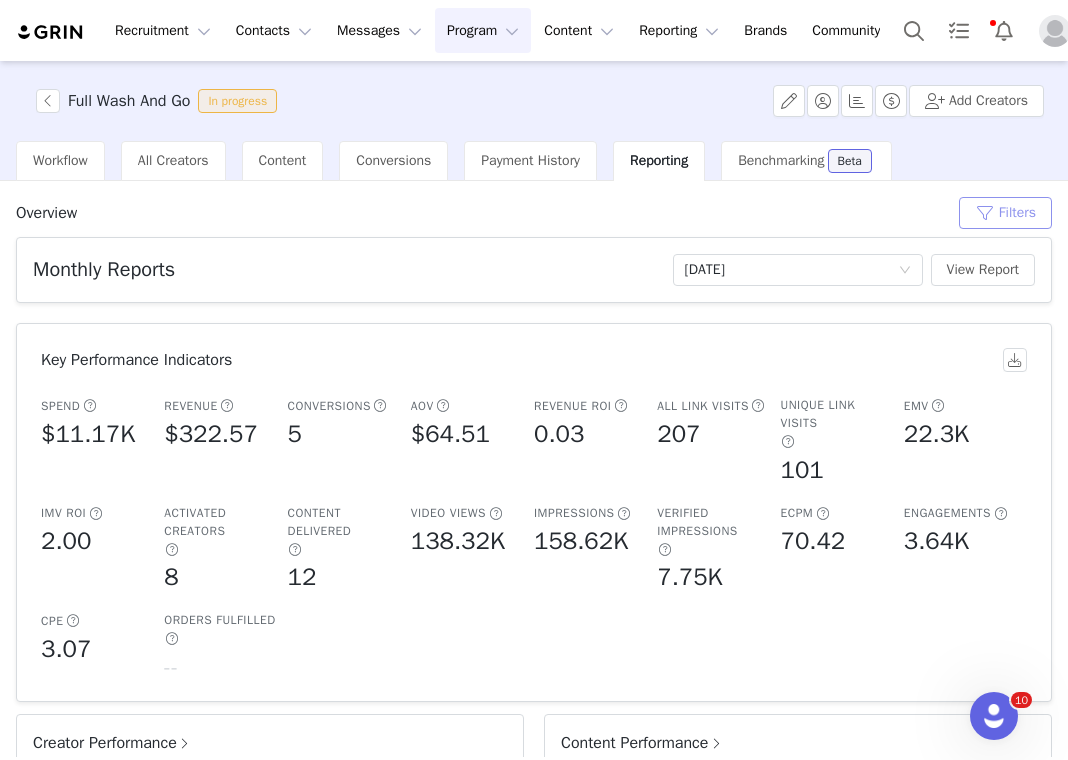 click on "Filters" at bounding box center (1005, 213) 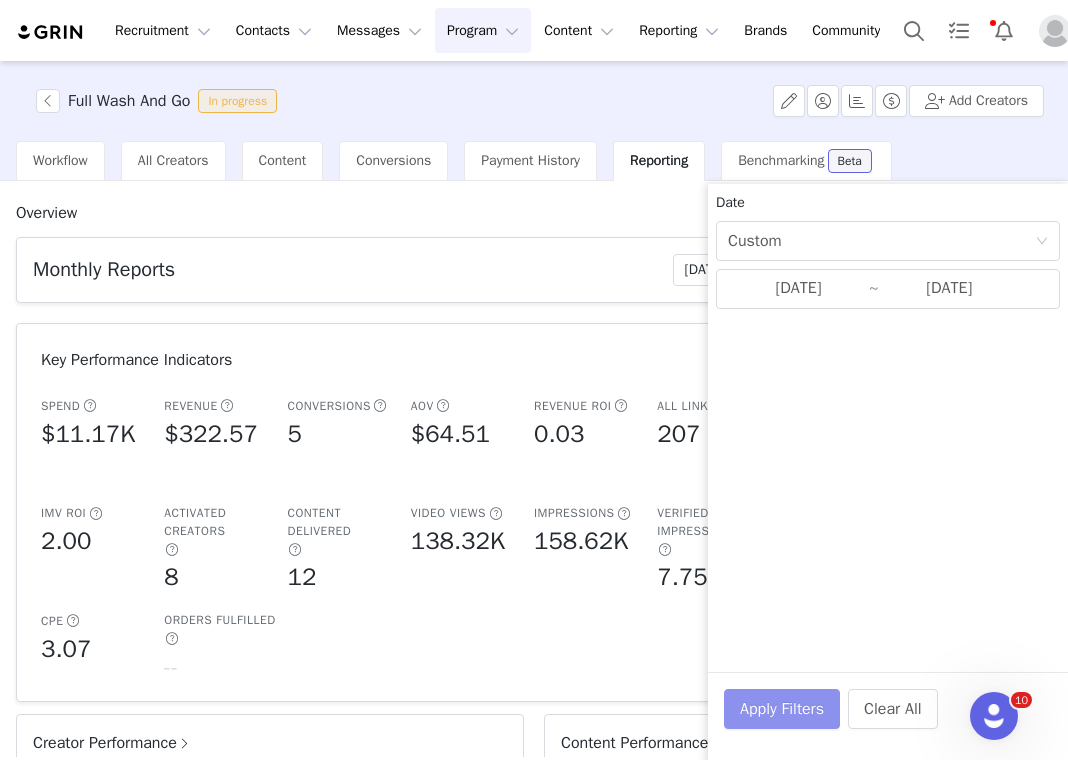 click on "Apply Filters" at bounding box center (782, 709) 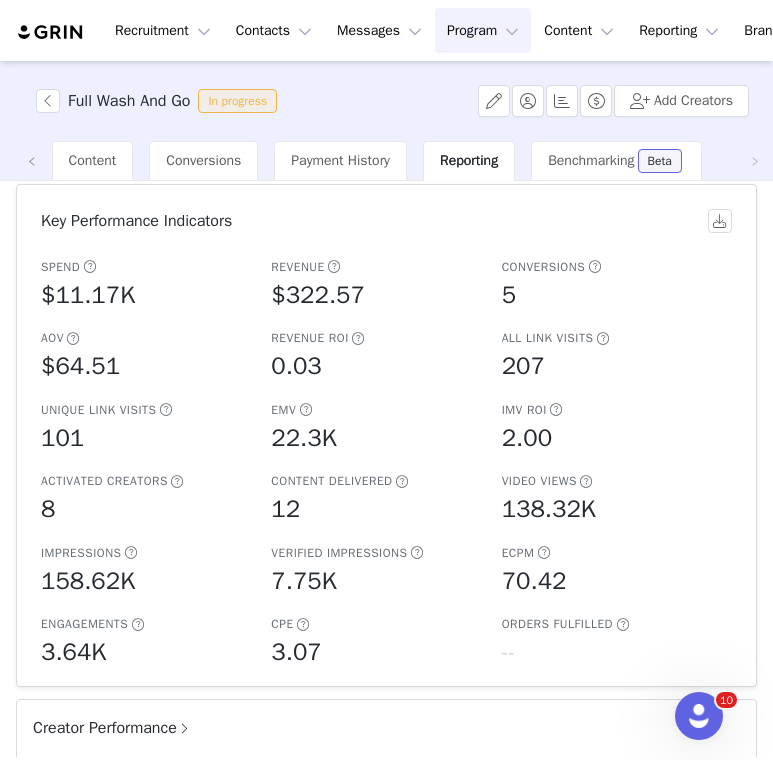 scroll, scrollTop: 115, scrollLeft: 0, axis: vertical 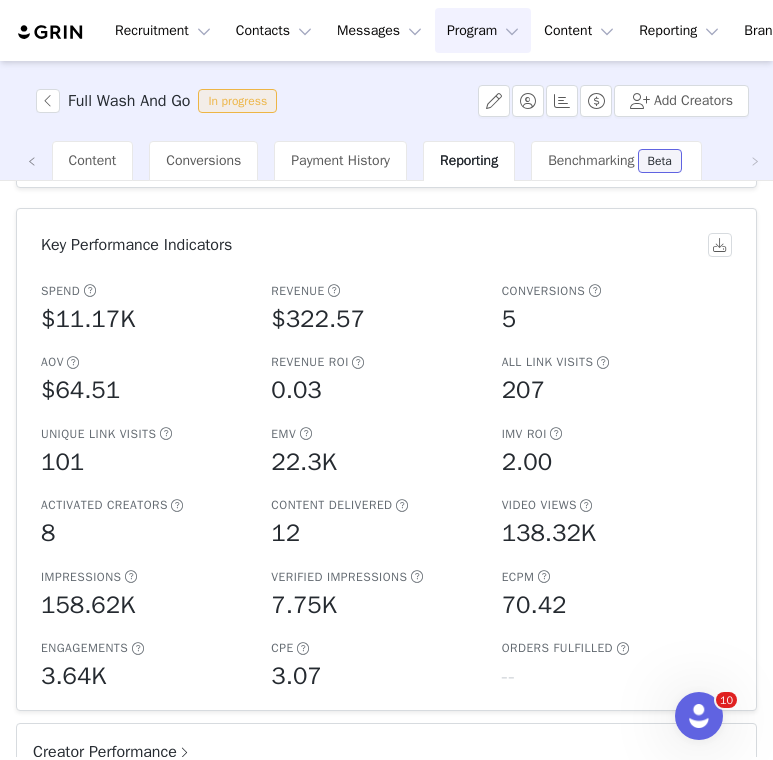 type 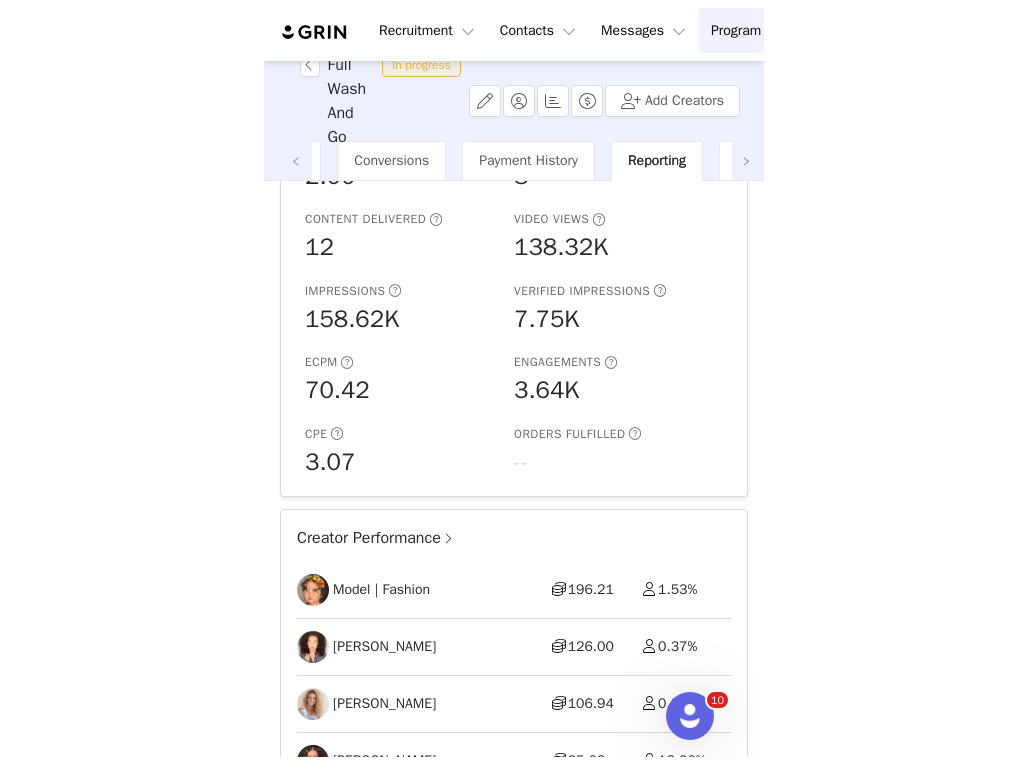 scroll, scrollTop: 694, scrollLeft: 0, axis: vertical 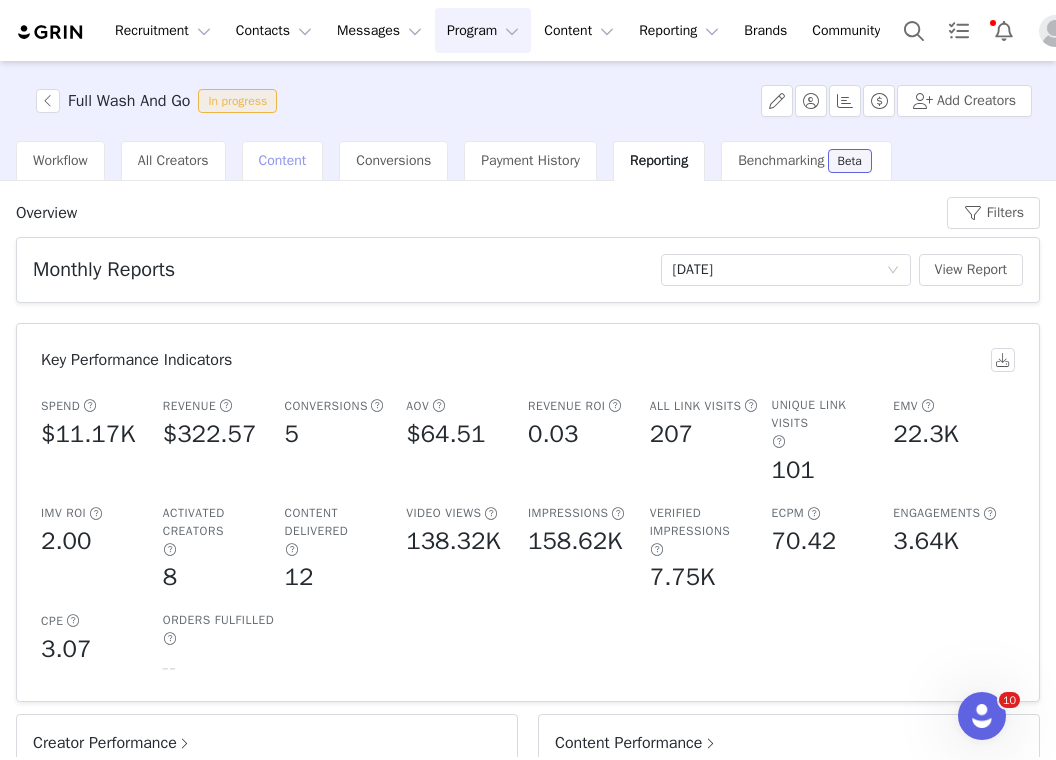 click on "Content" at bounding box center (283, 160) 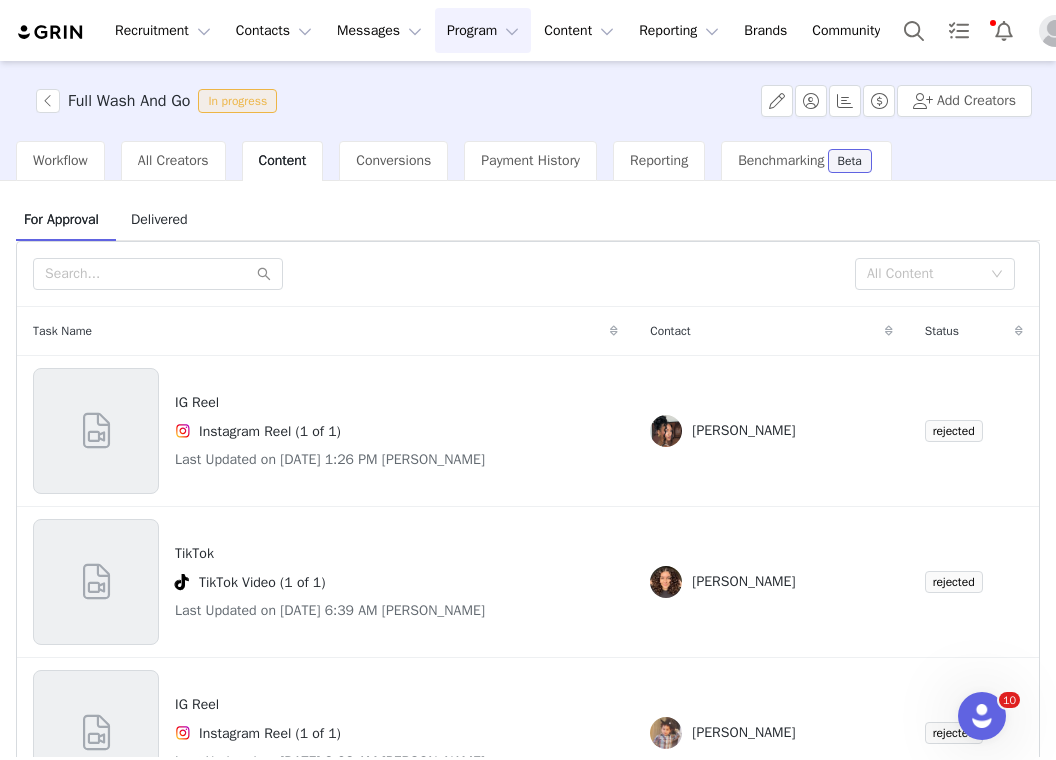 click on "Delivered" at bounding box center [159, 219] 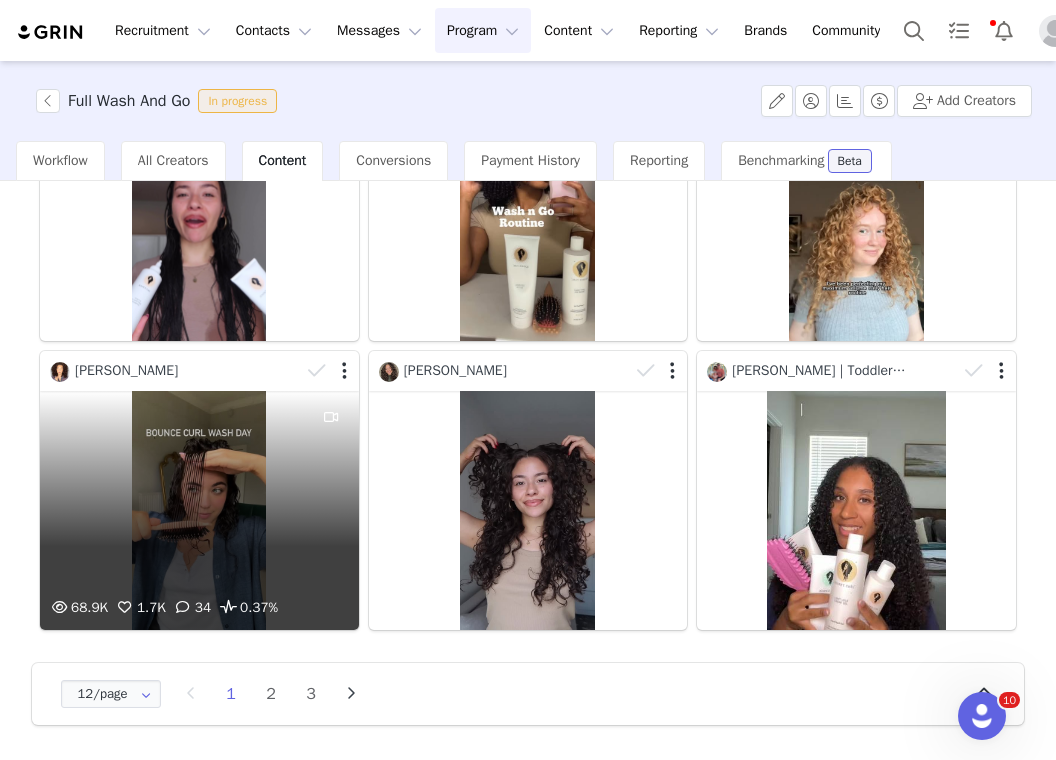 scroll, scrollTop: 870, scrollLeft: 0, axis: vertical 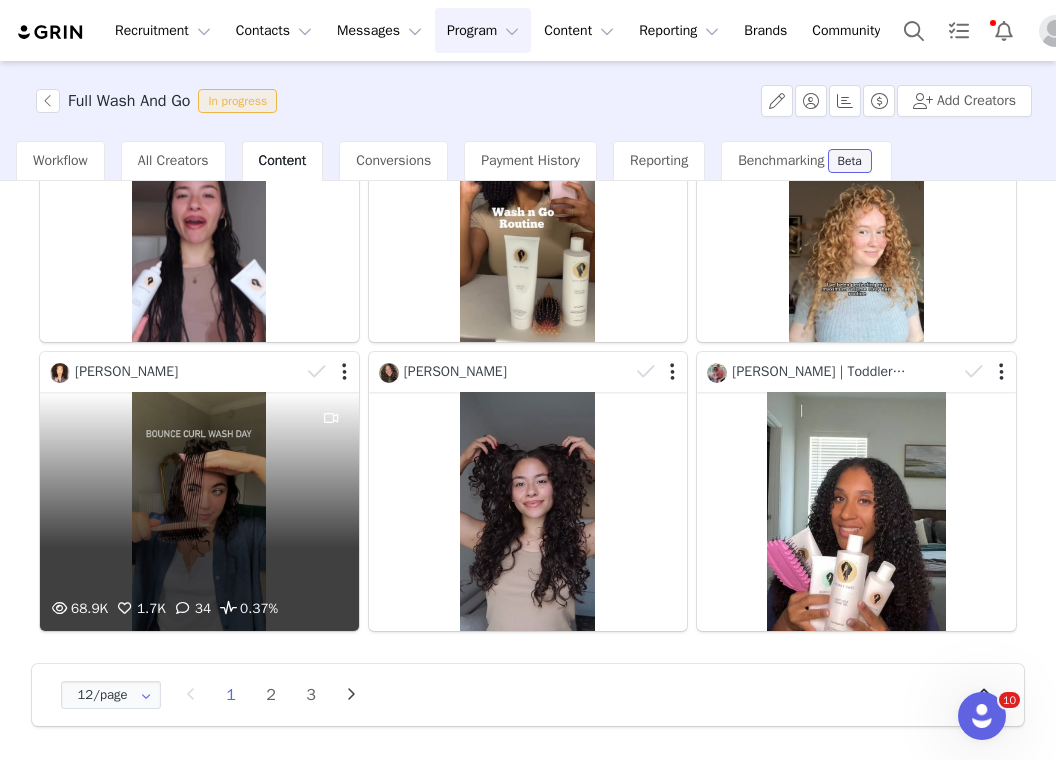 click on "68.9K  1.7K  34  0.37%" at bounding box center (199, 511) 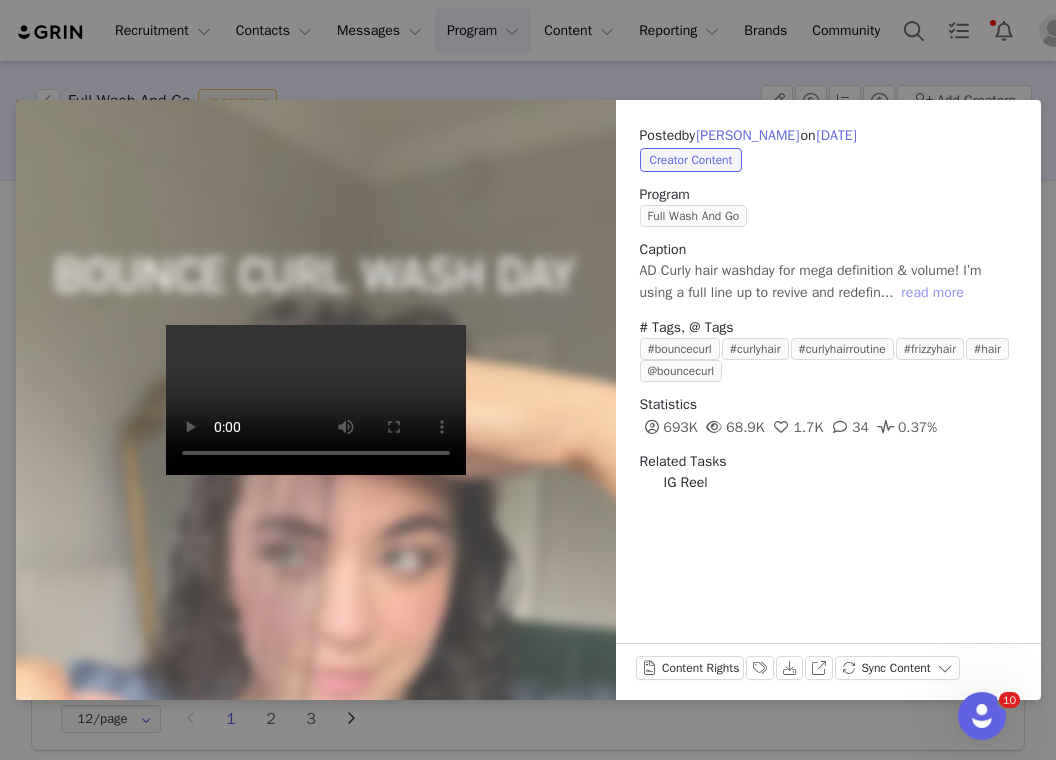 click on "read more" at bounding box center [932, 293] 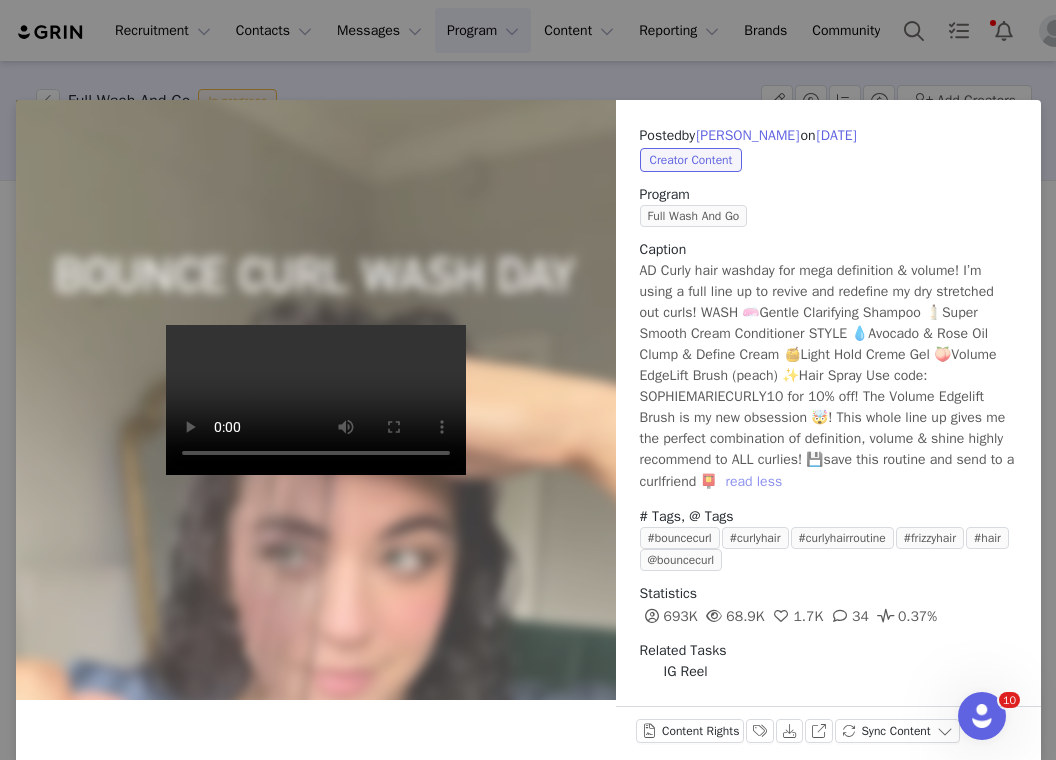 type 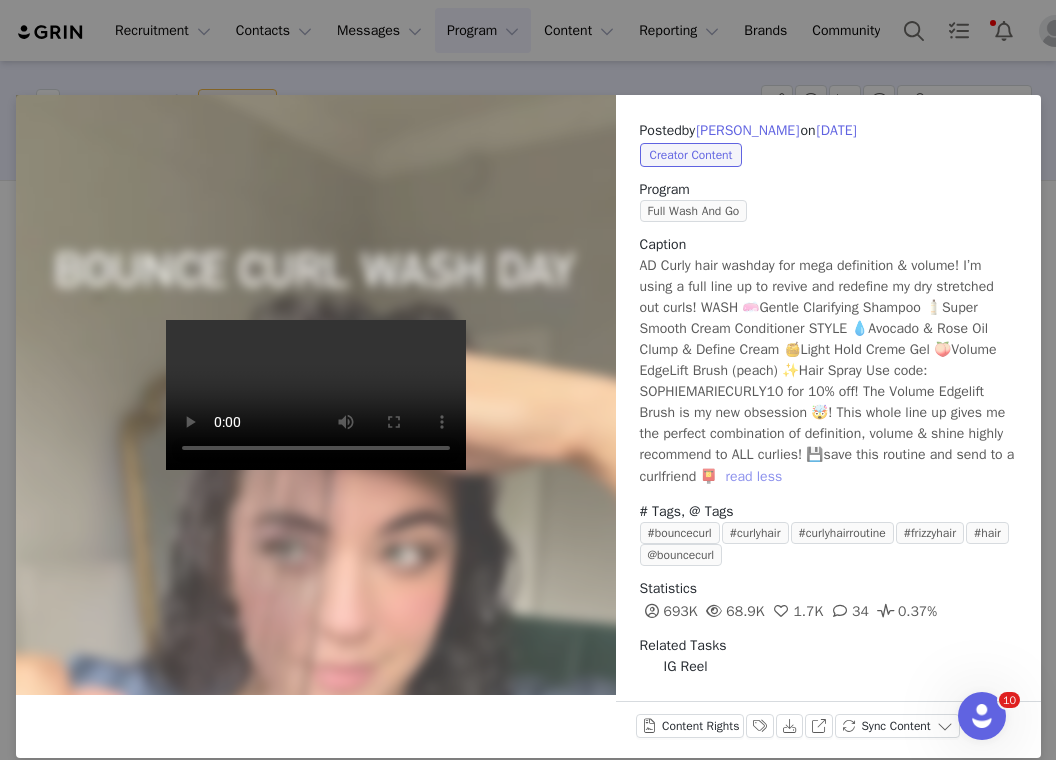 scroll, scrollTop: 3, scrollLeft: 0, axis: vertical 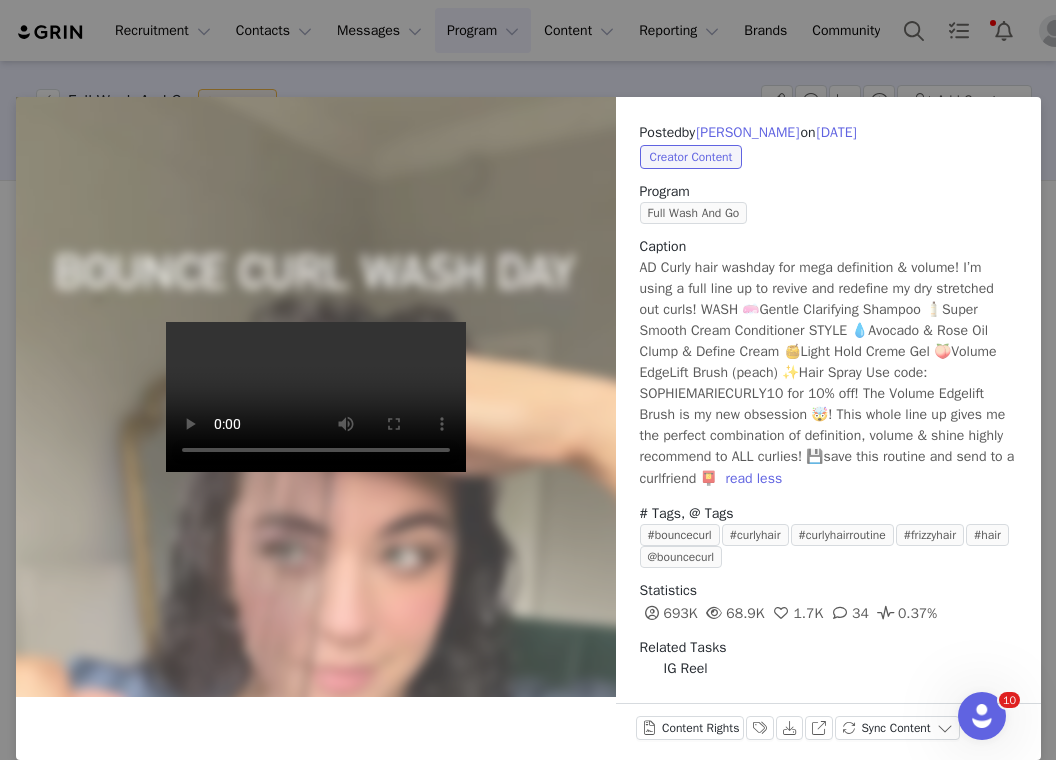 click at bounding box center (316, 397) 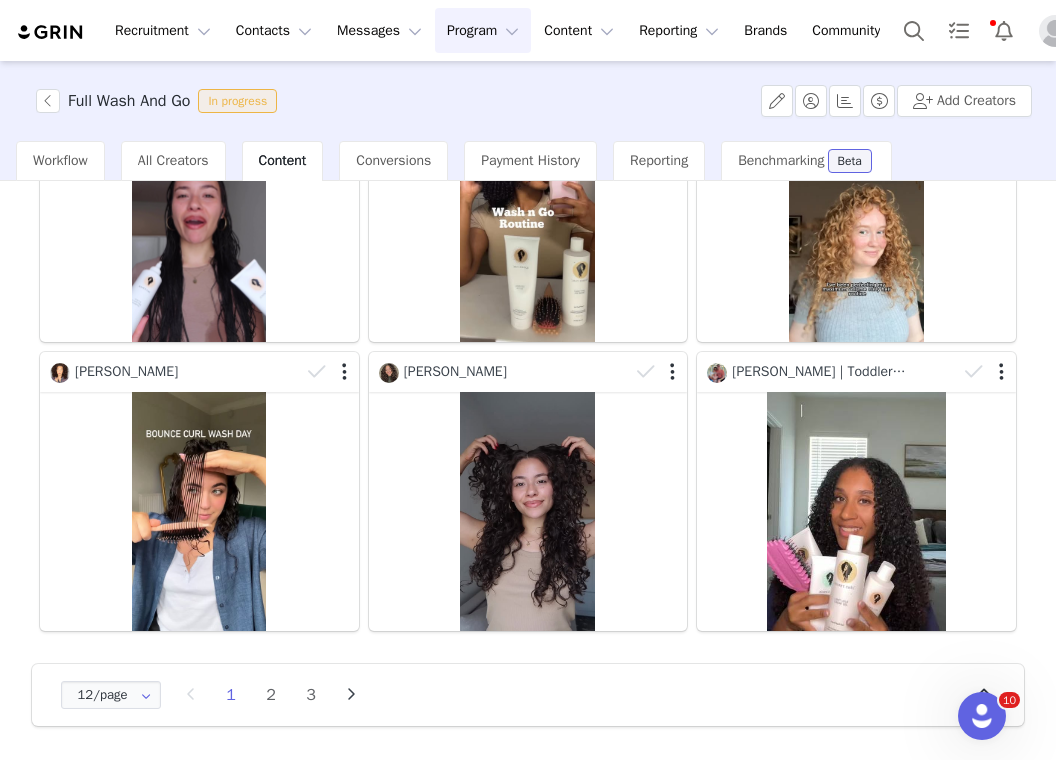 click on "Full Wash And Go In progress" at bounding box center (154, 101) 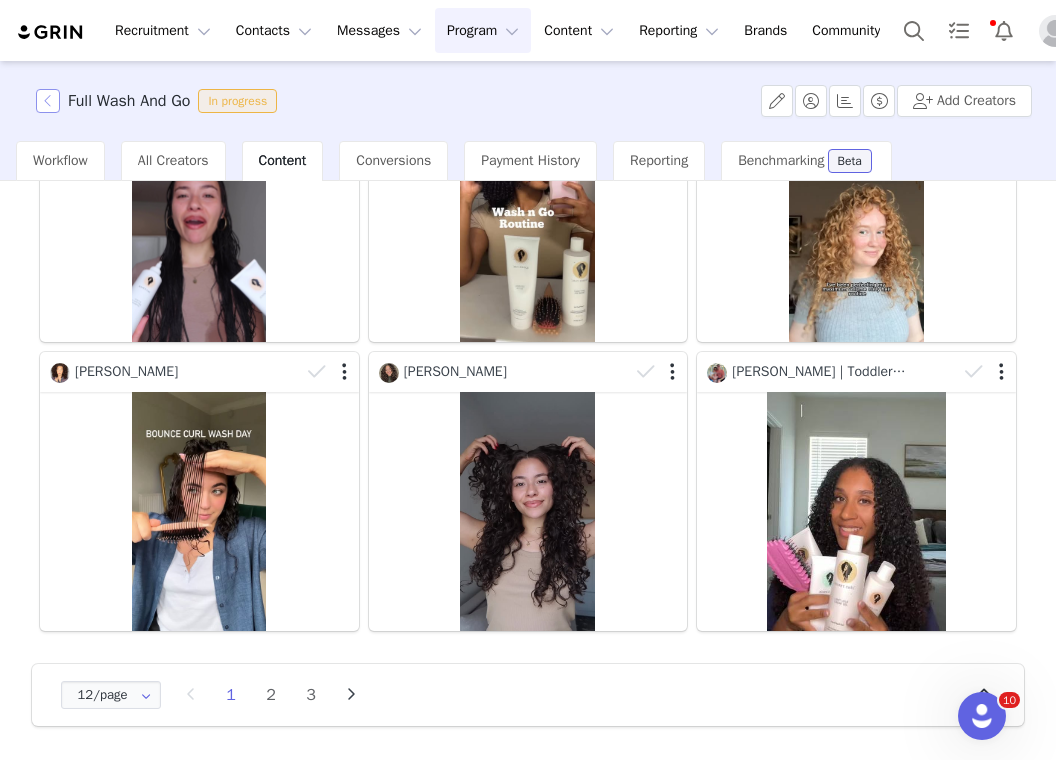 click at bounding box center [48, 101] 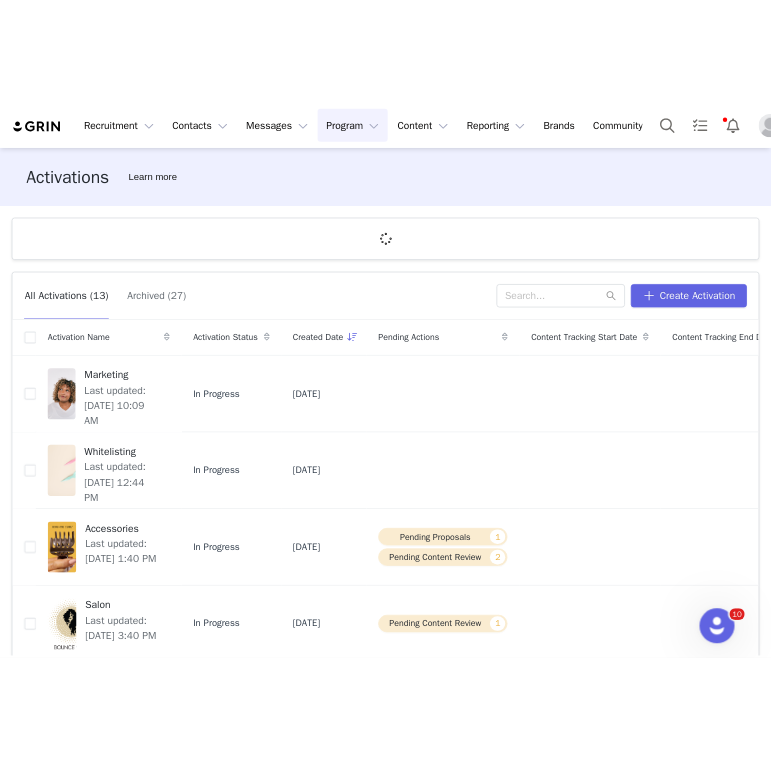 scroll, scrollTop: 296, scrollLeft: 0, axis: vertical 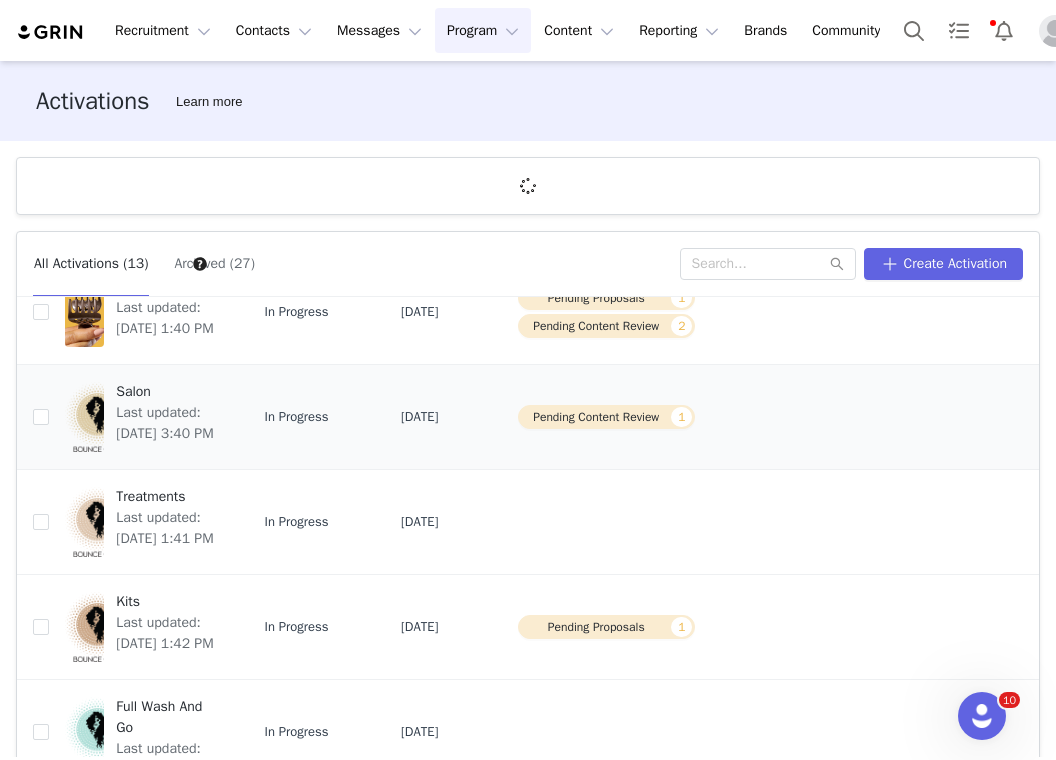 click at bounding box center [84, 417] 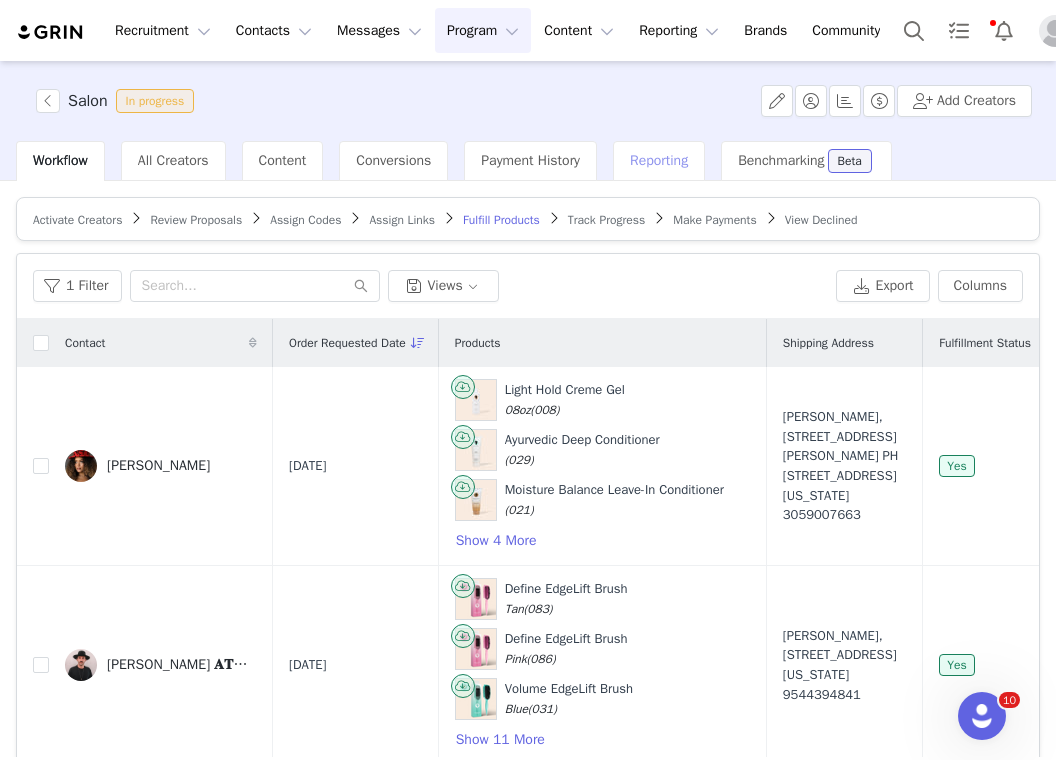 click on "Reporting" at bounding box center (659, 161) 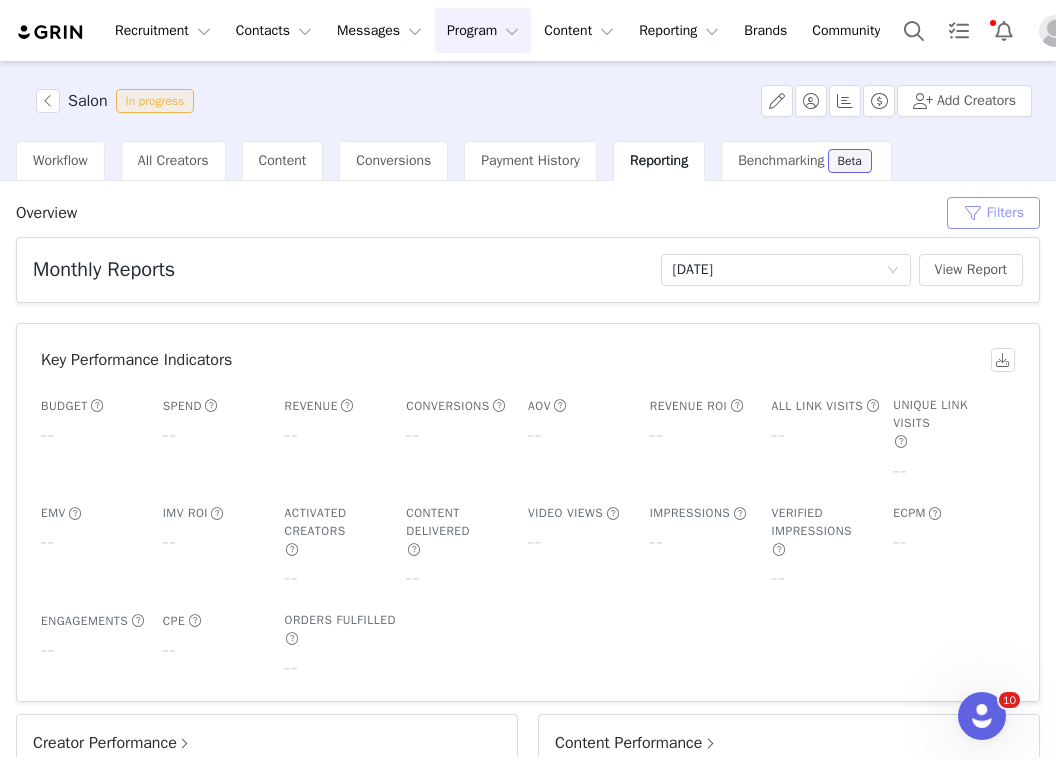 click on "Filters" at bounding box center (993, 213) 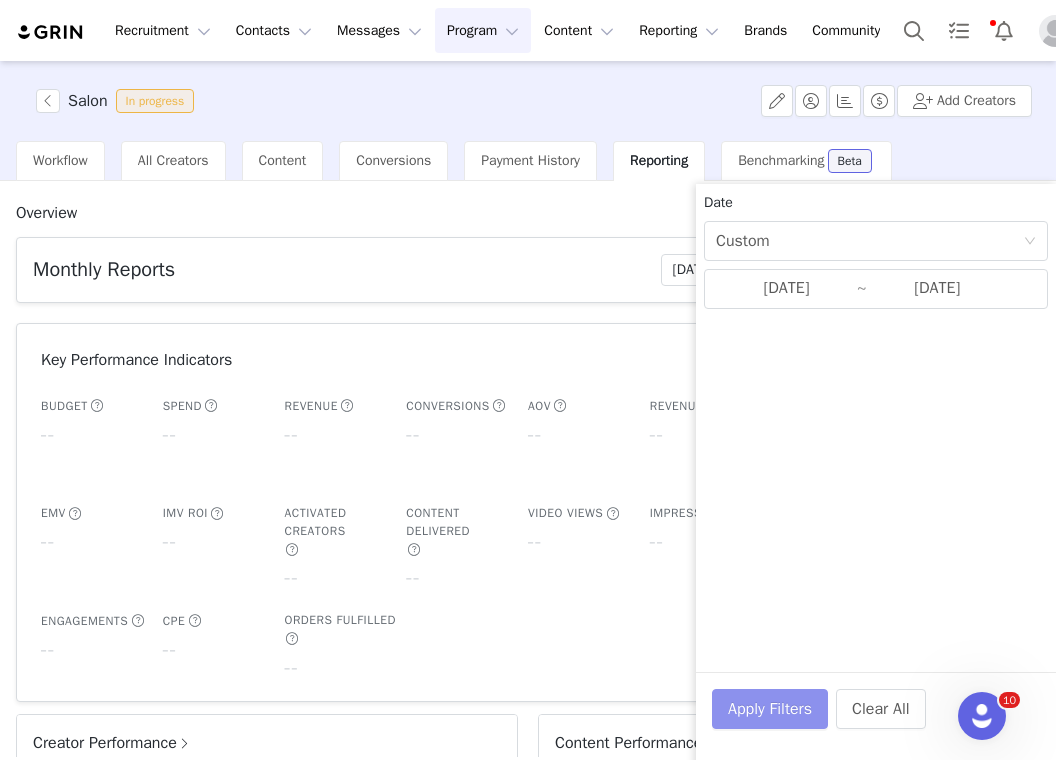 click on "Apply Filters" at bounding box center [770, 709] 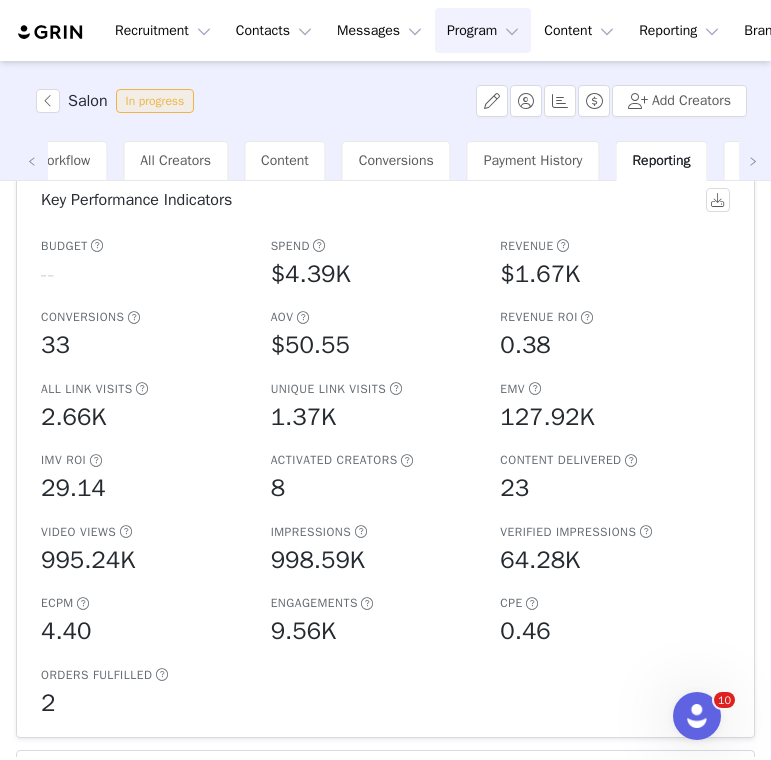scroll, scrollTop: 184, scrollLeft: 0, axis: vertical 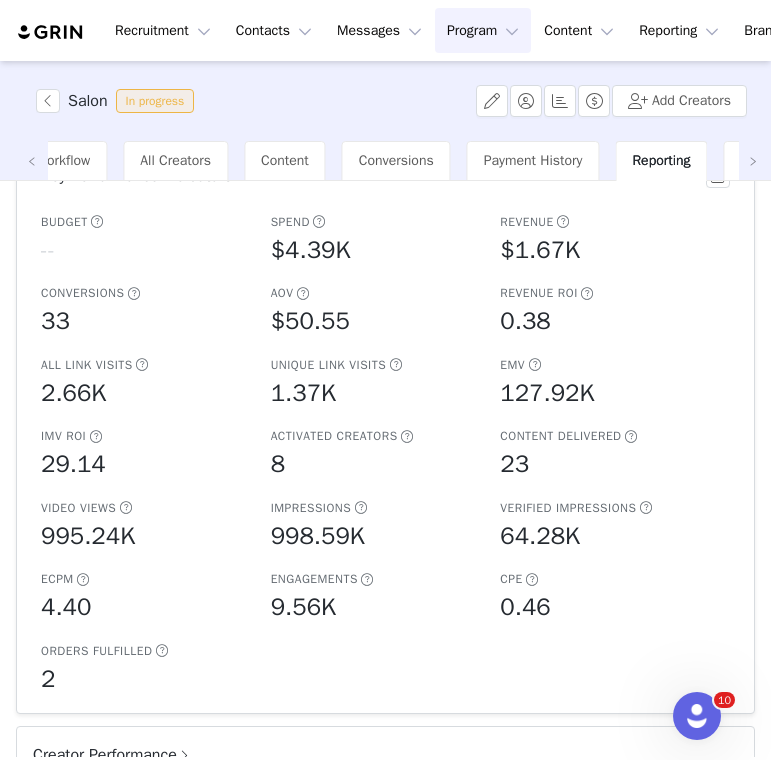 type 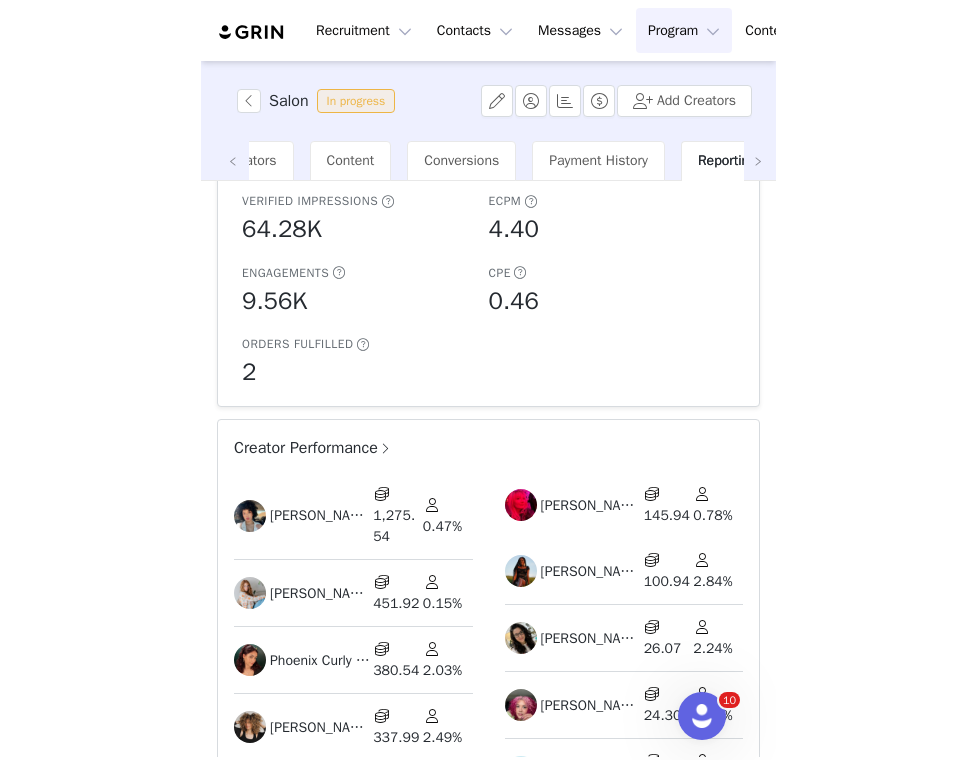 scroll, scrollTop: 677, scrollLeft: 0, axis: vertical 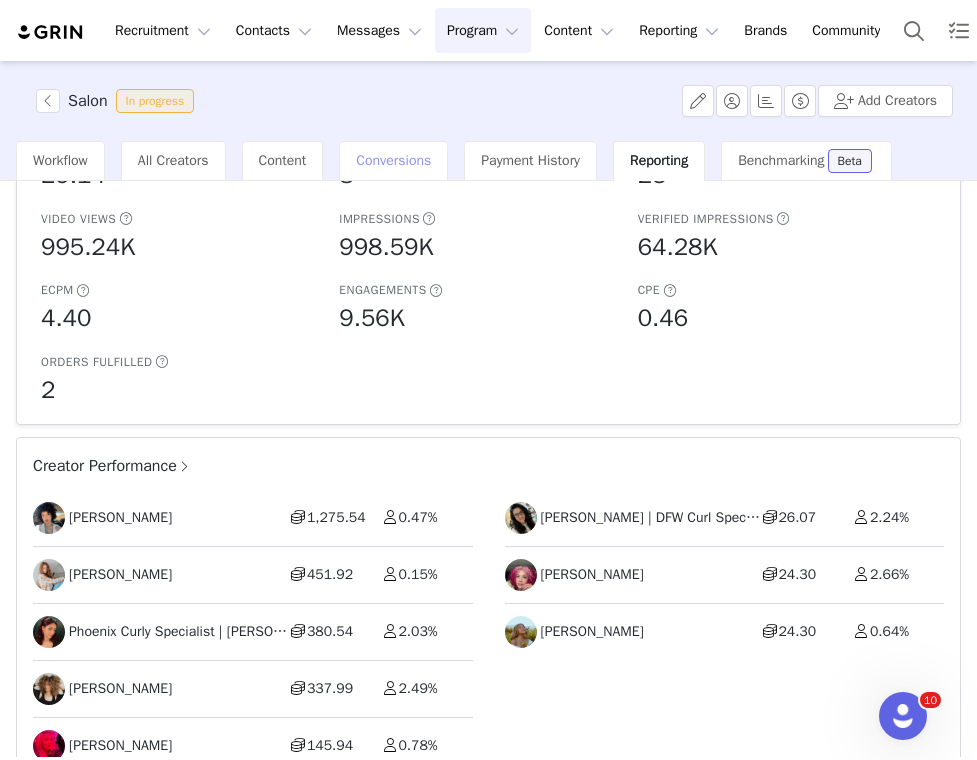click on "Conversions" at bounding box center [393, 161] 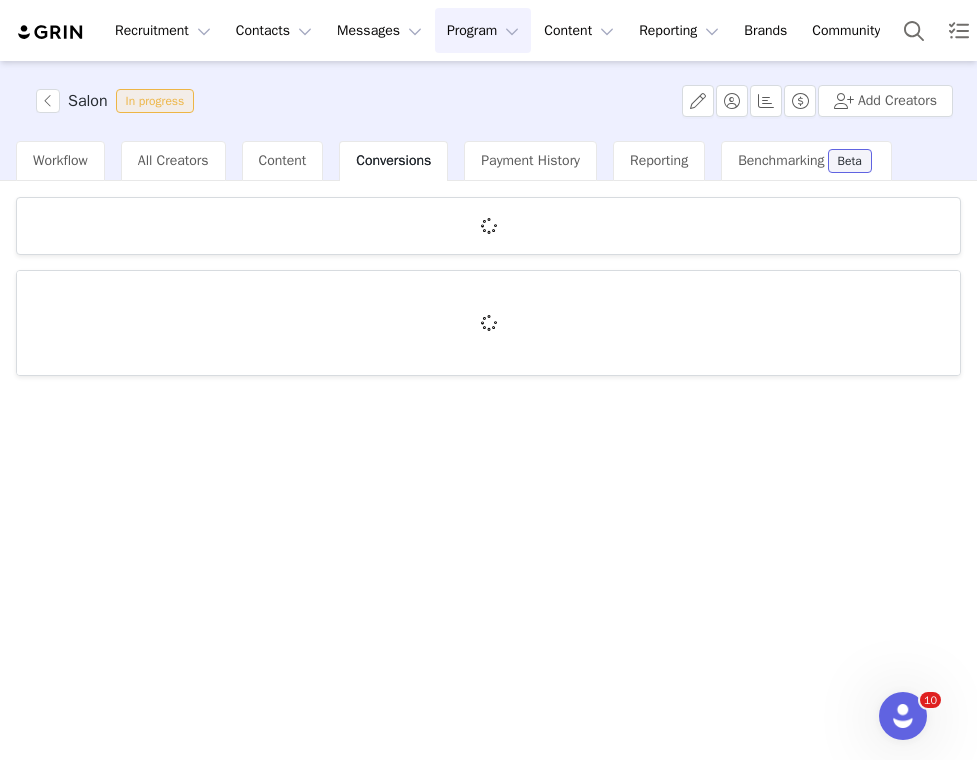 scroll, scrollTop: 0, scrollLeft: 0, axis: both 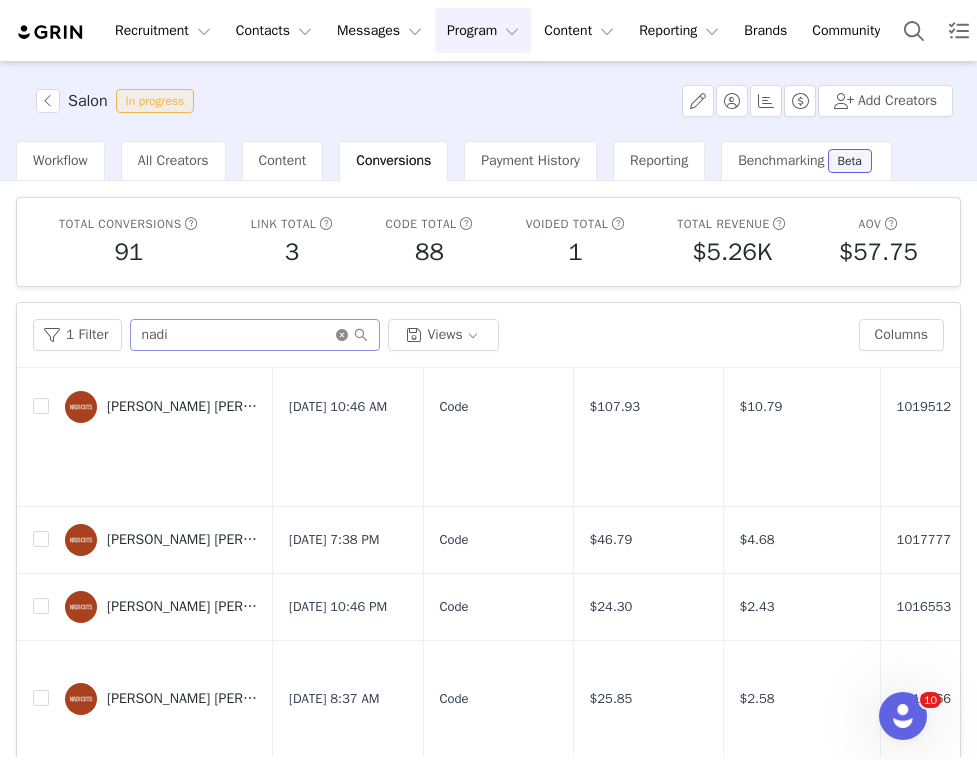 click 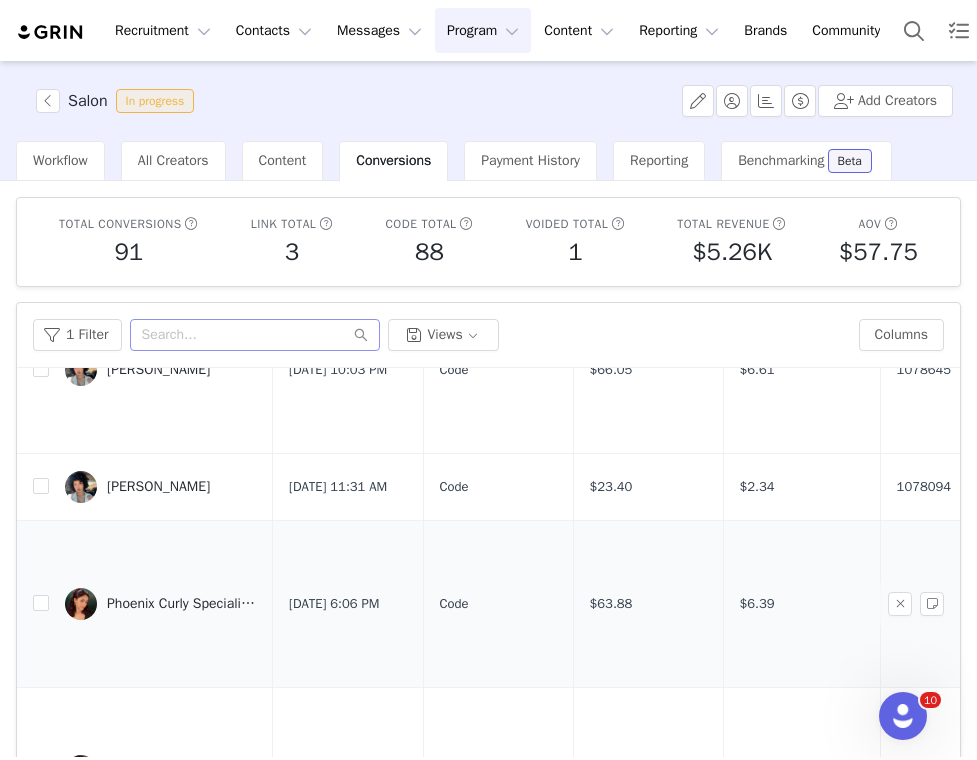 scroll, scrollTop: 1730, scrollLeft: 889, axis: both 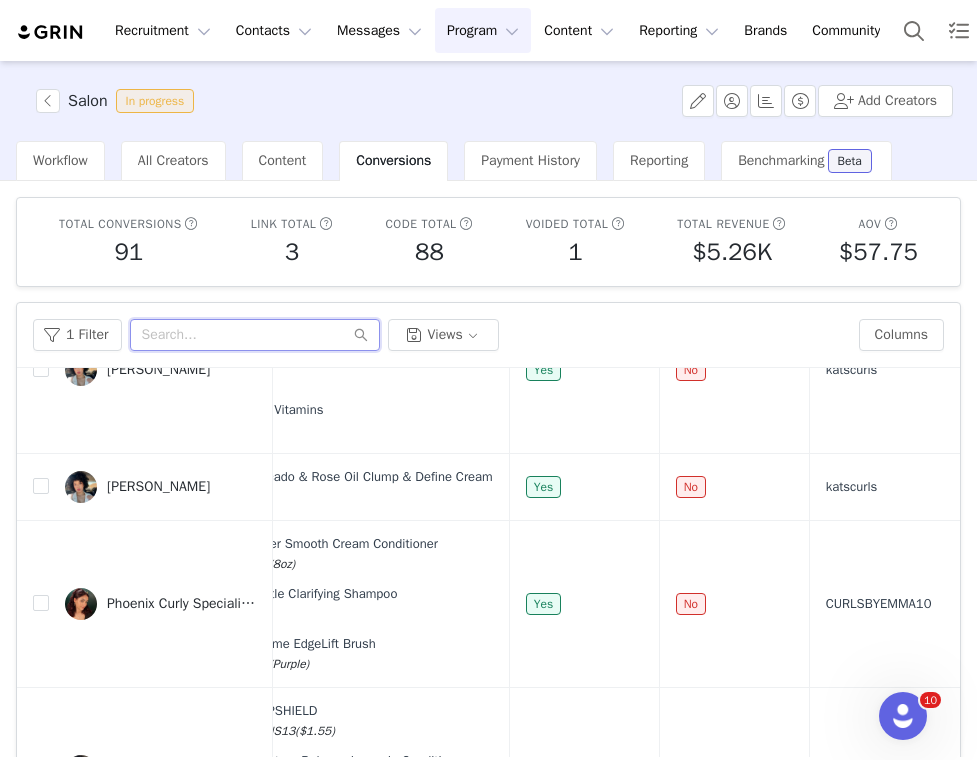 click at bounding box center [255, 335] 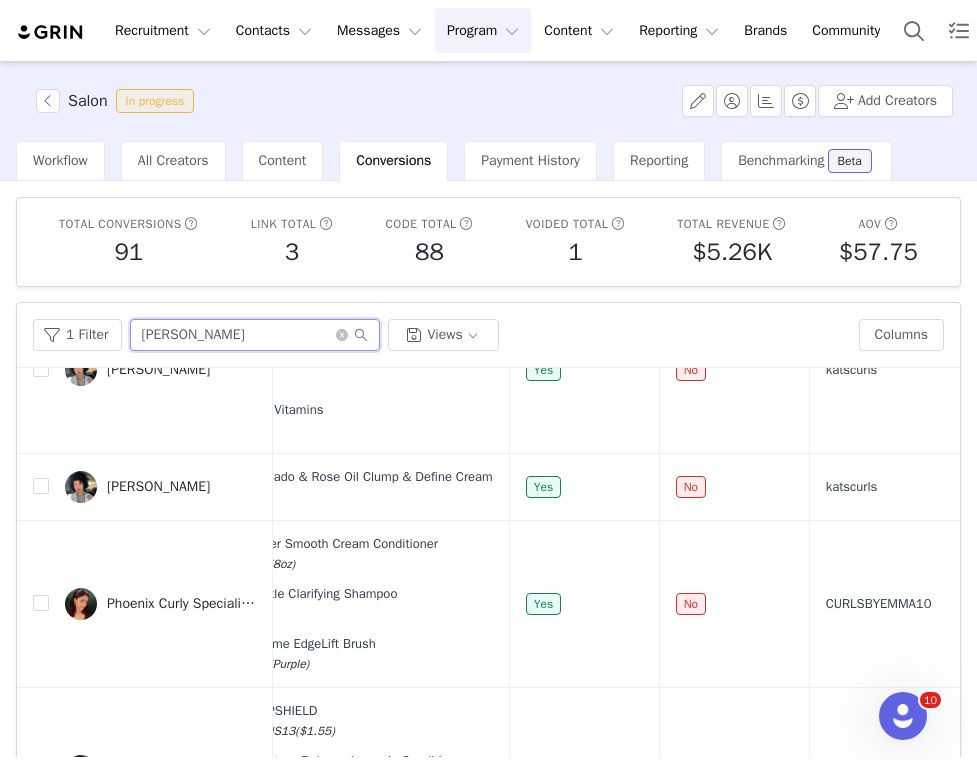 type on "emma" 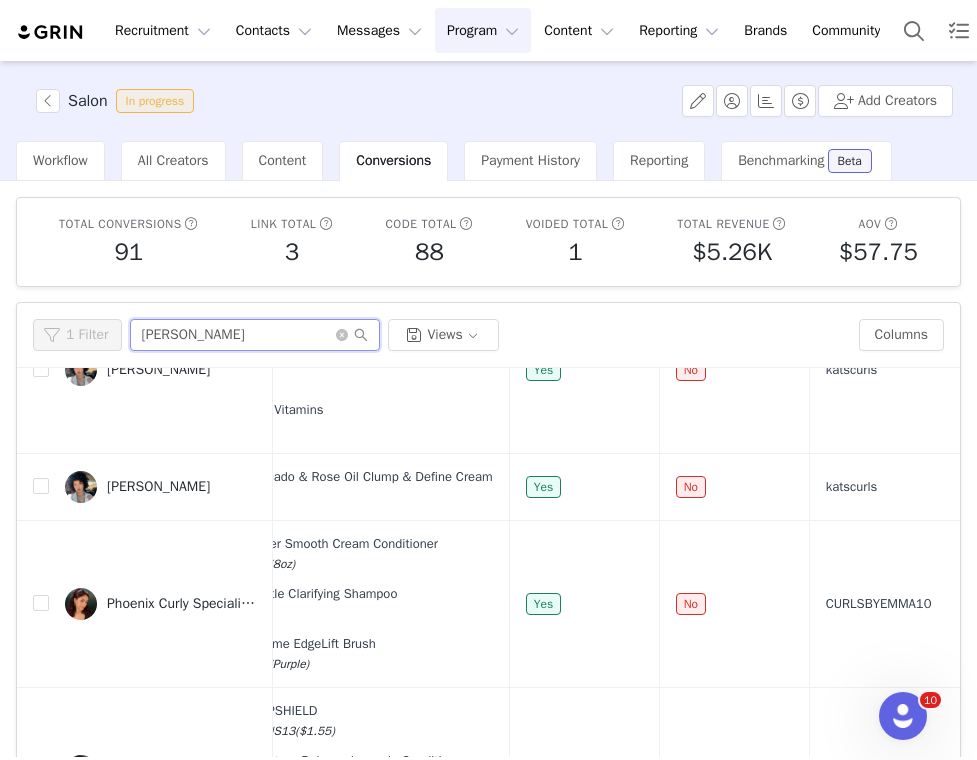 scroll, scrollTop: 0, scrollLeft: 0, axis: both 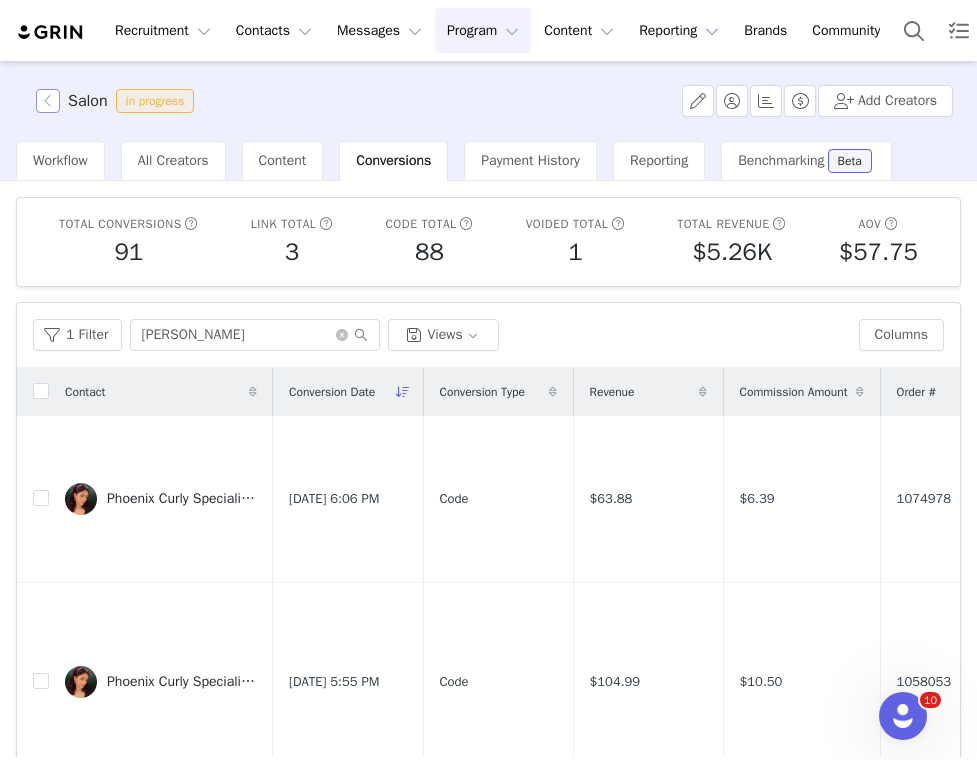 click at bounding box center [48, 101] 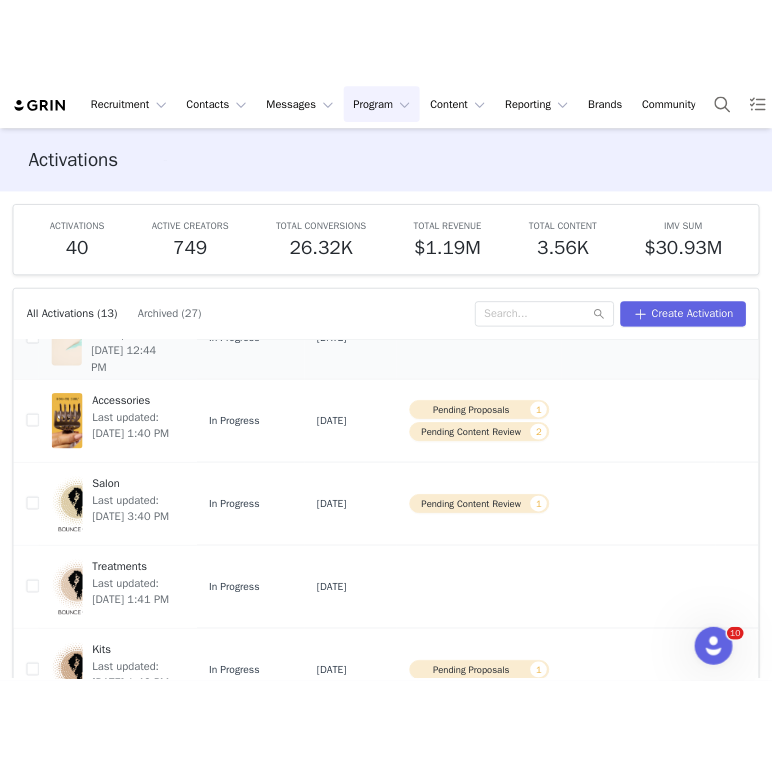 scroll, scrollTop: 549, scrollLeft: 0, axis: vertical 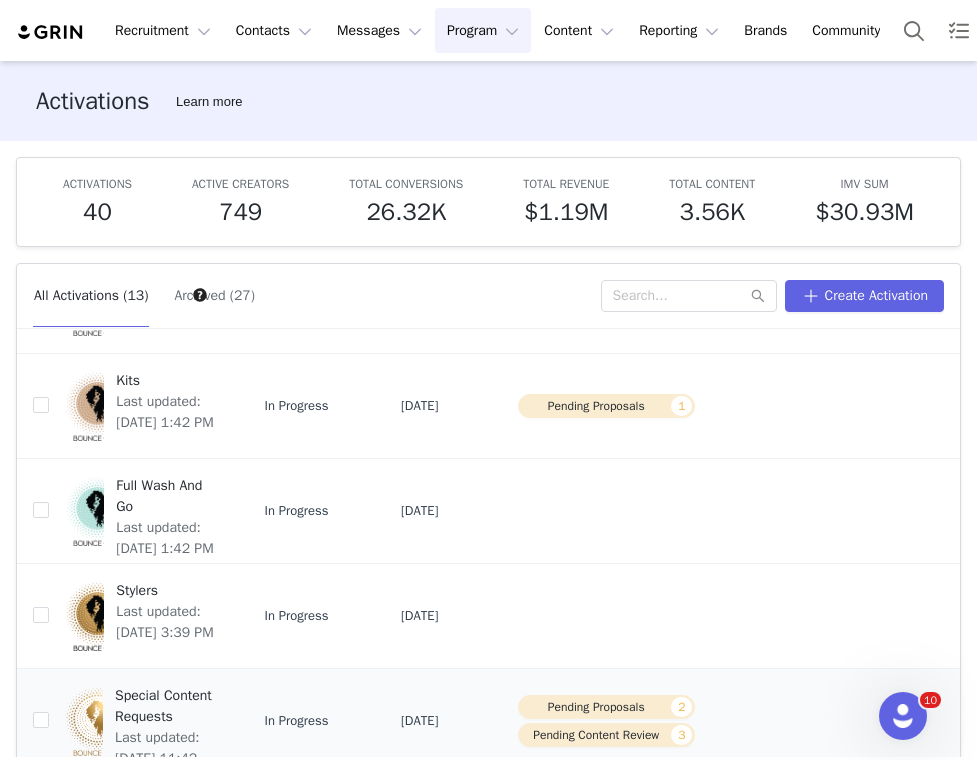 click on "Special Content Requests" at bounding box center [168, 706] 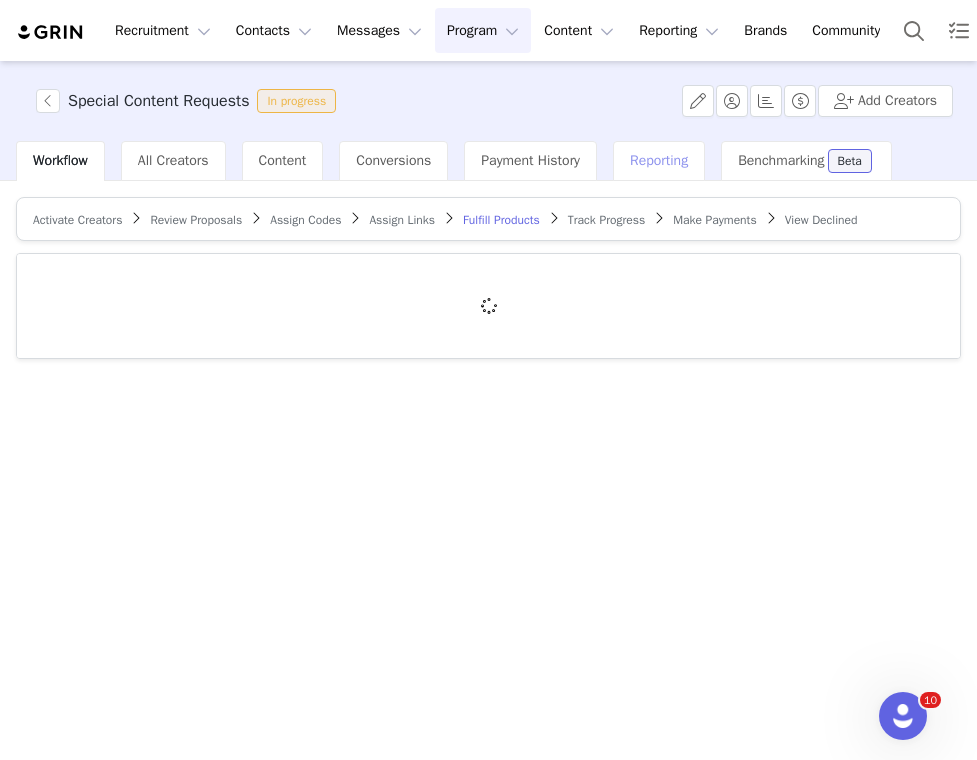 click on "Reporting" at bounding box center [659, 160] 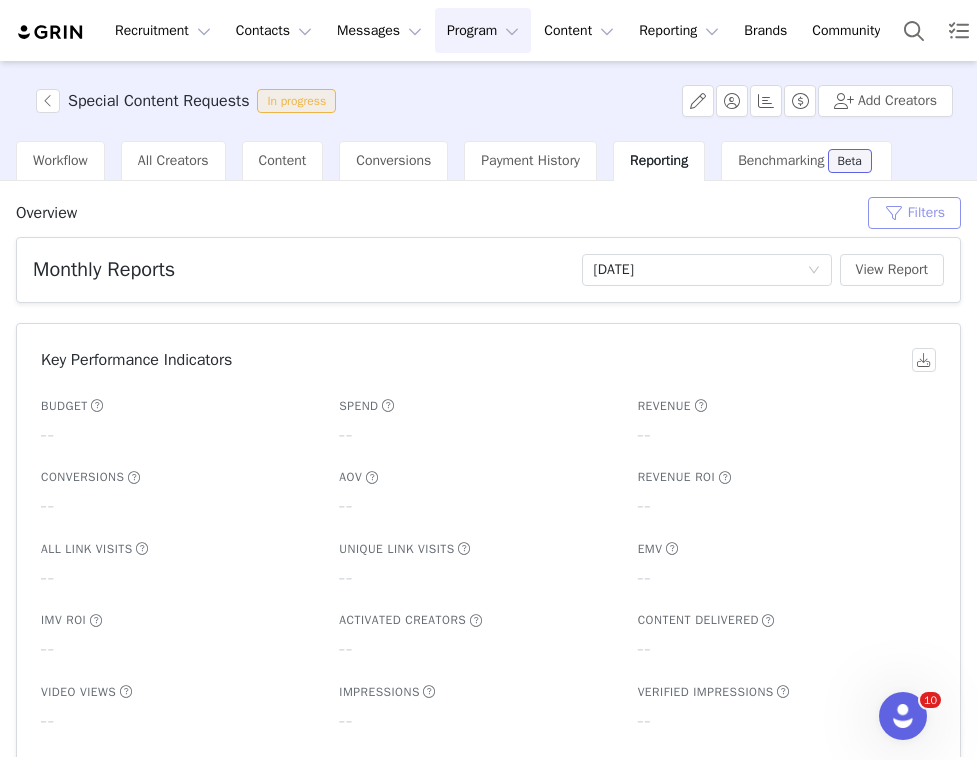 click on "Filters" at bounding box center [914, 213] 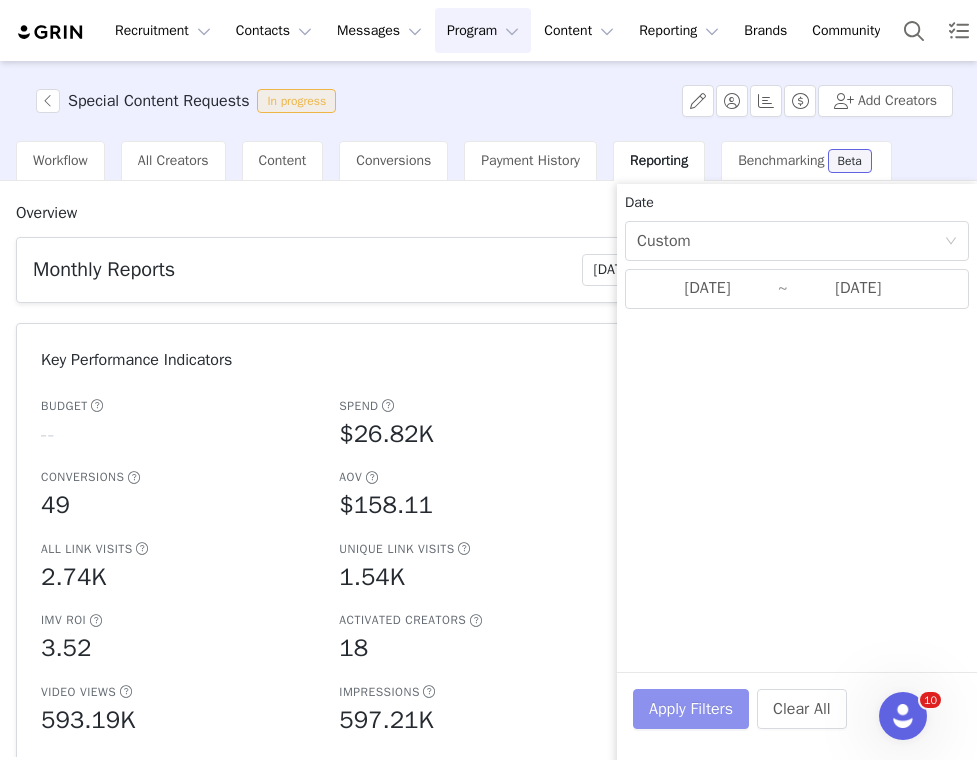 click on "Apply Filters" at bounding box center (691, 709) 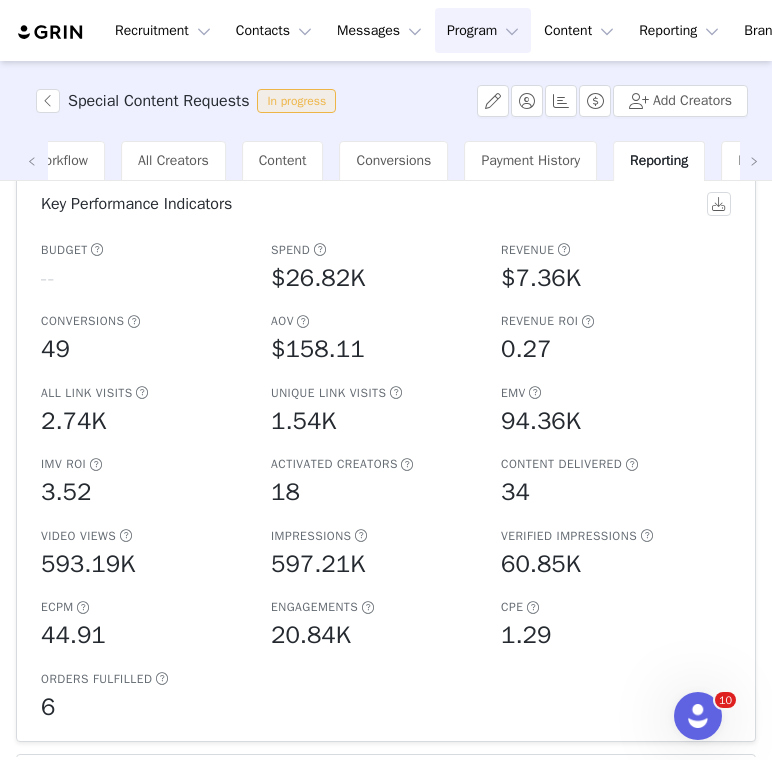 type 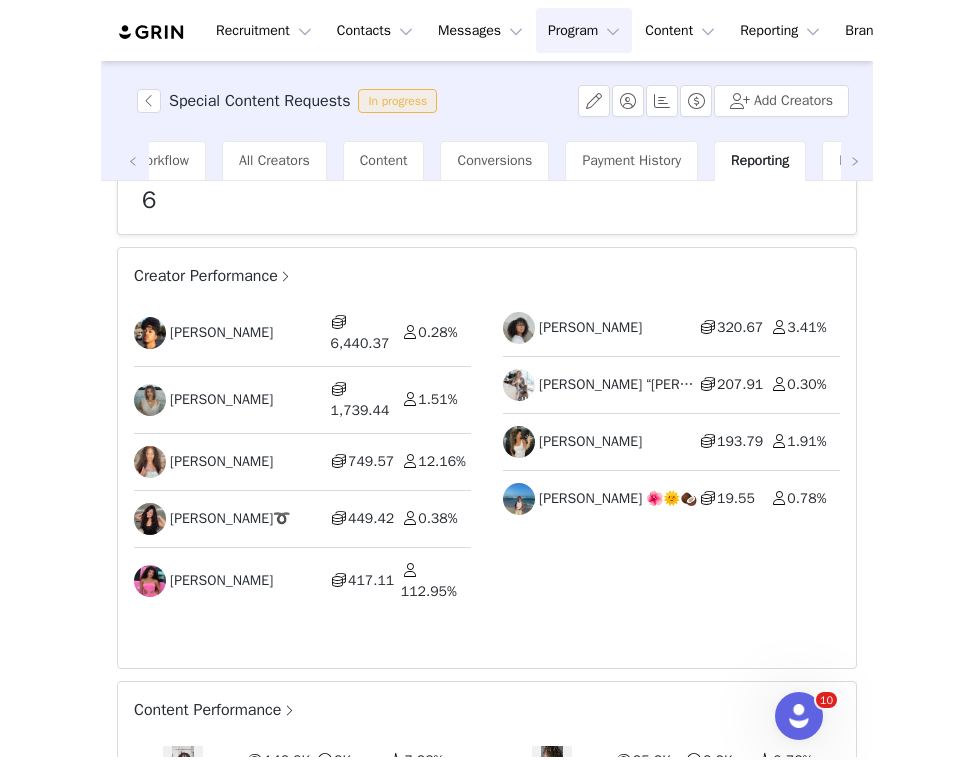 scroll, scrollTop: 664, scrollLeft: 0, axis: vertical 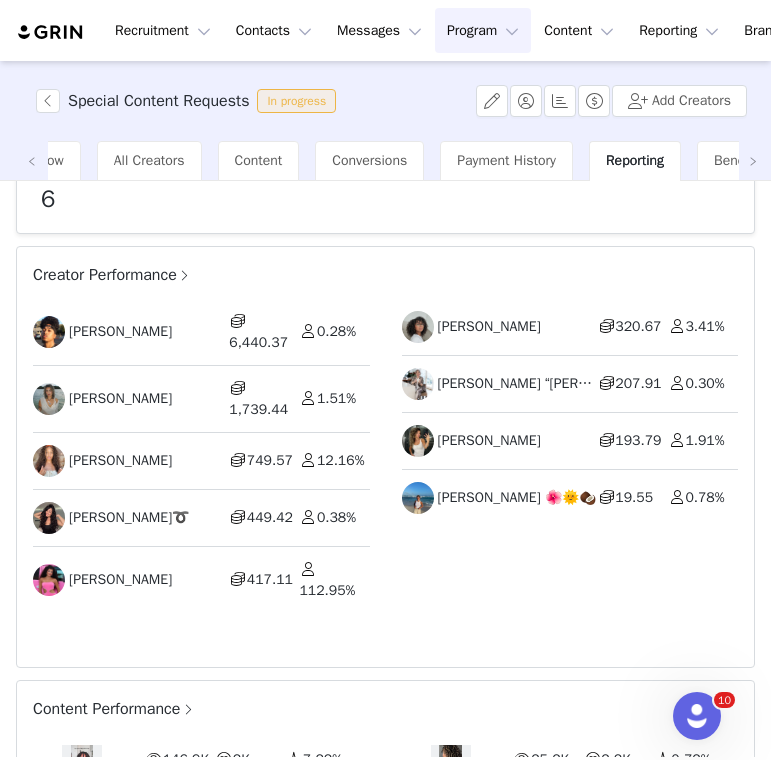 click on "Giovanni Ferrer   6,440.37   0.28%   Jeneen sahtout   1,739.44   1.51%   Ashlee West   749.57   12.16%   Jackie➰    449.42   0.38%   Gabriella Vigorito   417.11   112.95%   Raquel Mapp   320.67   3.41%   Georgina “George” Cook   207.91   0.30%   Tedi Ivanova   193.79   1.91%   adriana 🌺🌞🥥   19.55   0.78%" at bounding box center (385, 475) 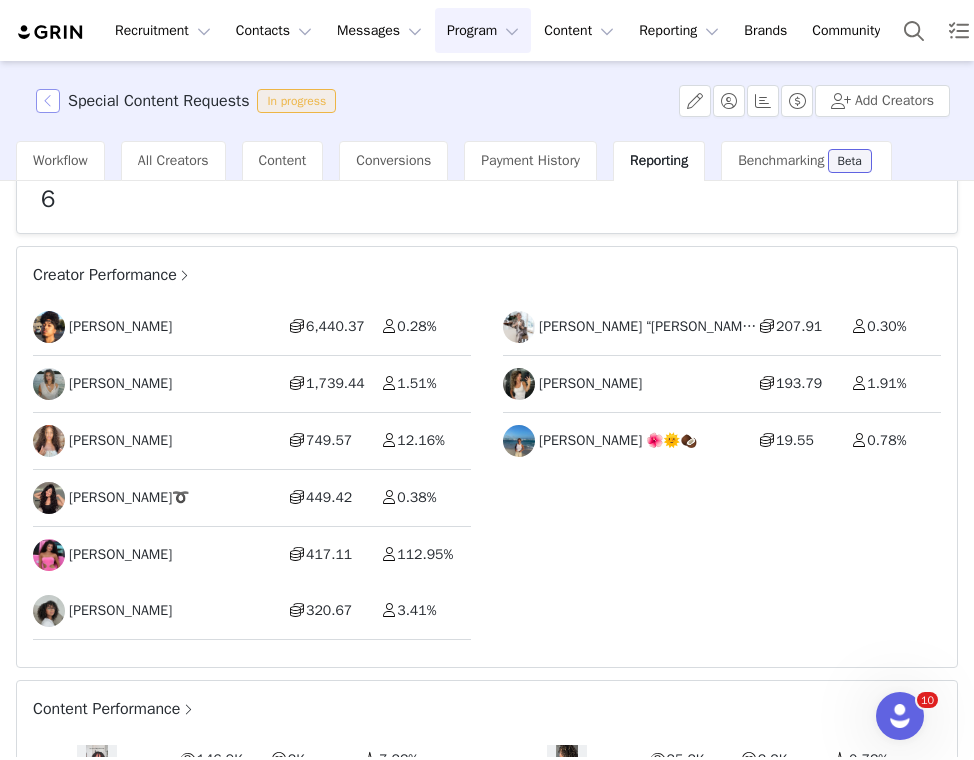 click at bounding box center (48, 101) 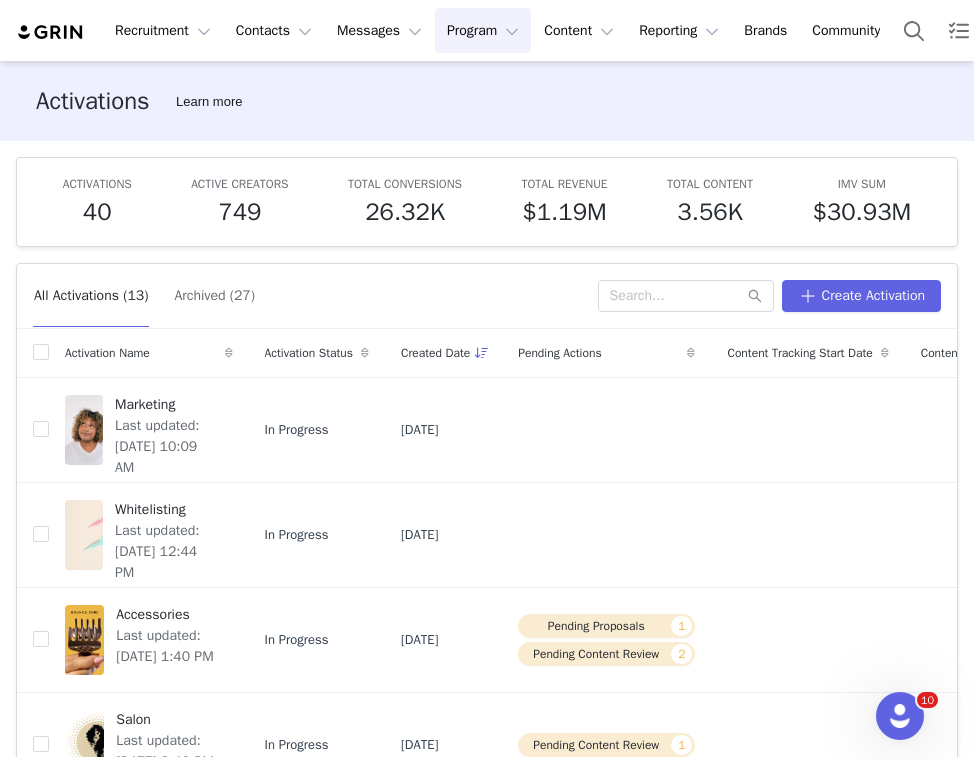 scroll, scrollTop: 654, scrollLeft: 0, axis: vertical 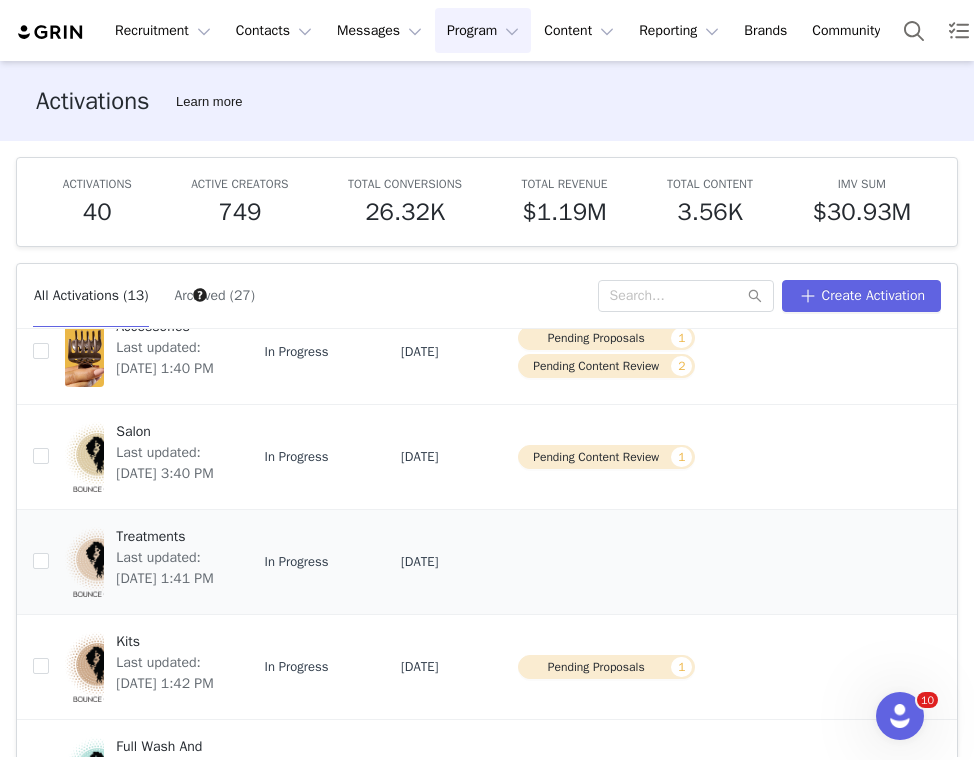 click at bounding box center [84, 562] 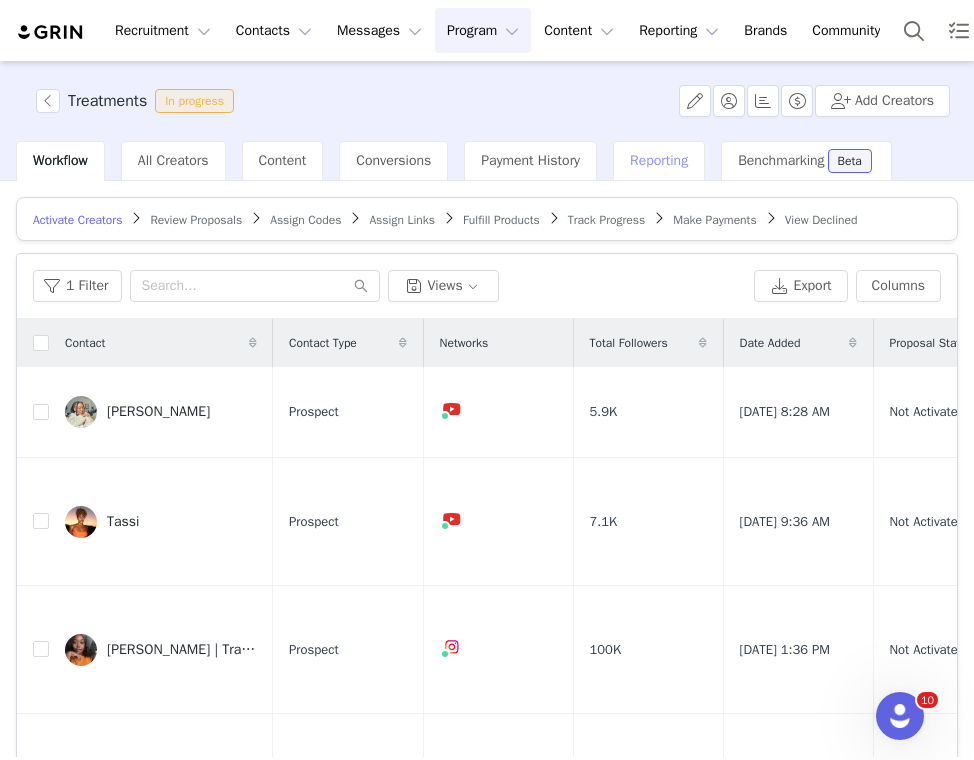click on "Reporting" at bounding box center [659, 160] 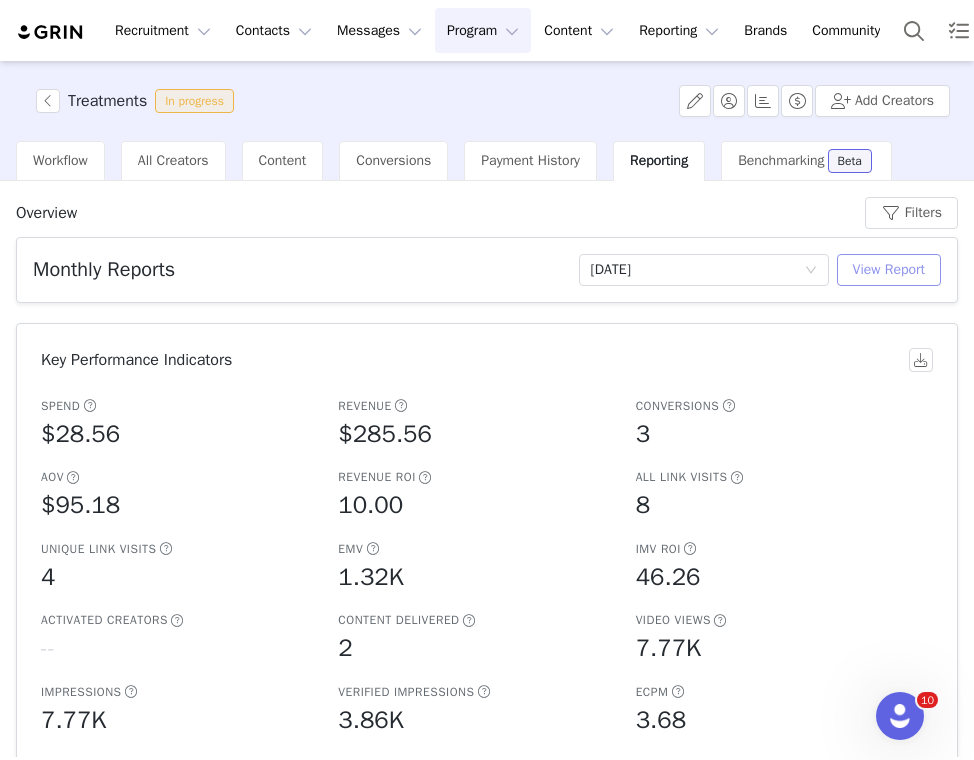 click on "View Report" at bounding box center [889, 270] 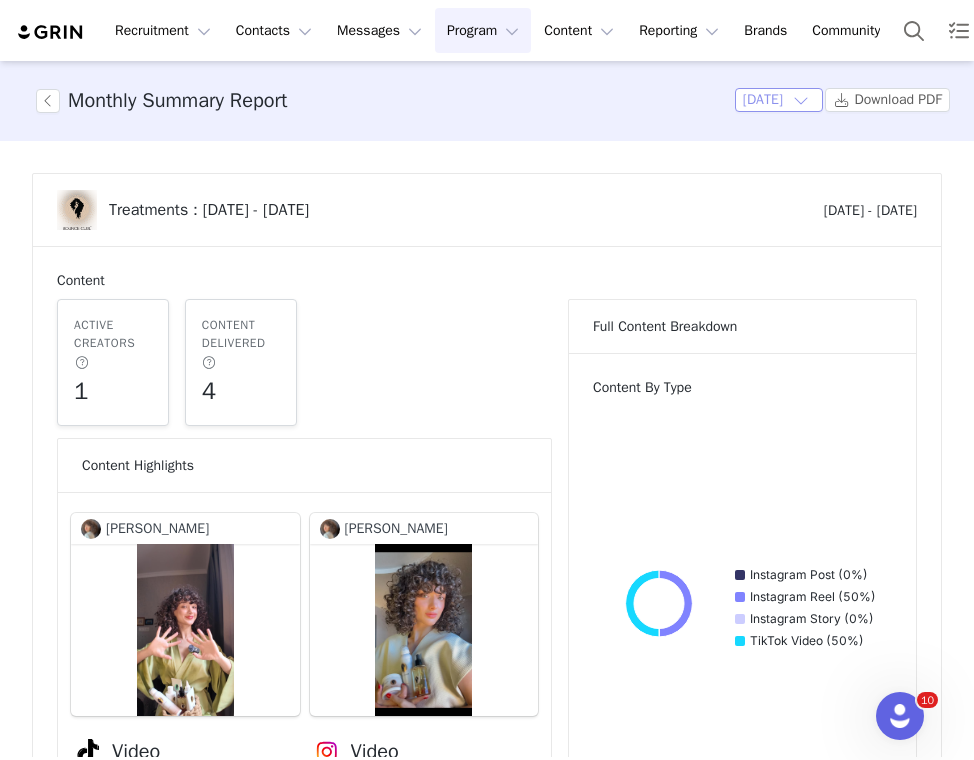 click on "April 2025" at bounding box center [779, 100] 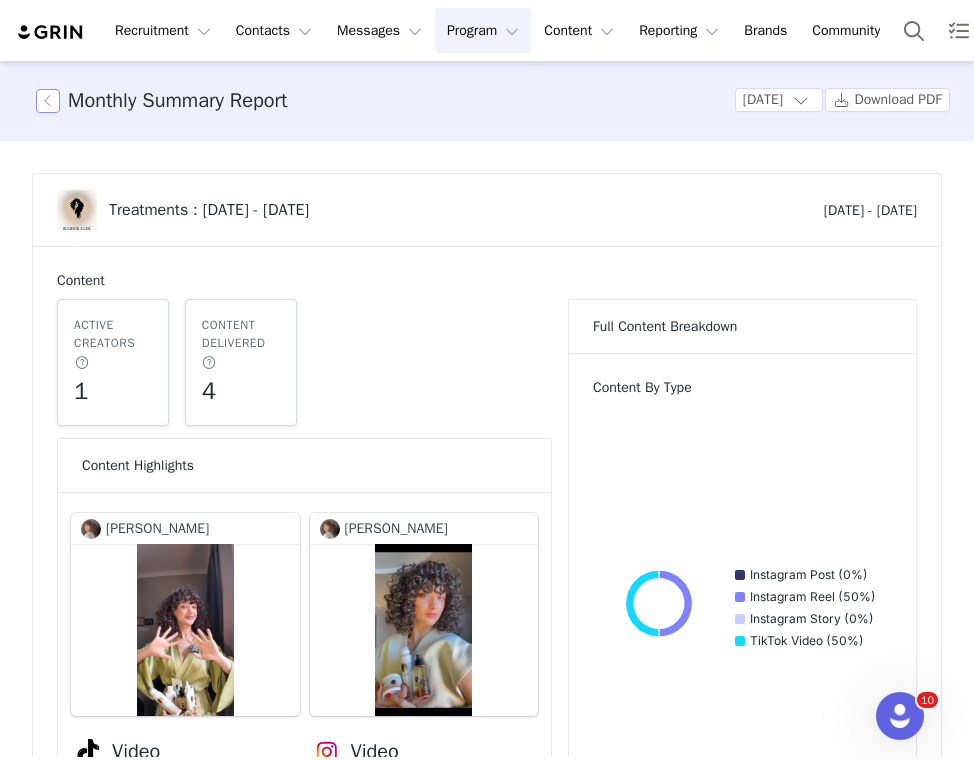 click at bounding box center (48, 101) 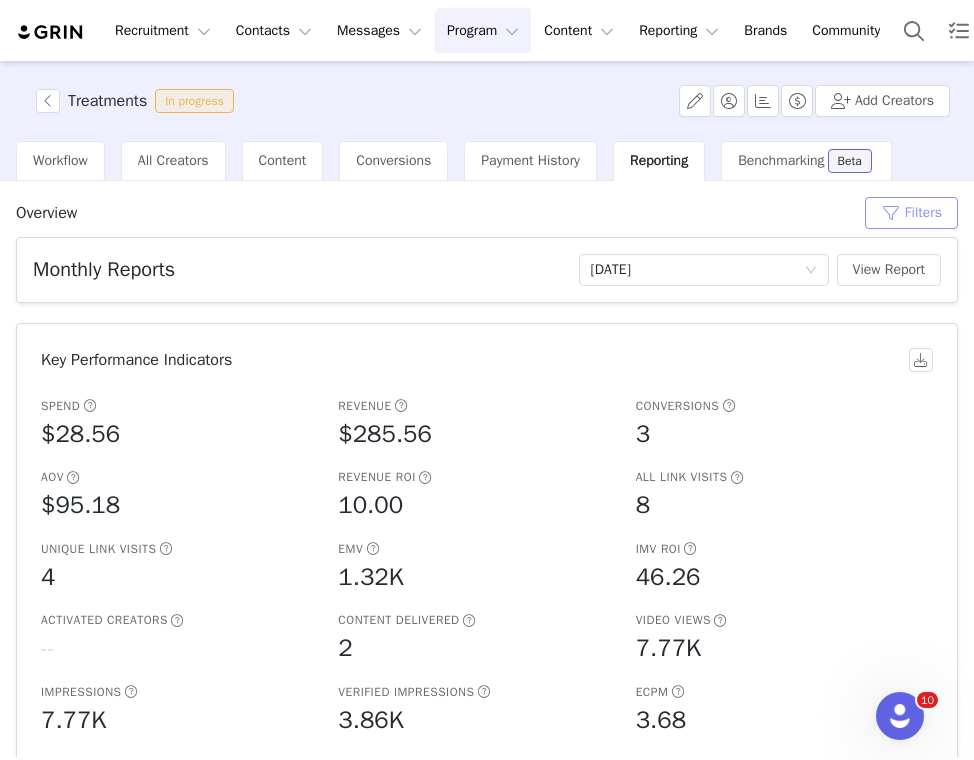click on "Filters" at bounding box center [911, 213] 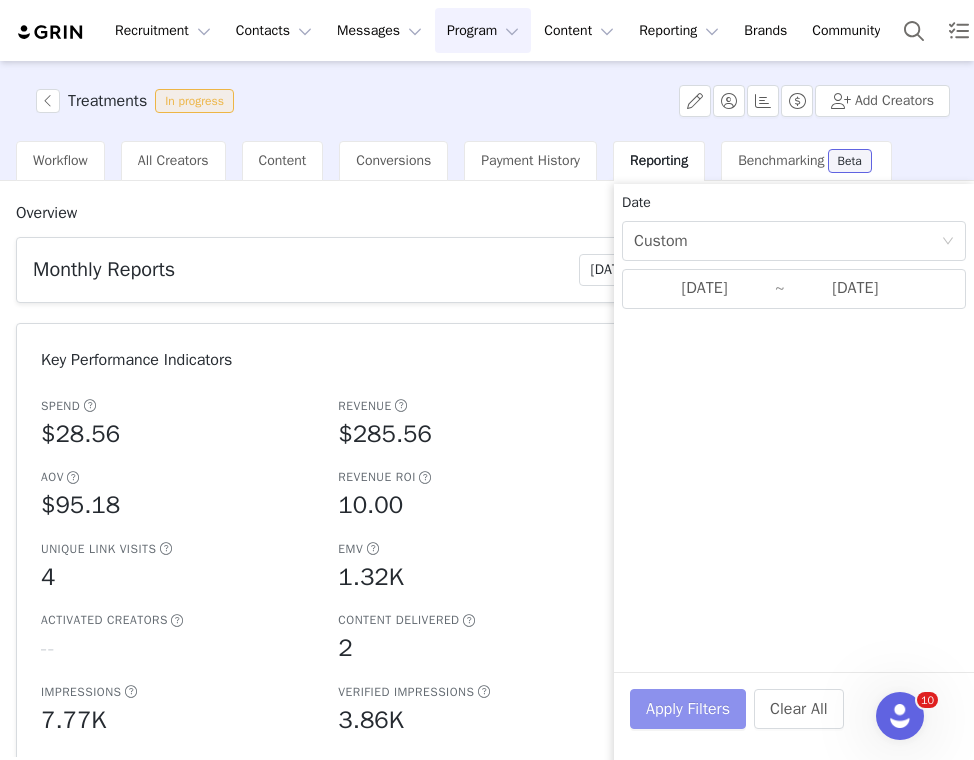 click on "Apply Filters" at bounding box center [688, 709] 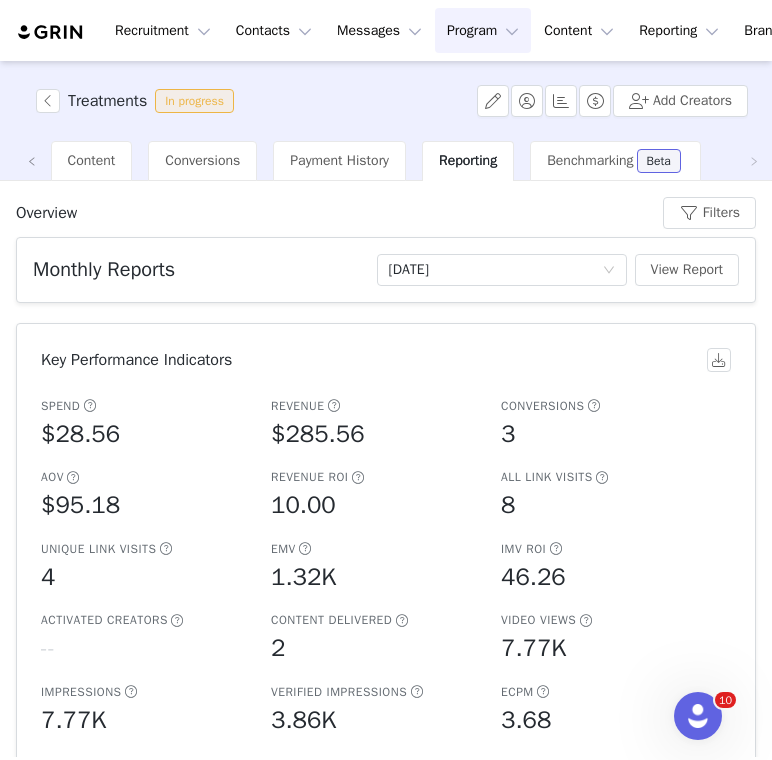 scroll, scrollTop: 123, scrollLeft: 0, axis: vertical 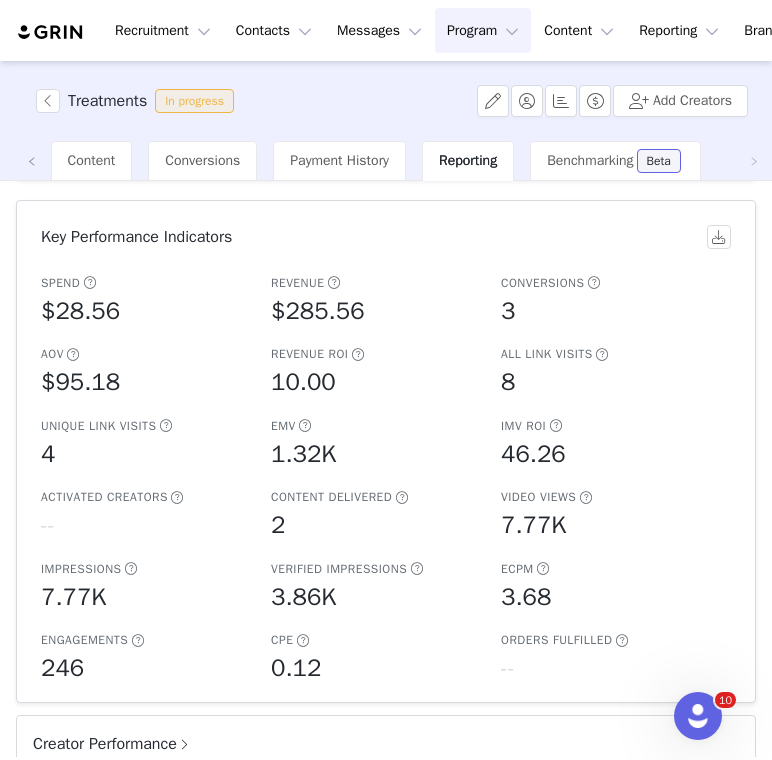 type 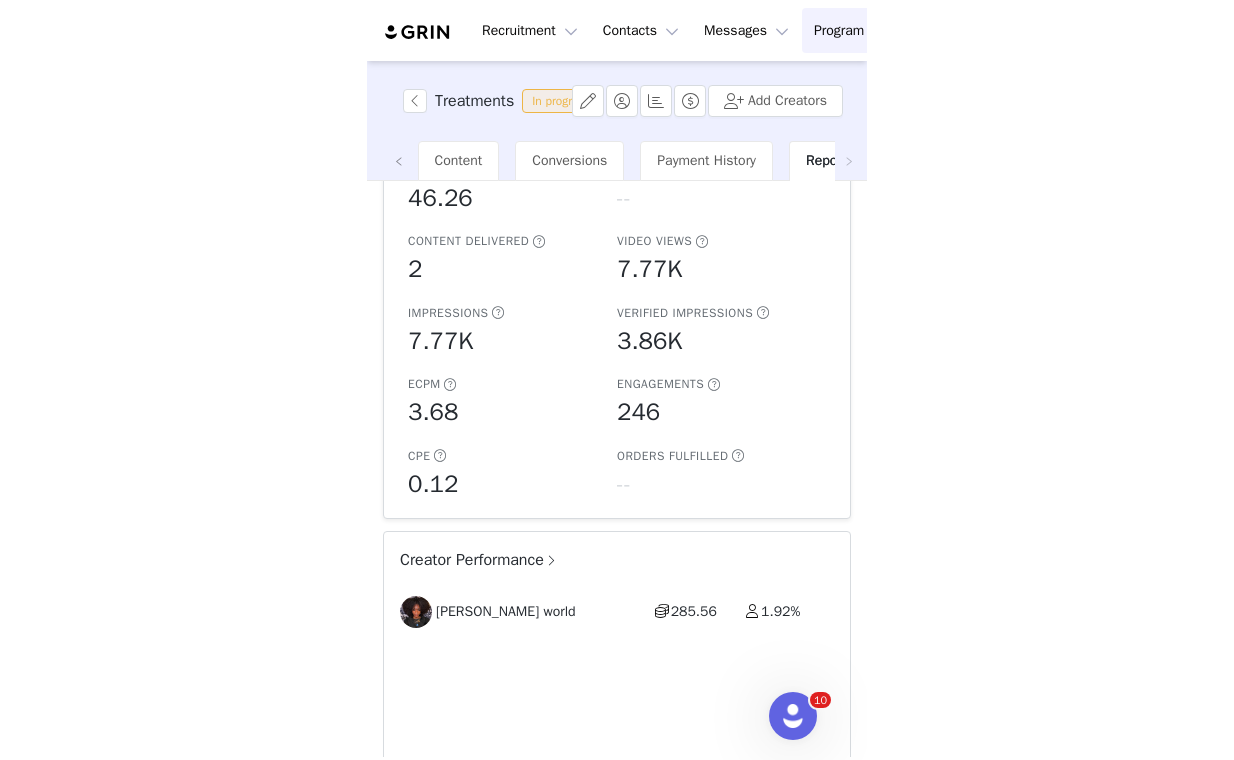 scroll, scrollTop: 578, scrollLeft: 0, axis: vertical 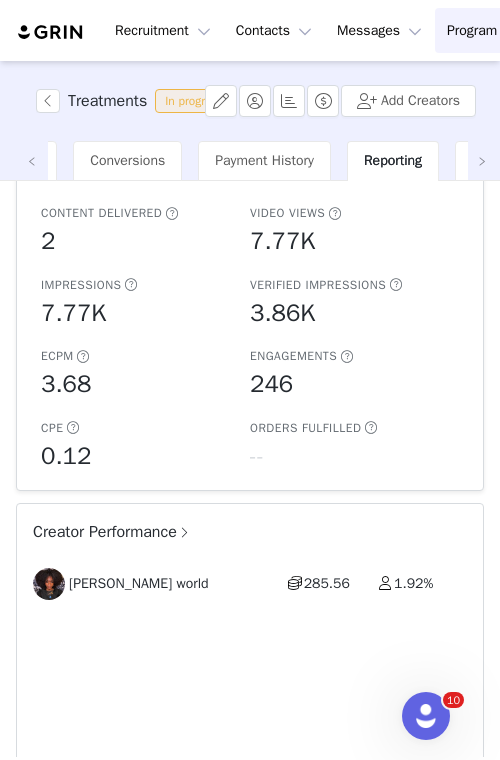 click on "Key Performance Indicators     Spend     $28.56 Revenue     $285.56 Conversions     3 AOV     $95.18 Revenue ROI     10.00 All Link Visits     8 Unique Link Visits     4 EMV     1.32K IMV ROI     46.26 Activated Creators     -- Content Delivered     2 Video Views     7.77K Impressions     7.77K Verified Impressions     3.86K eCPM     3.68 Engagements     246 CPE     0.12 Orders Fulfilled     --" at bounding box center (250, 132) 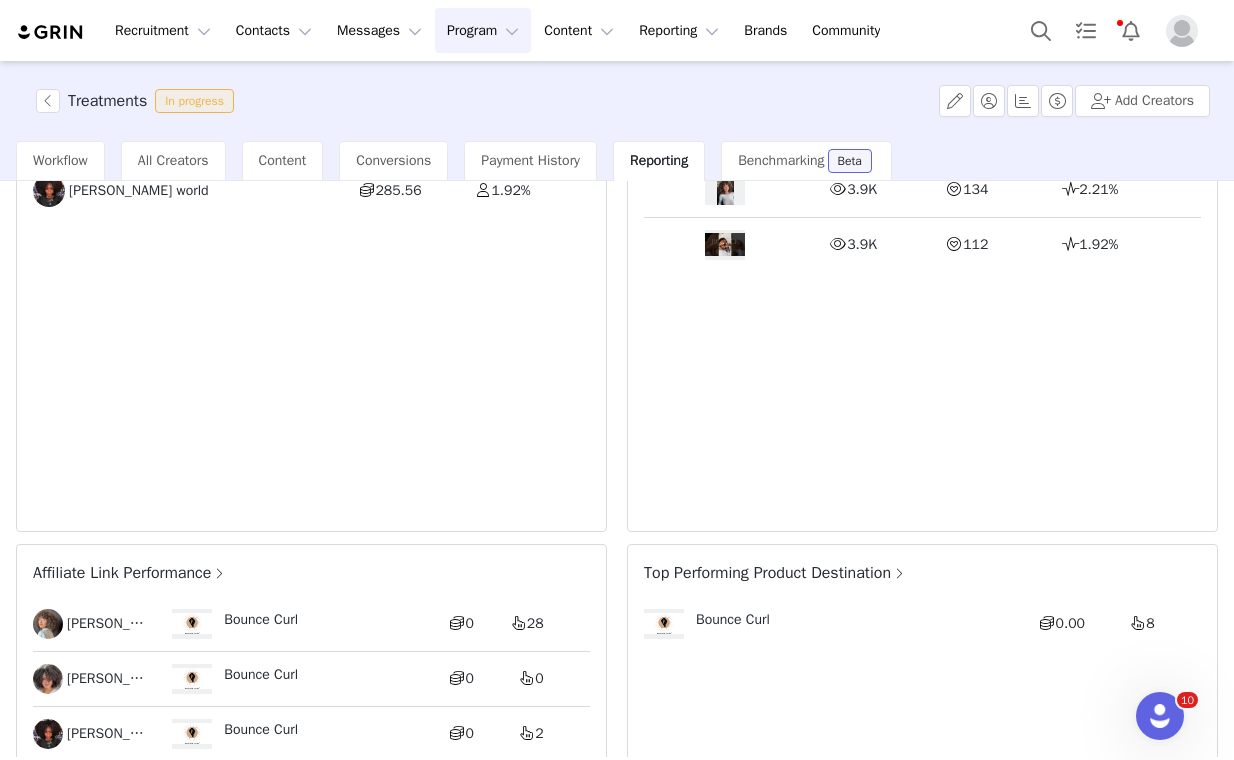 scroll, scrollTop: 179, scrollLeft: 0, axis: vertical 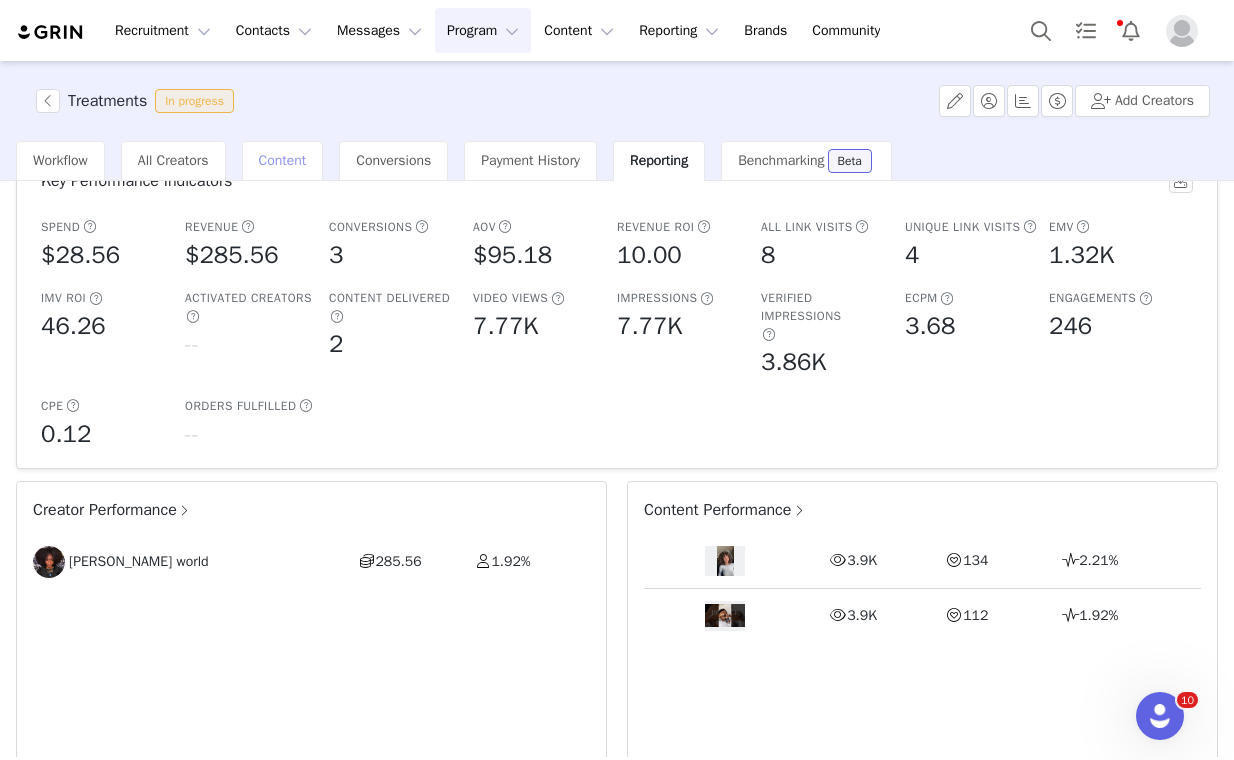 click on "Content" at bounding box center (283, 161) 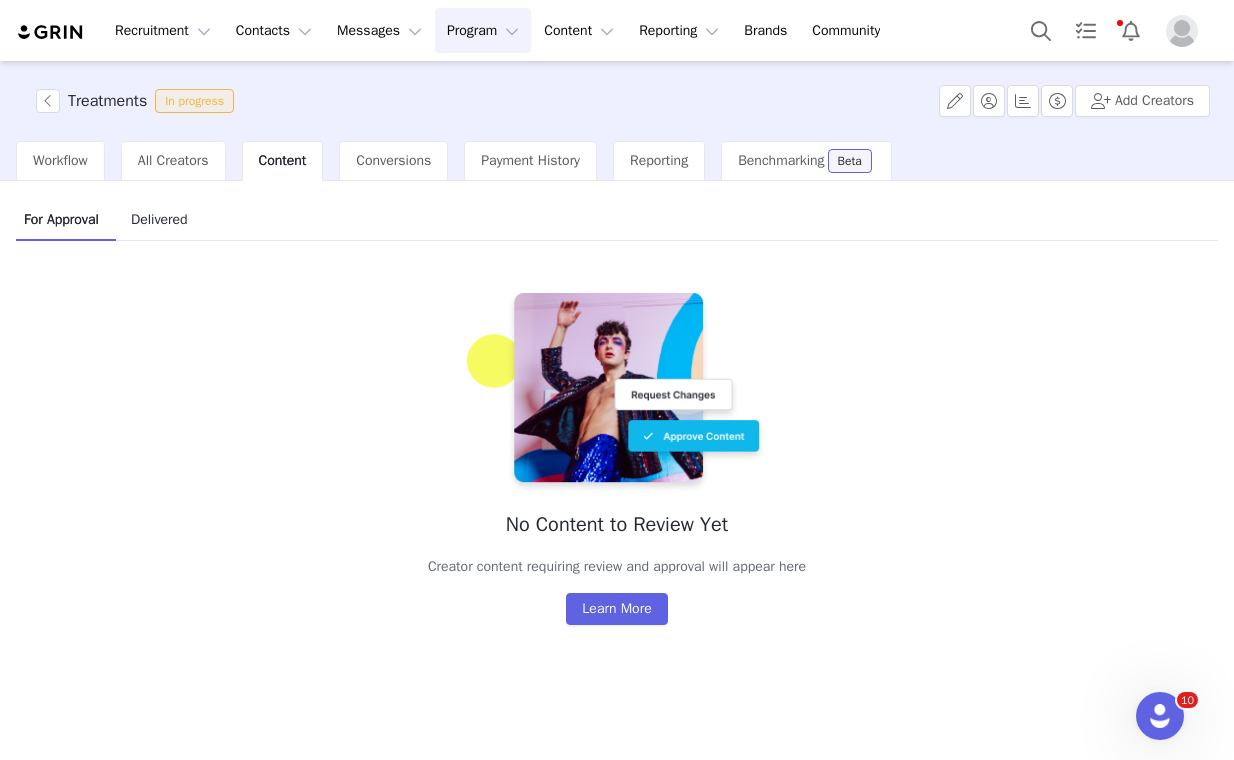 click on "Delivered" at bounding box center (159, 219) 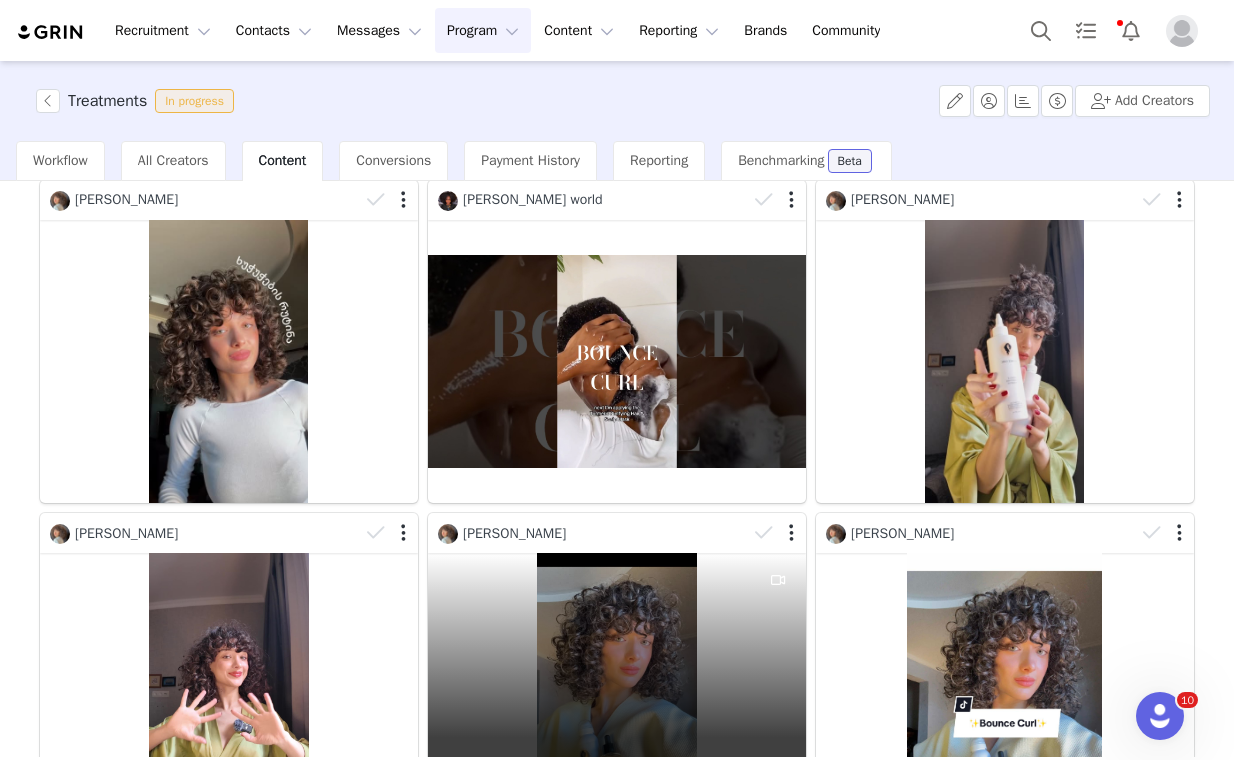 scroll, scrollTop: 134, scrollLeft: 0, axis: vertical 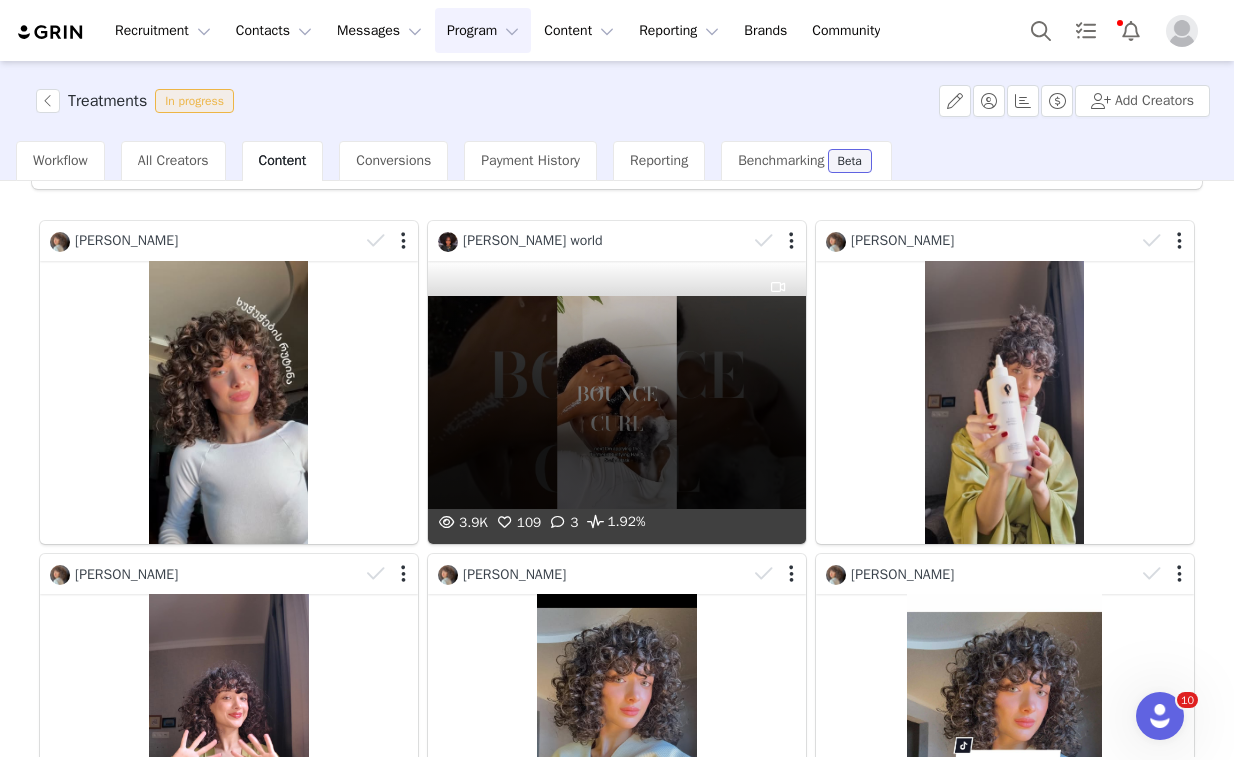 click on "3.9K  109  3  1.92%" at bounding box center (617, 402) 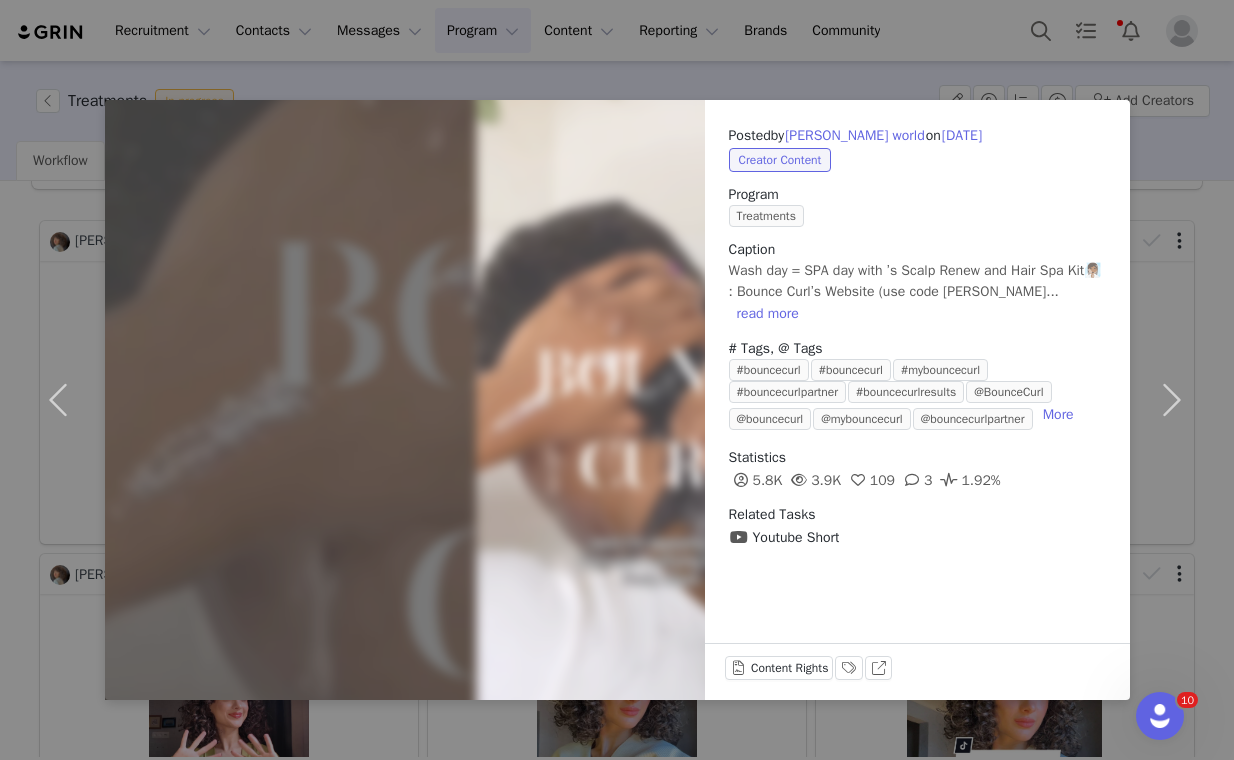 click on "Posted  by  timari's world  on  Jun 2, 2025  Creator Content  Program Treatments Caption Wash day = SPA day with ’s Scalp Renew and Hair Spa Kit🧖🏾‍♀️ : Bounce Curl’s Website (use code TIM... read more # Tags, @ Tags  #bouncecurl   #bouncecurl   #mybouncecurl   #bouncecurlpartner   #bouncecurlresults   @BounceCurl   @bouncecurl   @mybouncecurl   @bouncecurlpartner  More     Statistics 5.8K  3.9K  109  3  1.92%  Related Tasks Youtube Short" at bounding box center (917, 336) 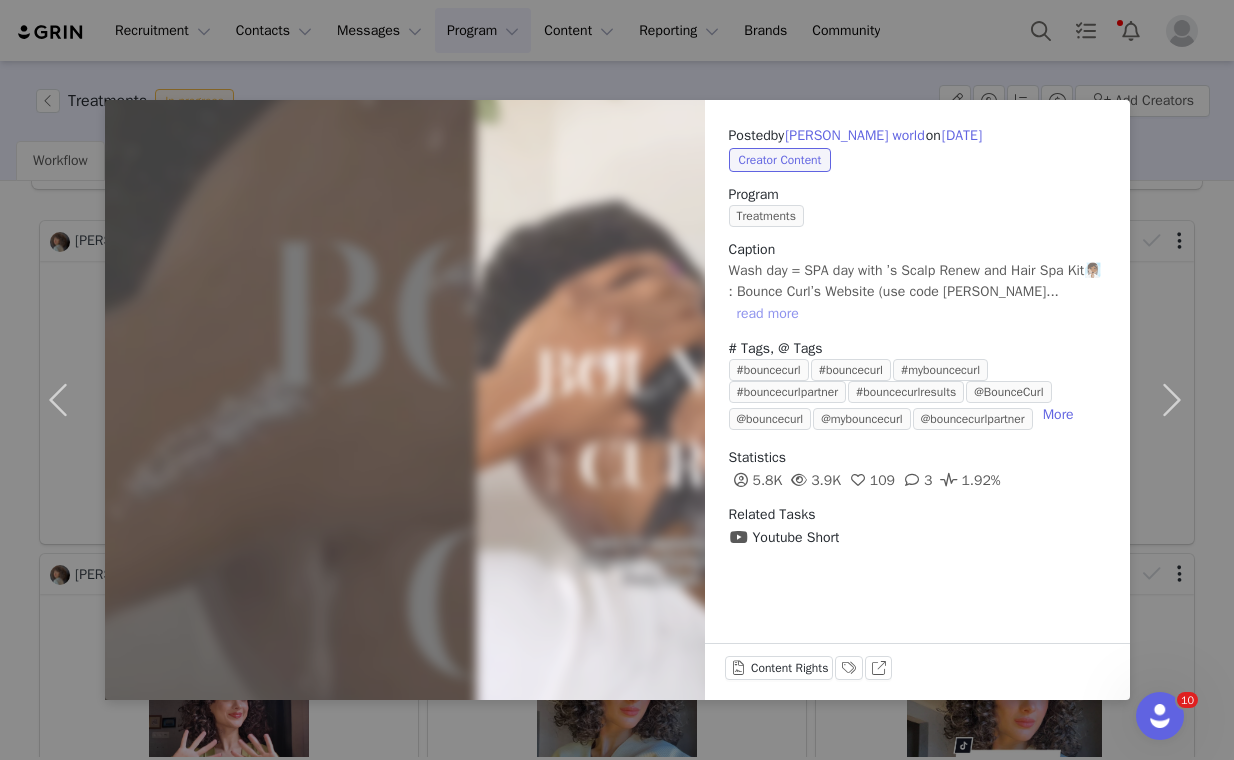 click on "read more" at bounding box center (768, 314) 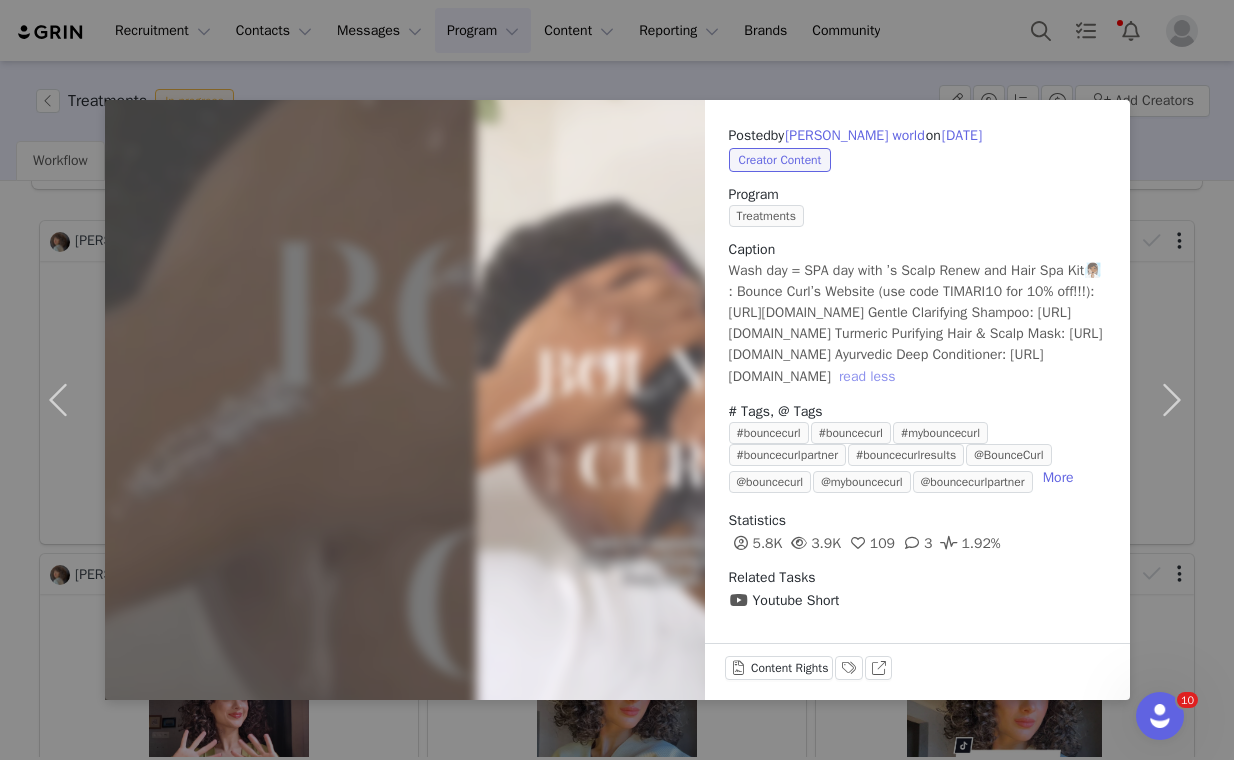 scroll, scrollTop: 37, scrollLeft: 0, axis: vertical 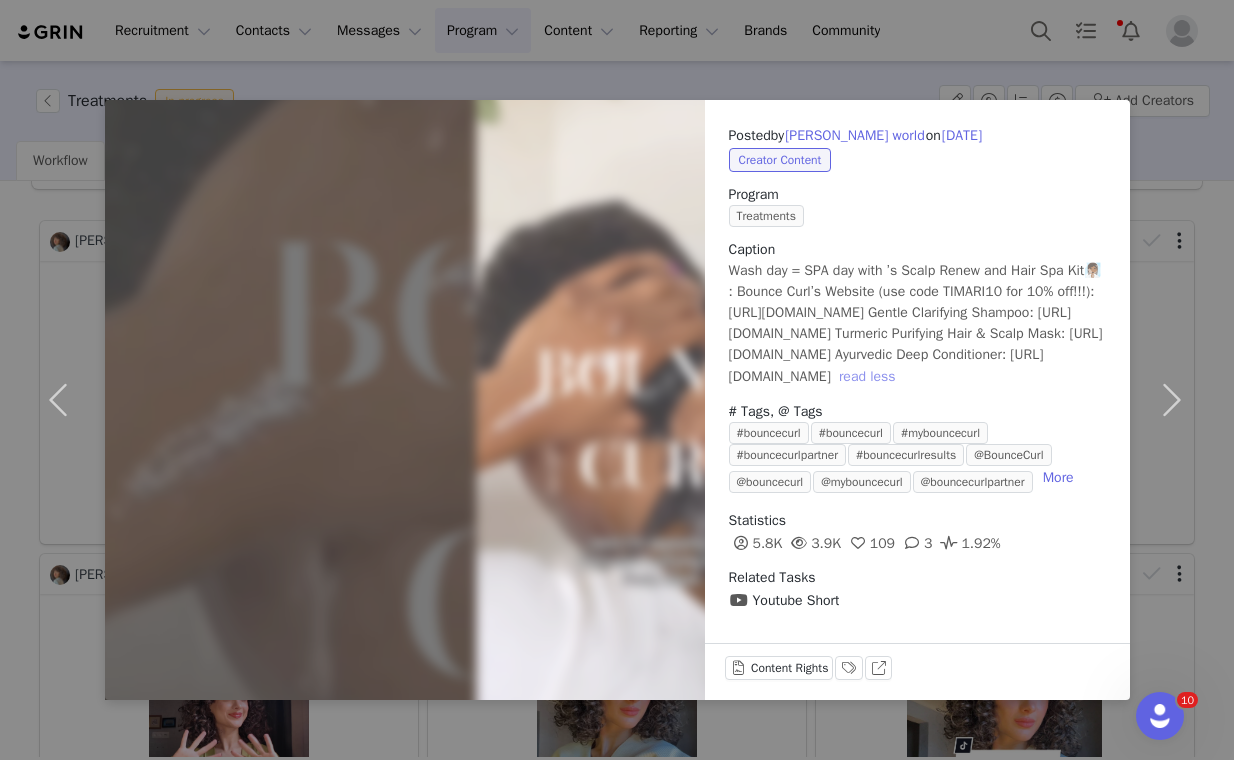 click on "read less" at bounding box center [867, 377] 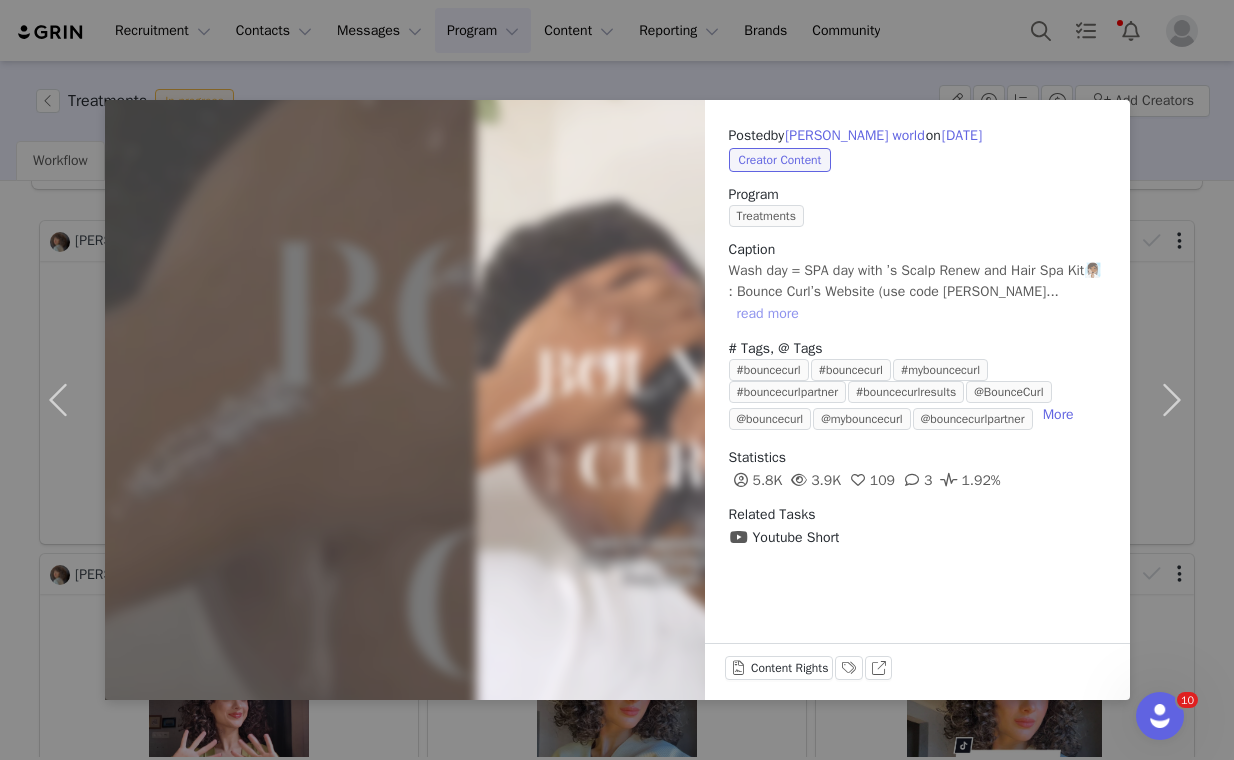scroll, scrollTop: 0, scrollLeft: 0, axis: both 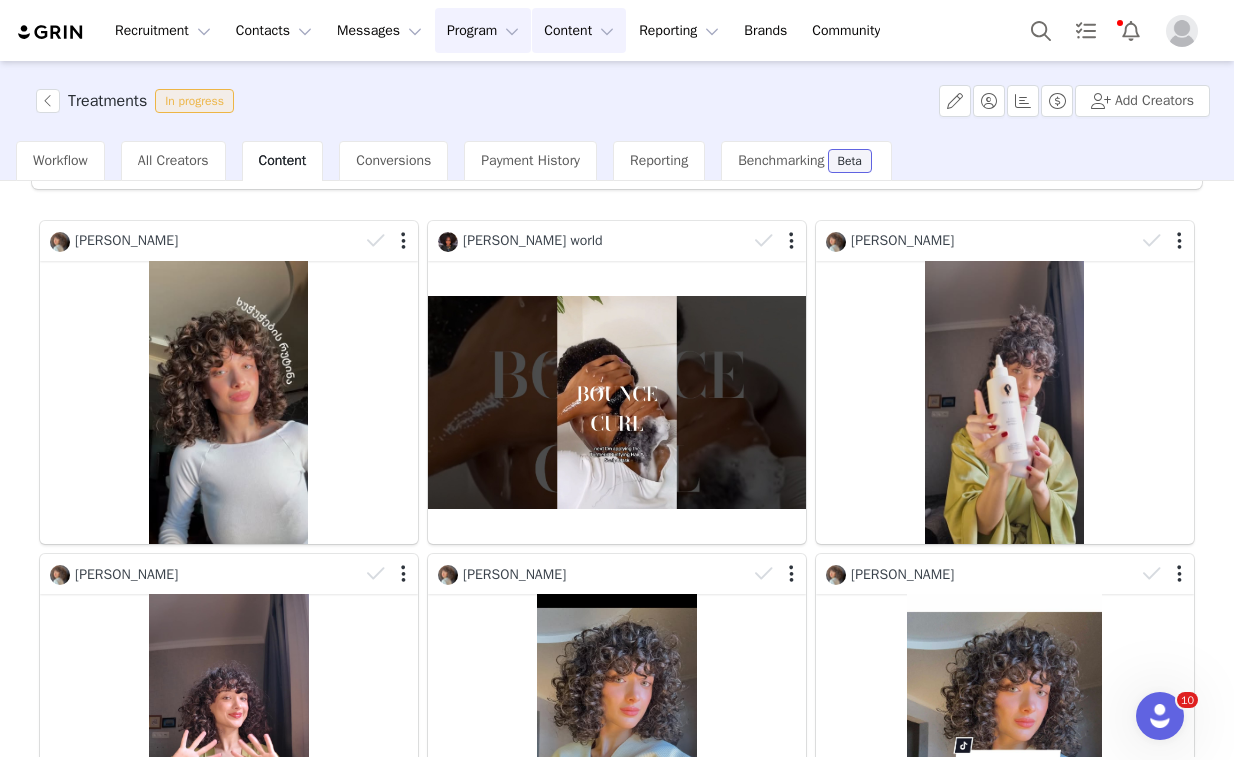 click on "Content Content" at bounding box center (579, 30) 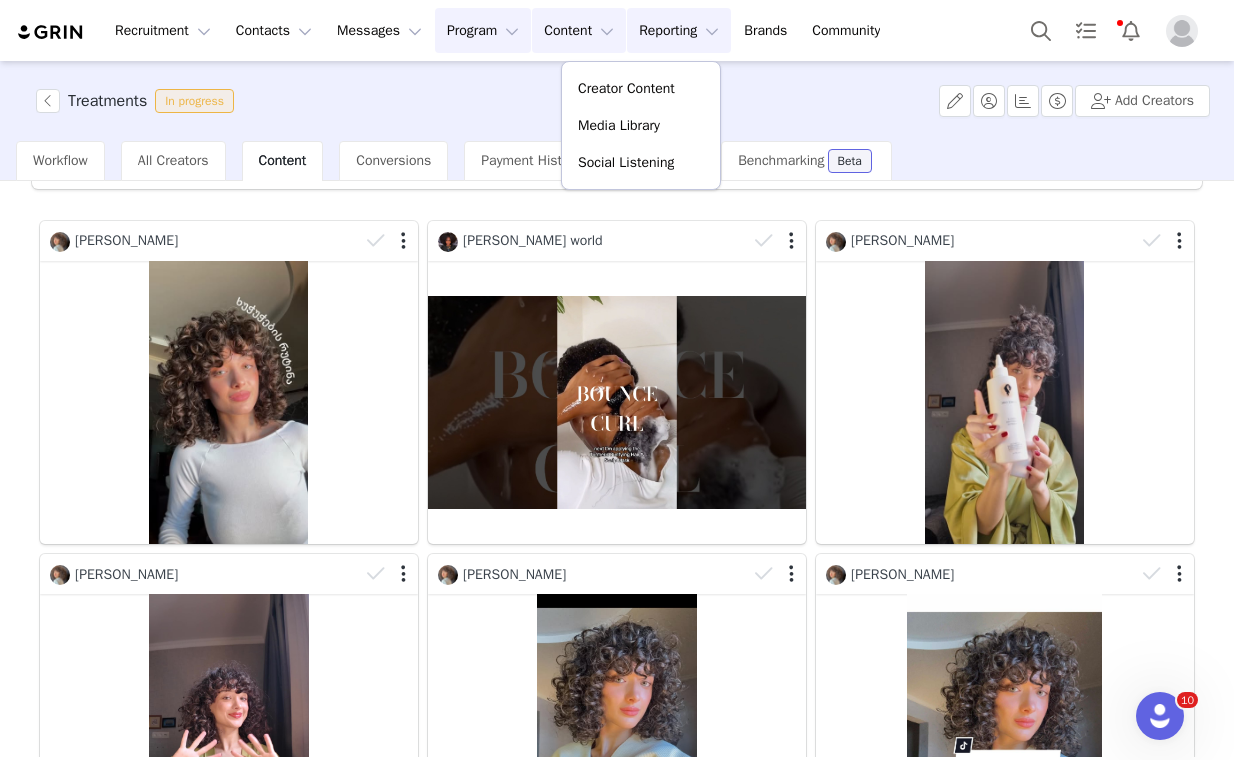 click on "Reporting Reporting" at bounding box center [679, 30] 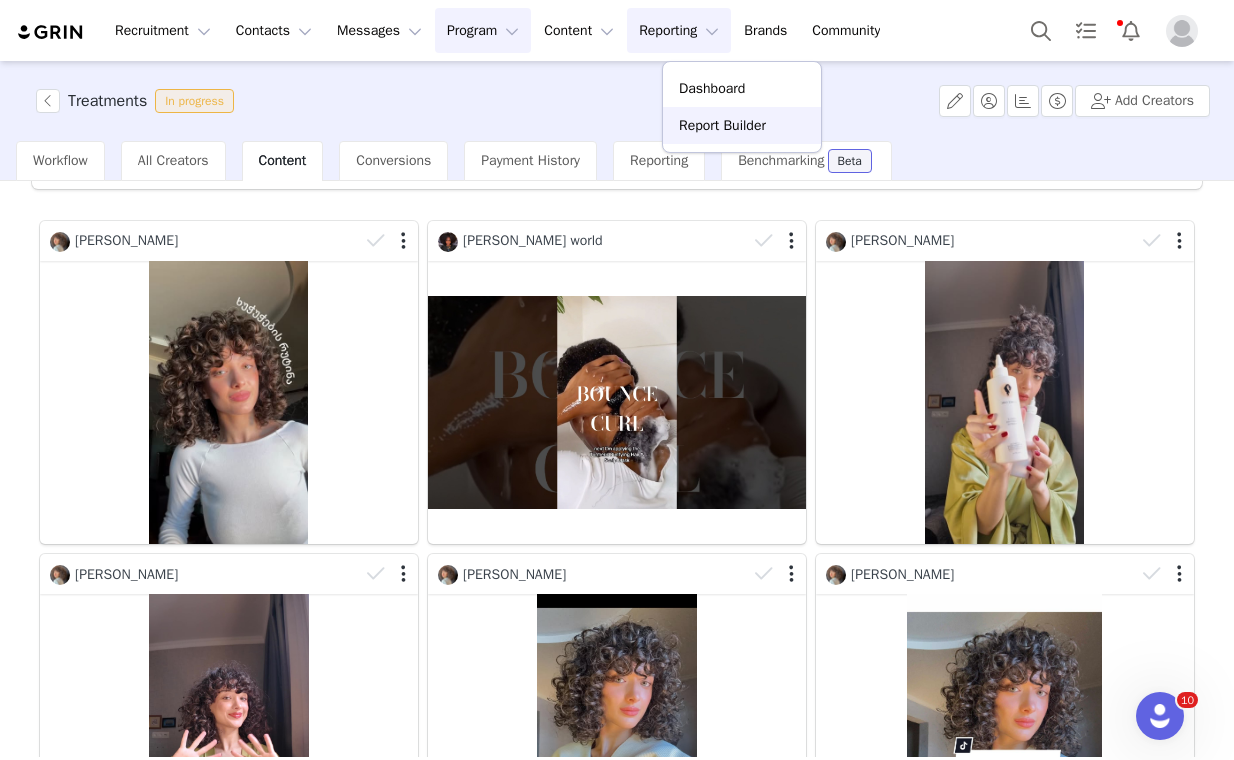click on "Report Builder" at bounding box center (722, 125) 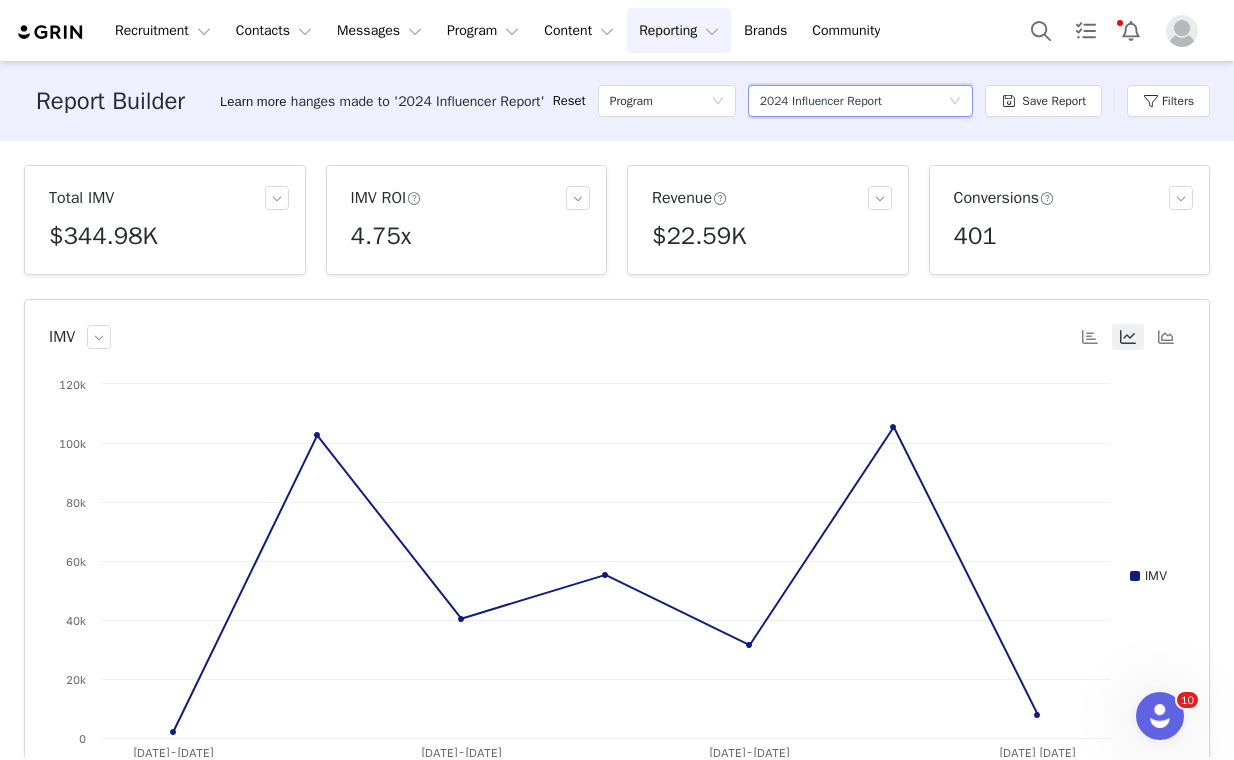 click on "2024 Influencer Report" at bounding box center [821, 101] 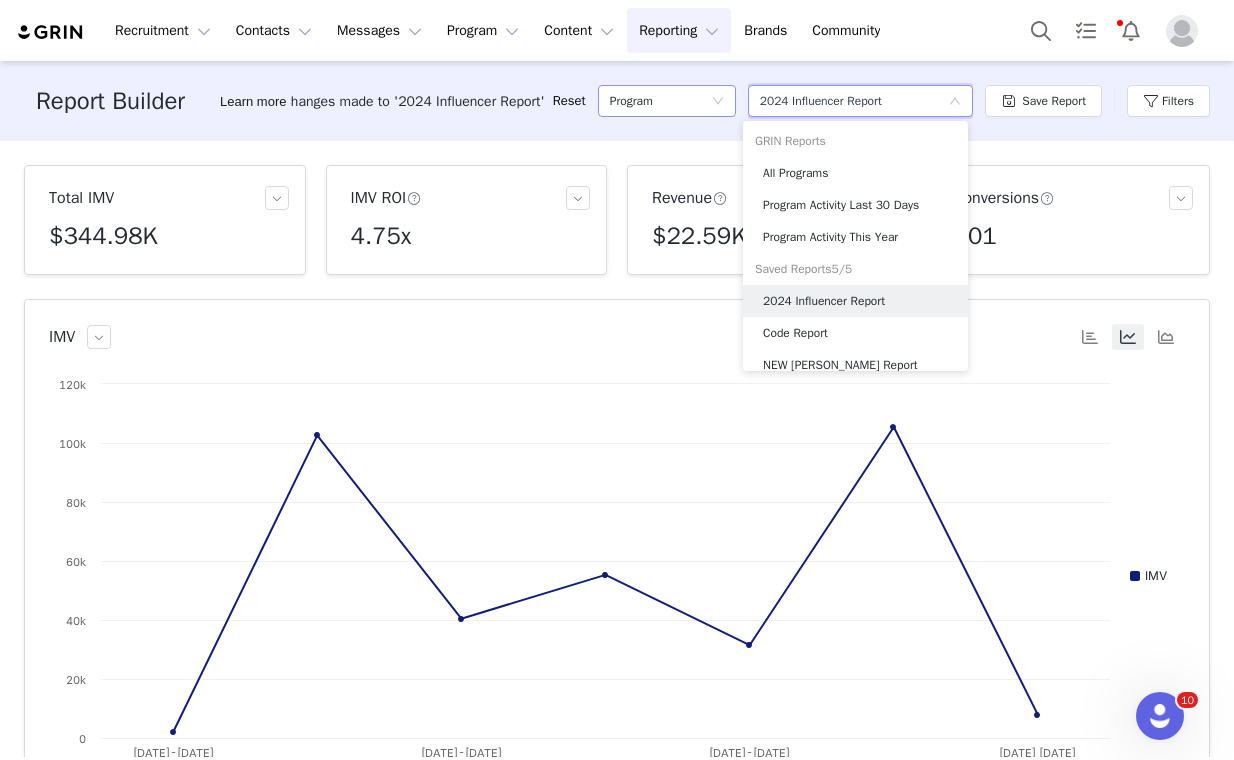 click on "Program" at bounding box center [660, 101] 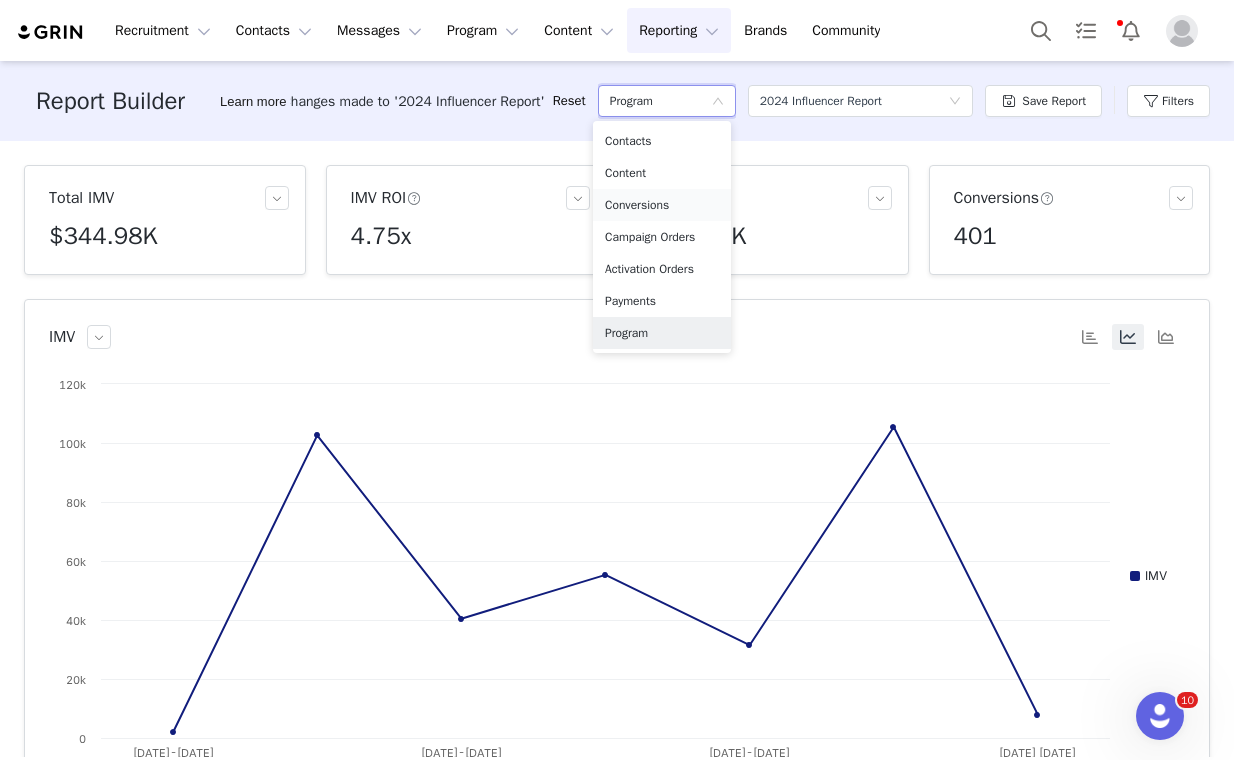 click on "Conversions" at bounding box center [662, 205] 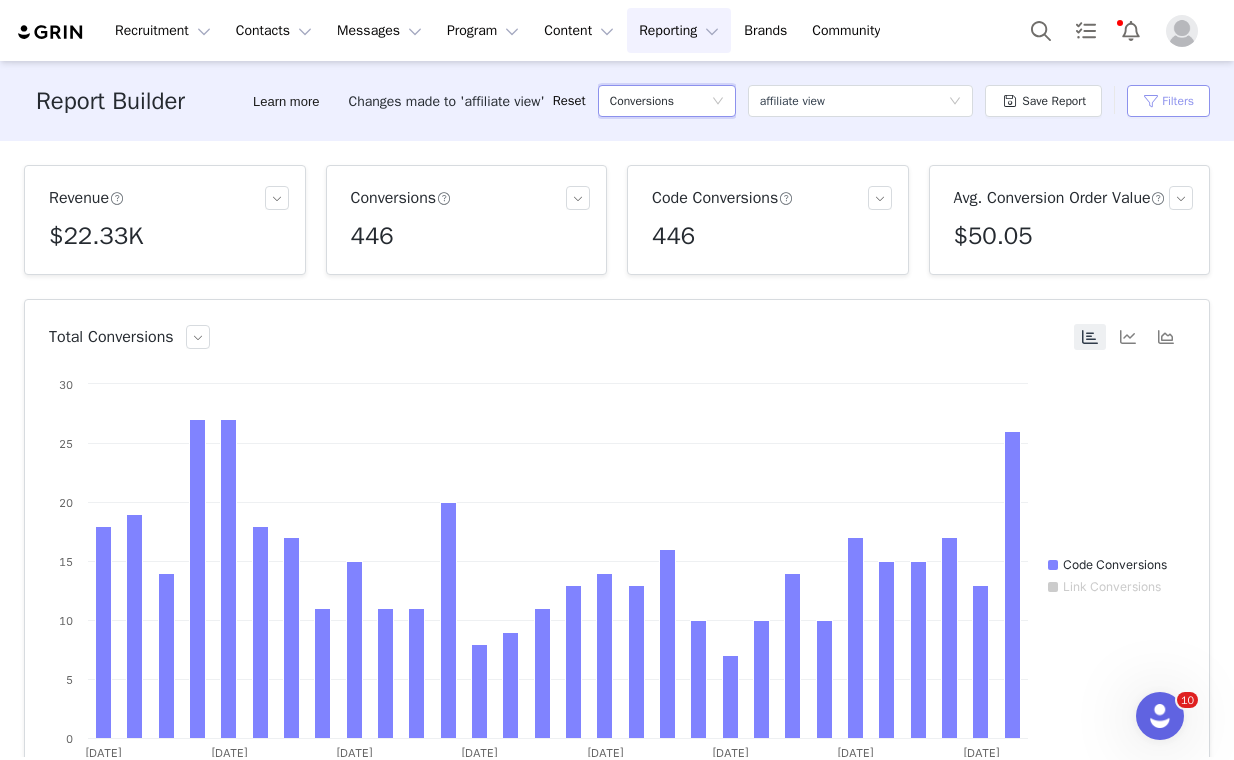 click on "Filters" at bounding box center (1168, 101) 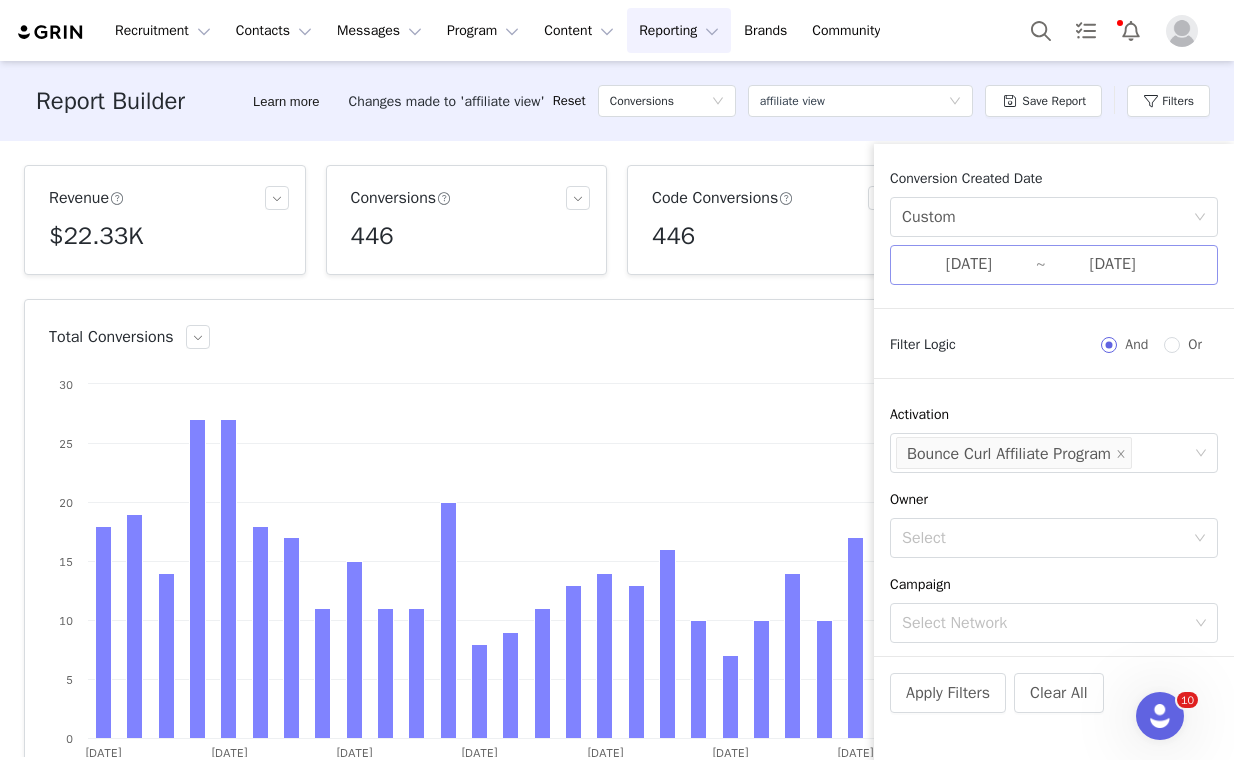 click on "06/01/2025" at bounding box center (969, 265) 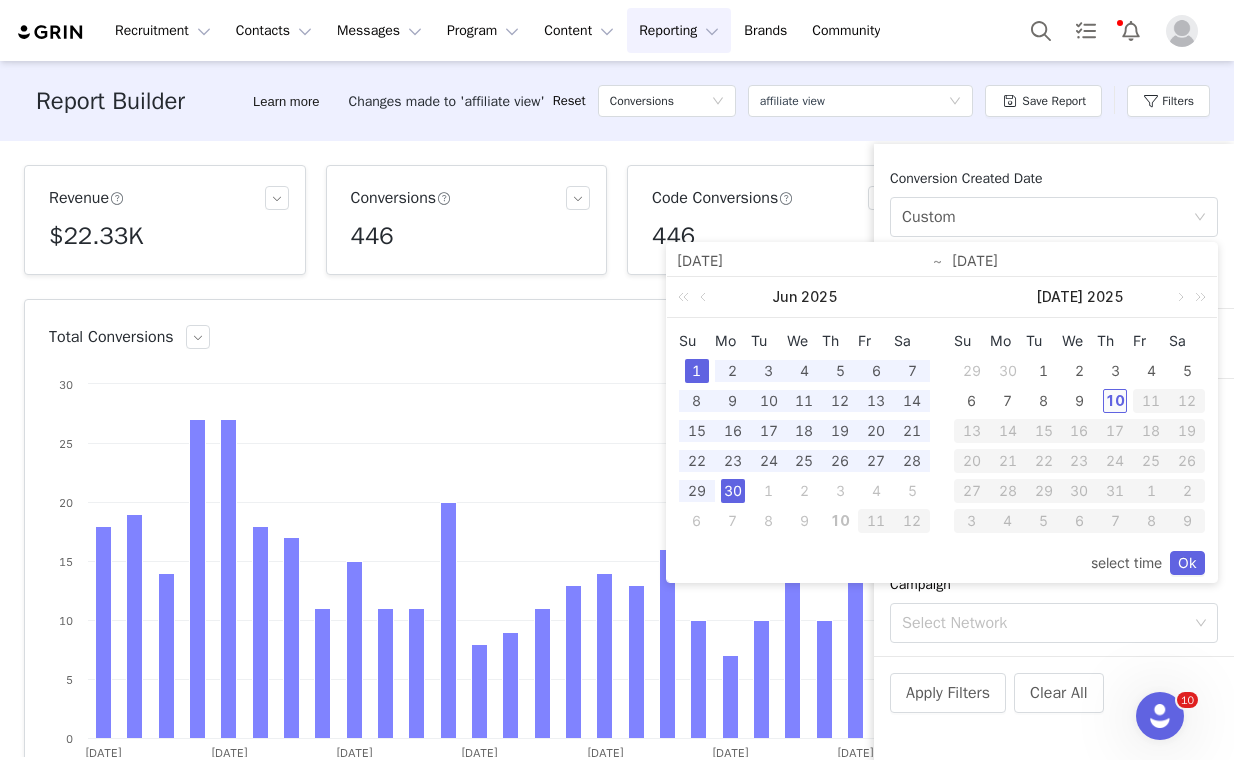 click on "10" at bounding box center [1115, 401] 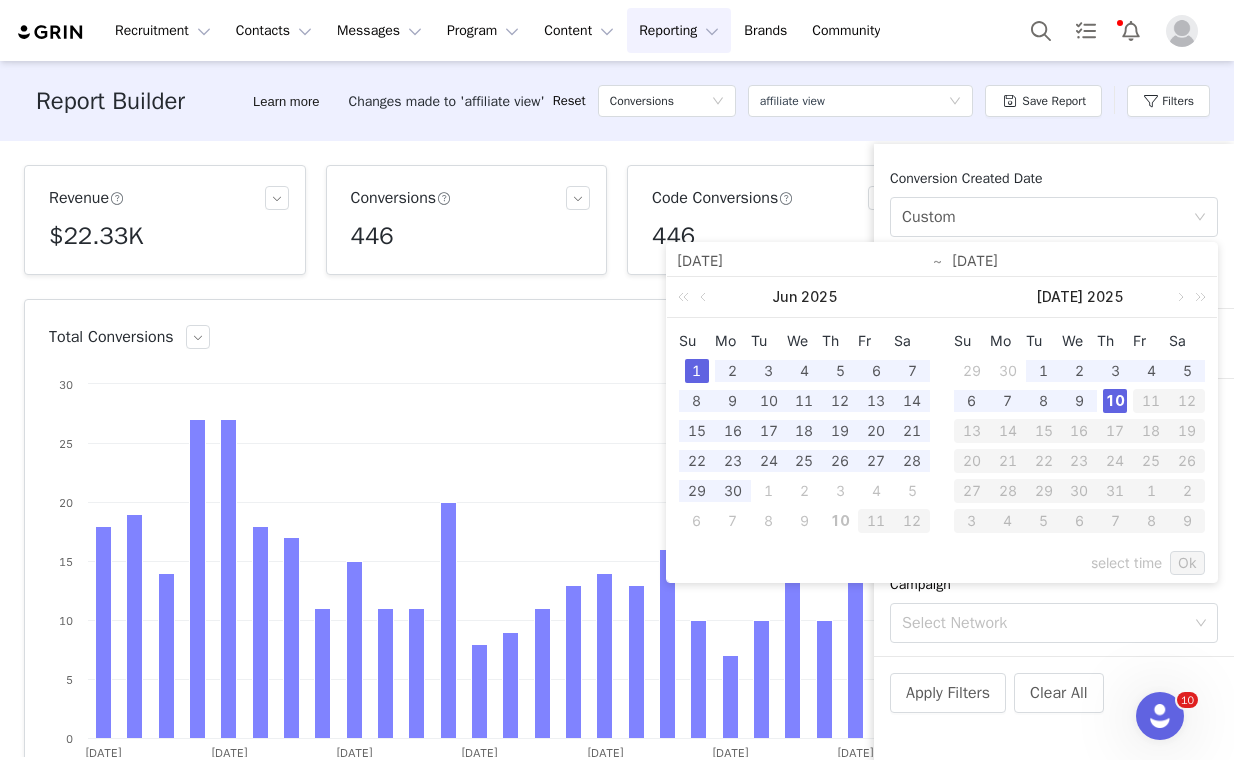 click on "1" at bounding box center (697, 371) 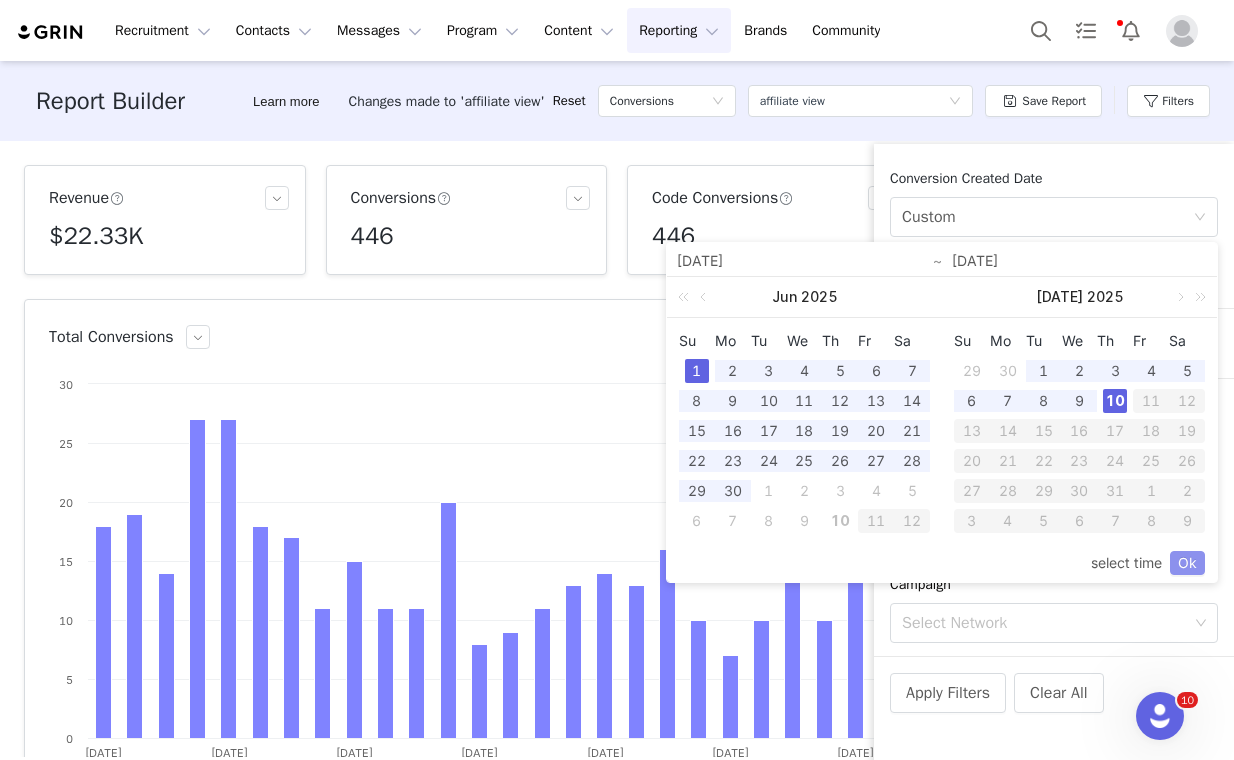 click on "Ok" at bounding box center (1187, 563) 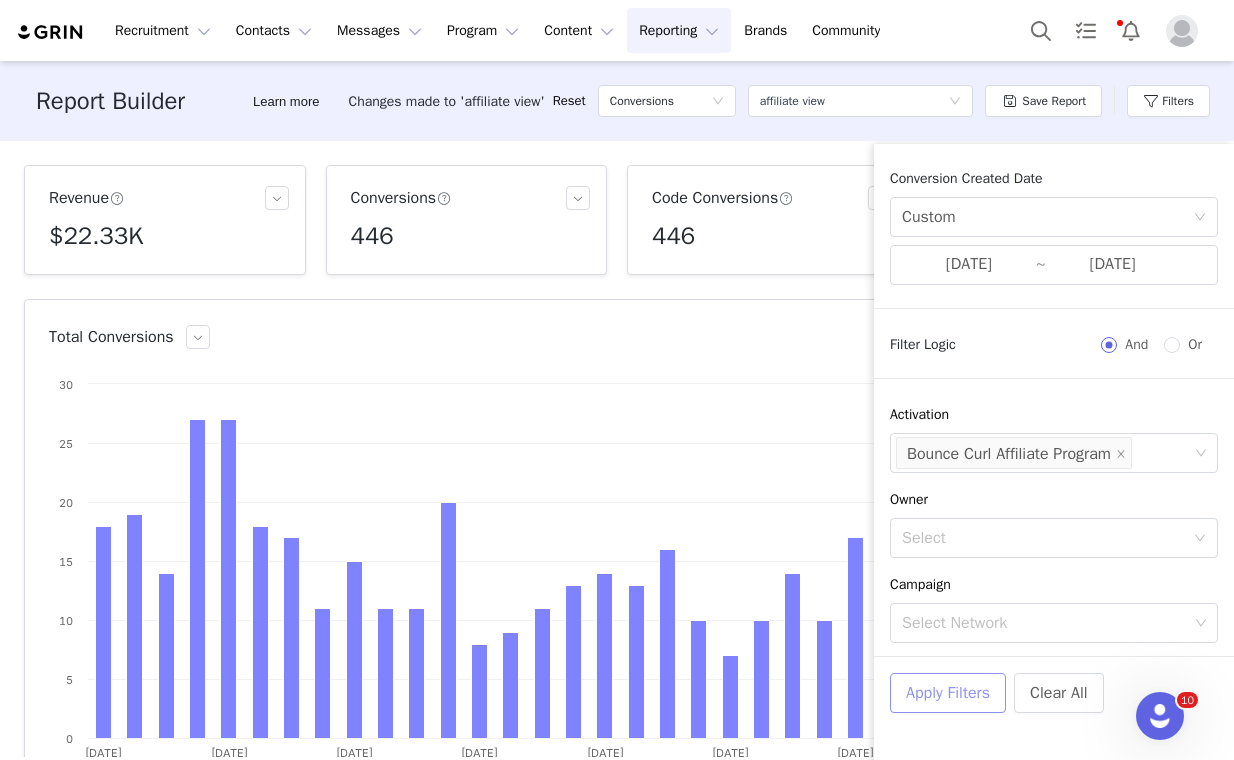 click on "Apply Filters" at bounding box center [948, 693] 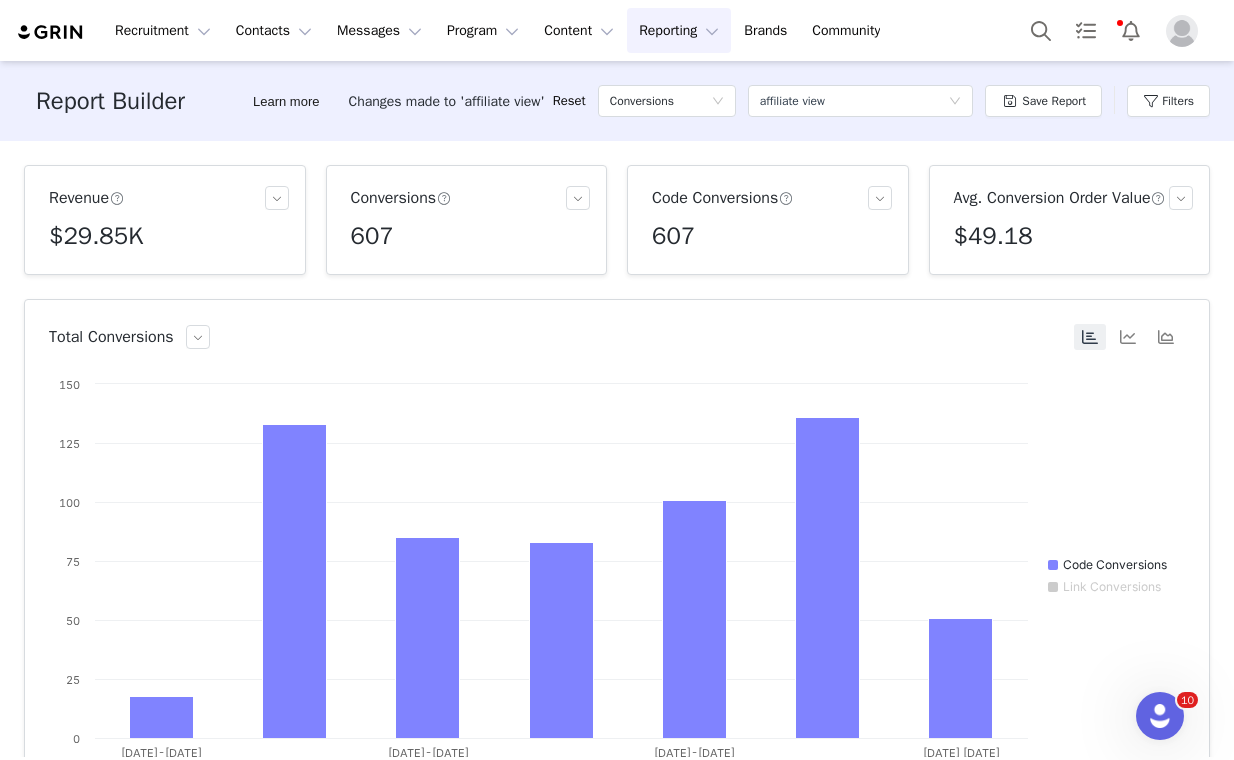 type 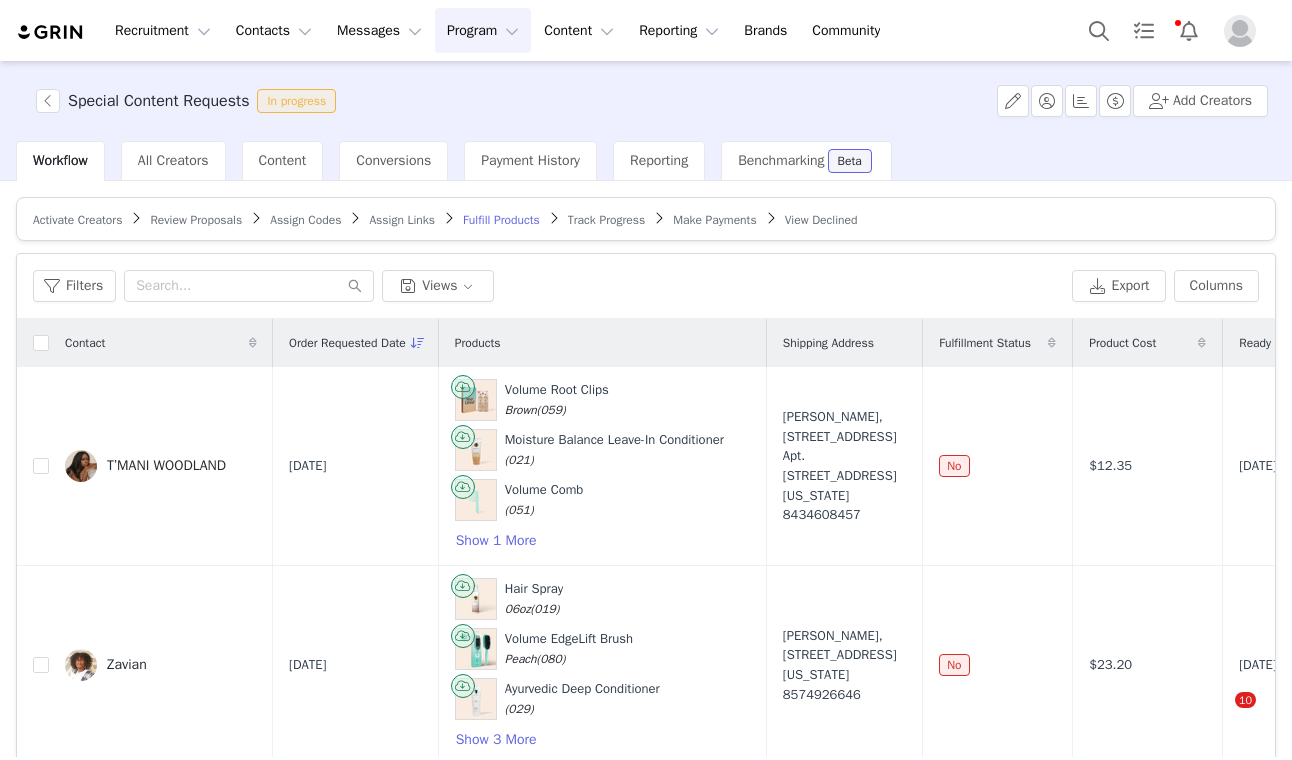 scroll, scrollTop: 0, scrollLeft: 0, axis: both 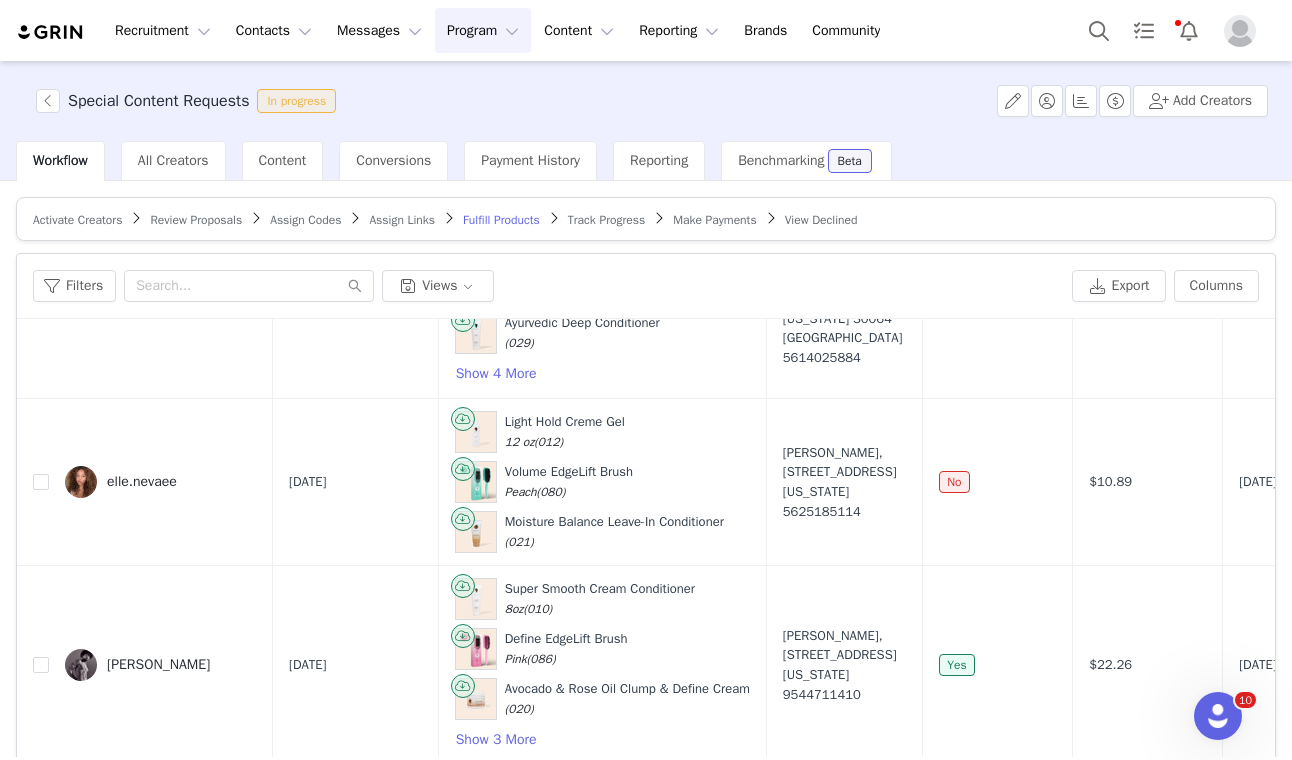 click on "Special Content Requests In progress     Add Creators" at bounding box center (646, 101) 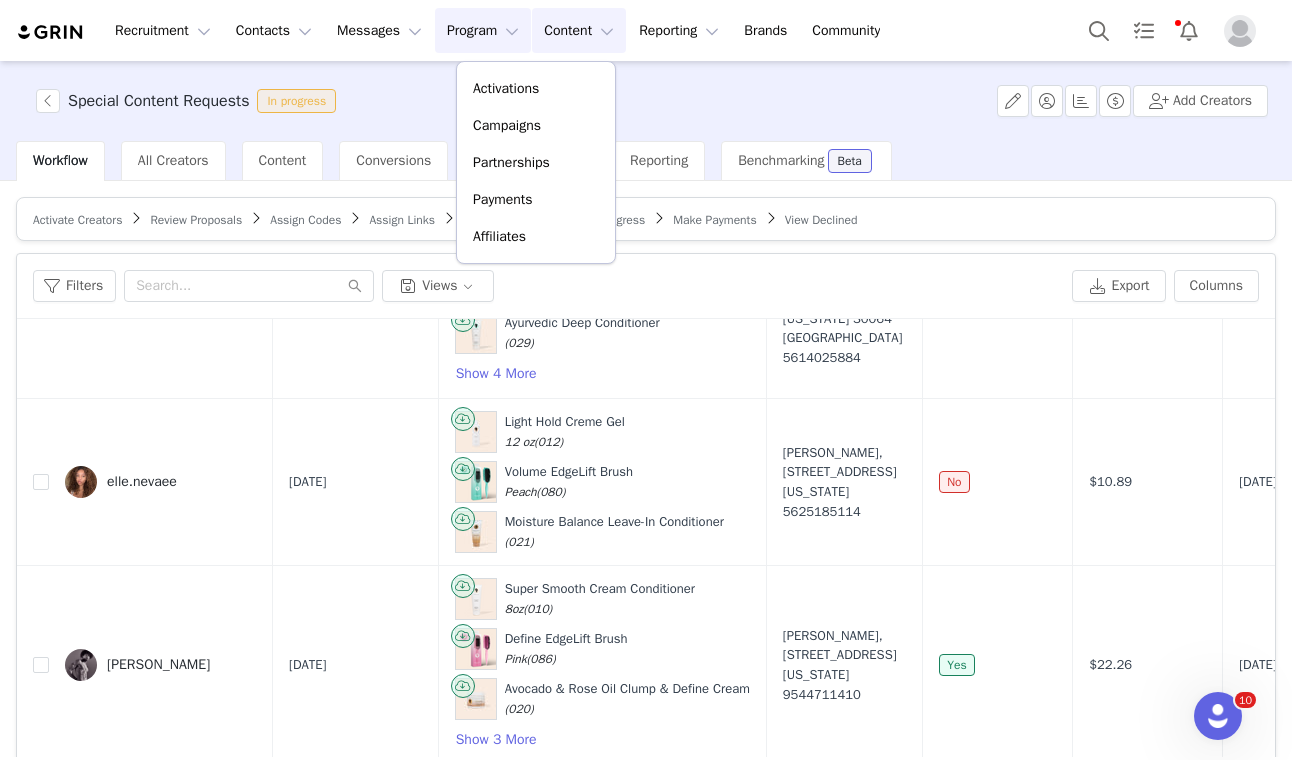 click on "Content Content" at bounding box center (579, 30) 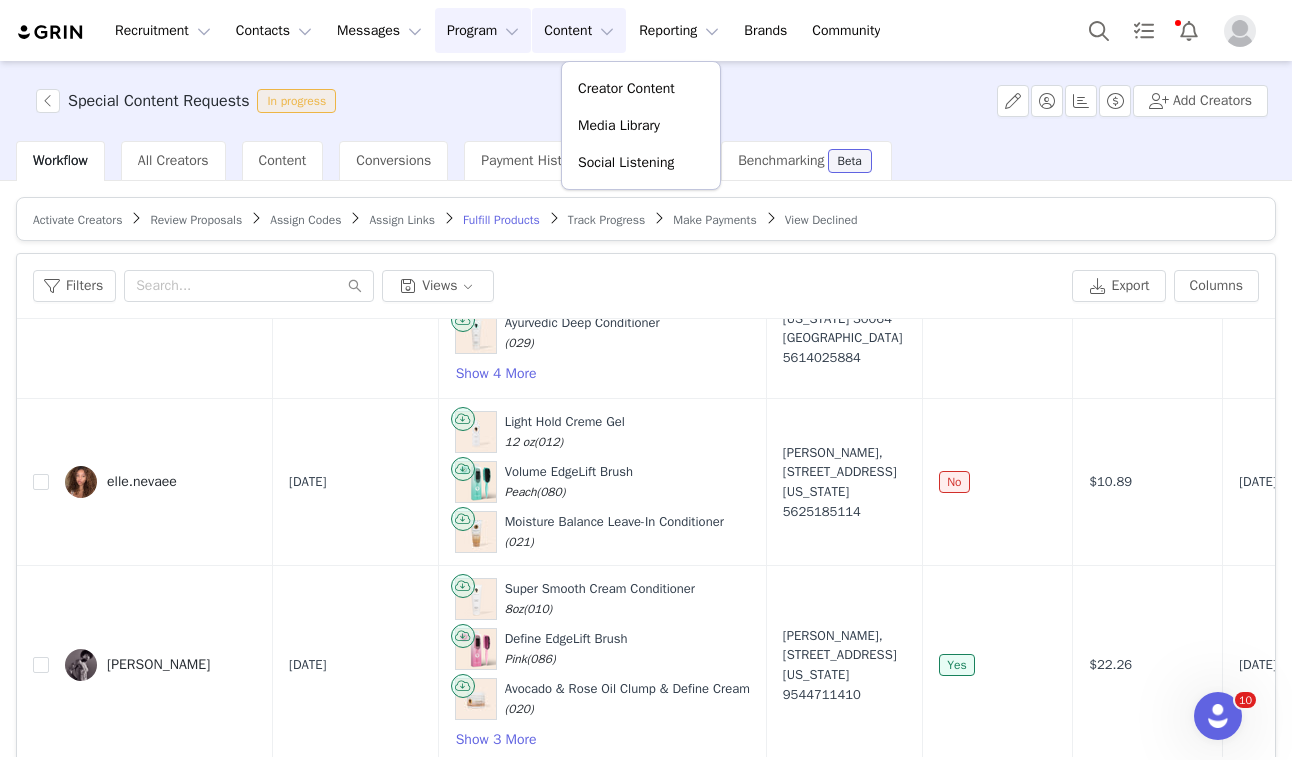 click on "Creator Content Media Library Social Listening" at bounding box center (641, 125) 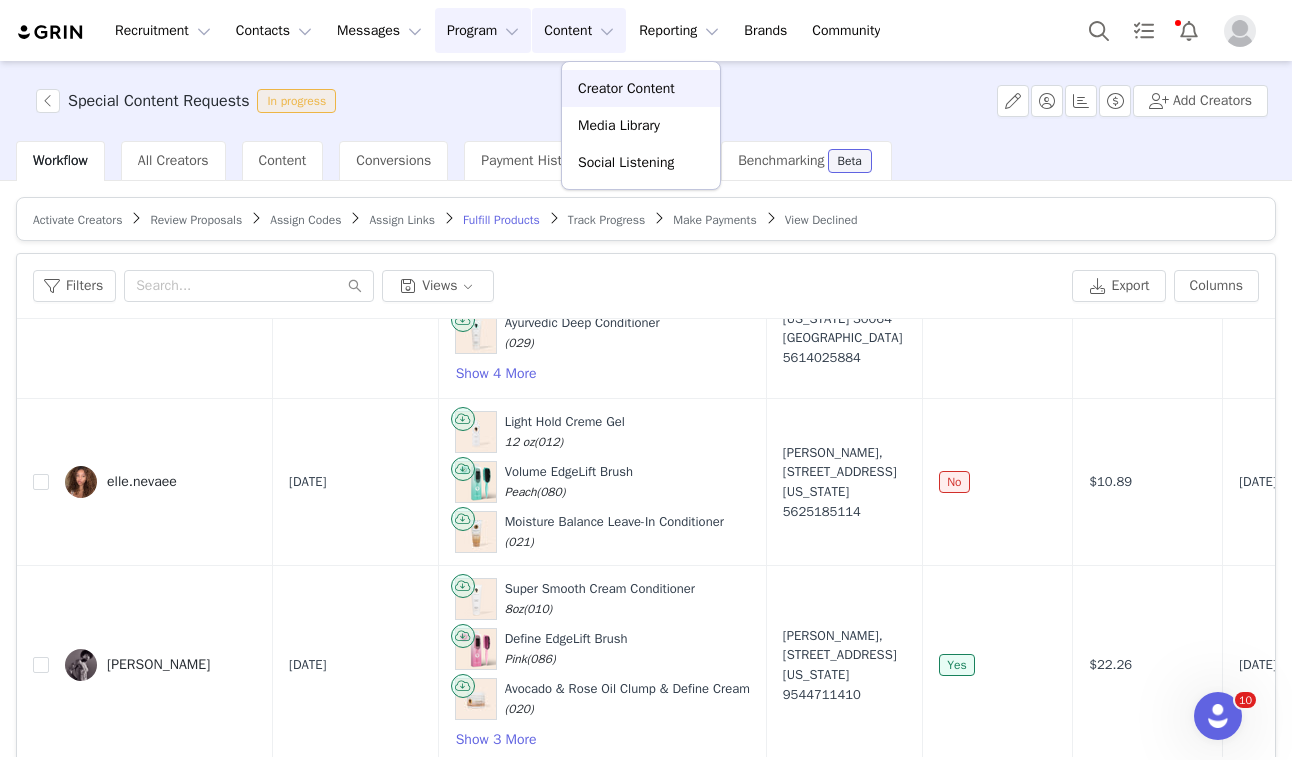 click on "Creator Content" at bounding box center [641, 88] 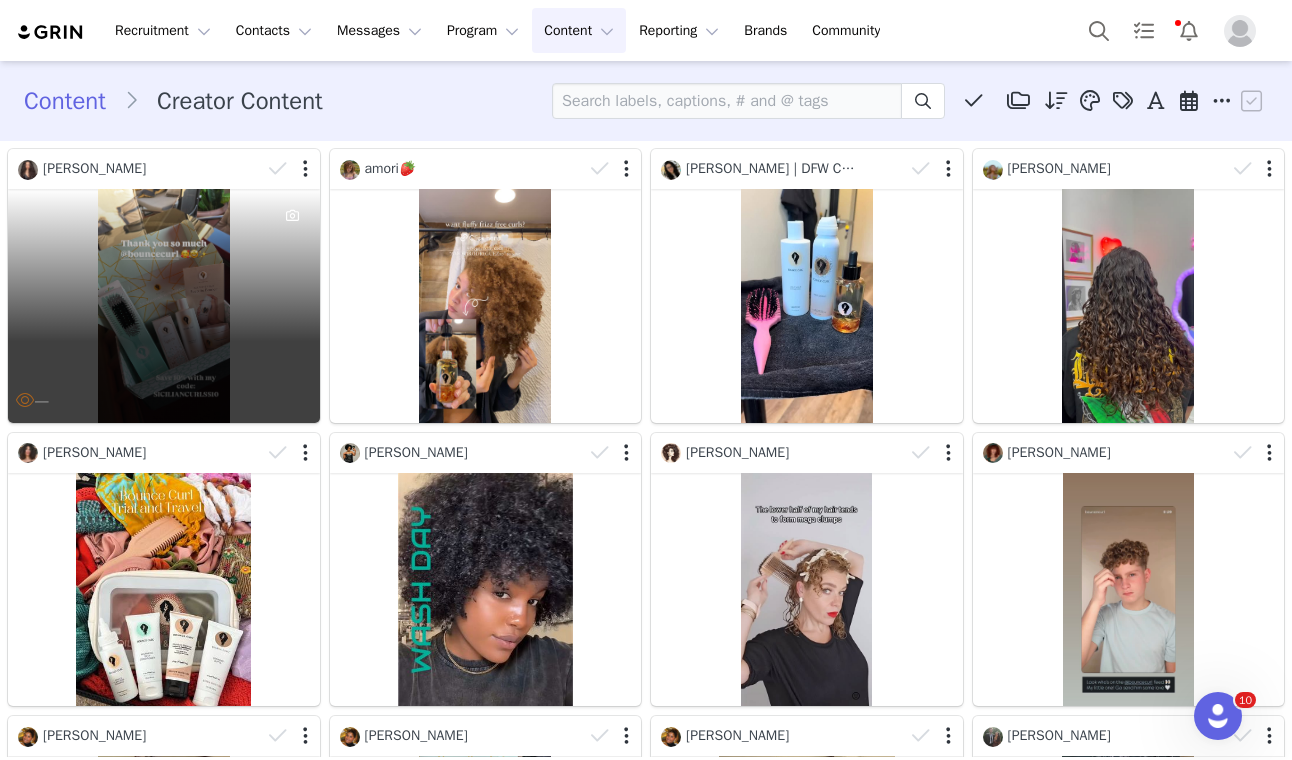 click on "—" at bounding box center (164, 306) 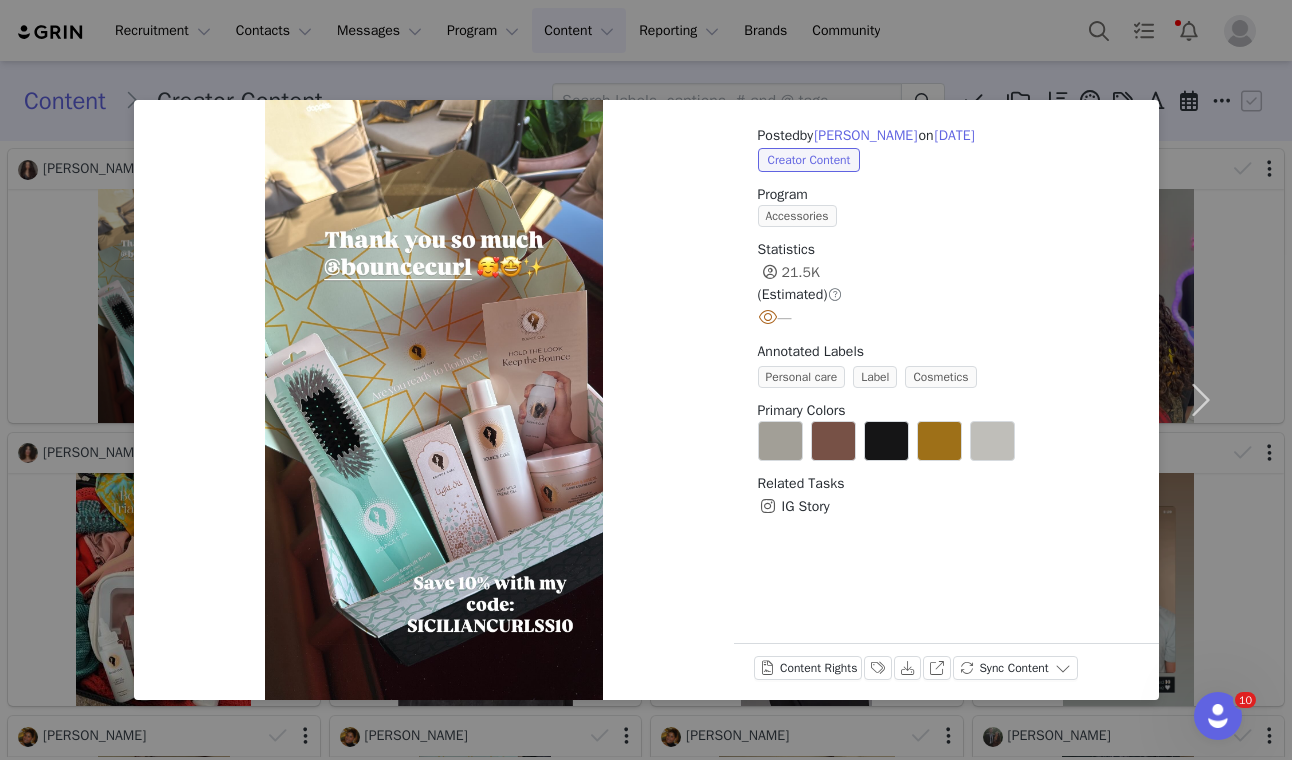 click on "Posted  by  [PERSON_NAME]  on  [DATE]  Creator Content  Program Accessories Statistics 21.5K  (Estimated)      —  Annotated Labels  Personal care   Label   Cosmetics  Primary Colors Related Tasks IG Story     Content Rights Labels & Tags Download View on Instagram Sync Content" at bounding box center [646, 380] 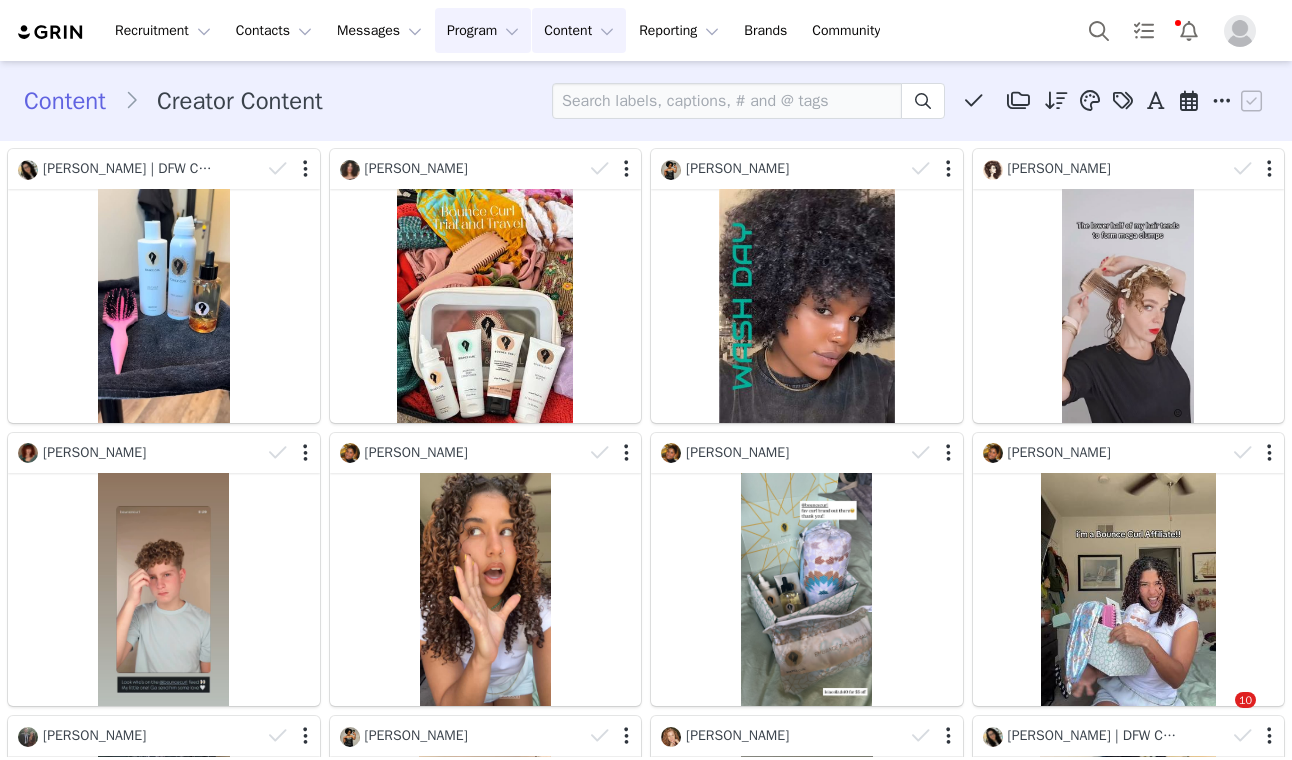 scroll, scrollTop: 0, scrollLeft: 0, axis: both 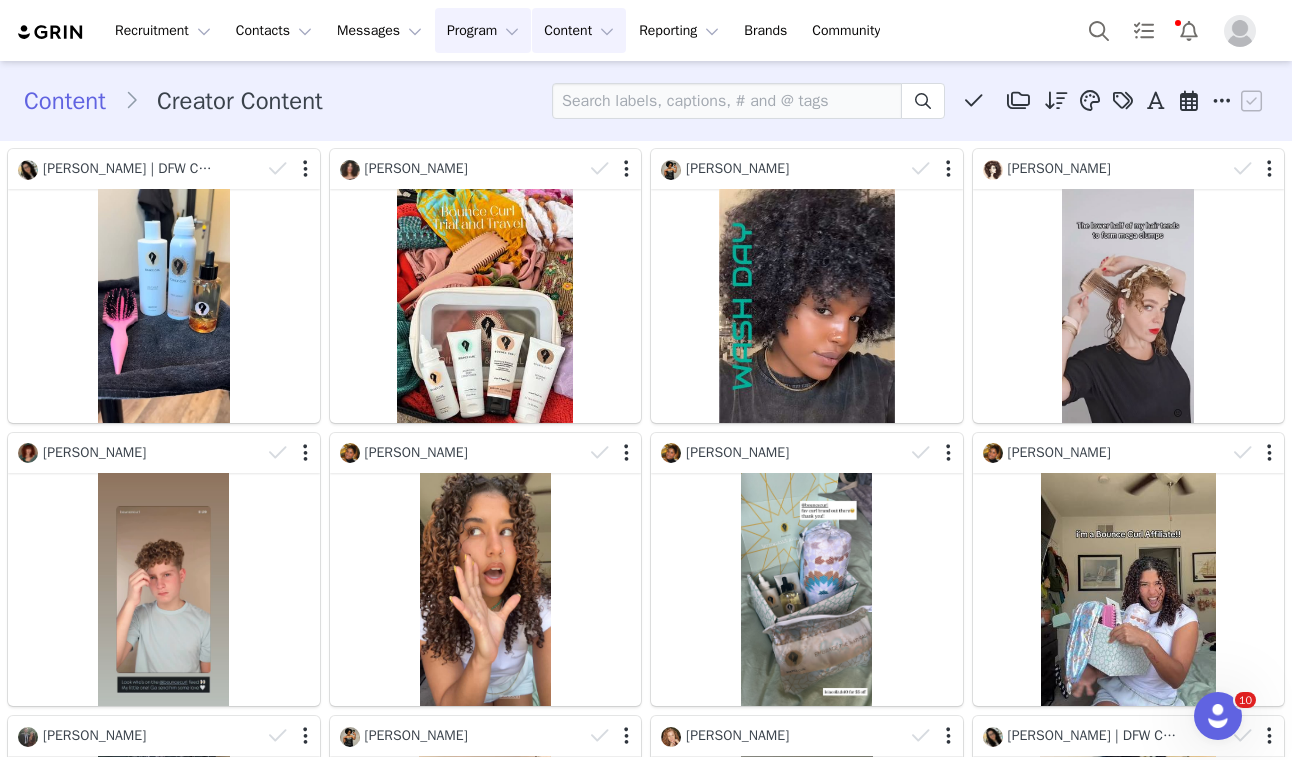 click on "Program Program" at bounding box center [483, 30] 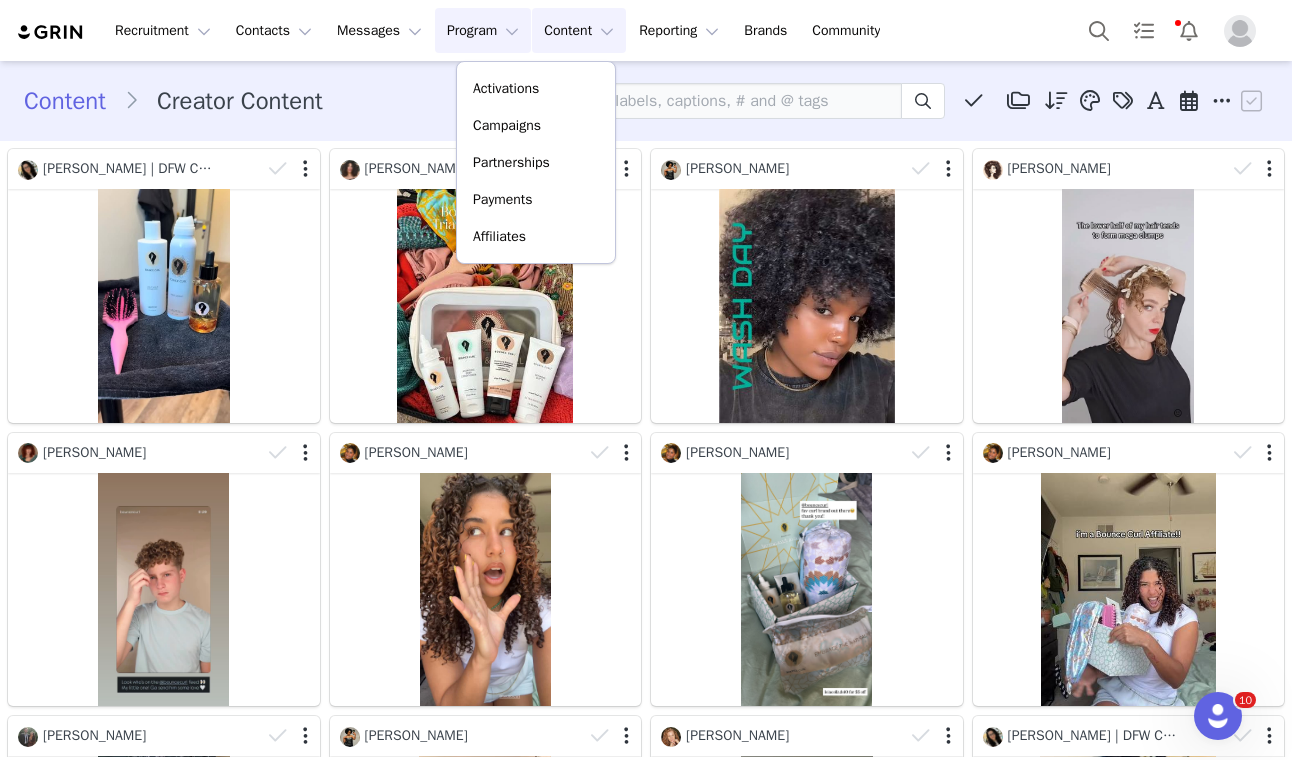 click on "Program Program" at bounding box center (483, 30) 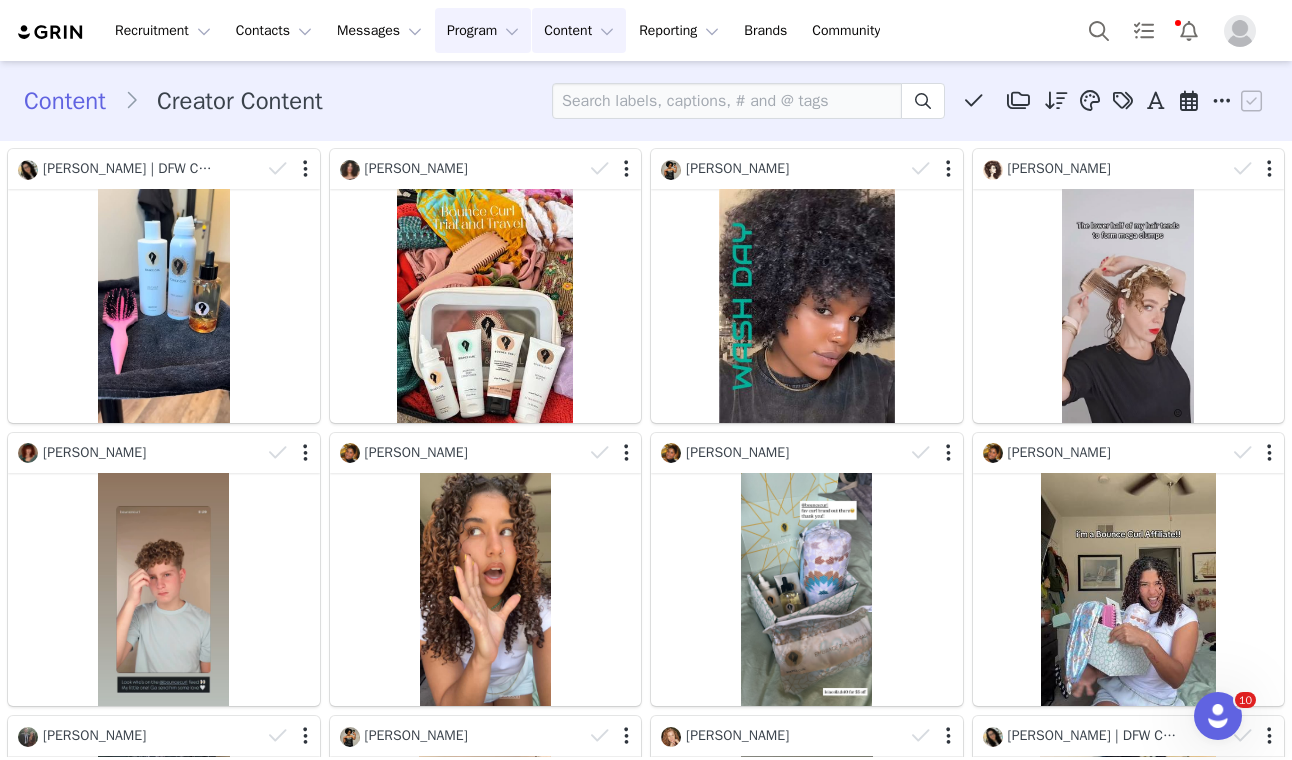 click on "Program Program" at bounding box center [483, 30] 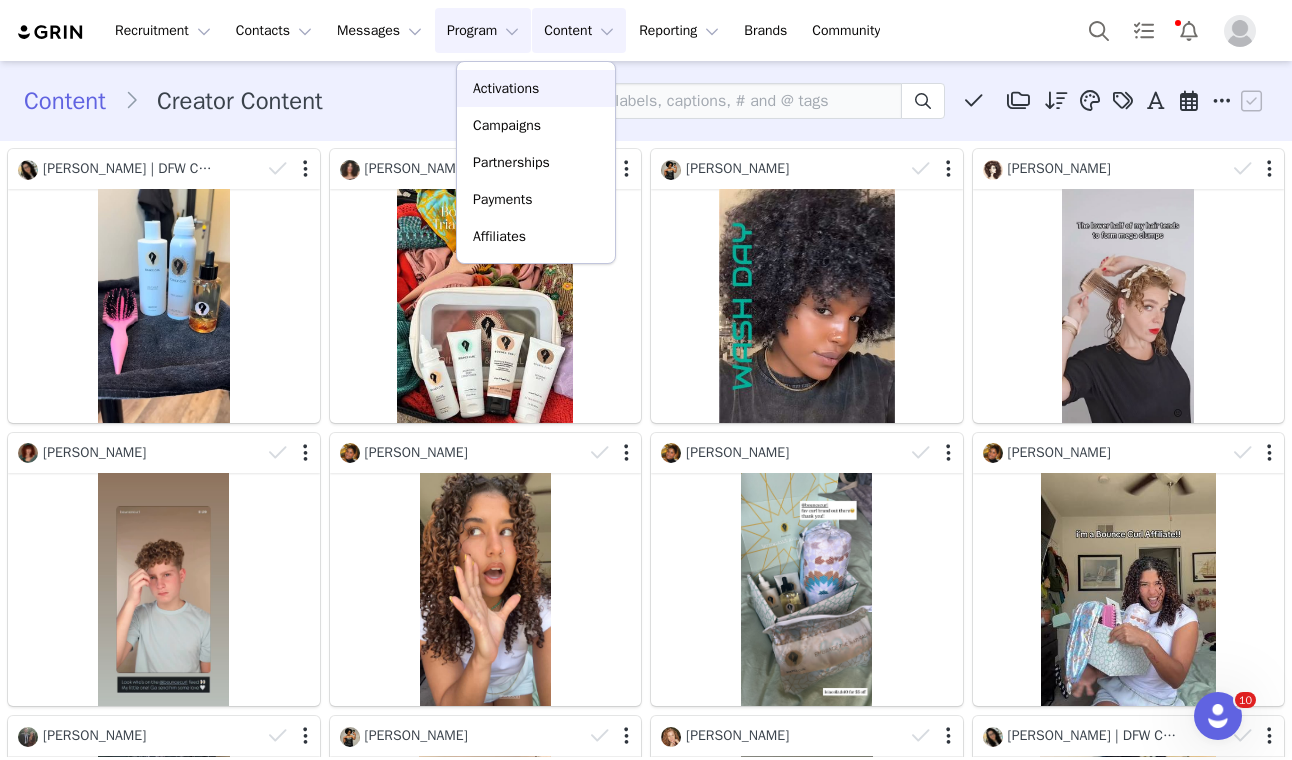 click on "Activations" at bounding box center [506, 88] 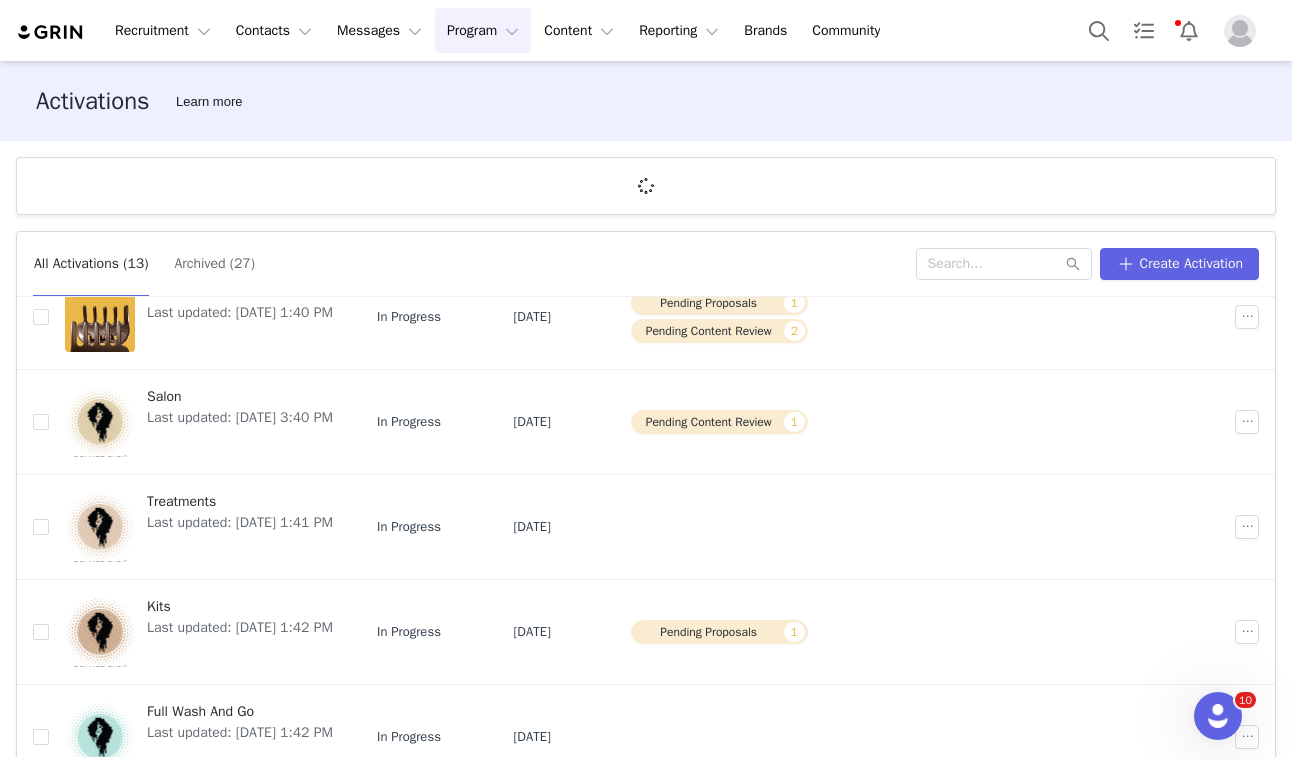 scroll, scrollTop: 654, scrollLeft: 0, axis: vertical 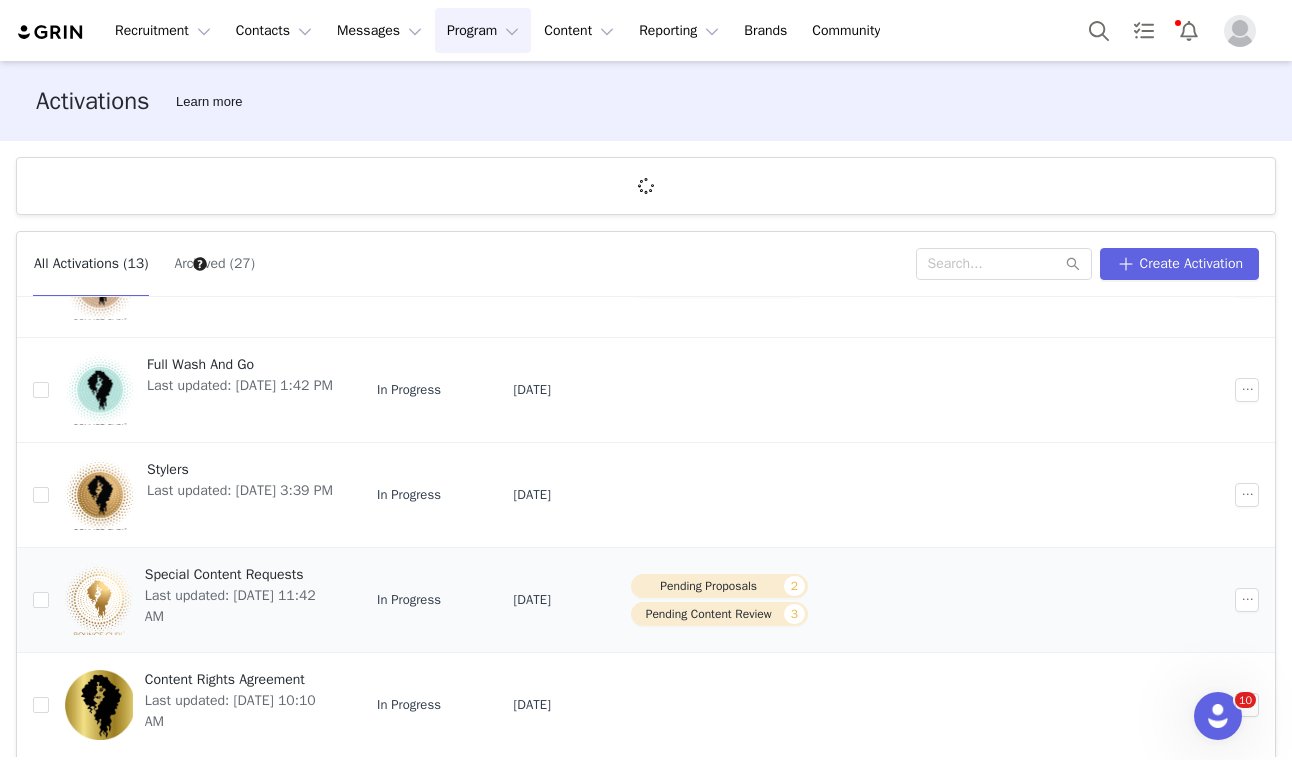 click on "Stylers Last updated: Jul 1, 2025 3:39 PM" at bounding box center (205, 495) 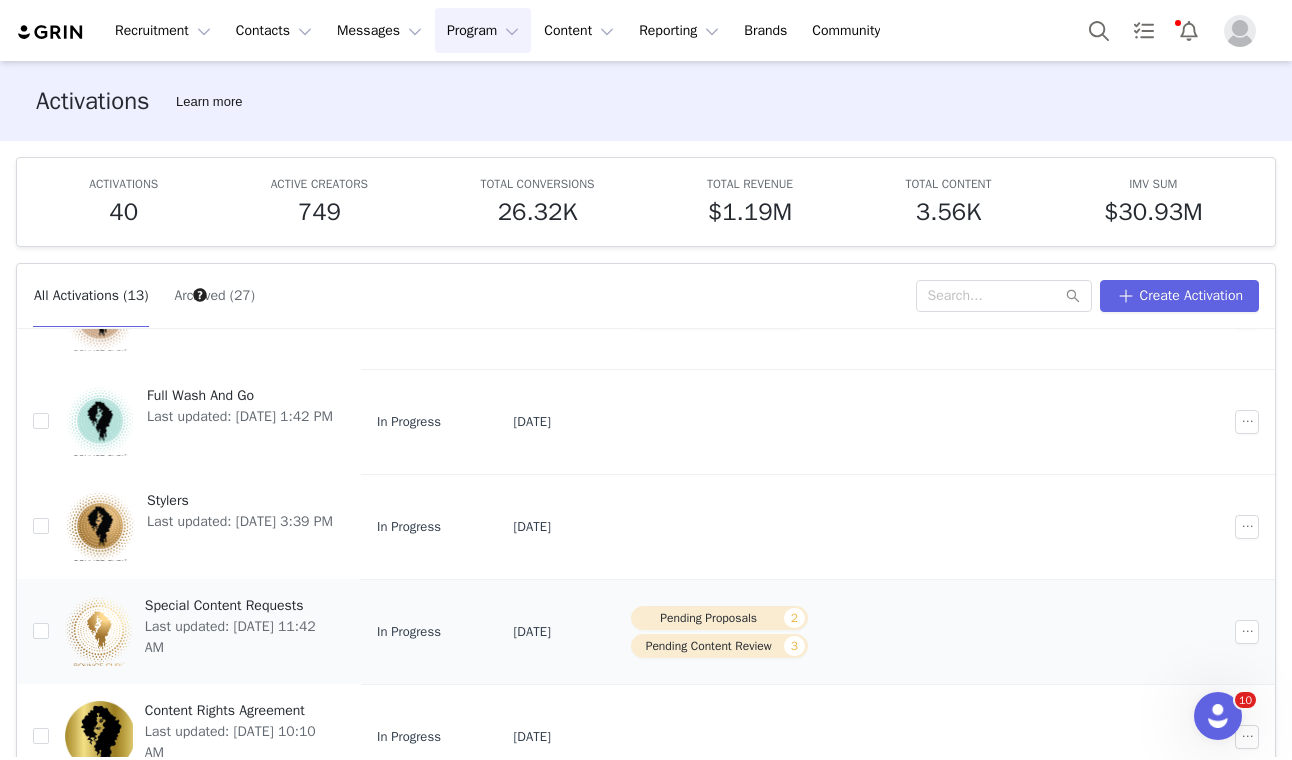 click on "Special Content Requests" at bounding box center [239, 606] 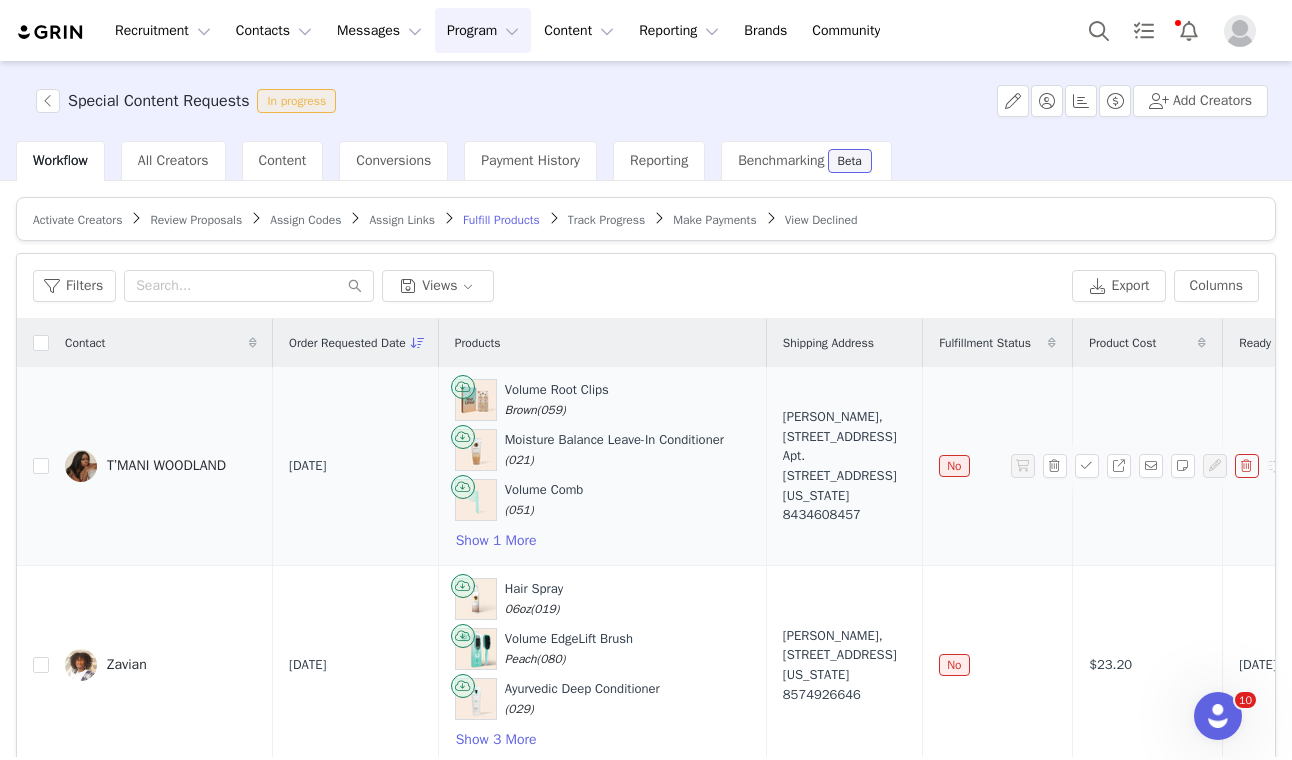click on "T’MANI WOODLAND" at bounding box center (161, 466) 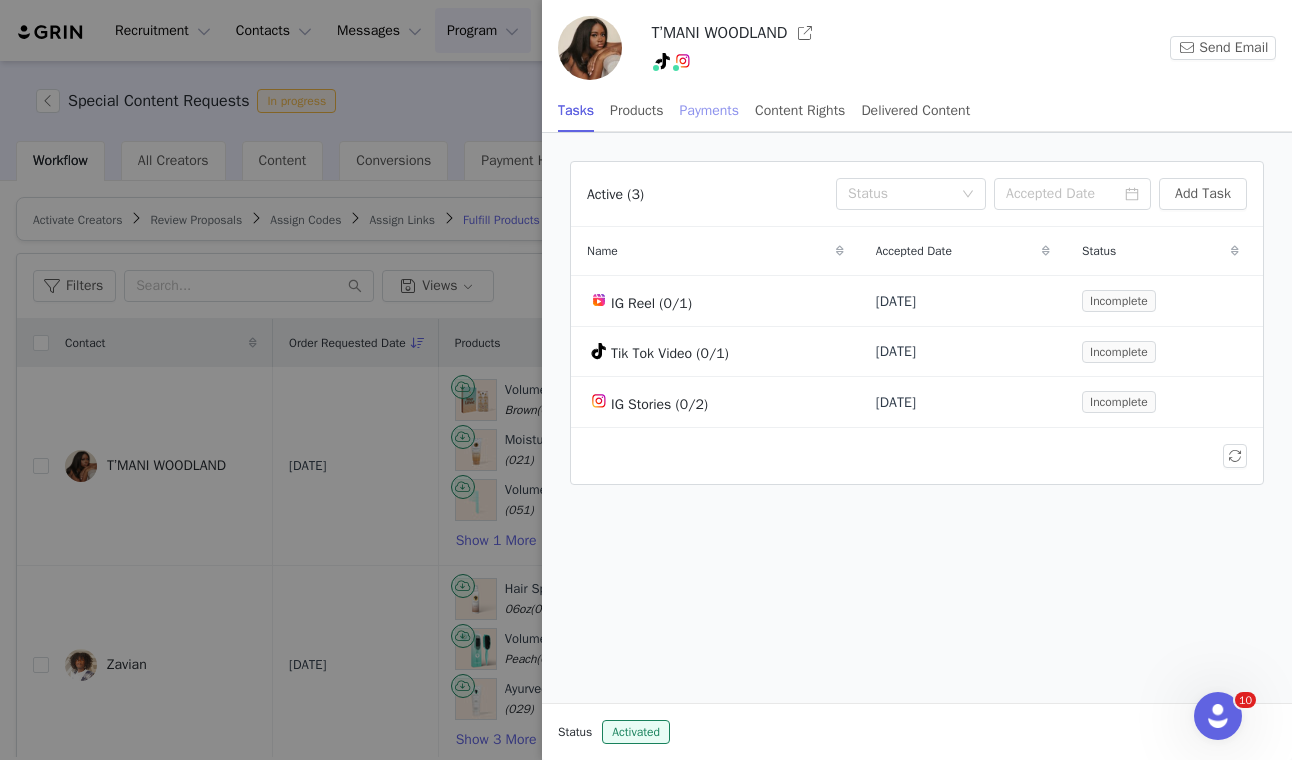 click on "Payments" at bounding box center [710, 110] 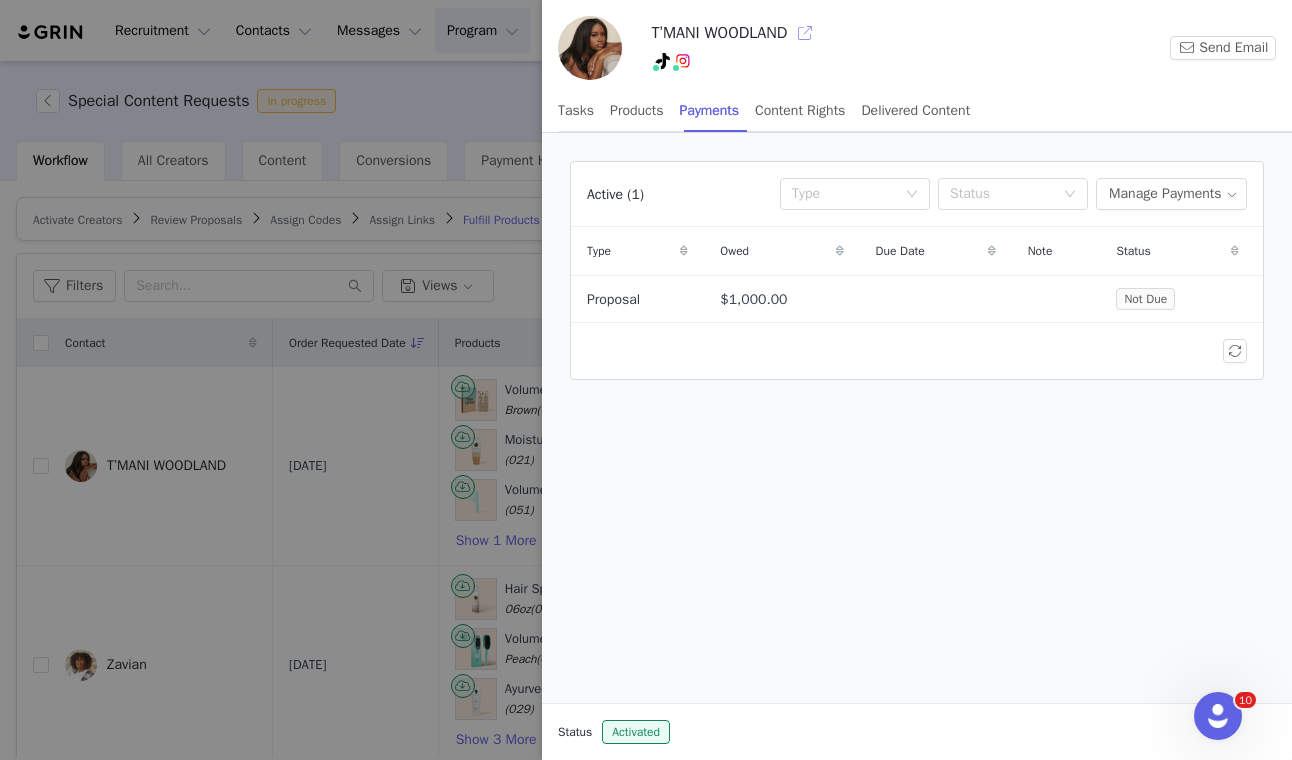 click at bounding box center [805, 33] 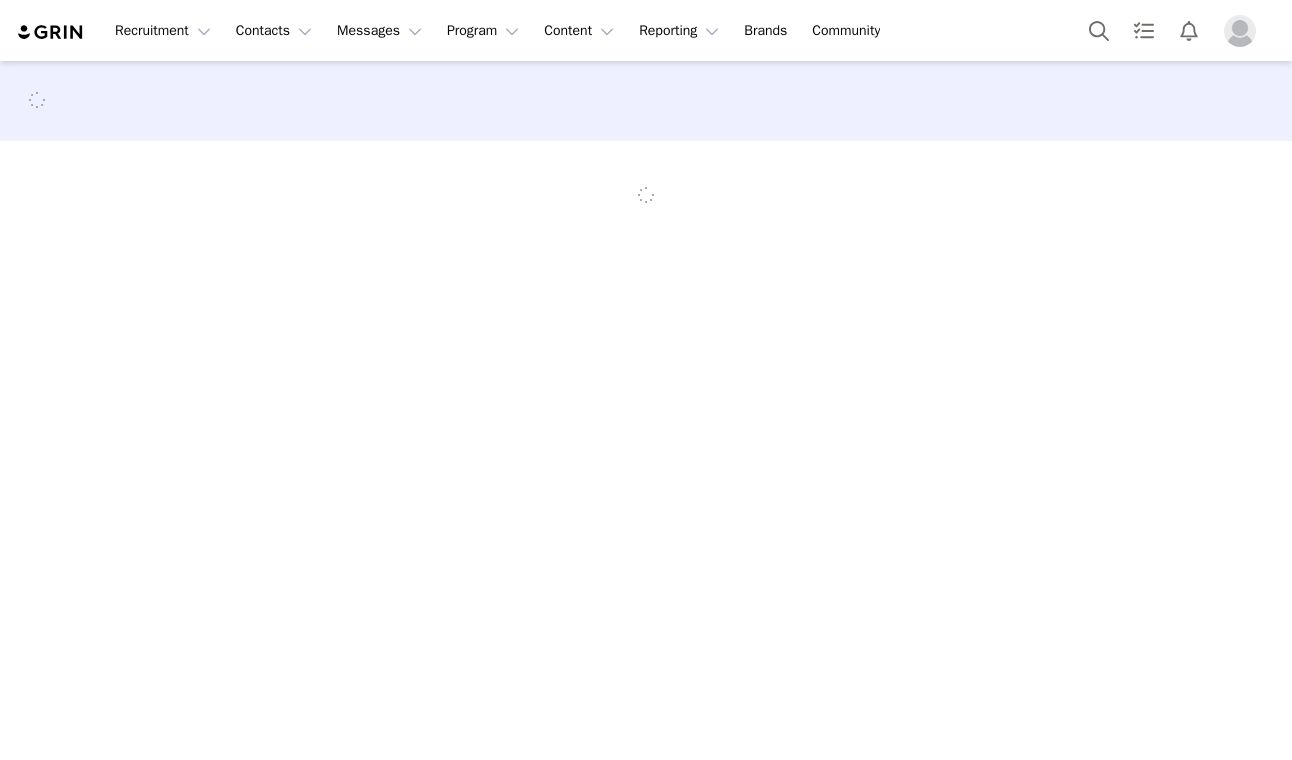 scroll, scrollTop: 0, scrollLeft: 0, axis: both 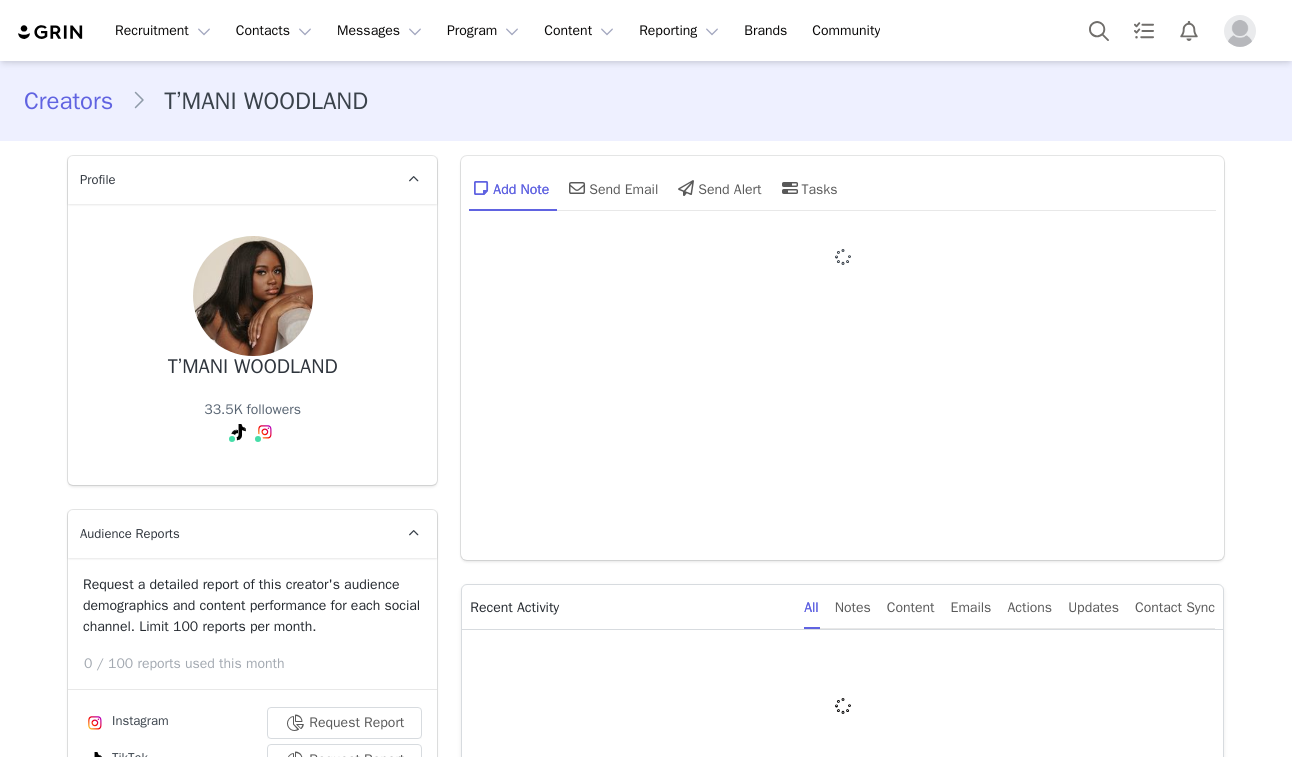 type on "+1 ([GEOGRAPHIC_DATA])" 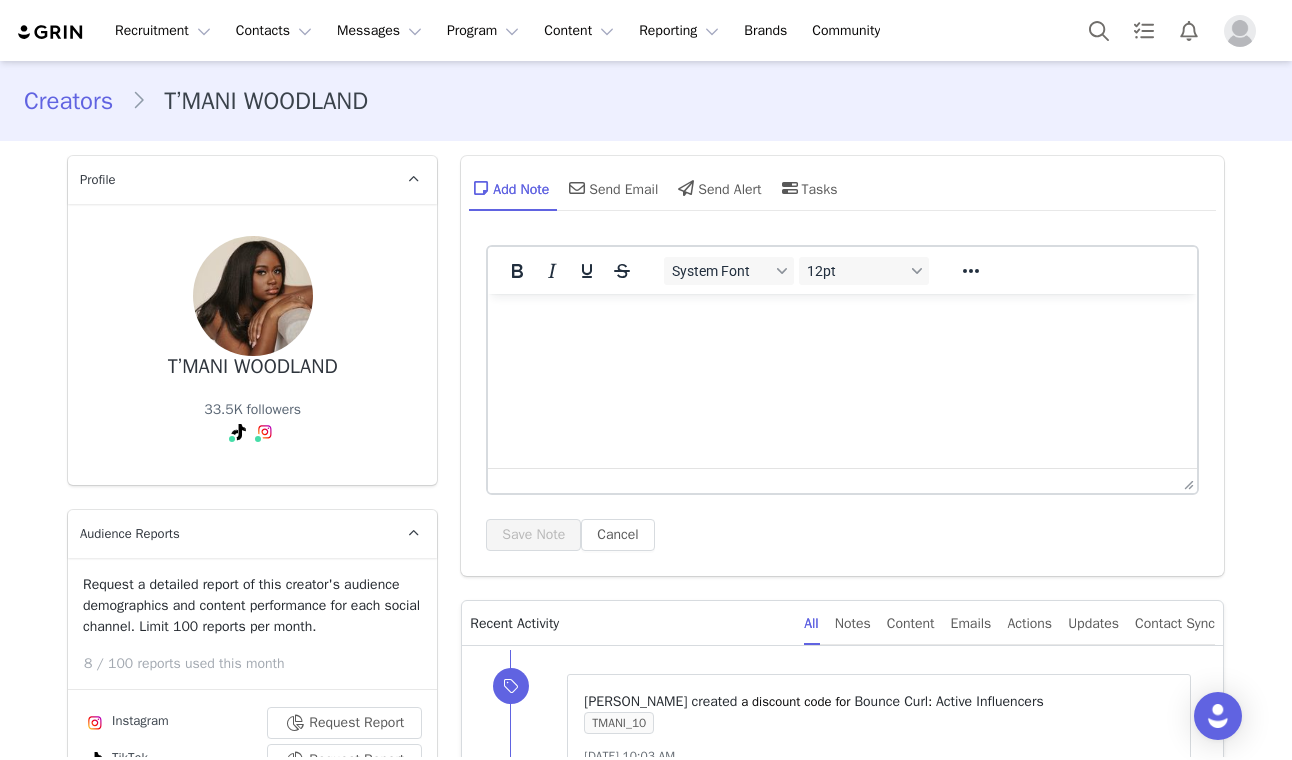 scroll, scrollTop: 0, scrollLeft: 0, axis: both 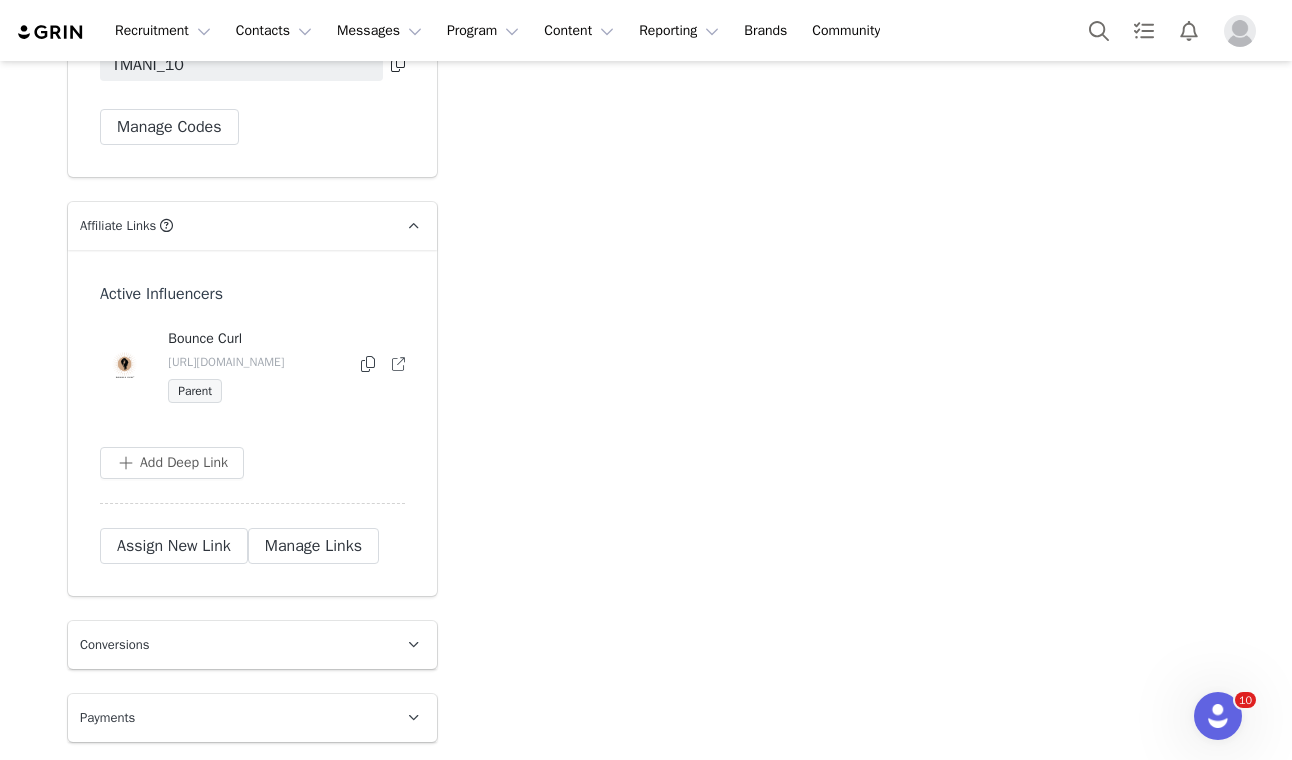 click on "Conversions" at bounding box center (228, 645) 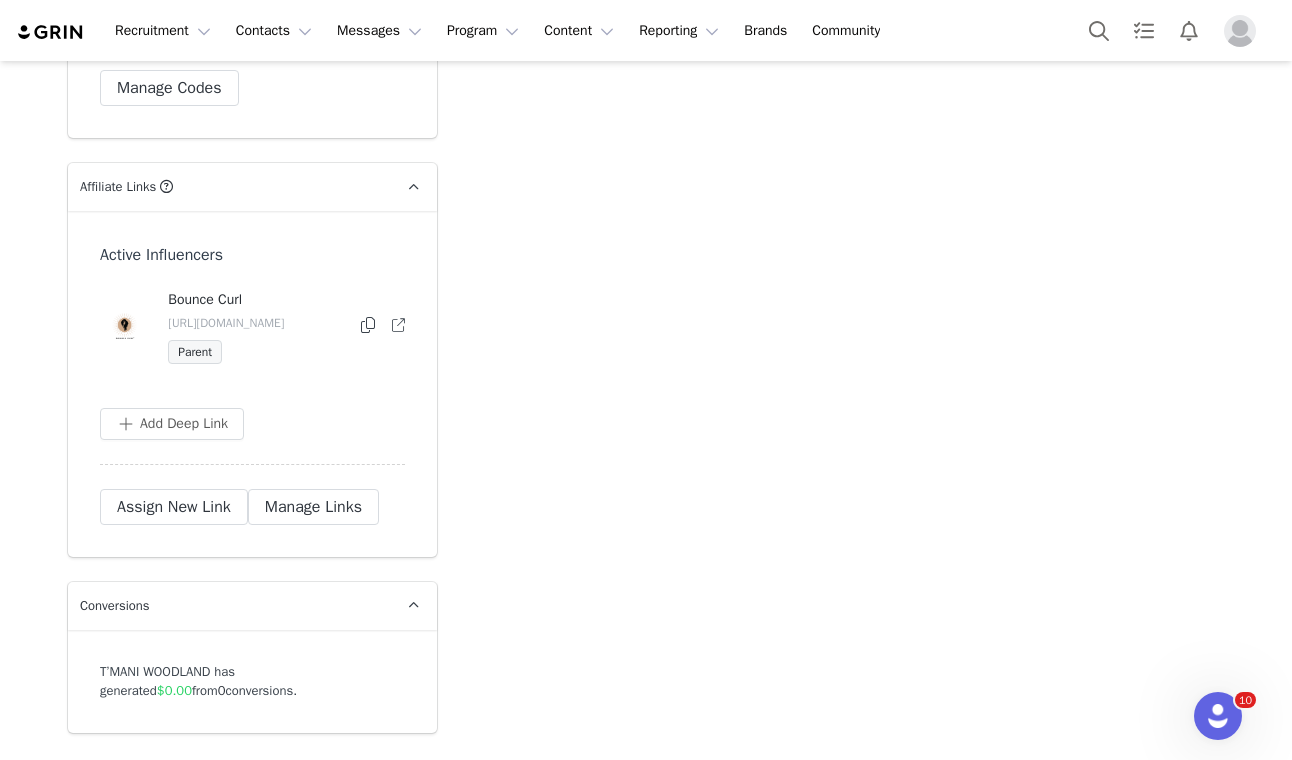 click on "Conversions" at bounding box center [228, 606] 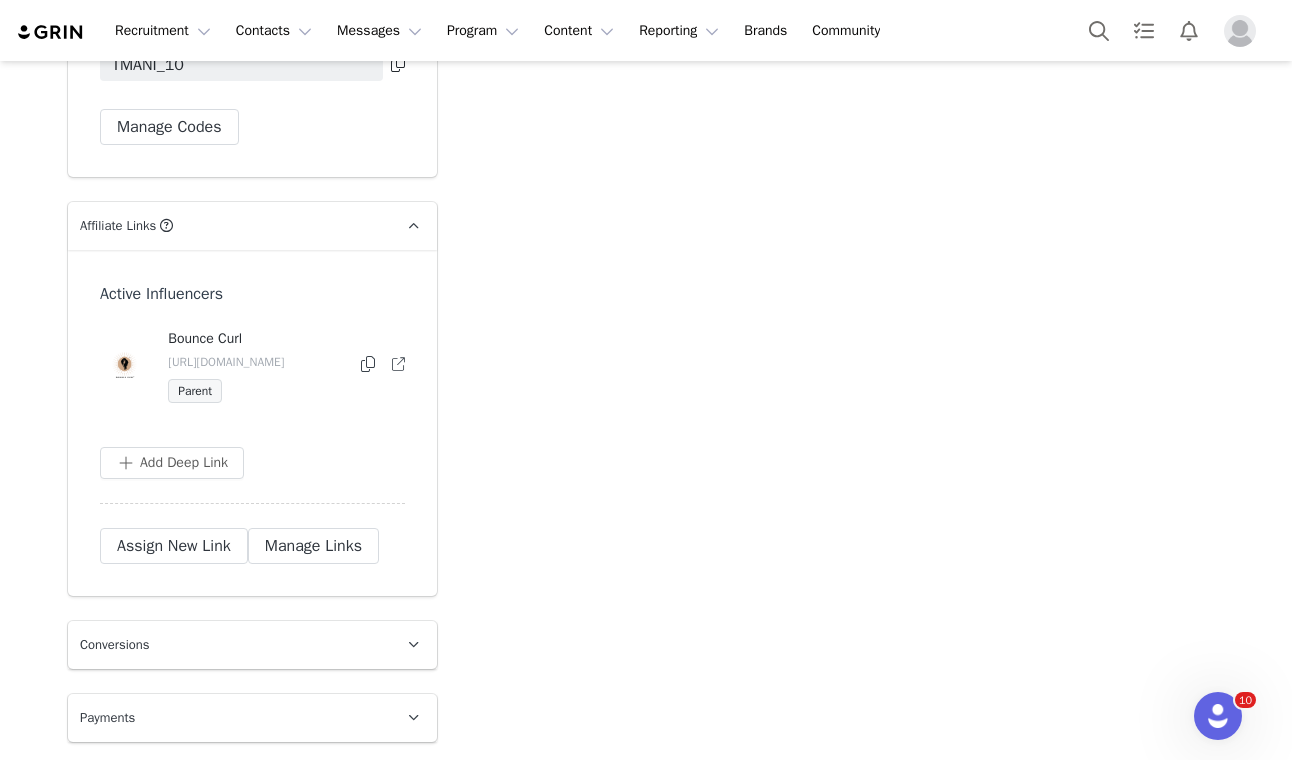 click on "Payments" at bounding box center (228, 718) 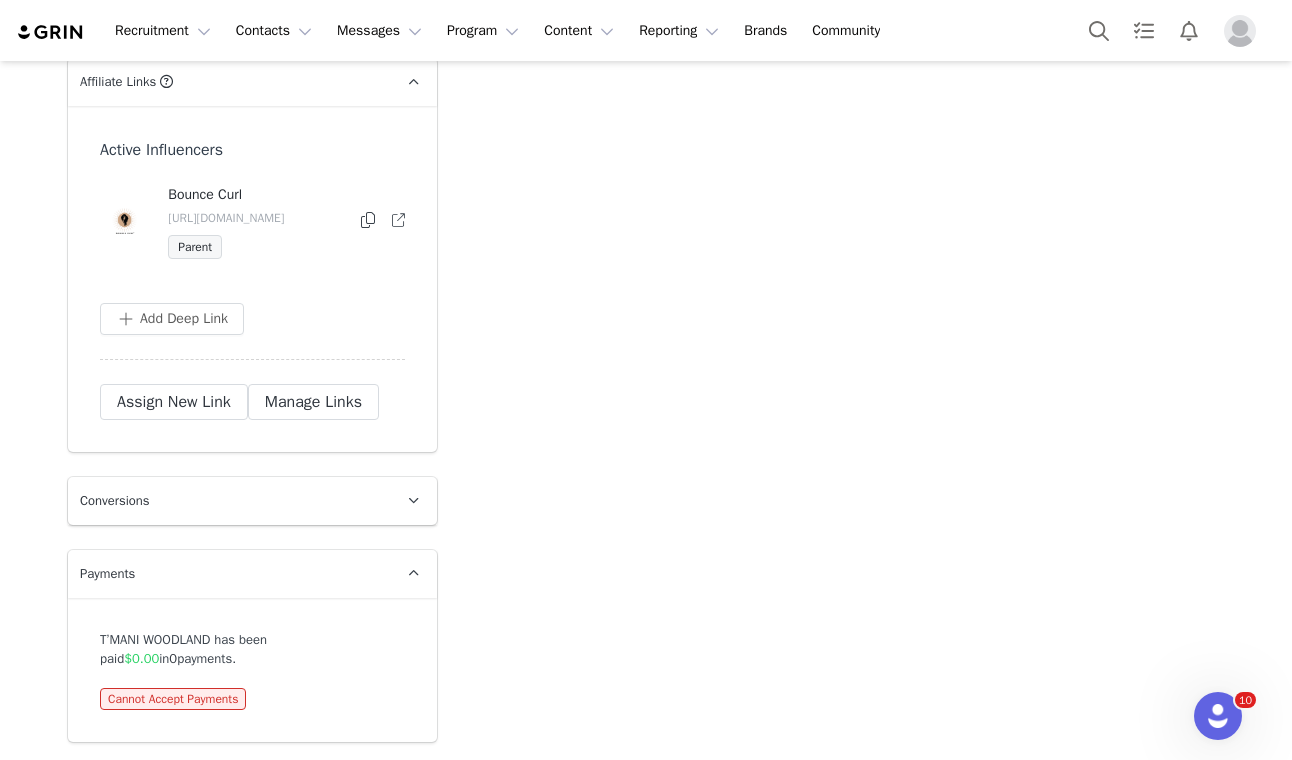 scroll, scrollTop: 4601, scrollLeft: 0, axis: vertical 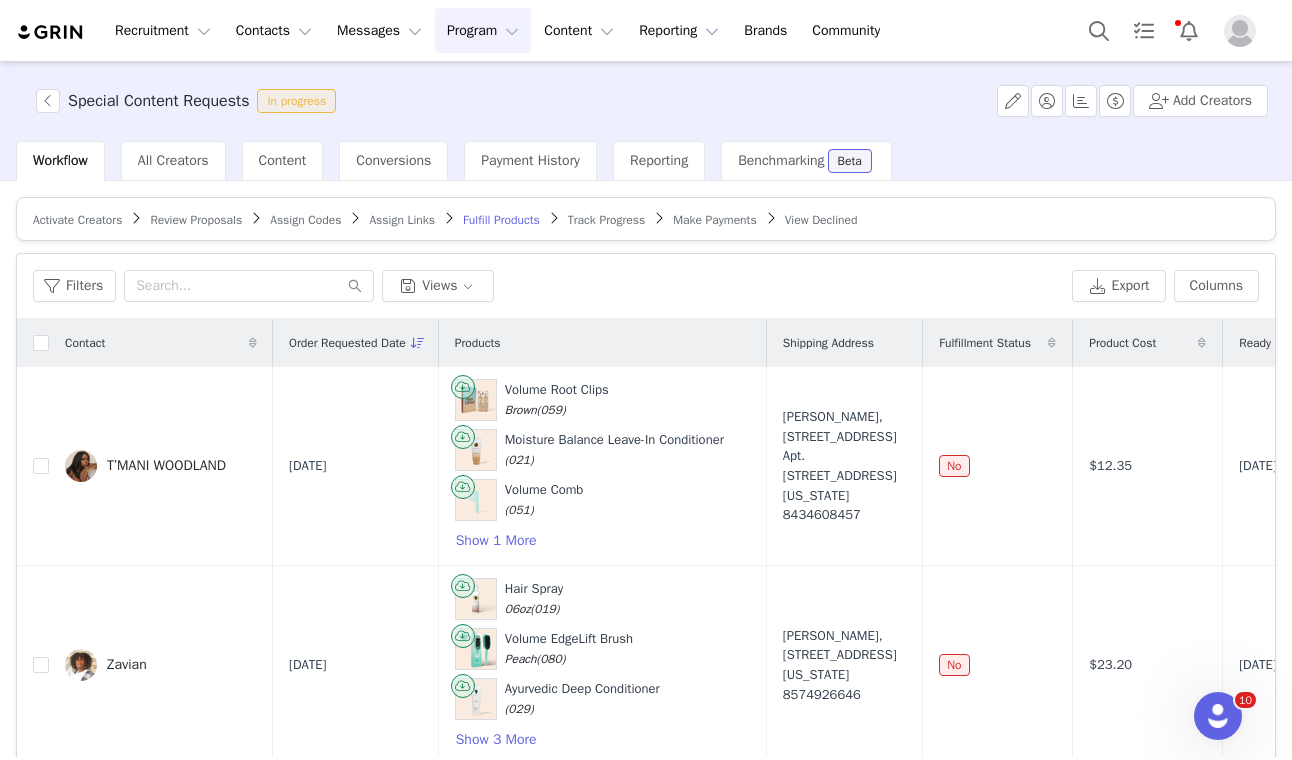 click on "Review Proposals" at bounding box center [196, 220] 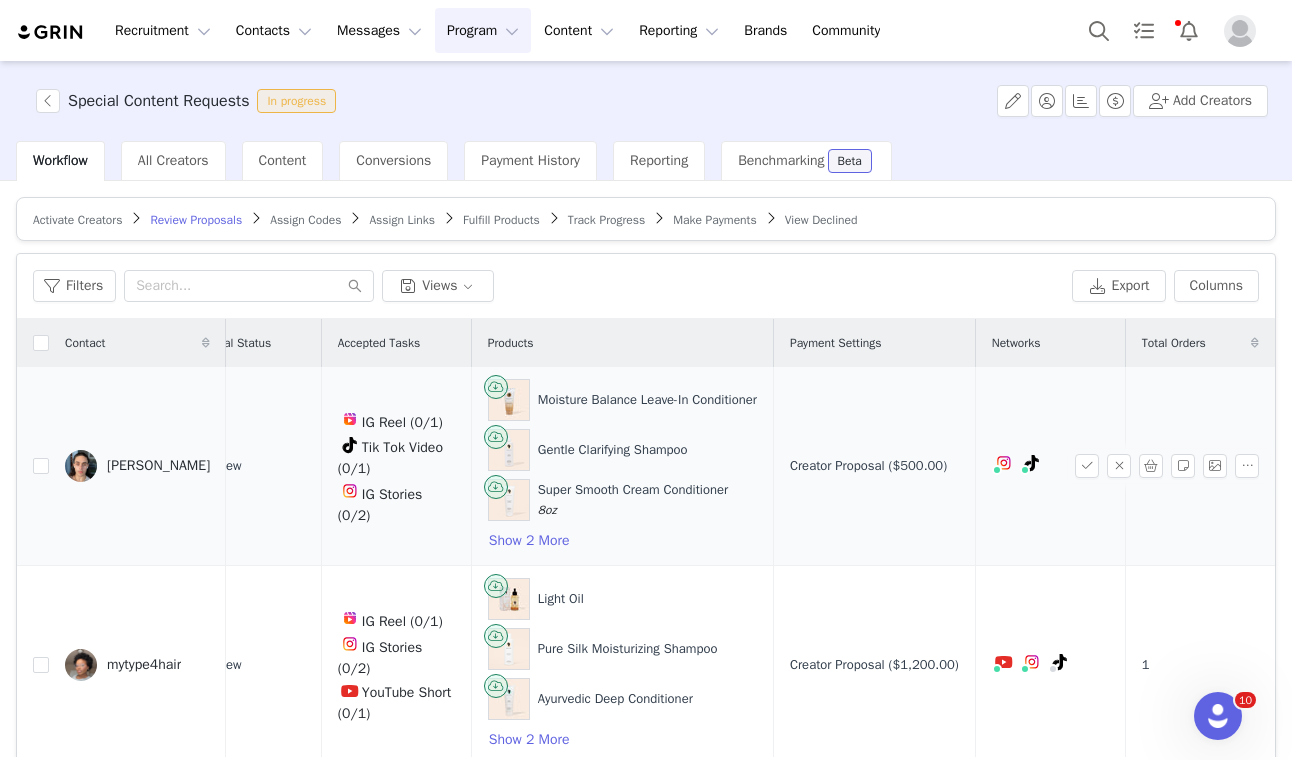 scroll, scrollTop: 0, scrollLeft: 0, axis: both 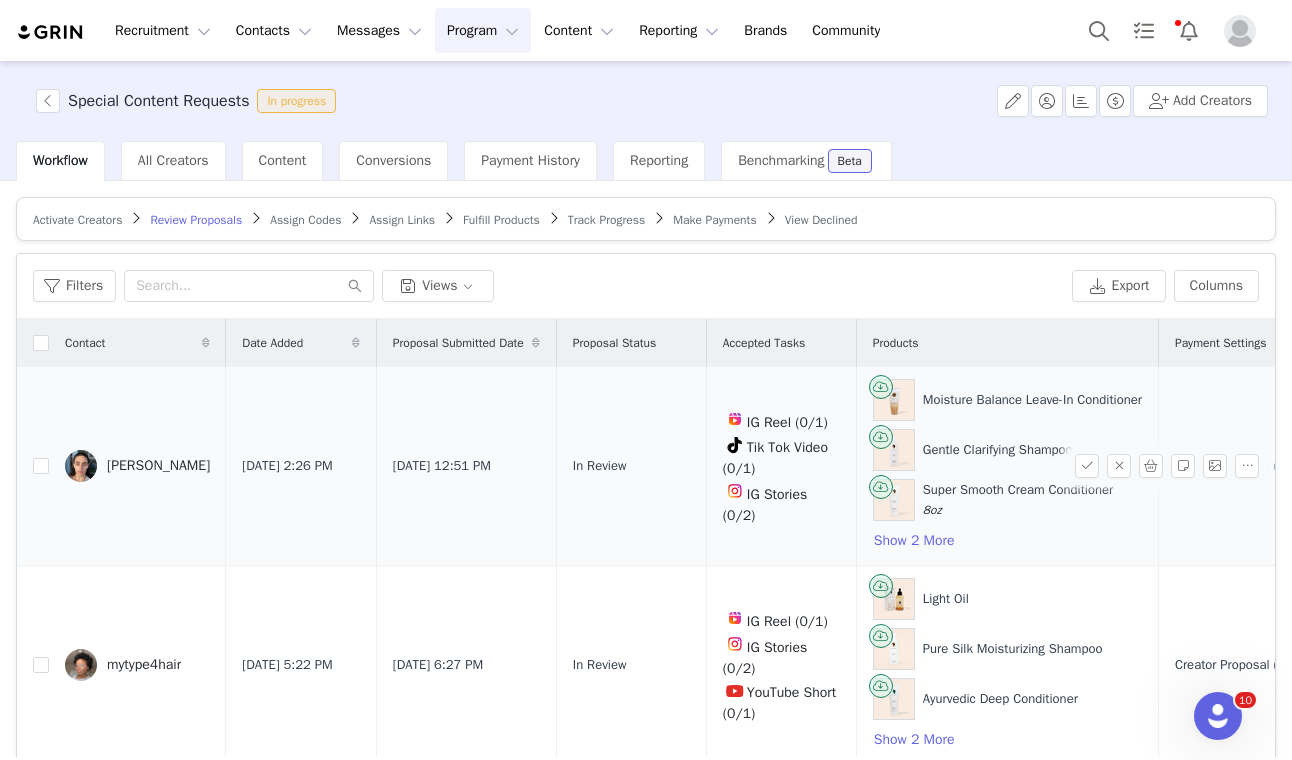 click on "[PERSON_NAME]" at bounding box center [137, 466] 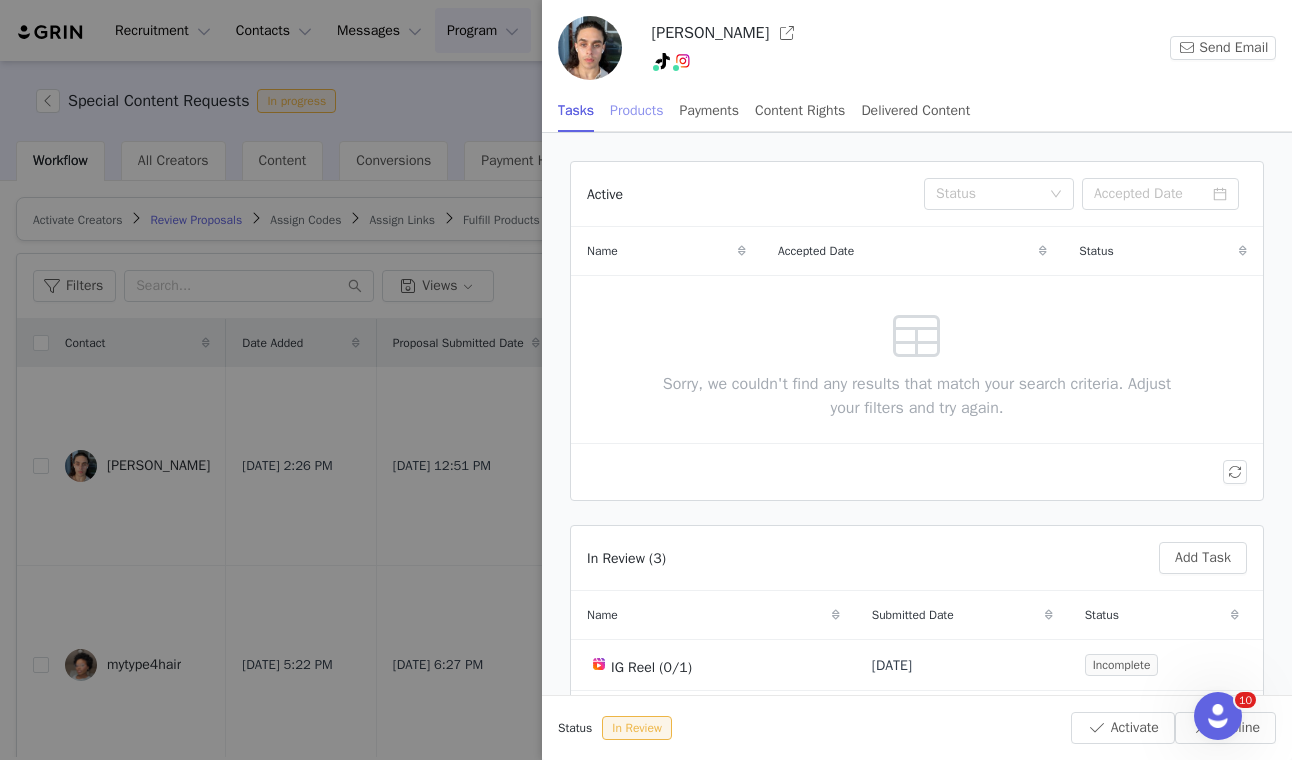 click on "Products" at bounding box center (636, 110) 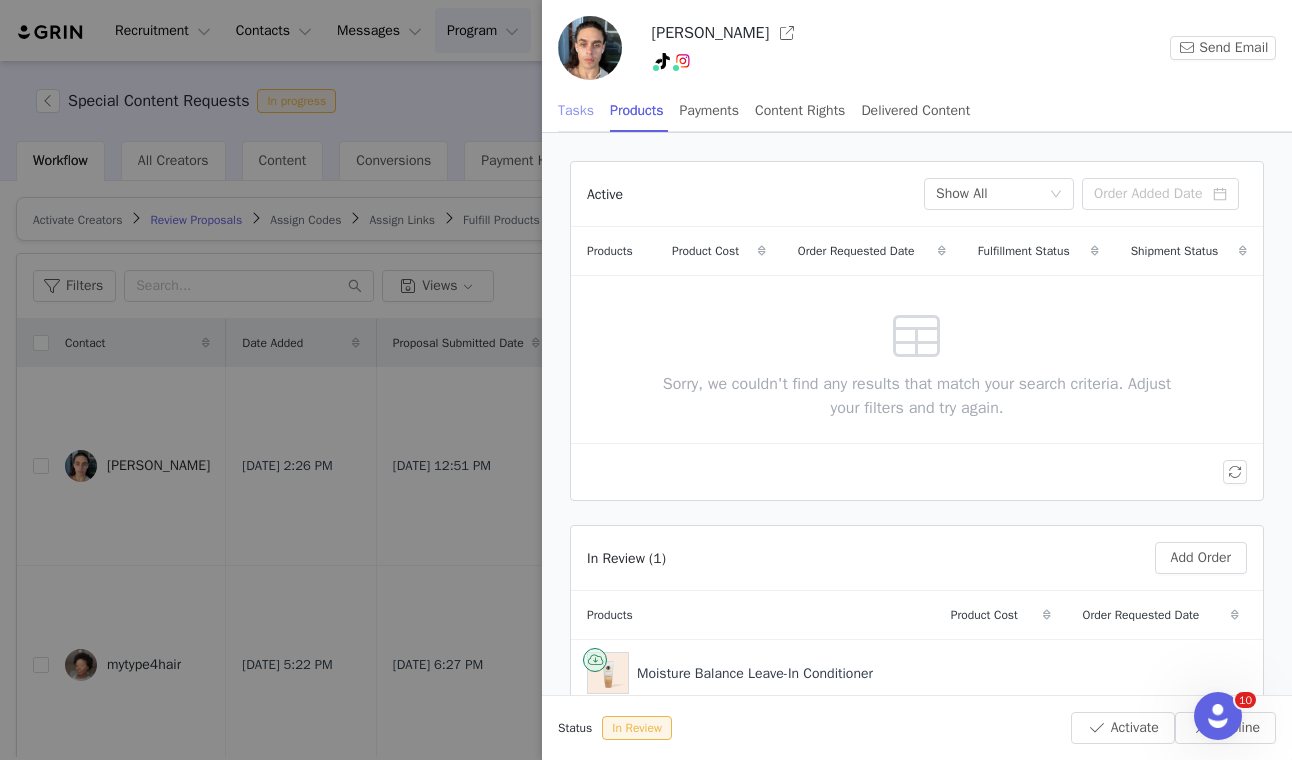click on "Tasks" at bounding box center (576, 110) 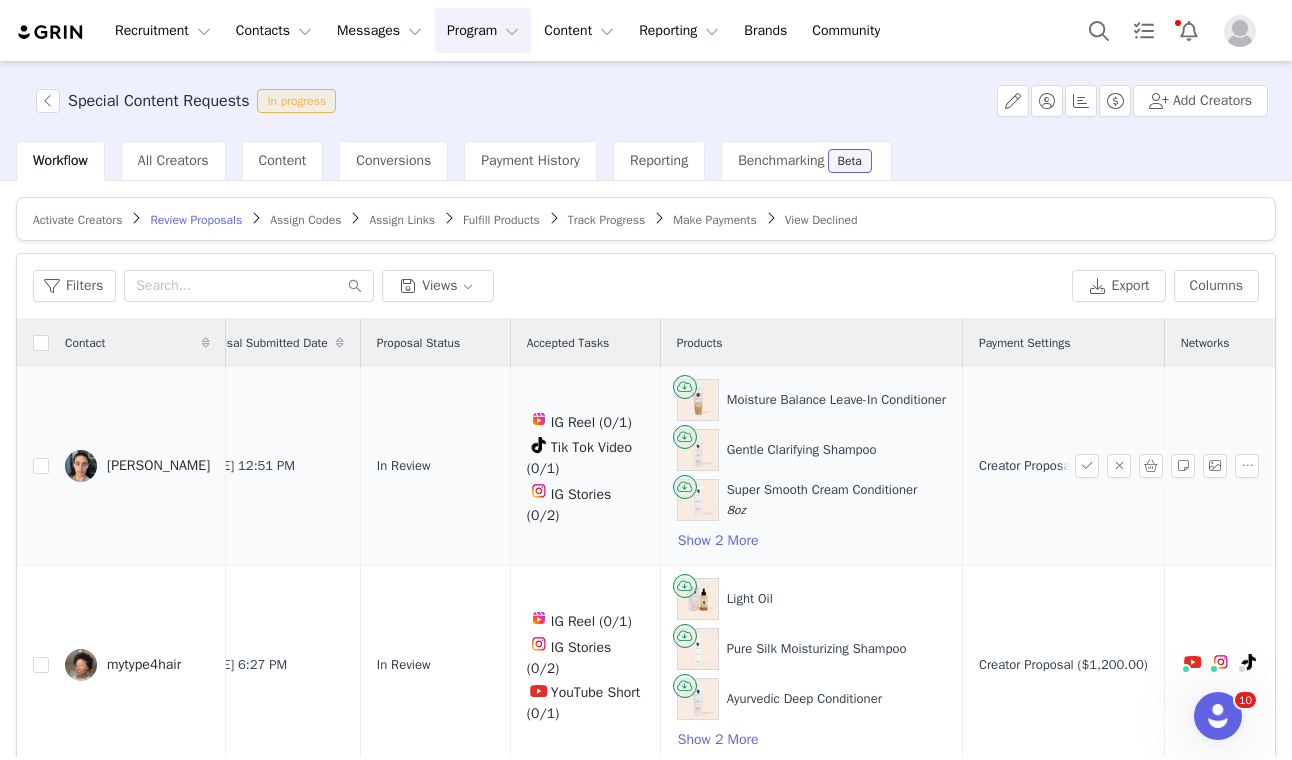 scroll, scrollTop: 0, scrollLeft: 416, axis: horizontal 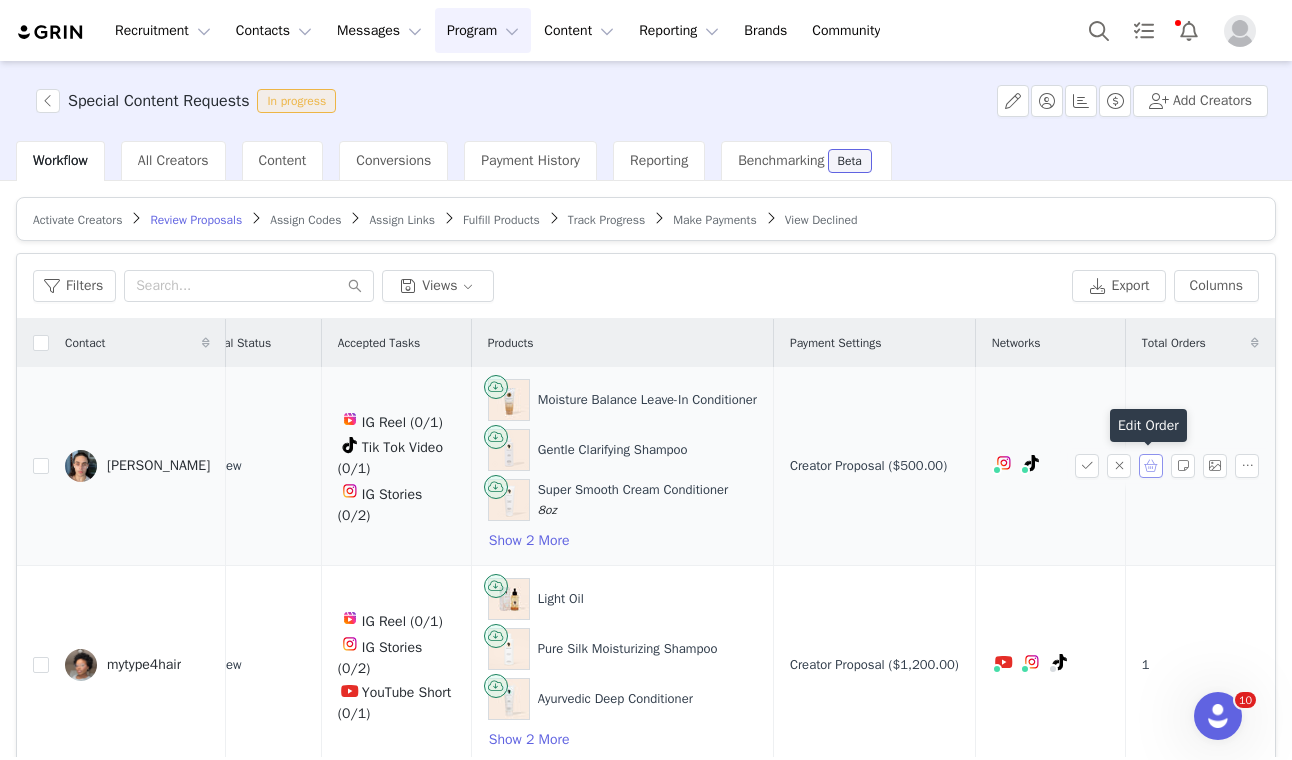 click at bounding box center (1151, 466) 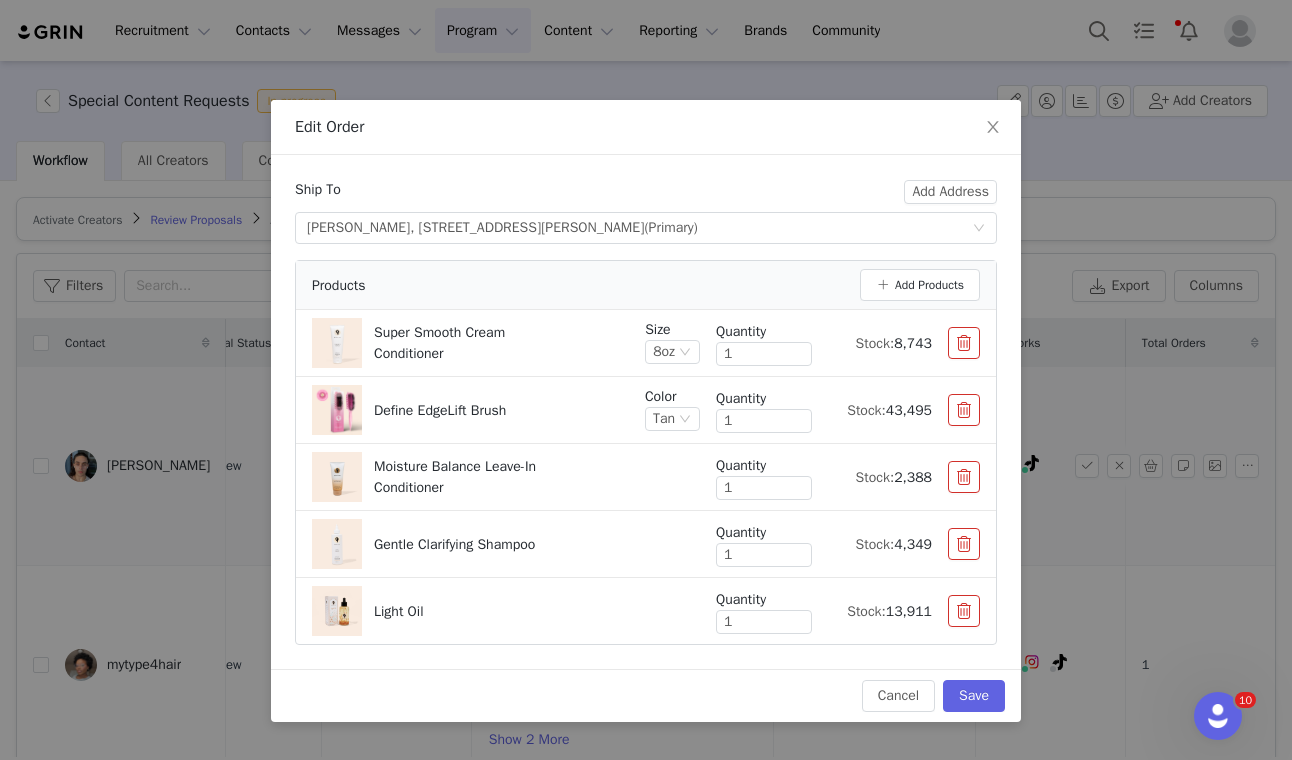 click on "Edit Order  Ship To      Add Address Select shipping address  [PERSON_NAME], [STREET_ADDRESS][PERSON_NAME]  (Primary) Products     Add Products   Super Smooth Cream Conditioner     Size 8oz Quantity 1  Stock:  8,743   Define EdgeLift Brush     Color Tan Quantity 1  Stock:  43,495   Moisture Balance Leave-In Conditioner     Quantity 1  Stock:  2,388   Gentle Clarifying Shampoo     Quantity 1  Stock:  4,349   Light Oil     Quantity 1  Stock:  13,911           Cancel Save" at bounding box center (646, 380) 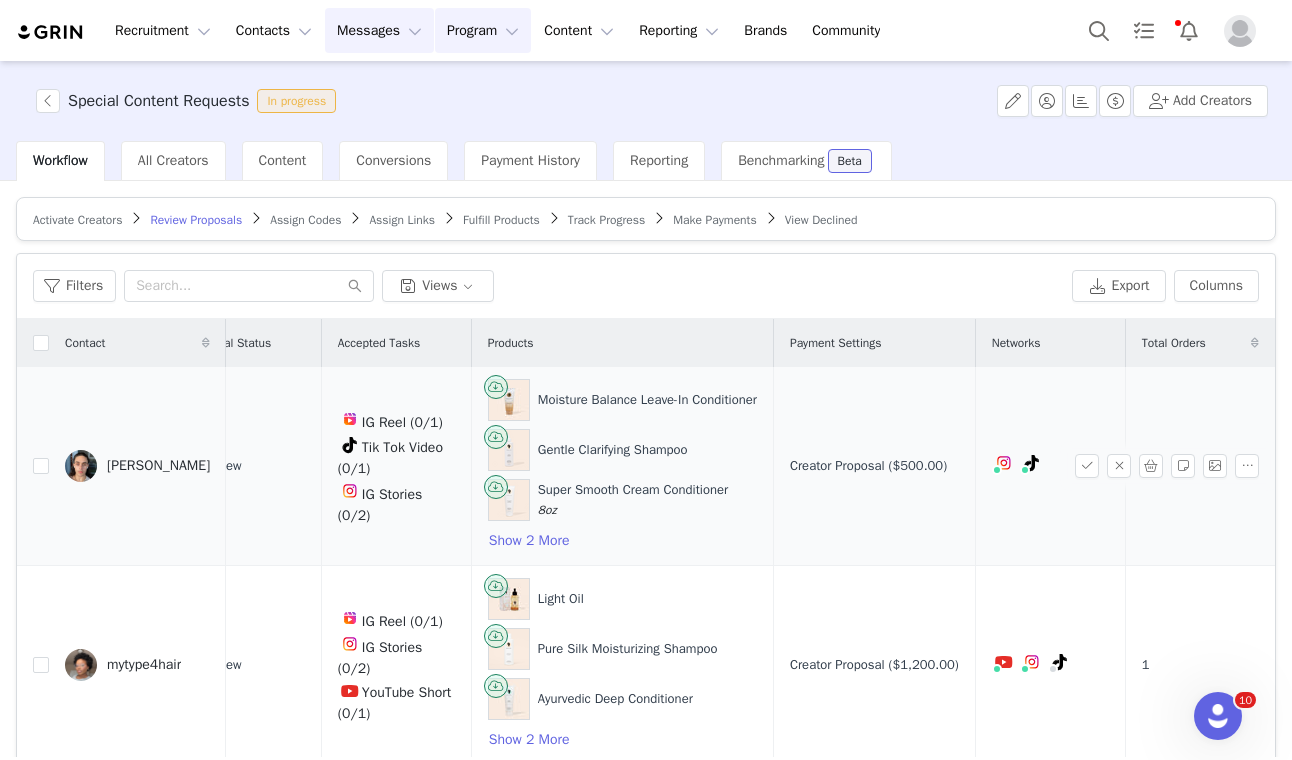 click on "Messages Messages" at bounding box center [379, 30] 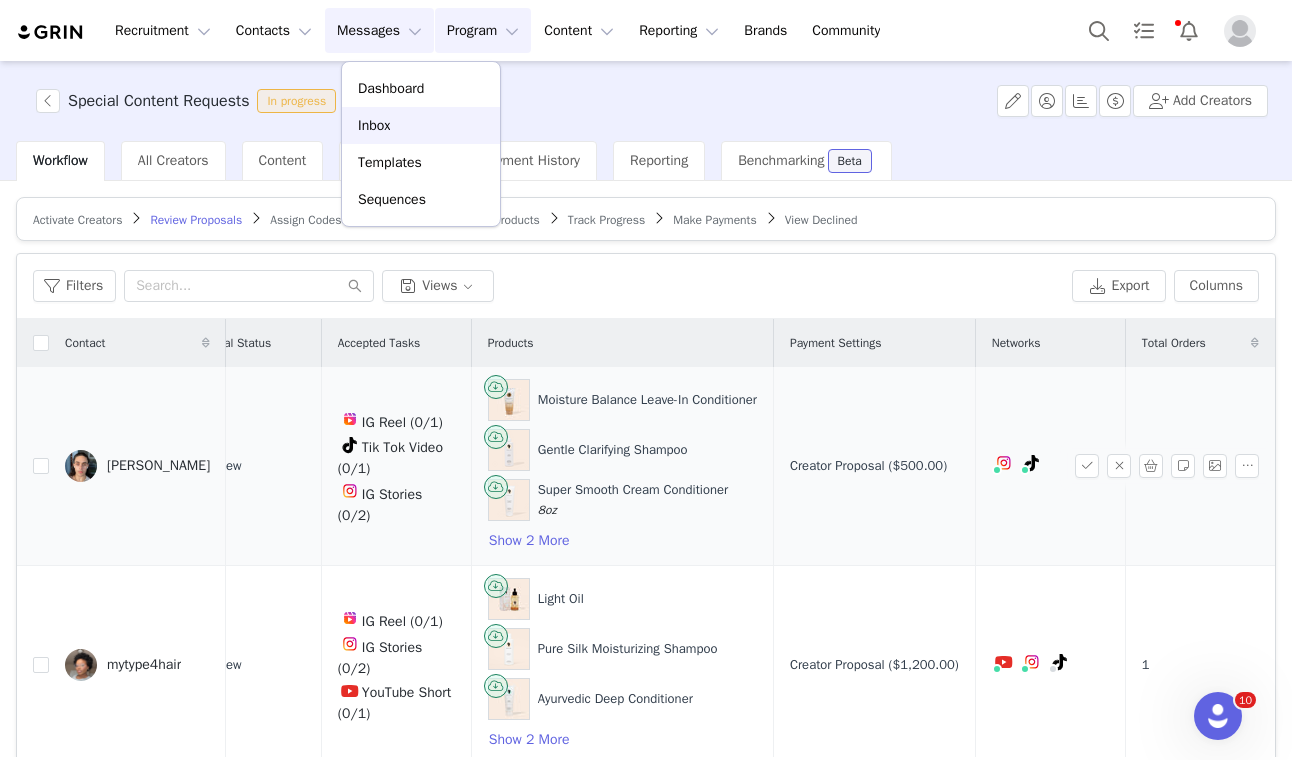 click on "Inbox" at bounding box center [421, 125] 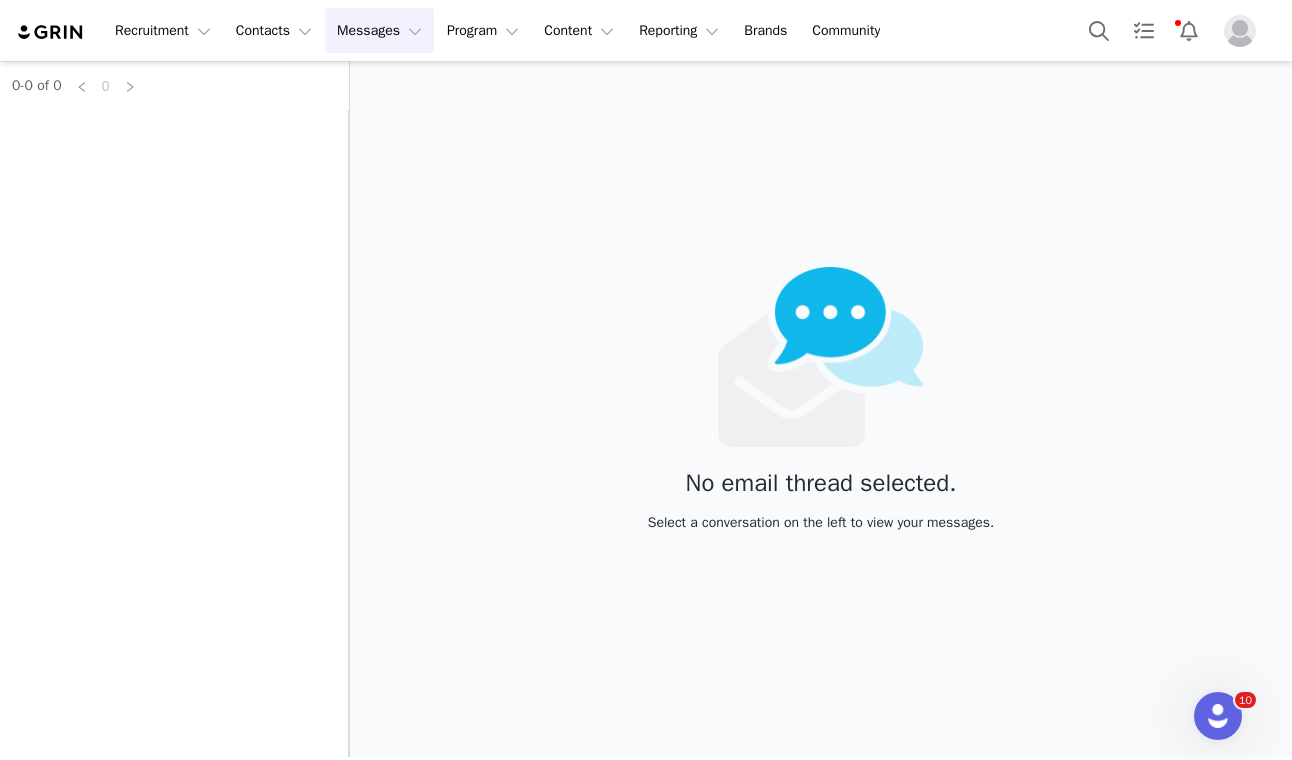 click on "Messages Messages" at bounding box center [379, 30] 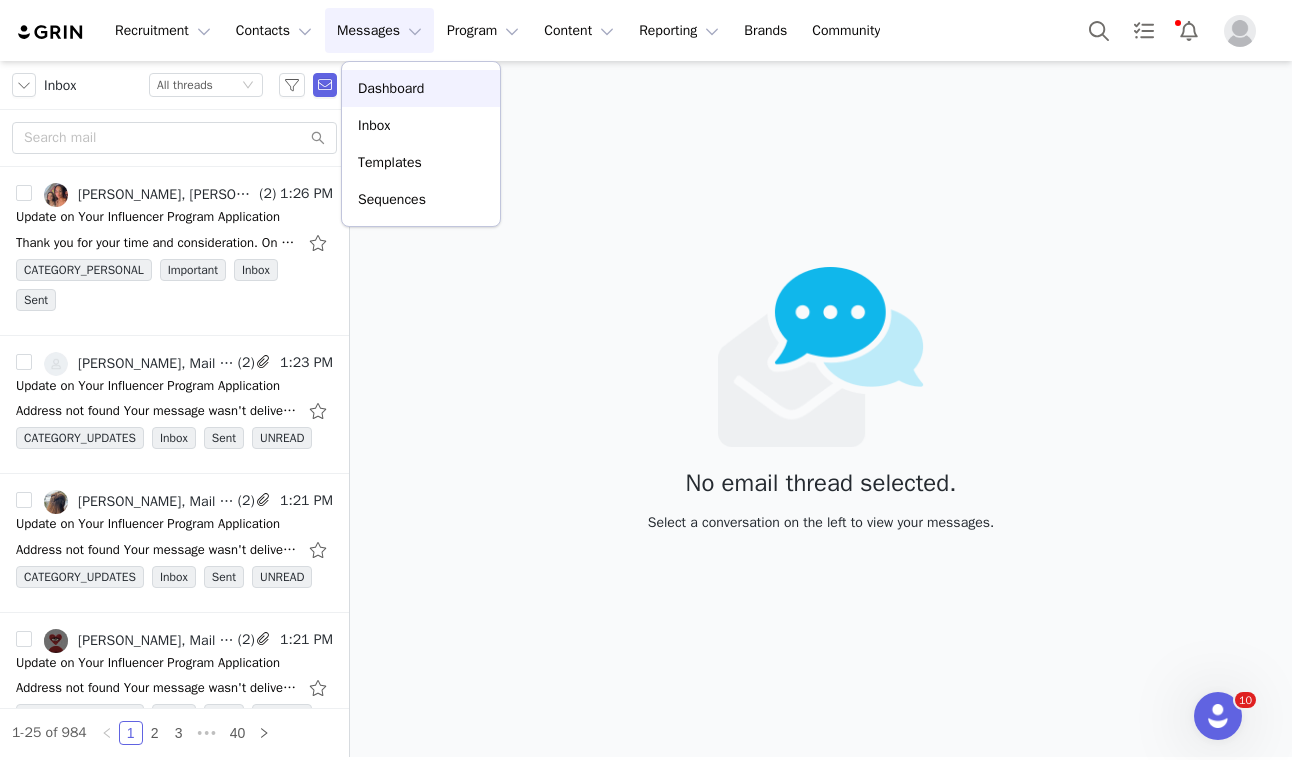 click on "Dashboard" at bounding box center [391, 88] 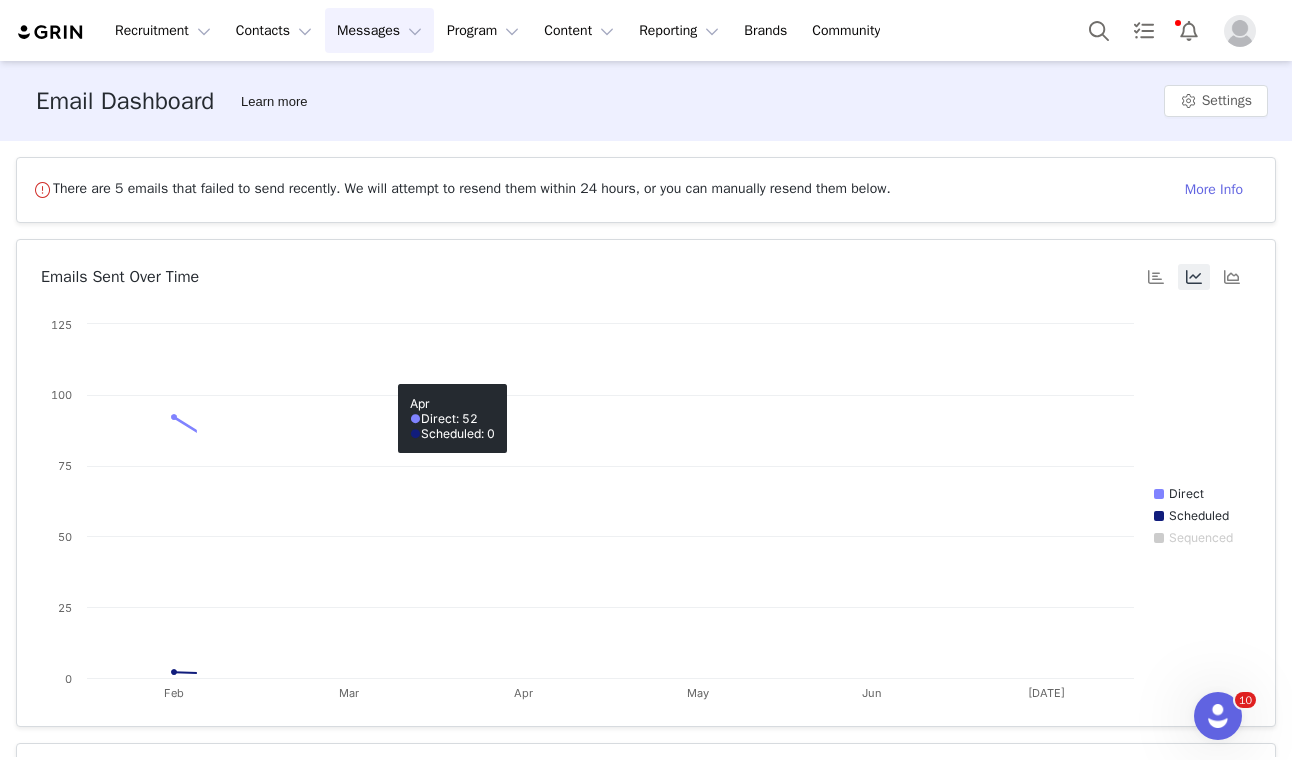 scroll, scrollTop: 328, scrollLeft: 0, axis: vertical 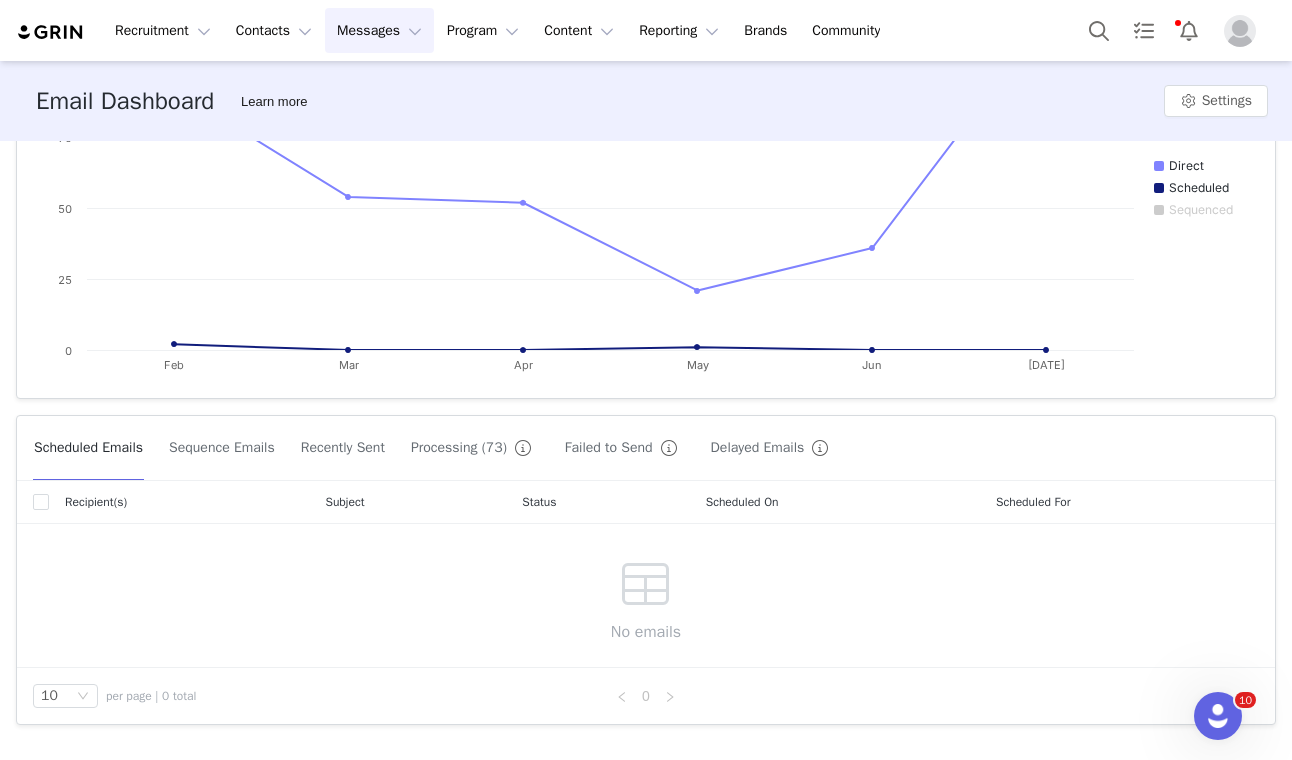 click on "Processing (73)" at bounding box center (475, 448) 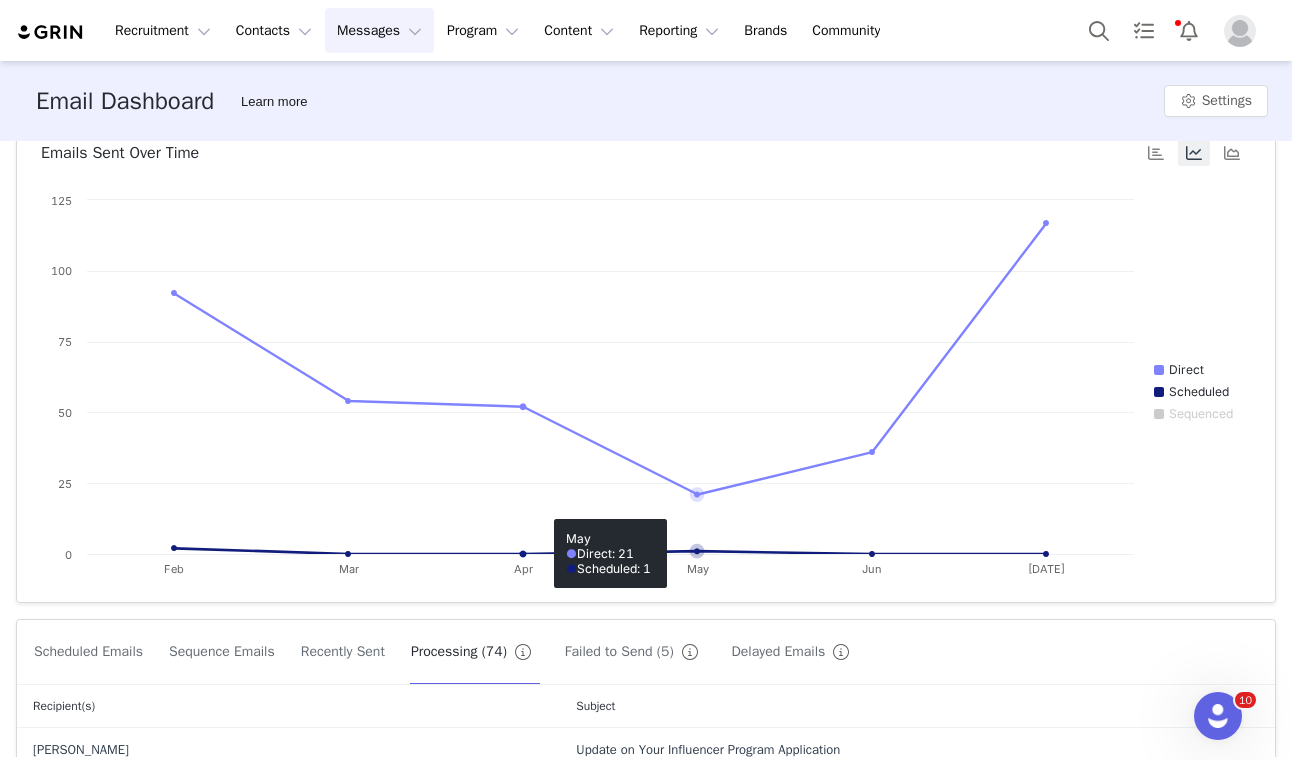 scroll, scrollTop: 328, scrollLeft: 0, axis: vertical 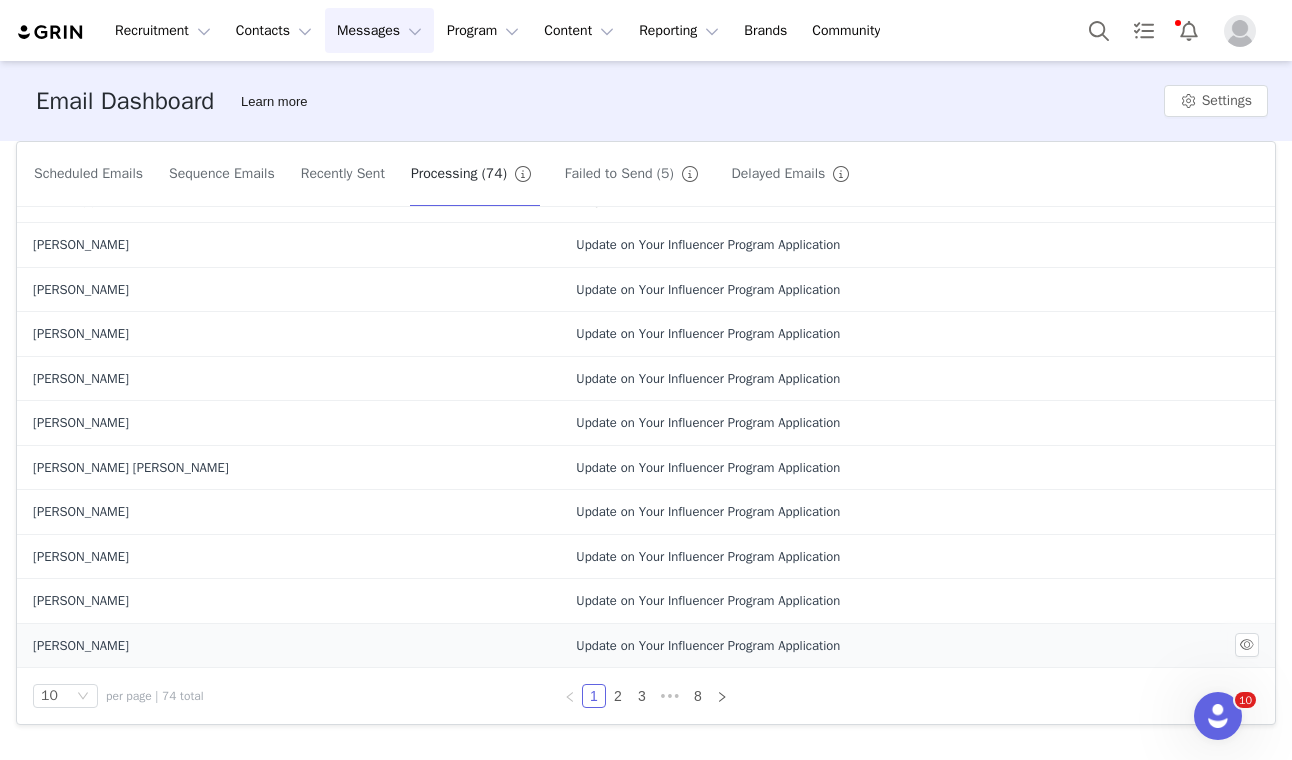 click on "Sara Rueda" at bounding box center (233, 646) 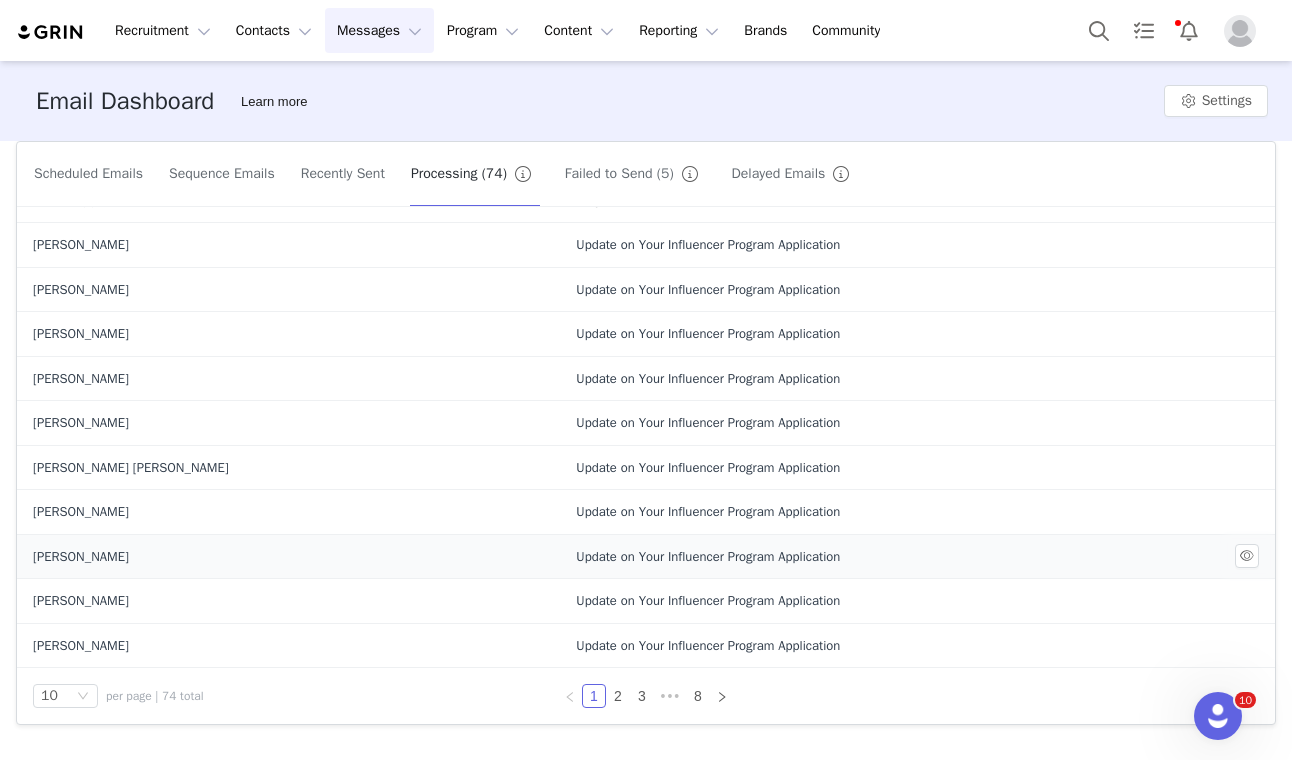 scroll, scrollTop: 0, scrollLeft: 0, axis: both 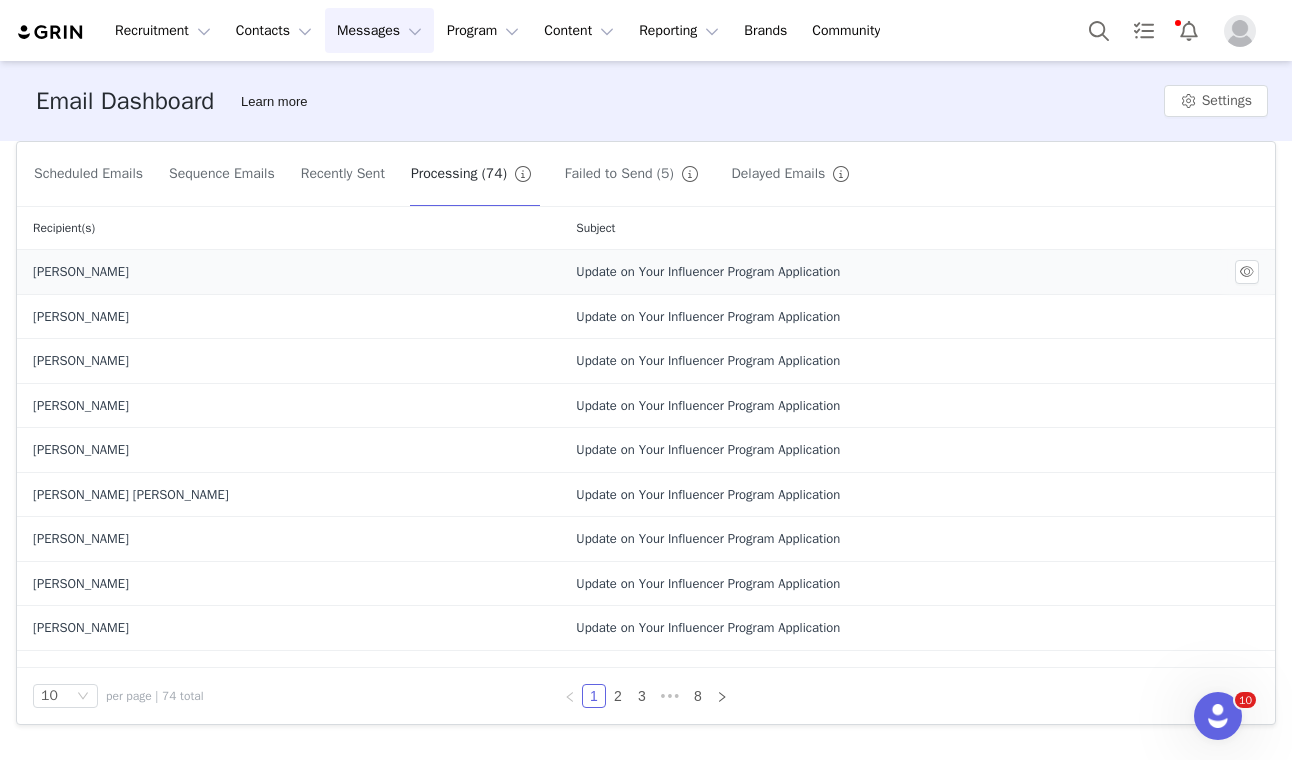 click on "Patricia CashCornejo" at bounding box center [233, 272] 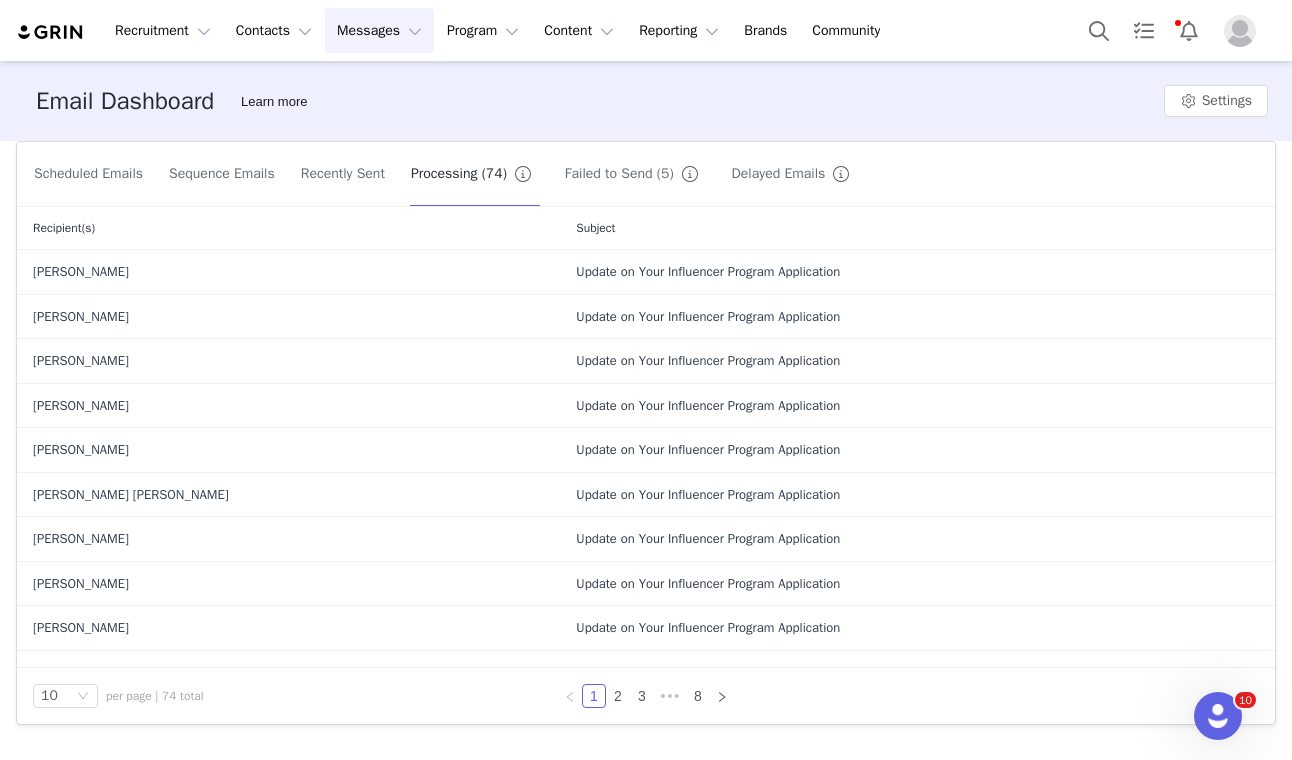 click on "Recently Sent" at bounding box center [343, 174] 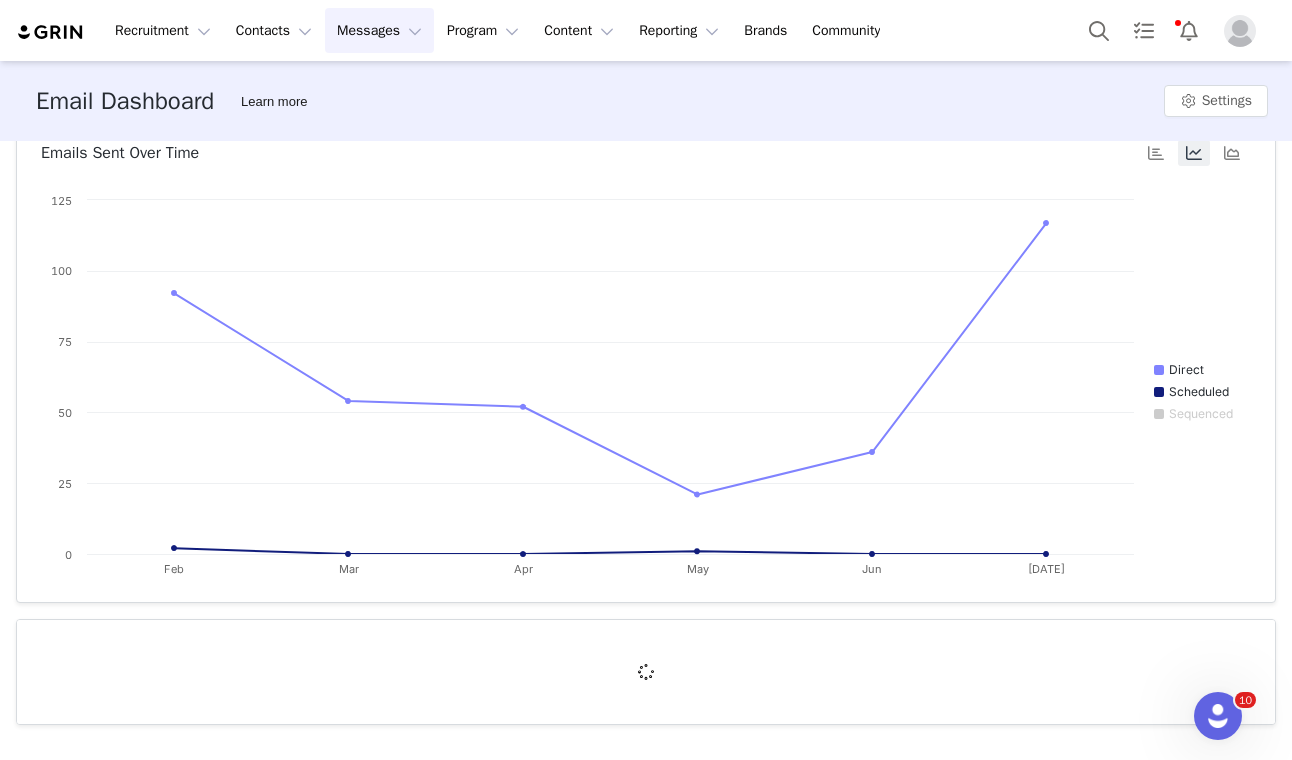 scroll, scrollTop: 602, scrollLeft: 0, axis: vertical 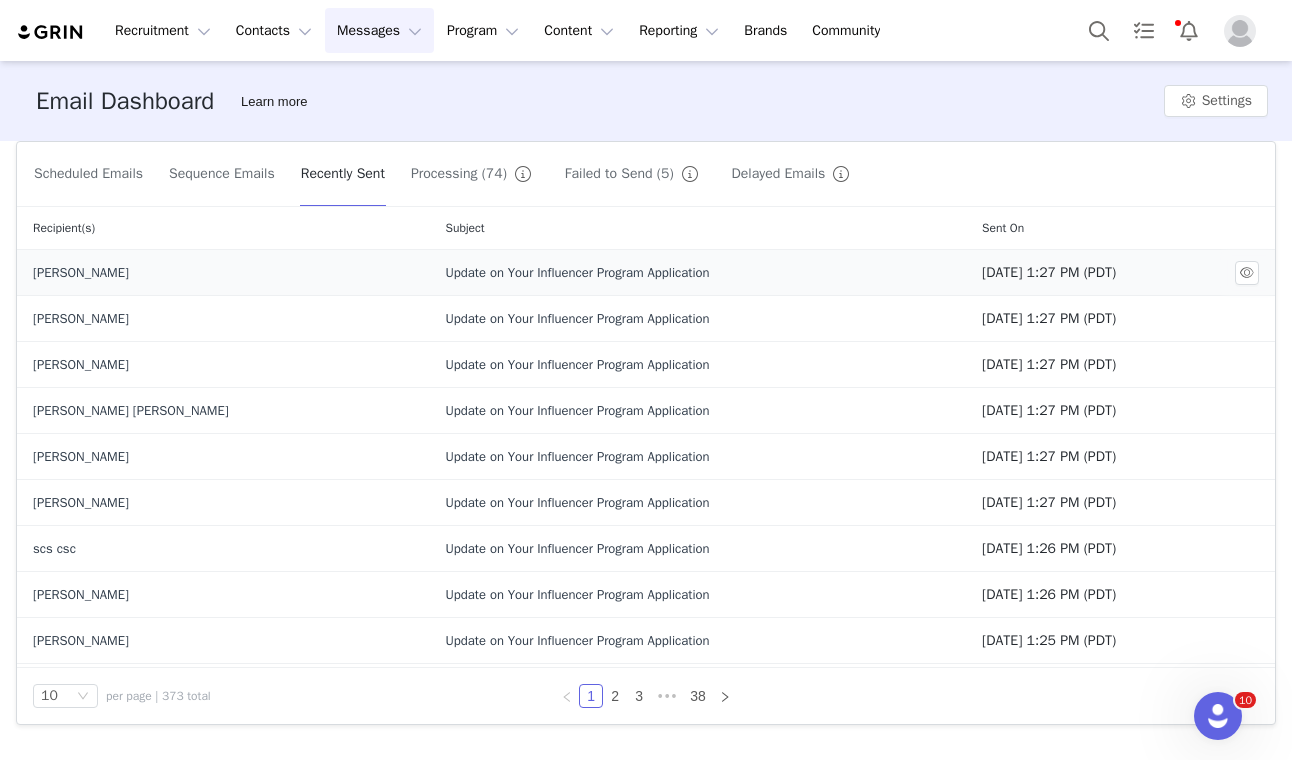 click on "Stacey Janssens" at bounding box center (223, 273) 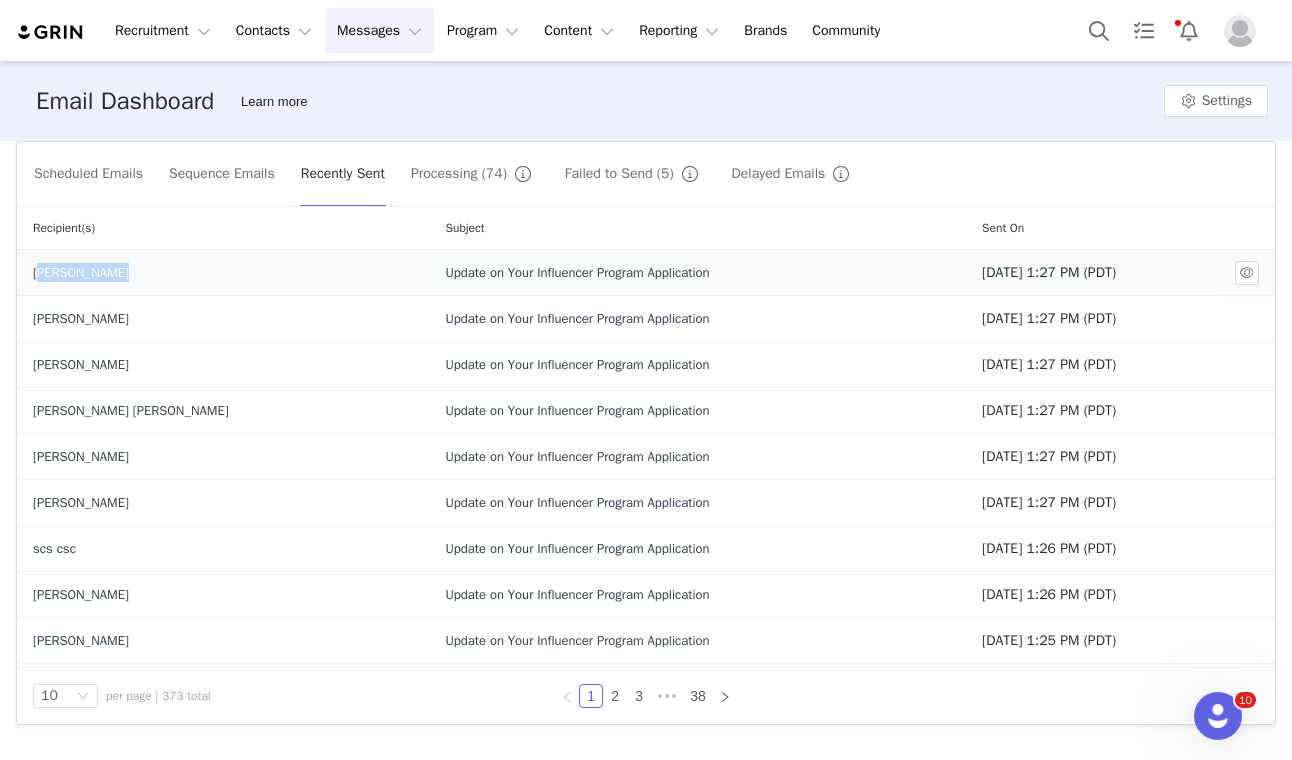 click on "Stacey Janssens" at bounding box center [223, 273] 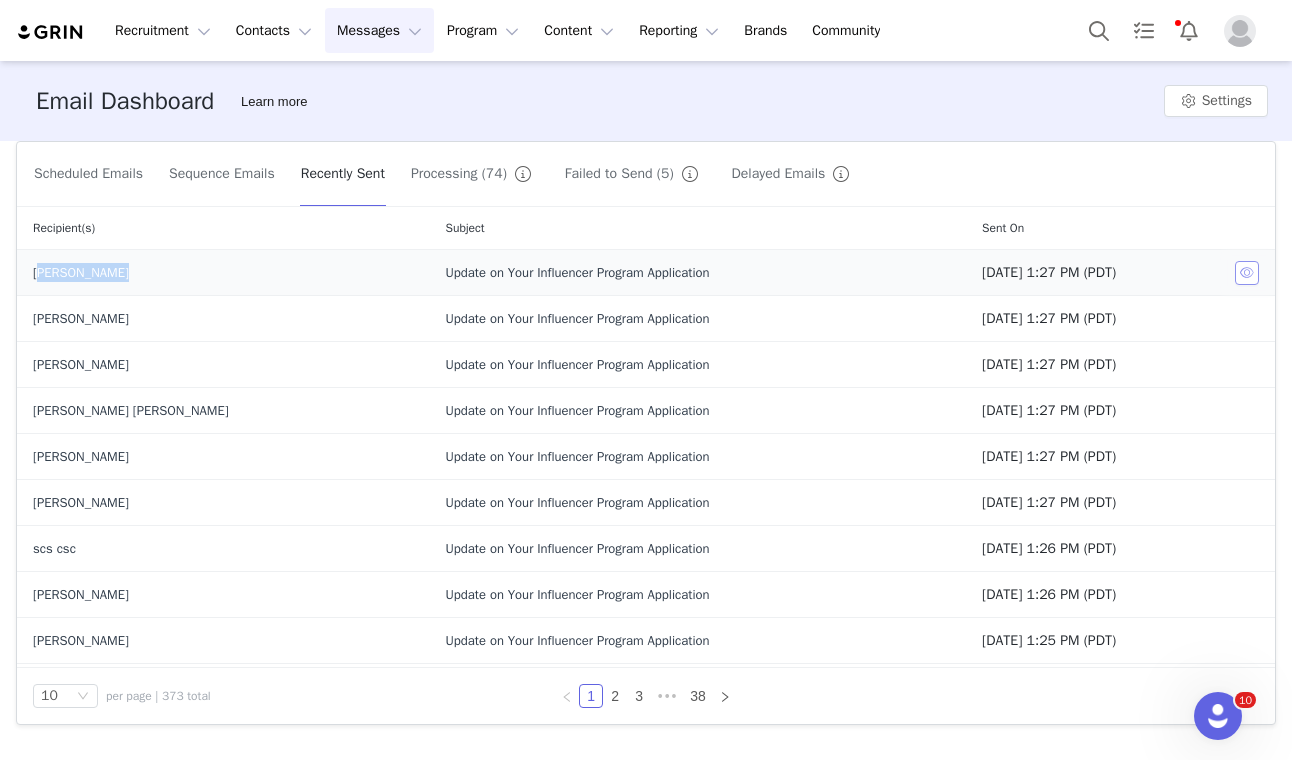 click at bounding box center [1247, 273] 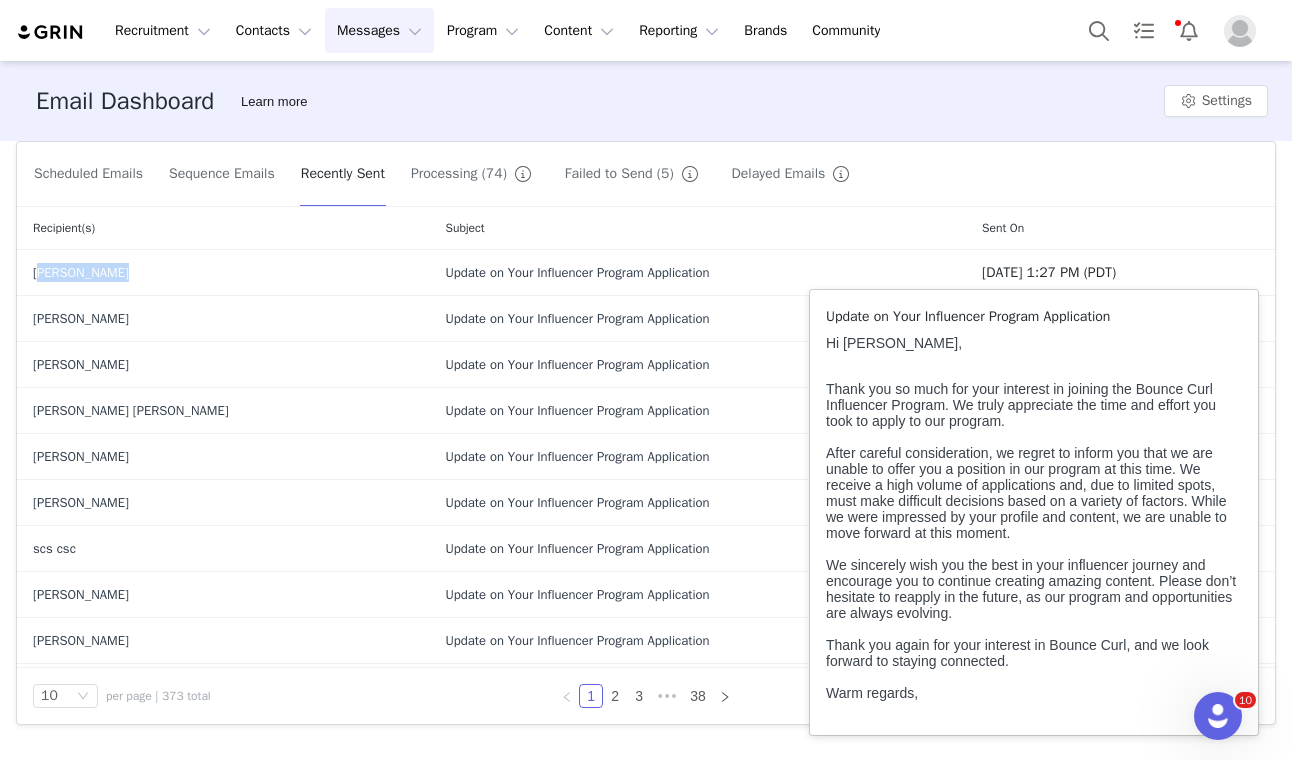 scroll, scrollTop: 75, scrollLeft: 0, axis: vertical 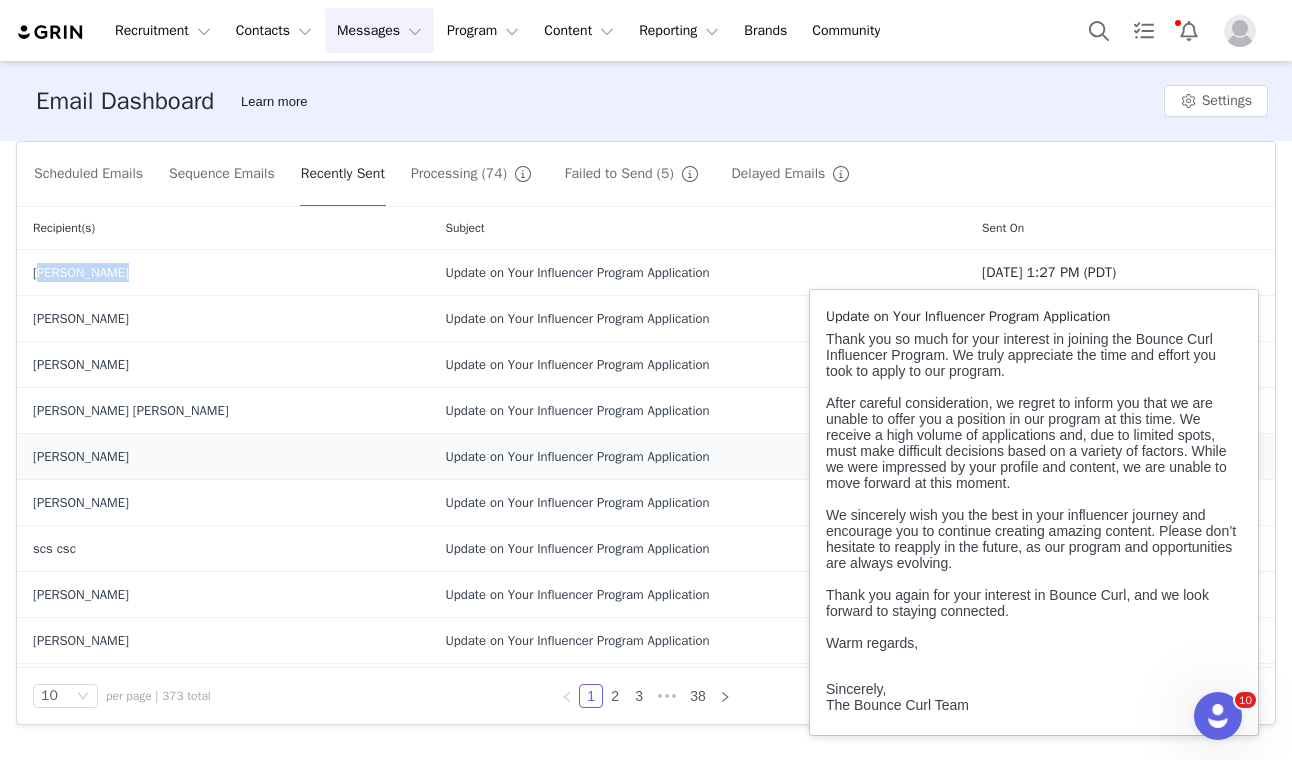 type on "true" 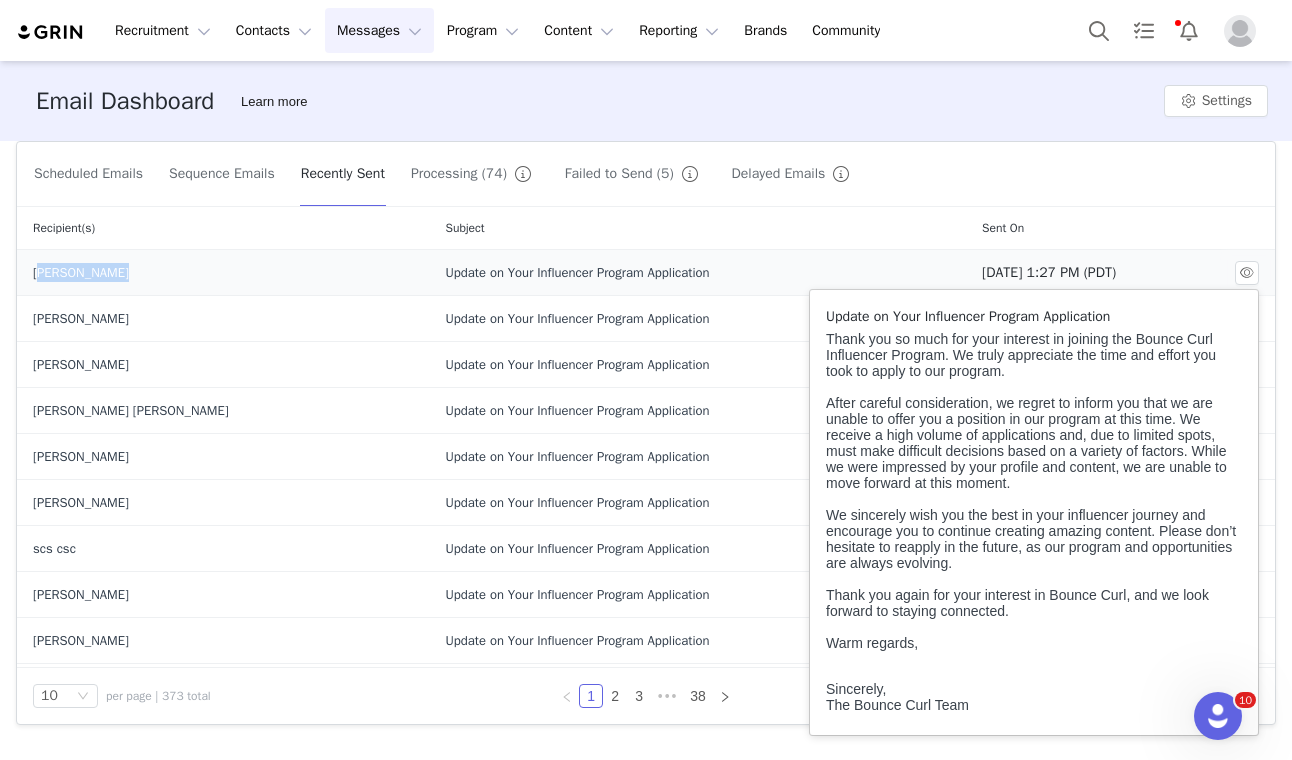 click on "Stacey Janssens" at bounding box center [223, 273] 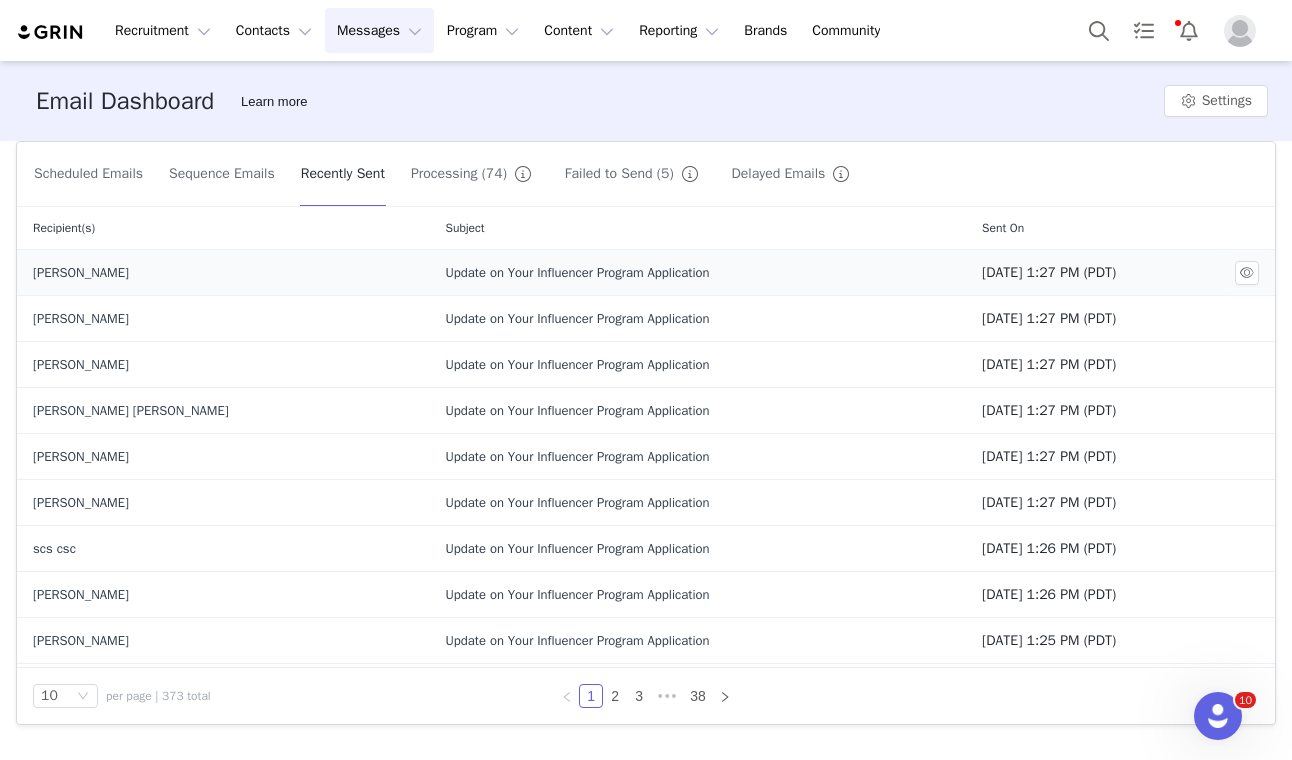 click on "Stacey Janssens" at bounding box center [223, 273] 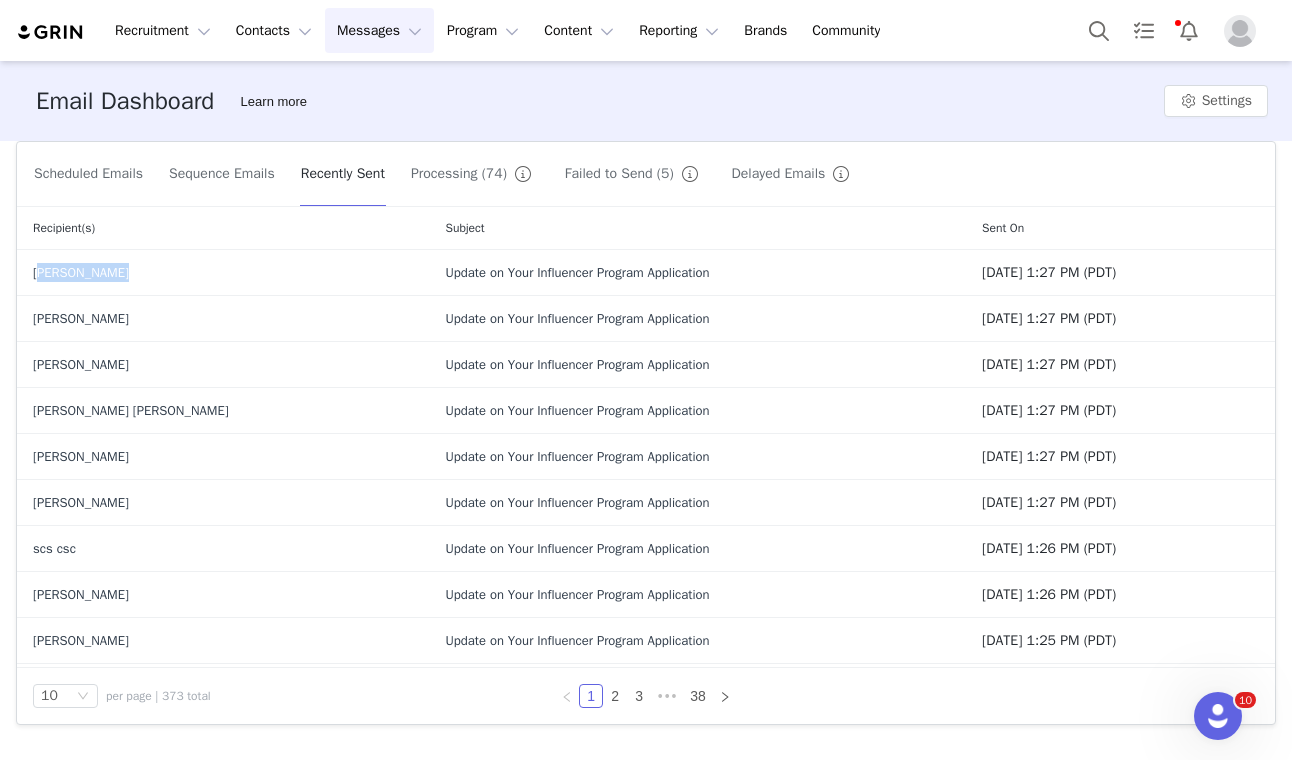 click on "Messages Messages" at bounding box center (379, 30) 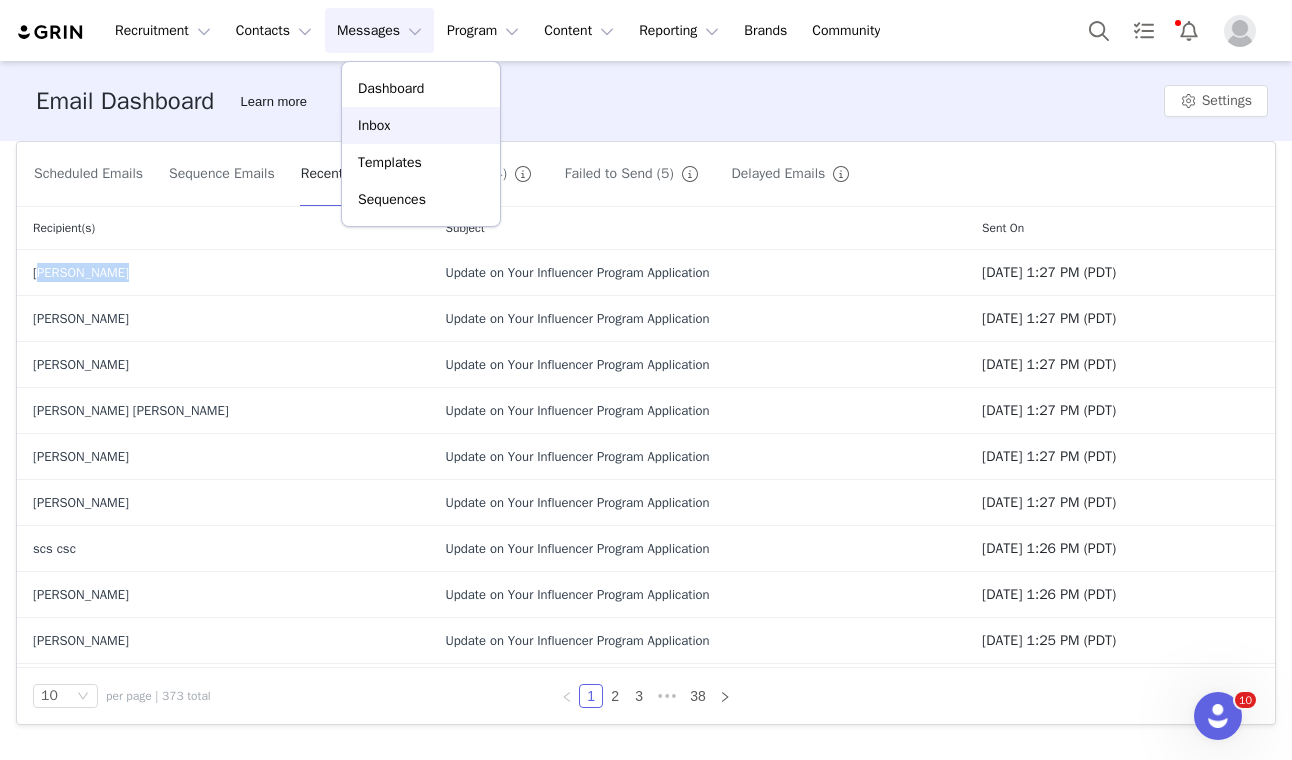 click on "Inbox" at bounding box center [421, 125] 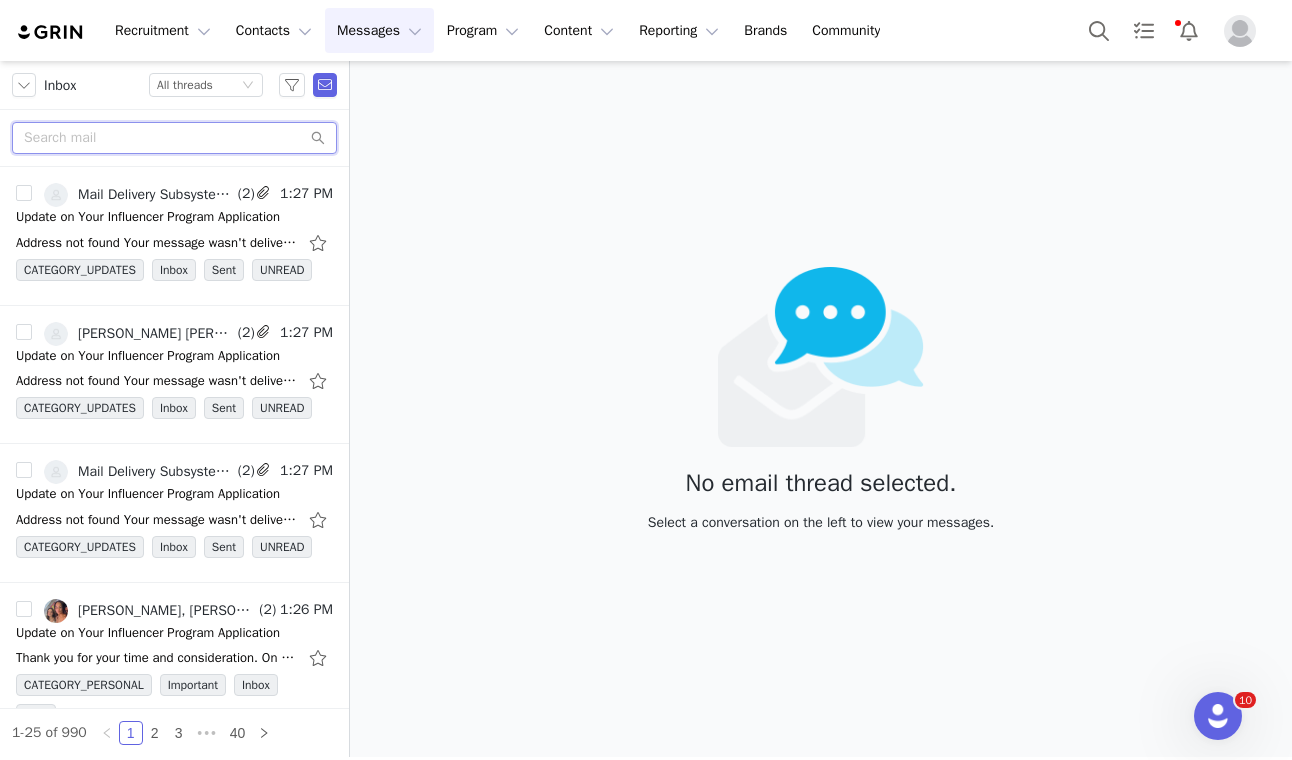 click at bounding box center [174, 138] 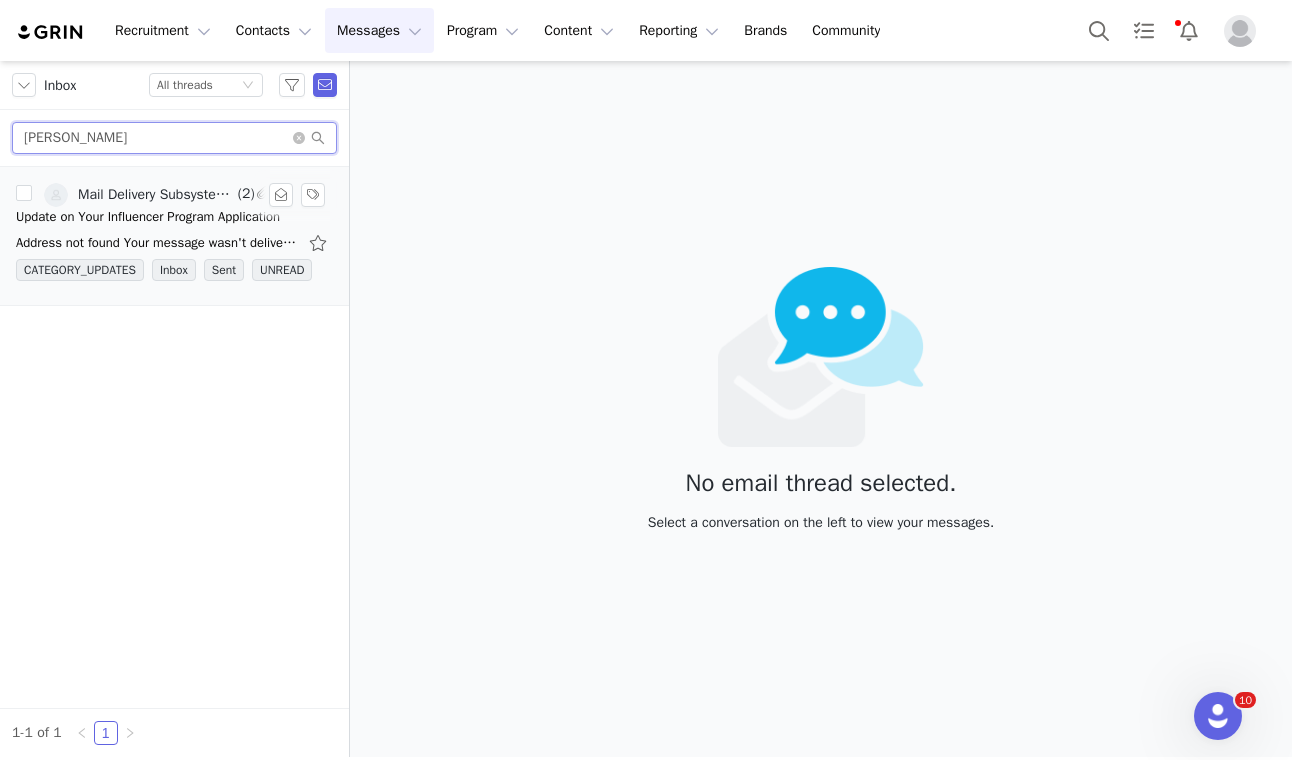 type on "Stacey Janssens" 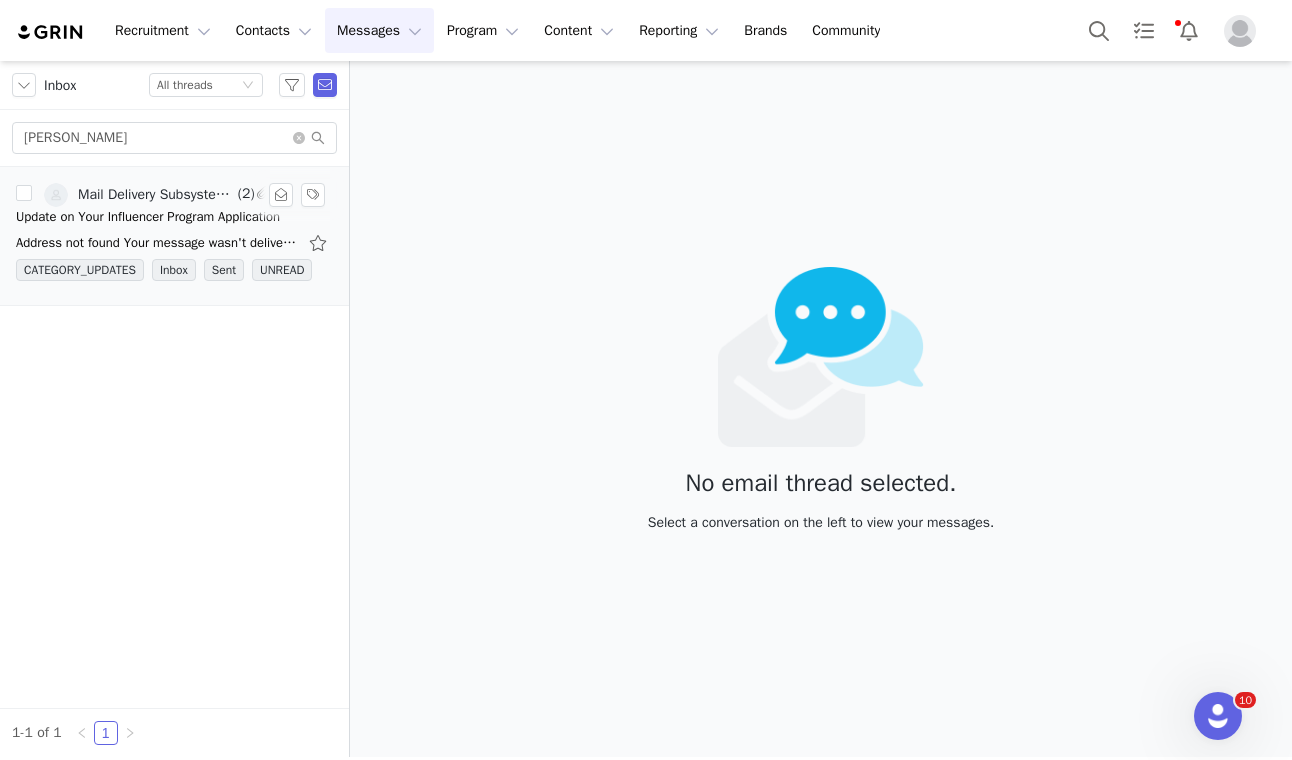 click on "Update on Your Influencer Program Application" at bounding box center [148, 217] 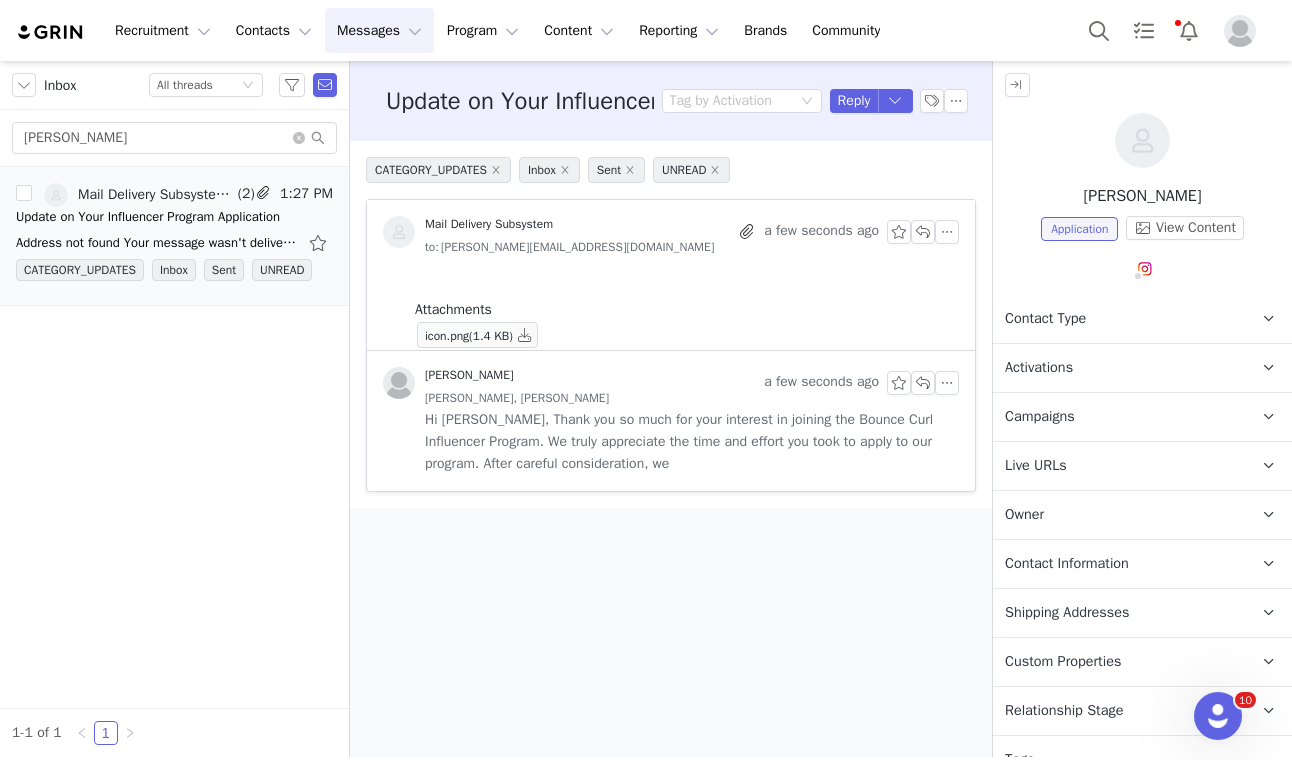 scroll, scrollTop: 0, scrollLeft: 0, axis: both 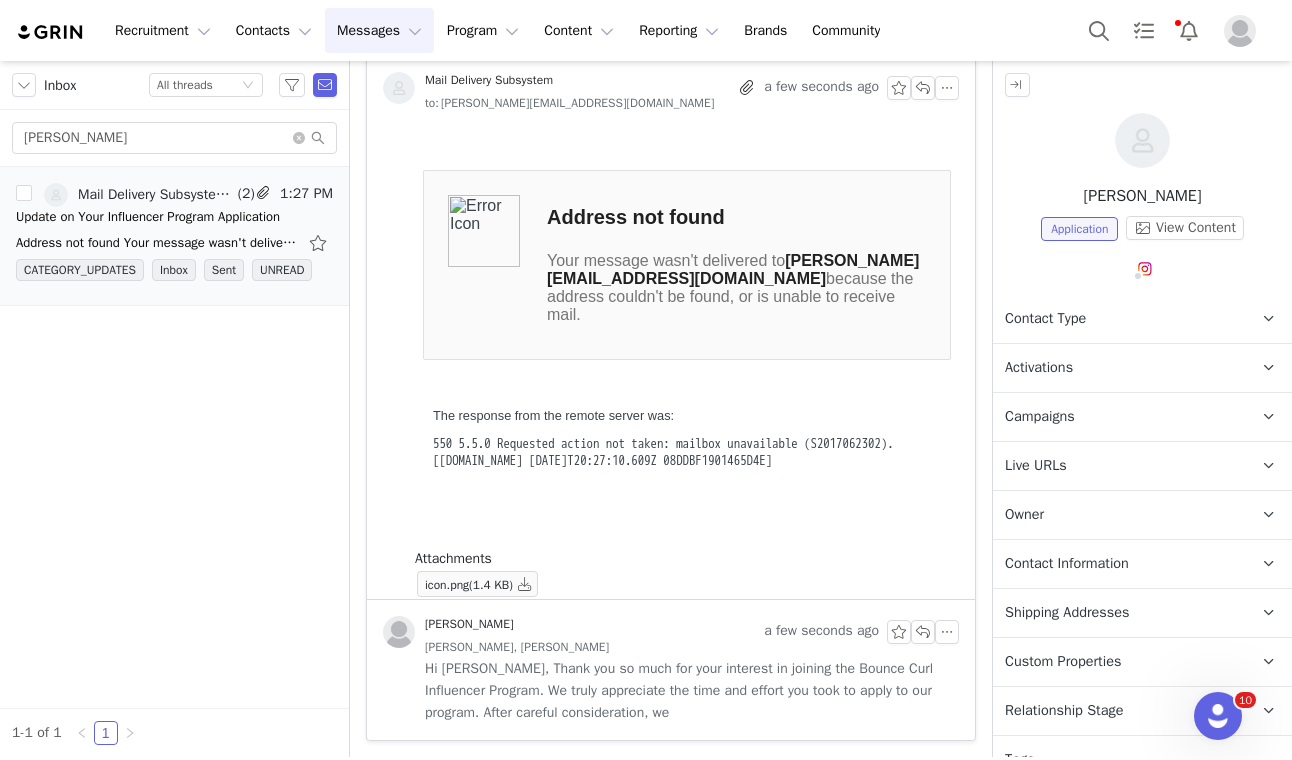 click on "[PERSON_NAME]" at bounding box center [469, 624] 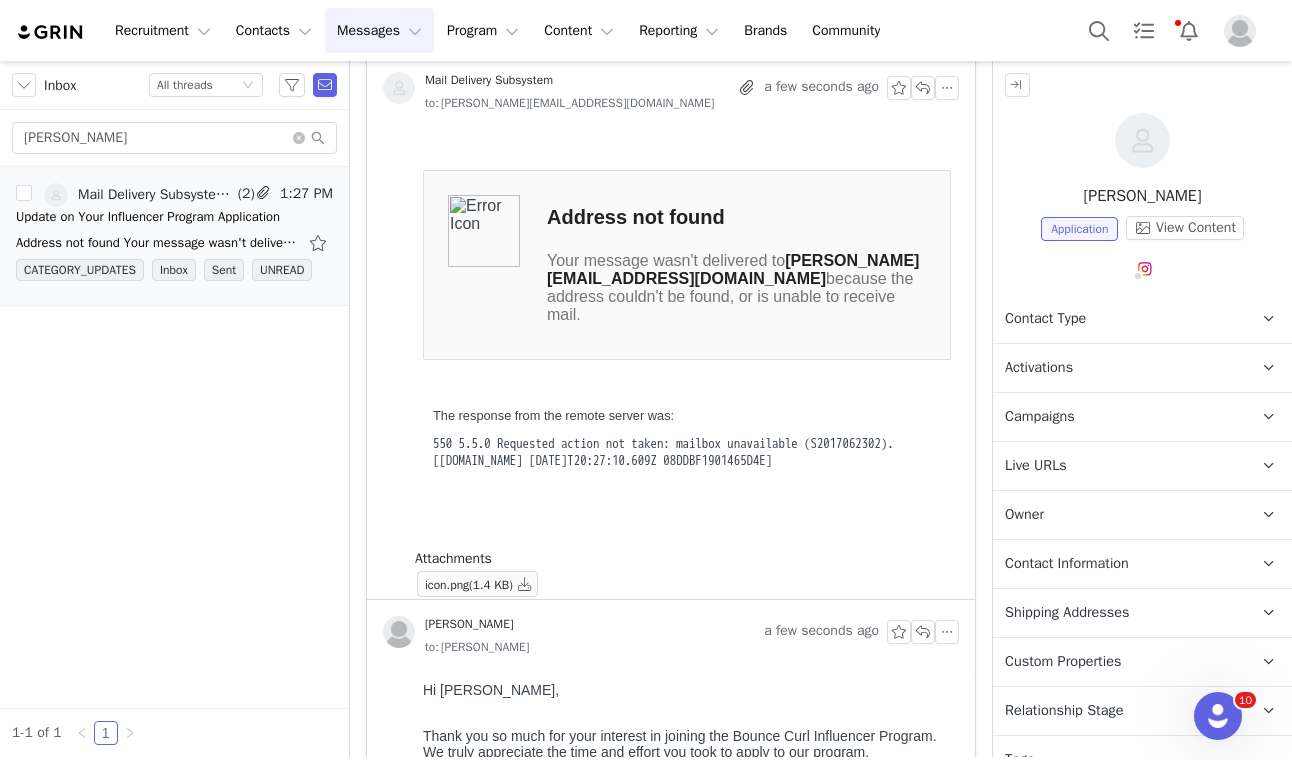 scroll, scrollTop: 0, scrollLeft: 0, axis: both 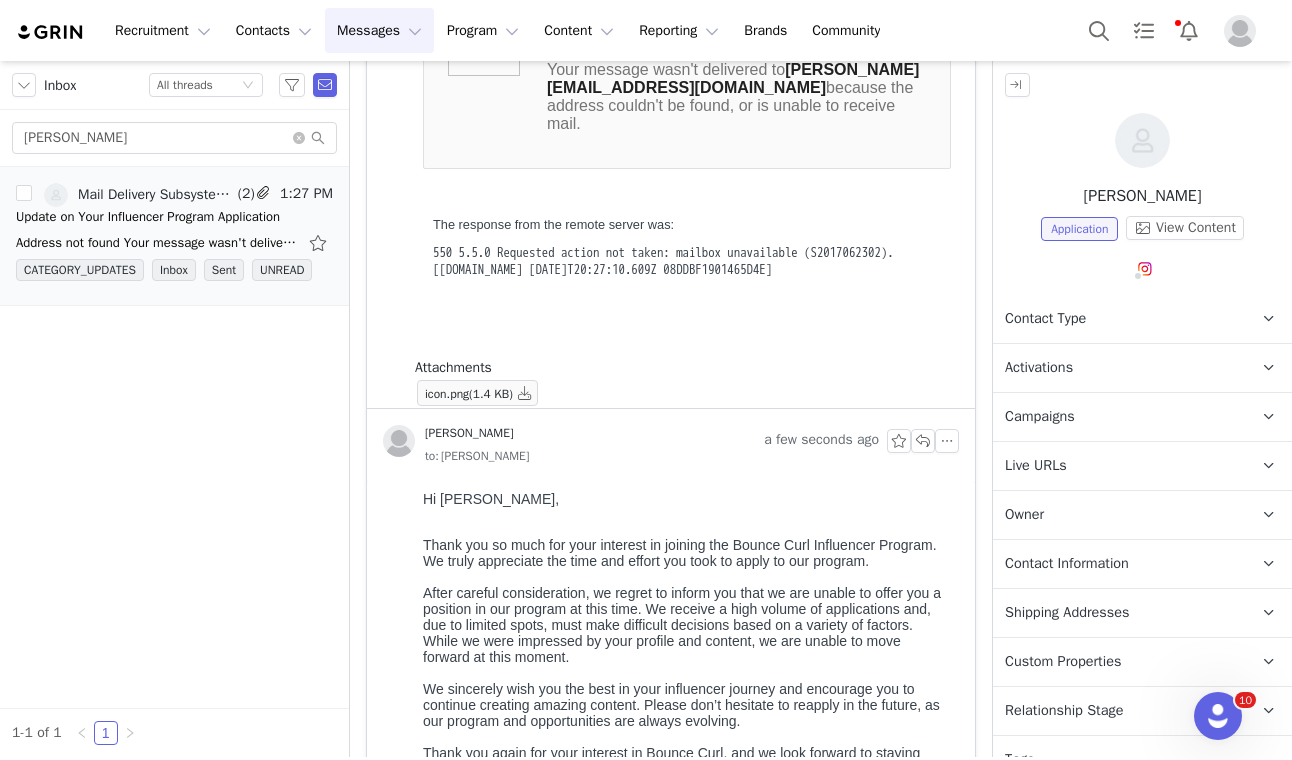 click at bounding box center [1142, 140] 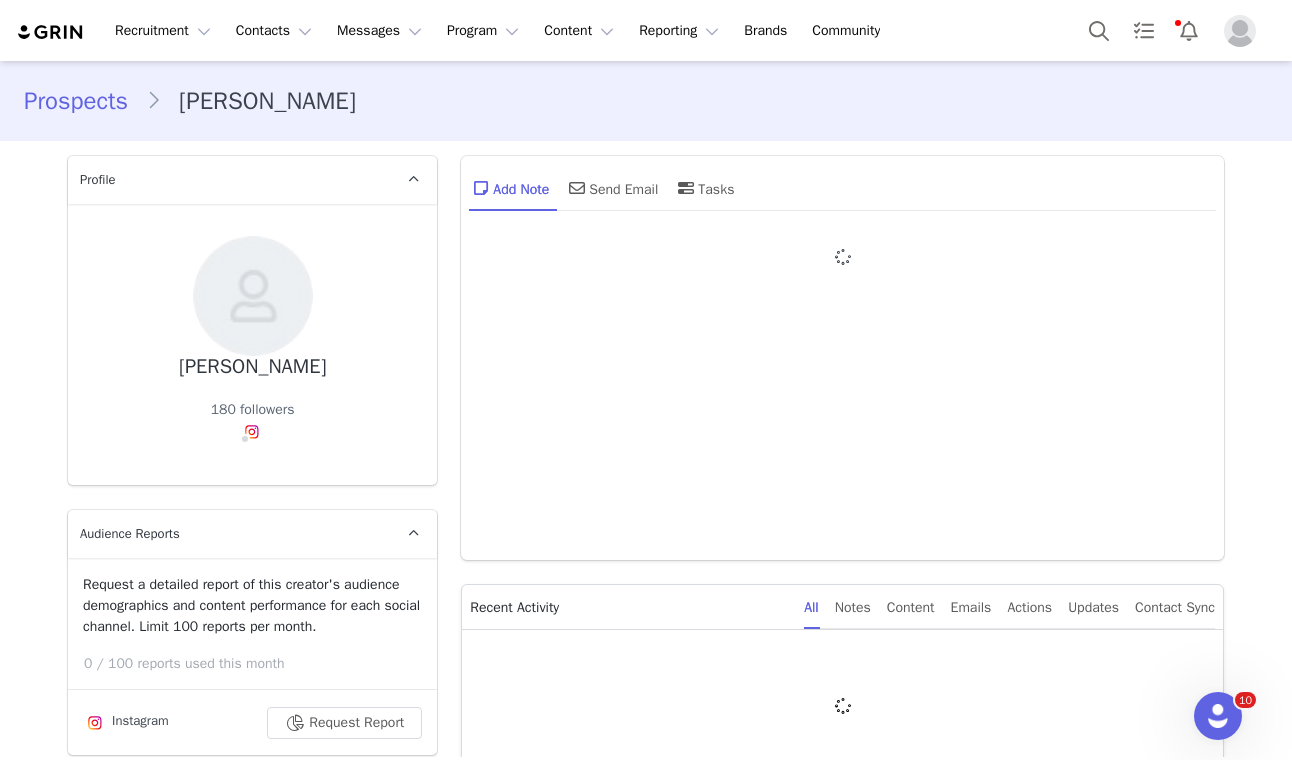 type on "+1 (United States)" 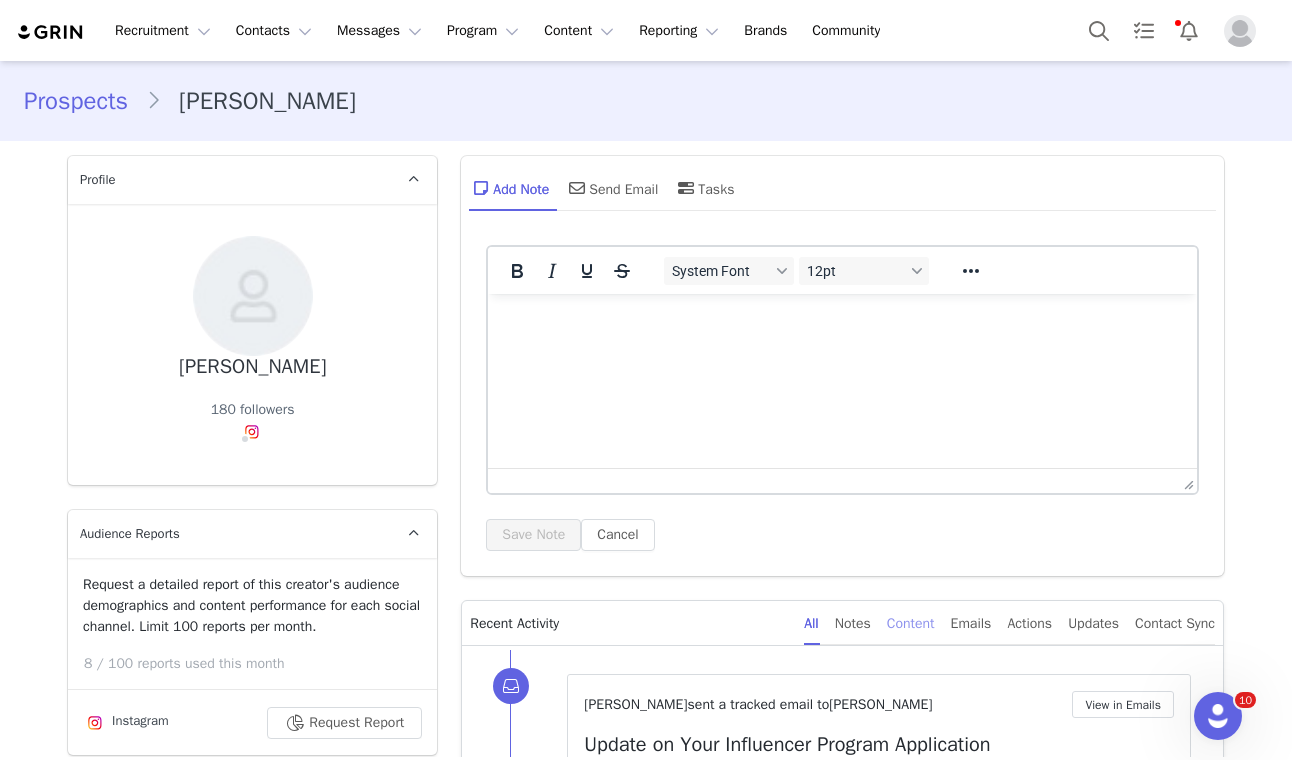 scroll, scrollTop: 0, scrollLeft: 0, axis: both 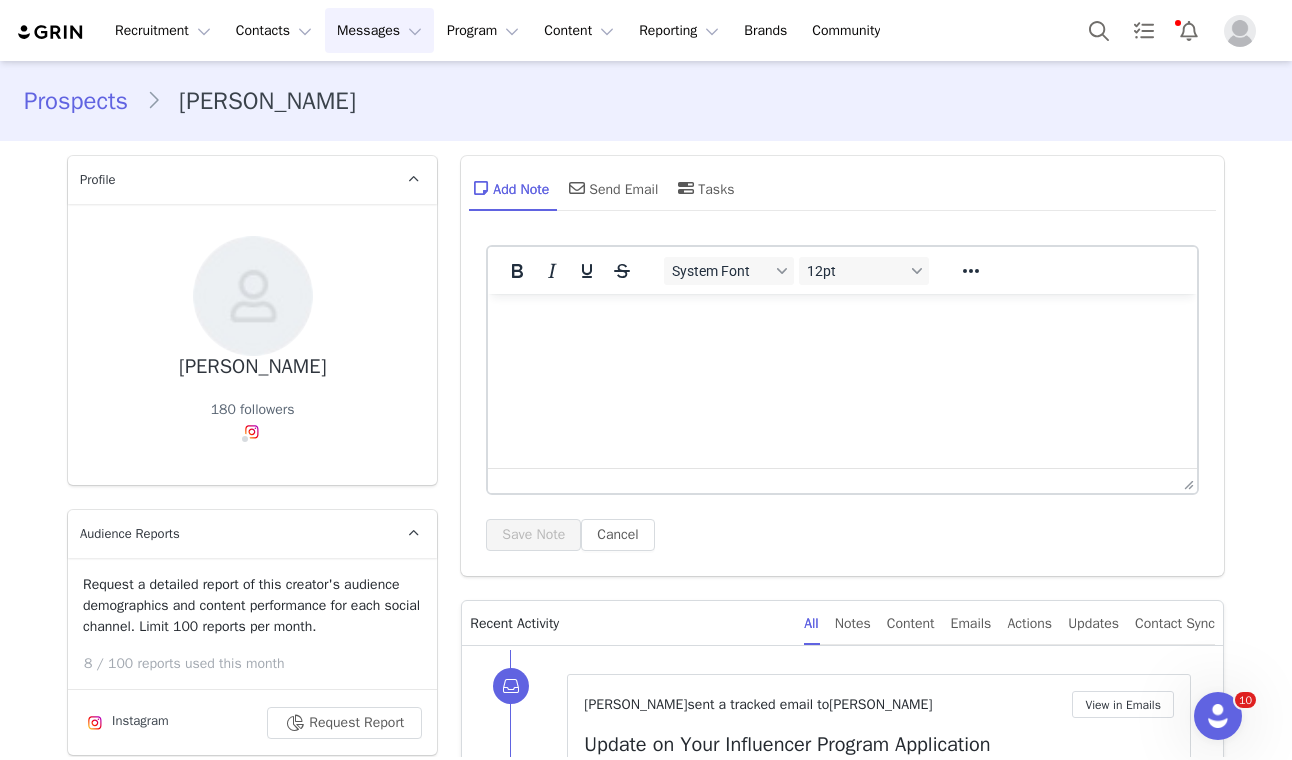 click on "Messages Messages" at bounding box center [379, 30] 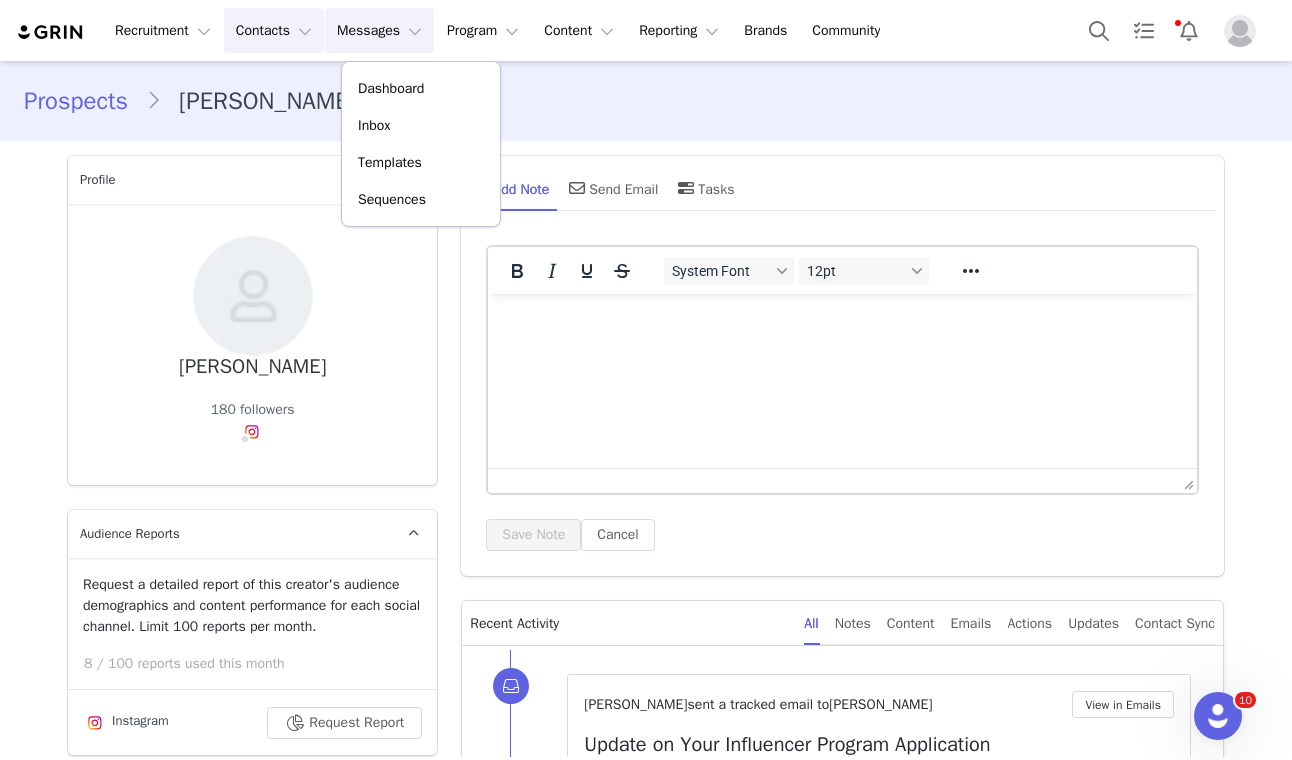 click on "Contacts Contacts" at bounding box center (274, 30) 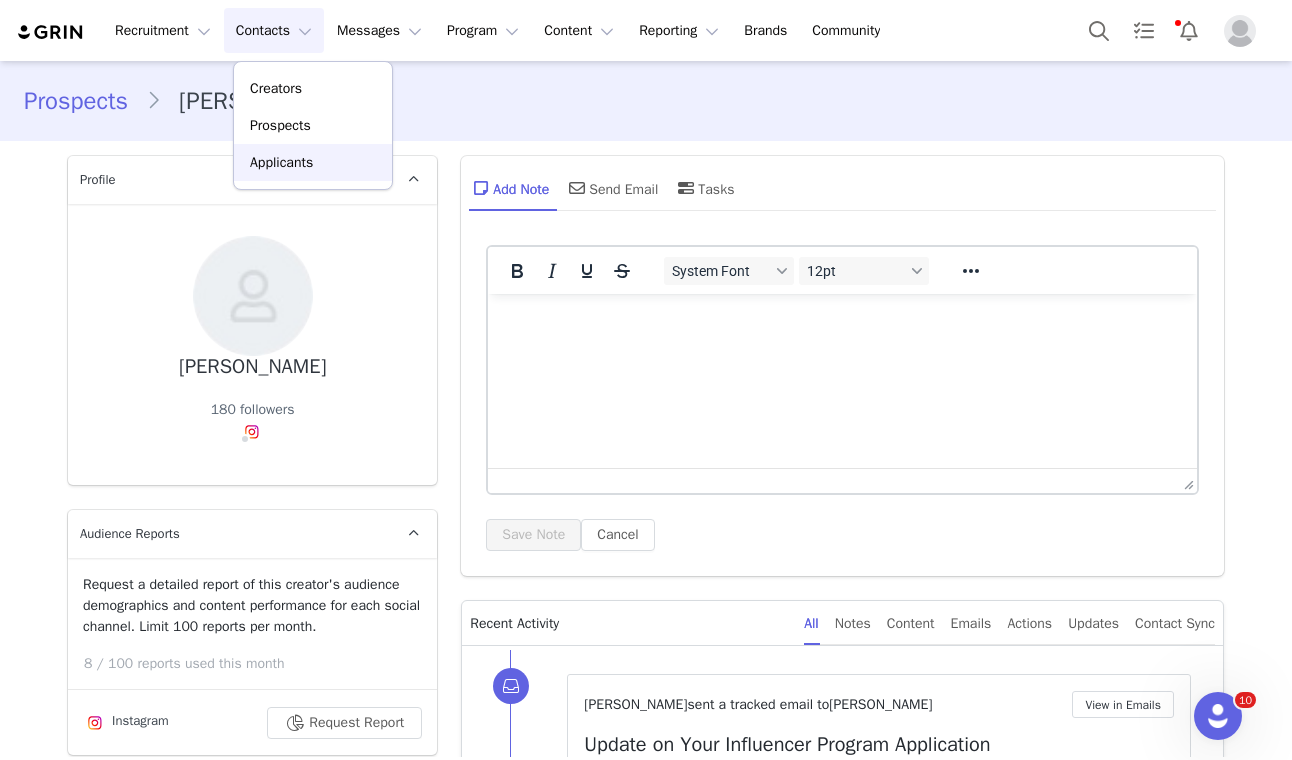 click on "Applicants" at bounding box center [313, 162] 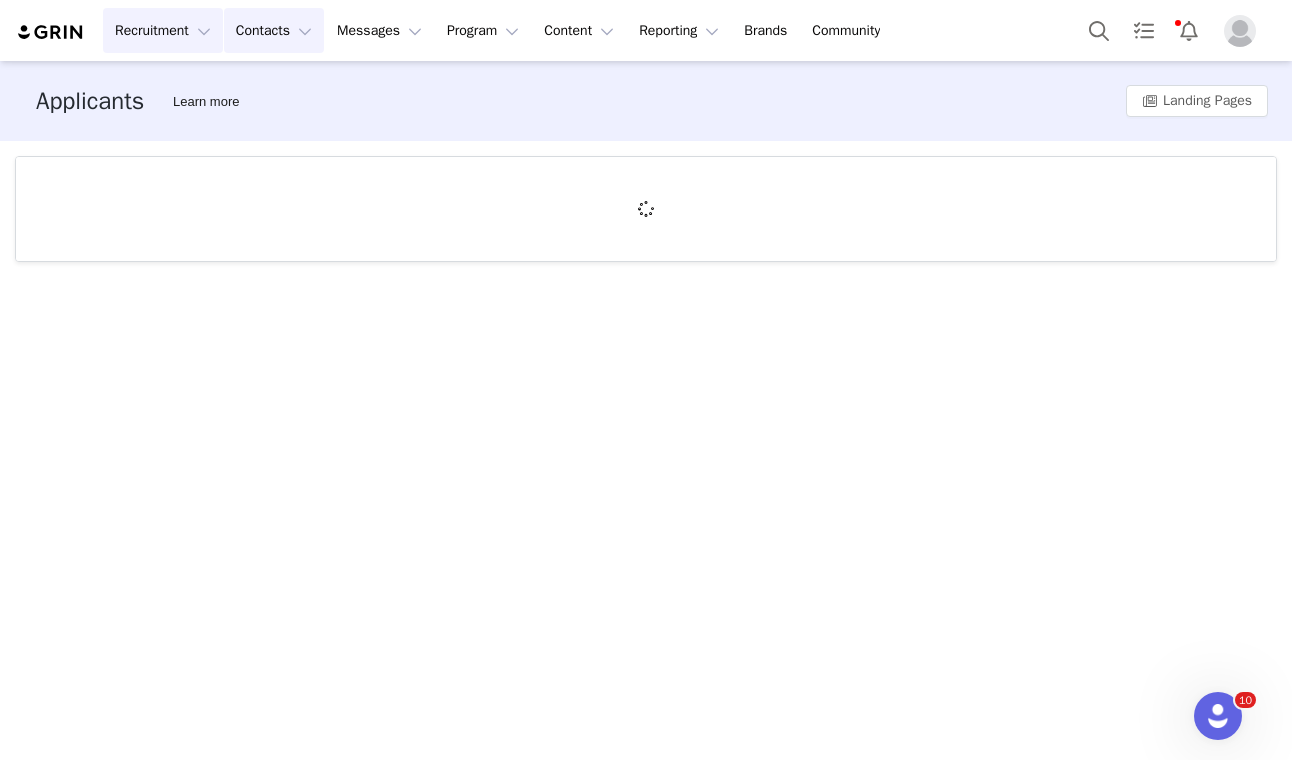 click on "Recruitment Recruitment" at bounding box center [163, 30] 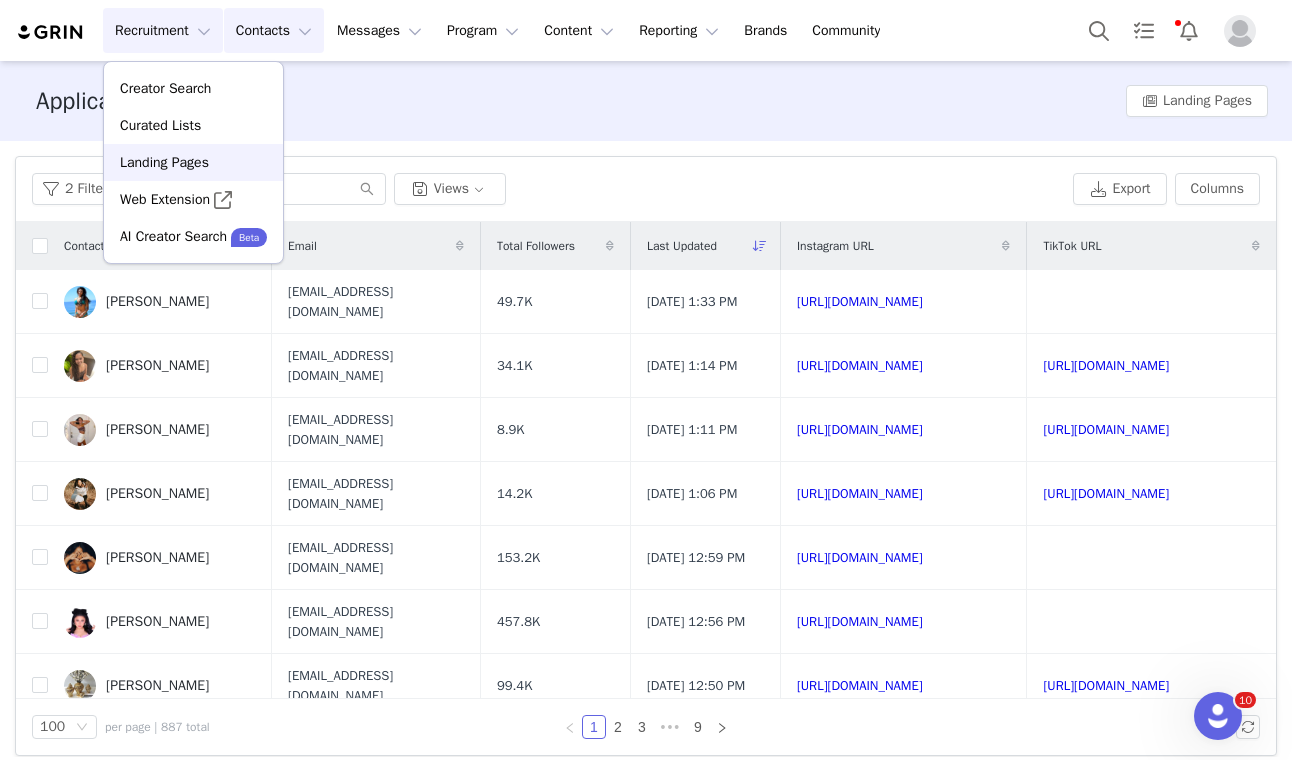 click on "Landing Pages" at bounding box center (193, 162) 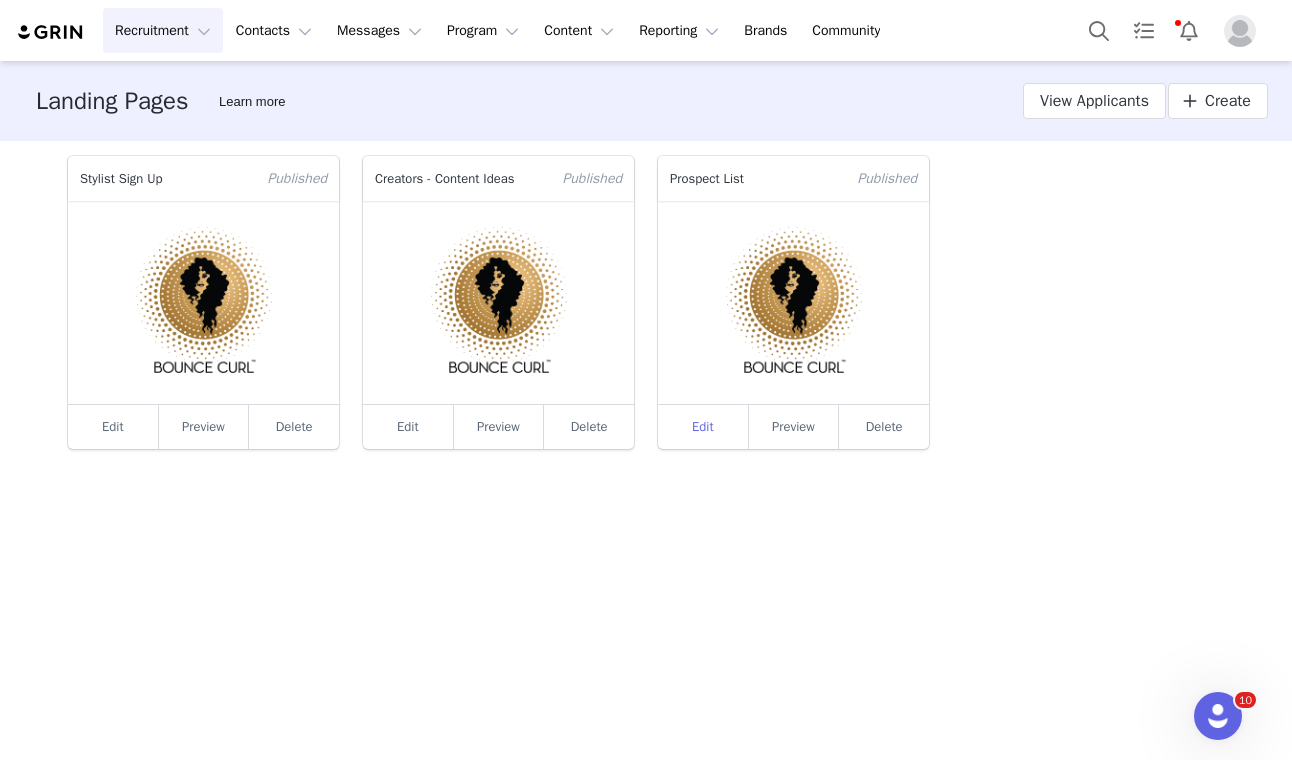click on "Edit" at bounding box center (703, 427) 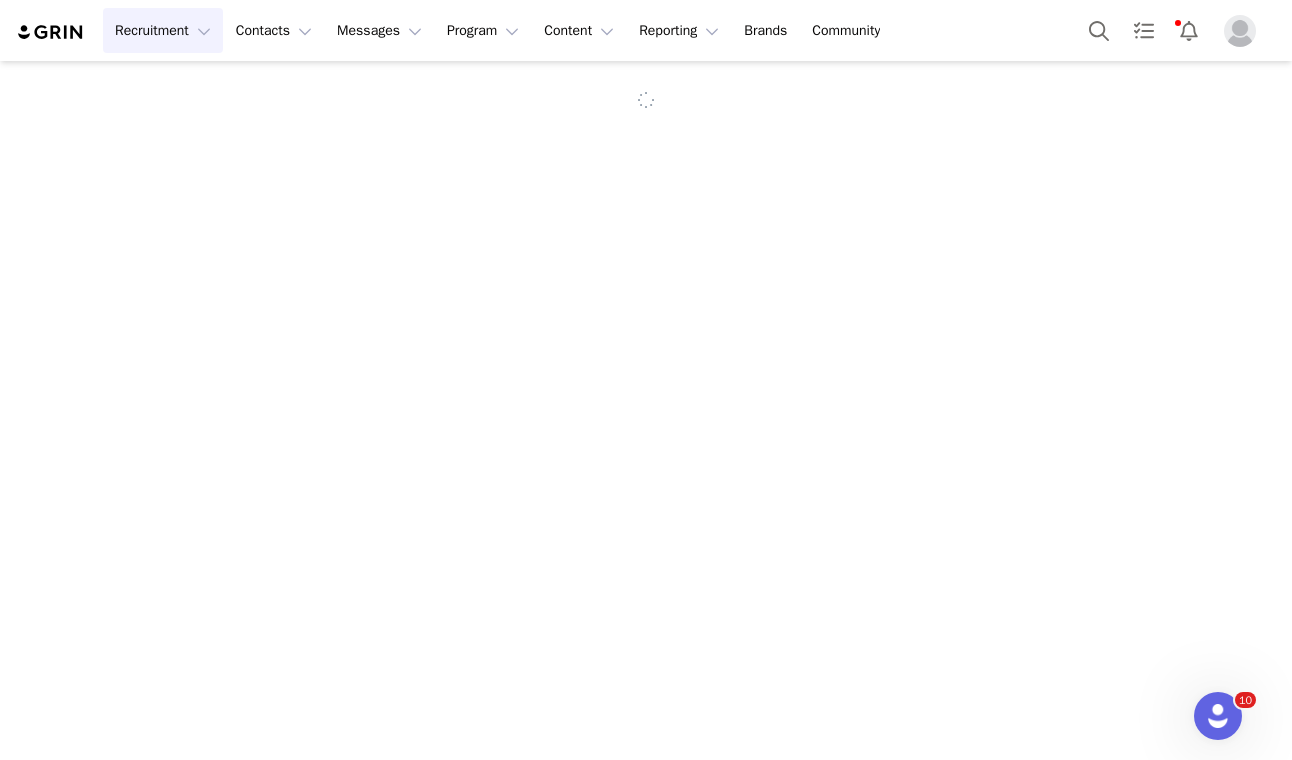 select on "d6e6d56c-2c56-4a36-b06d-2cd2c3451e8f" 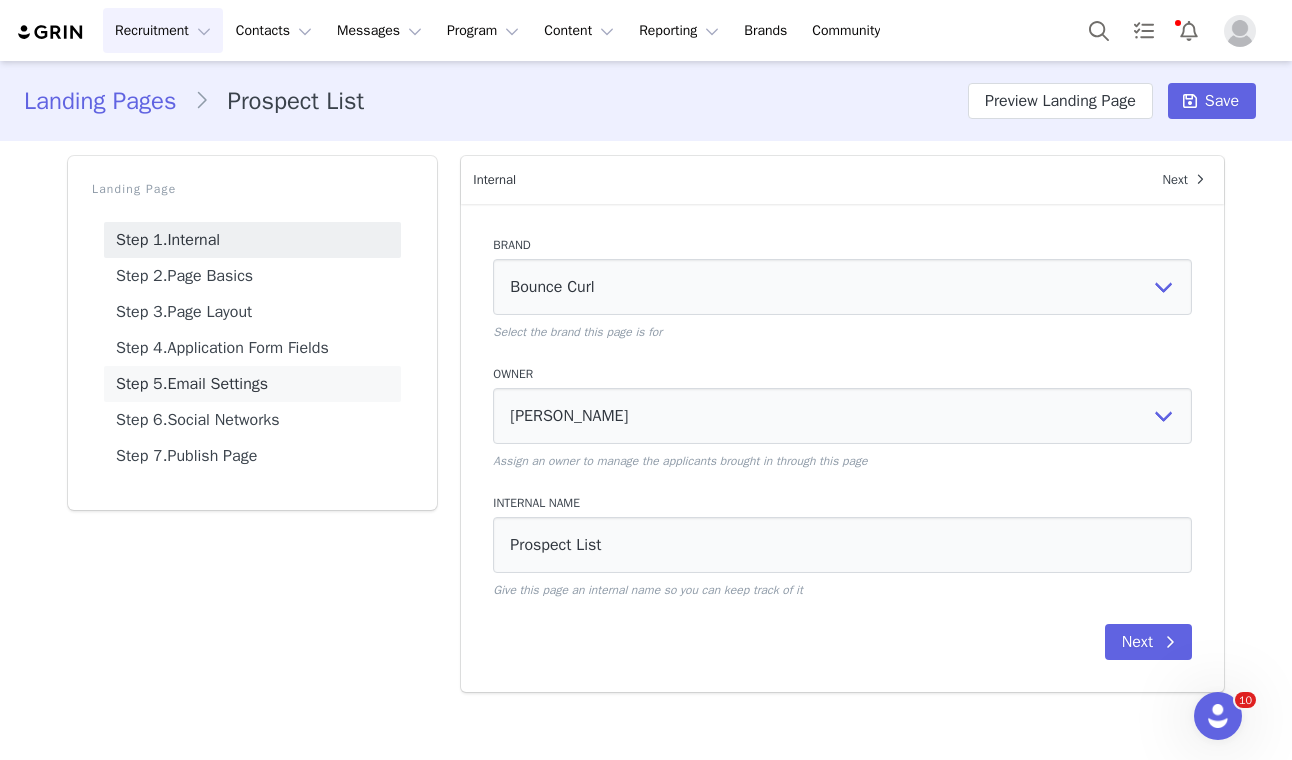 click on "Step 5.  Email Settings" at bounding box center (252, 384) 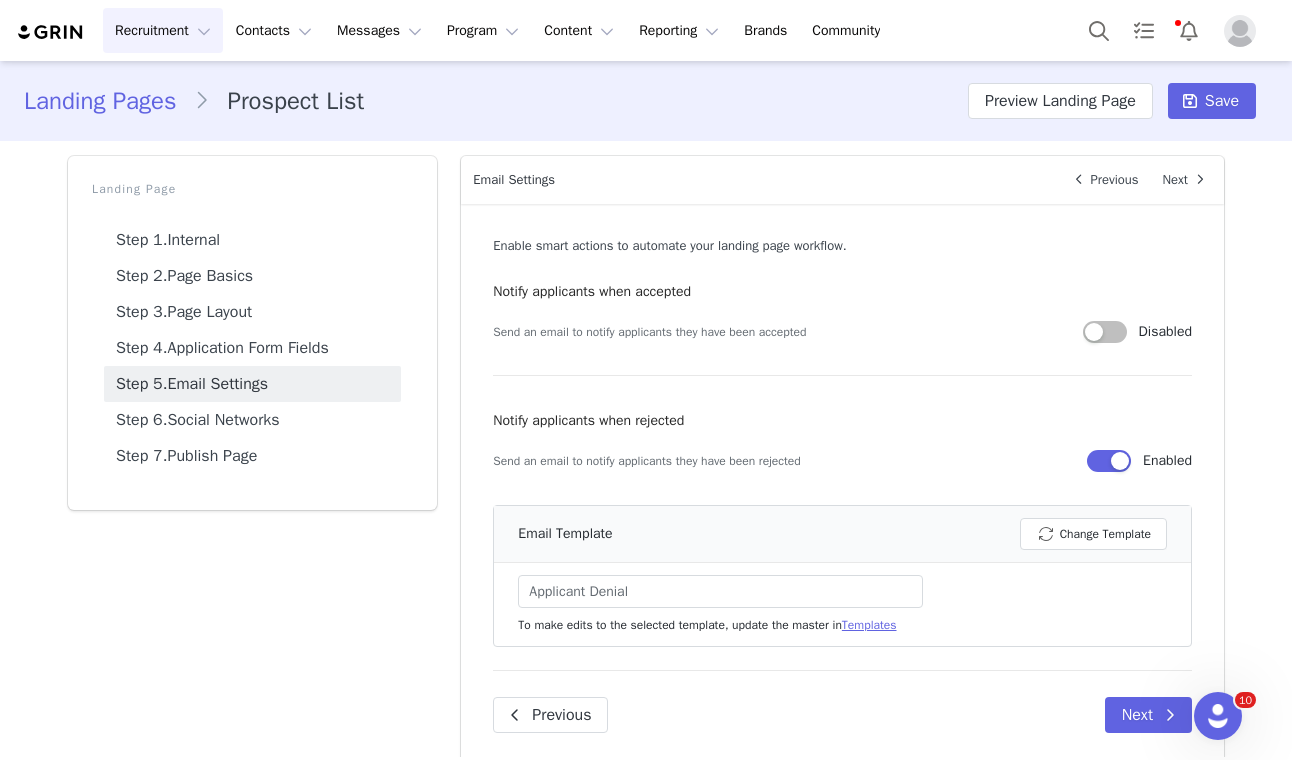 scroll, scrollTop: 22, scrollLeft: 0, axis: vertical 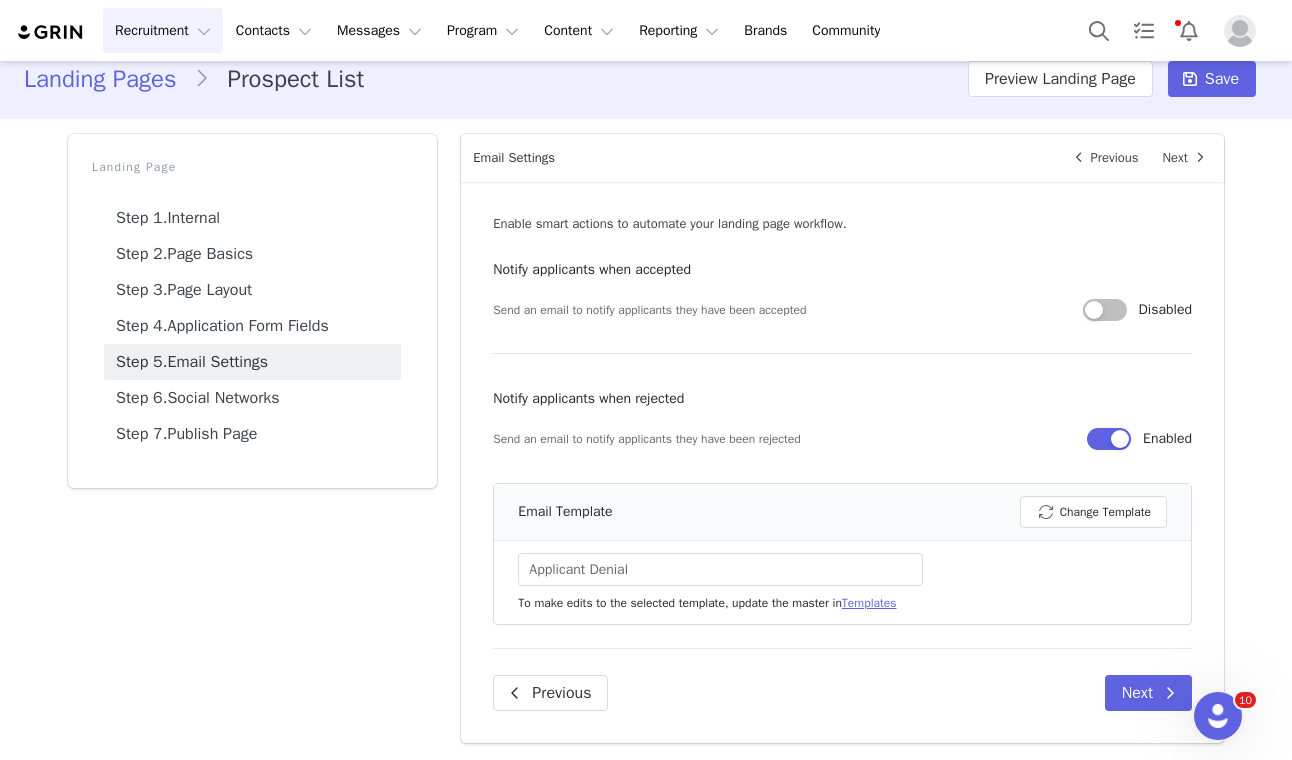 click at bounding box center (1109, 439) 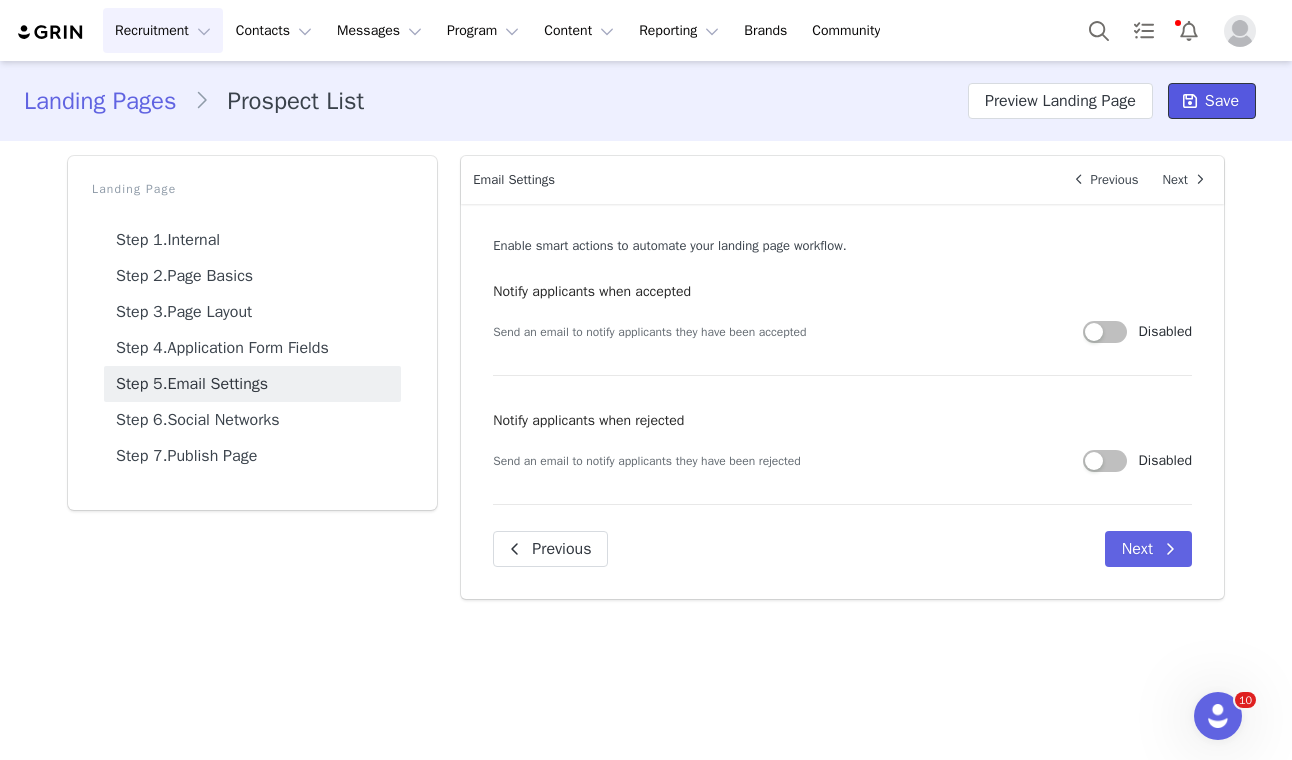 click on "Save" at bounding box center [1222, 101] 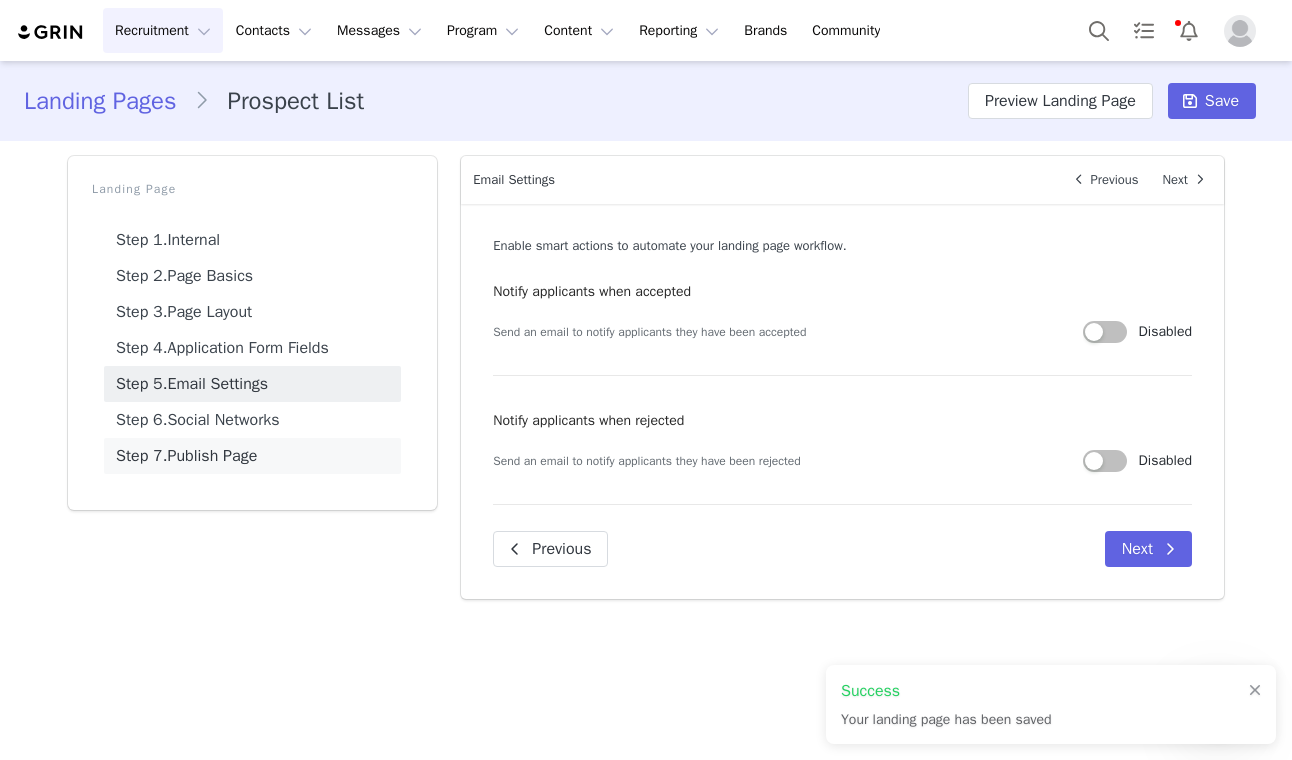 click on "Step 7.  Publish Page" at bounding box center (252, 456) 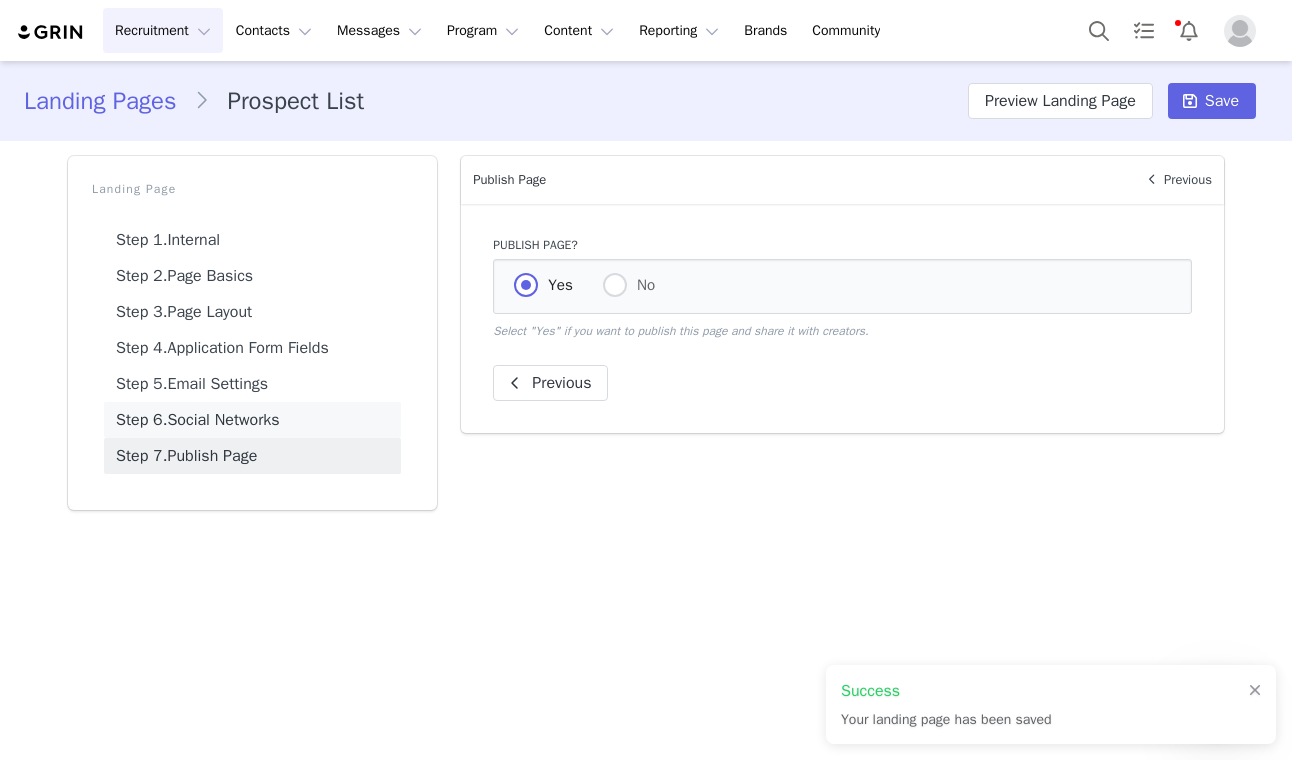 click on "Step 6.  Social Networks" at bounding box center [252, 420] 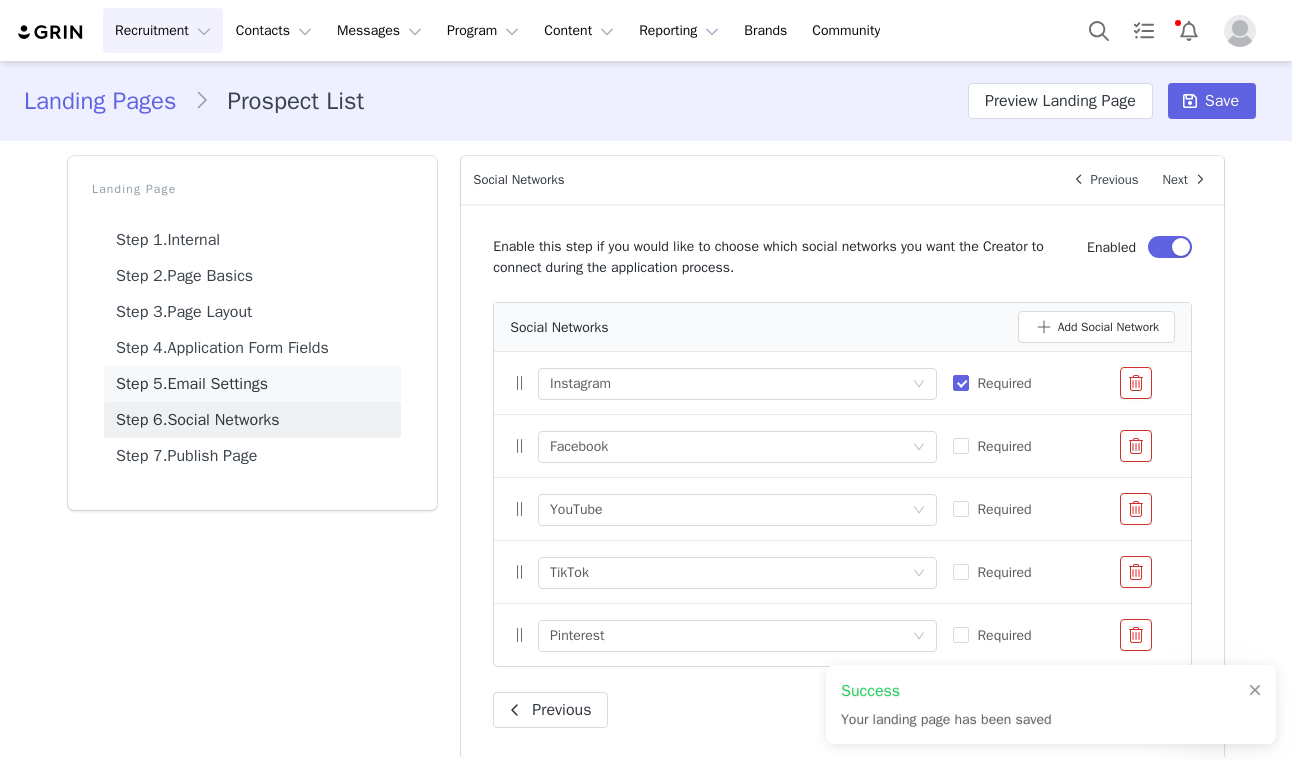 click on "Step 5.  Email Settings" at bounding box center (252, 384) 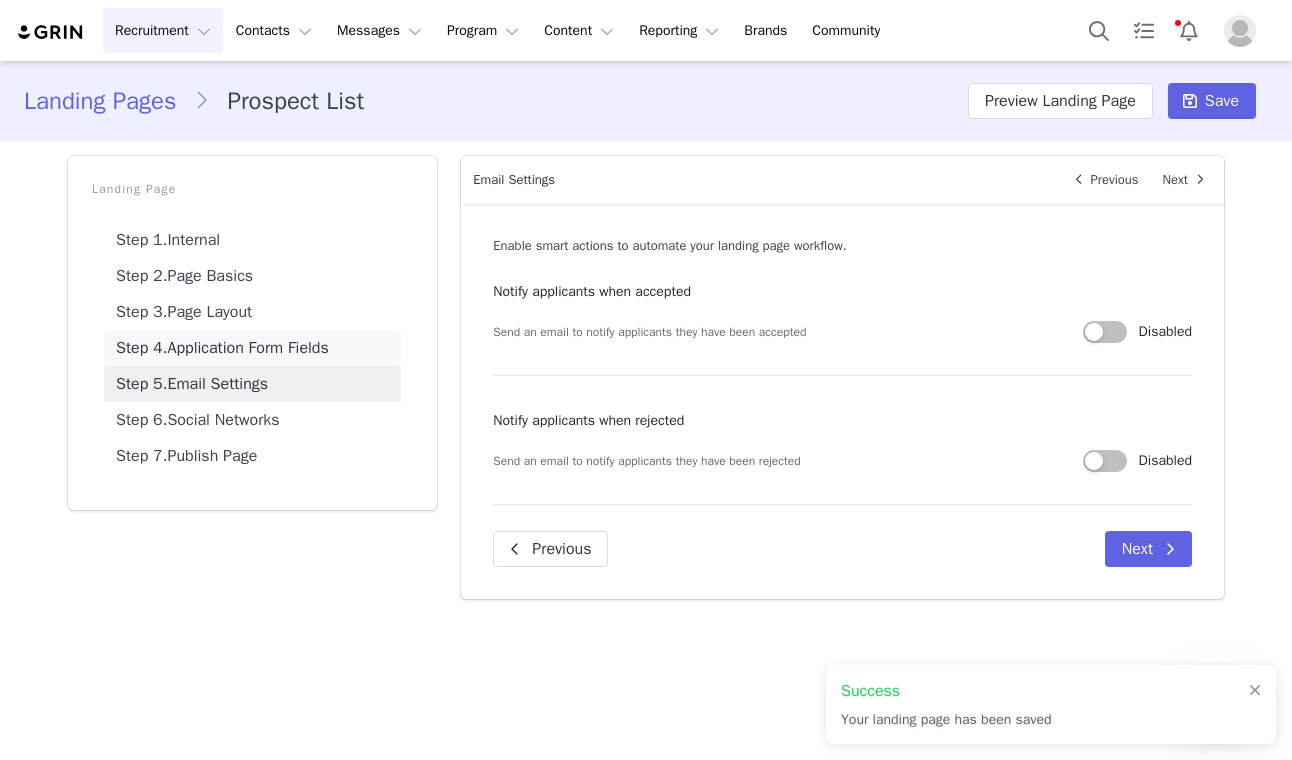 click on "Step 4.  Application Form Fields" at bounding box center (252, 348) 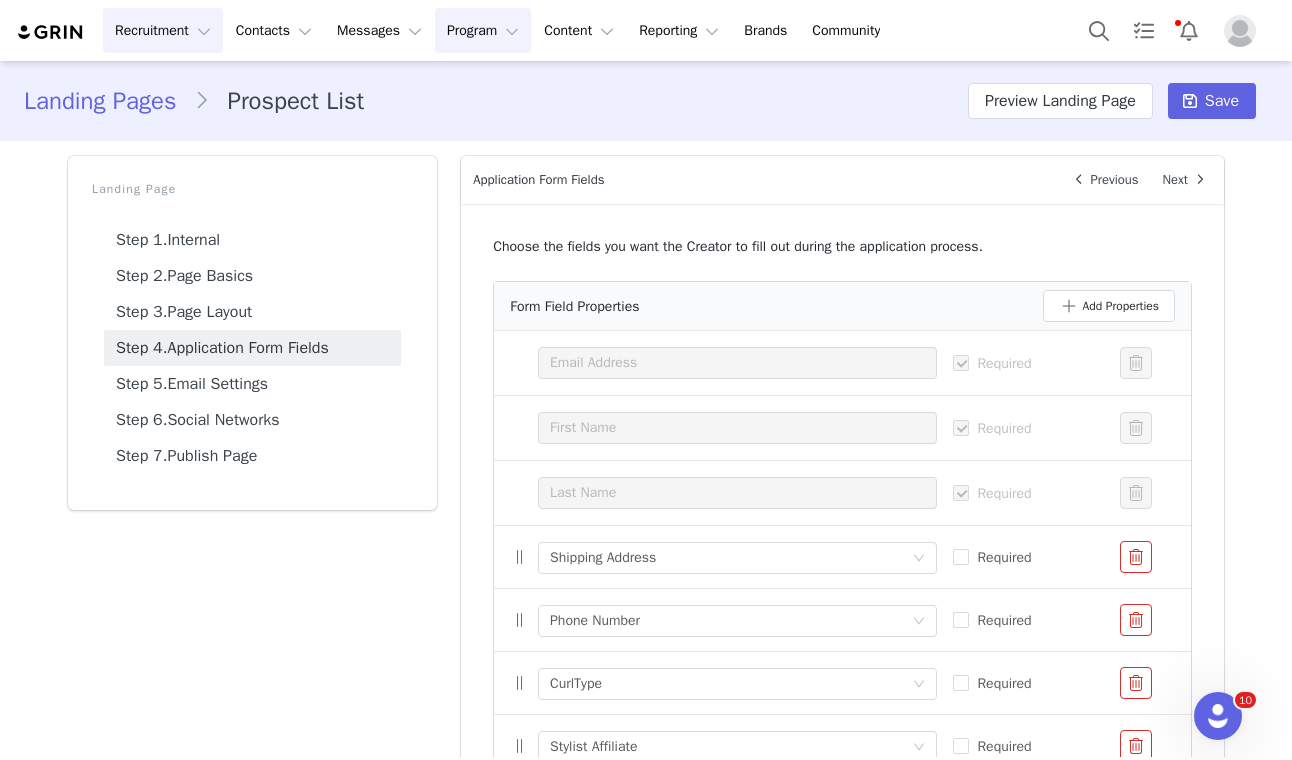 click on "Program Program" at bounding box center [483, 30] 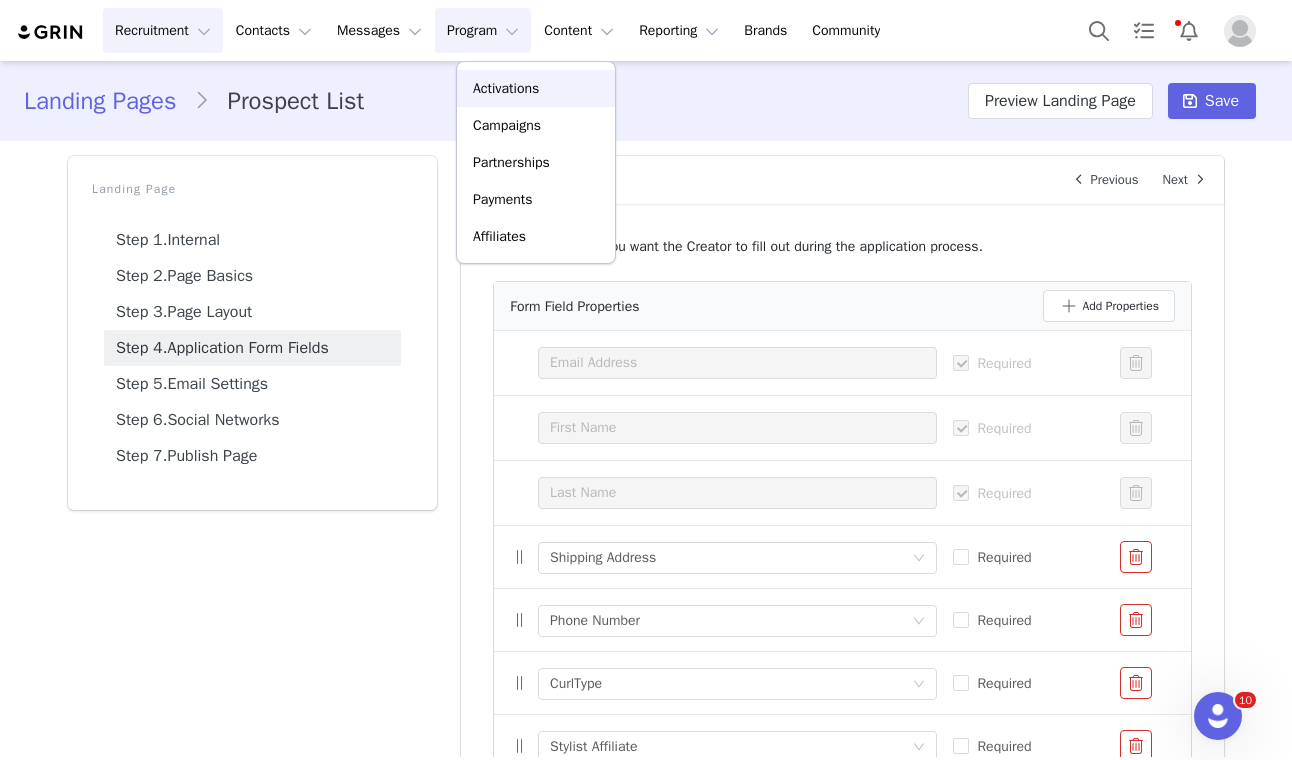 click on "Activations" at bounding box center (506, 88) 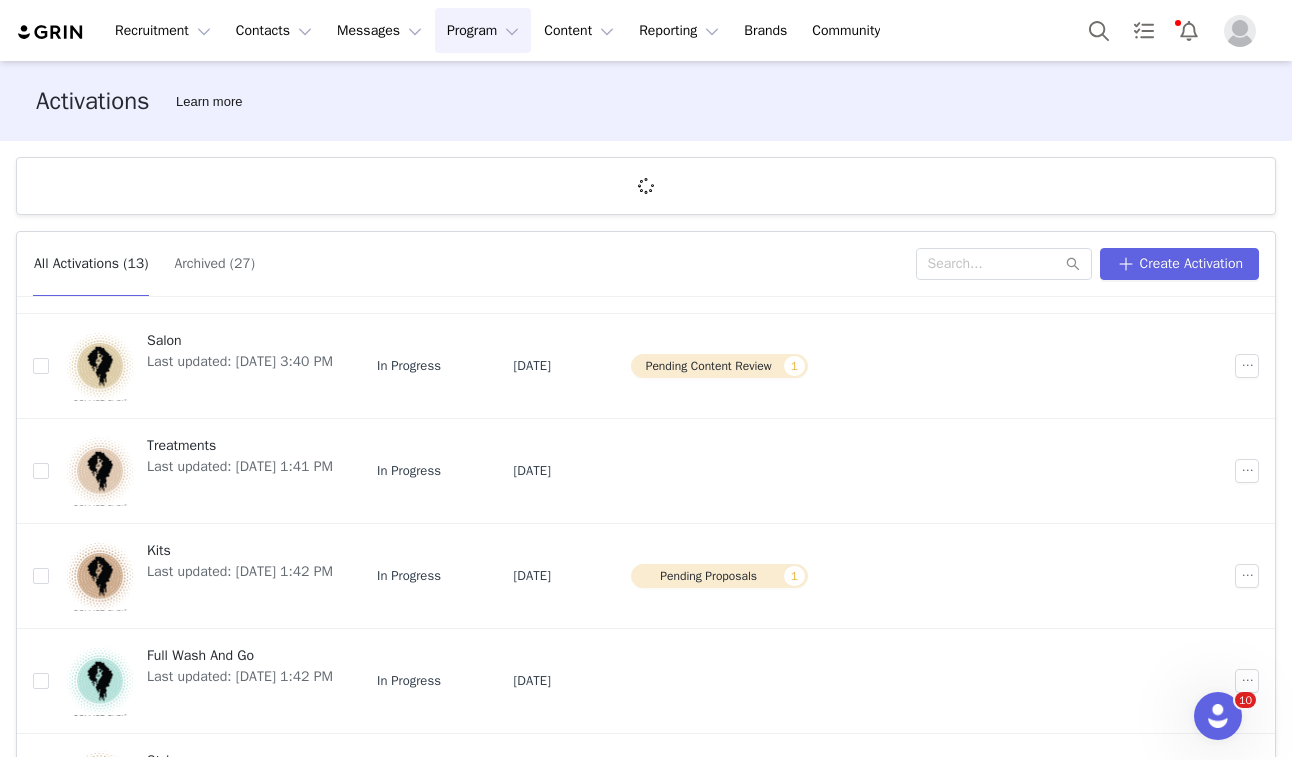 scroll, scrollTop: 654, scrollLeft: 0, axis: vertical 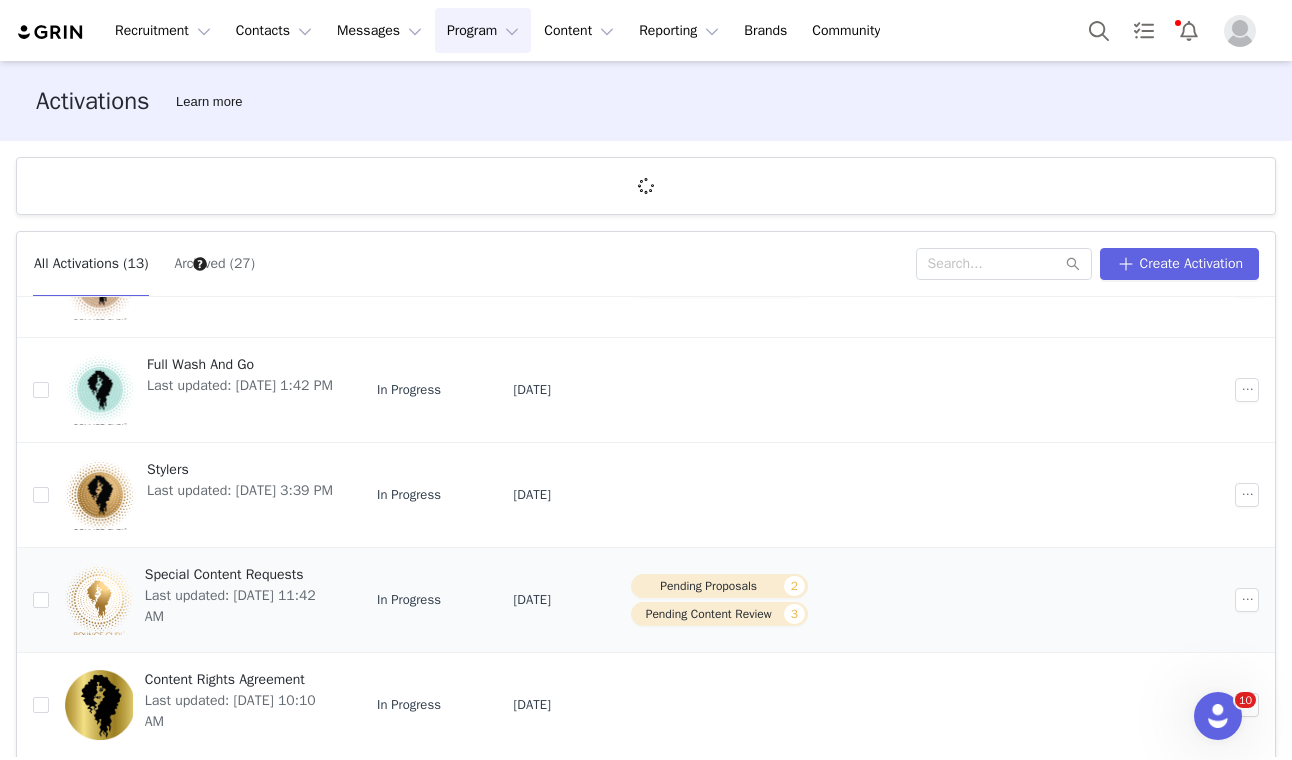 click on "Pending Content Review 3" at bounding box center (719, 614) 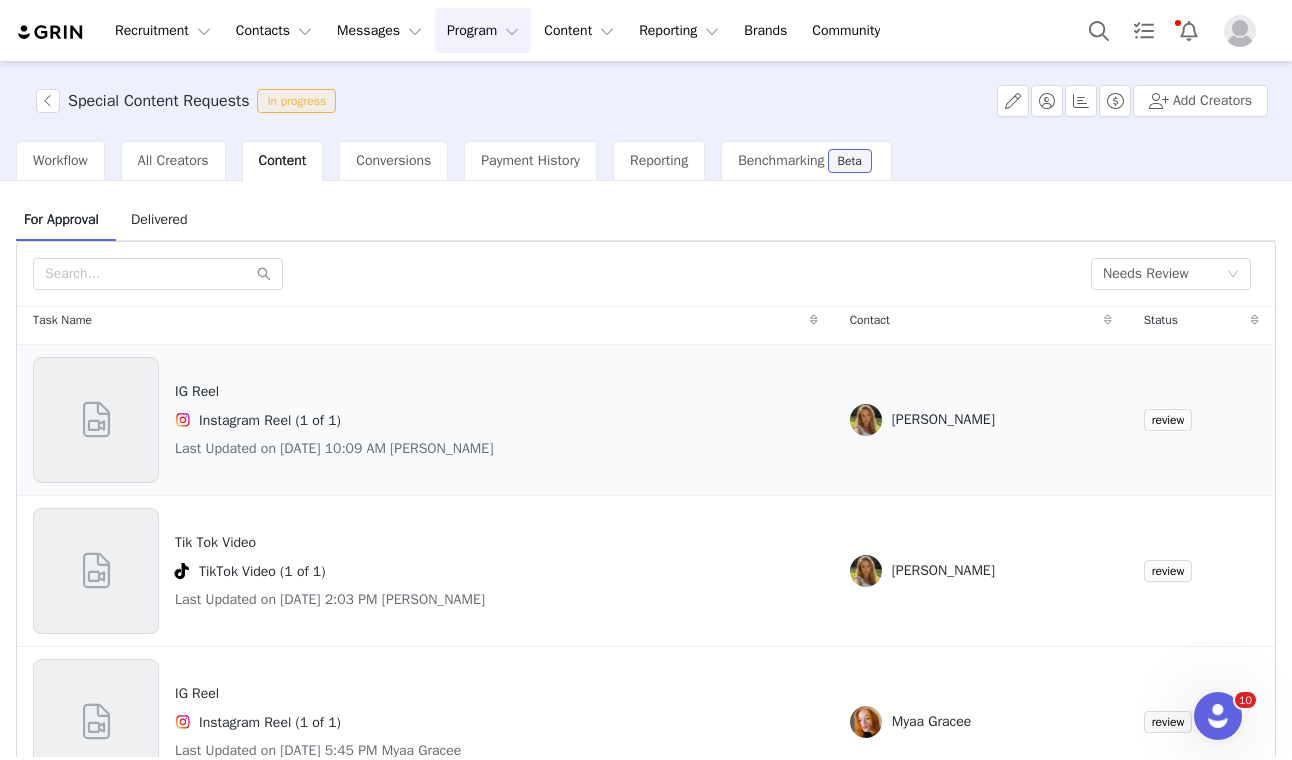 scroll, scrollTop: 41, scrollLeft: 0, axis: vertical 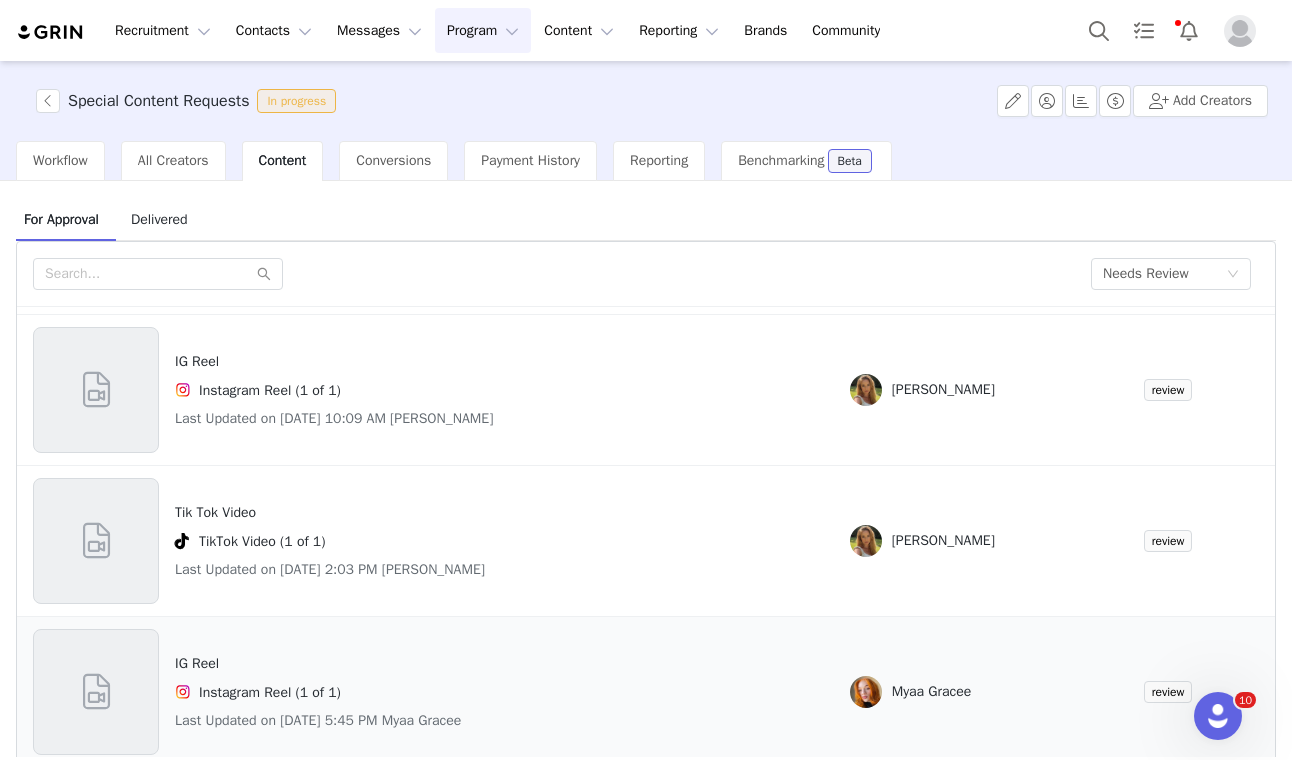 click on "IG Reel  Instagram Reel (1 of 1)   Last Updated on Jul 8, 2025 5:45 PM Myaa Gracee" at bounding box center (425, 692) 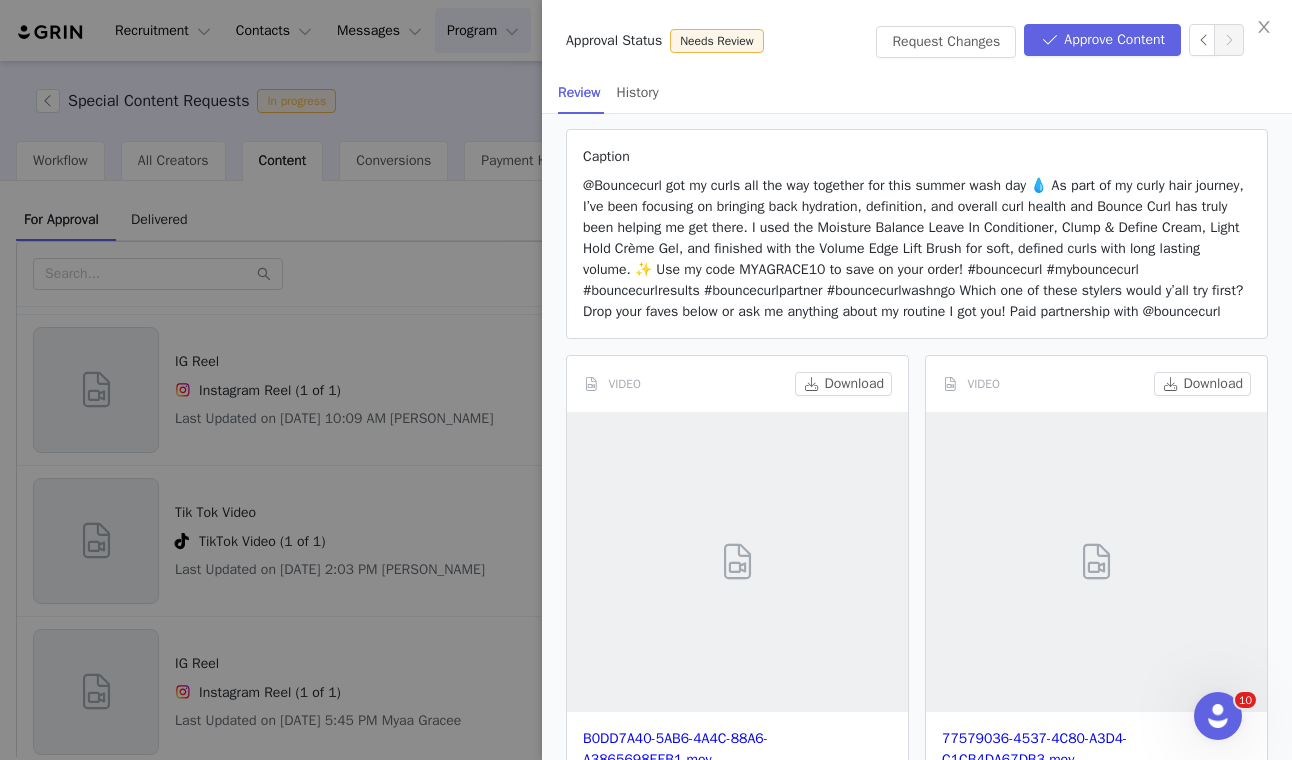 scroll, scrollTop: 434, scrollLeft: 0, axis: vertical 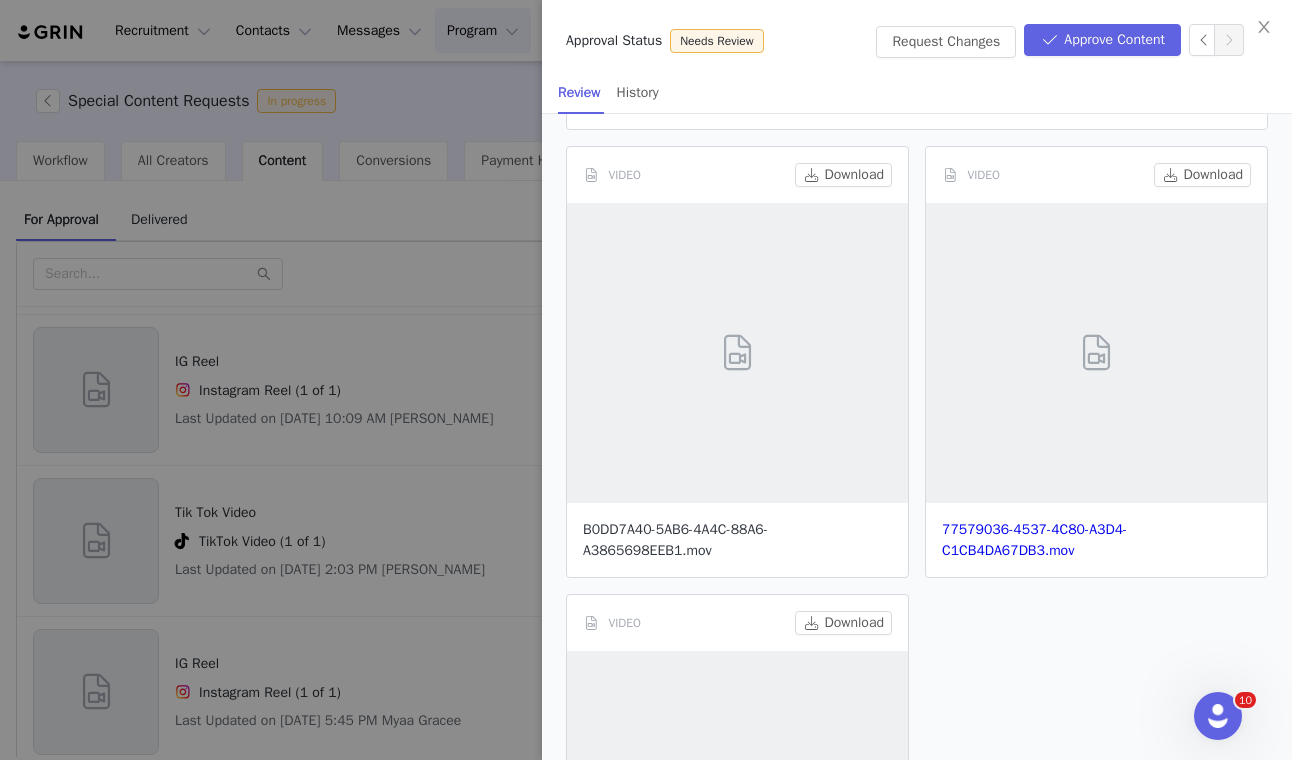 click on "B0DD7A40-5AB6-4A4C-88A6-A3865698EEB1.mov" at bounding box center [675, 540] 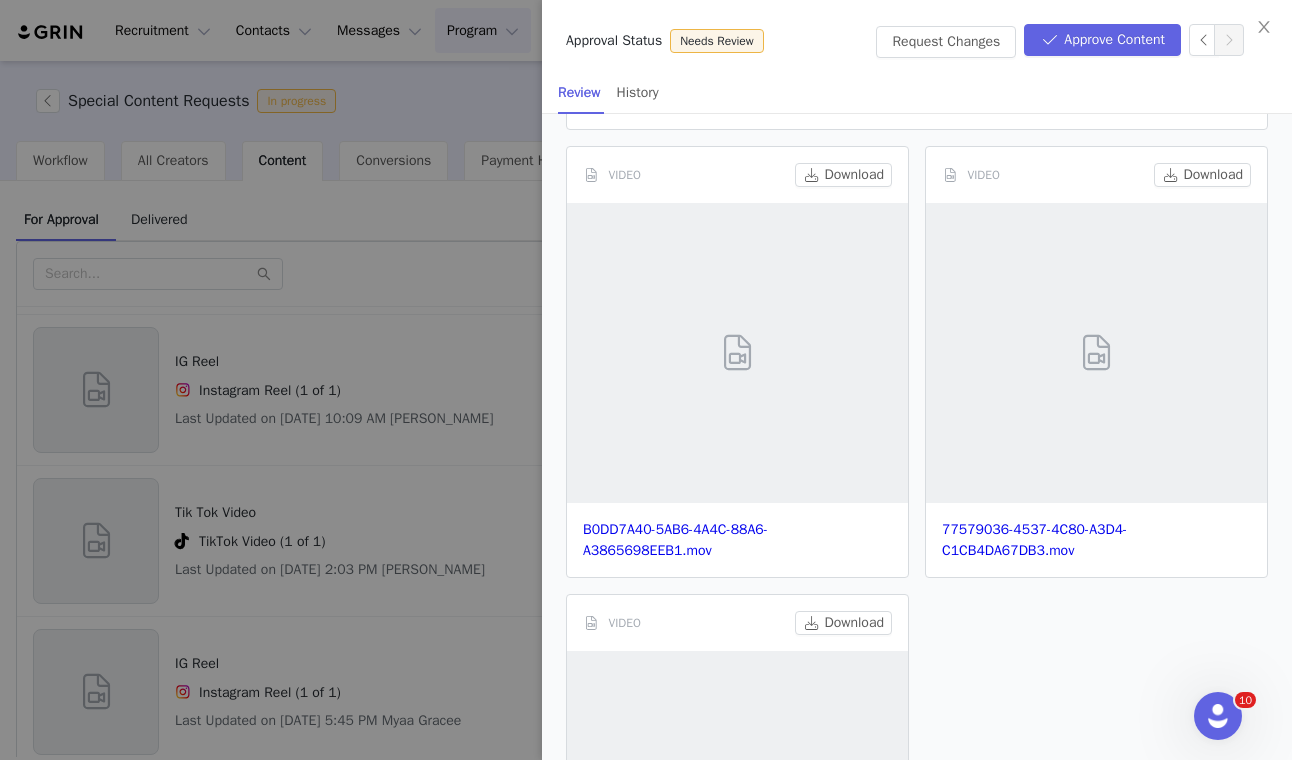 click on "77579036-4537-4C80-A3D4-C1CB4DA67DB3.mov" at bounding box center (1096, 540) 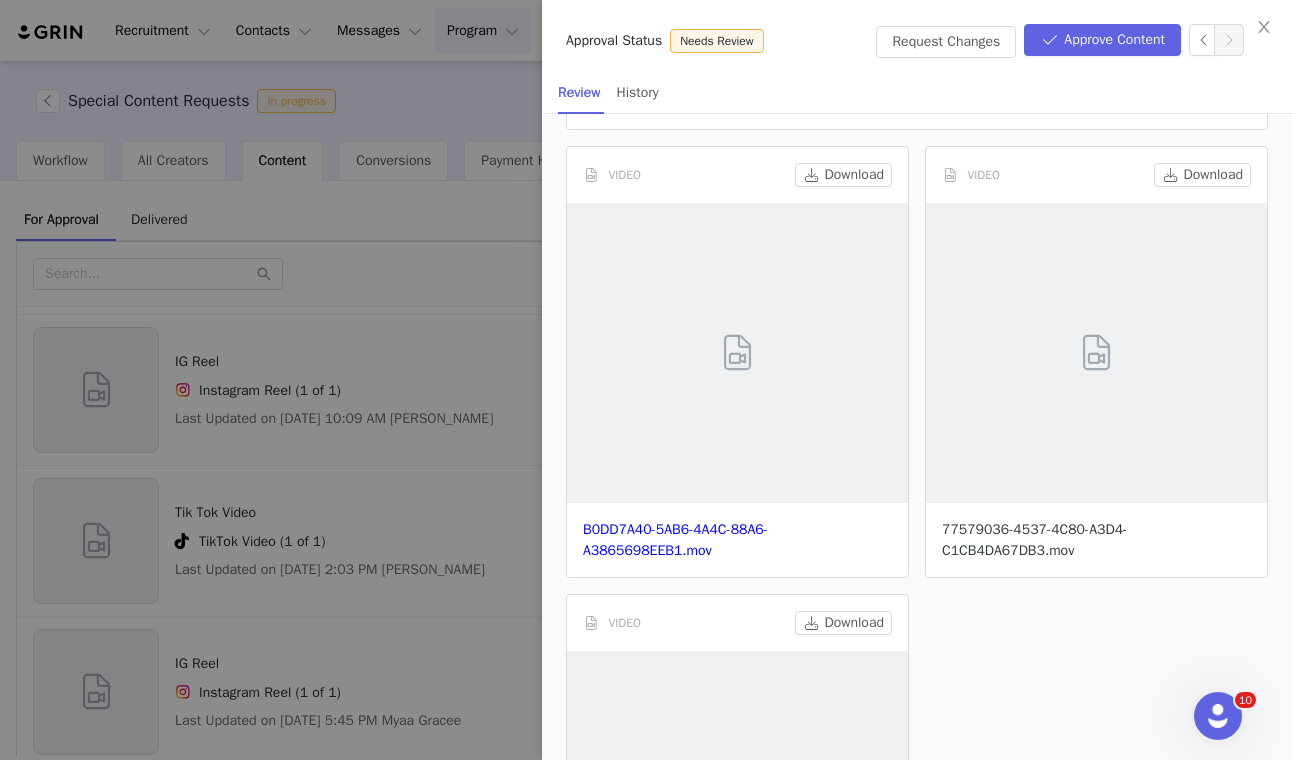 click on "77579036-4537-4C80-A3D4-C1CB4DA67DB3.mov" at bounding box center (1034, 540) 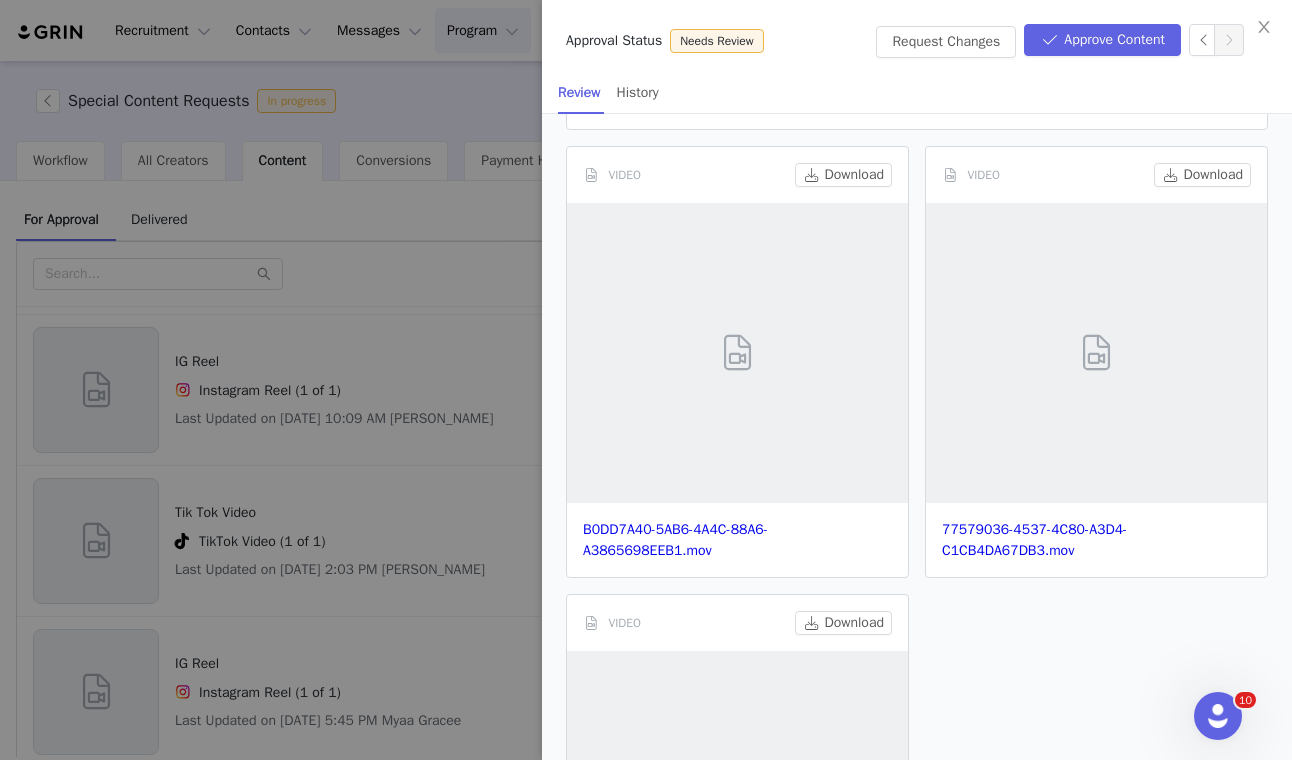 scroll, scrollTop: 753, scrollLeft: 0, axis: vertical 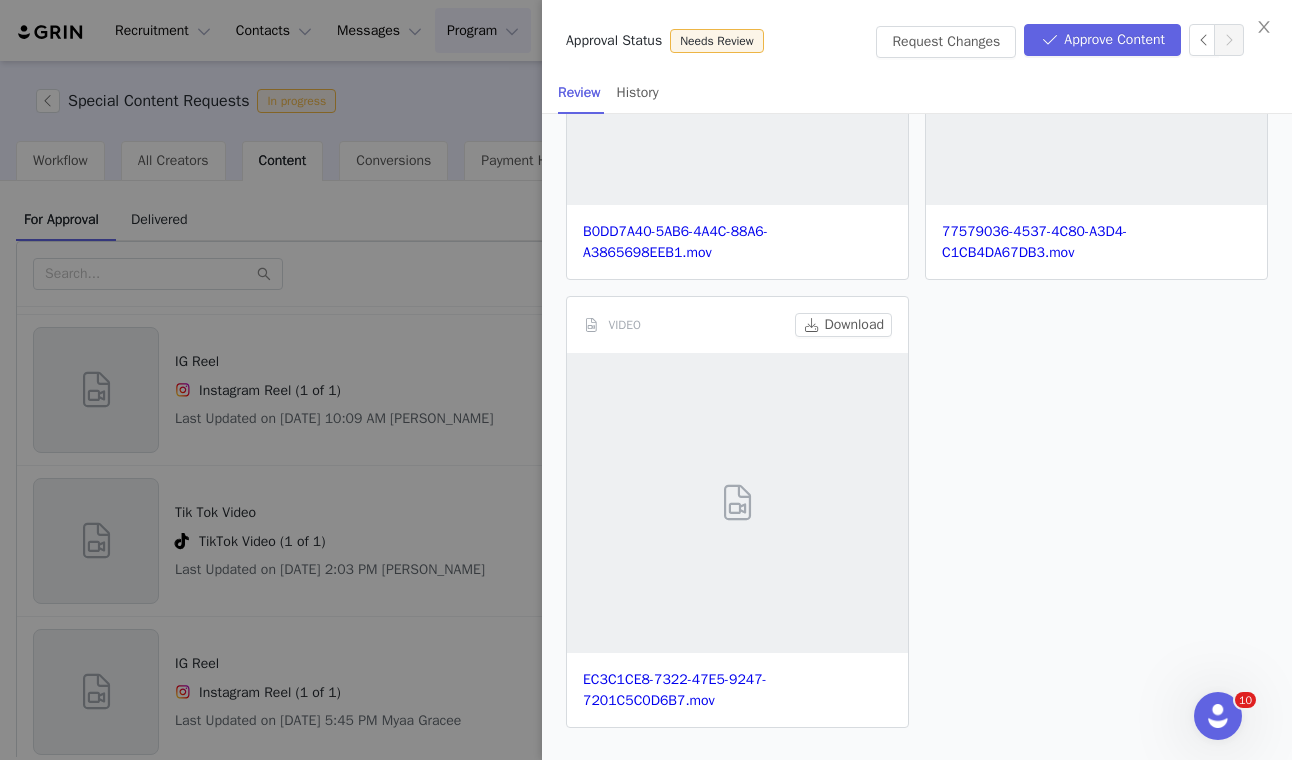 click on "EC3C1CE8-7322-47E5-9247-7201C5C0D6B7.mov" at bounding box center [737, 690] 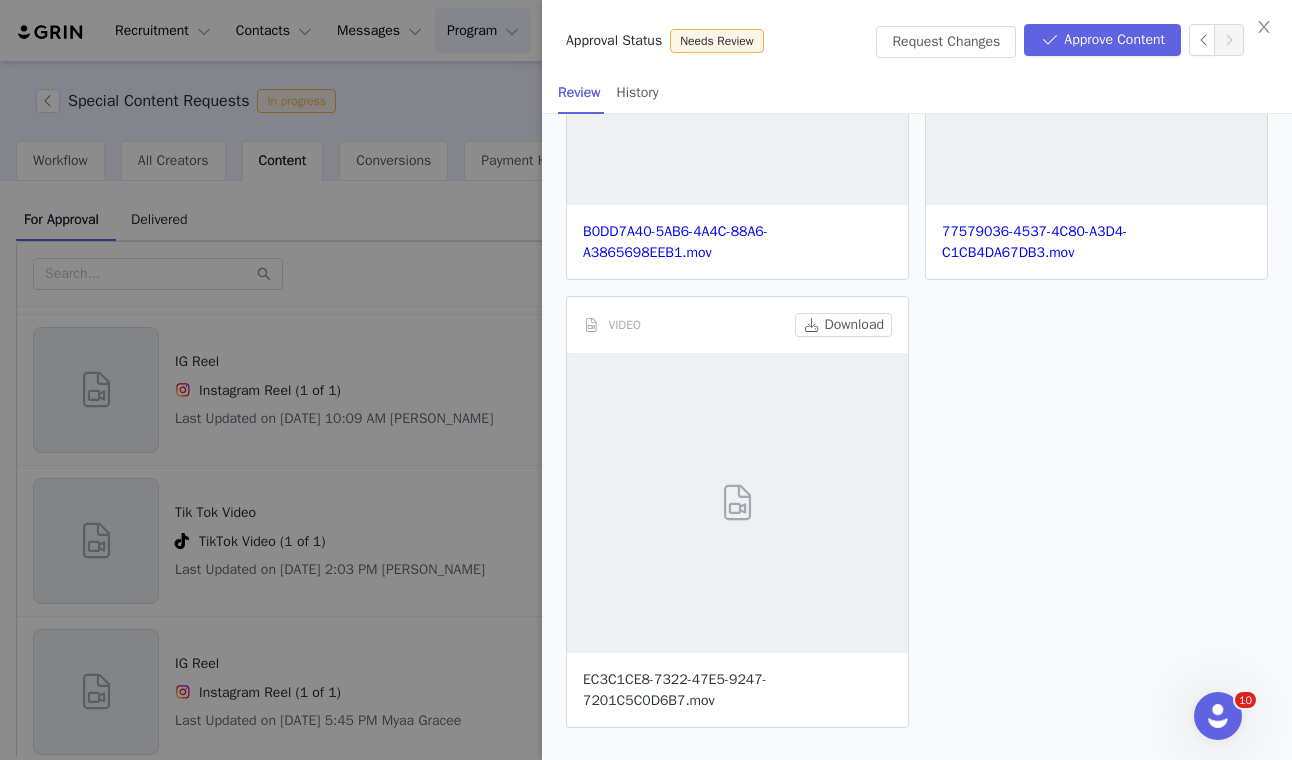 click on "EC3C1CE8-7322-47E5-9247-7201C5C0D6B7.mov" at bounding box center (675, 690) 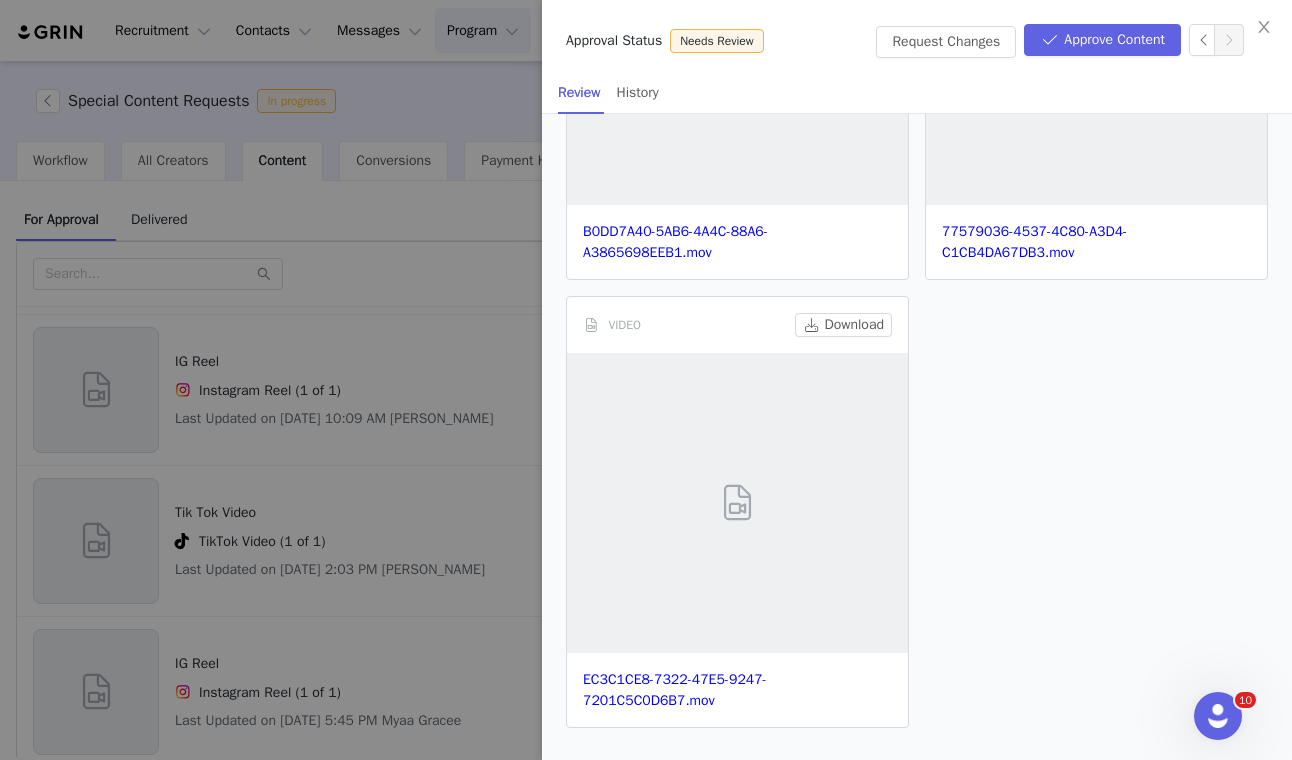 click at bounding box center [646, 380] 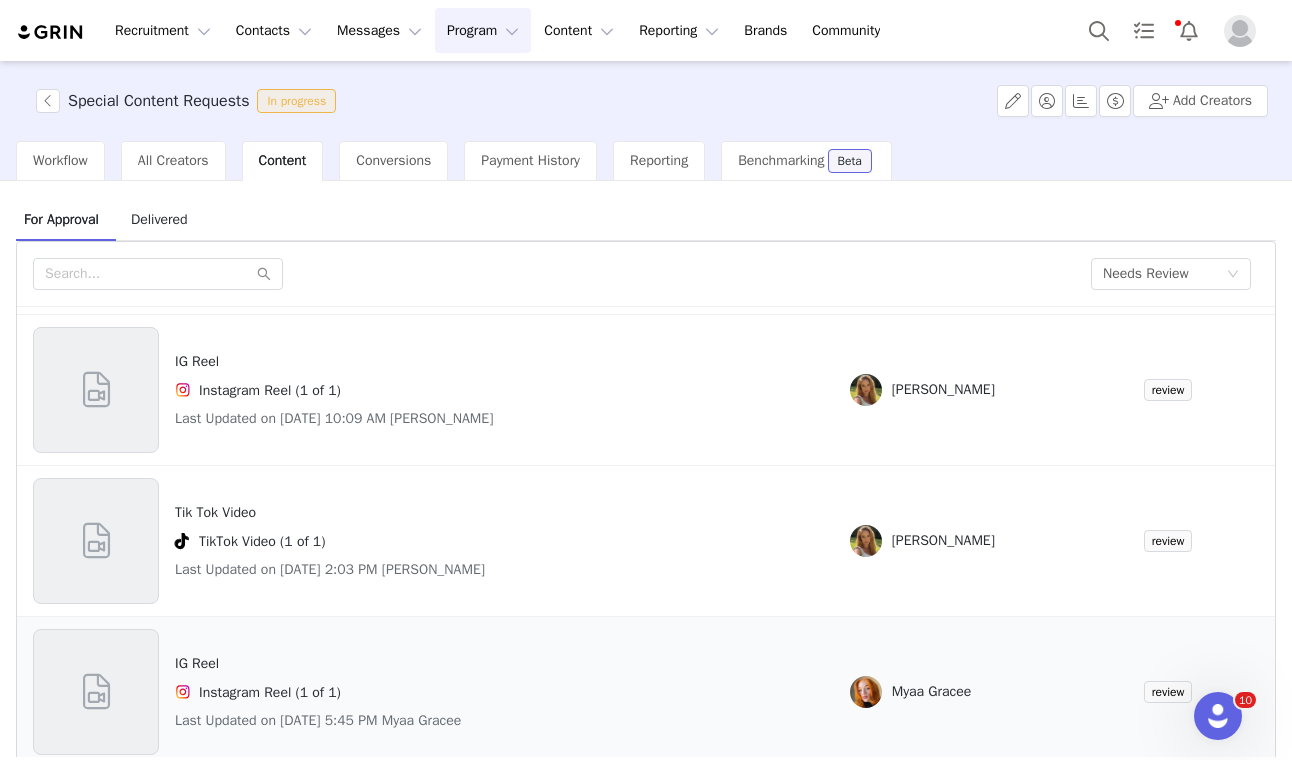 scroll, scrollTop: 15007, scrollLeft: 0, axis: vertical 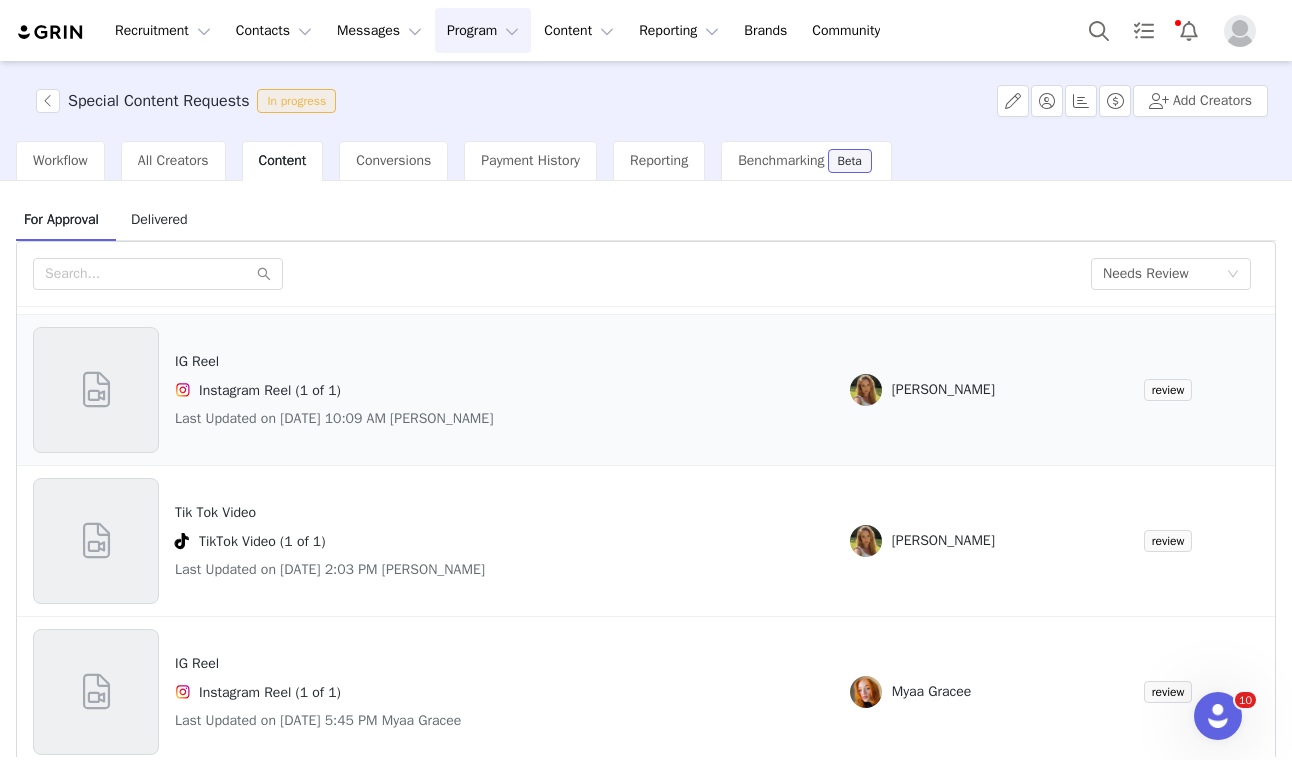 click on "IG Reel  Instagram Reel (1 of 1)   Last Updated on Jul 10, 2025 10:09 AM Kayla Drew" at bounding box center (334, 390) 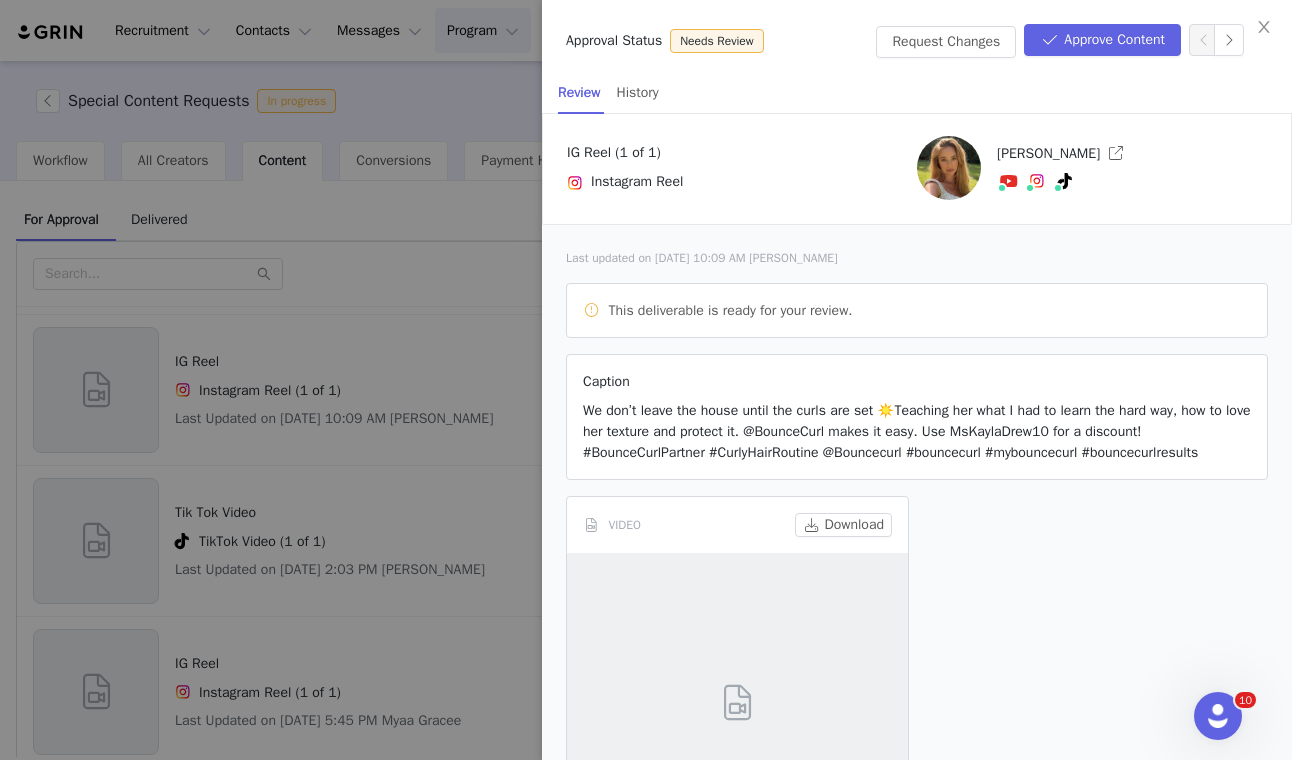 scroll, scrollTop: 200, scrollLeft: 0, axis: vertical 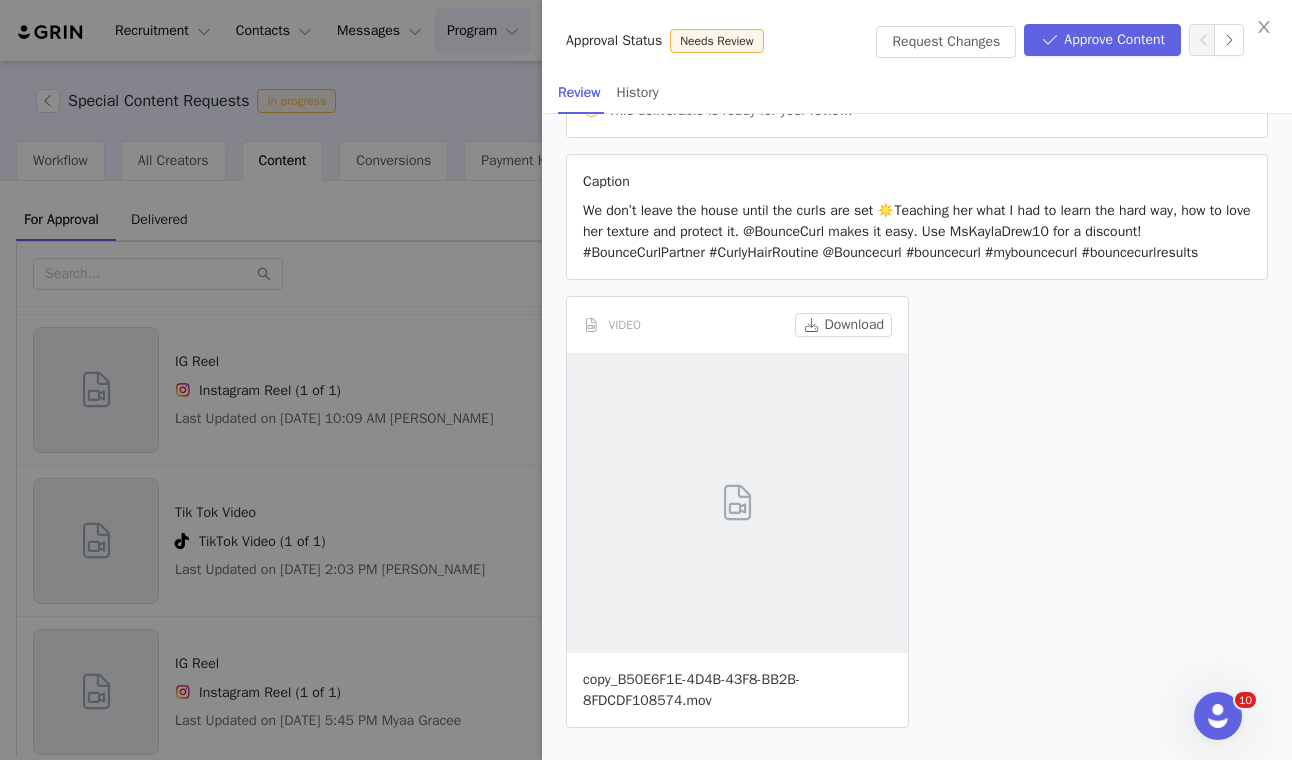 click on "copy_B50E6F1E-4D4B-43F8-BB2B-8FDCDF108574.mov" at bounding box center [691, 690] 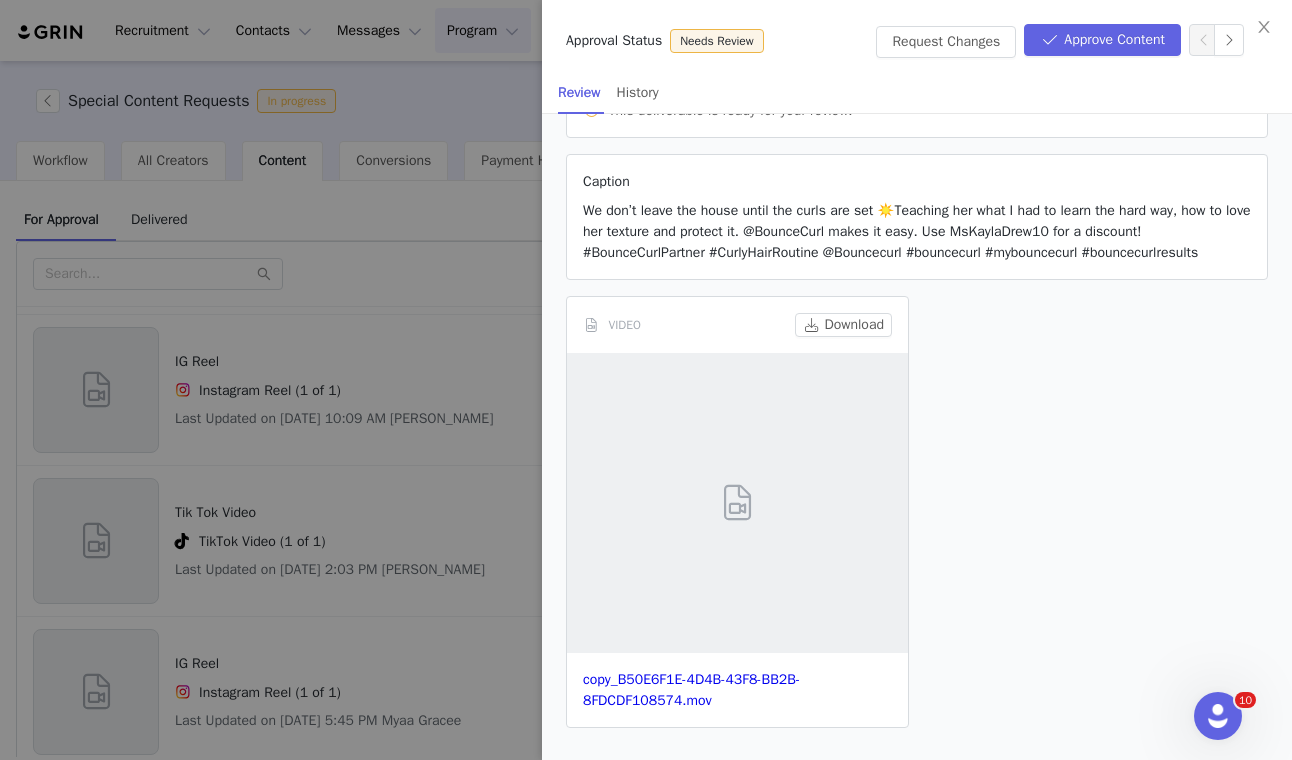 click at bounding box center (646, 380) 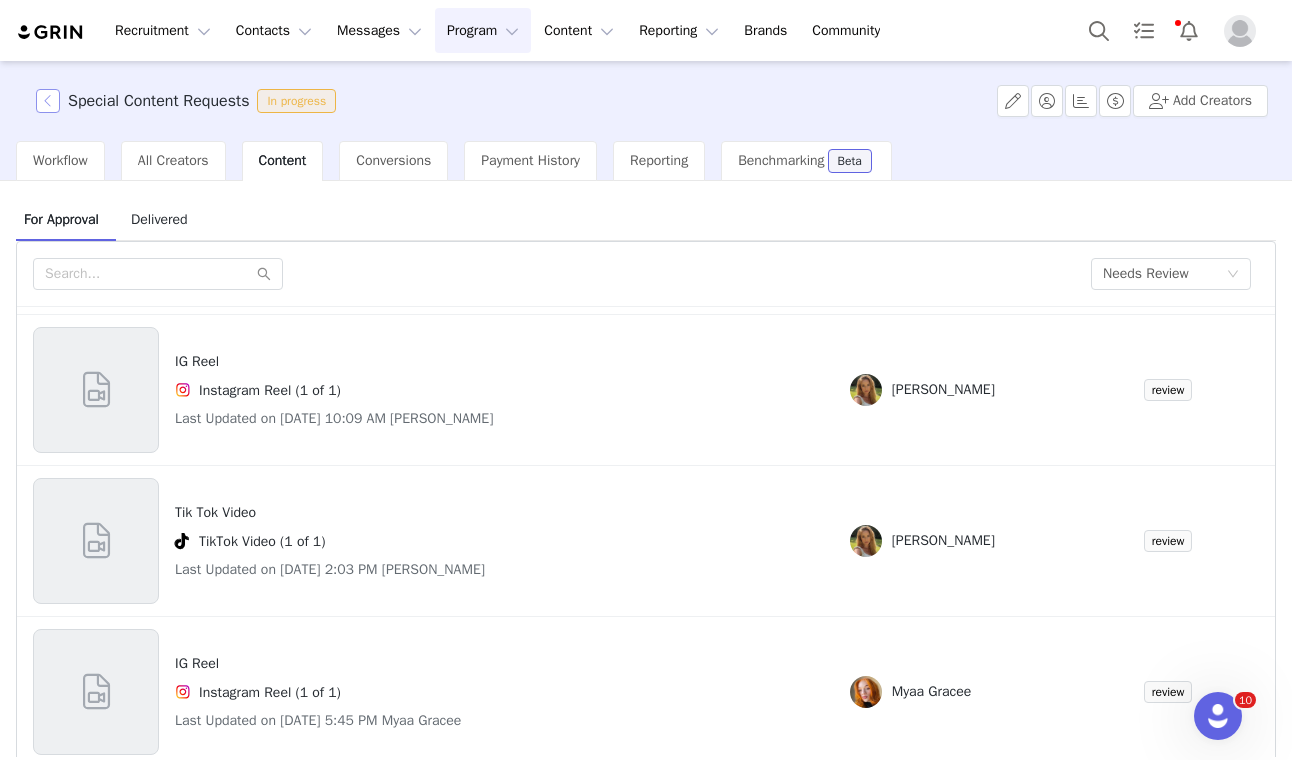 click at bounding box center [48, 101] 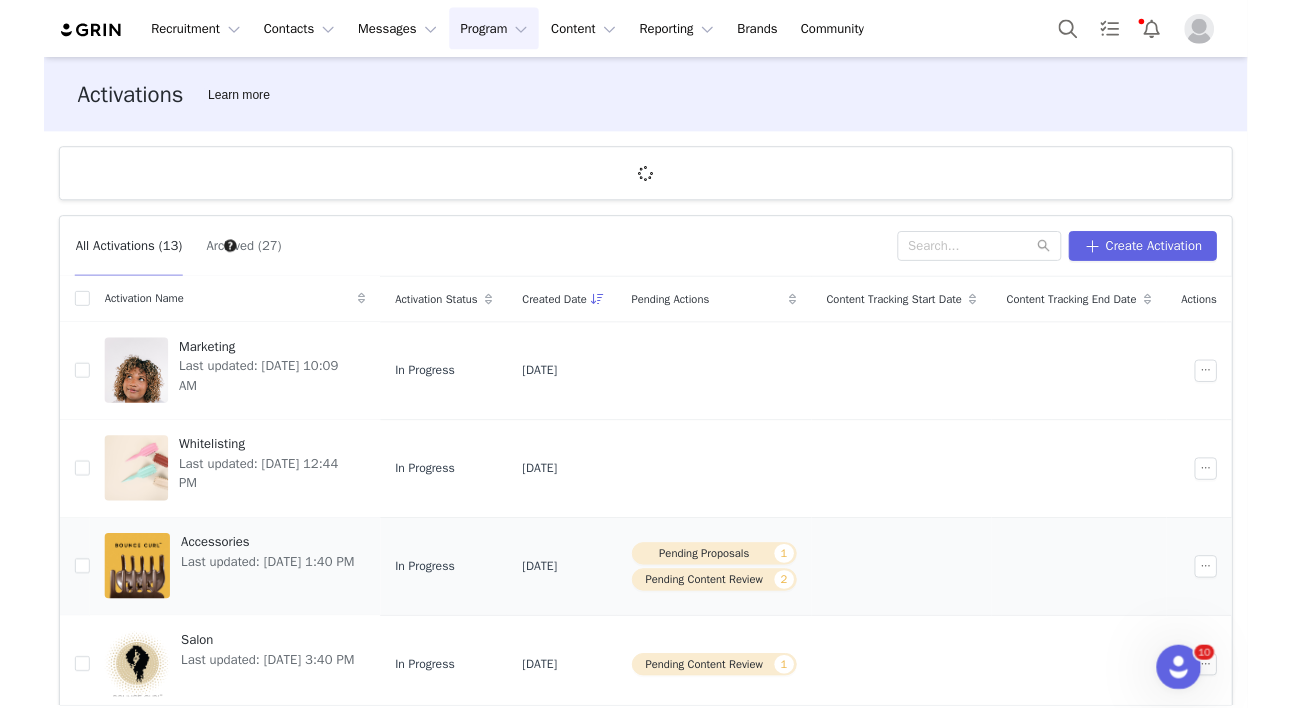 scroll, scrollTop: 164, scrollLeft: 0, axis: vertical 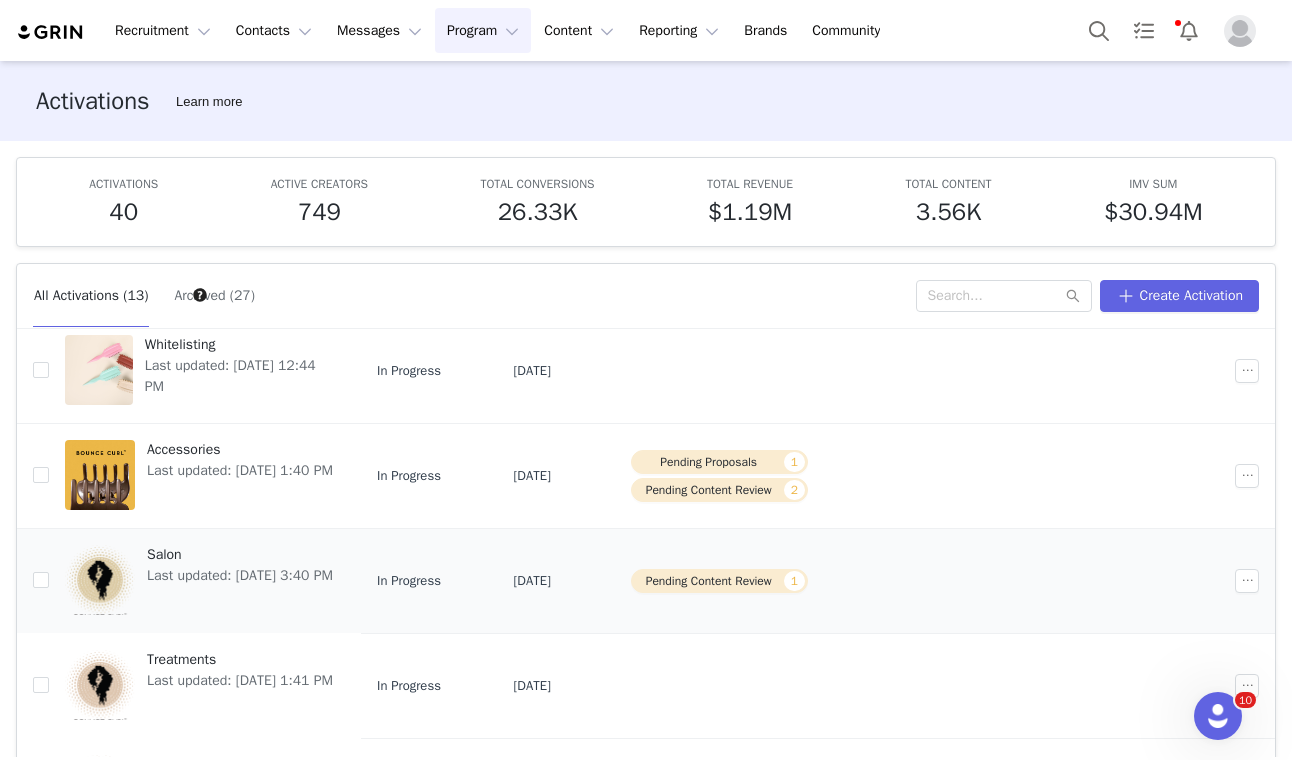 click on "Pending Content Review 1" at bounding box center [719, 580] 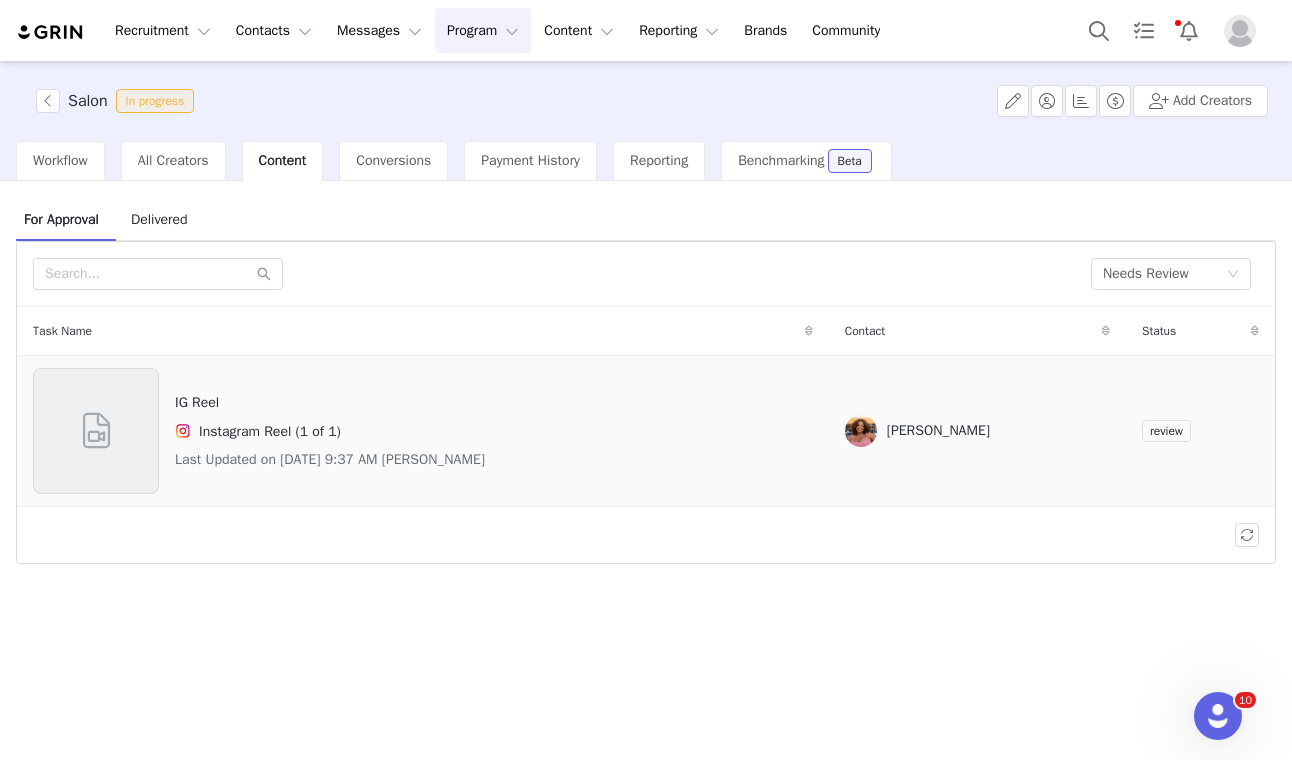 click on "review" at bounding box center [1166, 431] 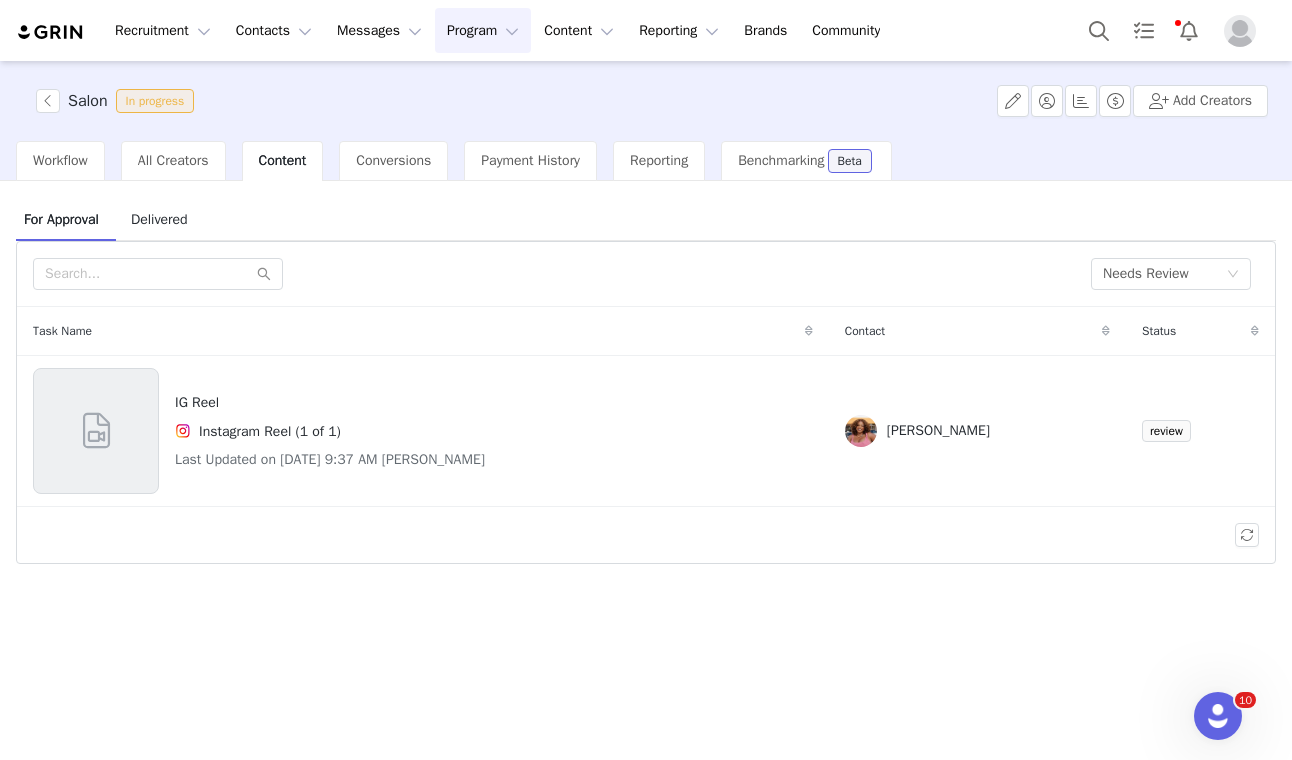 click on "Task Name" at bounding box center [423, 331] 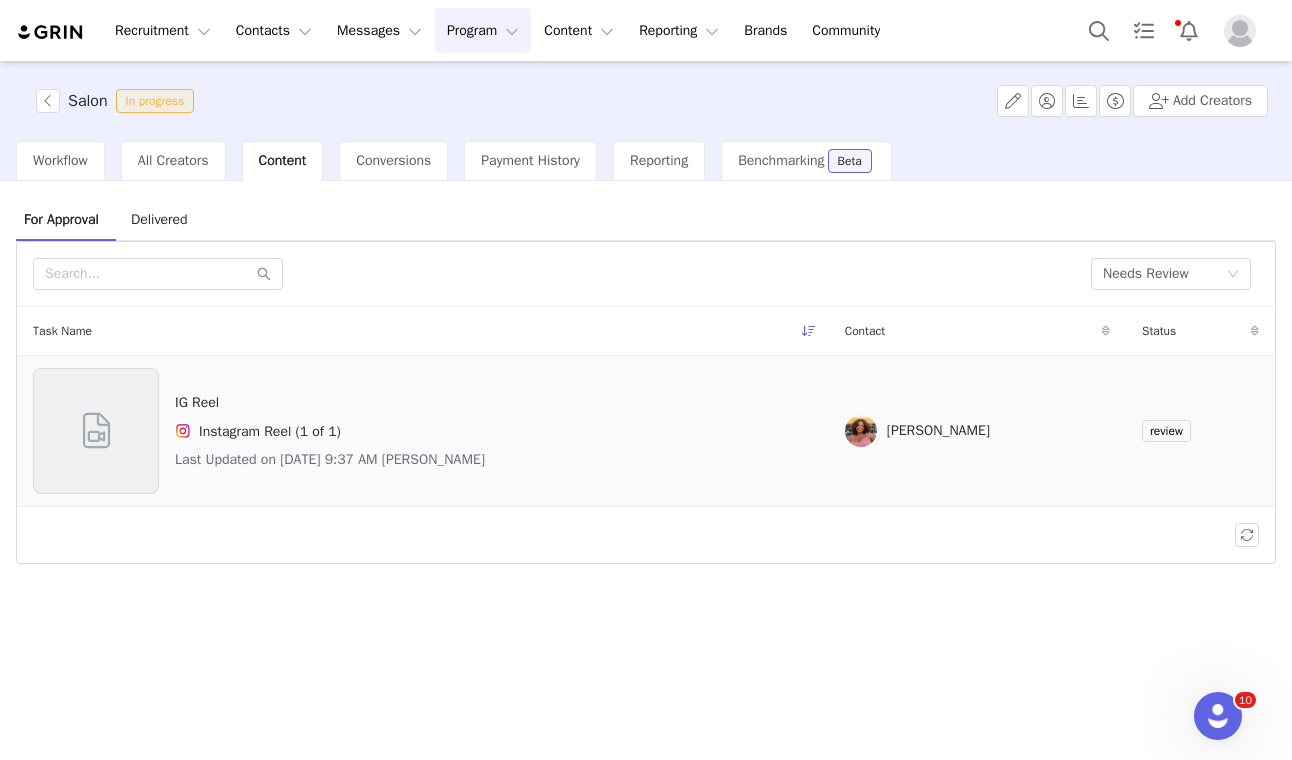click on "IG Reel  Instagram Reel (1 of 1)   Last Updated on Jul 8, 2025 9:37 AM Rozlynn Salazar" at bounding box center [330, 431] 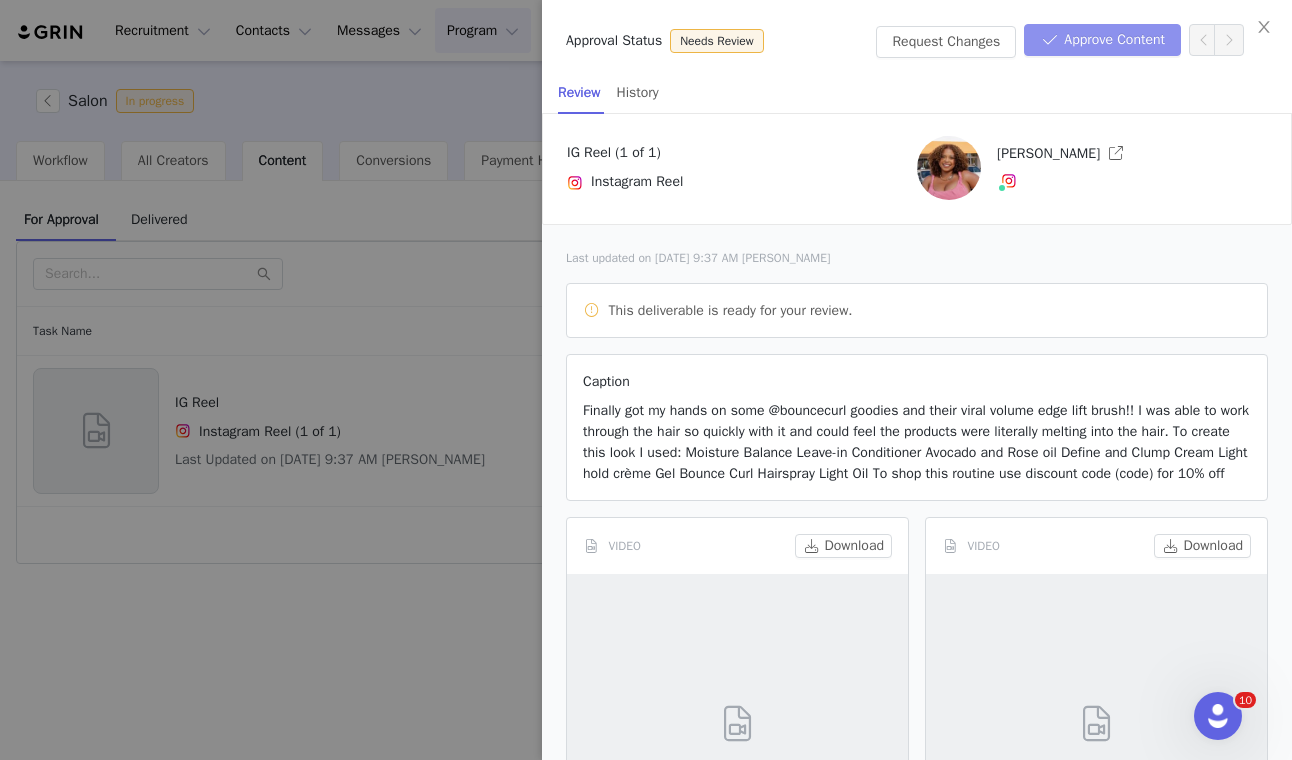 click on "Approve Content" at bounding box center [1102, 40] 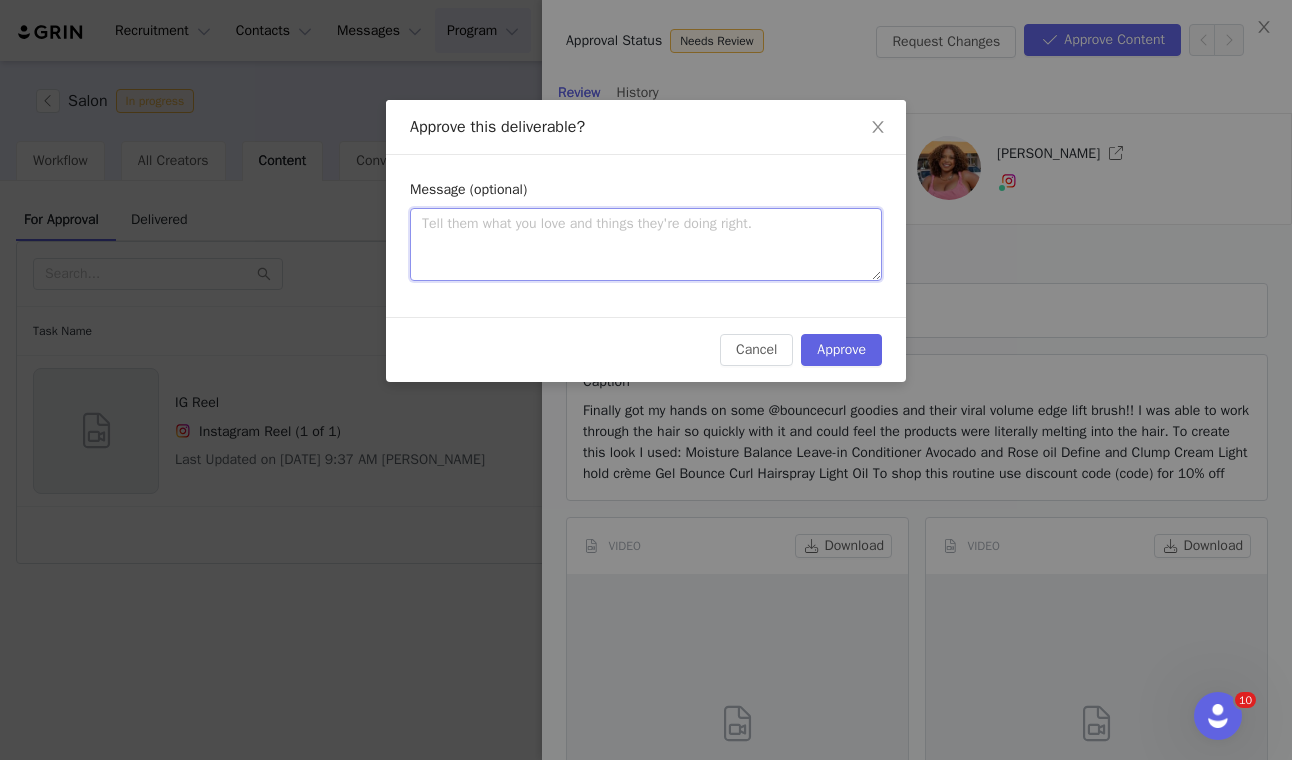 click at bounding box center [646, 244] 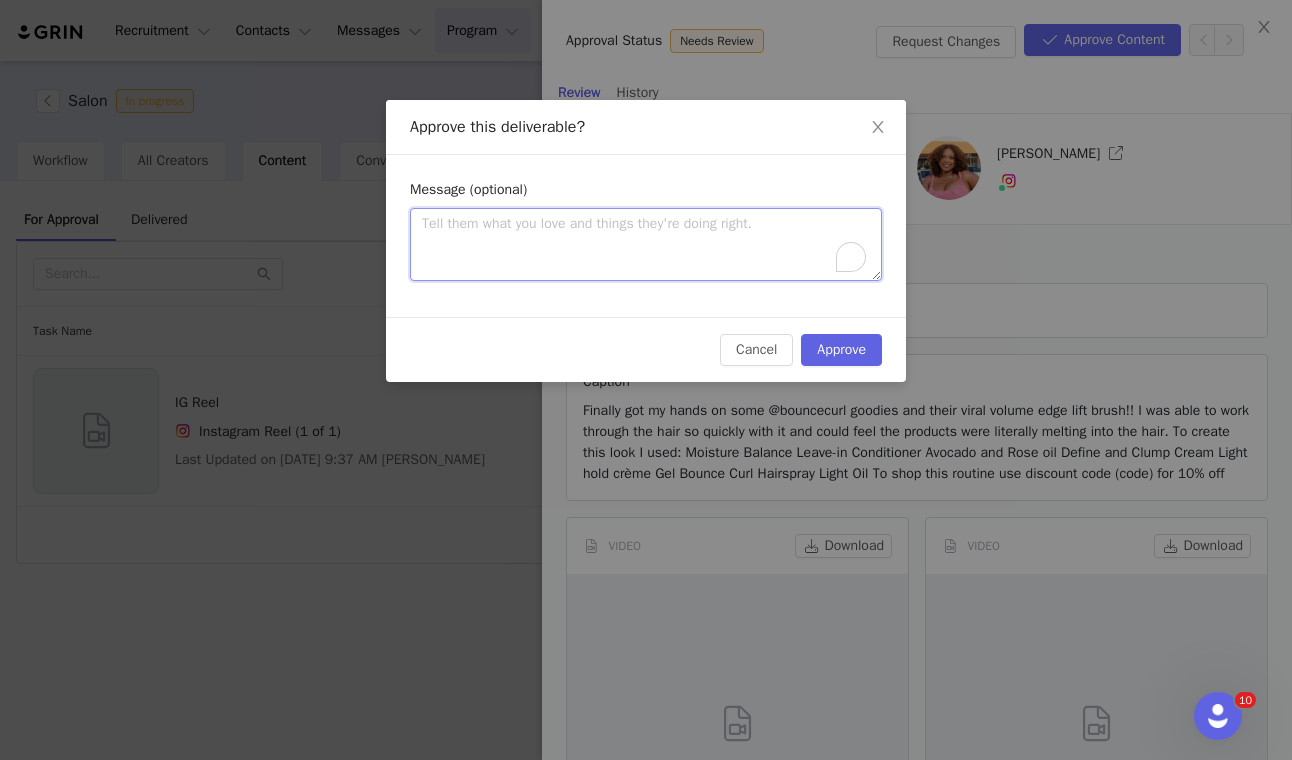 type on "A" 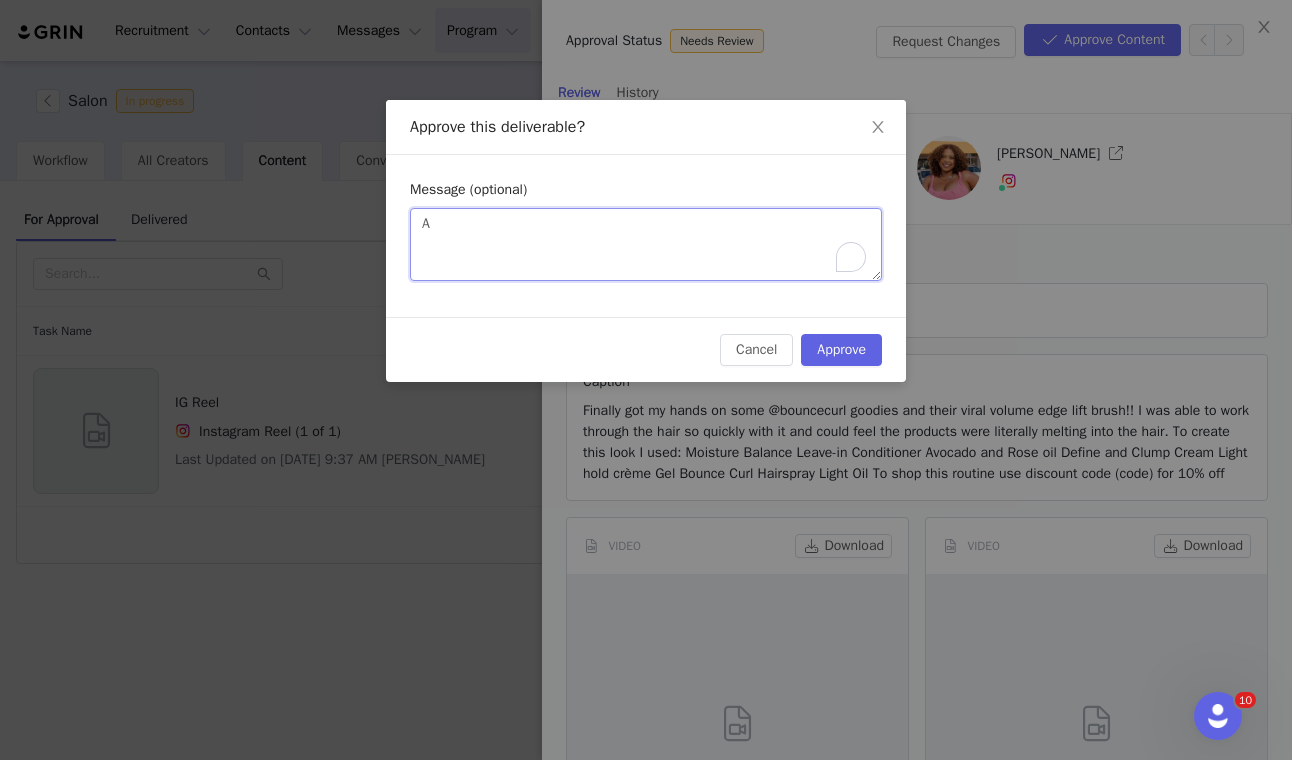 type on "Ap" 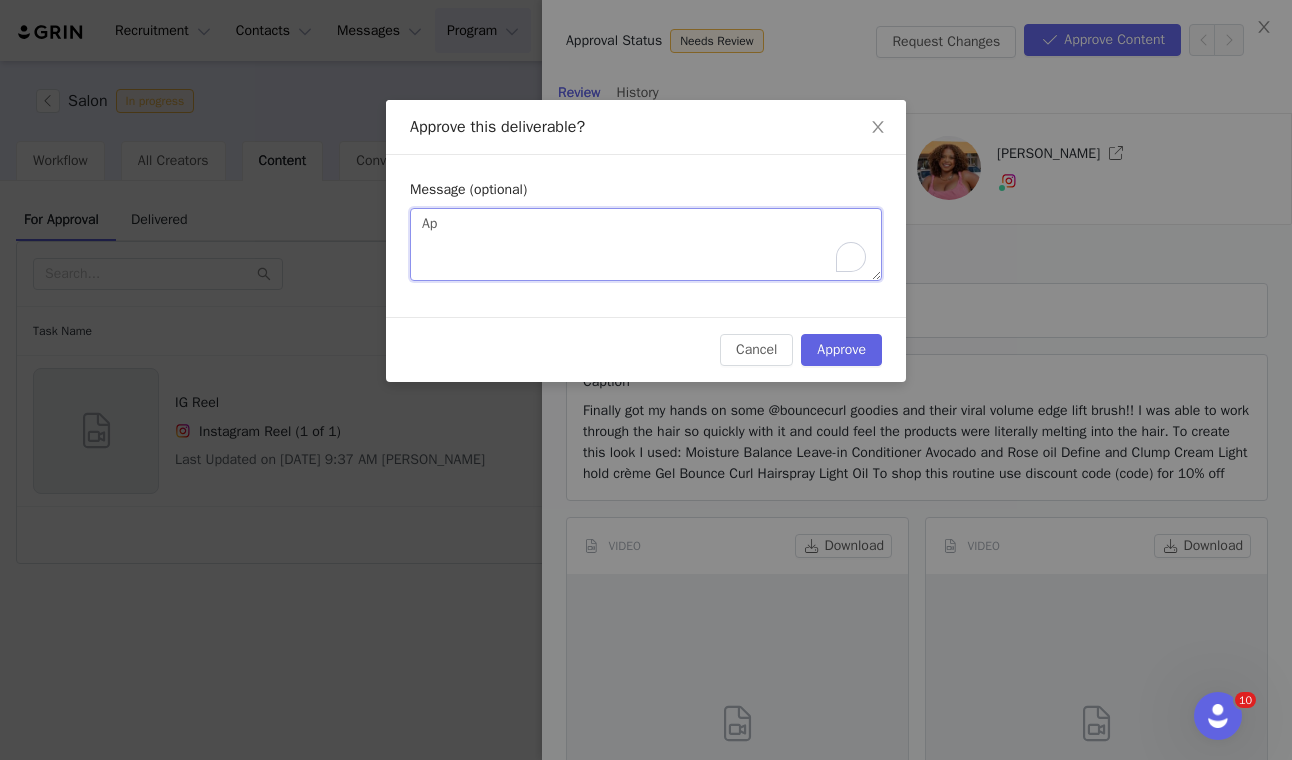 type on "App" 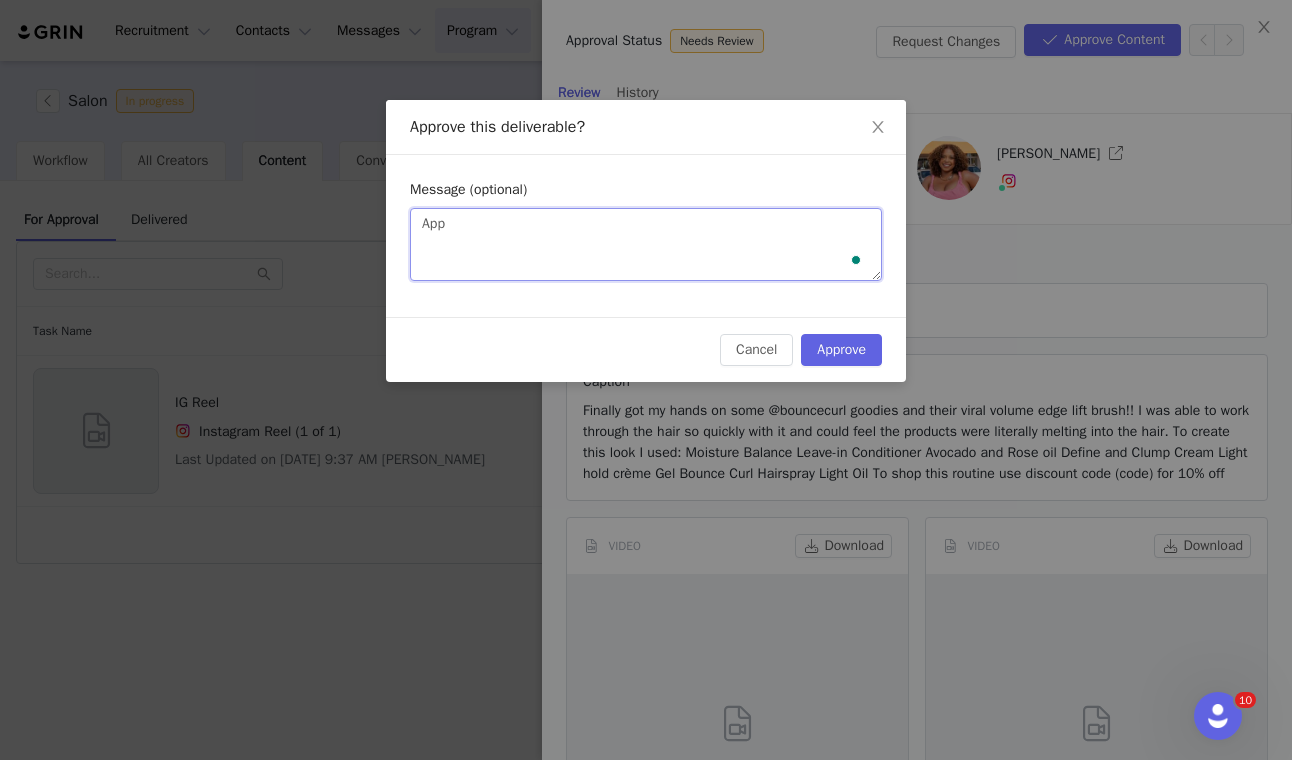 type on "Appr" 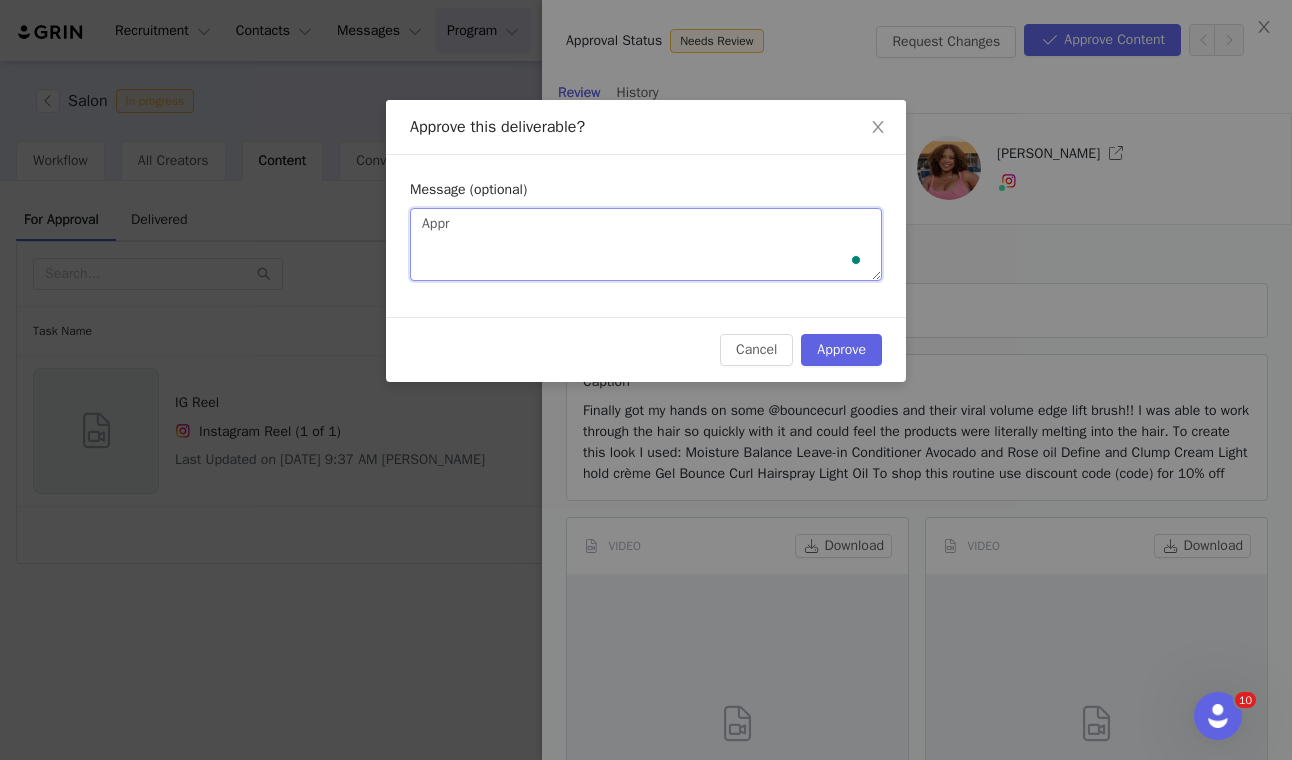 type on "Appro" 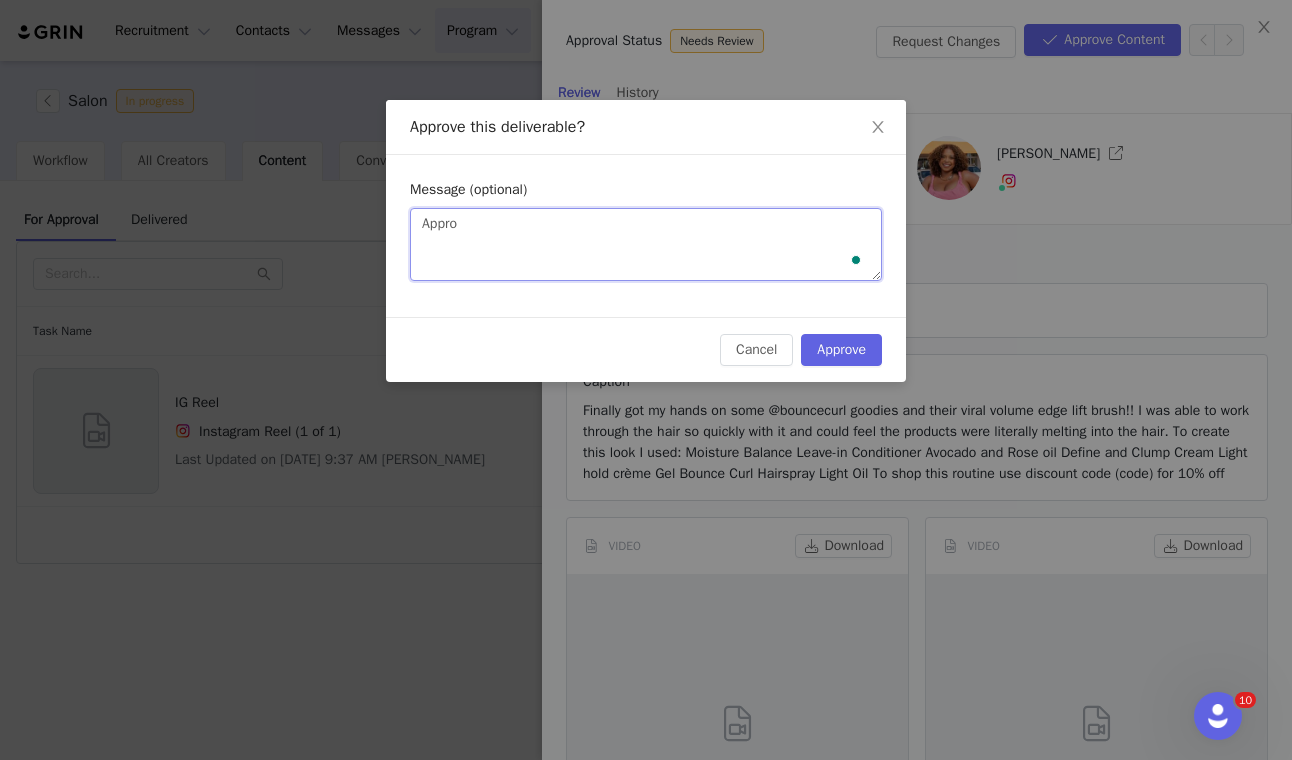 type 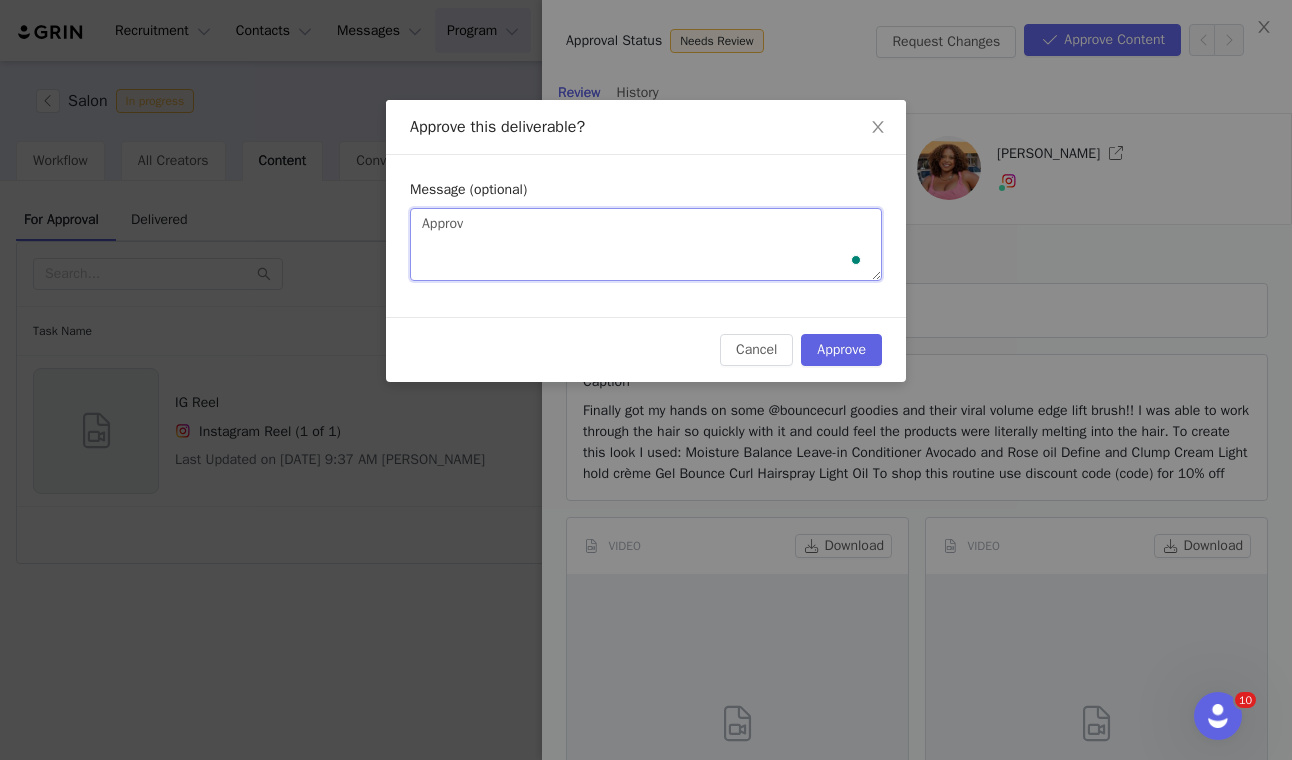 type on "Approve" 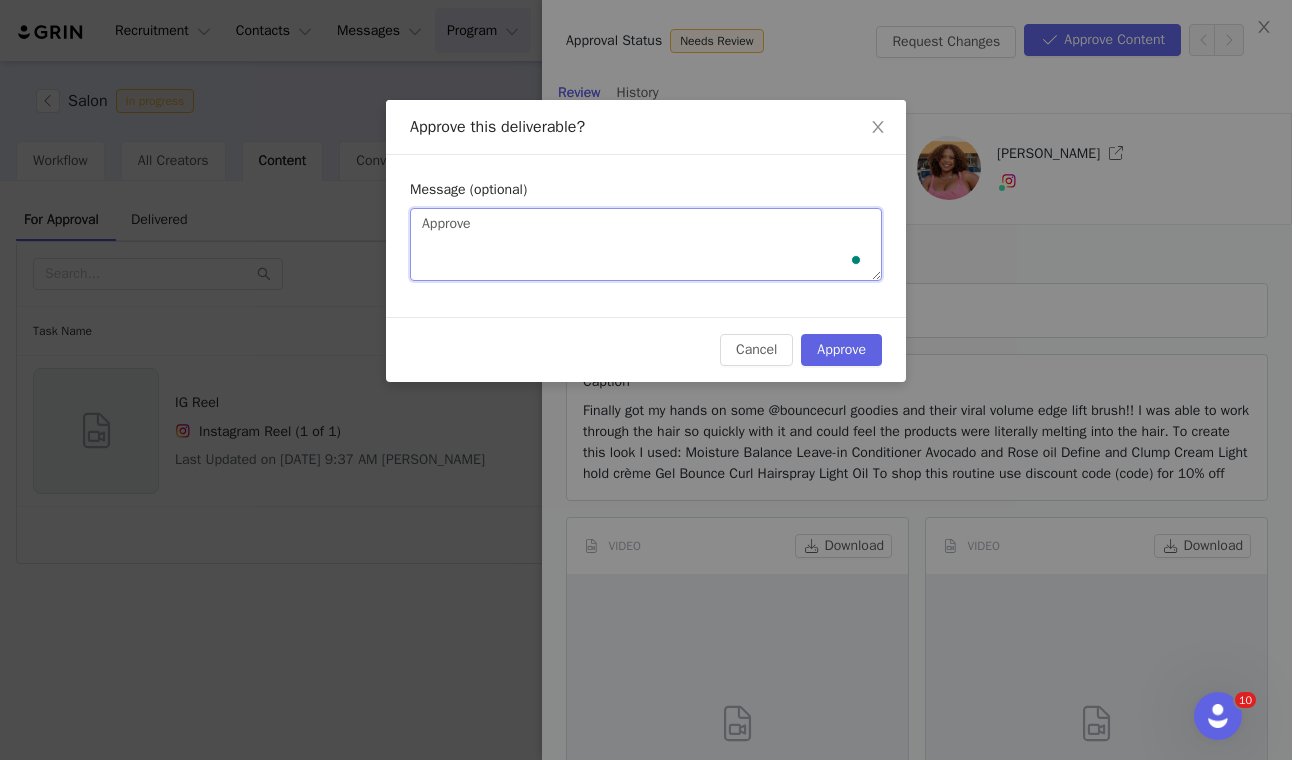 type on "Approved" 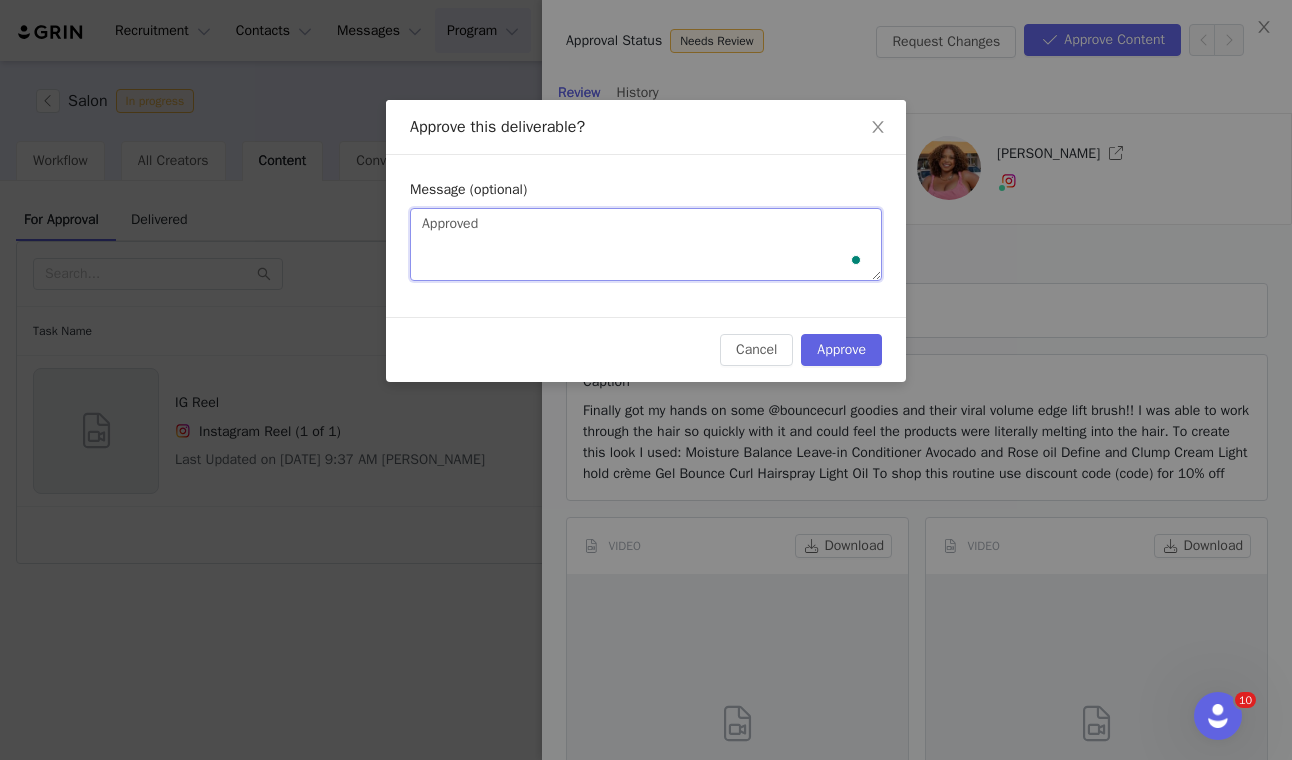 type on "Approved!" 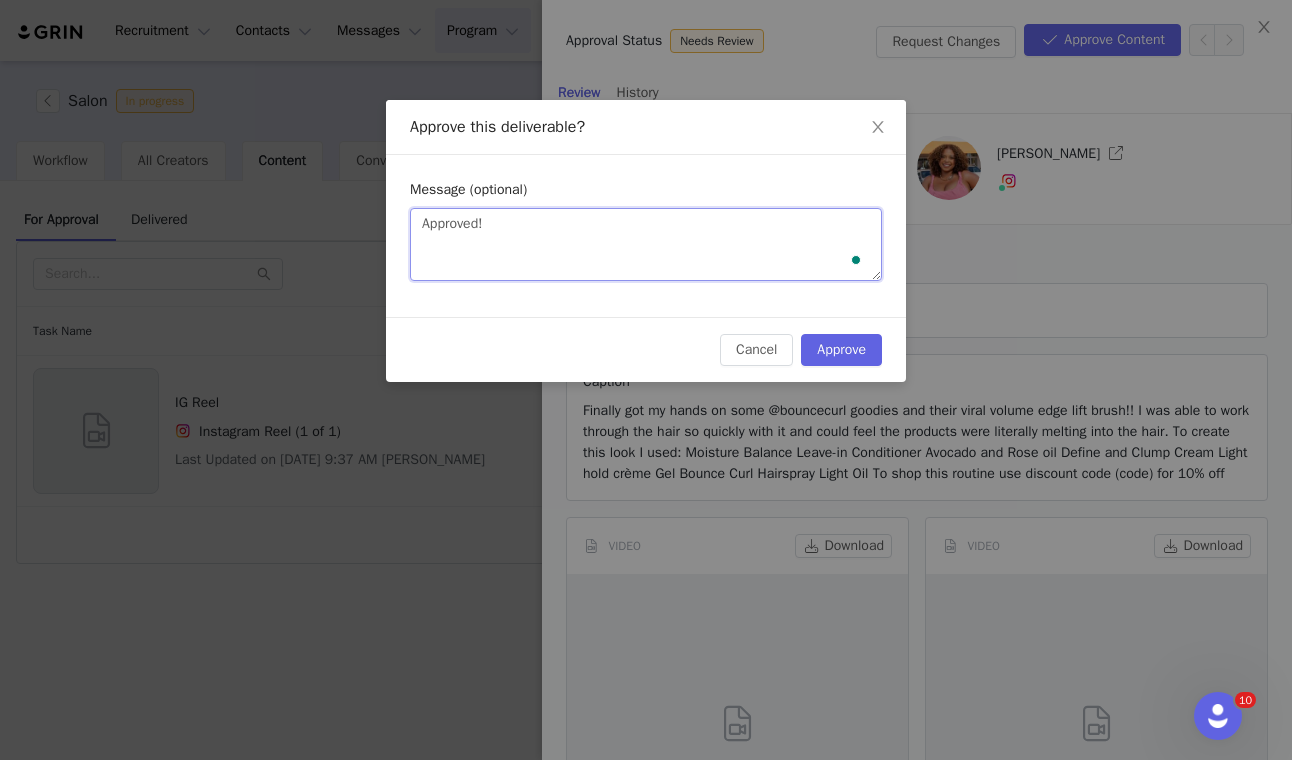 type on "Approved!" 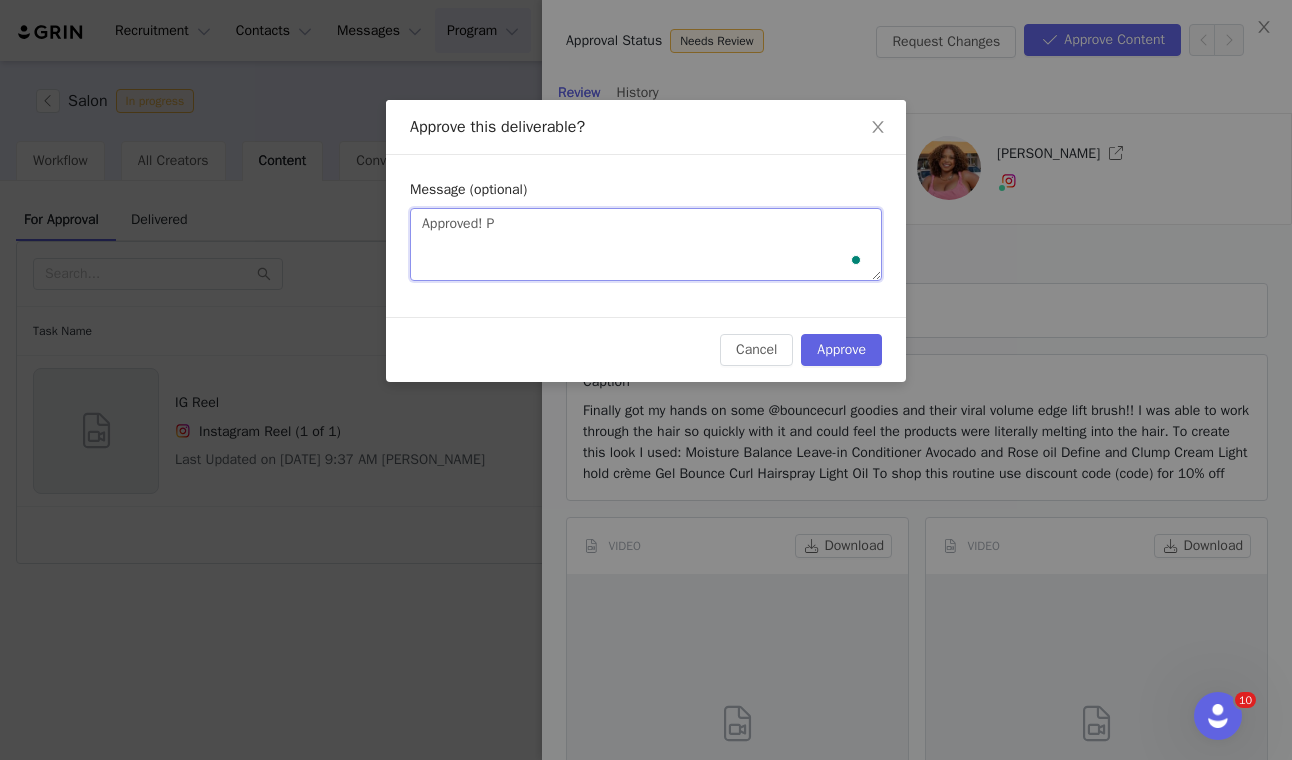 type on "Approved! Pl" 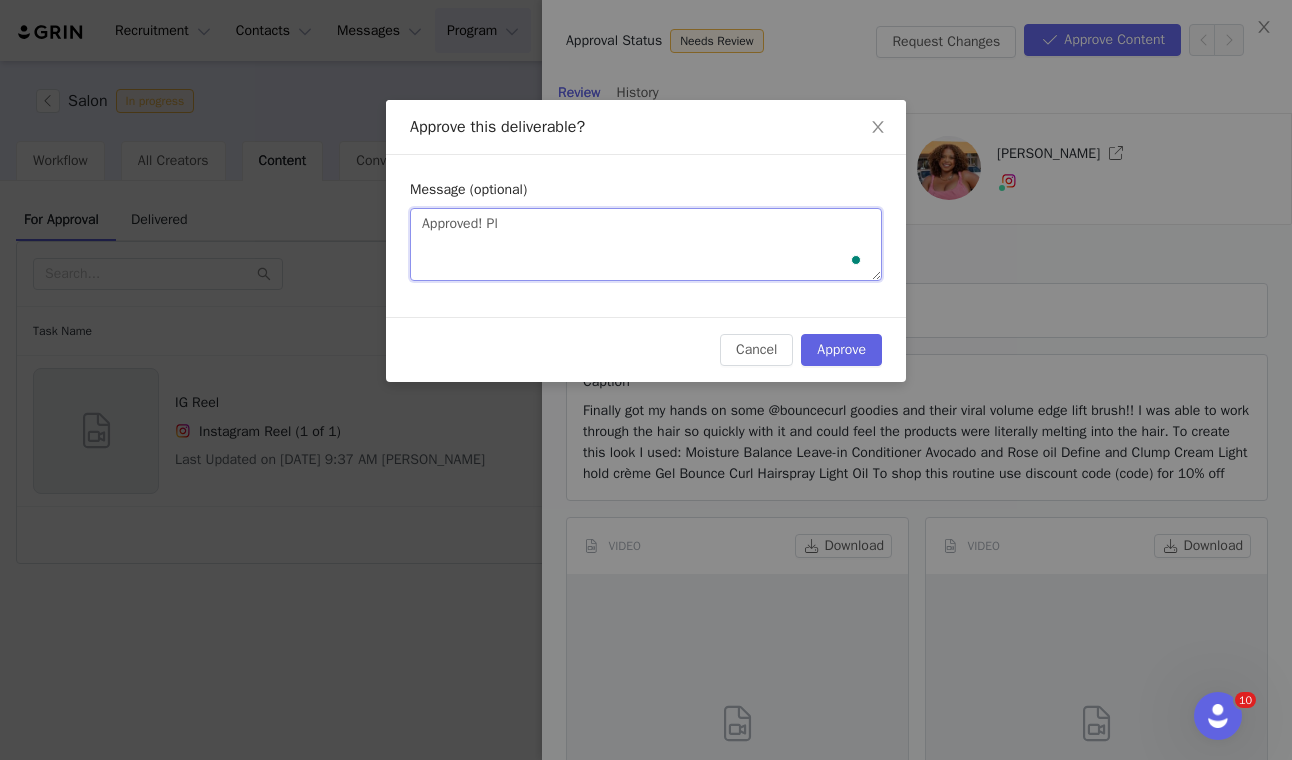 type on "Approved! Ple" 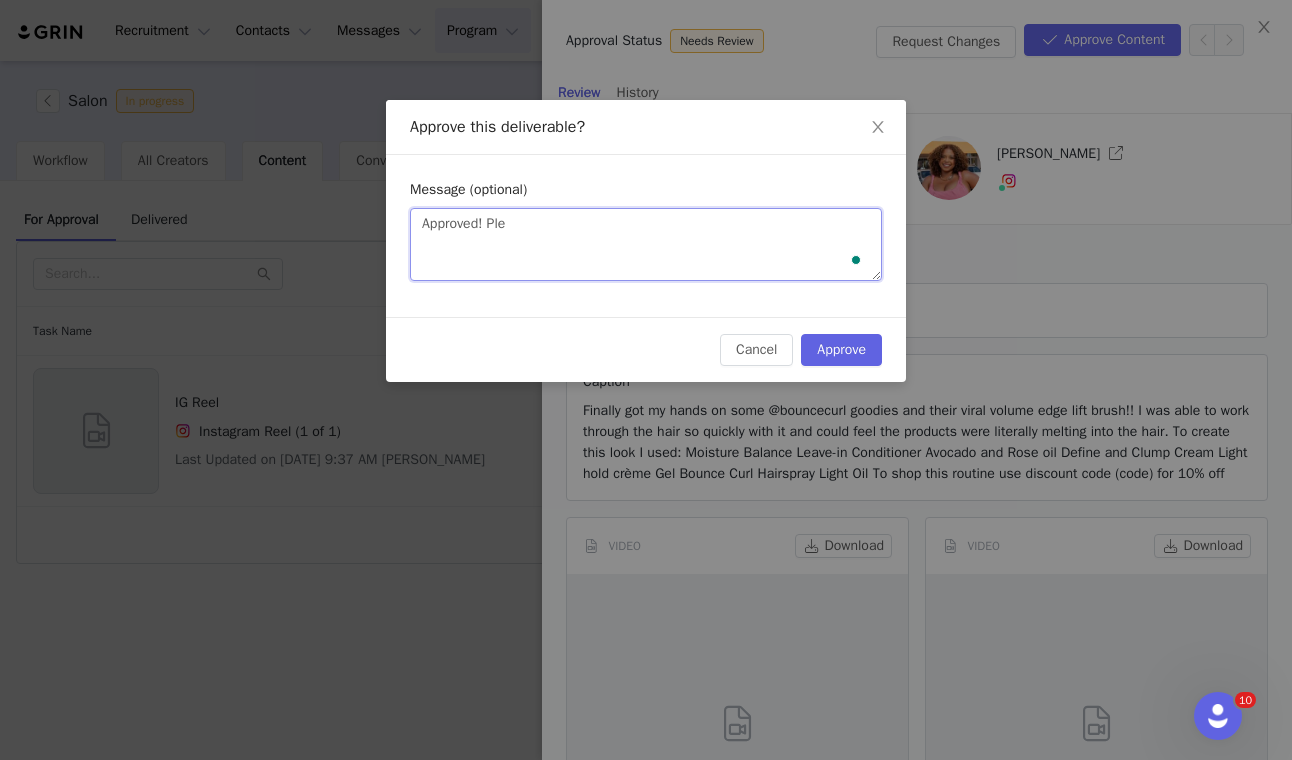 type on "Approved! Plea" 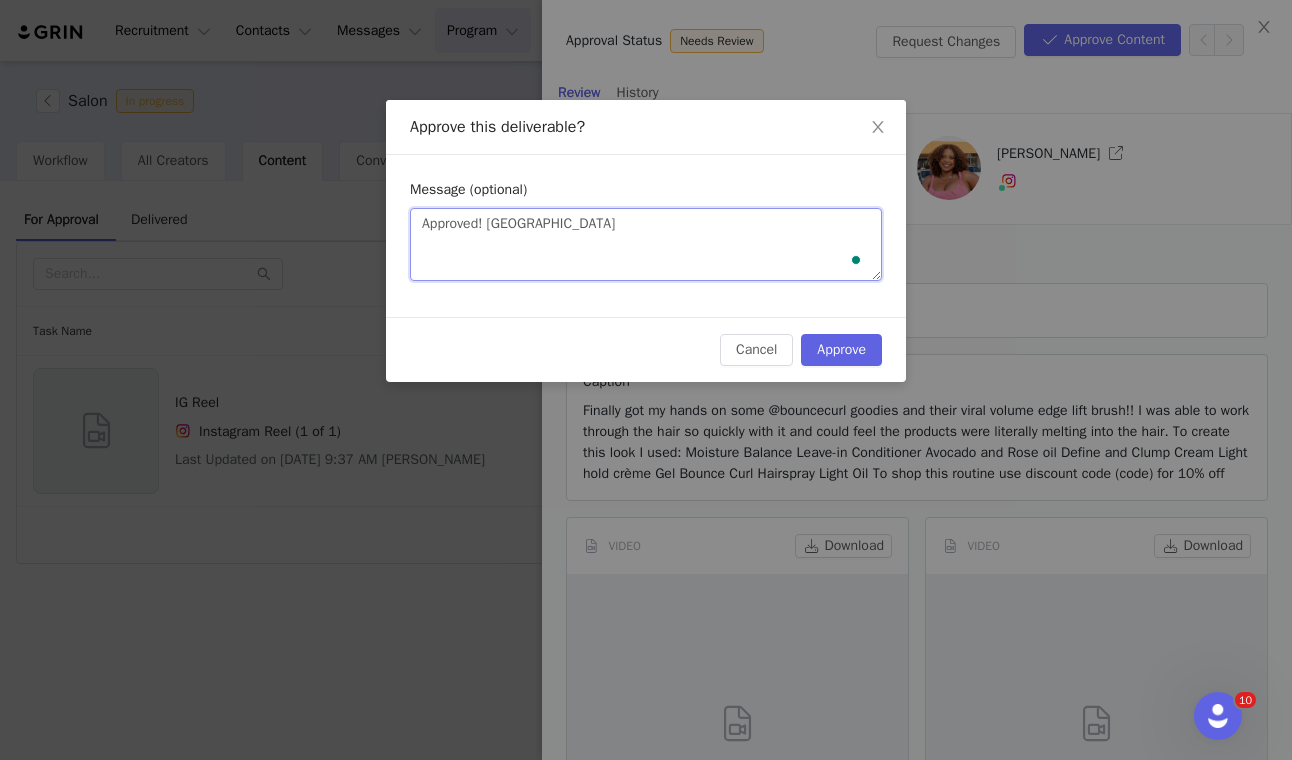 type on "Approved! Pleas" 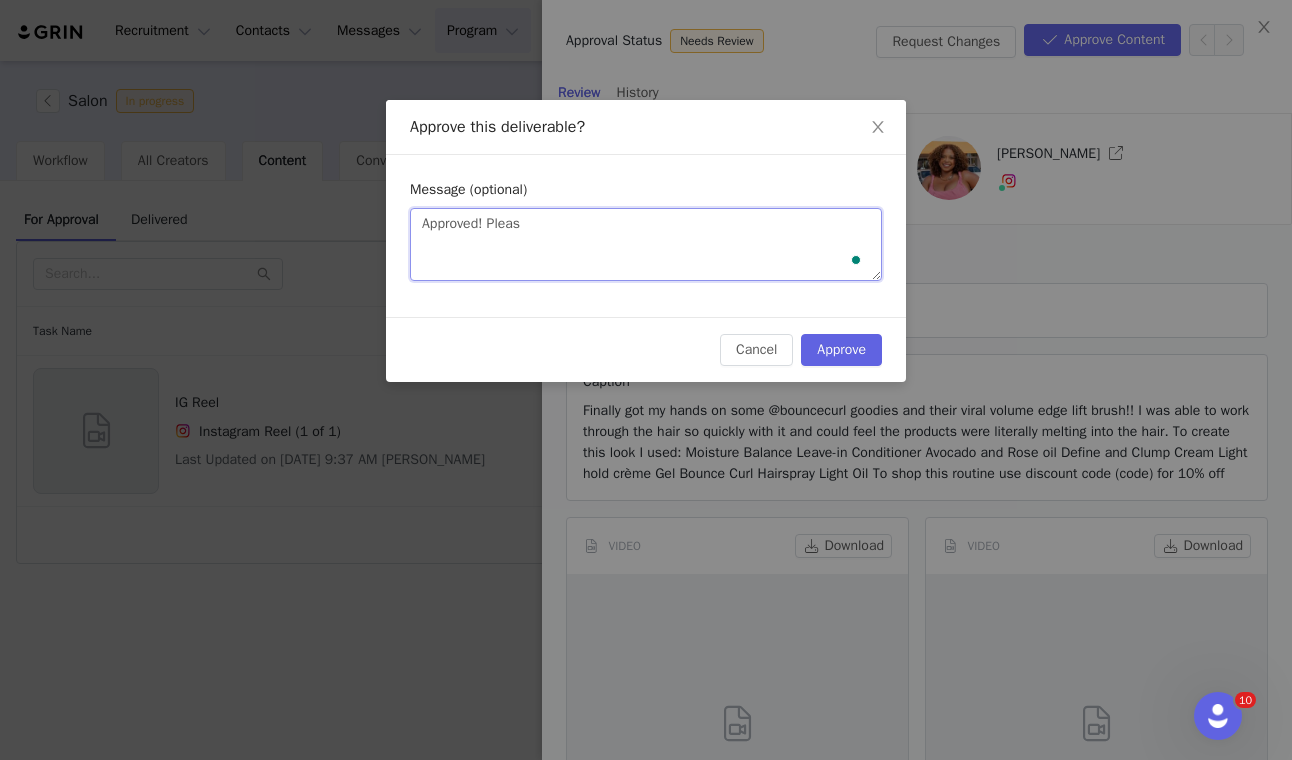 type on "Approved! Please" 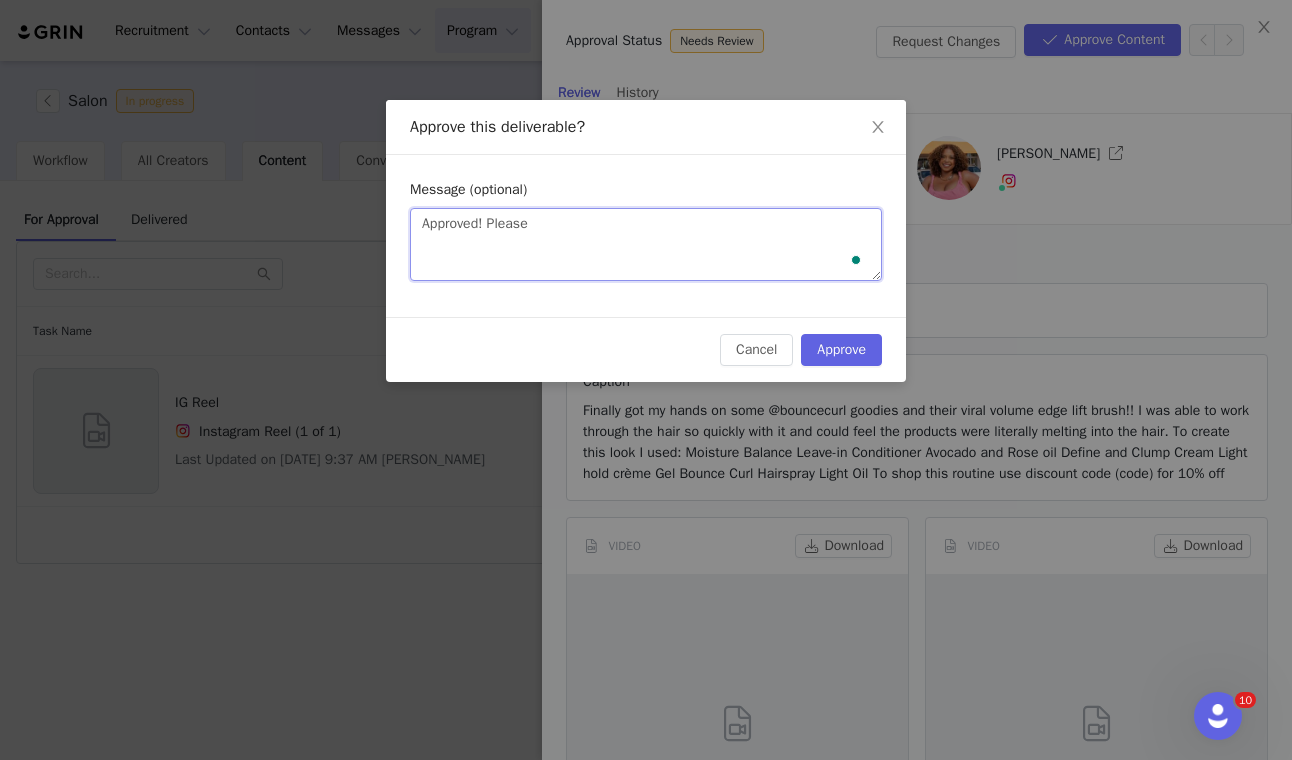 type on "Approved! Please" 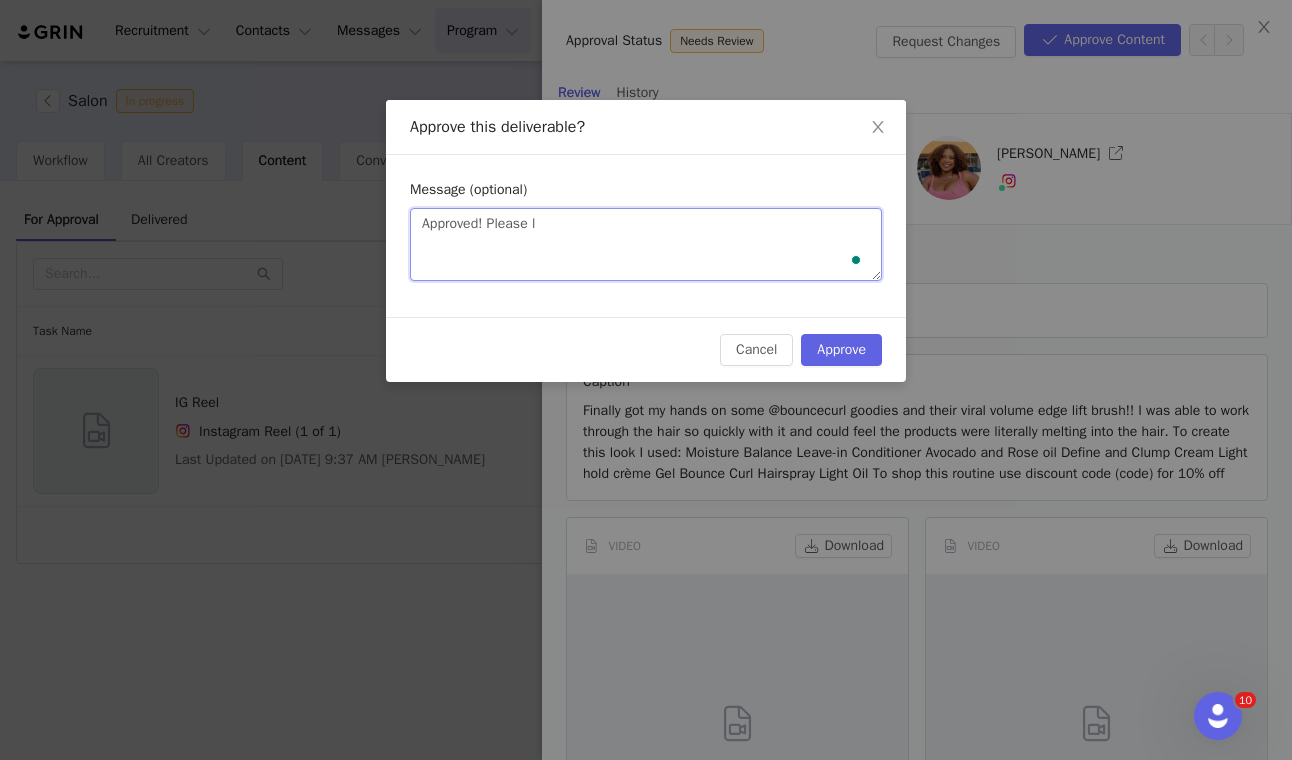 type on "Approved! Please le" 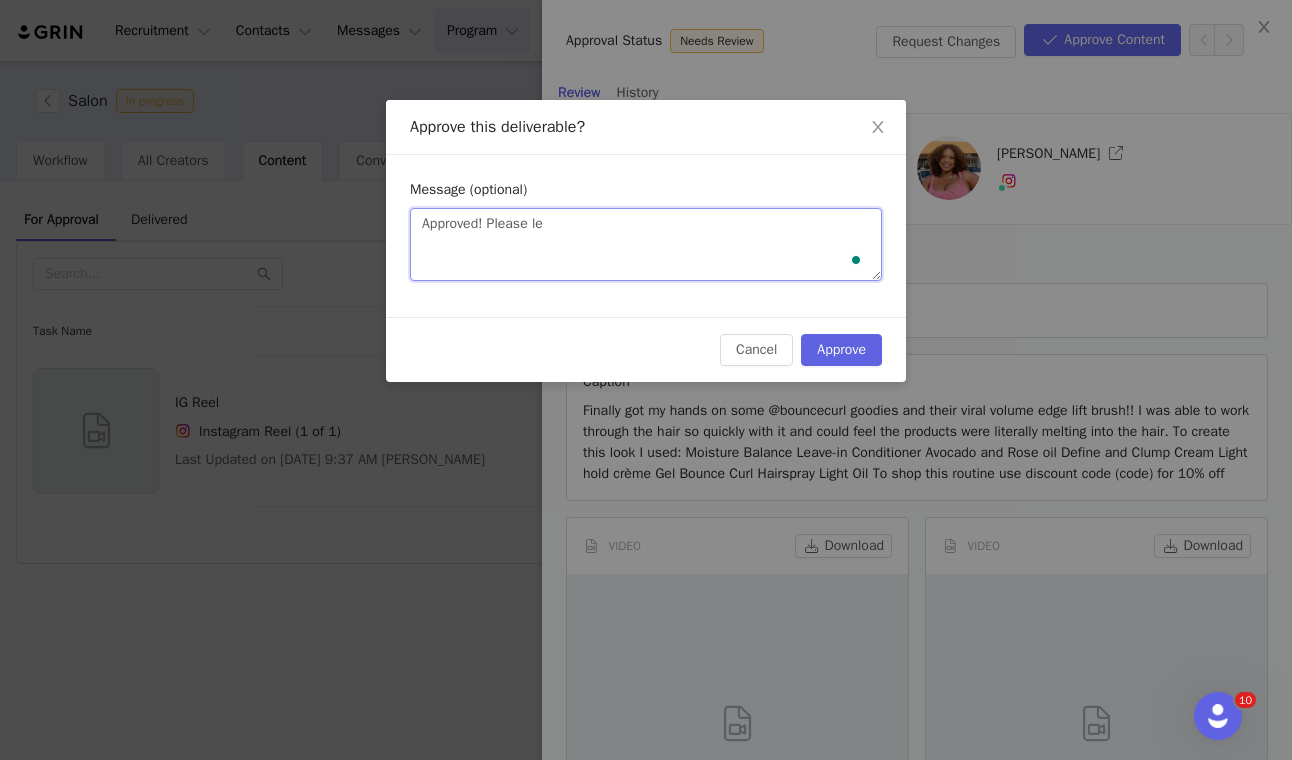 type on "Approved! Please let" 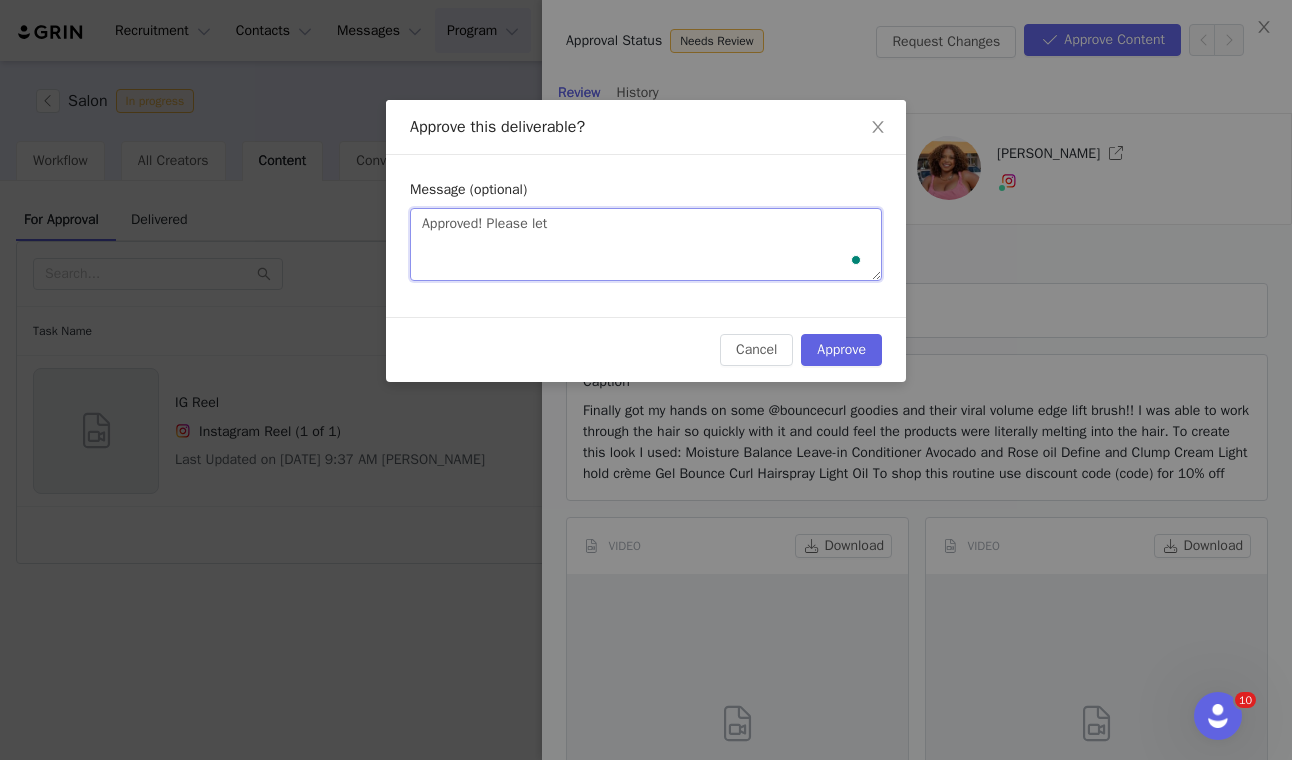 type on "Approved! Please let" 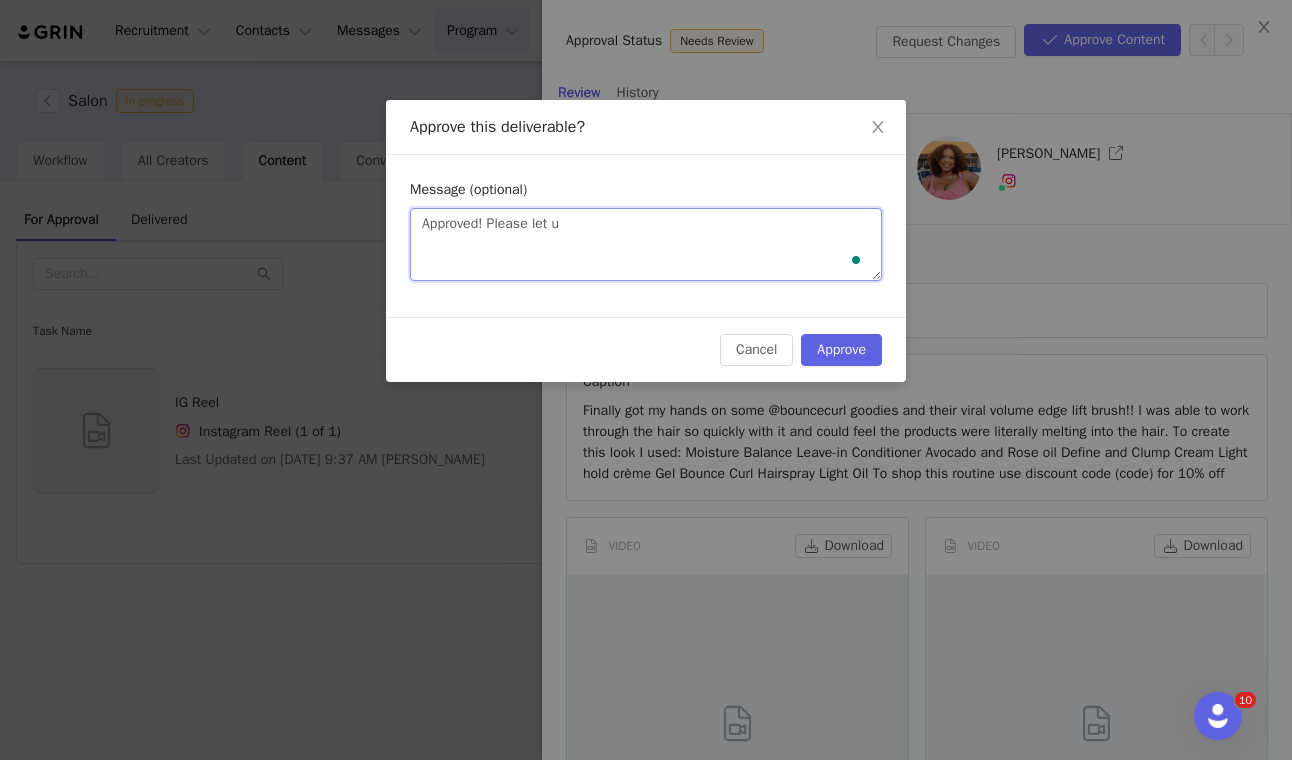 type on "Approved! Please let us" 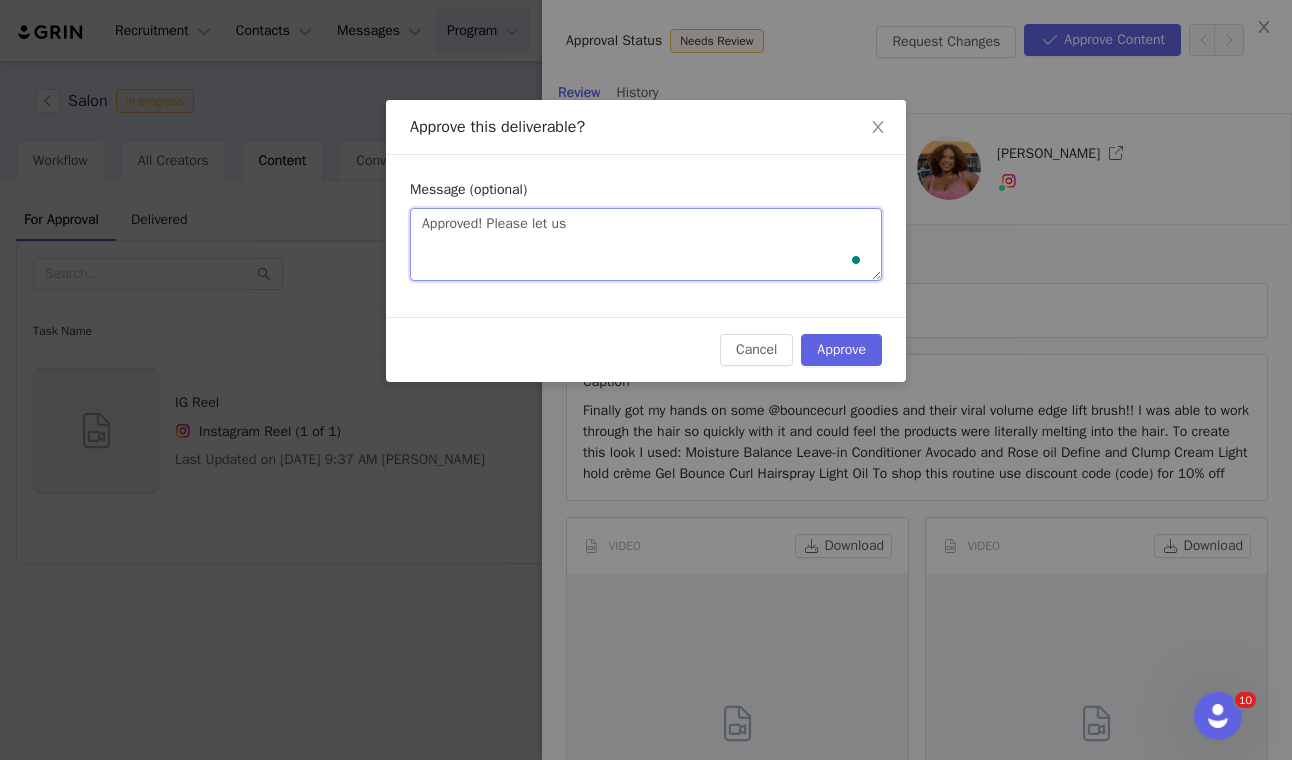 type on "Approved! Please let us" 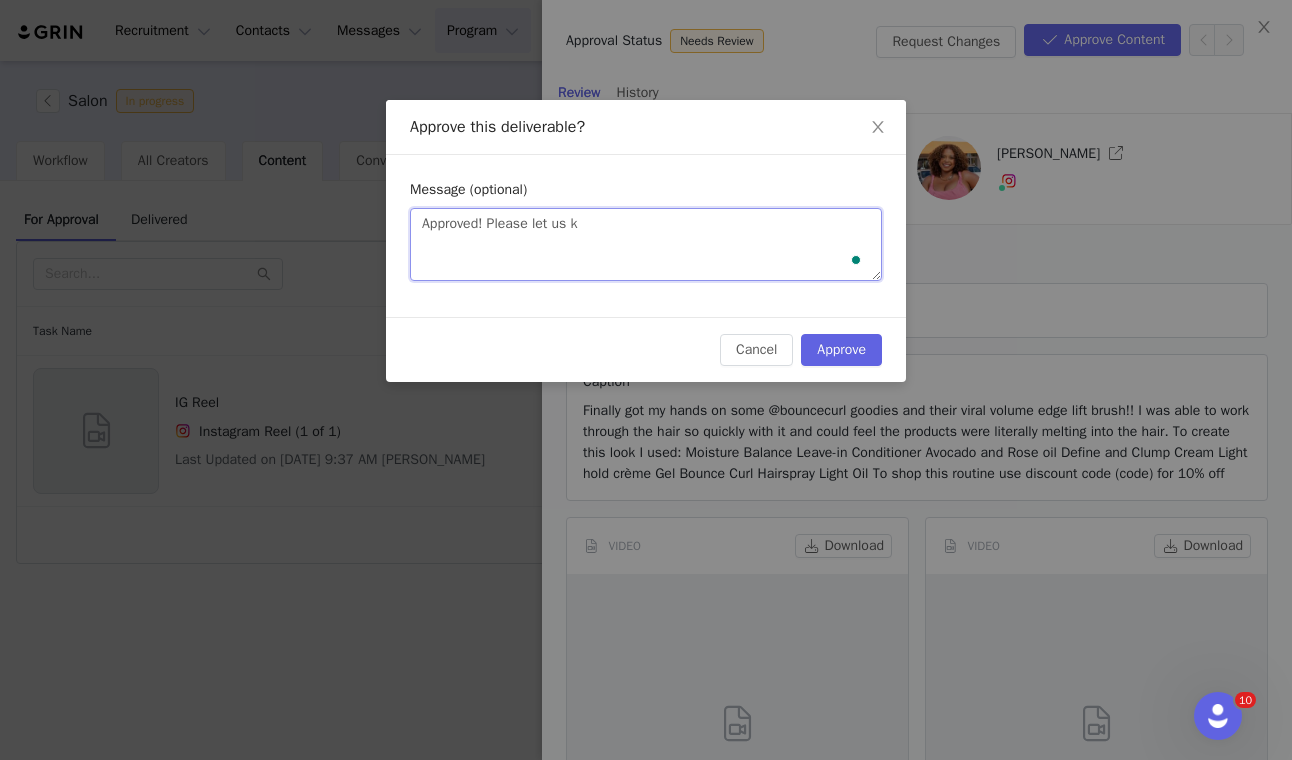 type on "Approved! Please let us kn" 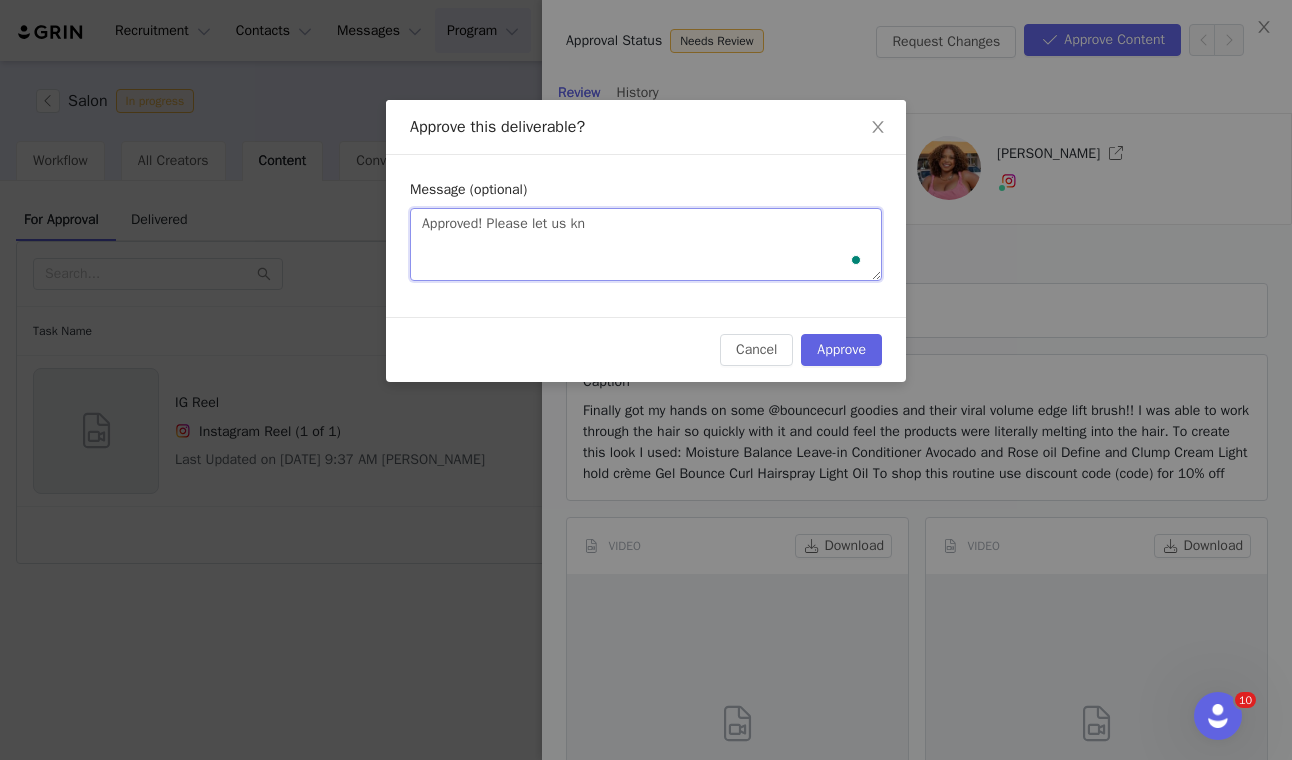 type on "Approved! Please let us kno" 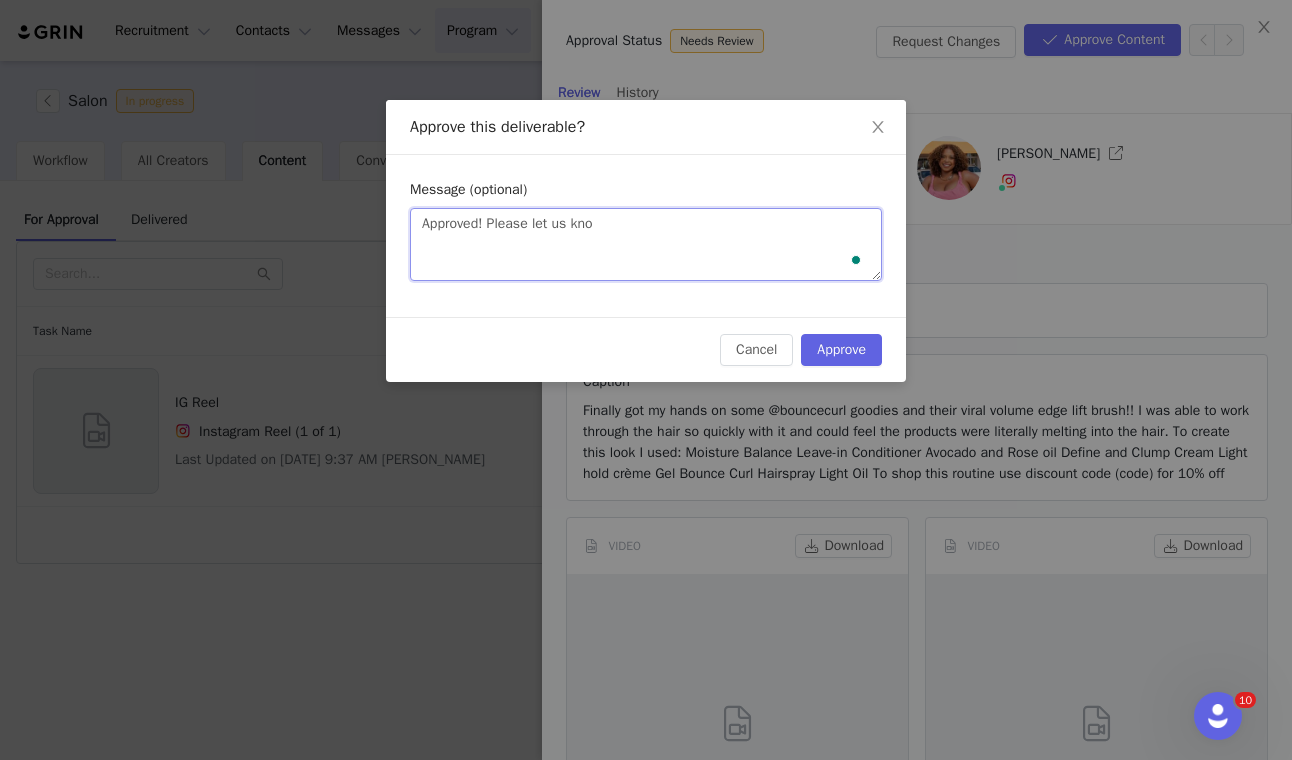 type on "Approved! Please let us know" 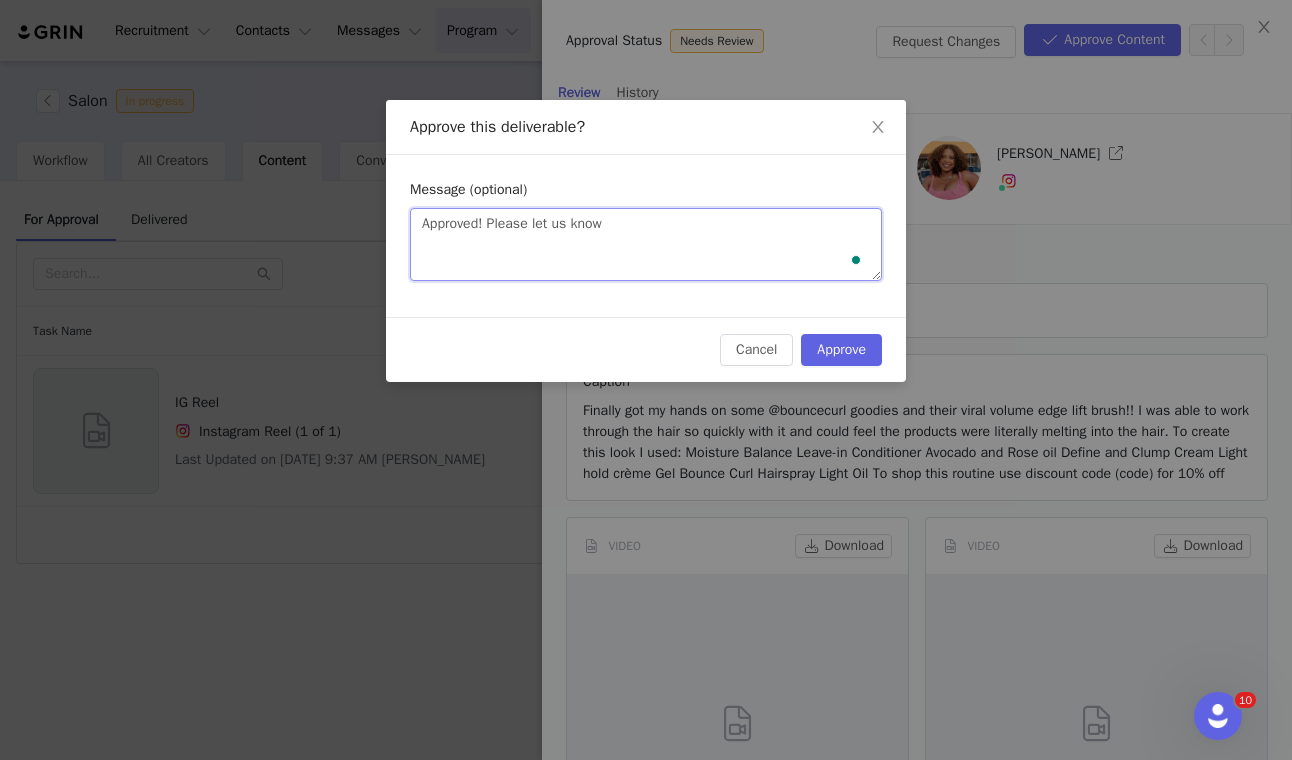 type on "Approved! Please let us know" 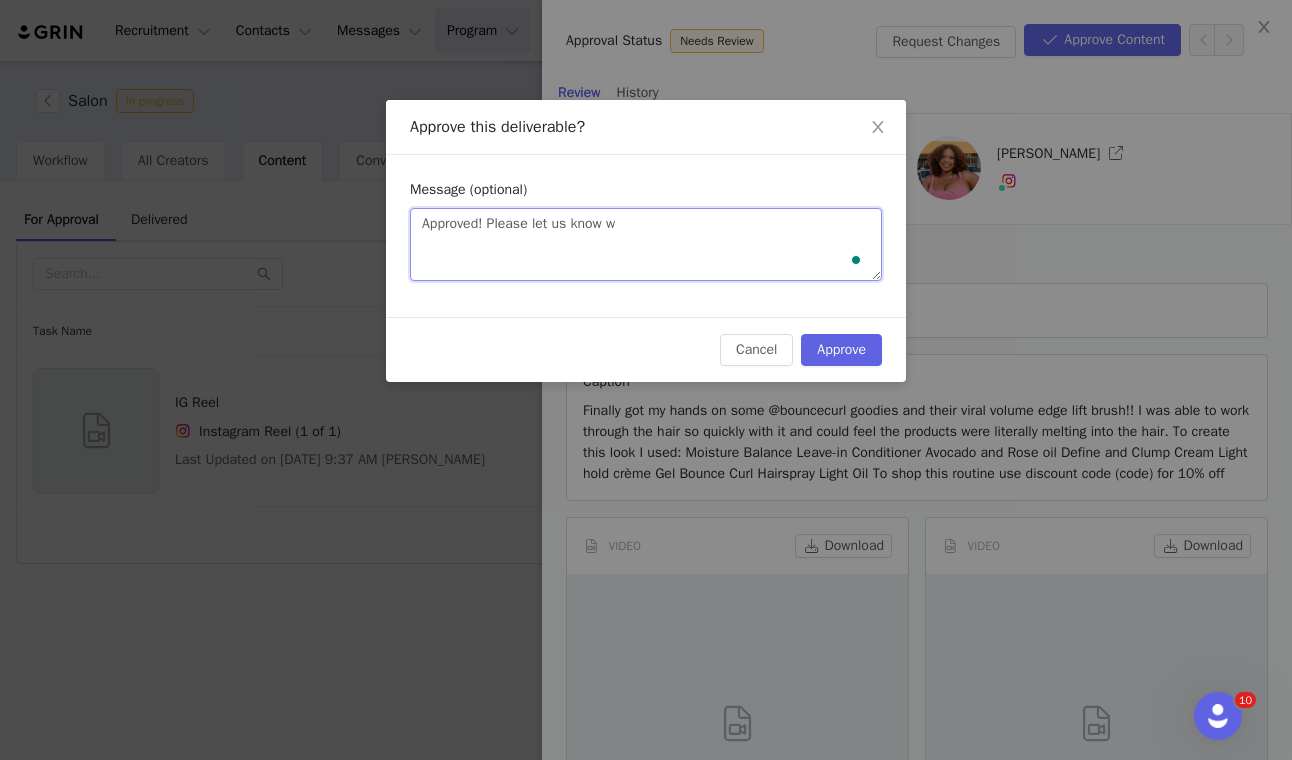 type on "Approved! Please let us know wh" 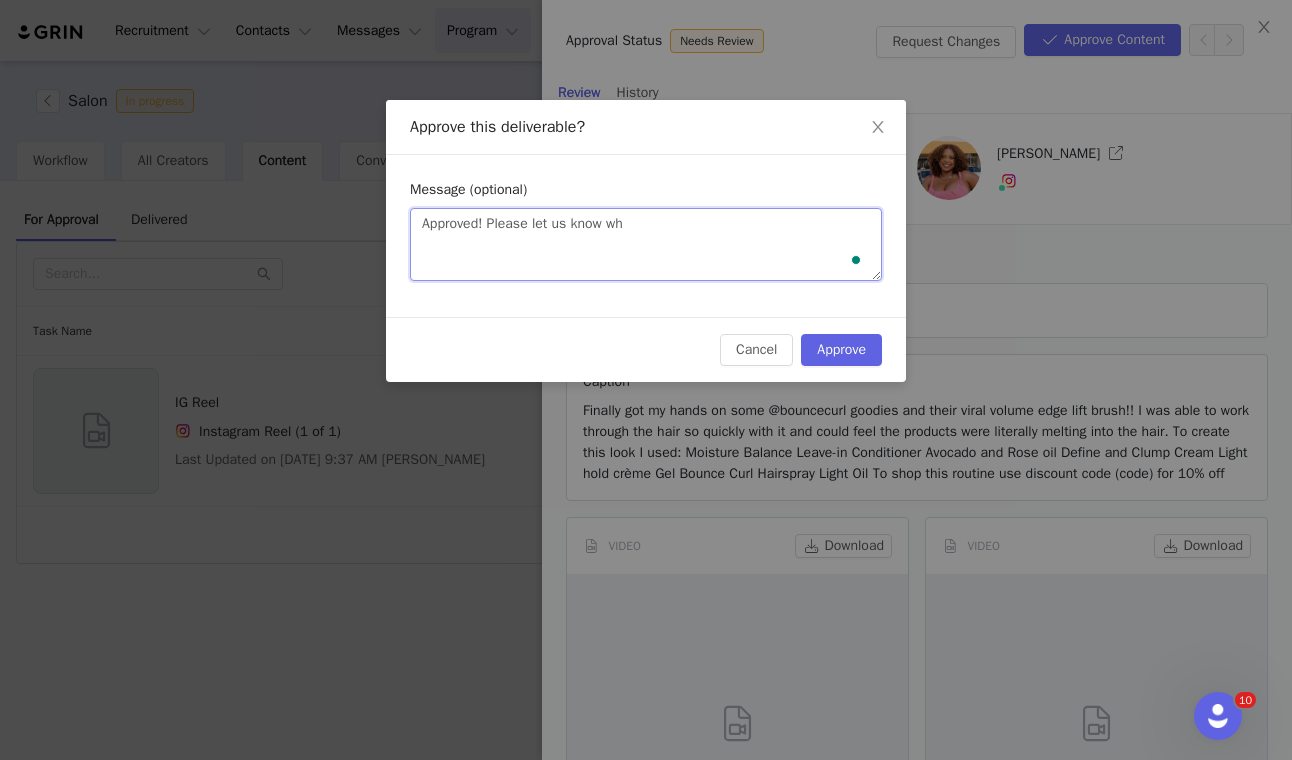 type on "Approved! Please let us know whi" 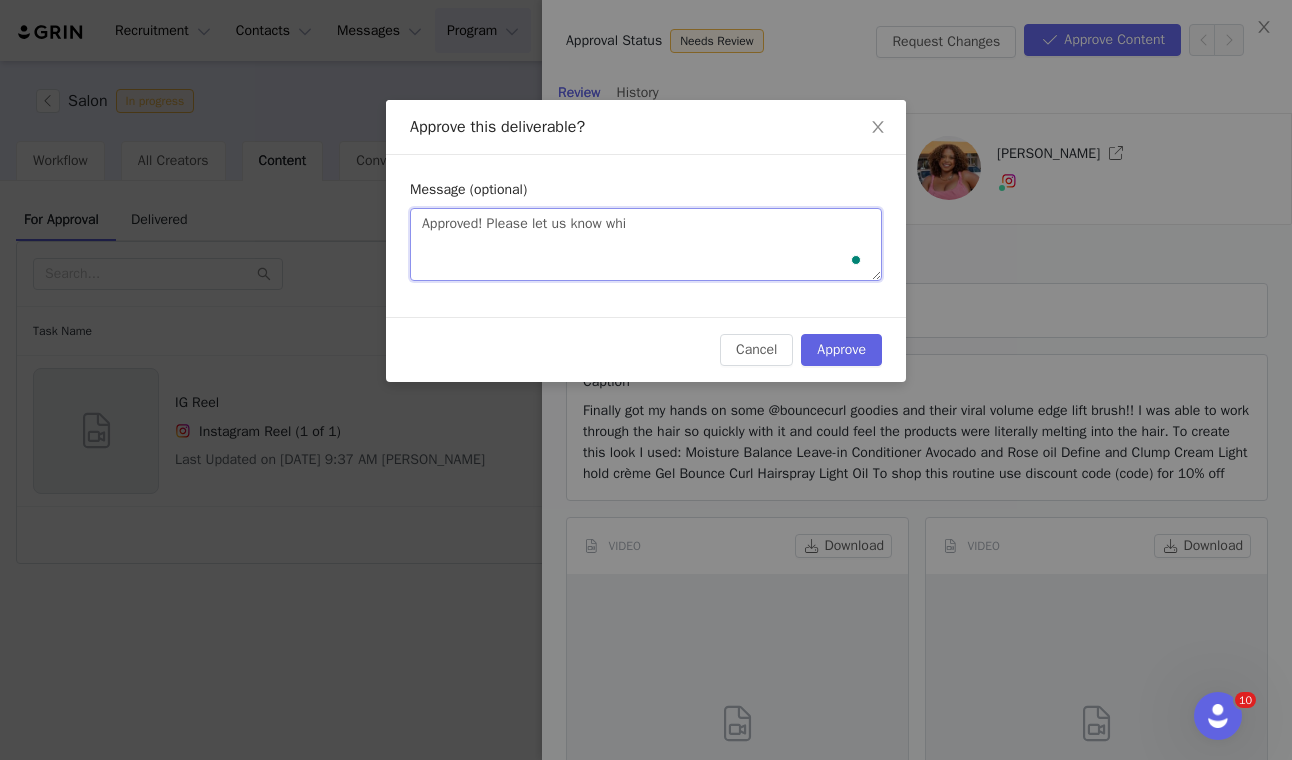 type on "Approved! Please let us know whic" 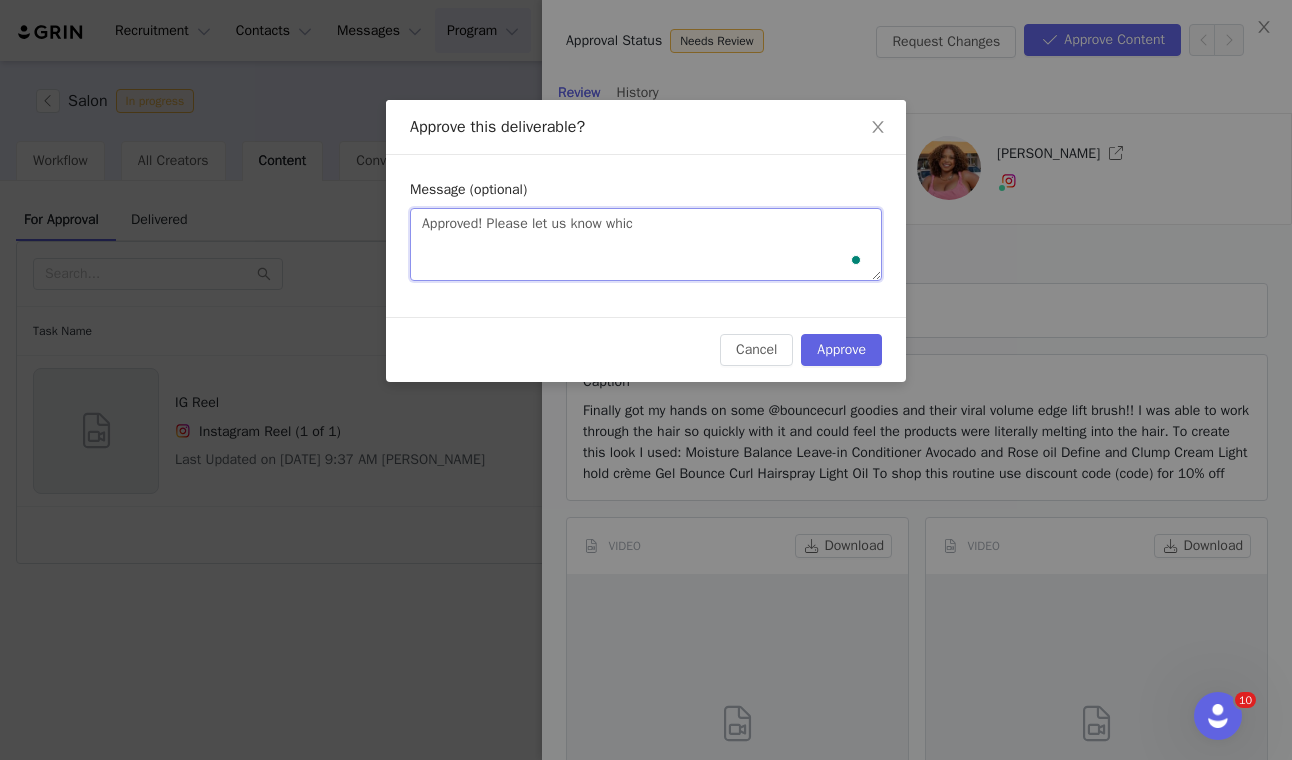 type 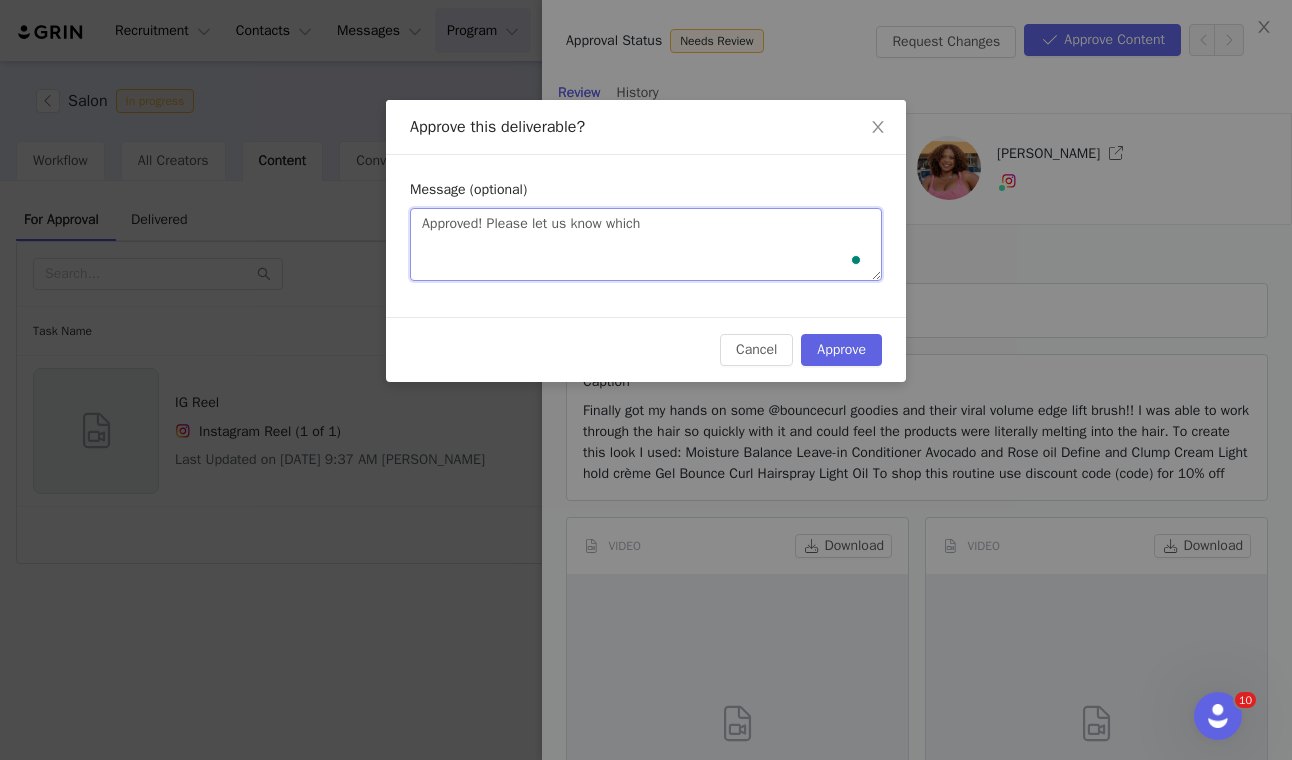type on "Approved! Please let us know which" 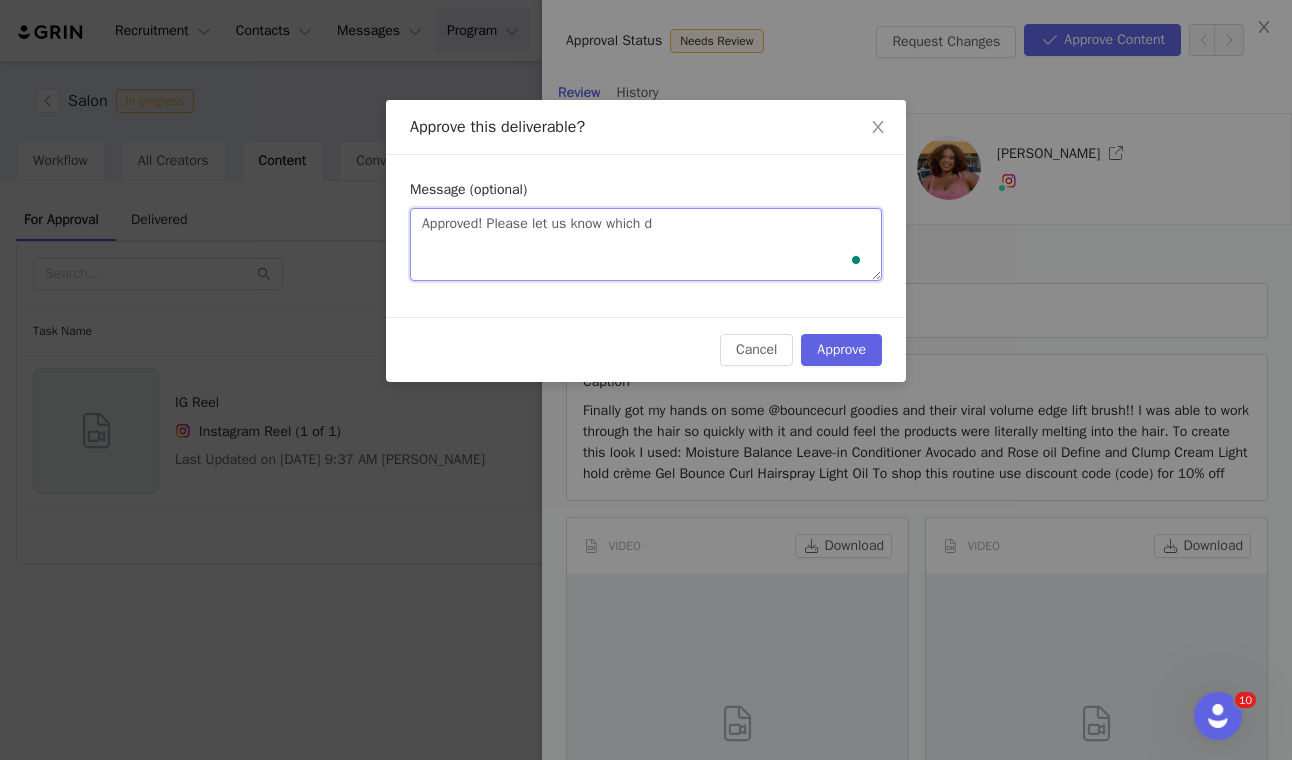 type on "Approved! Please let us know which da" 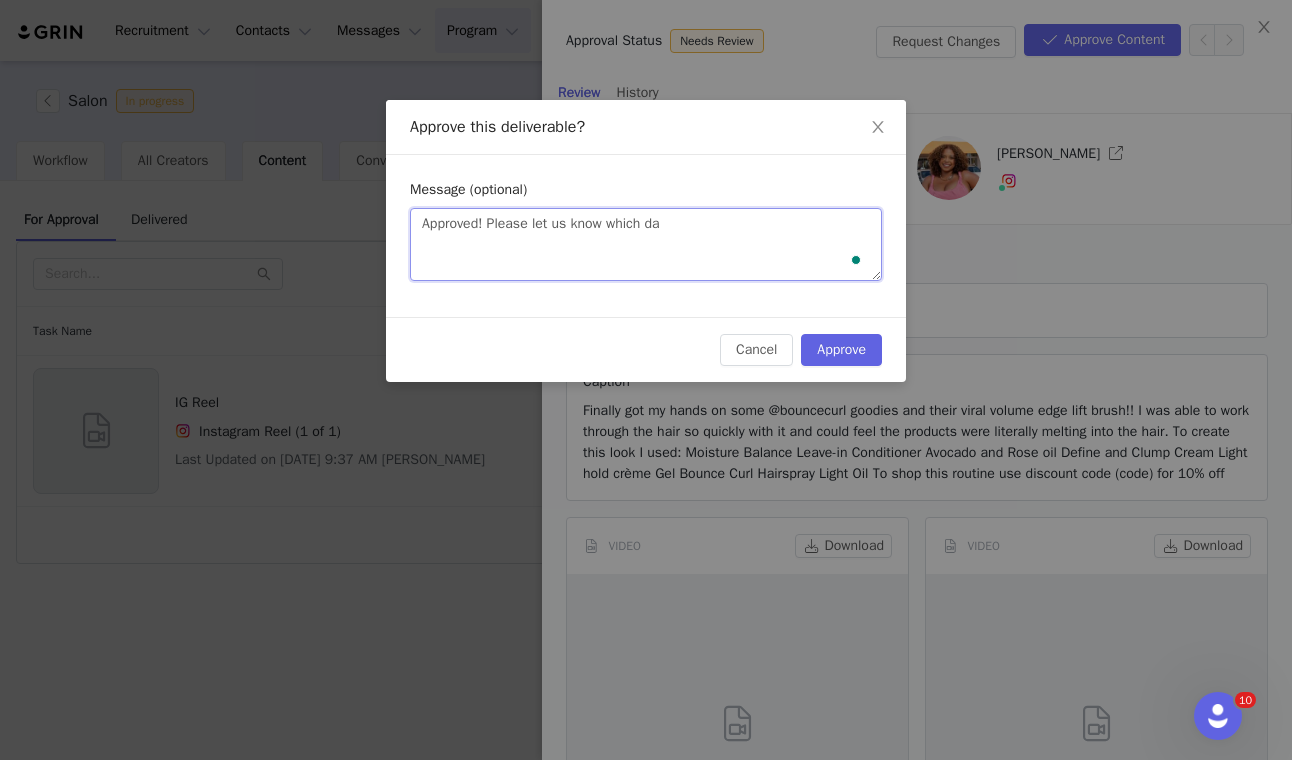 type on "Approved! Please let us know which dat" 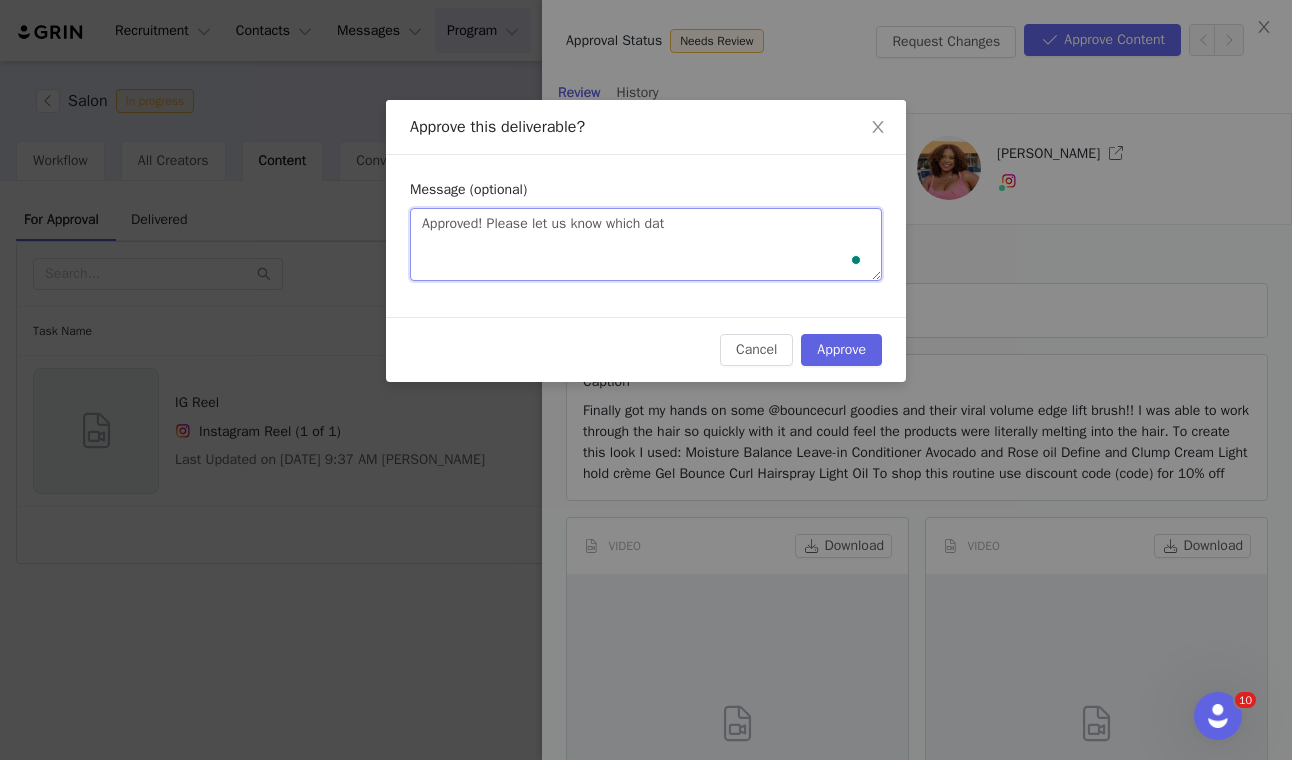 type on "Approved! Please let us know which date" 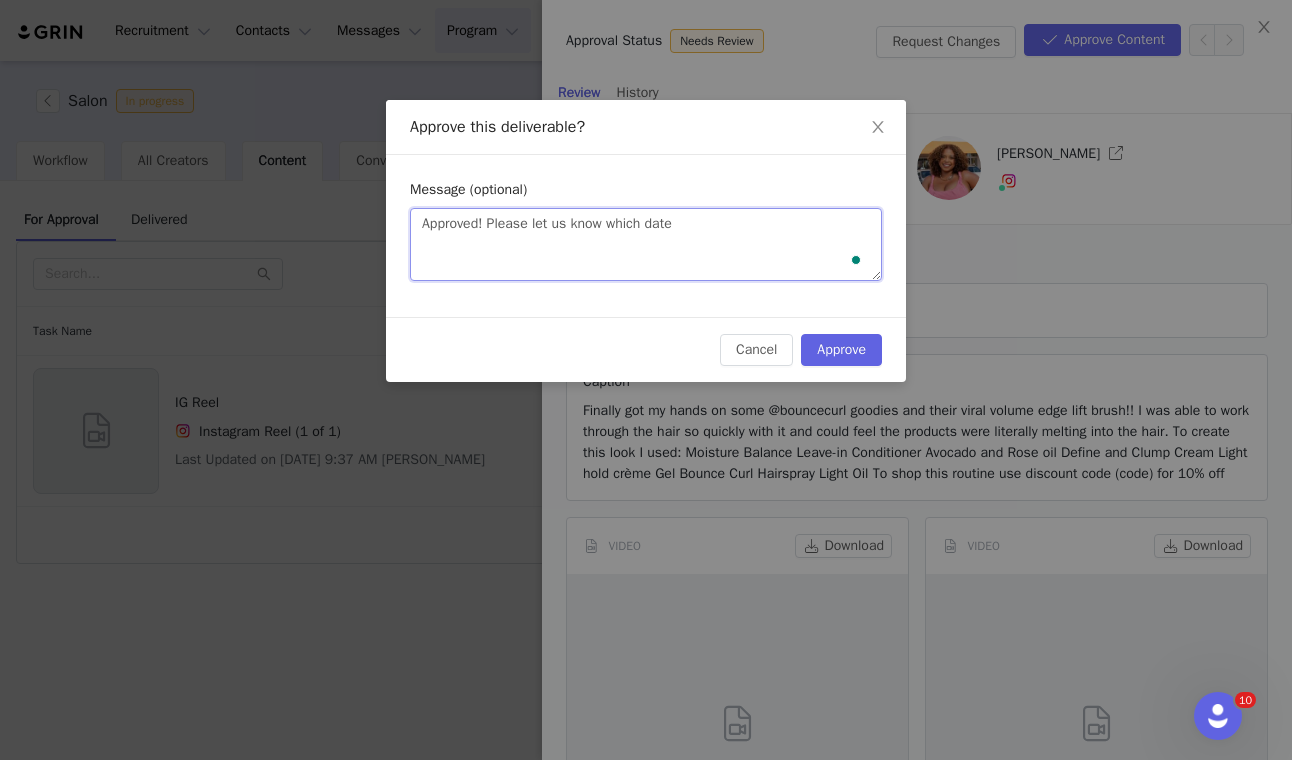 type on "Approved! Please let us know which date" 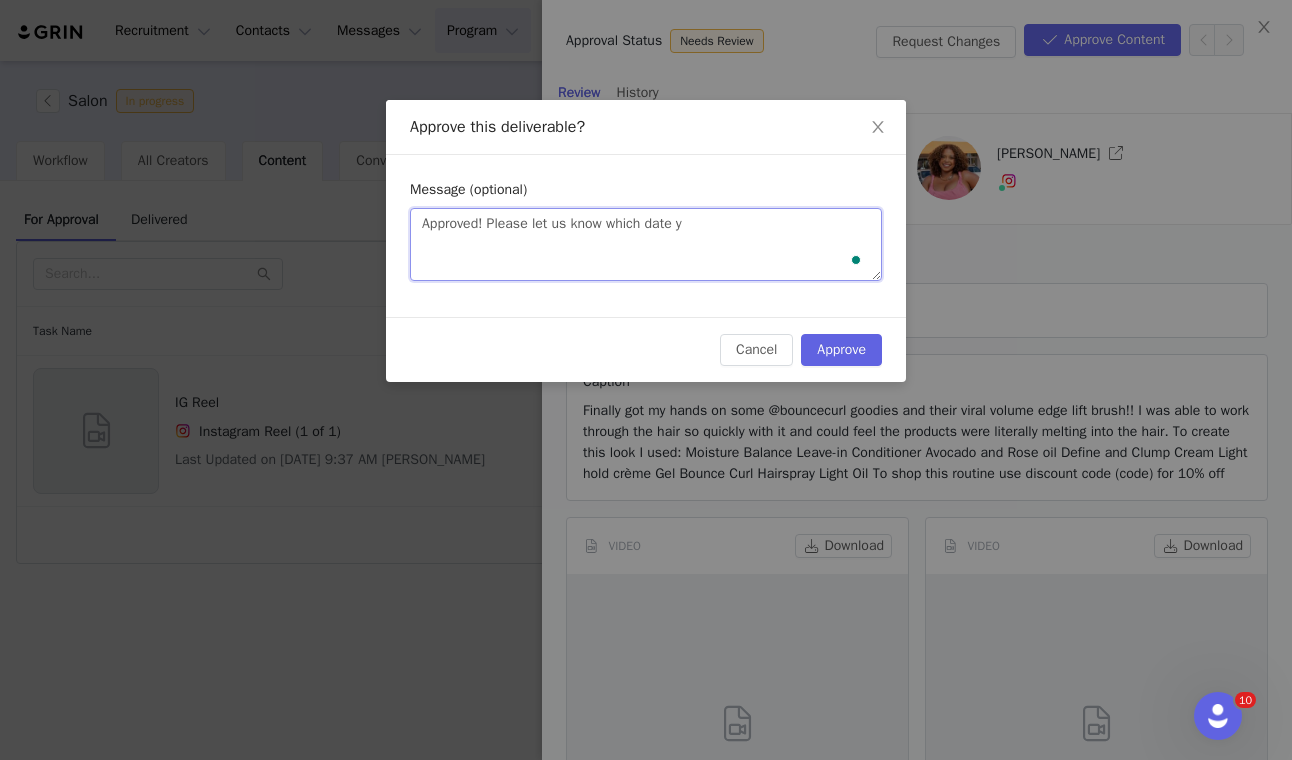 type on "Approved! Please let us know which date yo" 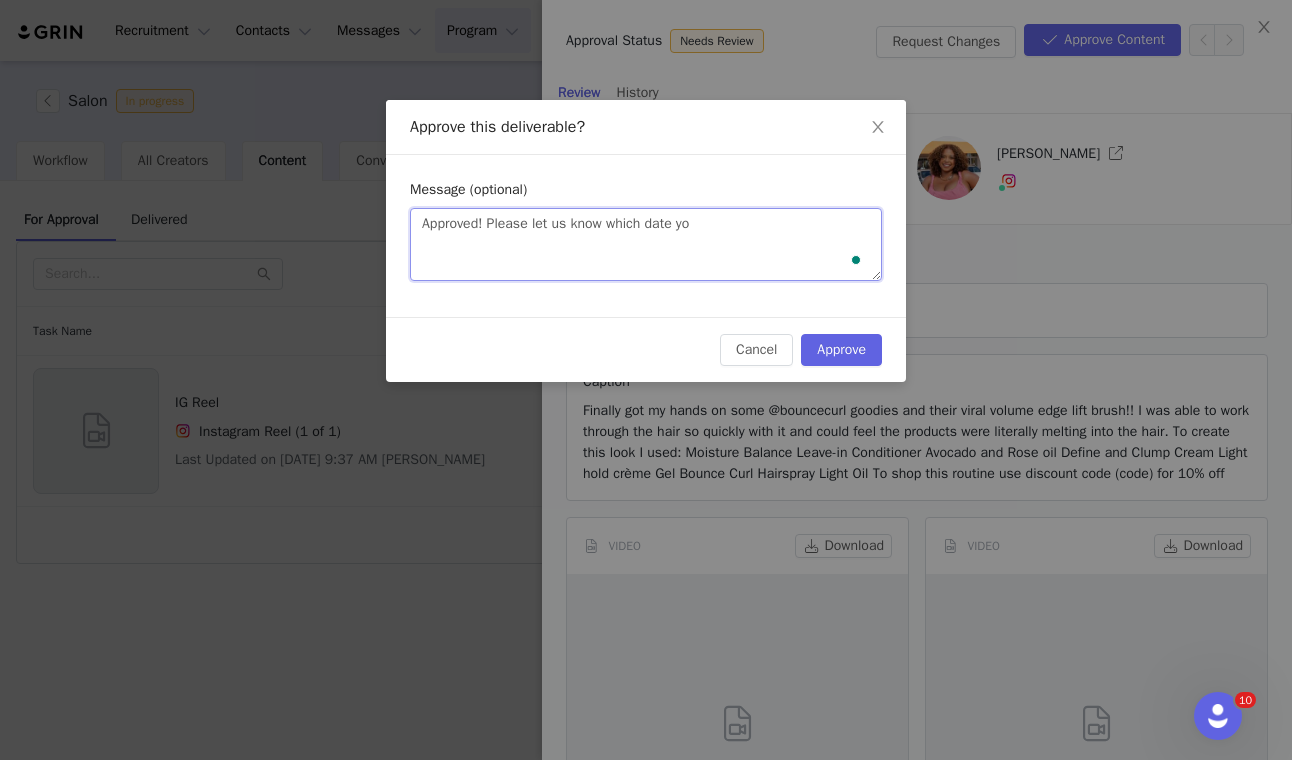 type on "Approved! Please let us know which date you" 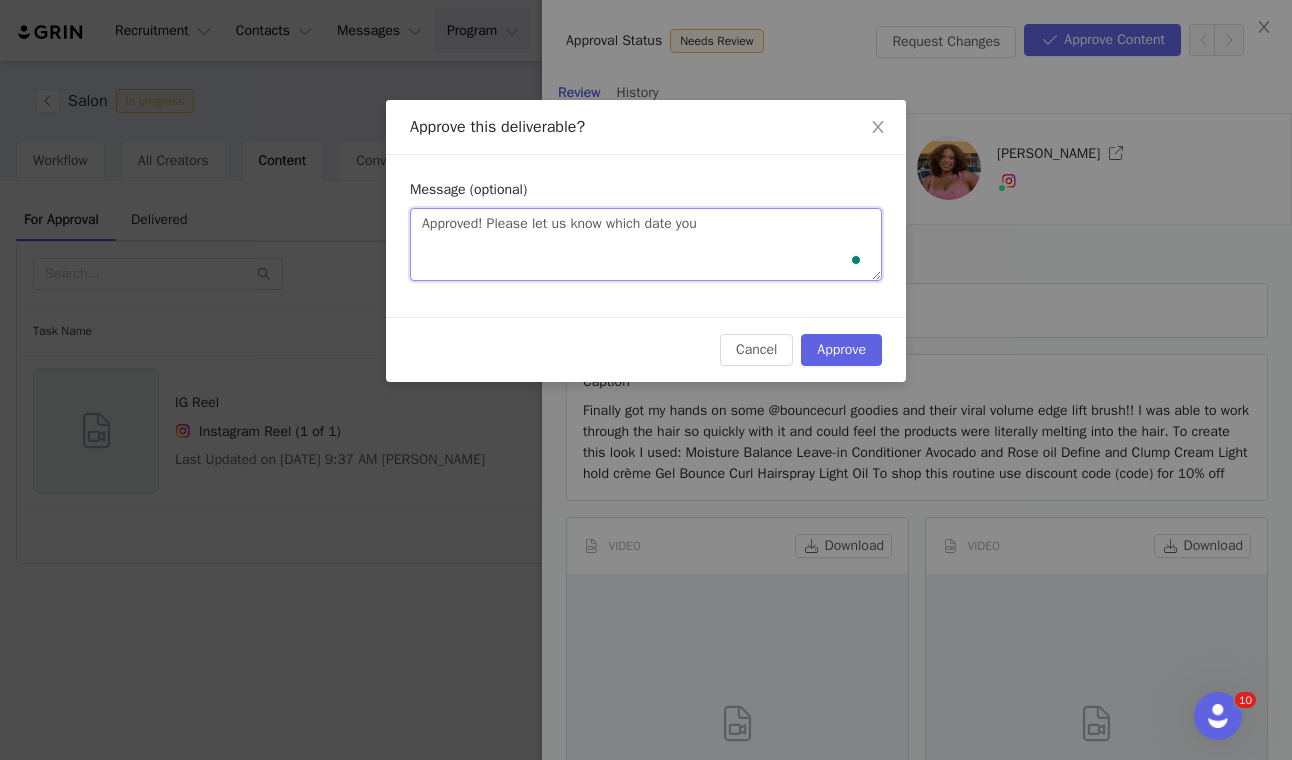 type on "Approved! Please let us know which date you" 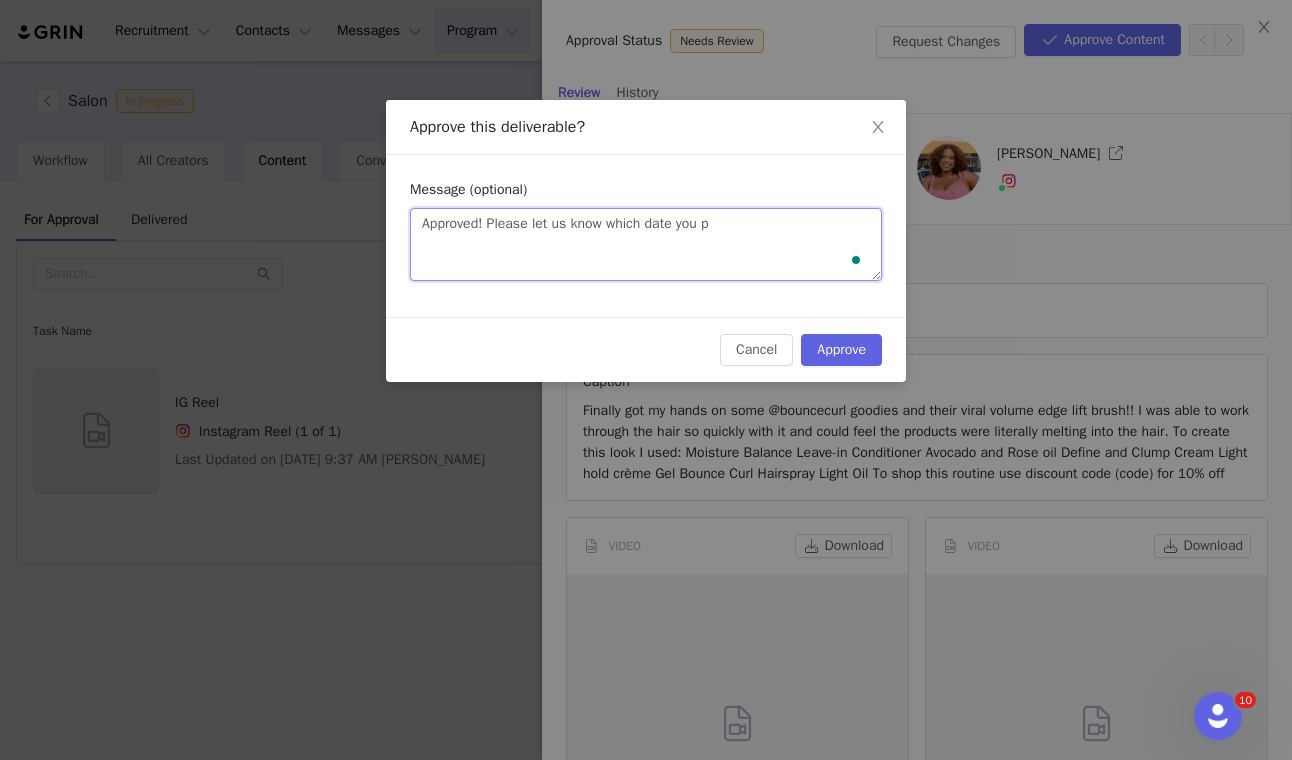 type on "Approved! Please let us know which date you pl" 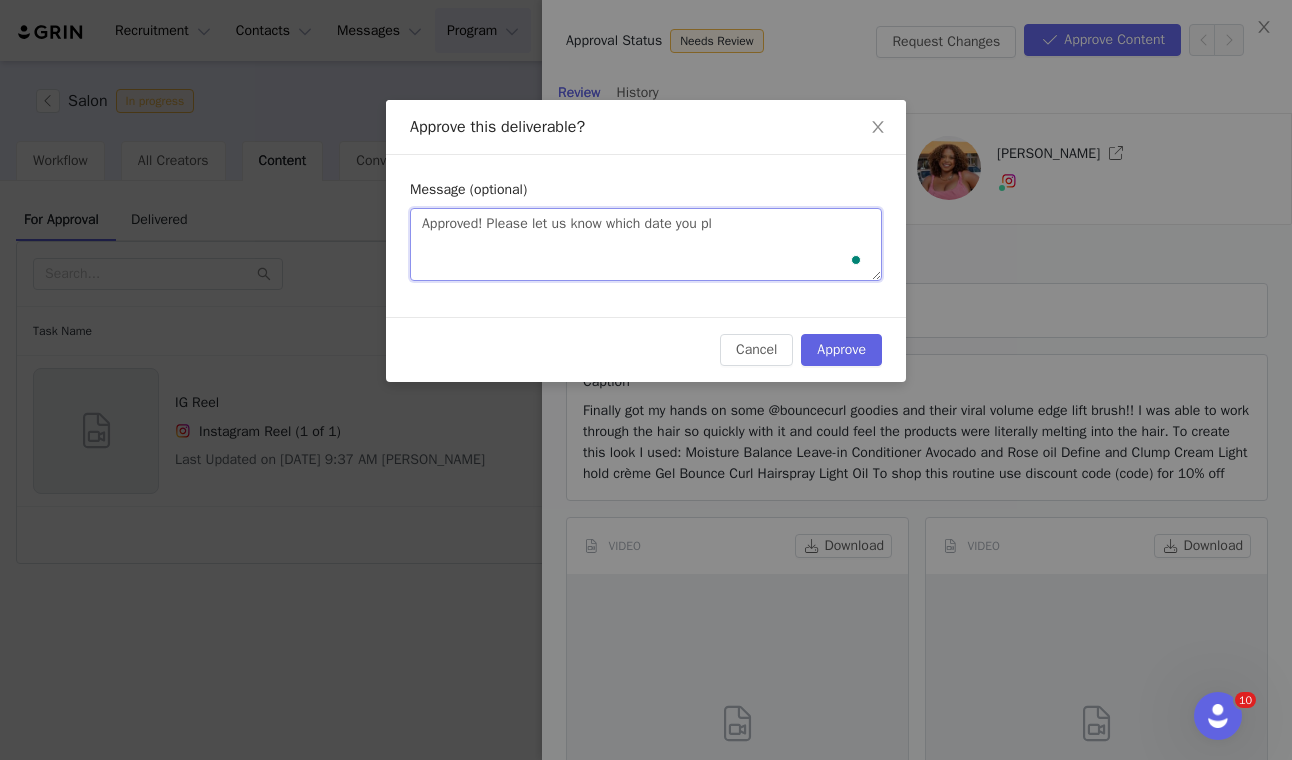type on "Approved! Please let us know which date you pla" 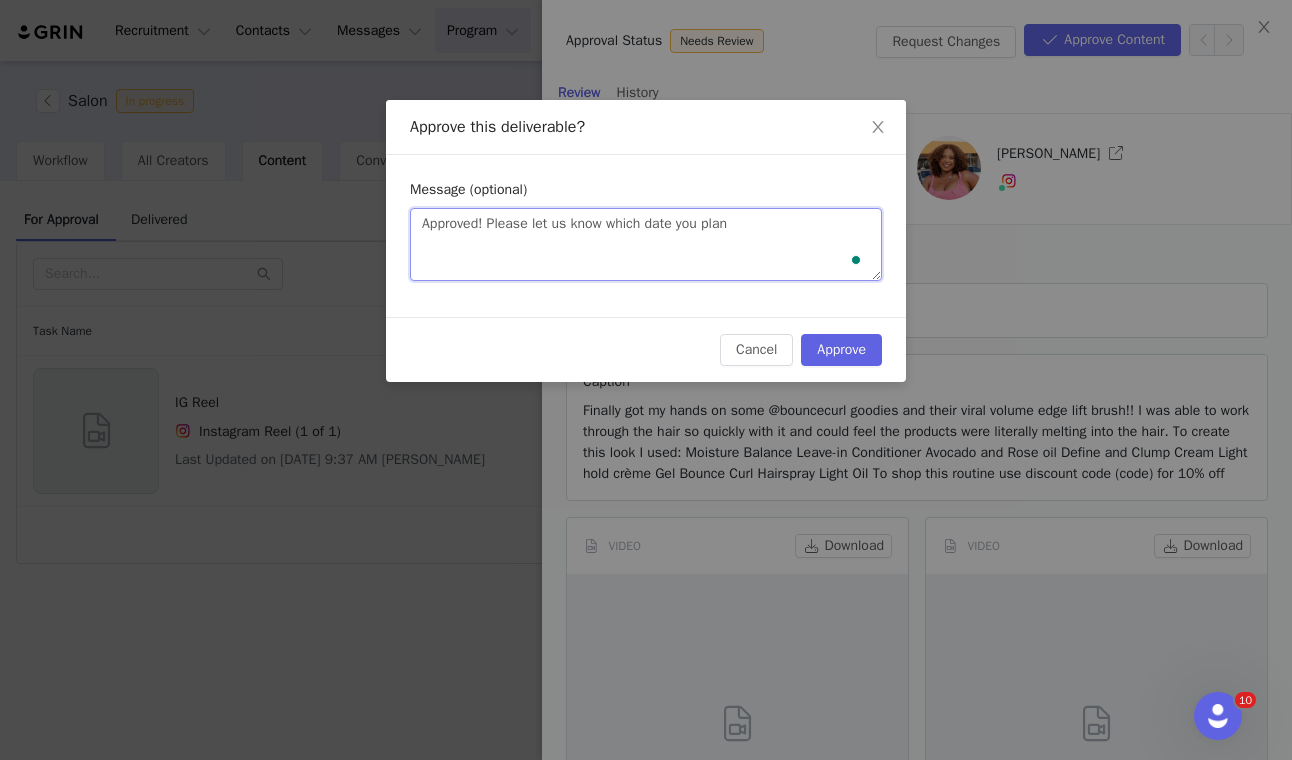 type on "Approved! Please let us know which date you plan t" 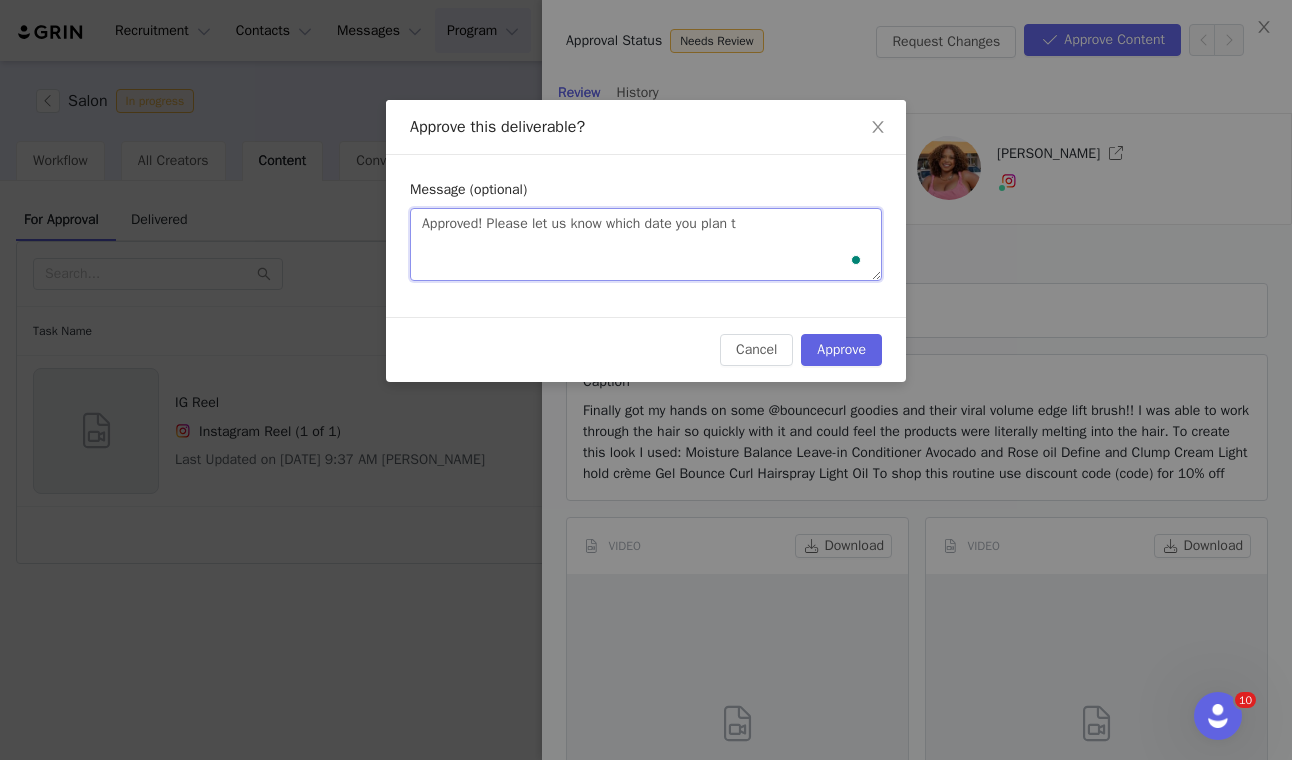 type on "Approved! Please let us know which date you plan to" 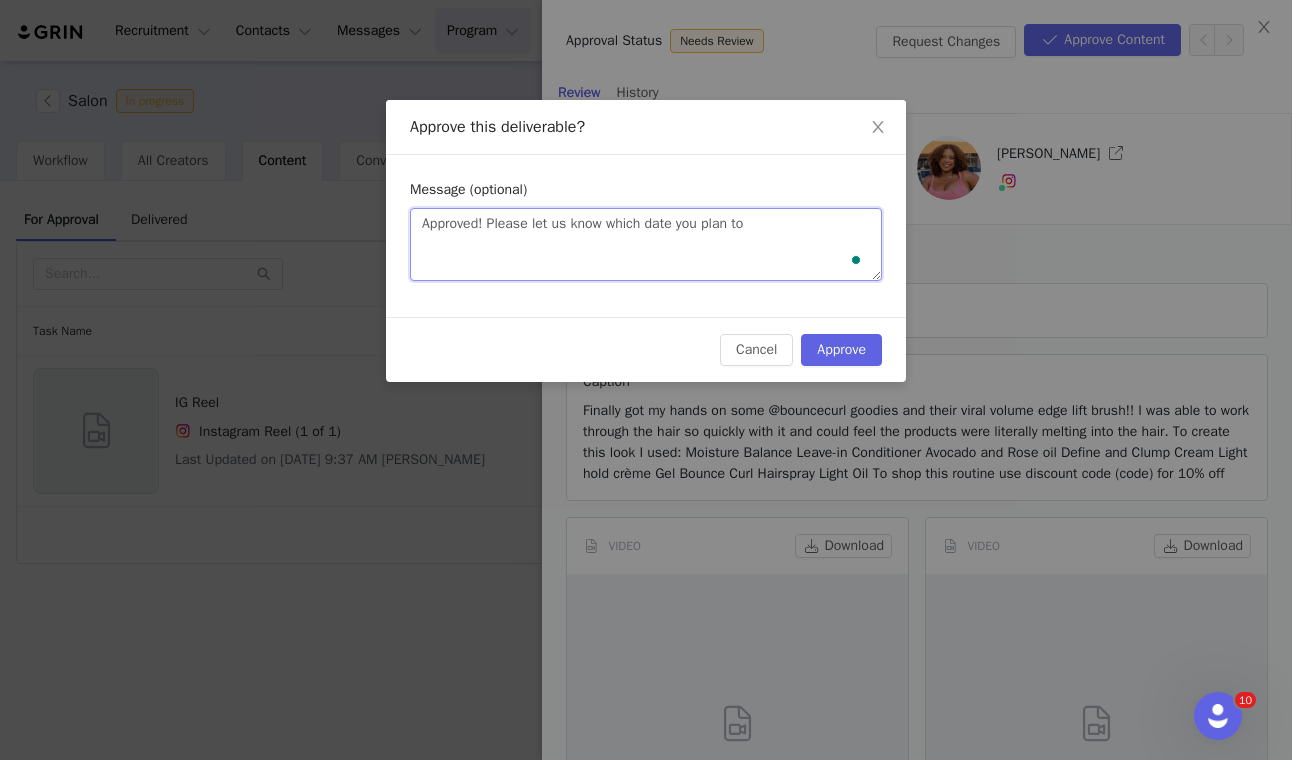type 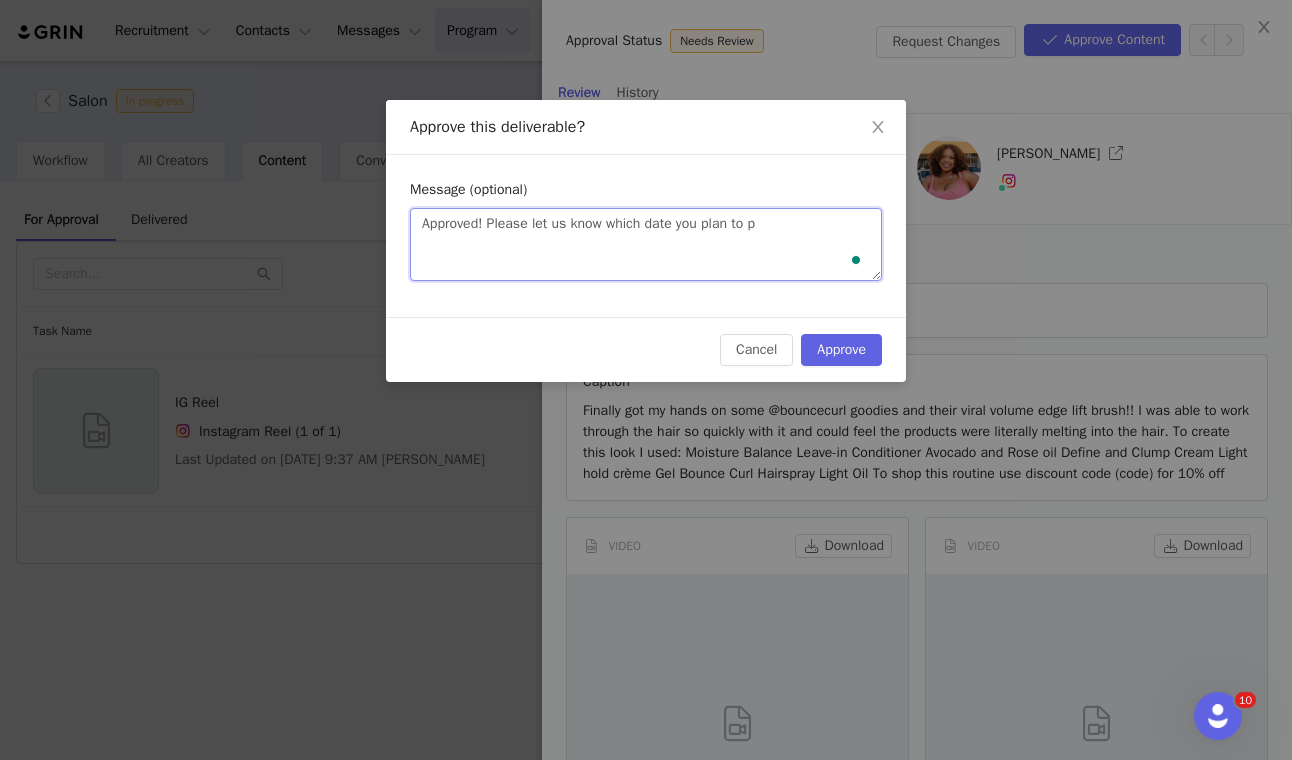 type on "Approved! Please let us know which date you plan to po" 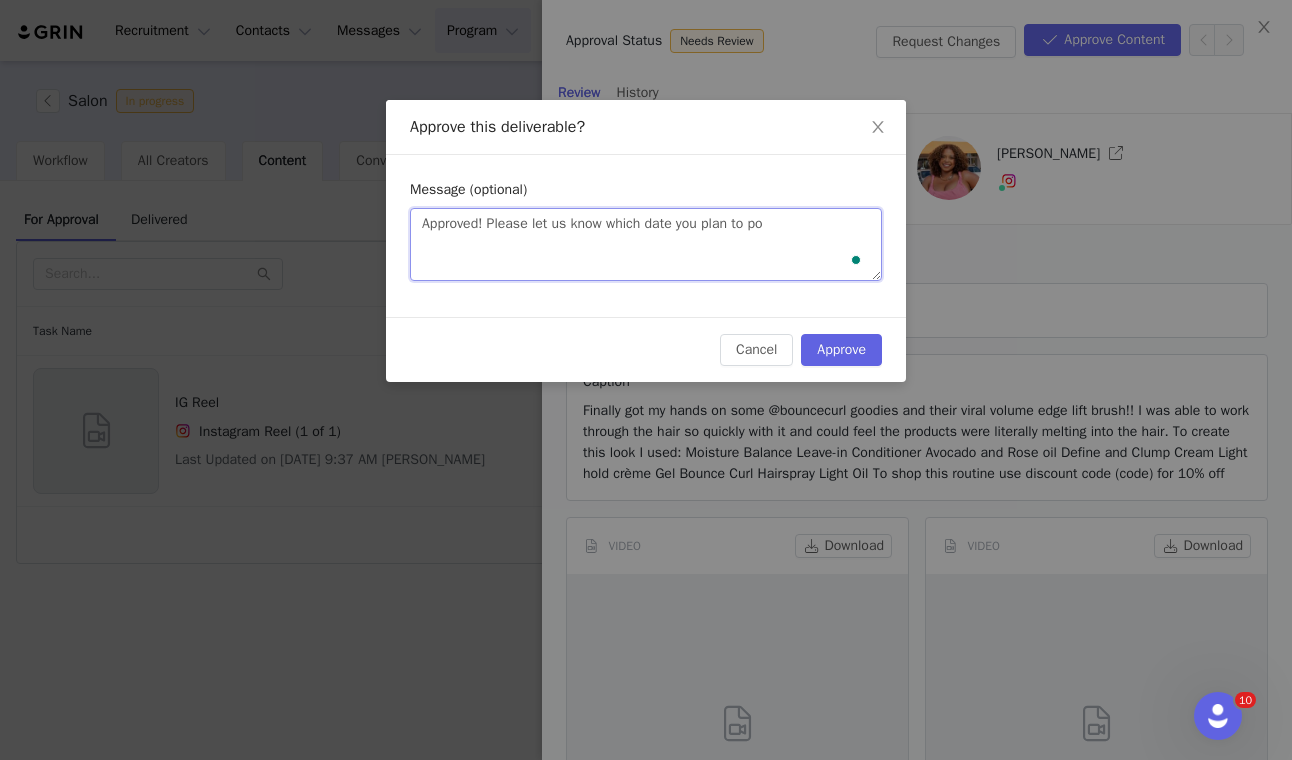 type on "Approved! Please let us know which date you plan to pos" 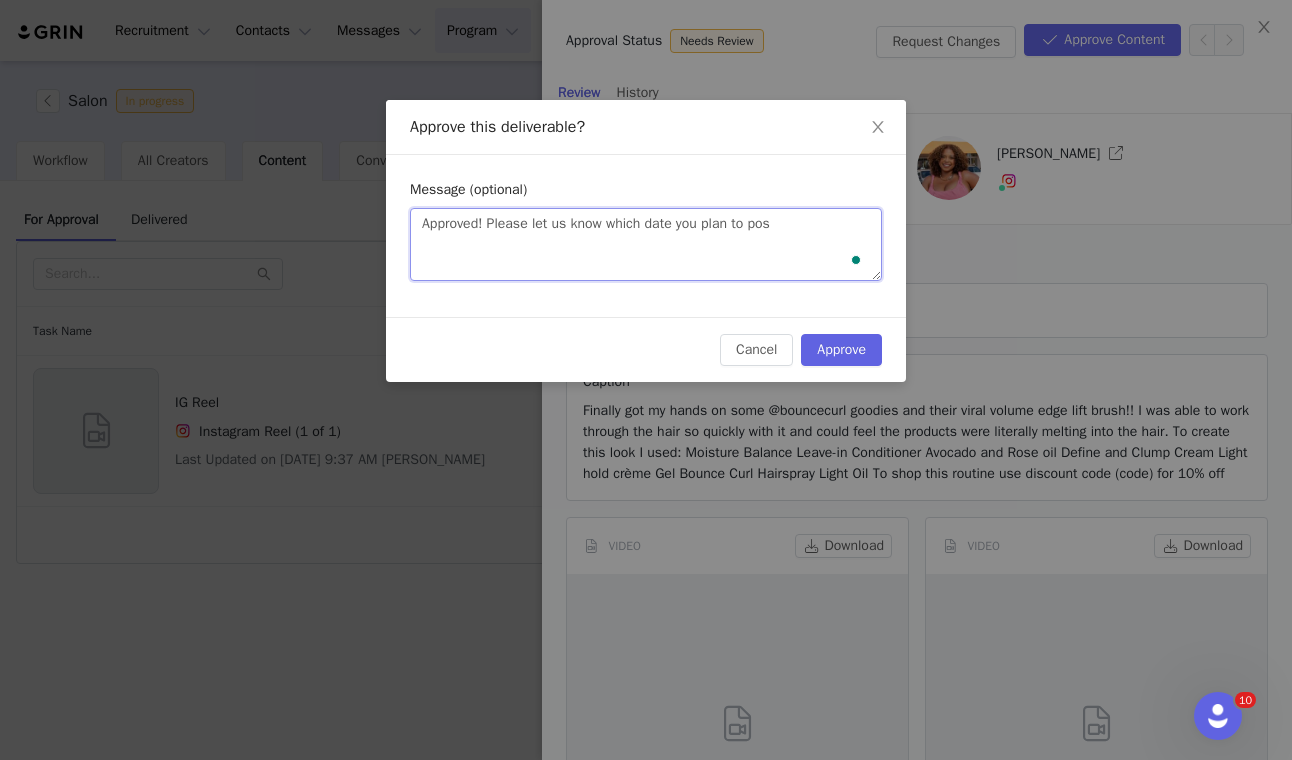 type on "Approved! Please let us know which date you plan to post" 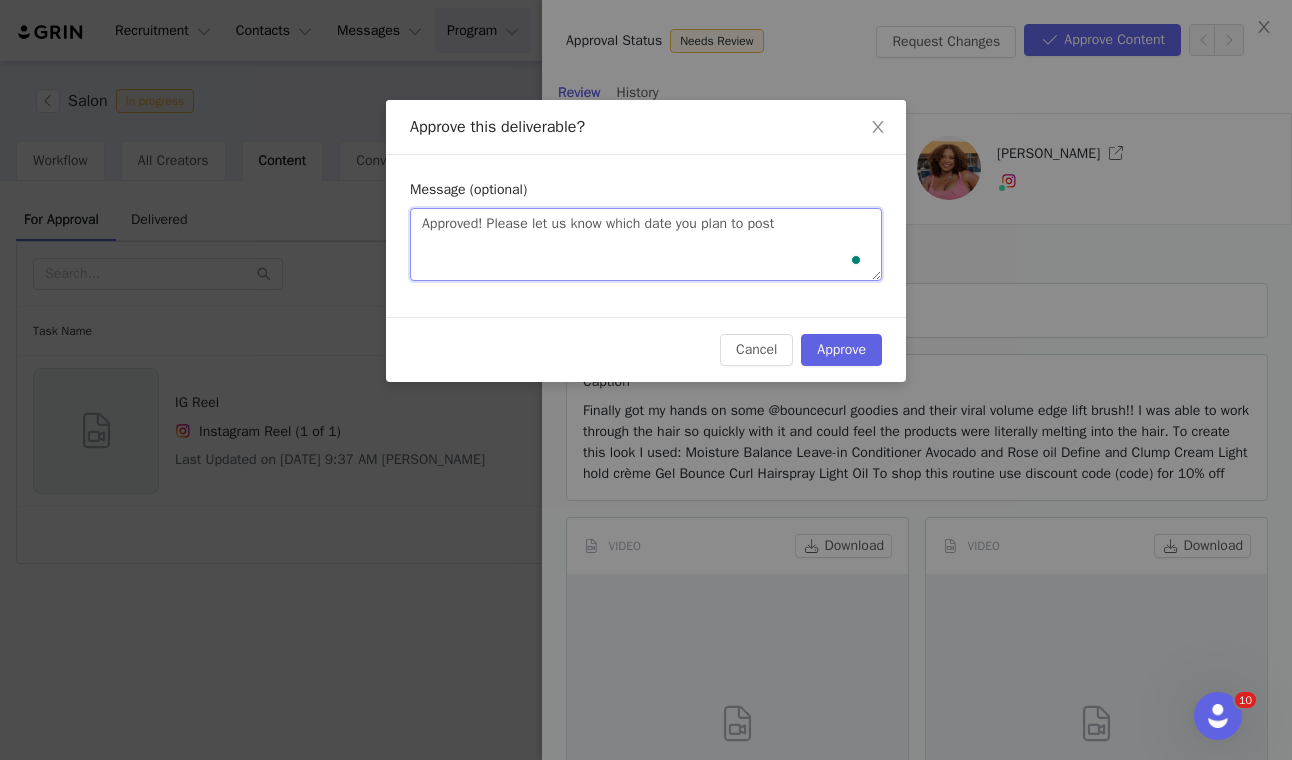 type on "Approved! Please let us know which date you plan to post." 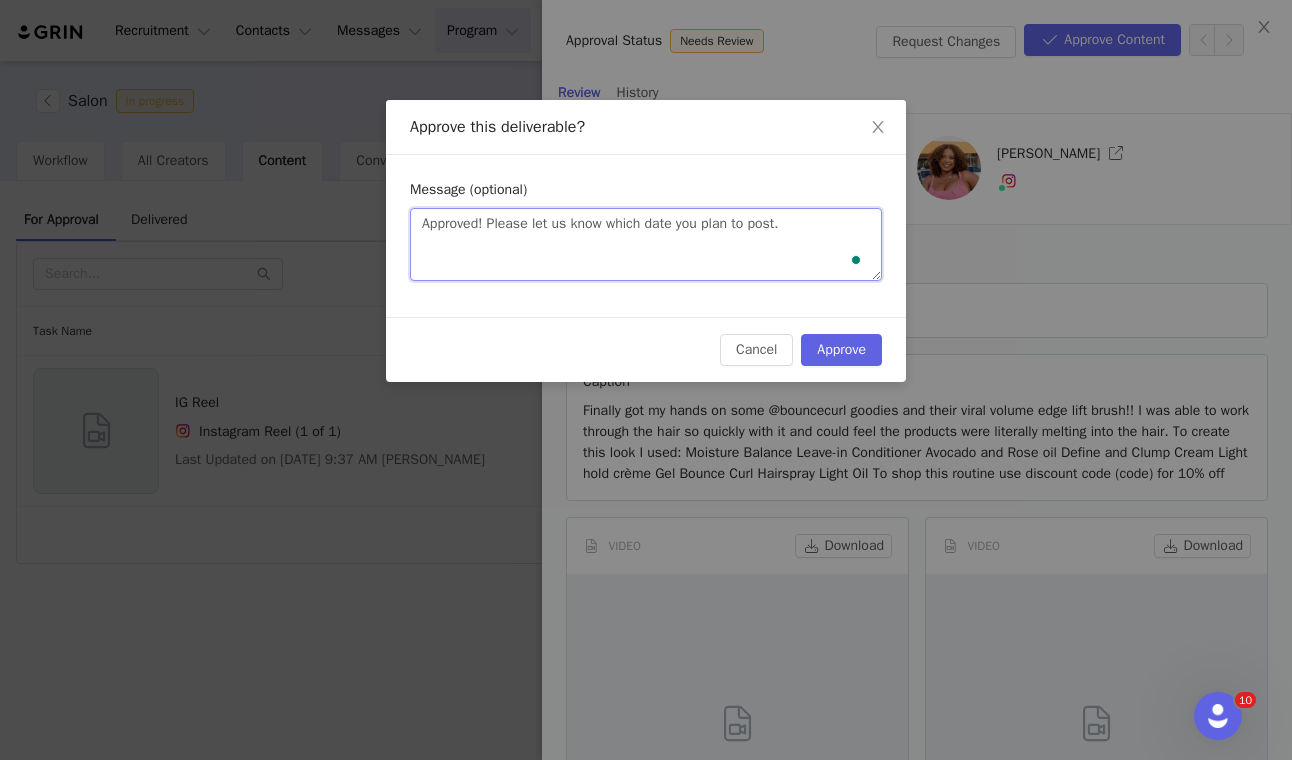 type on "Approved! Please let us know which date you plan to post" 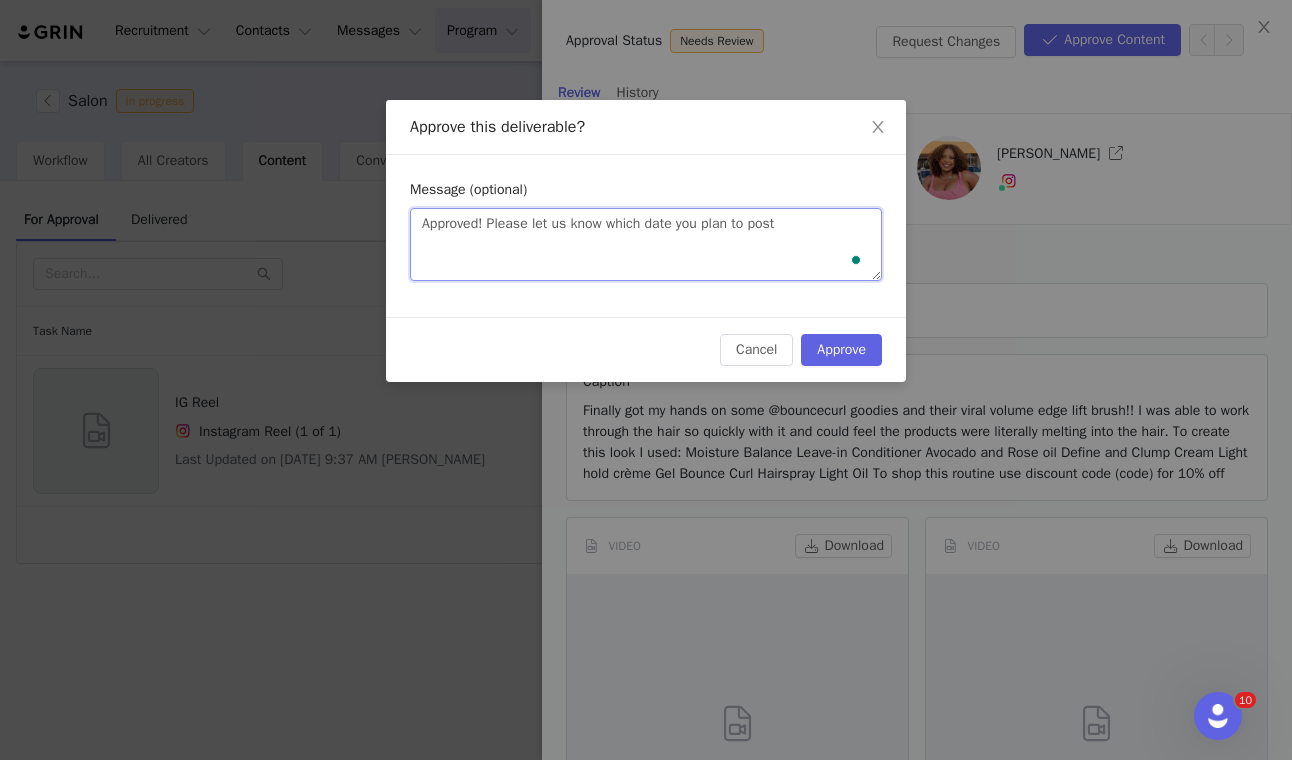 type on "Approved! Please let us know which date you plan to post" 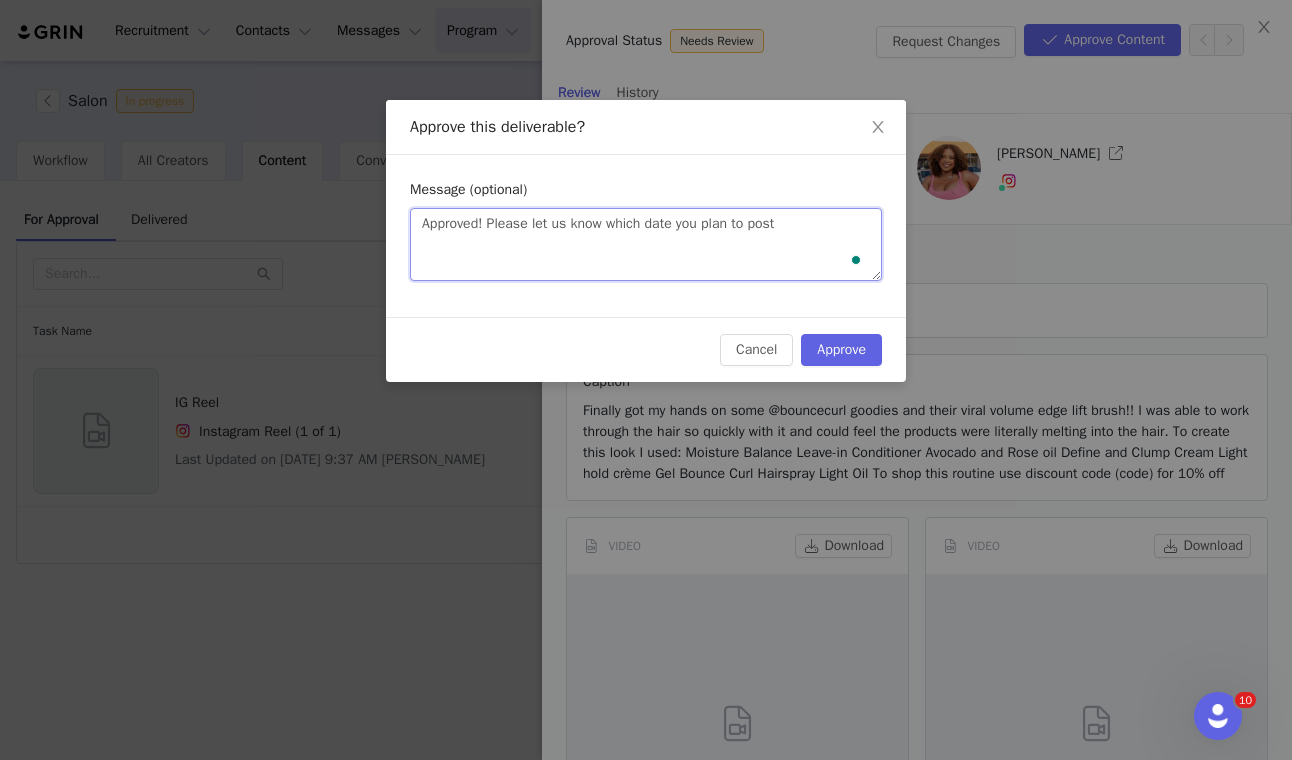 type on "Approved! Please let us know which date you plan to post b" 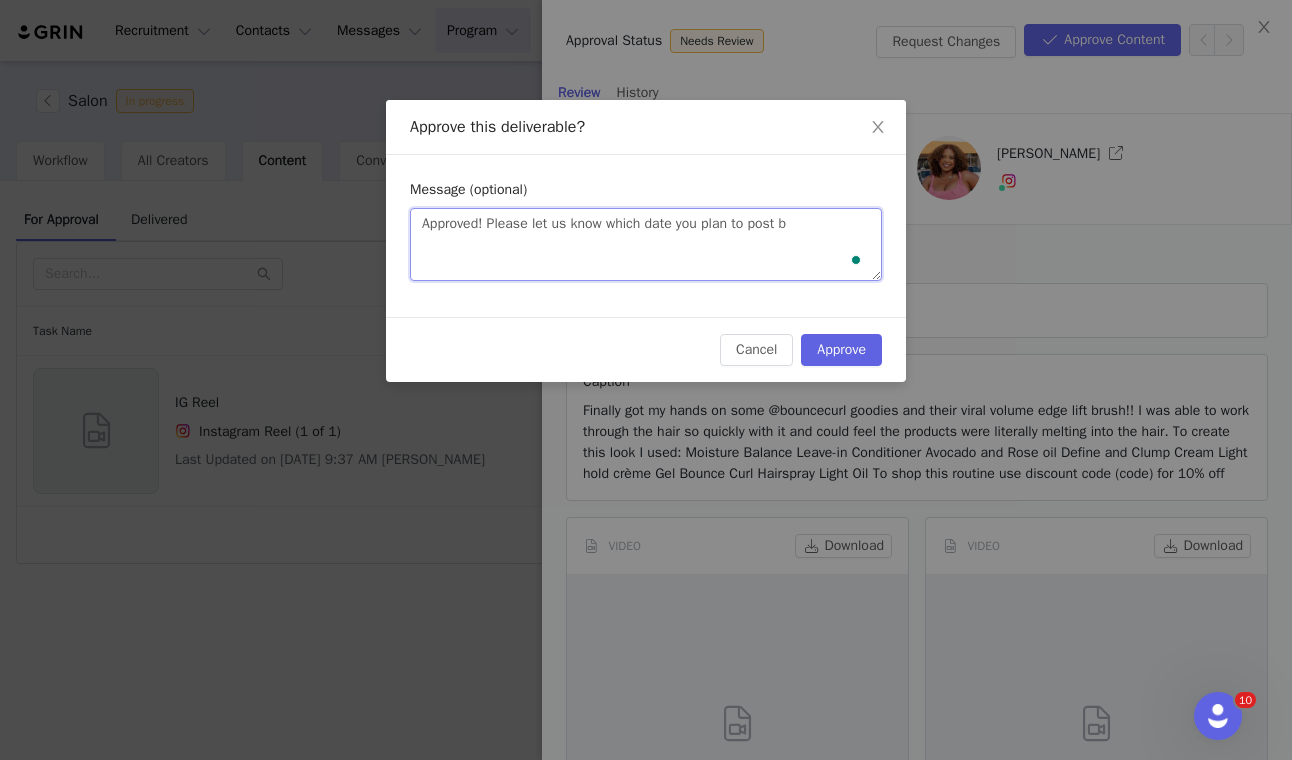 type on "Approved! Please let us know which date you plan to post ba" 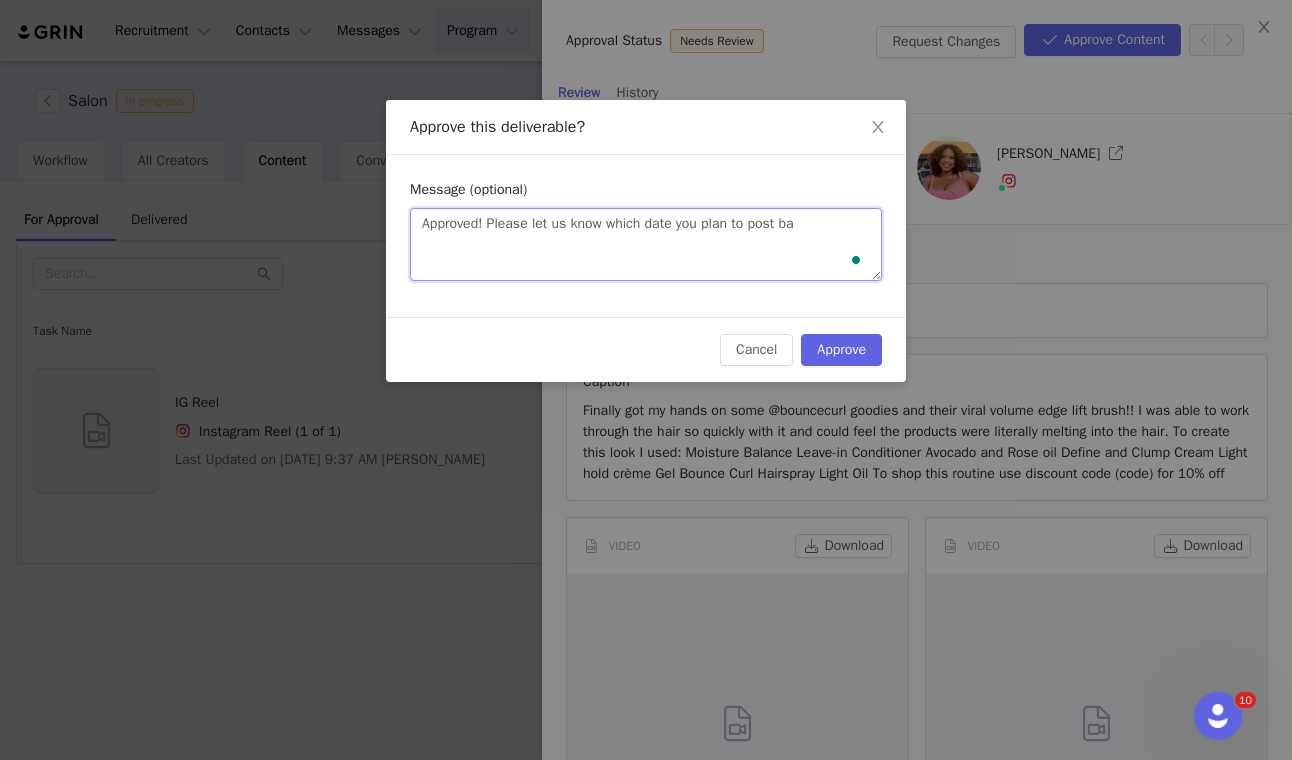 type on "Approved! Please let us know which date you plan to post bas" 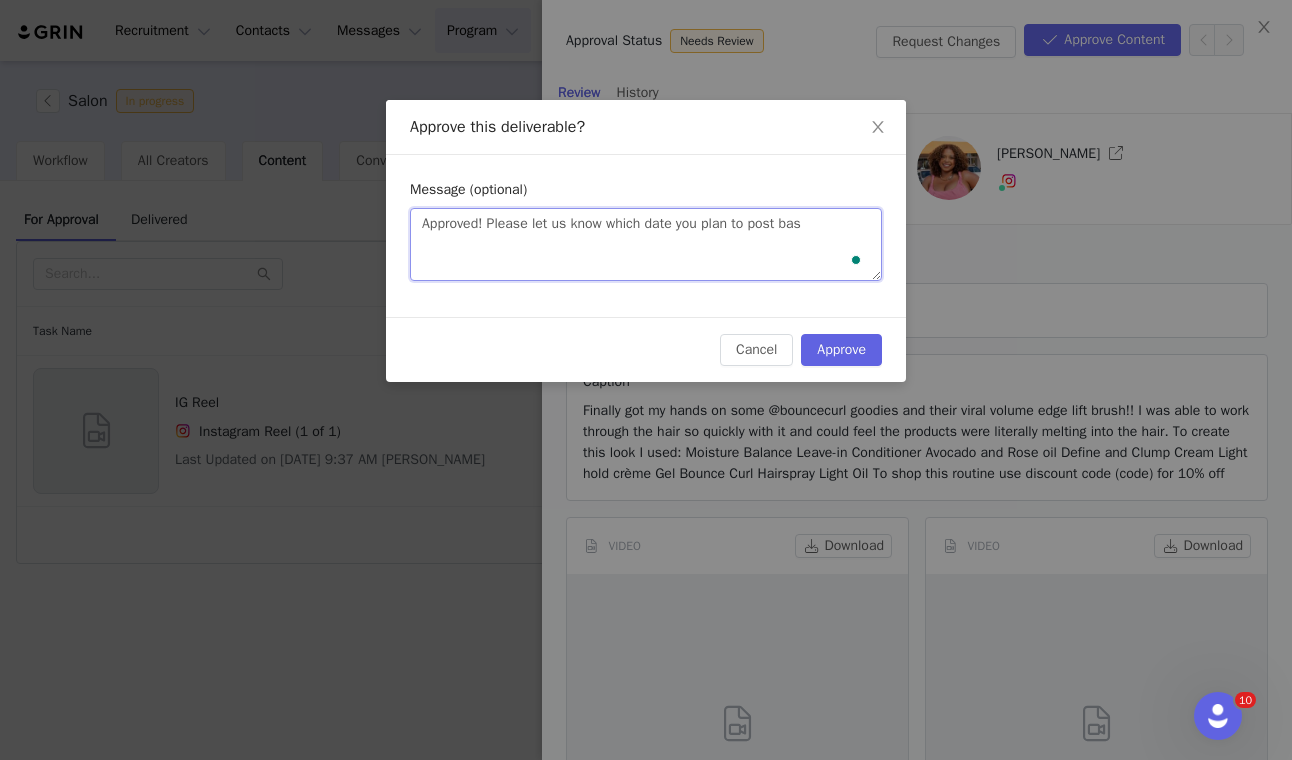 type on "Approved! Please let us know which date you plan to post base" 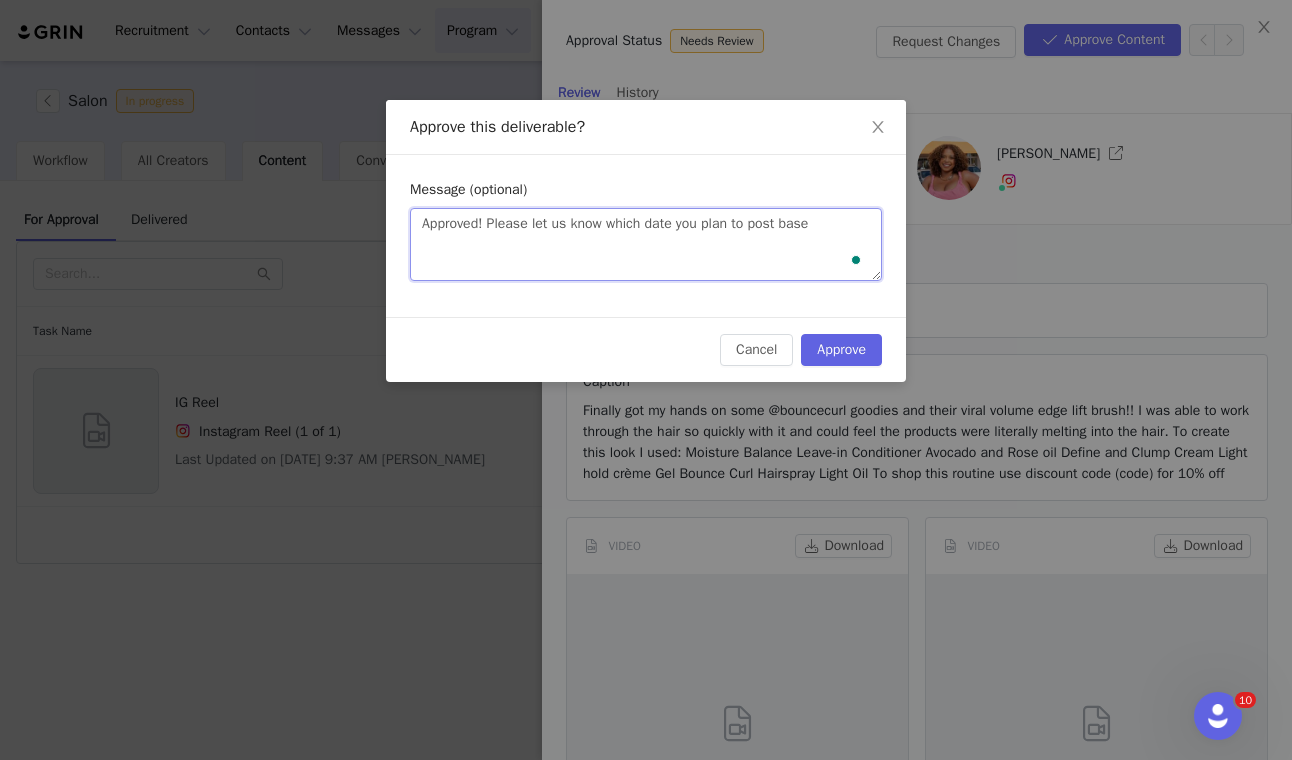 type on "Approved! Please let us know which date you plan to post based" 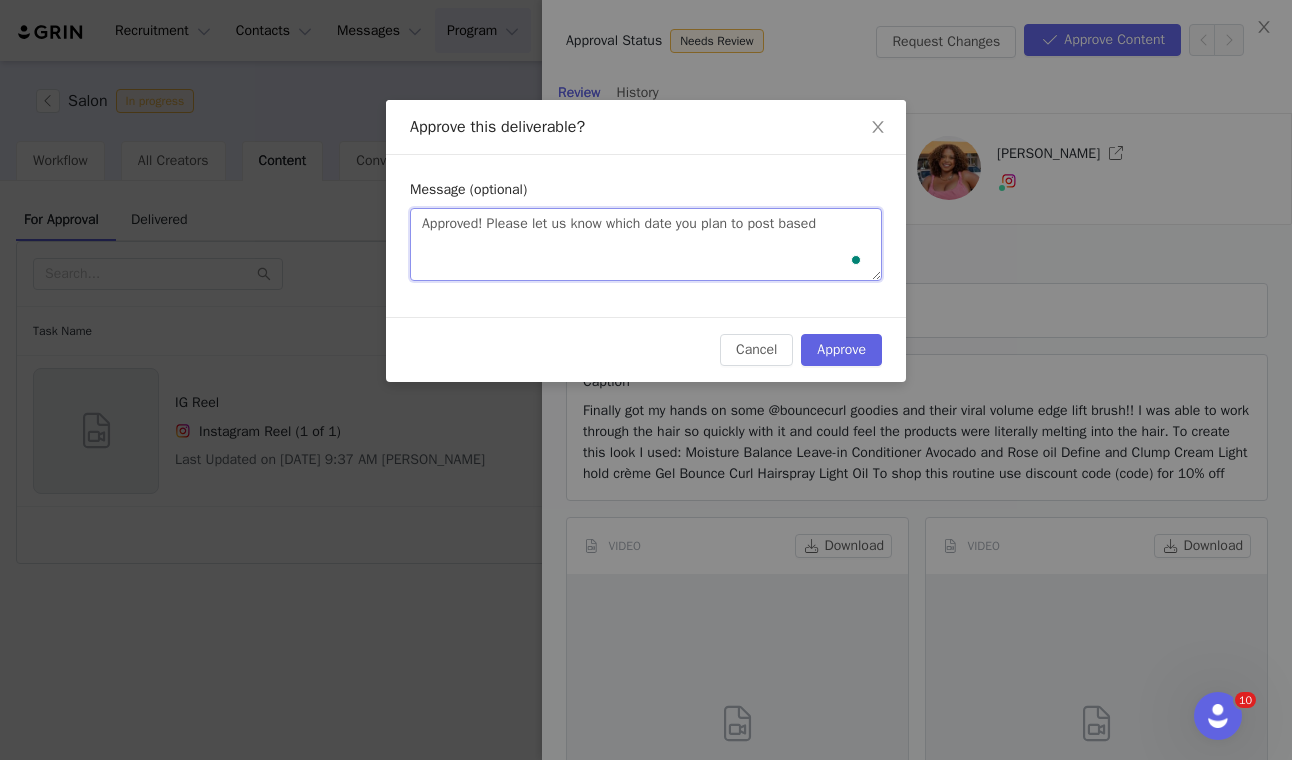 type on "Approved! Please let us know which date you plan to post based" 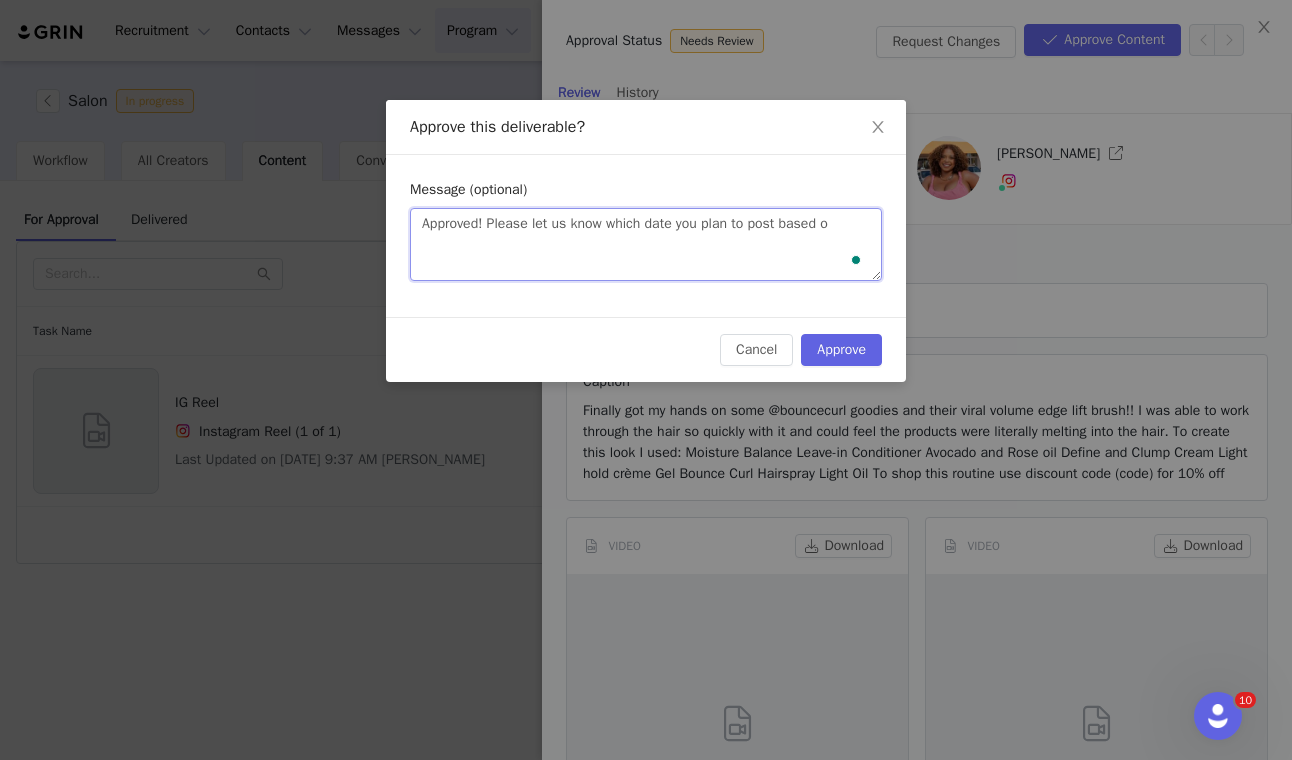 type on "Approved! Please let us know which date you plan to post based on" 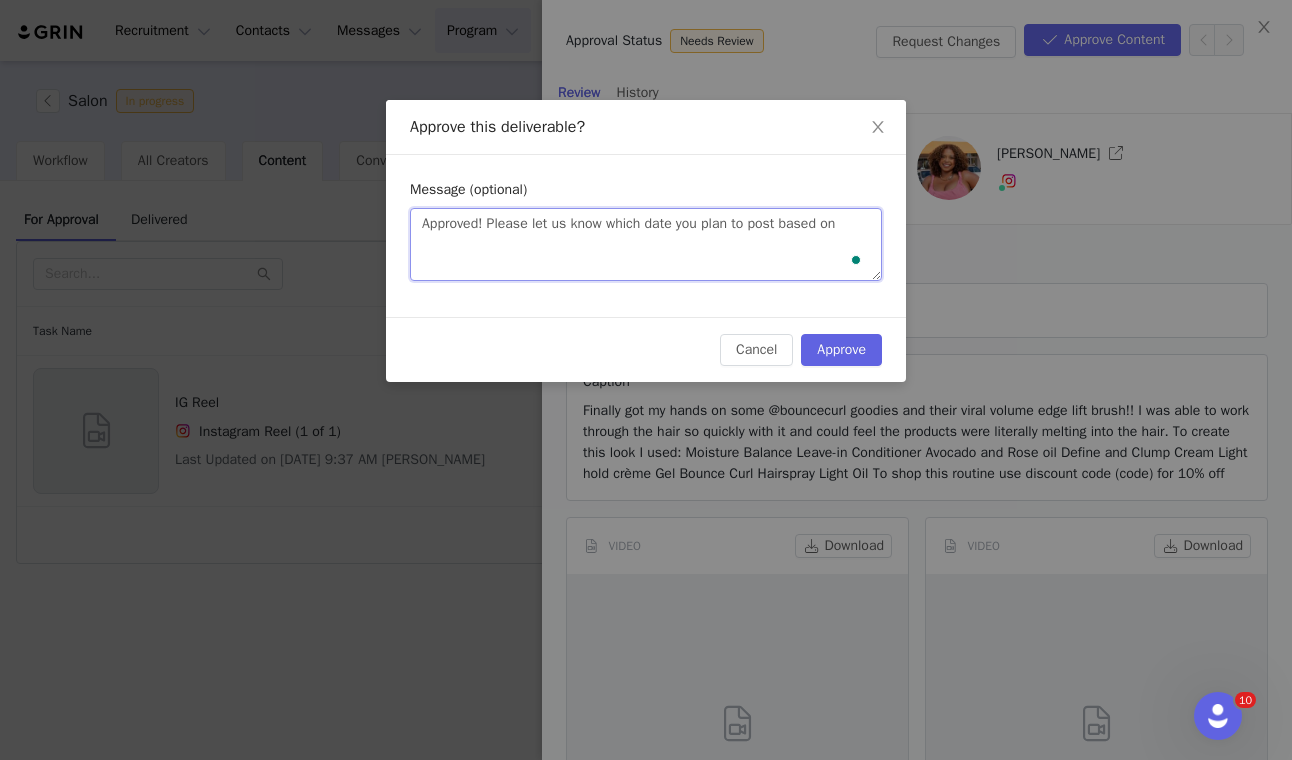 type on "Approved! Please let us know which date you plan to post based on" 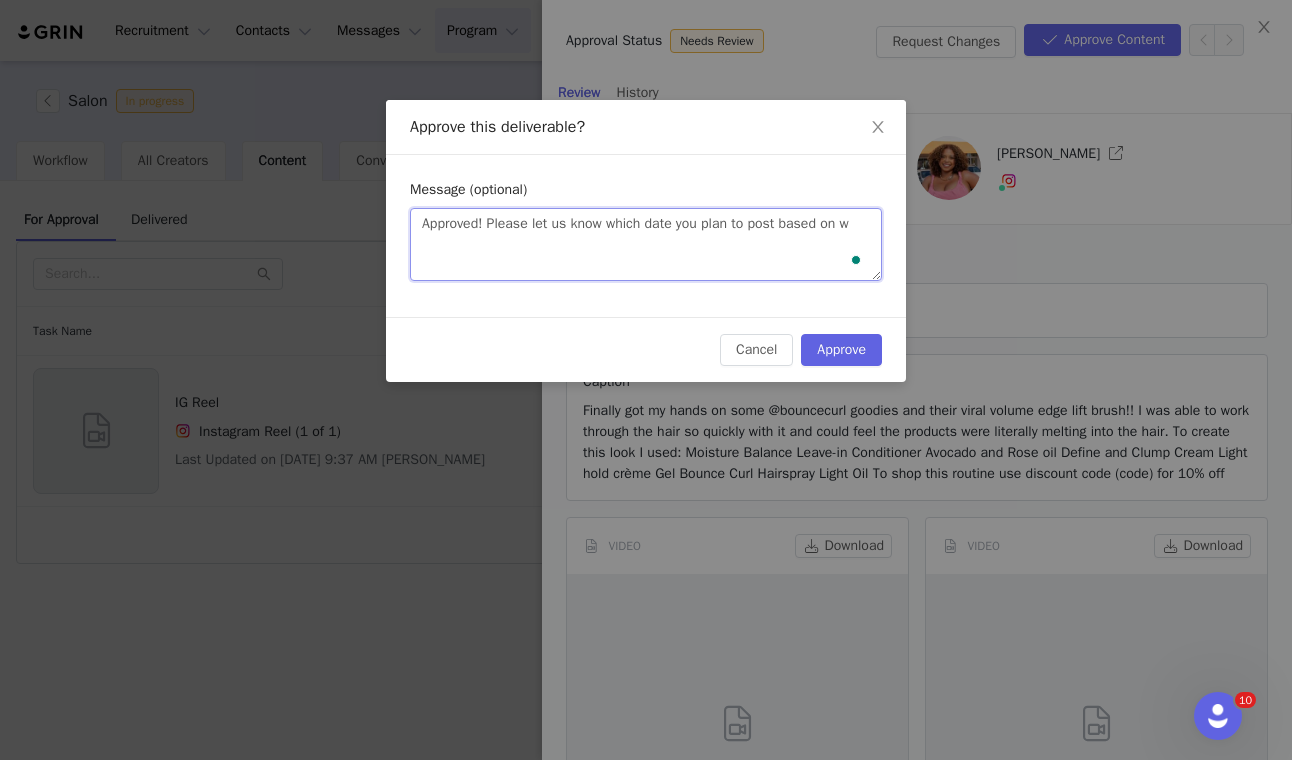 type on "Approved! Please let us know which date you plan to post based on wh" 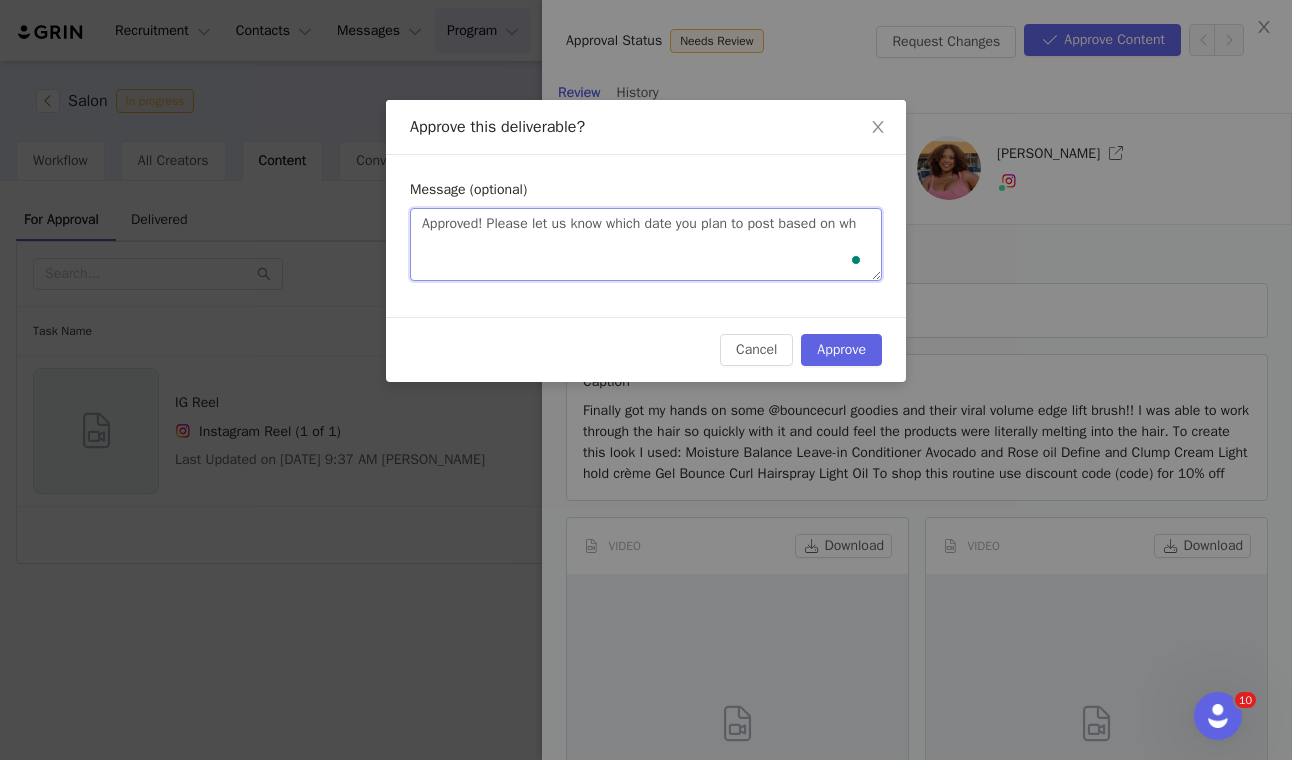 type on "Approved! Please let us know which date you plan to post based on whe" 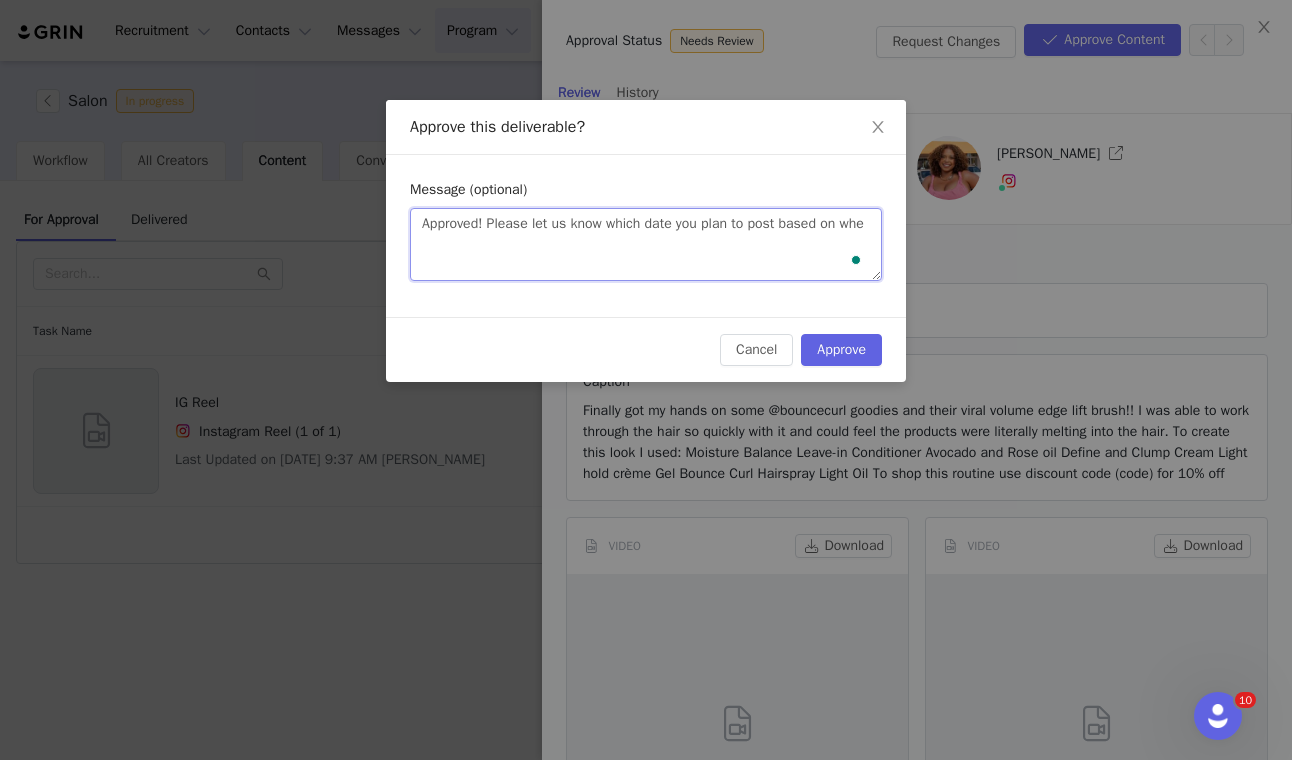 type on "Approved! Please let us know which date you plan to post based on when" 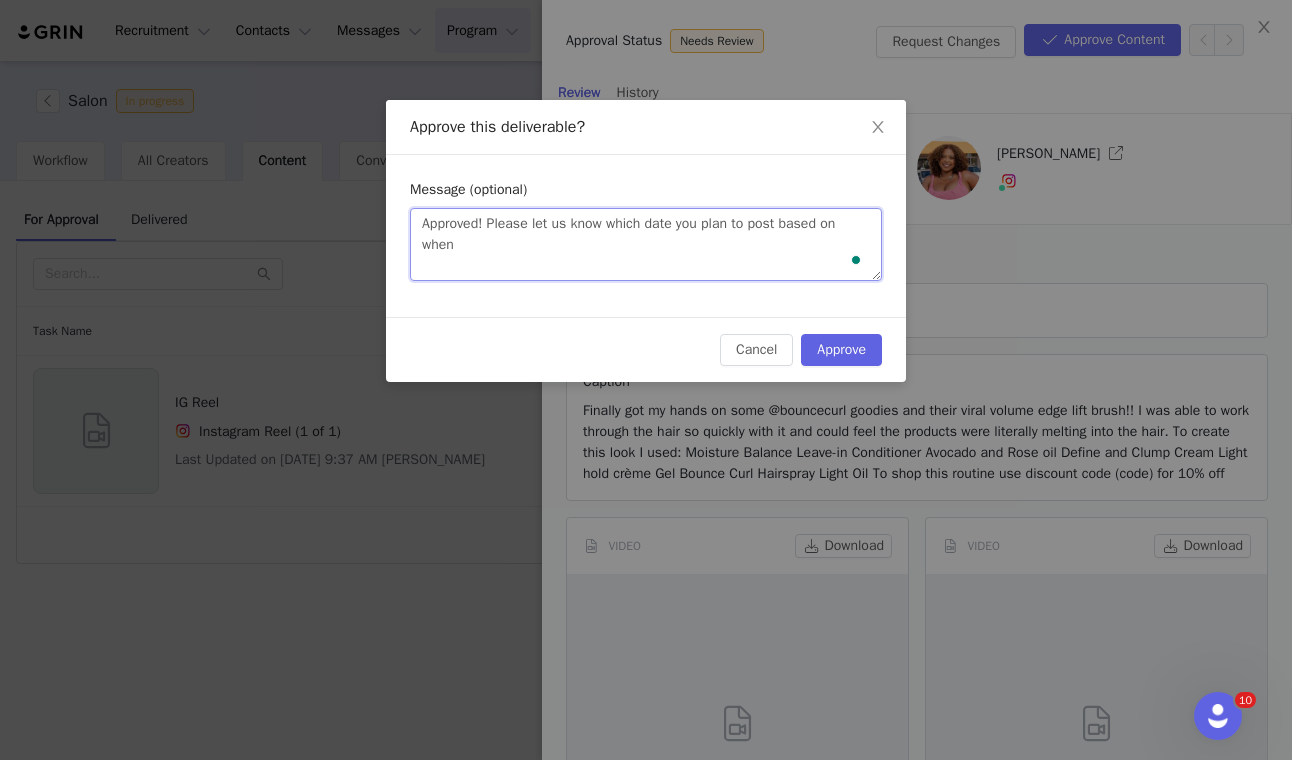 type on "Approved! Please let us know which date you plan to post based on when" 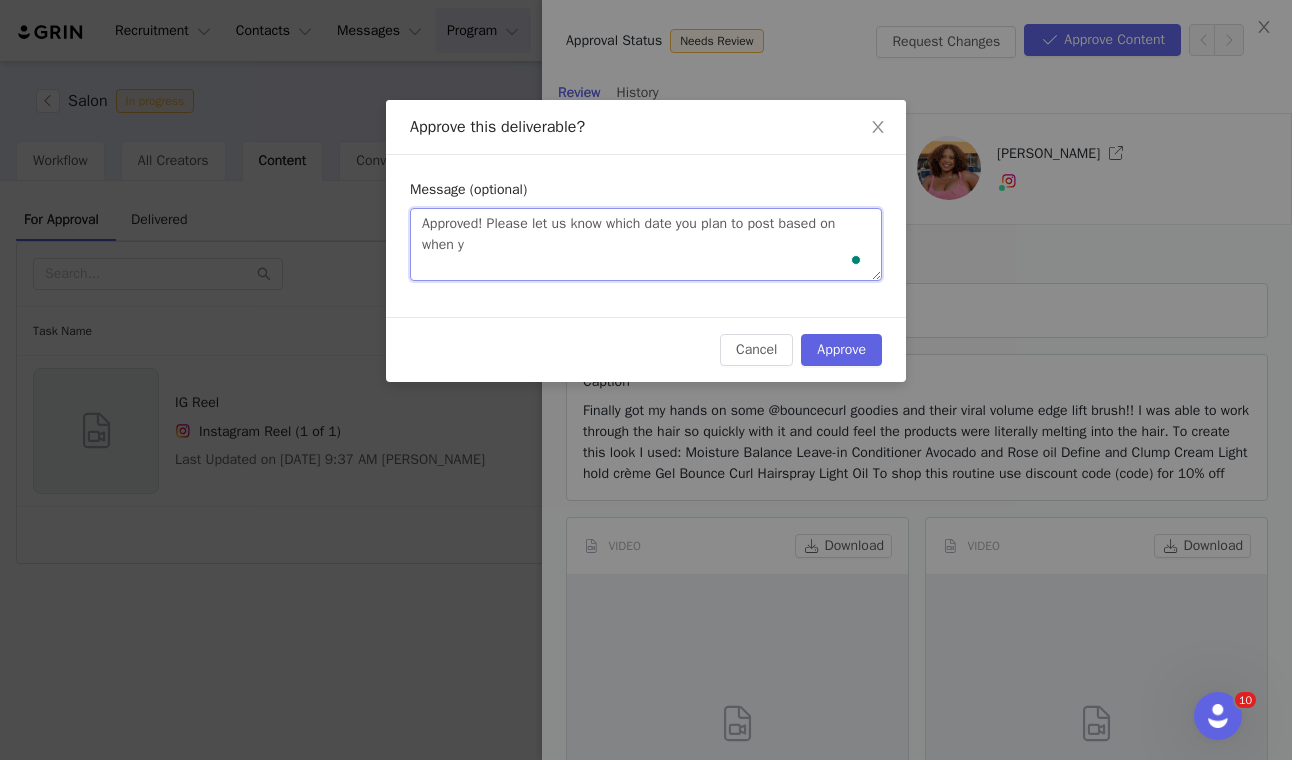 type on "Approved! Please let us know which date you plan to post based on when yo" 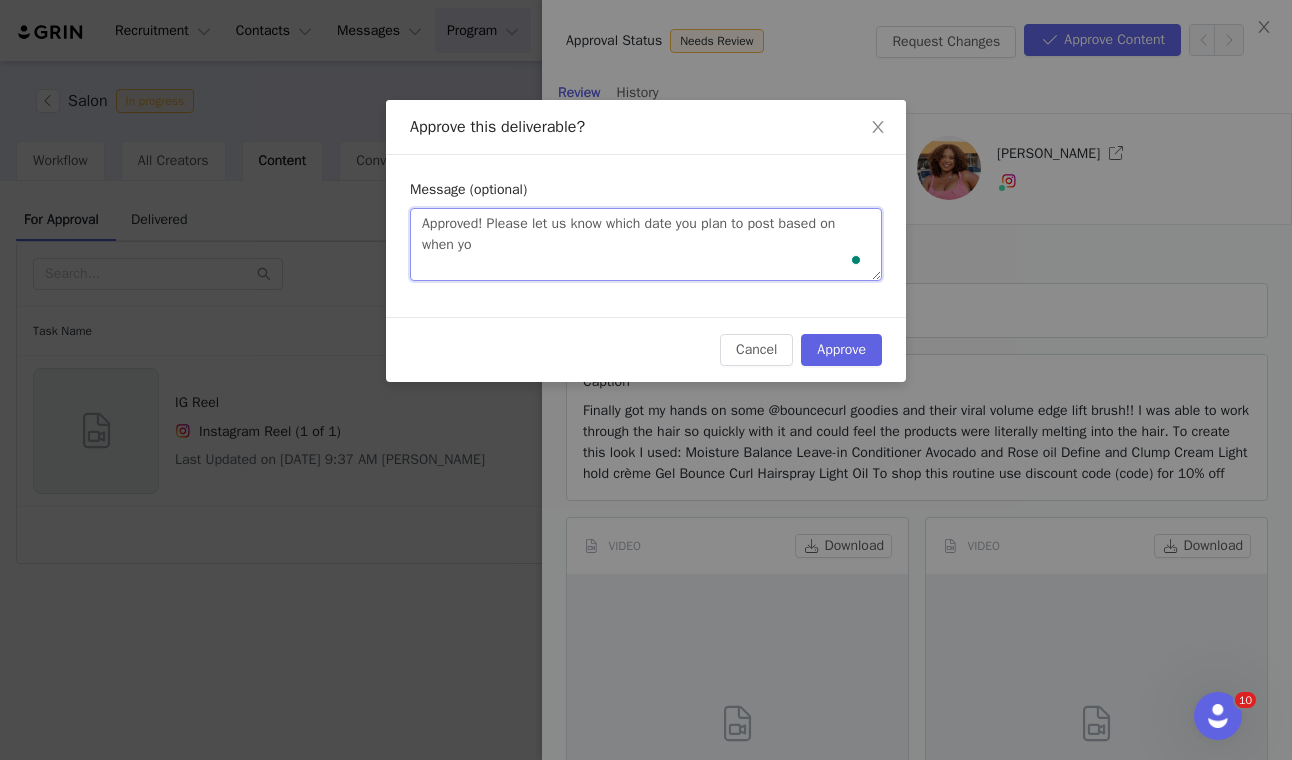 type on "Approved! Please let us know which date you plan to post based on when you" 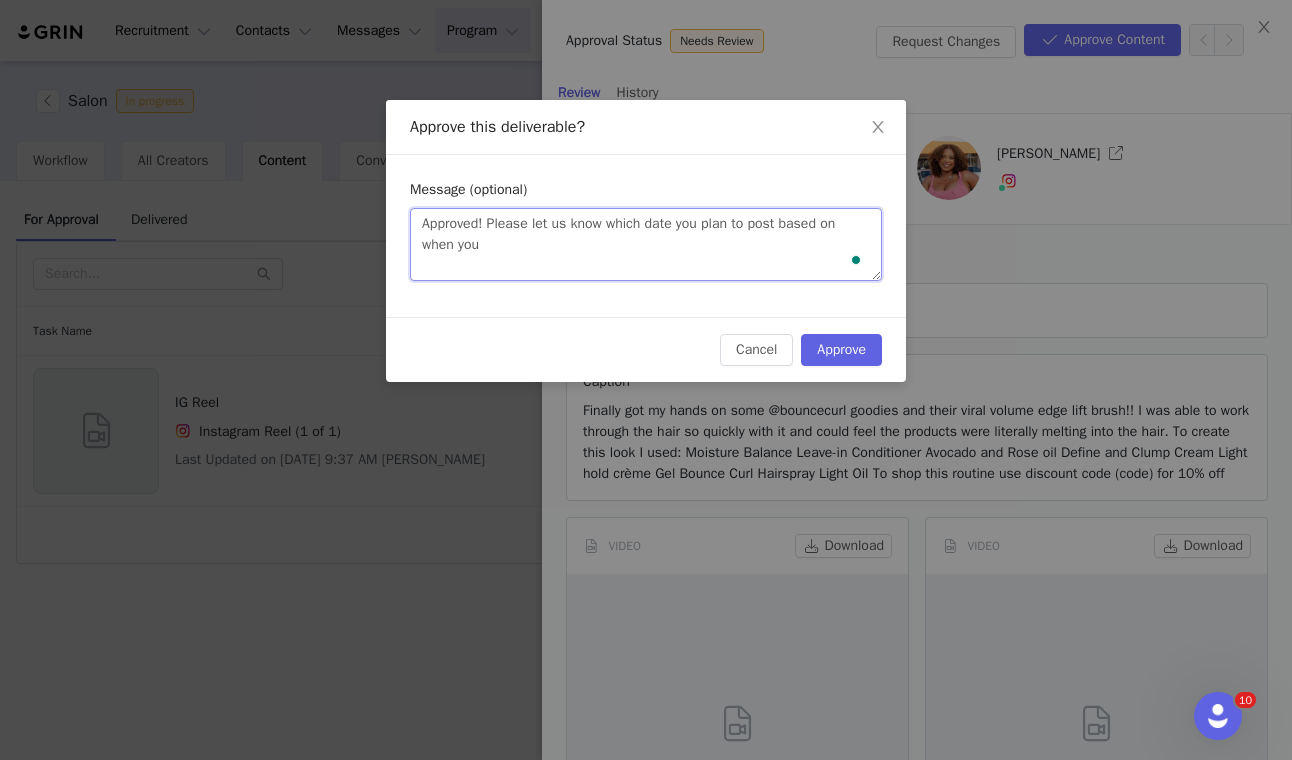 type on "Approved! Please let us know which date you plan to post based on when your" 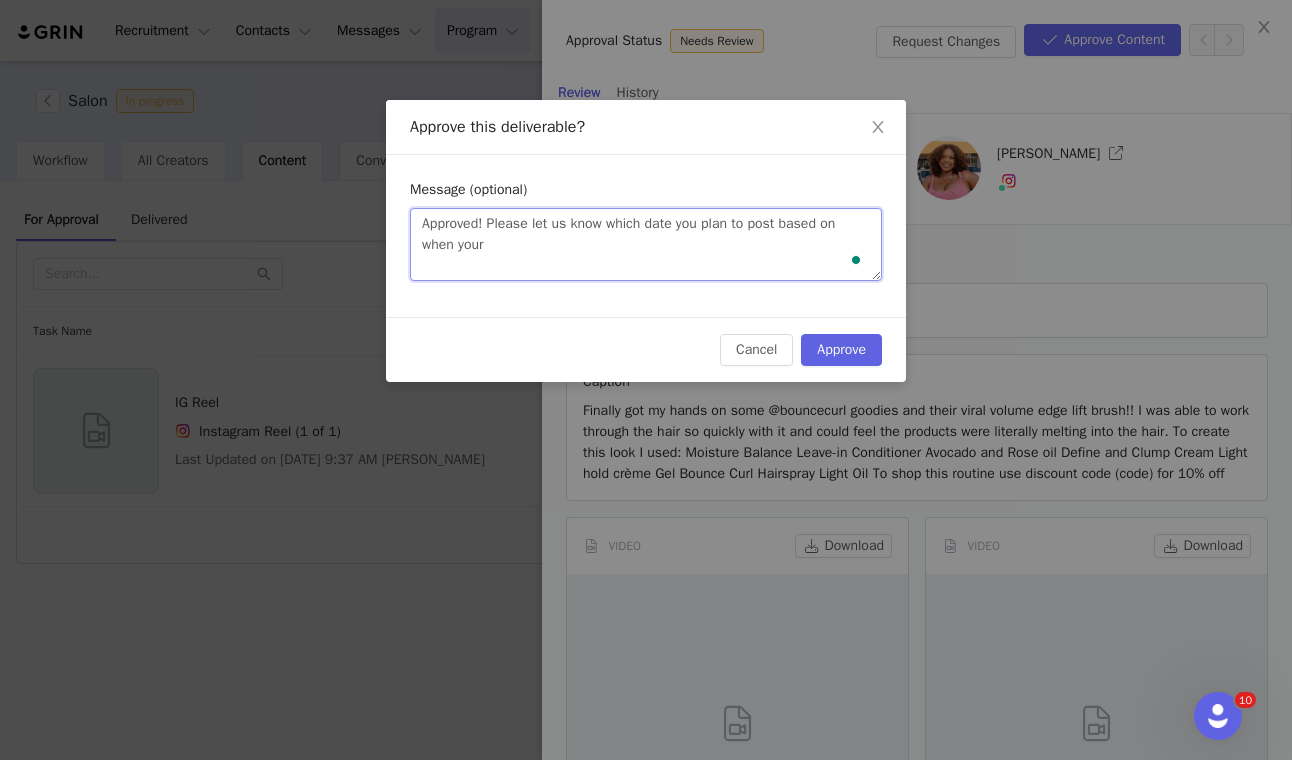 type on "Approved! Please let us know which date you plan to post based on when your" 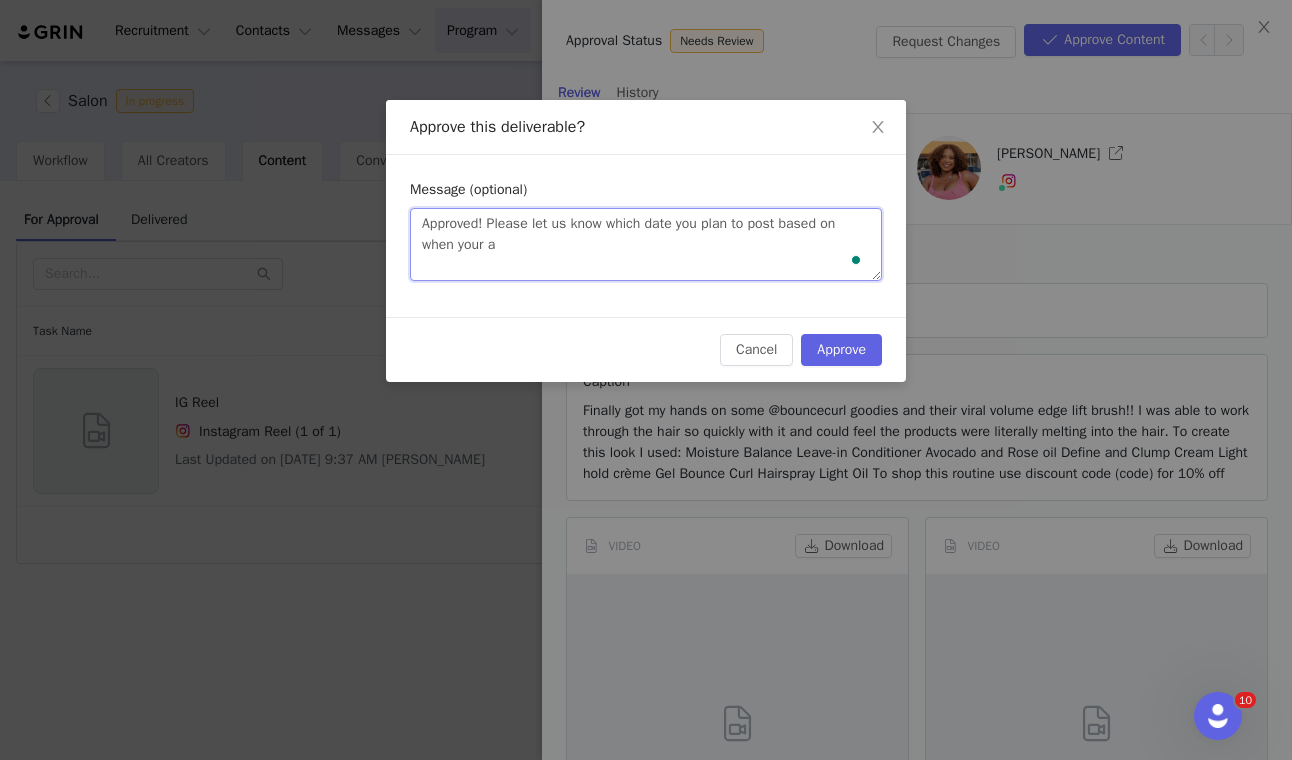 type on "Approved! Please let us know which date you plan to post based on when your au" 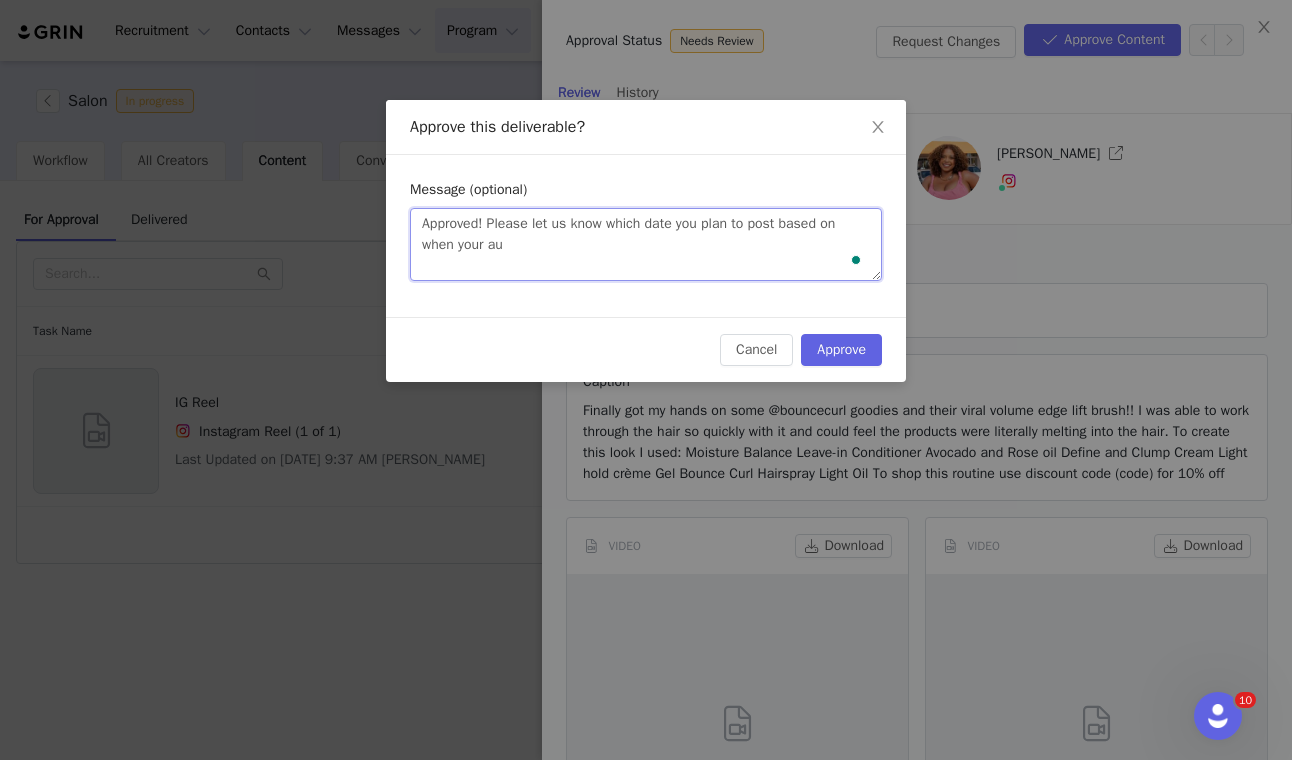 type on "Approved! Please let us know which date you plan to post based on when your aud" 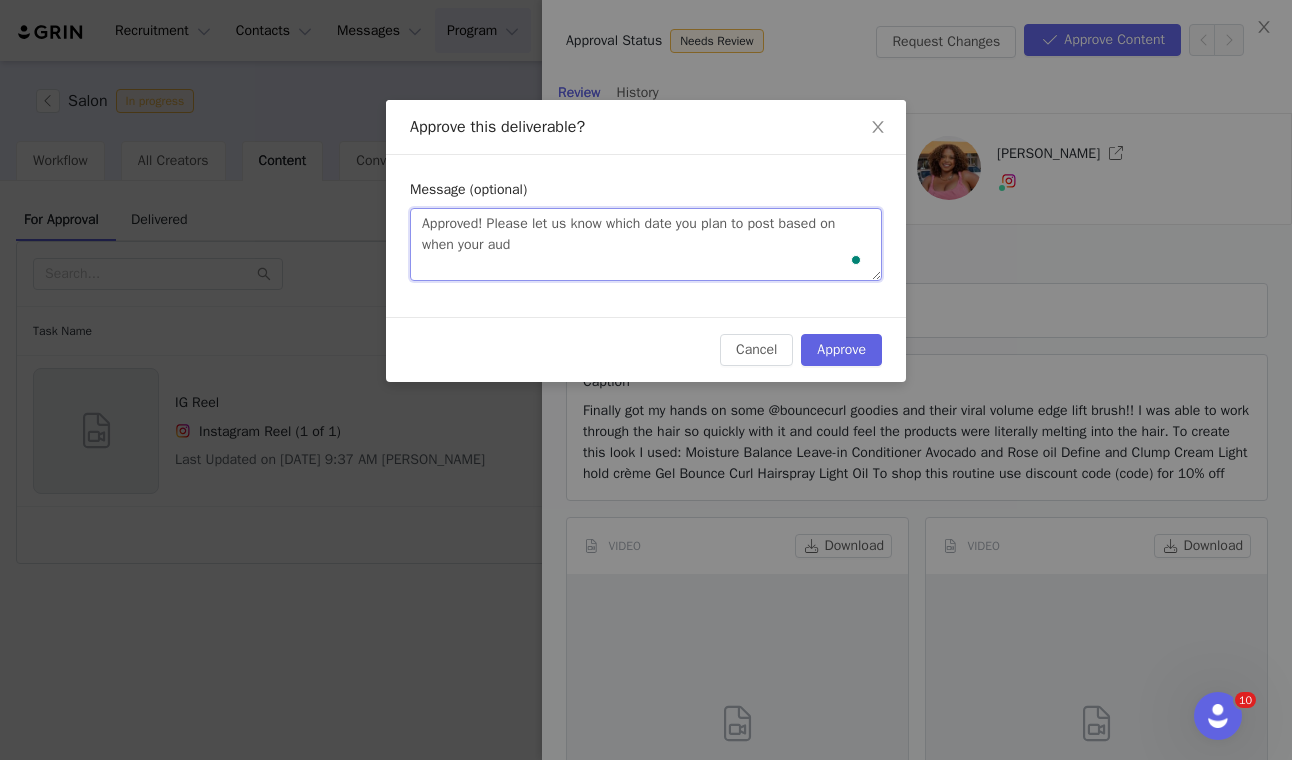 type 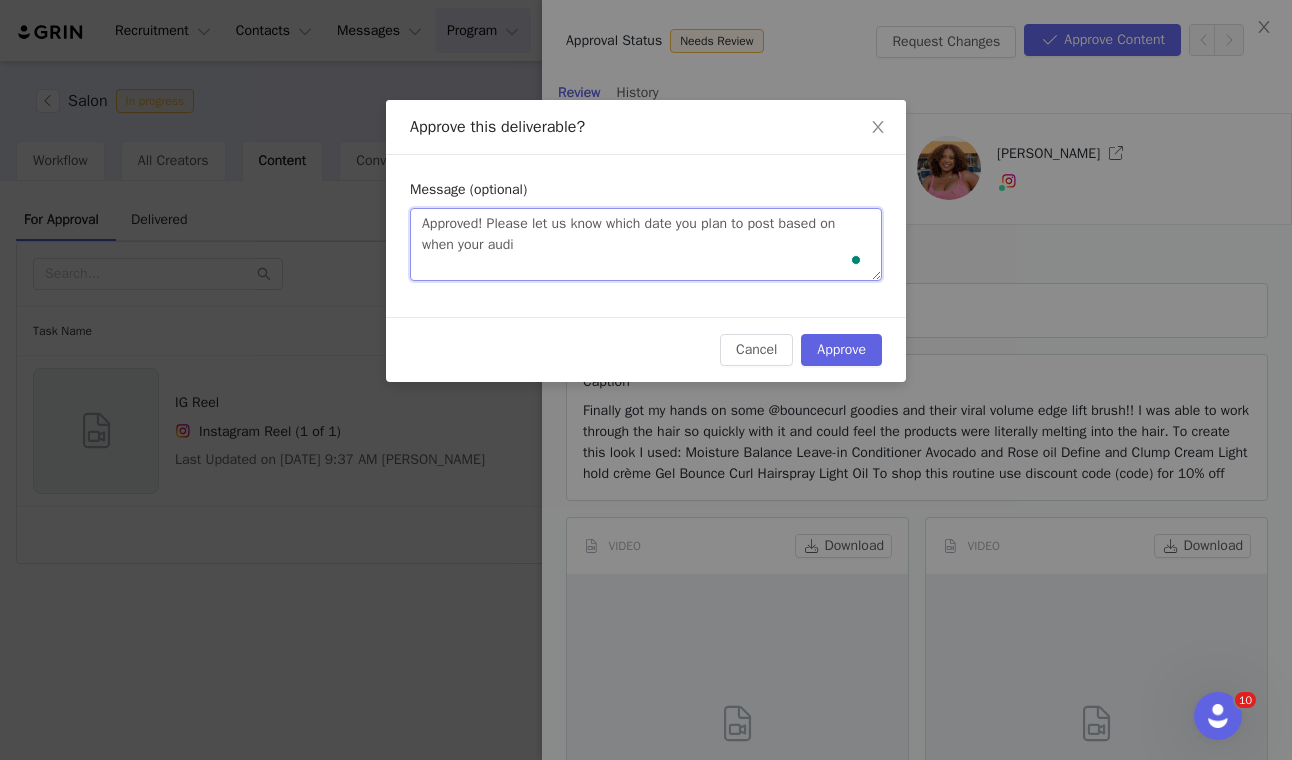 type on "Approved! Please let us know which date you plan to post based on when your audie" 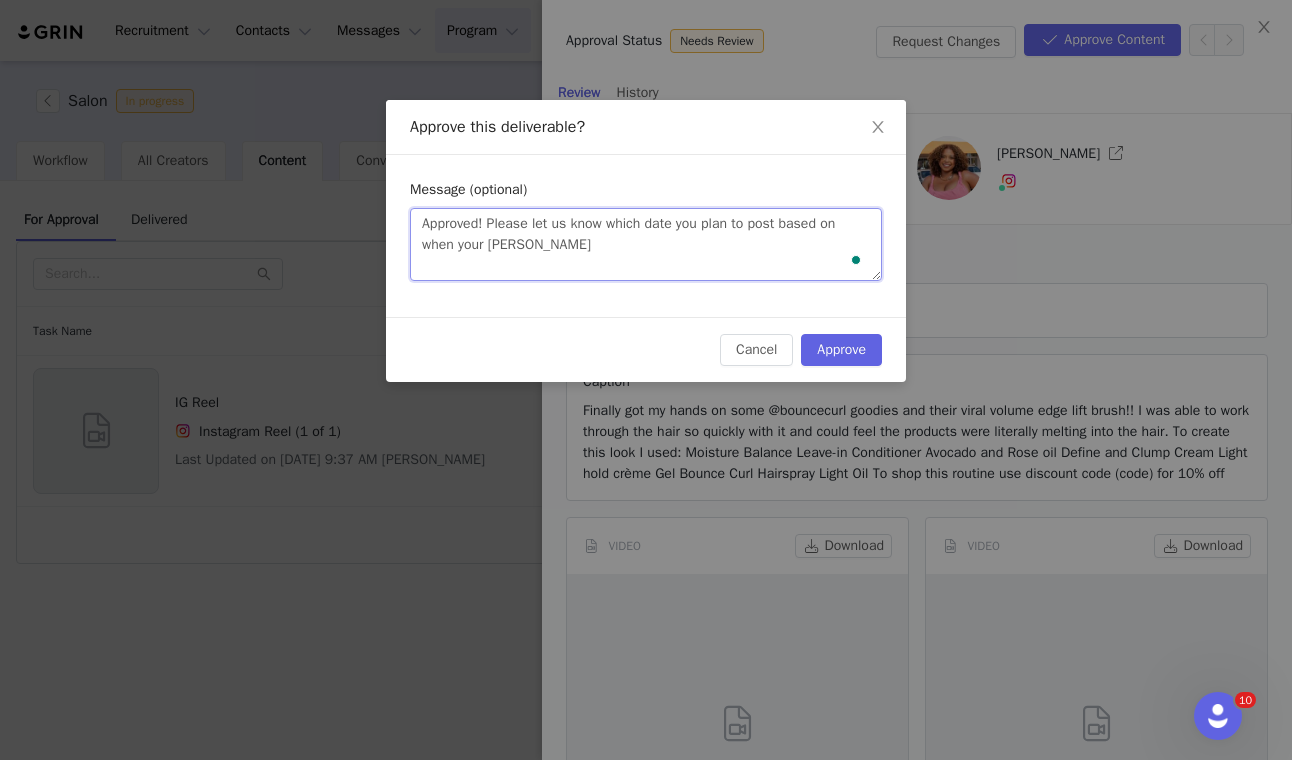 type on "Approved! Please let us know which date you plan to post based on when your audien" 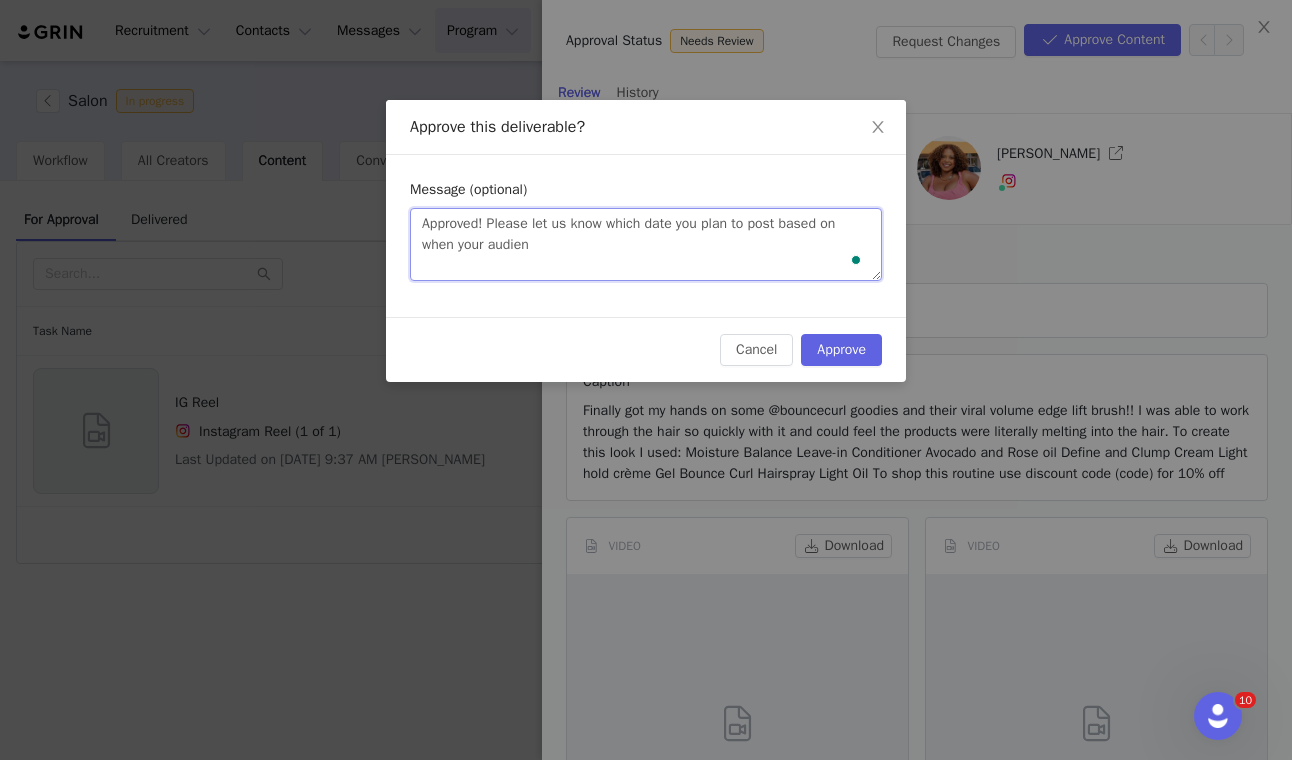 type on "Approved! Please let us know which date you plan to post based on when your audienc" 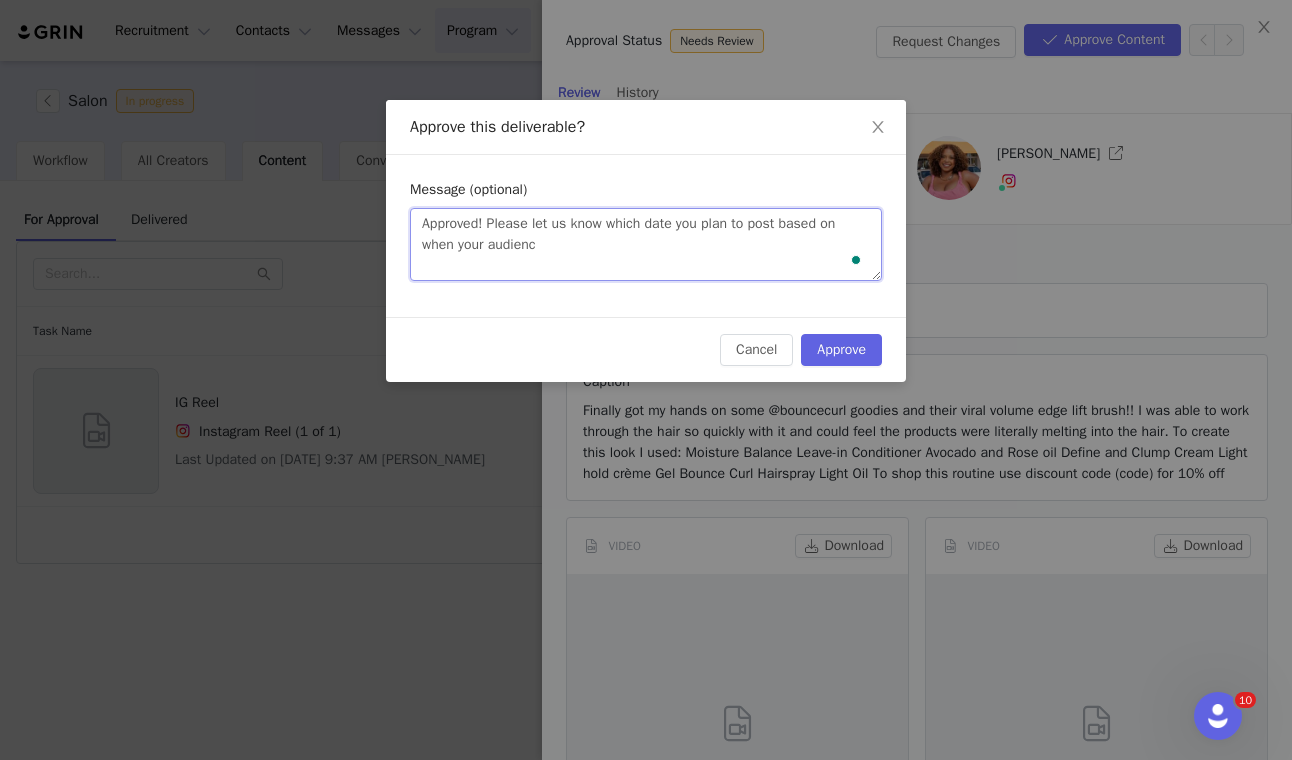 type on "Approved! Please let us know which date you plan to post based on when your audience" 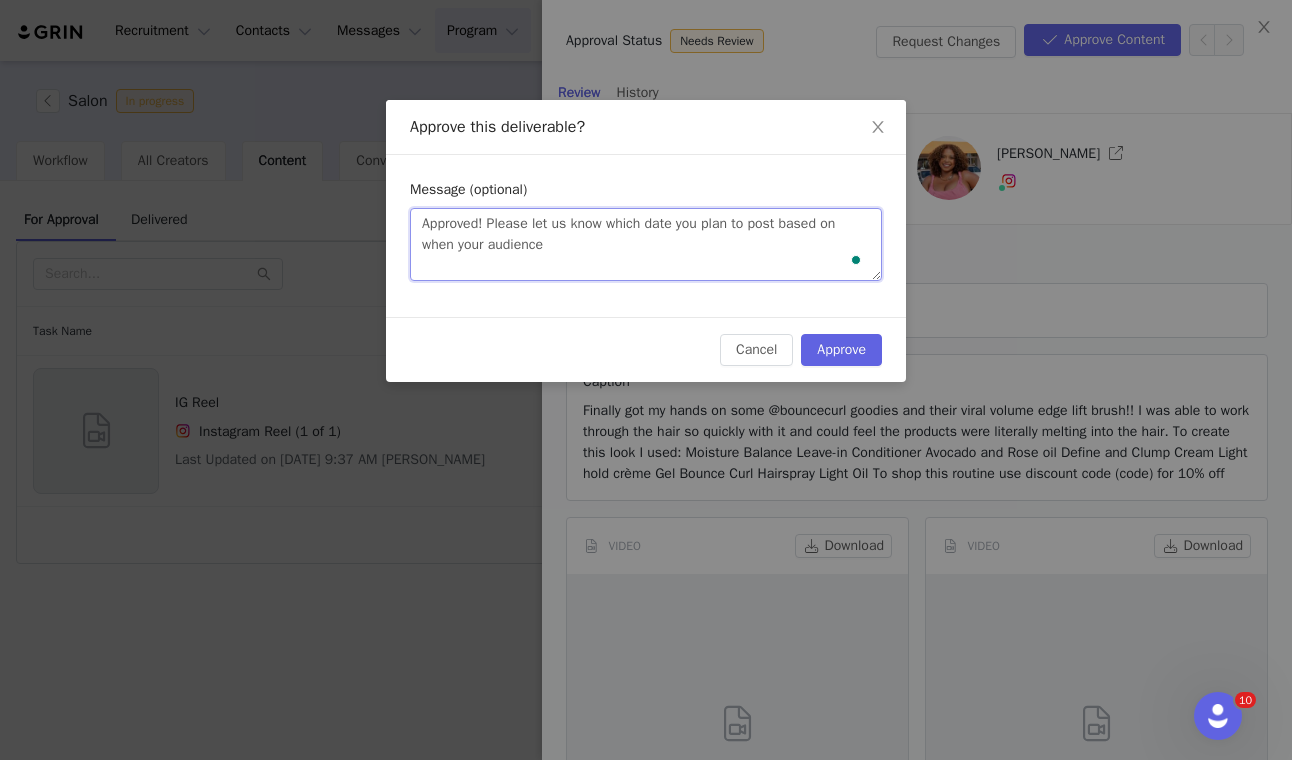 type on "Approved! Please let us know which date you plan to post based on when your audience" 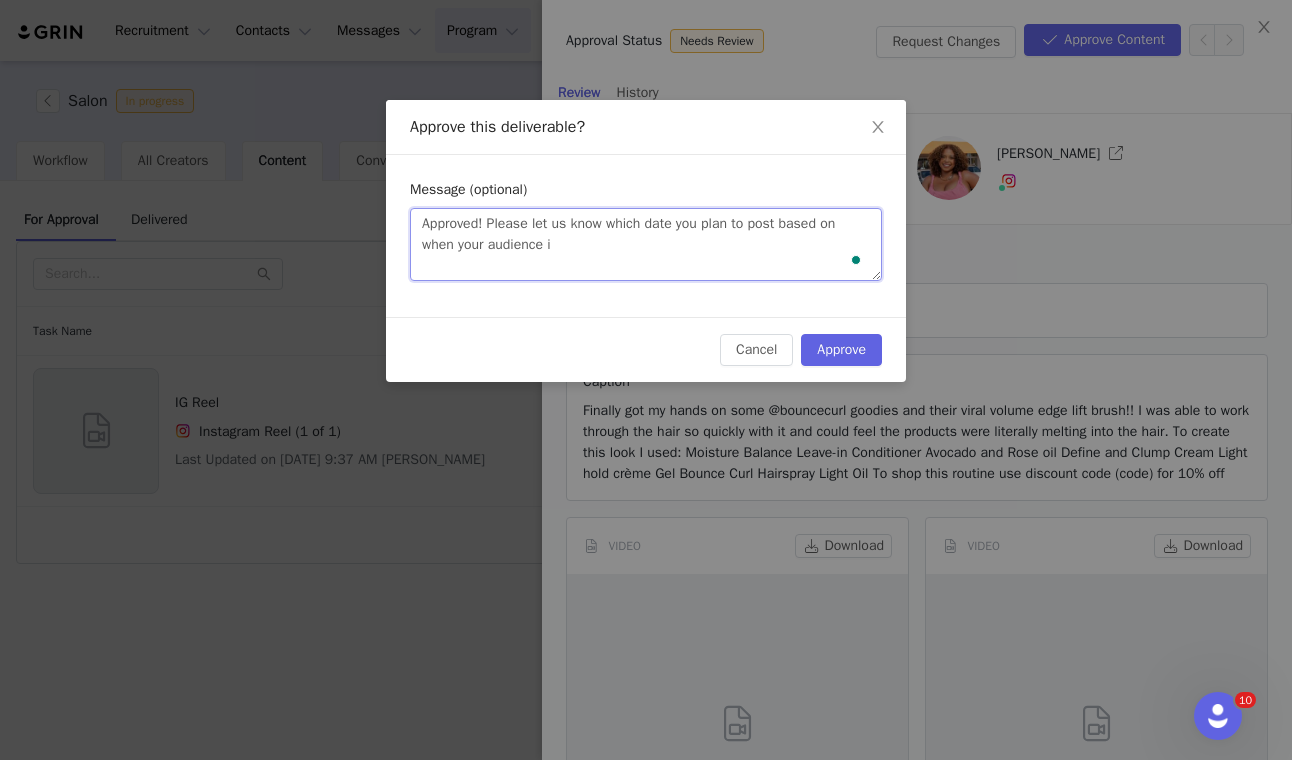 type 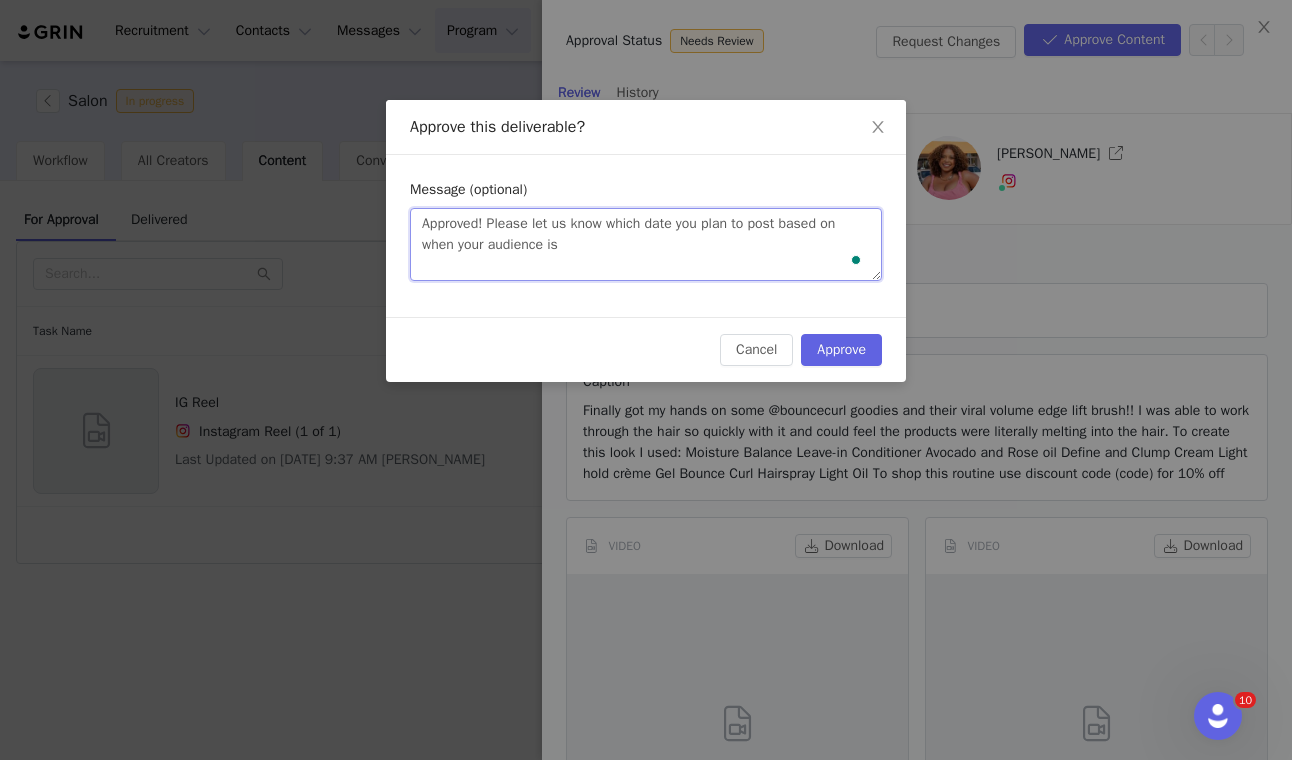 type on "Approved! Please let us know which date you plan to post based on when your audience is" 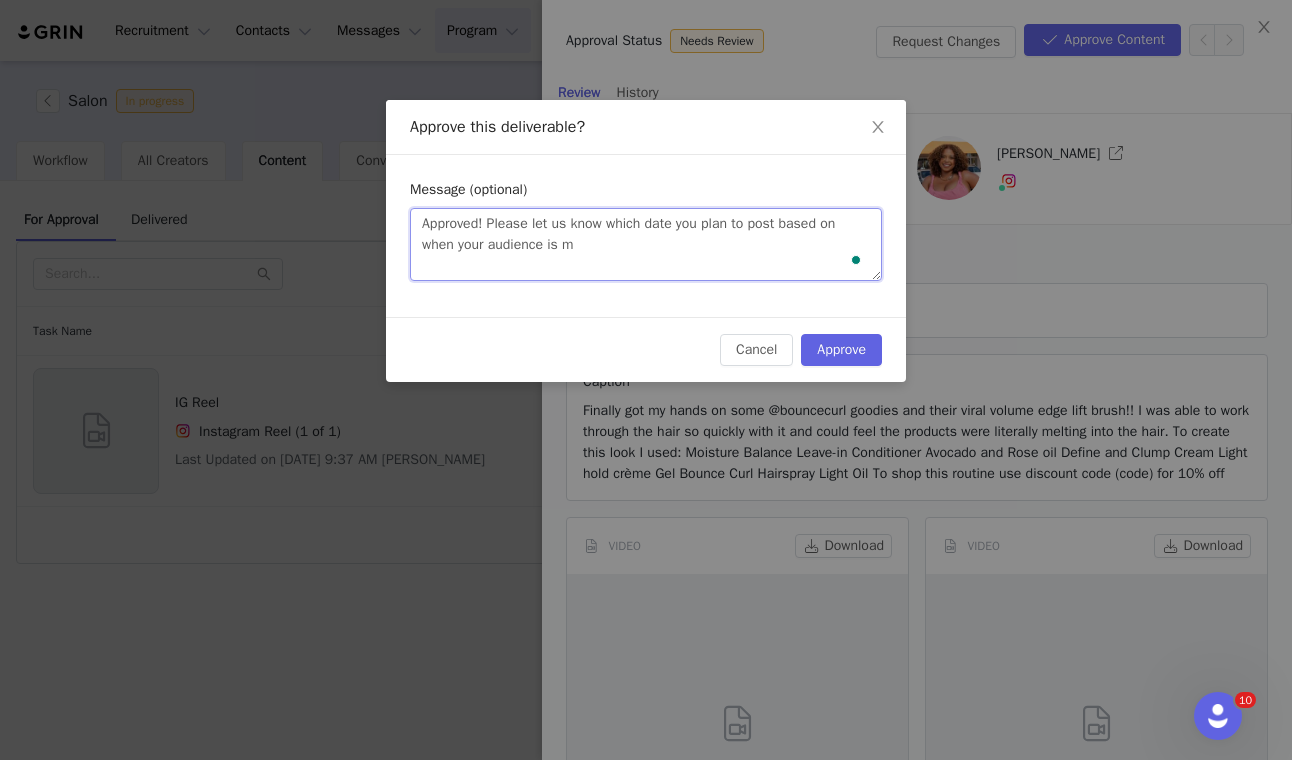 type on "Approved! Please let us know which date you plan to post based on when your audience is mo" 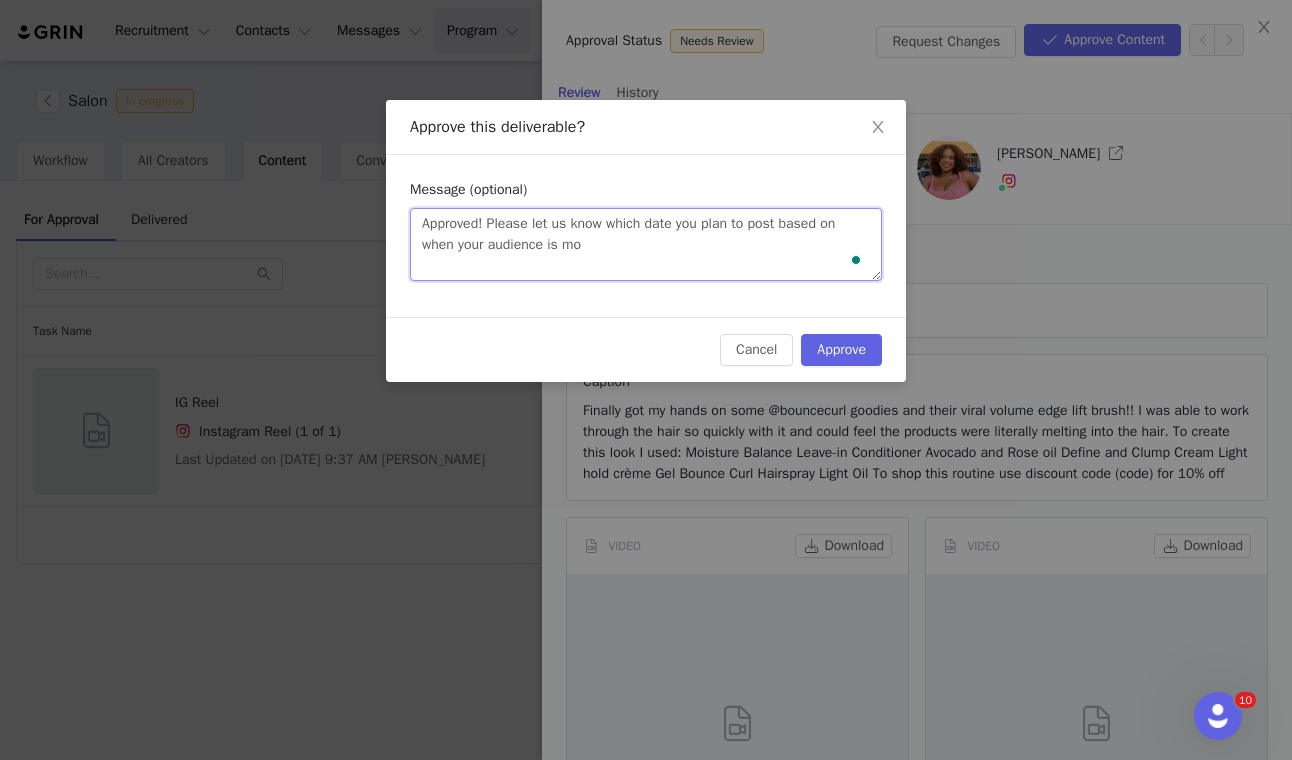 type on "Approved! Please let us know which date you plan to post based on when your audience is mos" 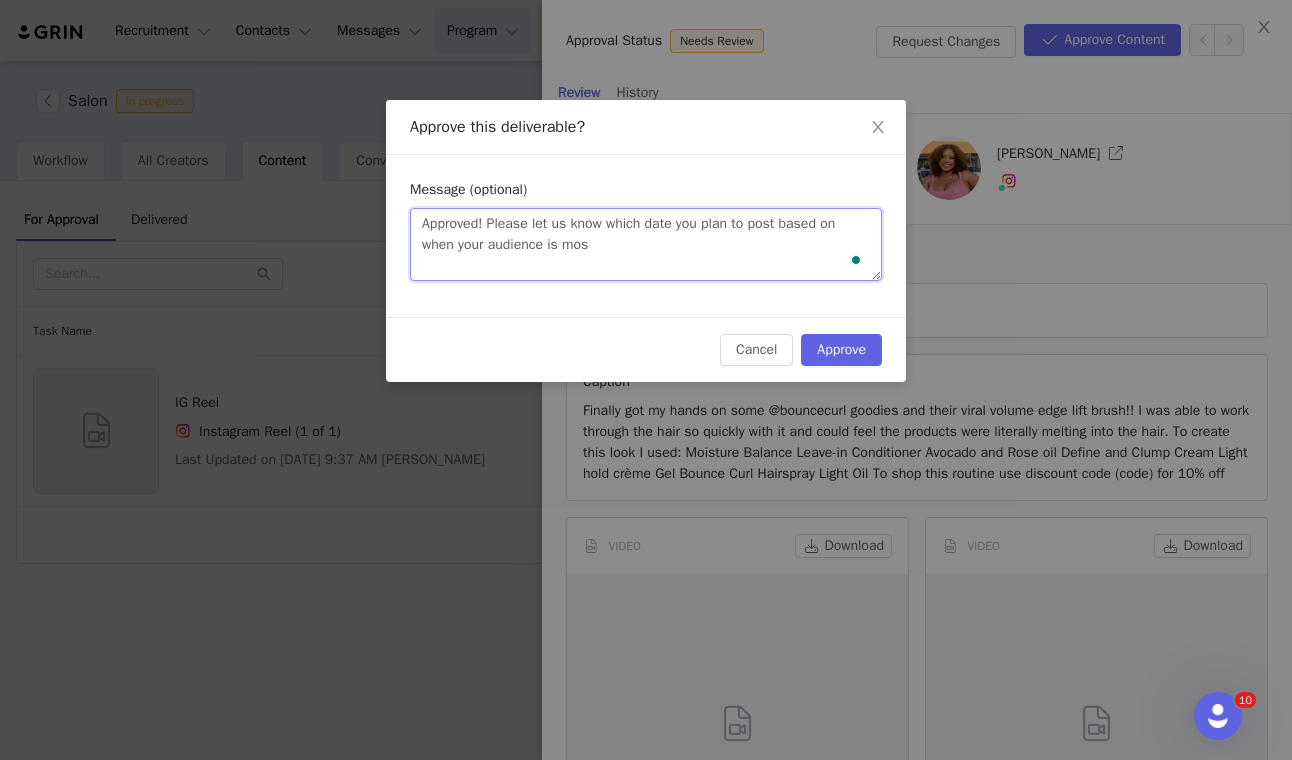 type on "Approved! Please let us know which date you plan to post based on when your audience is most" 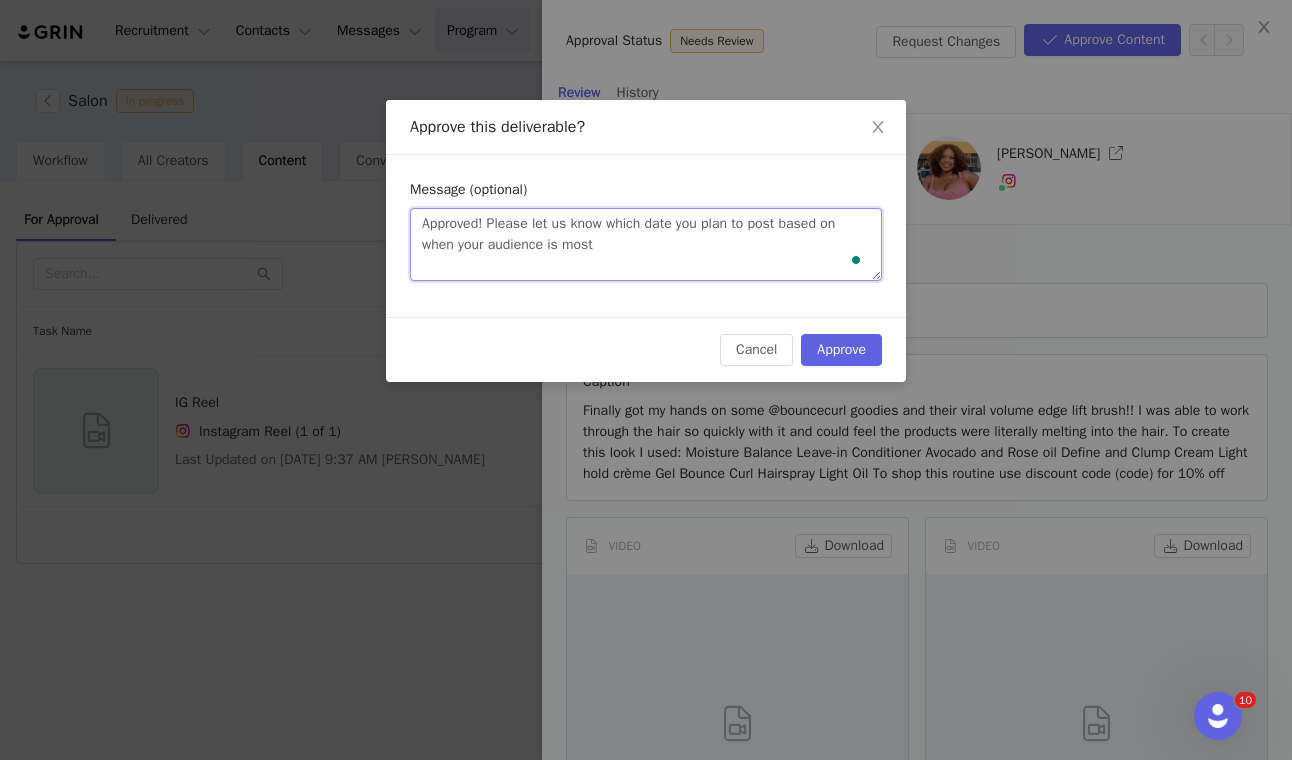 type on "Approved! Please let us know which date you plan to post based on when your audience is moste" 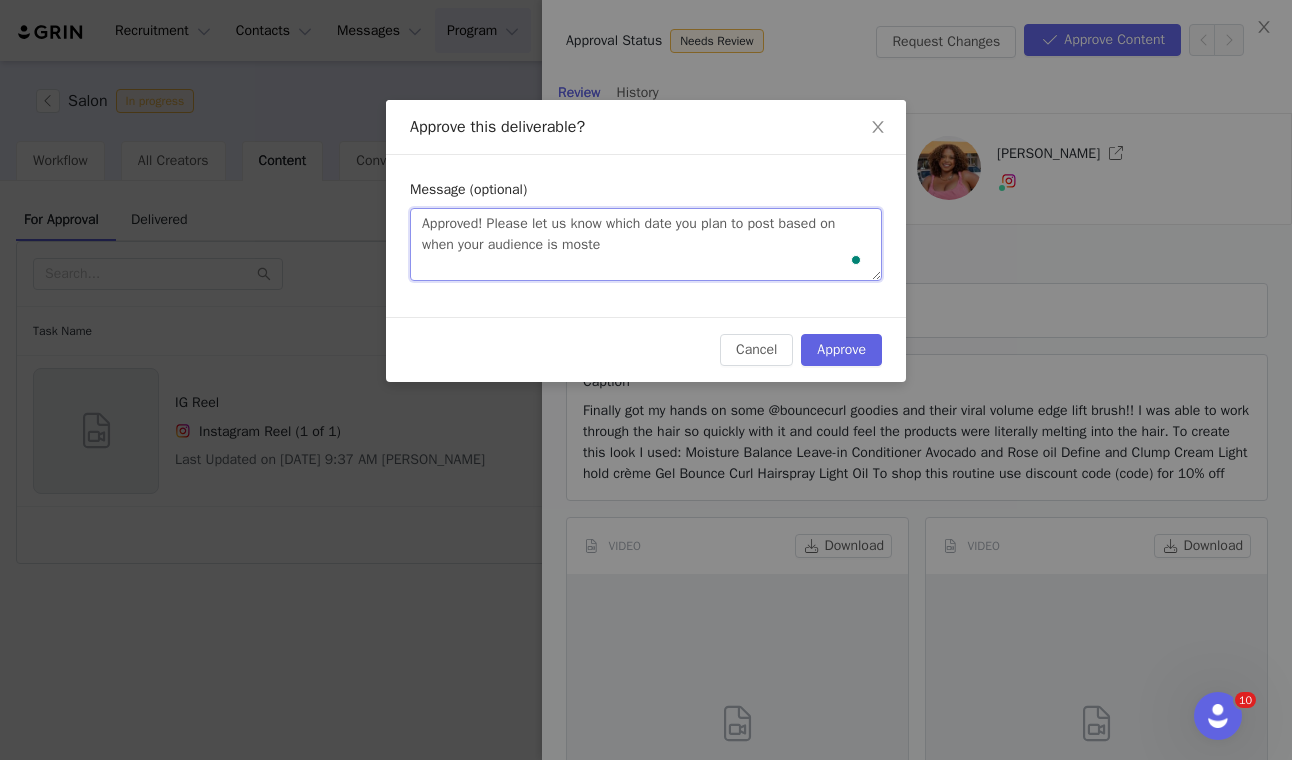 type on "Approved! Please let us know which date you plan to post based on when your audience is moste" 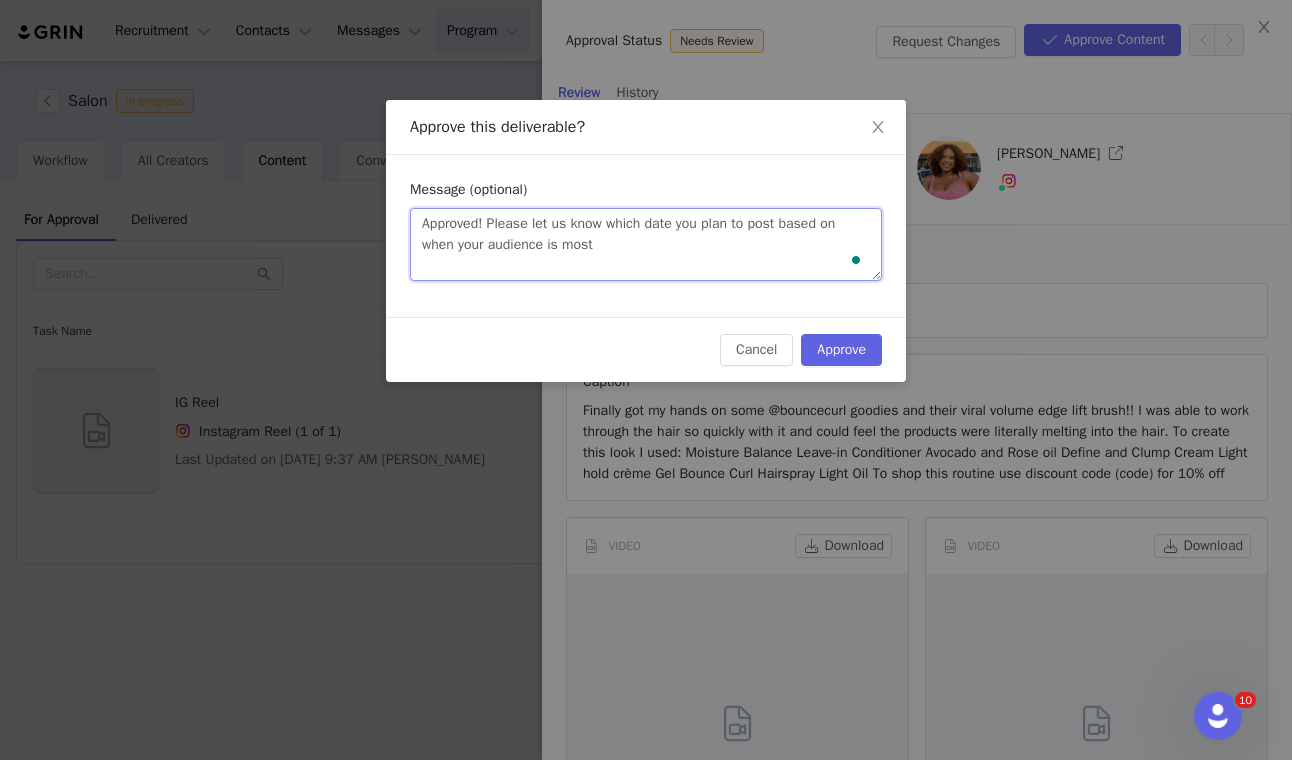type on "Approved! Please let us know which date you plan to post based on when your audience is most e" 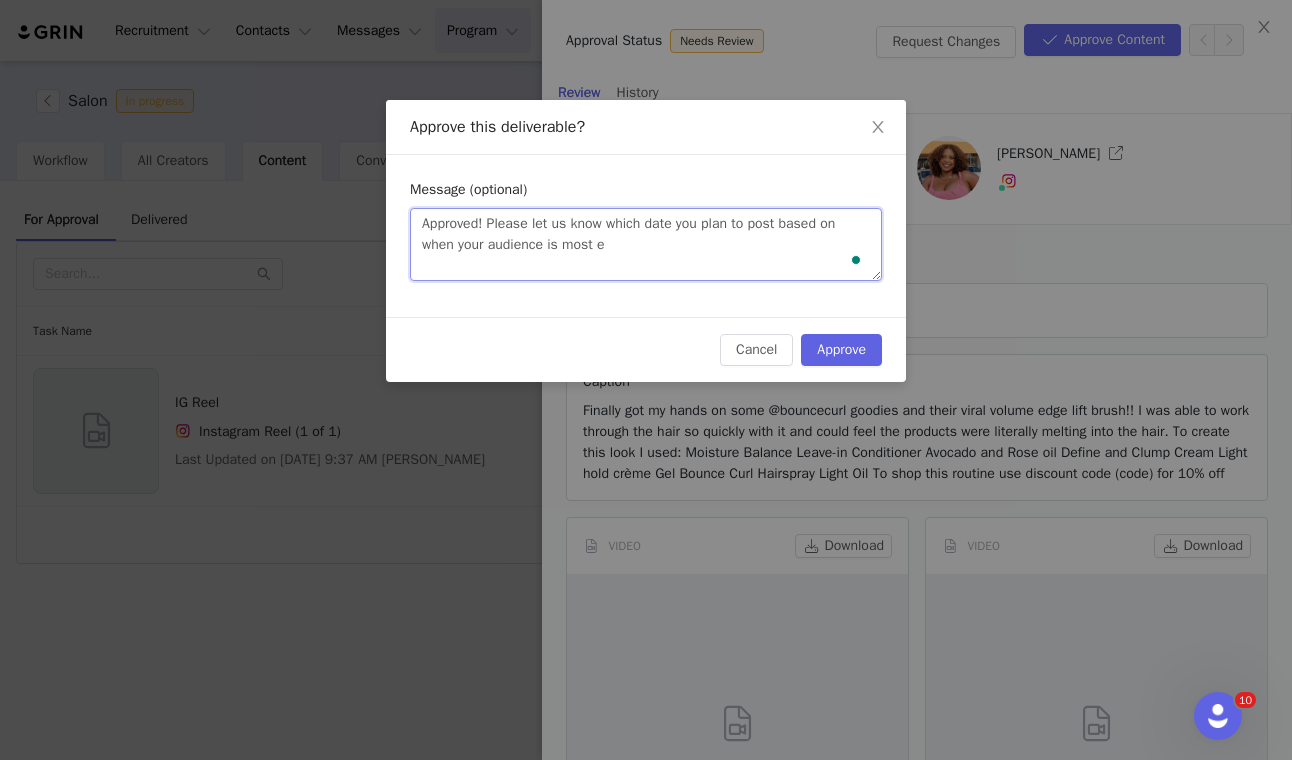 type on "Approved! Please let us know which date you plan to post based on when your audience is most" 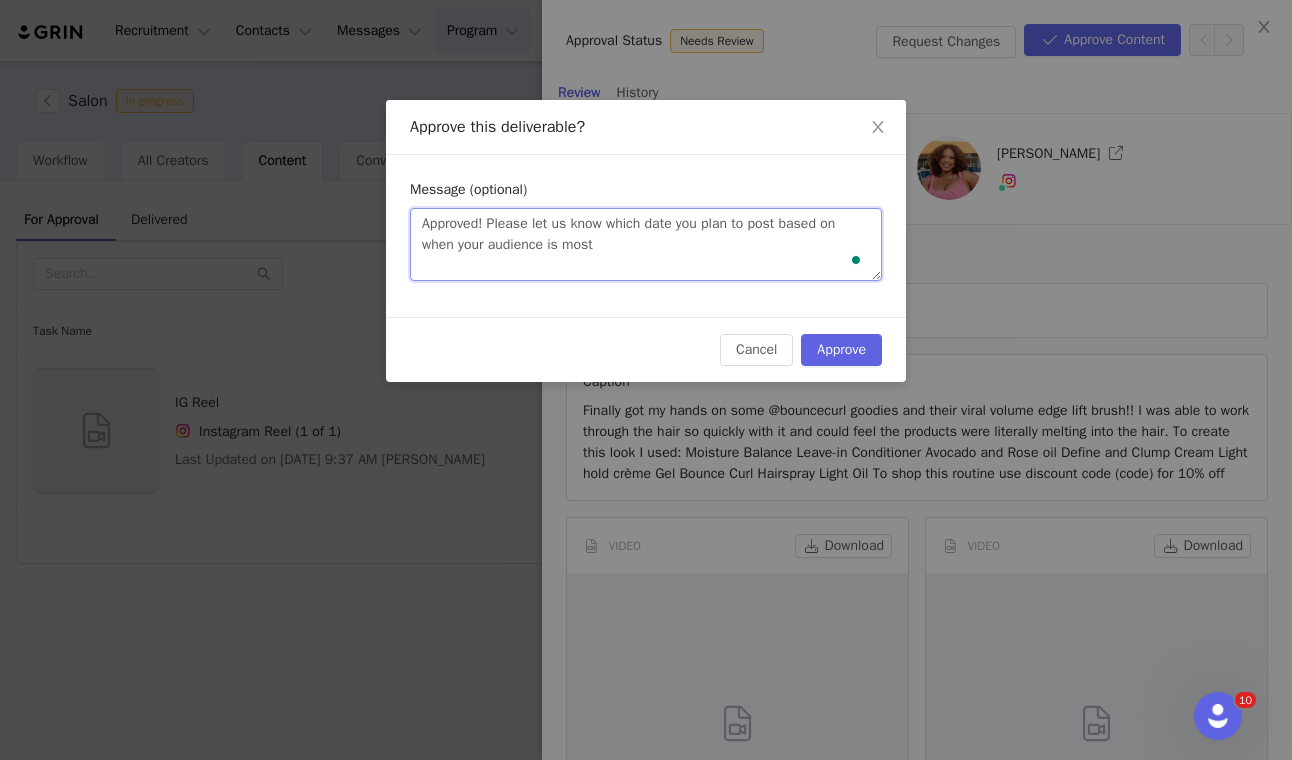 type 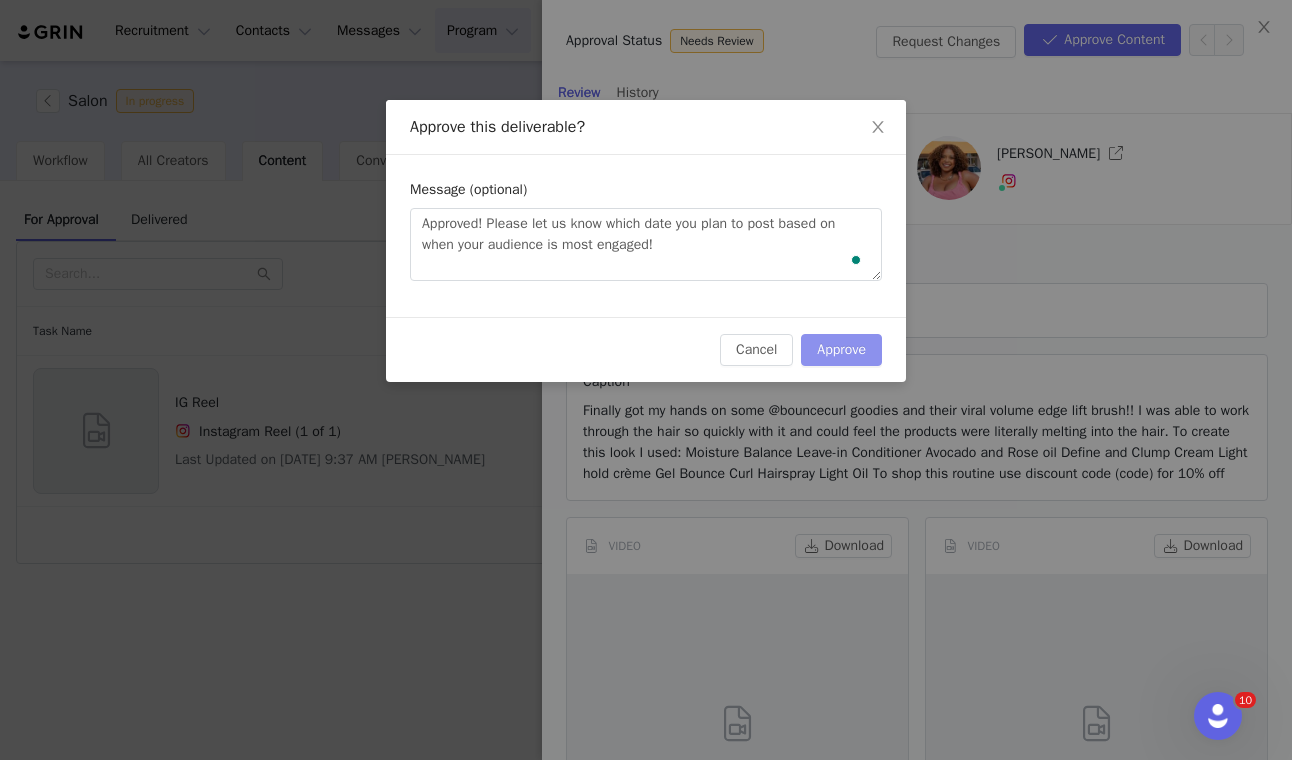 click on "Approve" at bounding box center (841, 350) 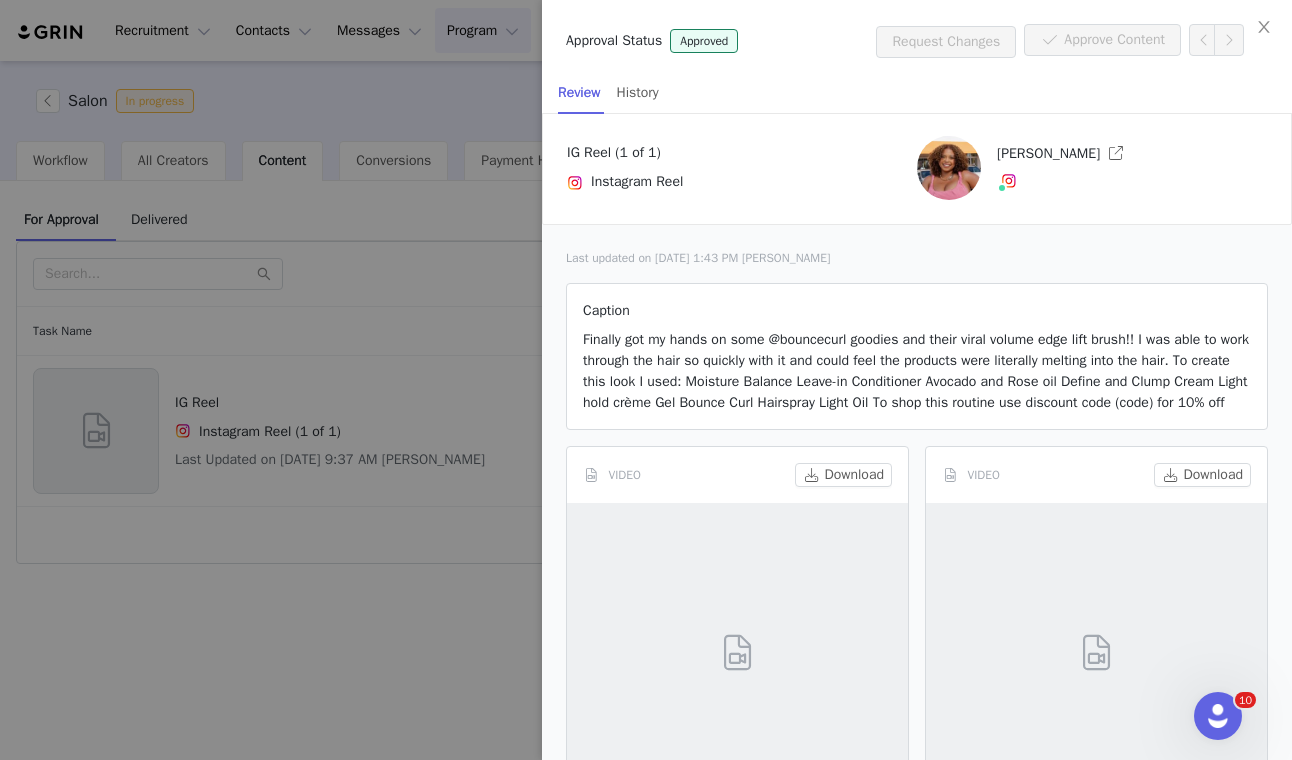 click at bounding box center (646, 380) 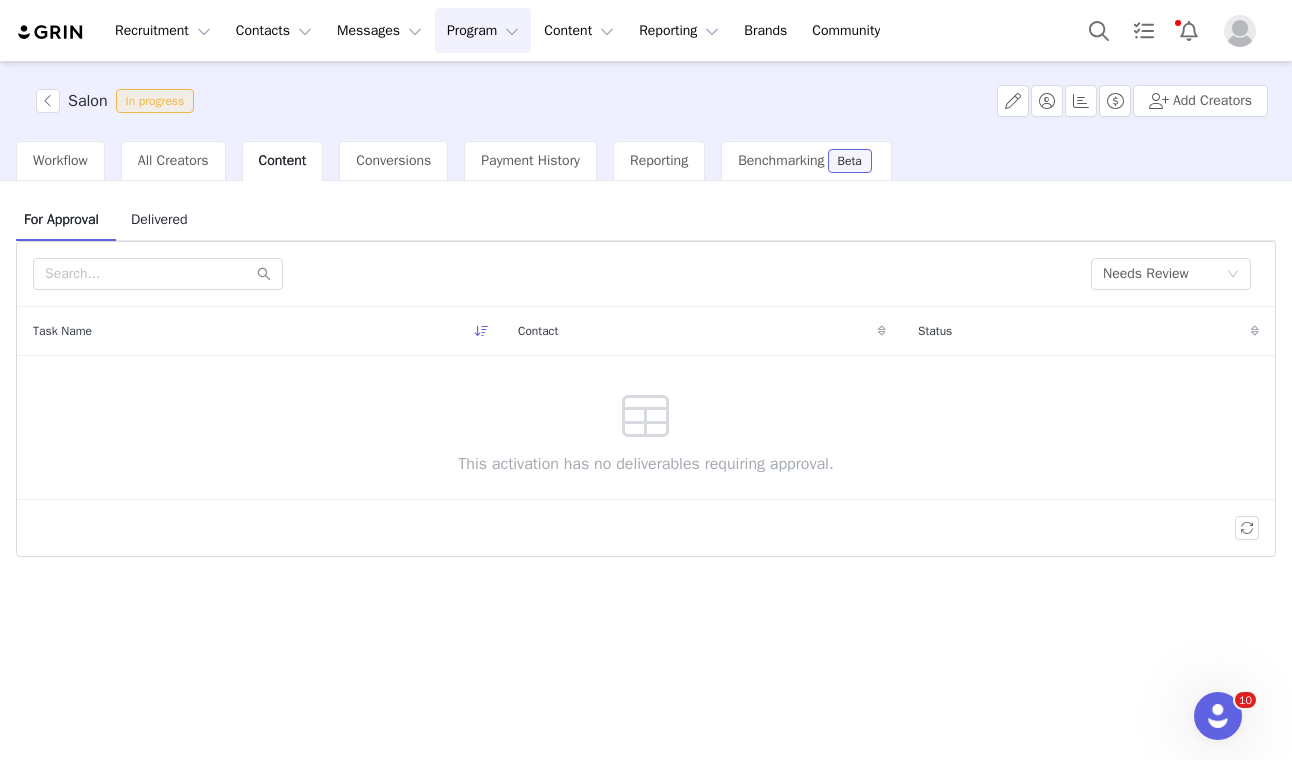 click on "Salon In progress" at bounding box center (119, 101) 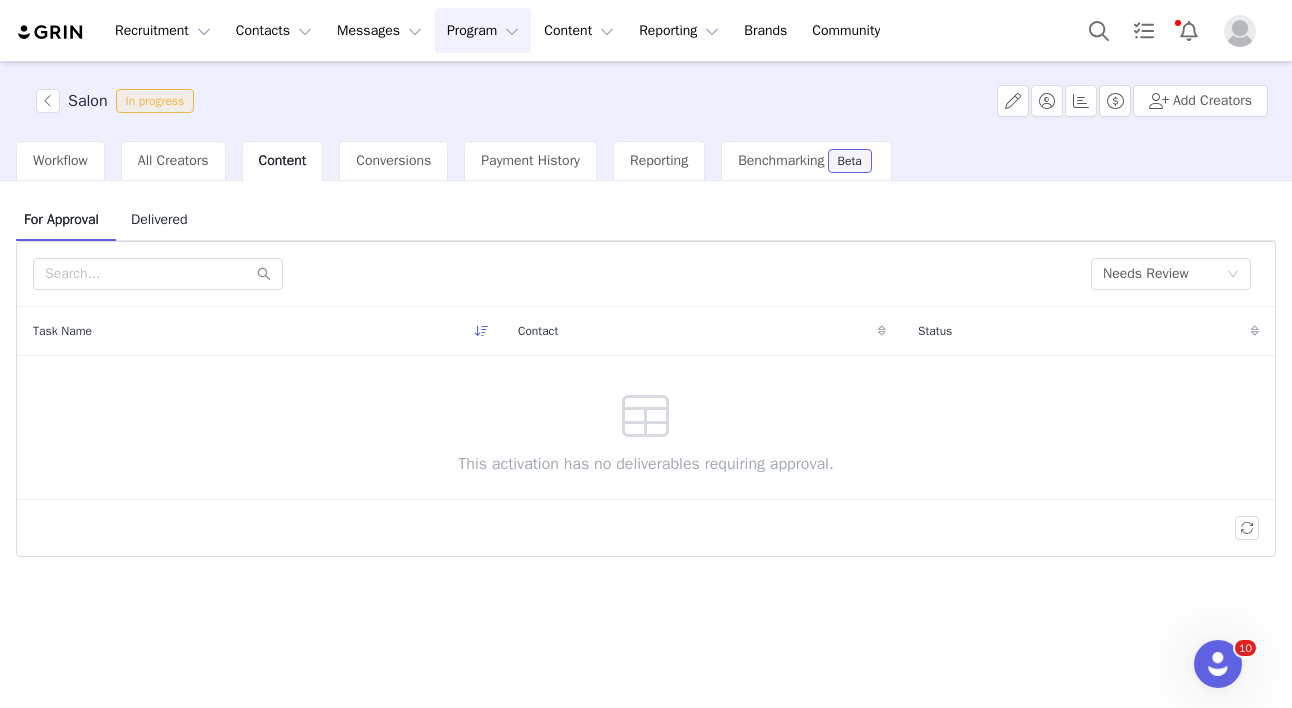 click on "Salon In progress     Add Creators" at bounding box center (646, 101) 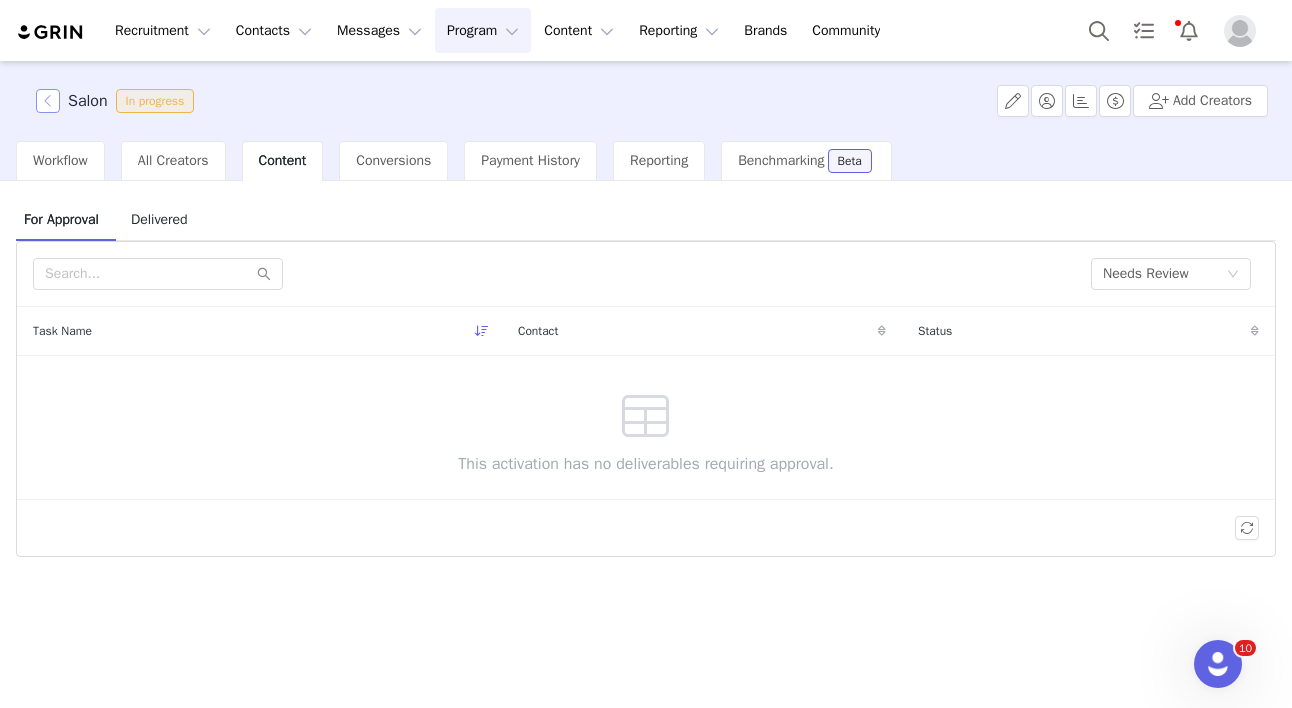 click at bounding box center (48, 101) 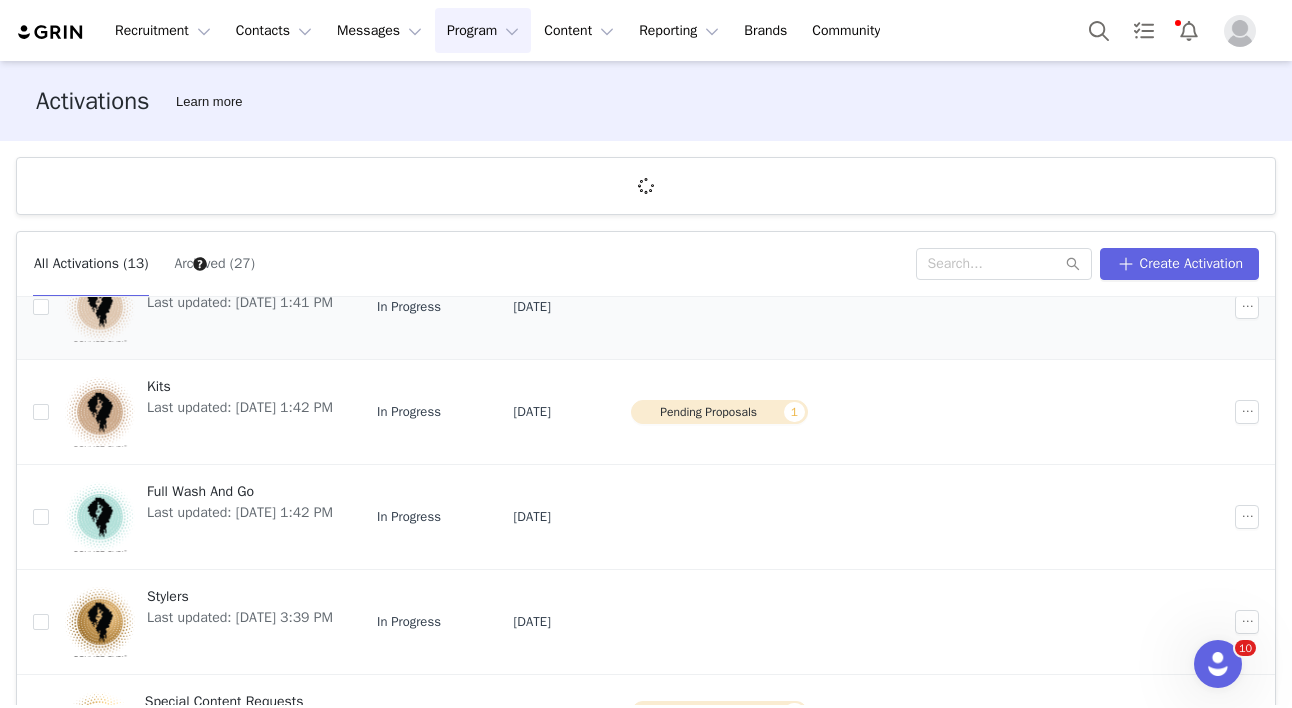 scroll, scrollTop: 706, scrollLeft: 0, axis: vertical 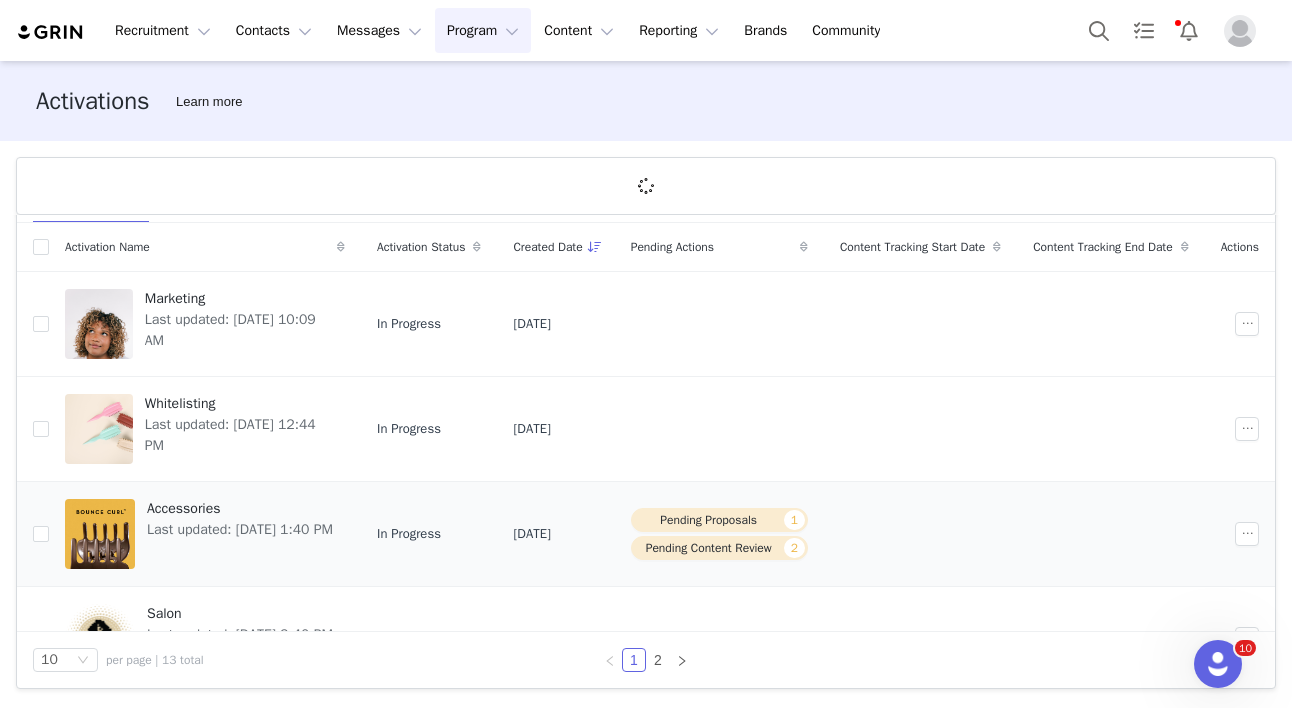click on "Accessories" at bounding box center [240, 508] 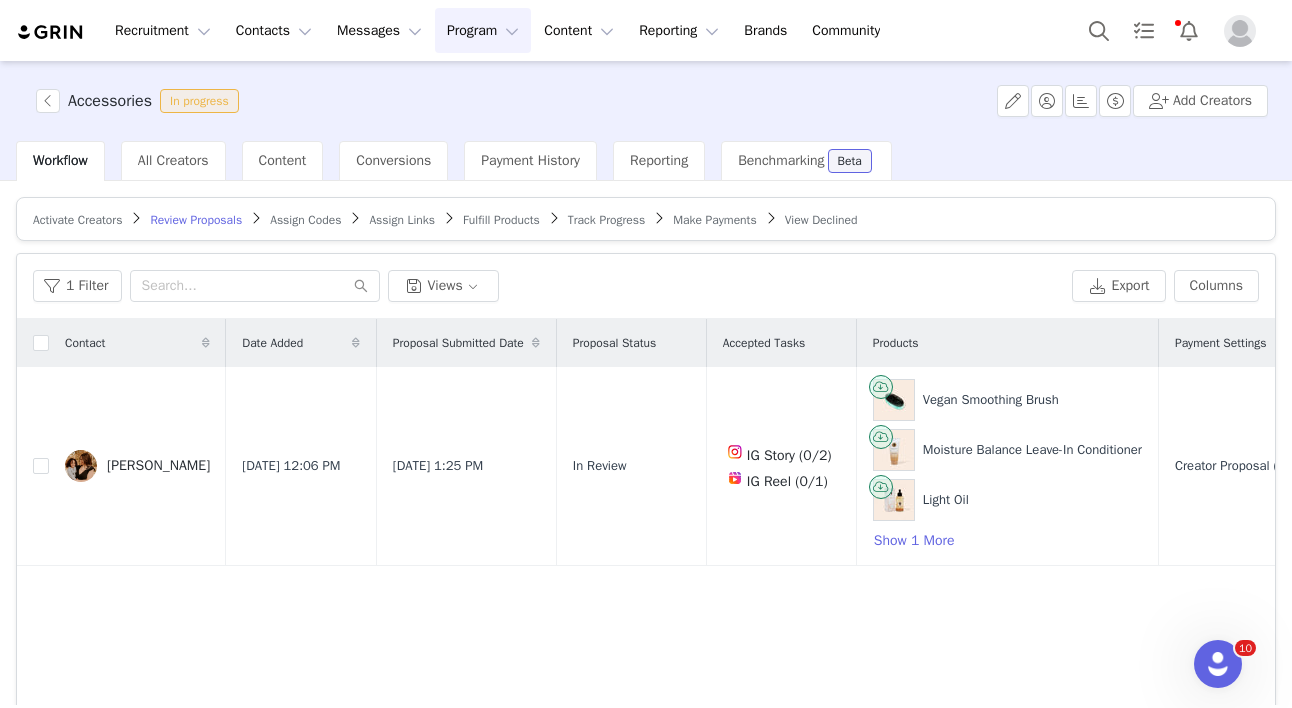 click on "Activate Creators Review Proposals Assign Codes Assign Links Fulfill Products Track Progress Make Payments View Declined  Filters   Filter Logic  And Or  Date Added   ~   Proposal Submitted Date   Owner  Select  Contact Tag  Select Network    Relationship Stage  Select  Proposal Status  Select  Archived  Select No  Advanced Filters   + Add Field  Apply Filters Clear All 1 Filter Views     Export     Columns  Contact   Date Added   Proposal Submitted Date   Proposal Status   Accepted Tasks   Products   Payment Settings   Networks   Total Orders   Kaitlyn Tucker  Jun 12, 2025 12:06 PM Jul 1, 2025 1:25 PM In Review IG Story (0/2) IG Reel (0/1)  Vegan Smoothing Brush     Moisture Balance Leave-In Conditioner     Light Oil    Show 1 More  Creator Proposal ($1,400.00)  1  25   per page | 1 total  1" at bounding box center [646, 443] 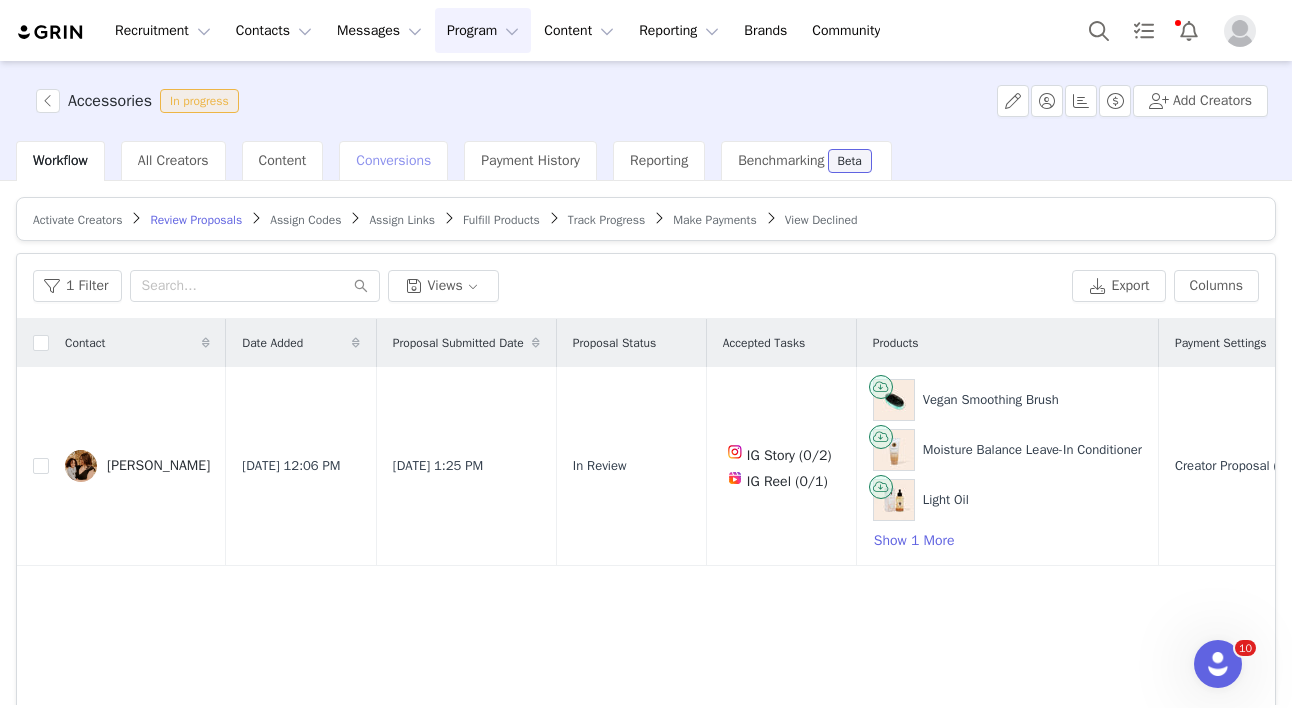 click on "Conversions" at bounding box center [393, 161] 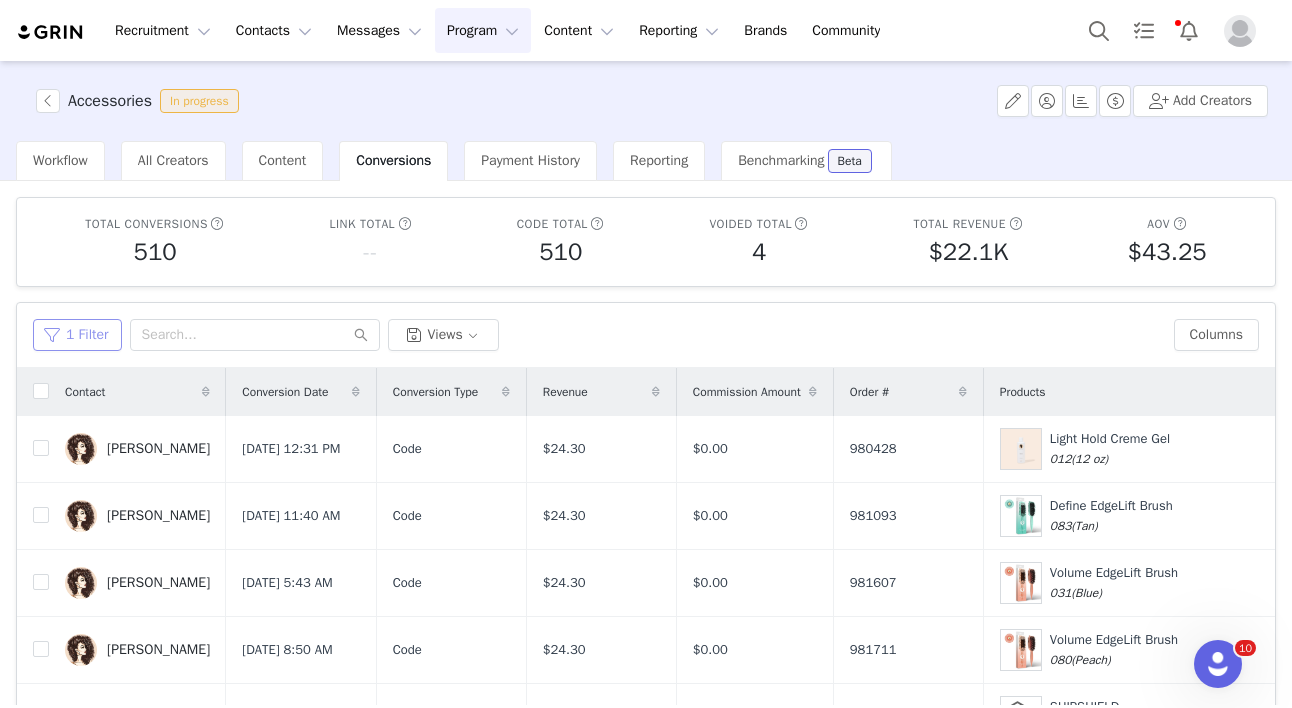 click on "1 Filter" at bounding box center [77, 335] 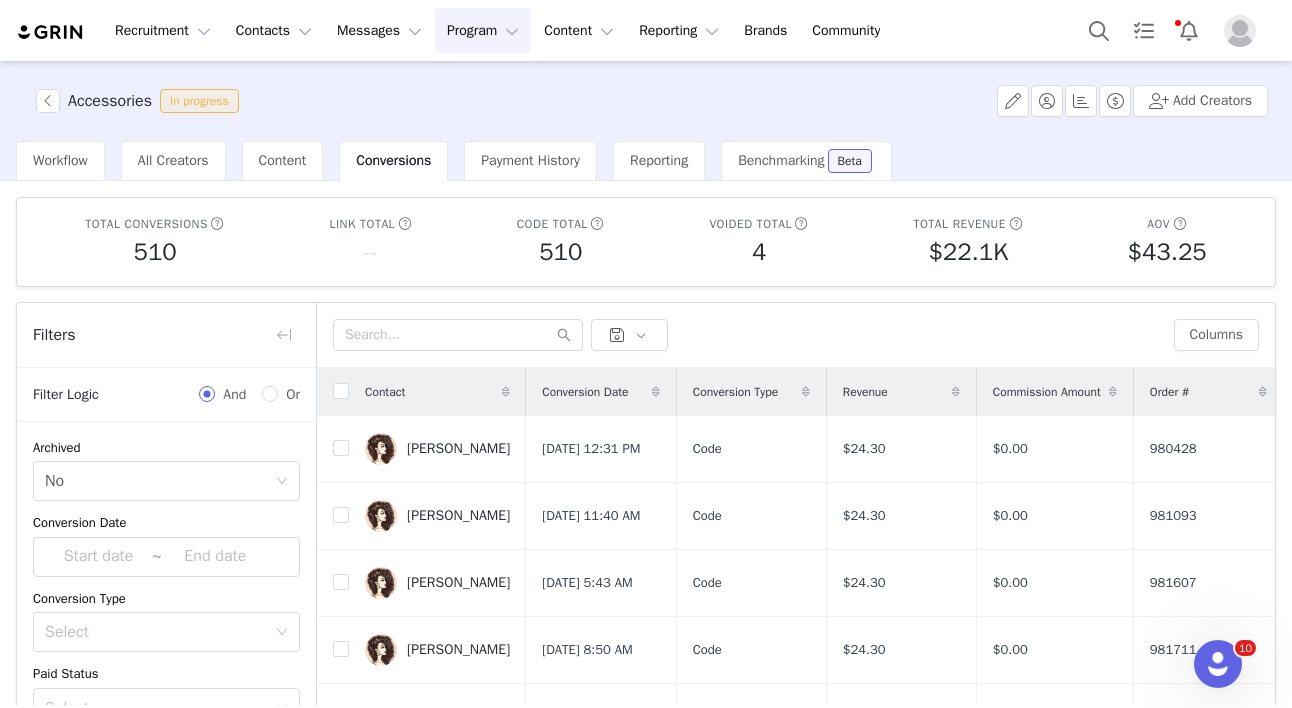 scroll, scrollTop: 72, scrollLeft: 0, axis: vertical 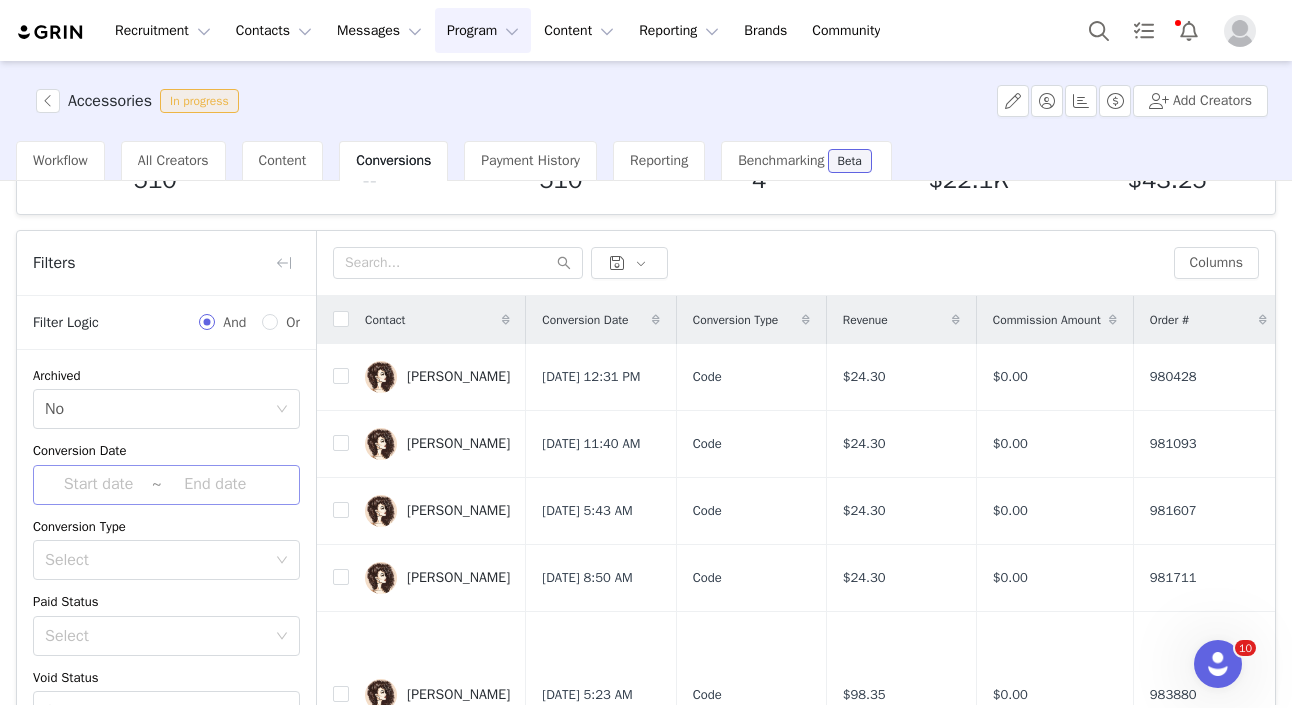 click at bounding box center (98, 485) 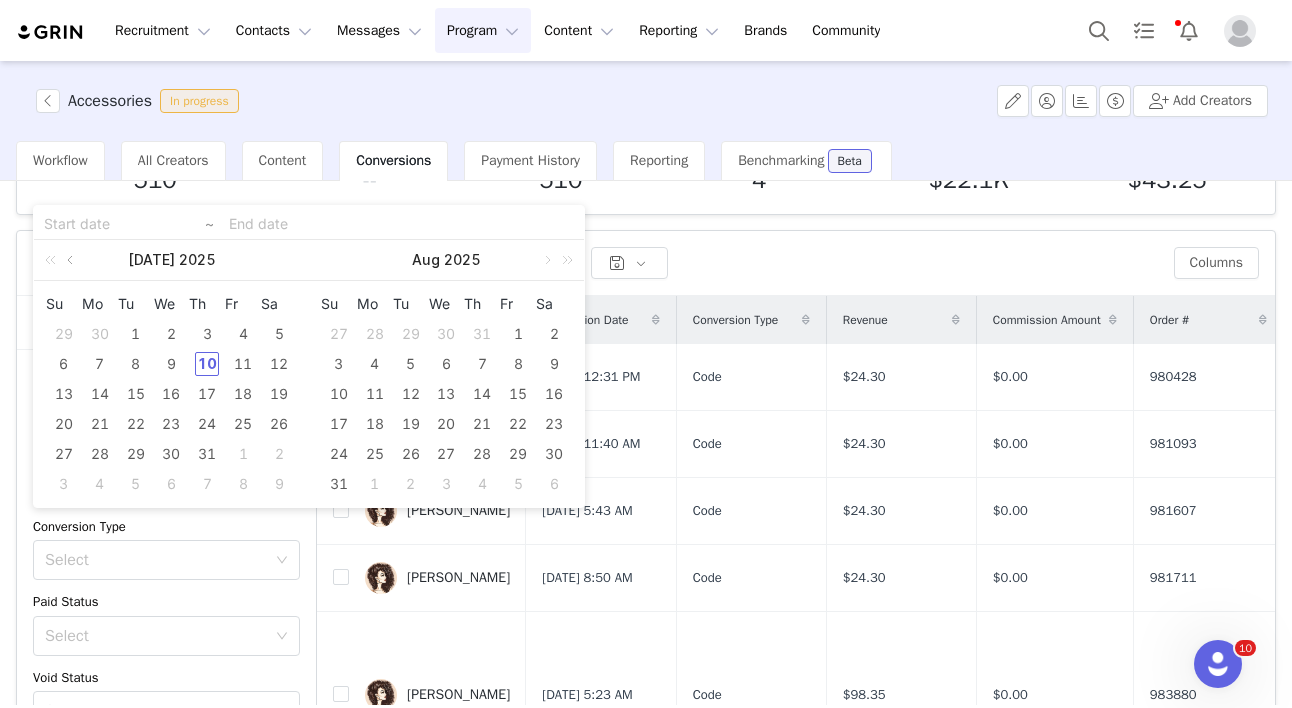 click at bounding box center (72, 260) 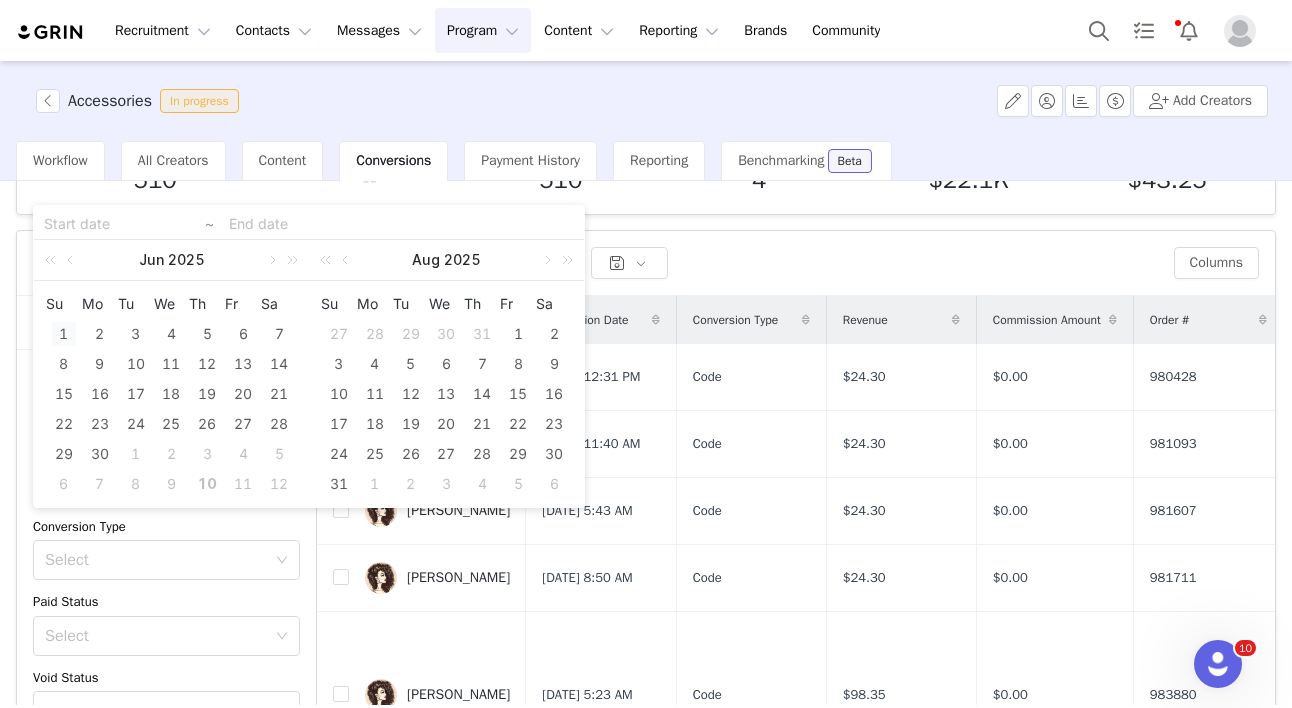 click on "1" at bounding box center [64, 334] 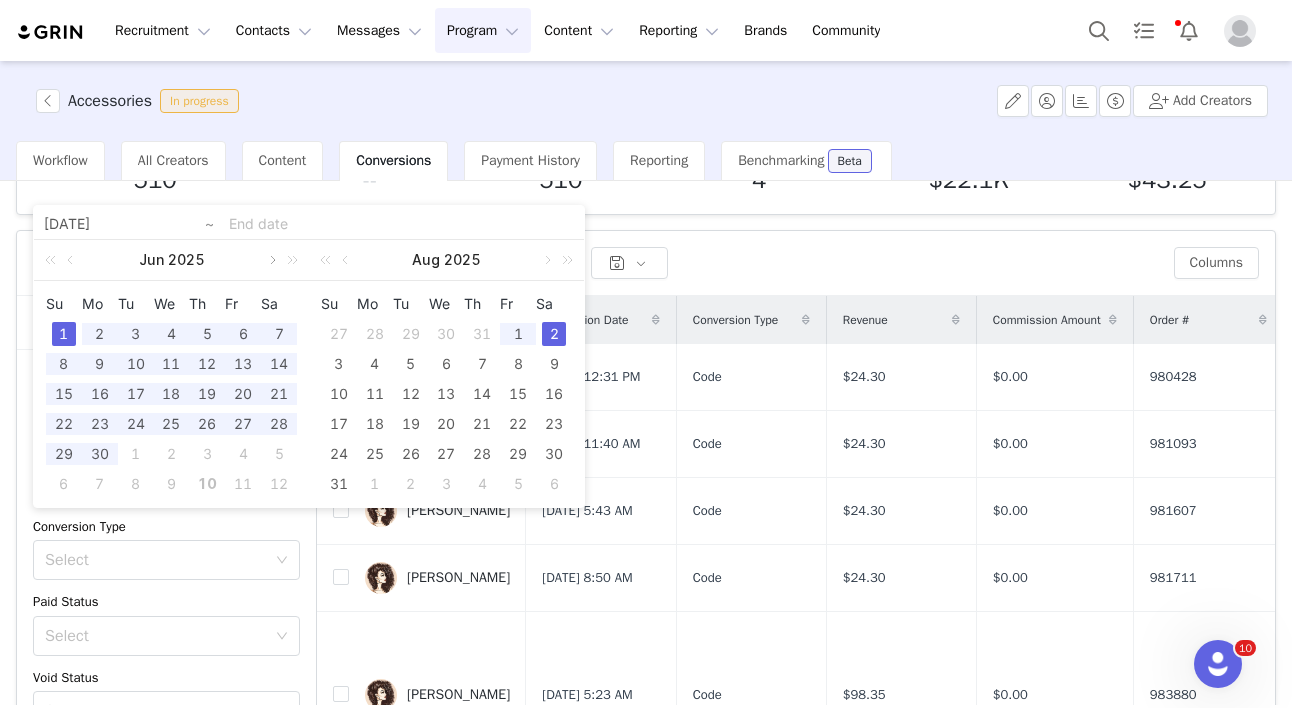 click at bounding box center [271, 260] 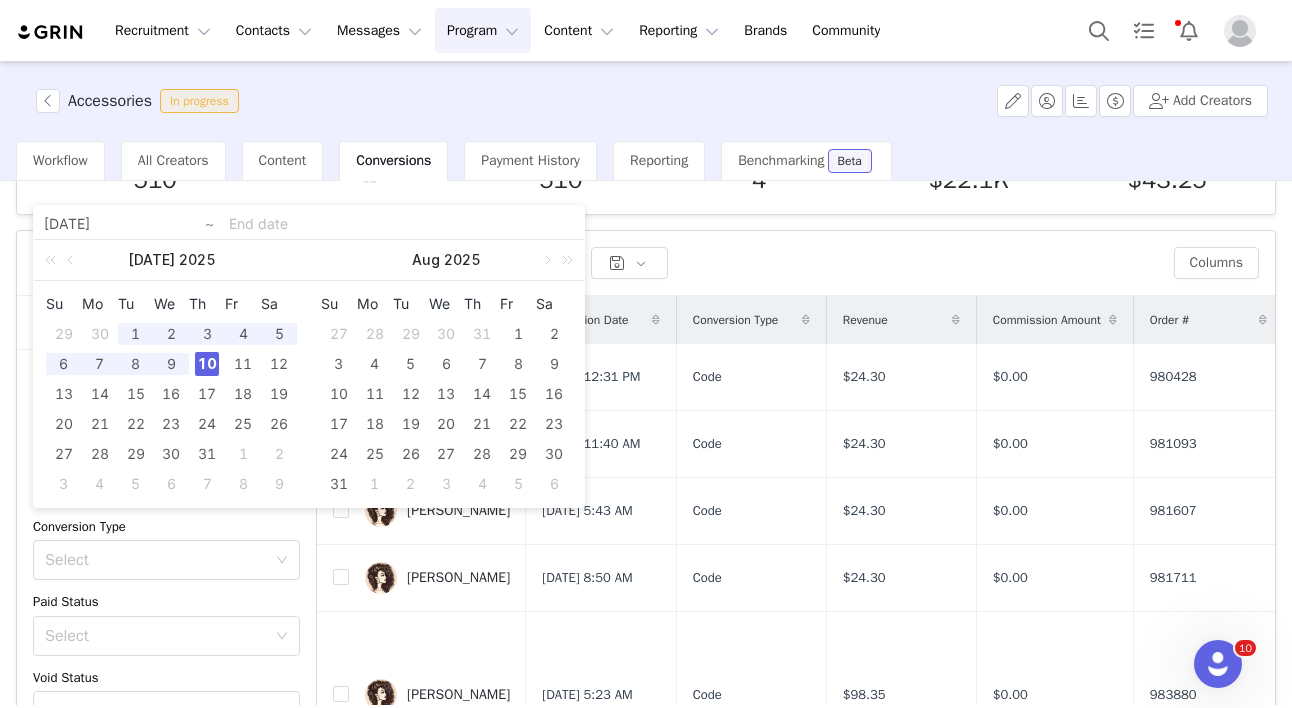 click on "10" at bounding box center [207, 364] 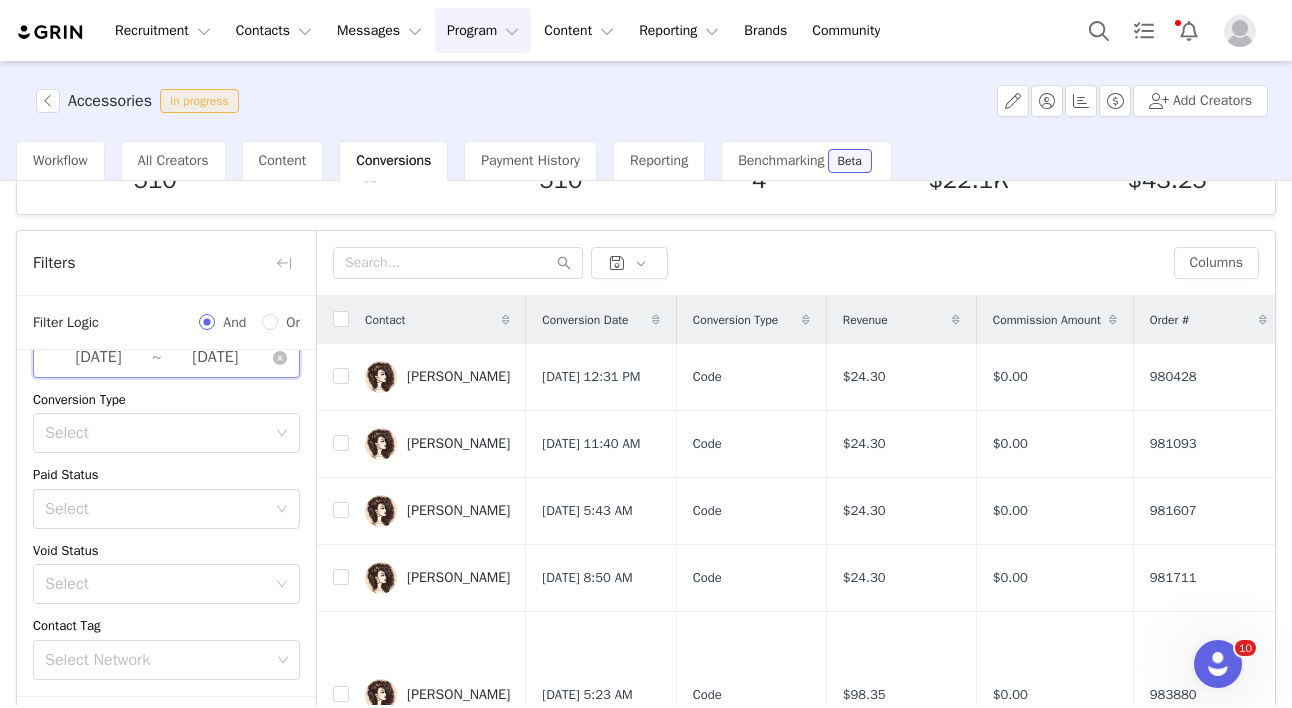 scroll, scrollTop: 132, scrollLeft: 0, axis: vertical 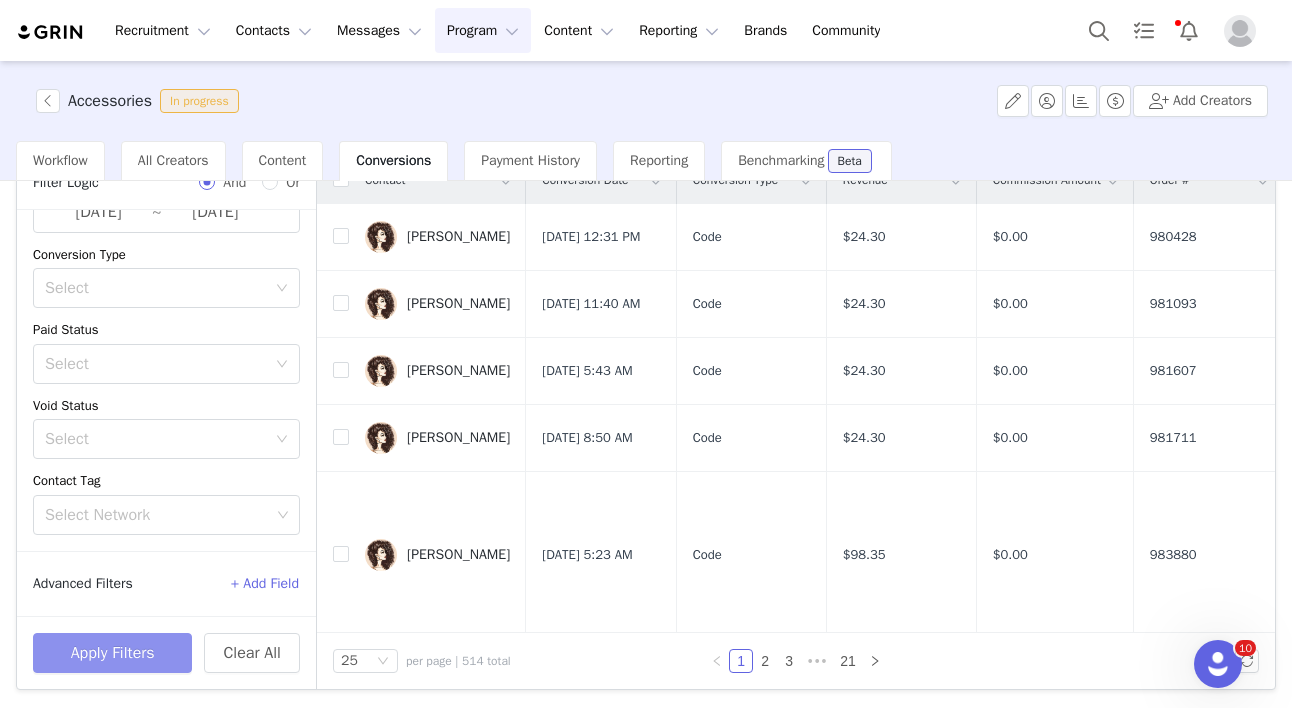 click on "Apply Filters" at bounding box center [112, 653] 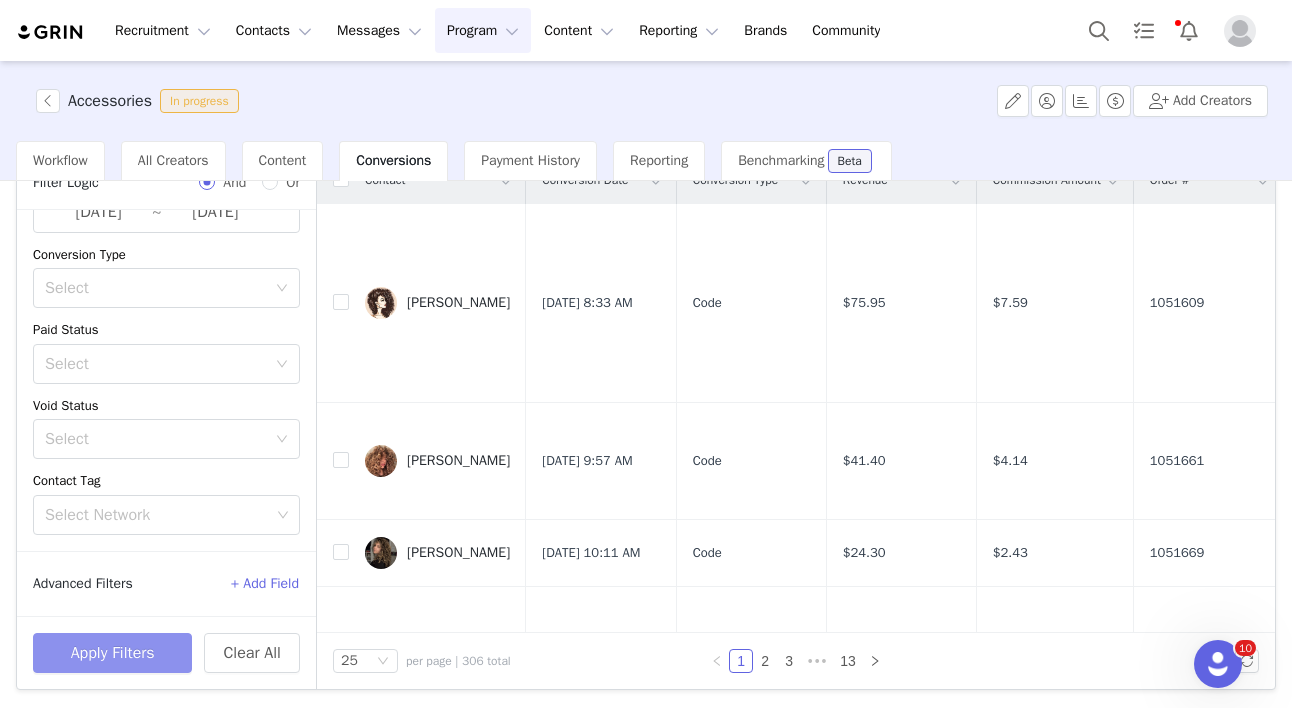 scroll, scrollTop: 0, scrollLeft: 0, axis: both 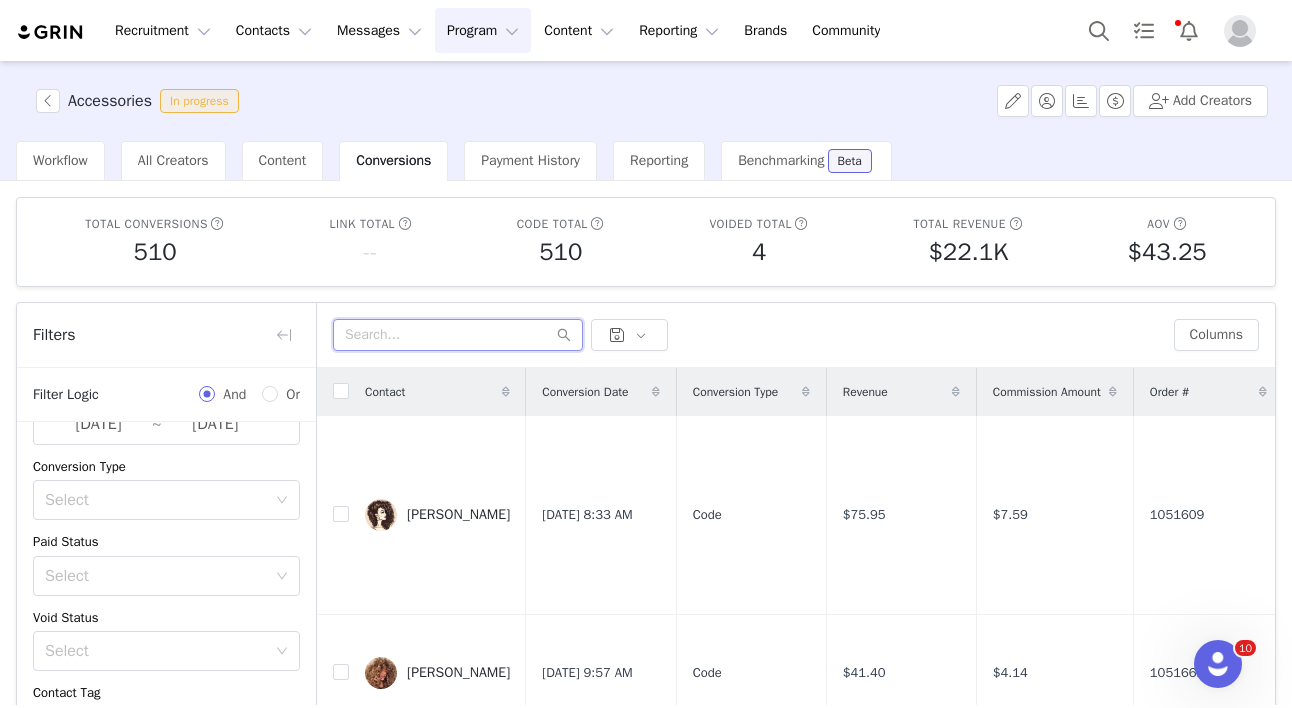 click at bounding box center [458, 335] 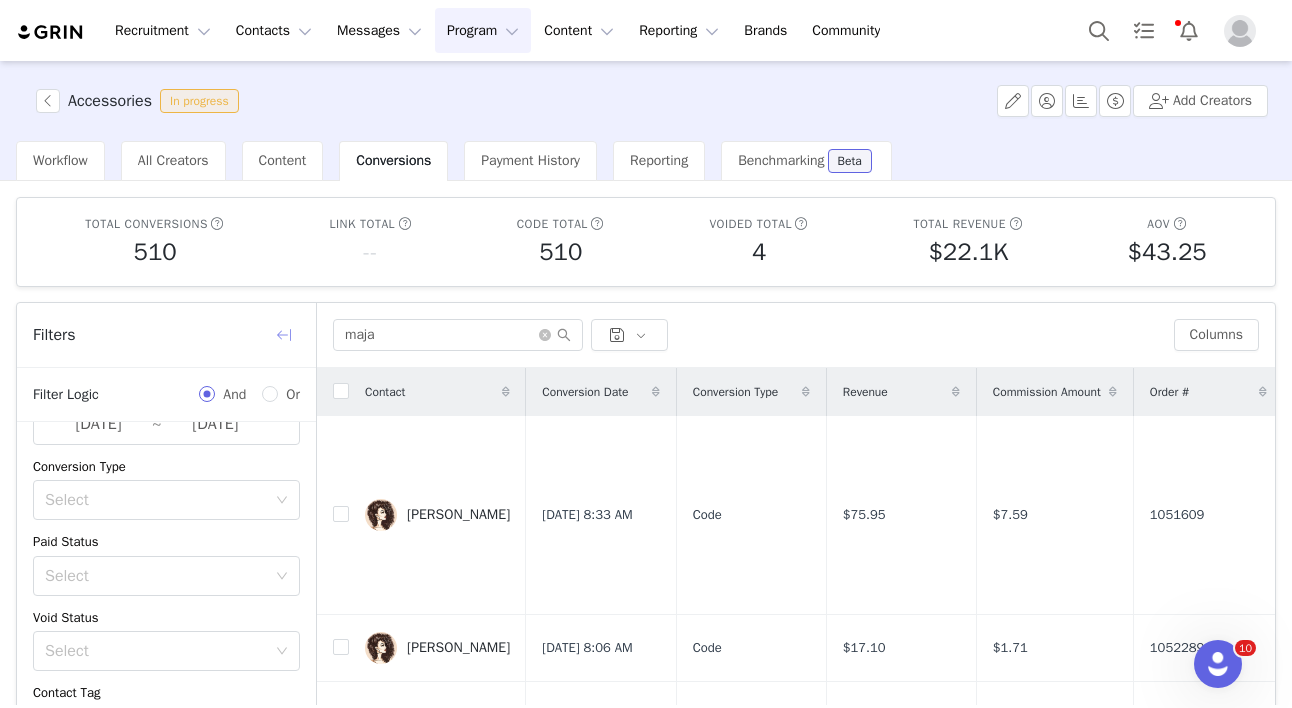 click at bounding box center [284, 335] 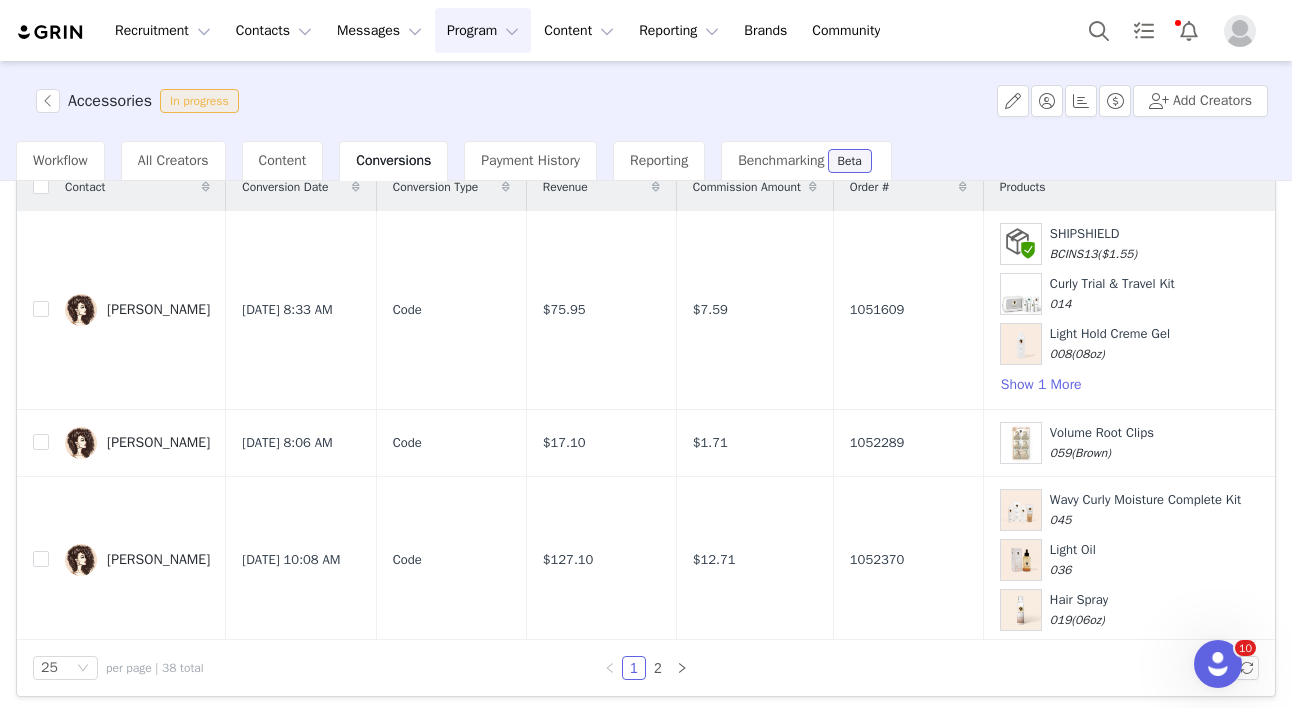 scroll, scrollTop: 0, scrollLeft: 0, axis: both 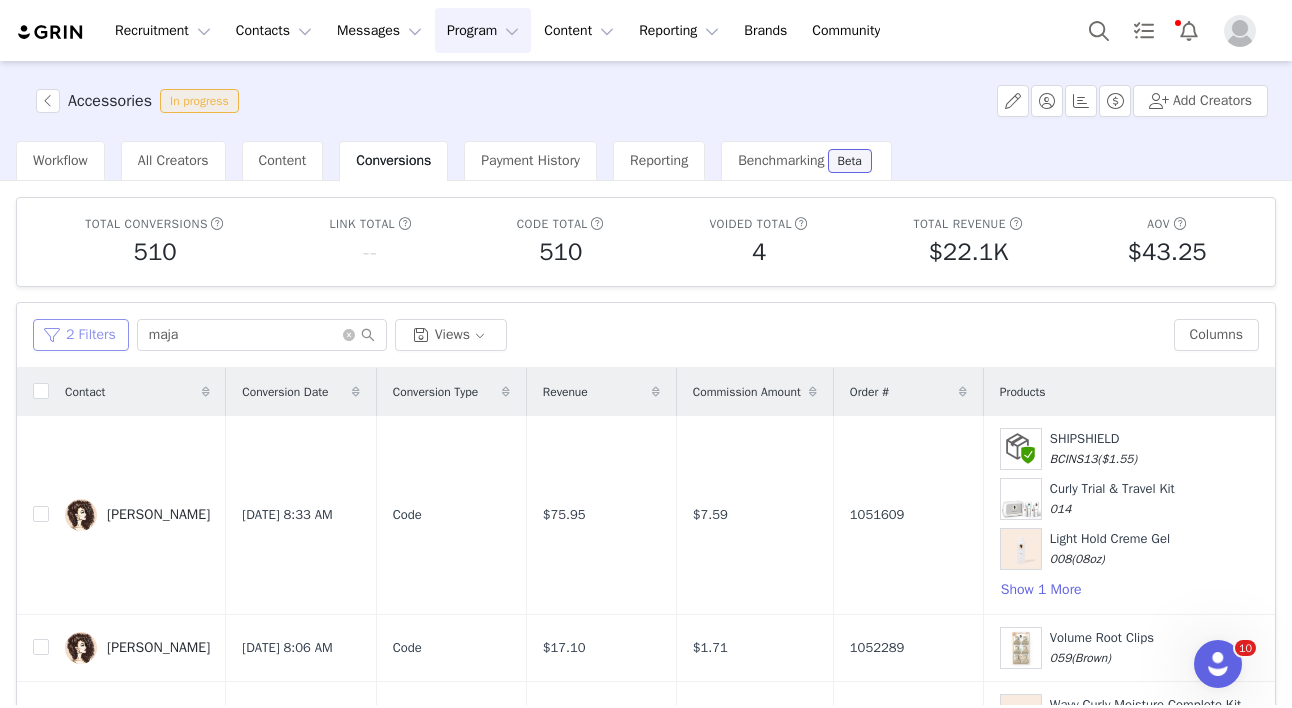 click on "2 Filters" at bounding box center [81, 335] 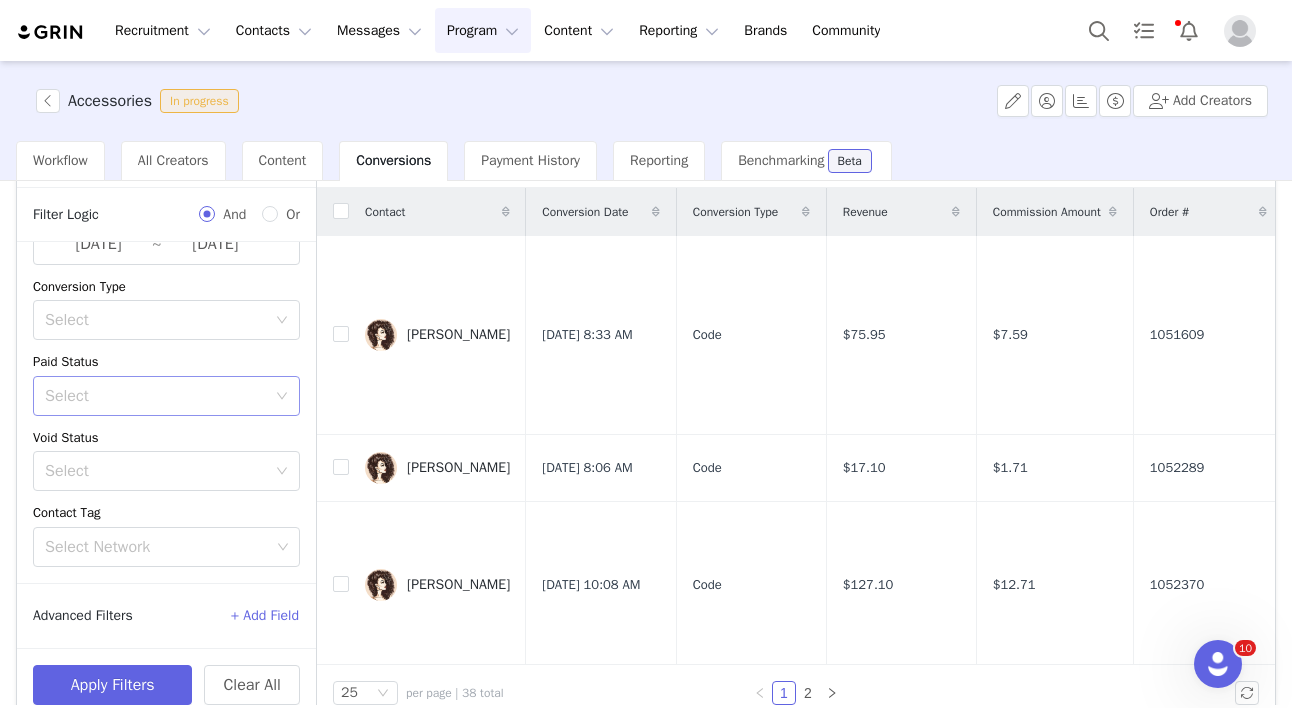scroll, scrollTop: 212, scrollLeft: 0, axis: vertical 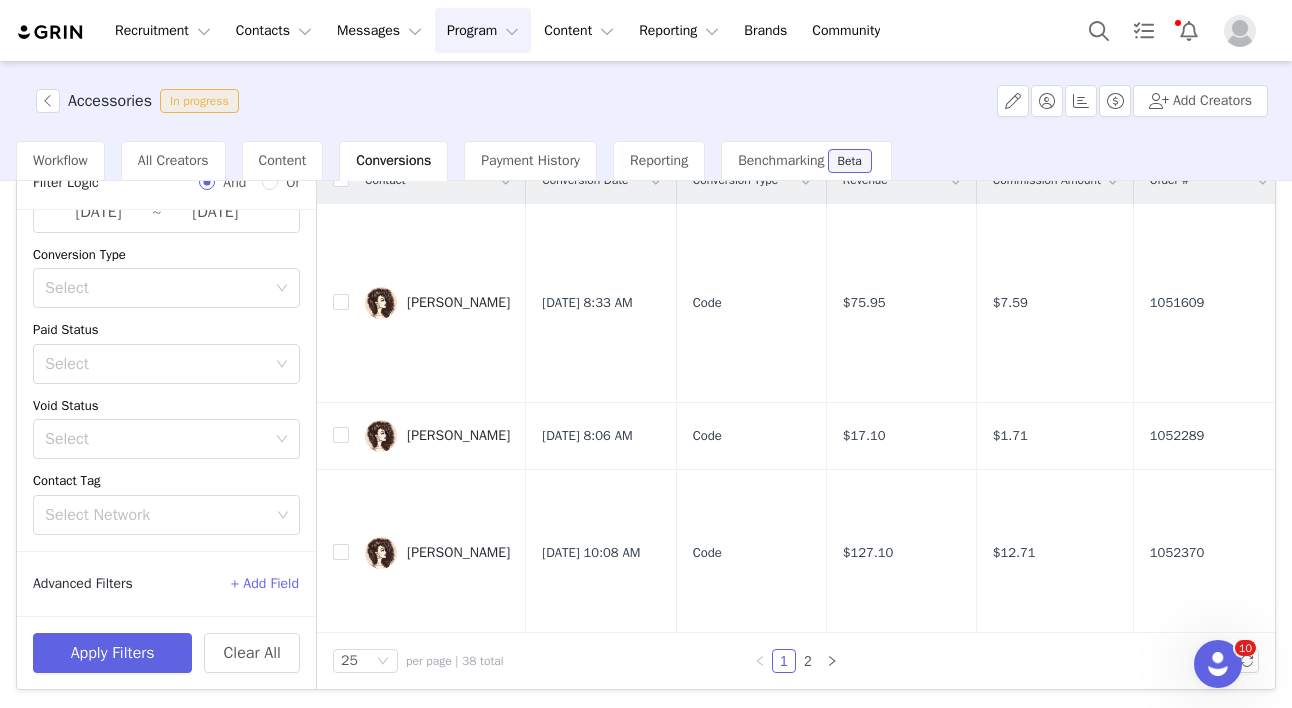 click on "+ Add Field" at bounding box center [265, 584] 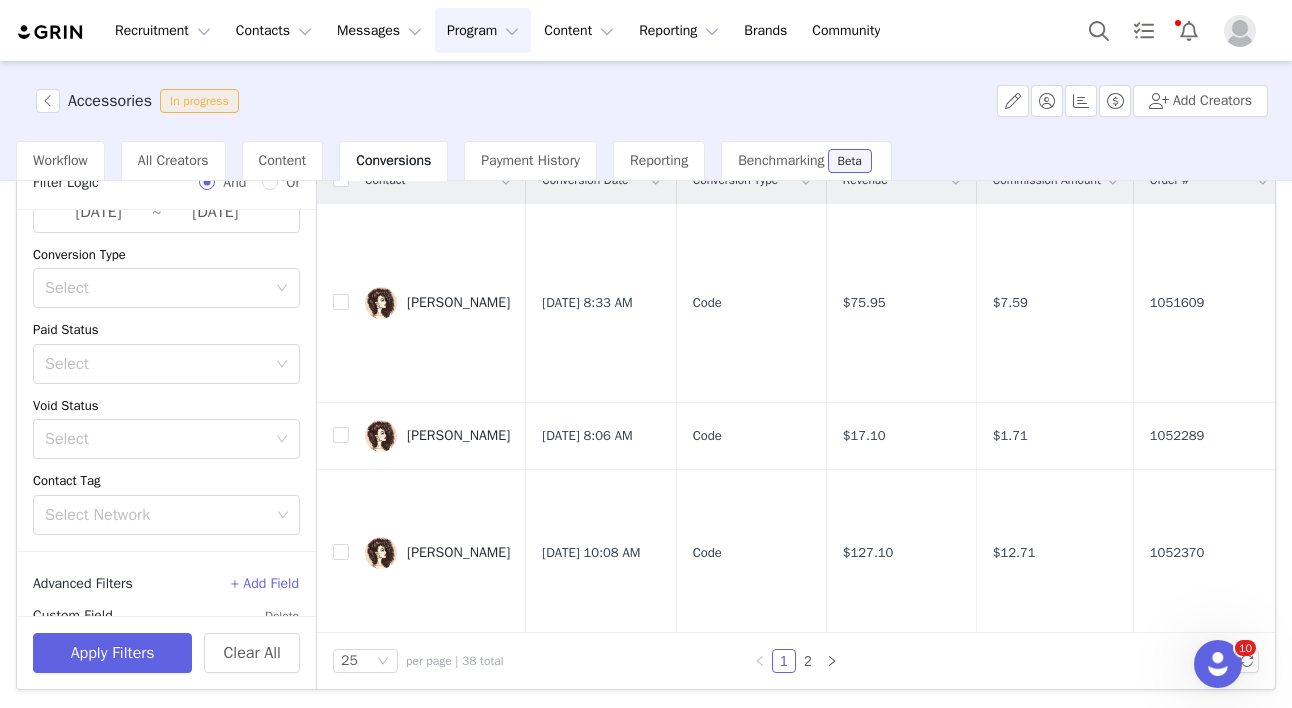 click on "+ Add Field" at bounding box center [265, 584] 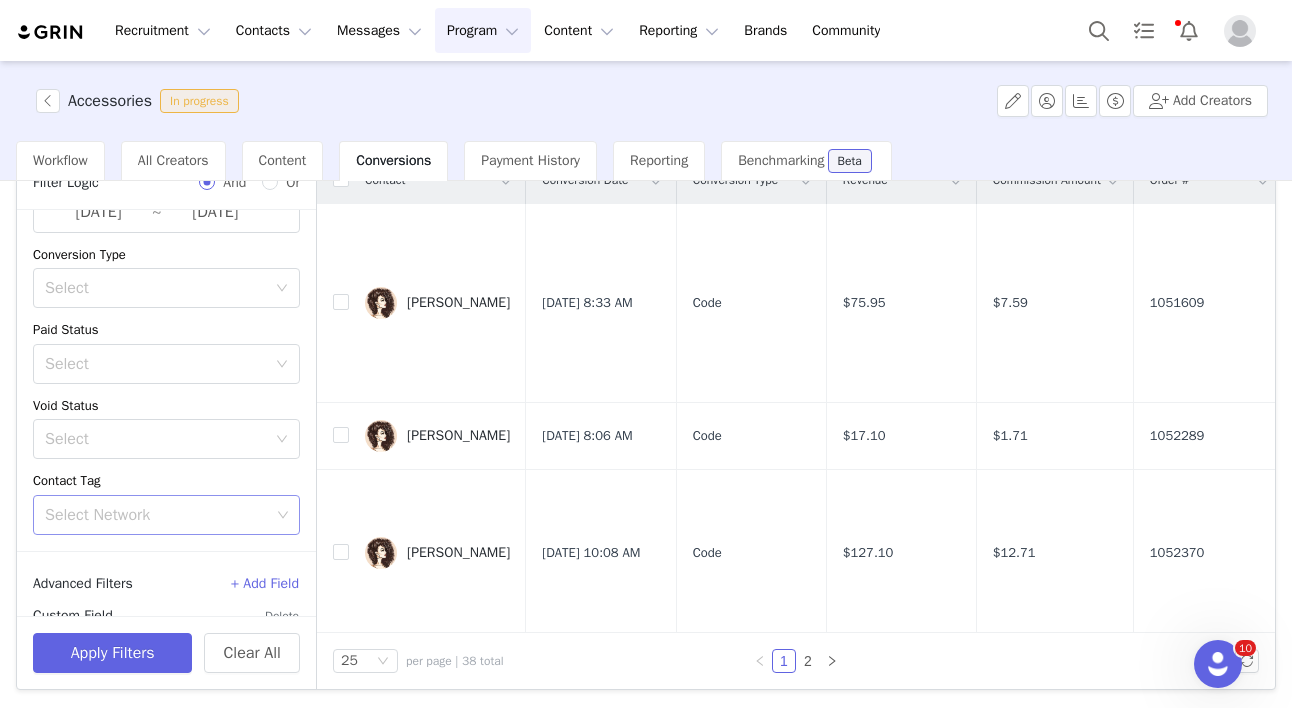 click on "Select Network" at bounding box center [157, 515] 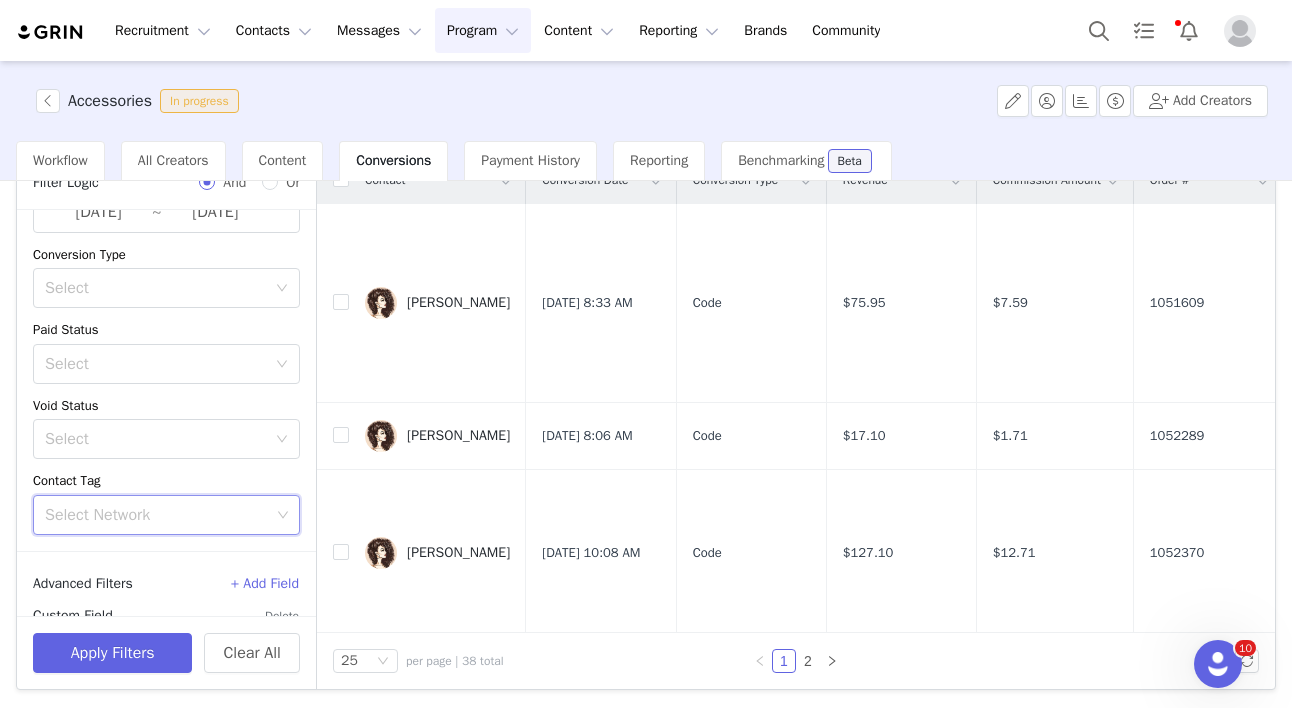 click on "+ Add Field" at bounding box center (265, 584) 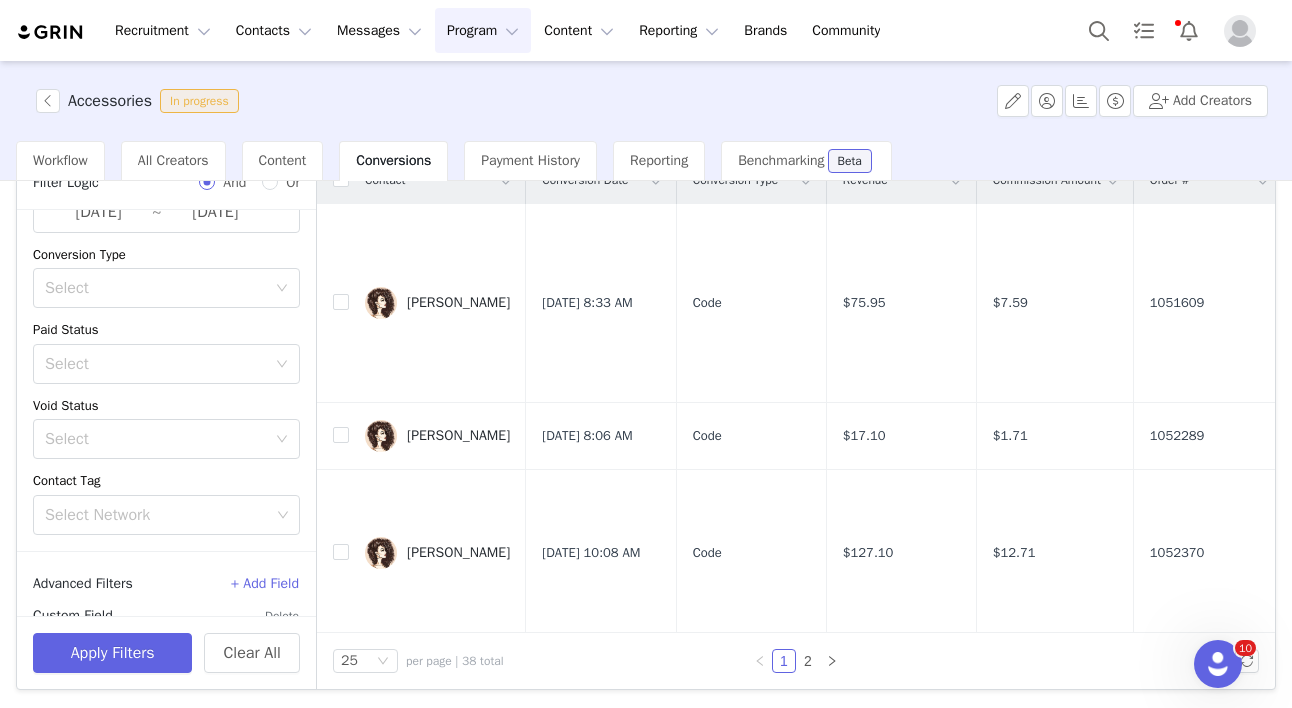 scroll, scrollTop: 311, scrollLeft: 0, axis: vertical 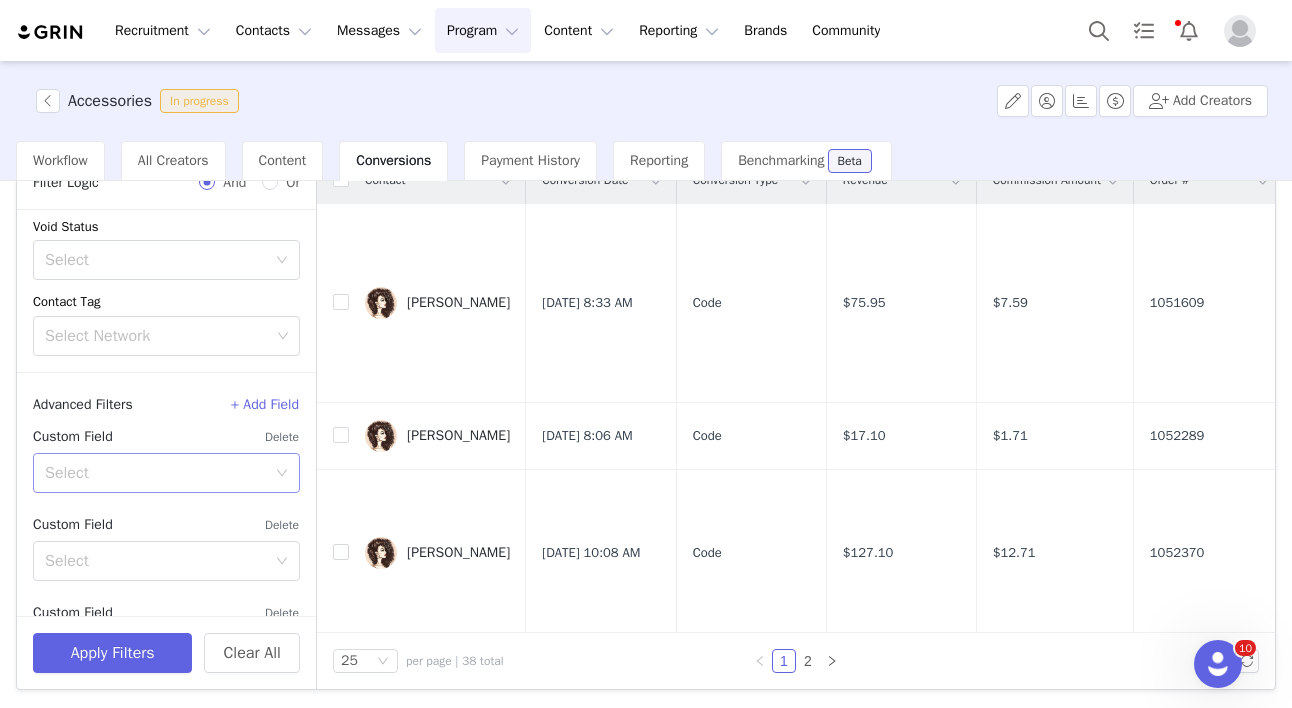 click on "Select" at bounding box center [155, 473] 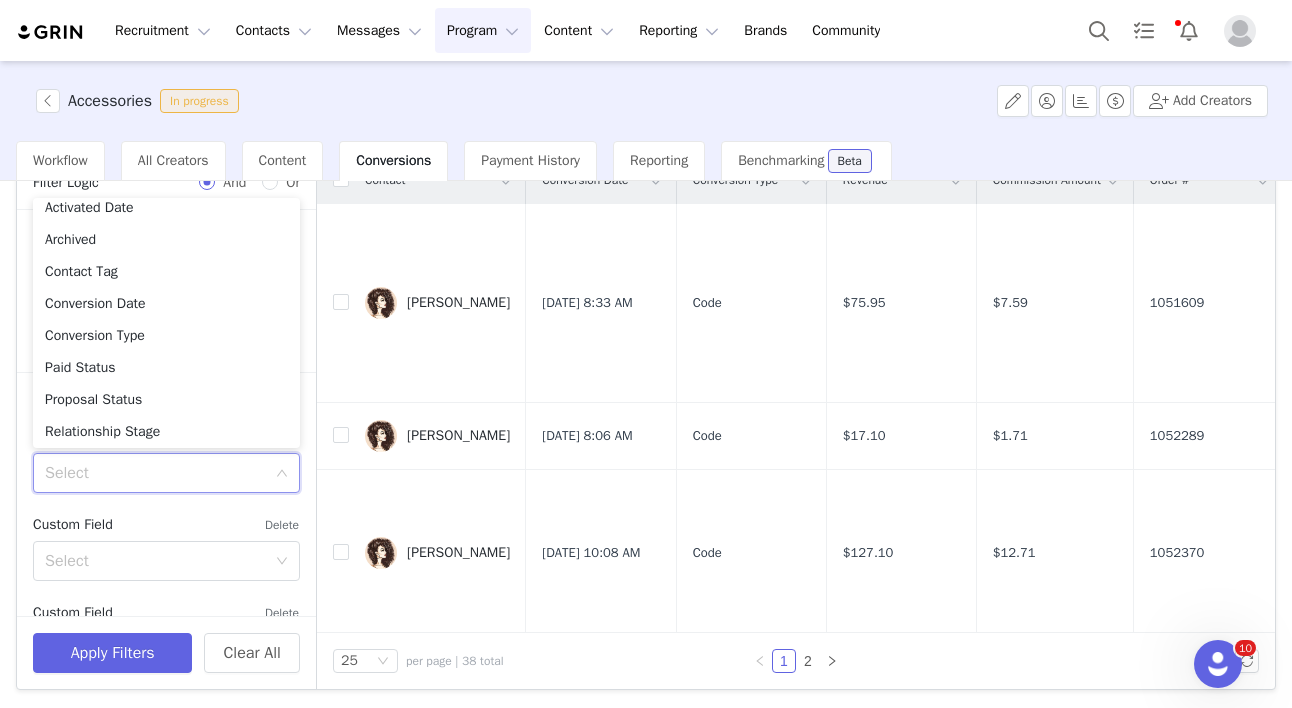 scroll, scrollTop: 4, scrollLeft: 0, axis: vertical 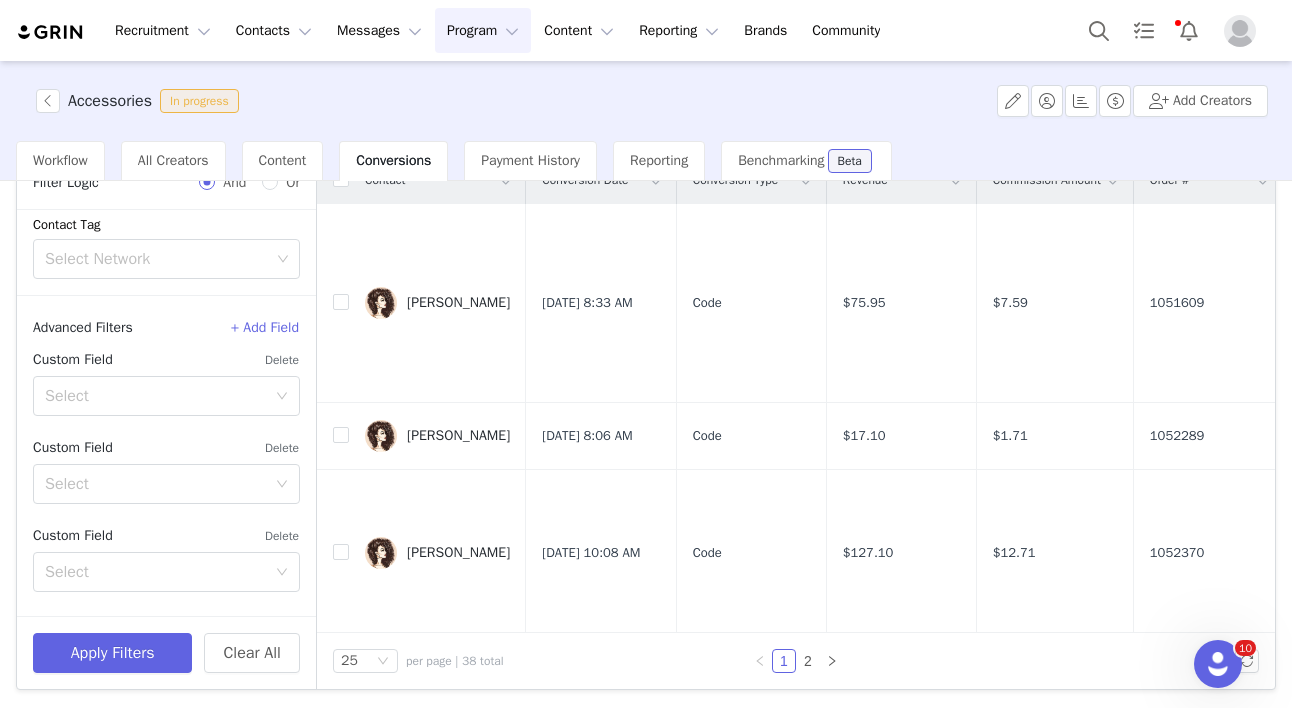 click on "Delete" at bounding box center (282, 448) 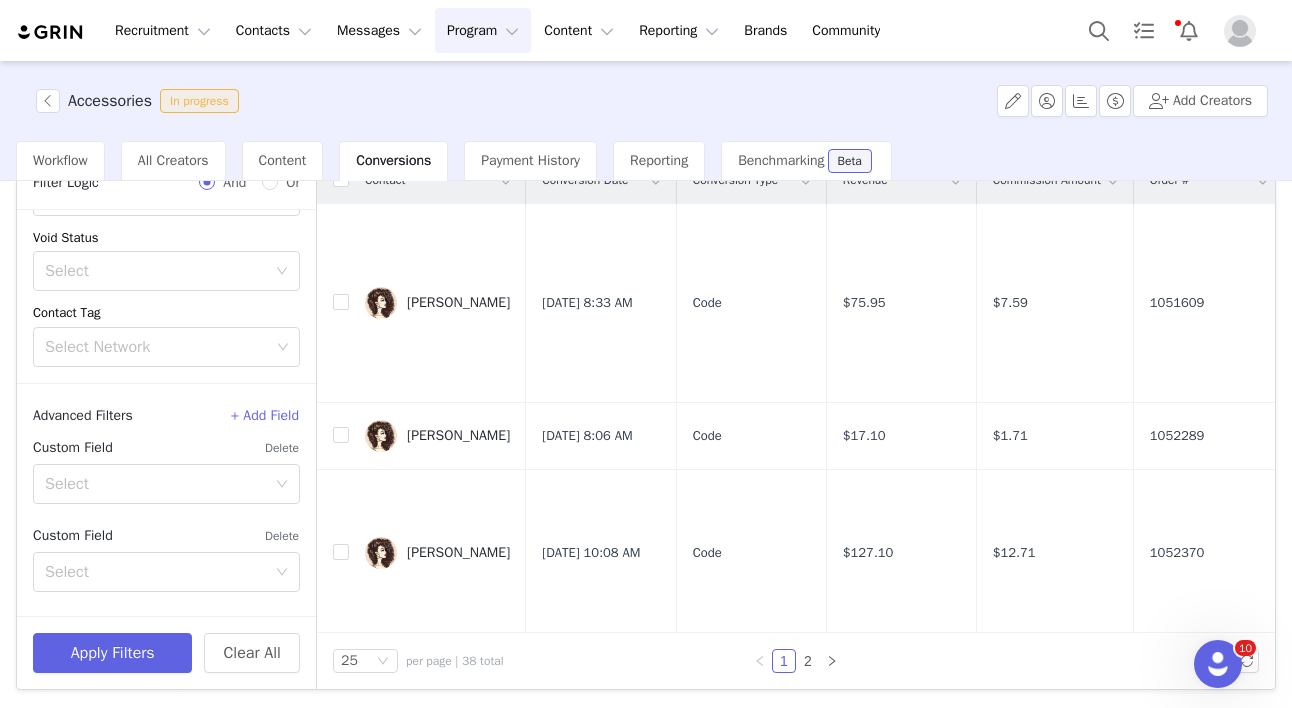click on "Delete" at bounding box center (282, 536) 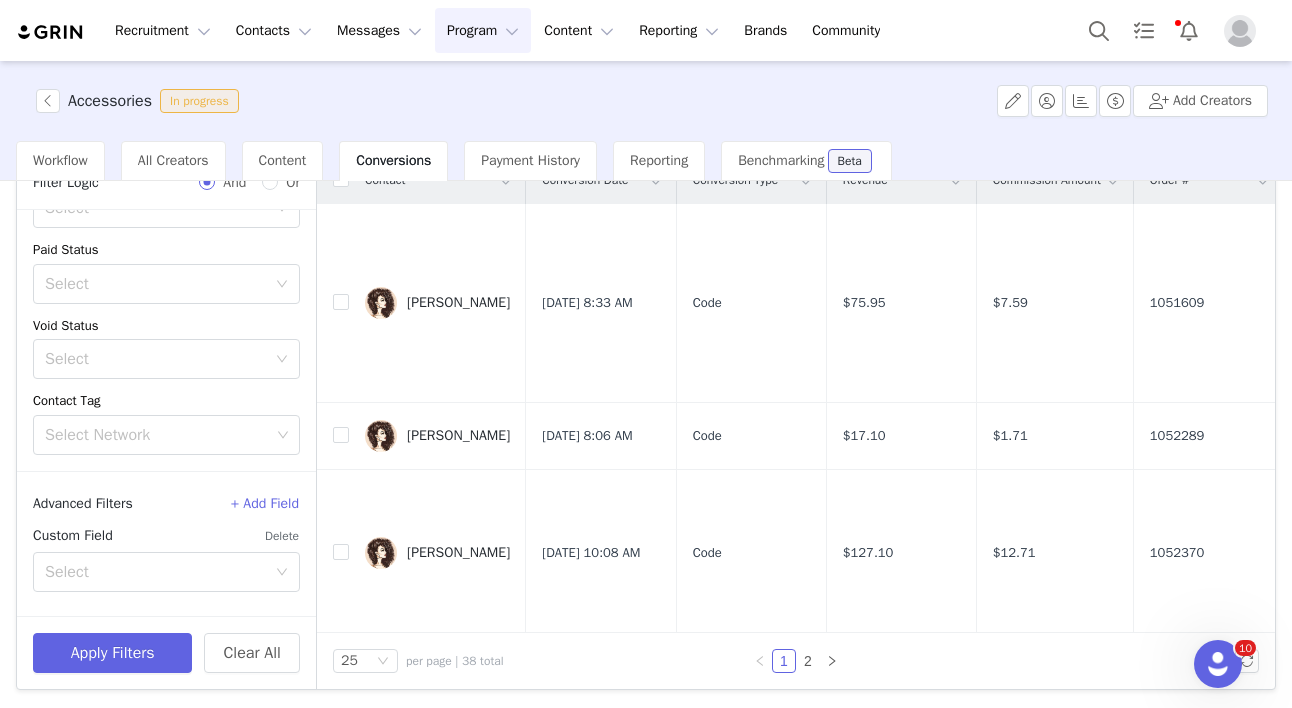 click on "Delete" at bounding box center (282, 536) 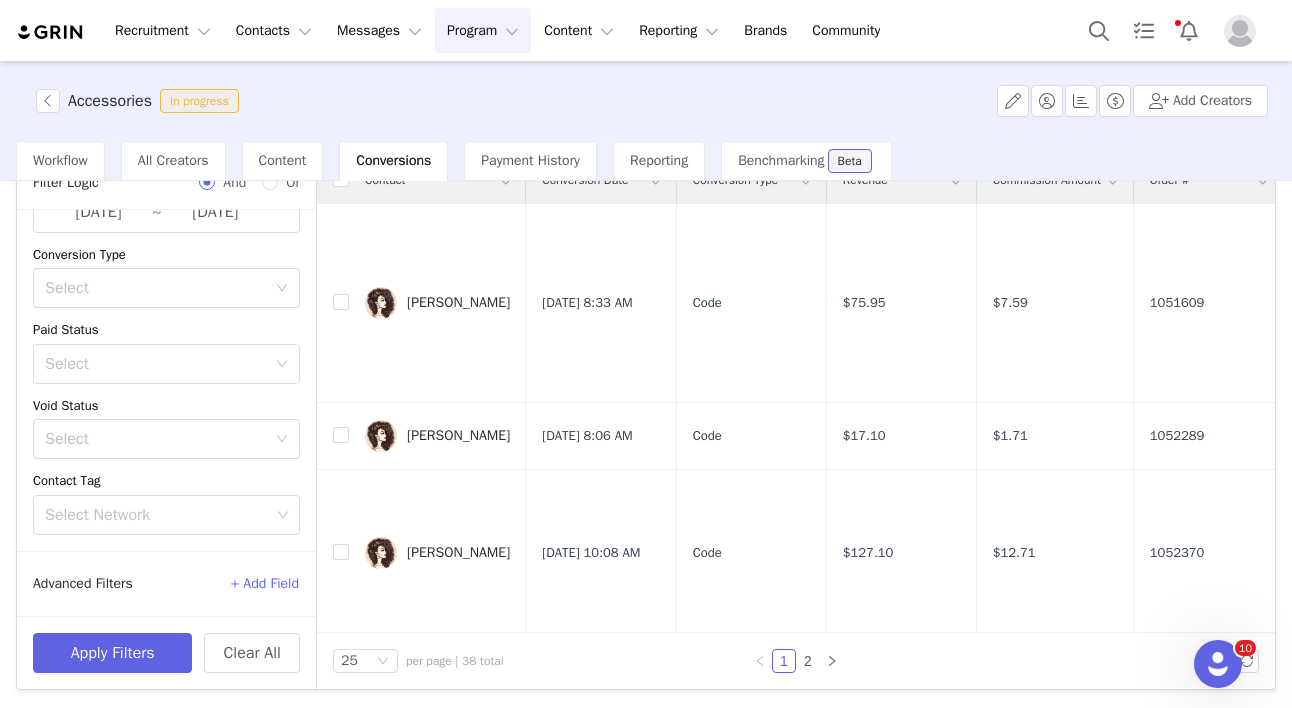 scroll, scrollTop: 0, scrollLeft: 0, axis: both 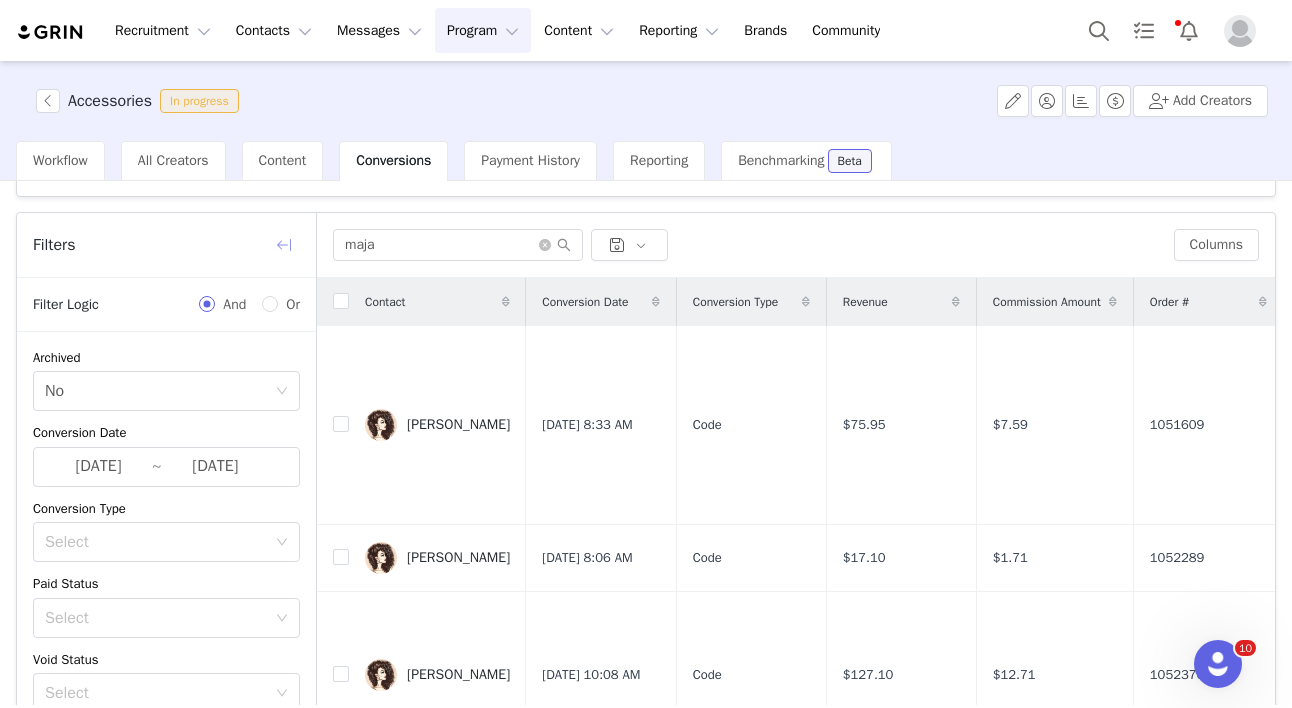 click at bounding box center (284, 245) 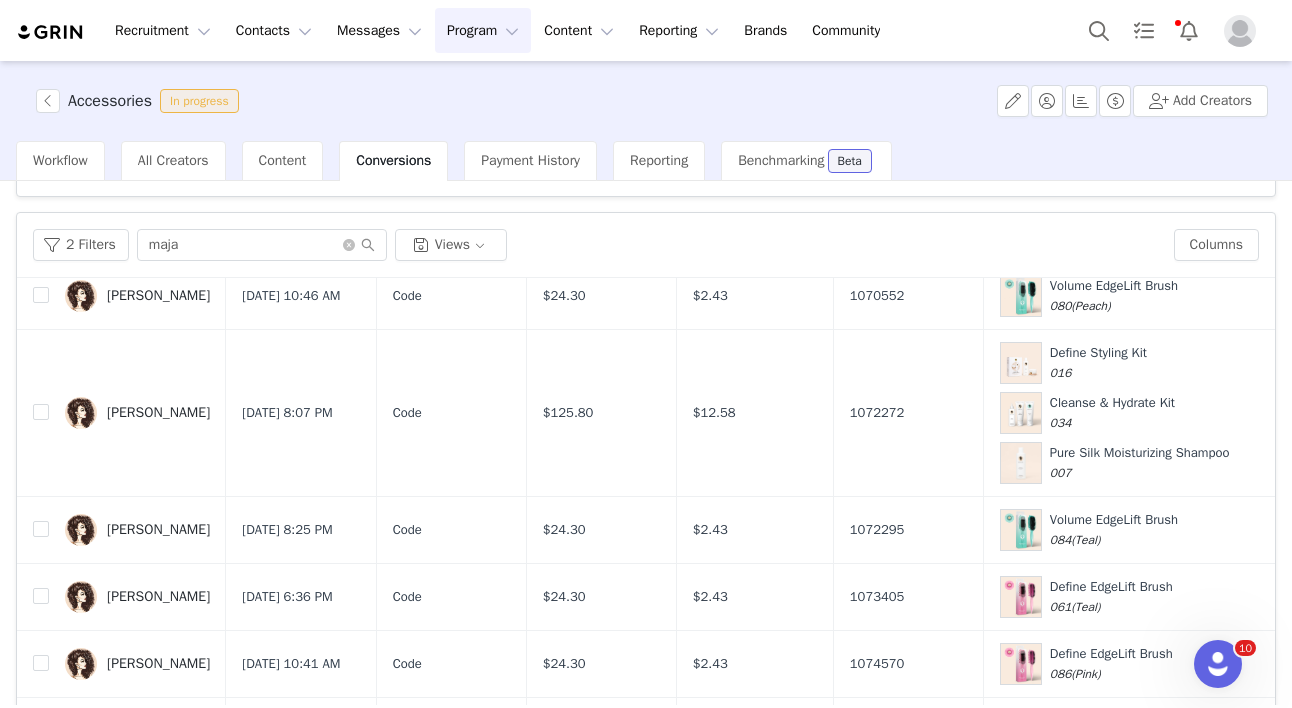 scroll, scrollTop: 2670, scrollLeft: 0, axis: vertical 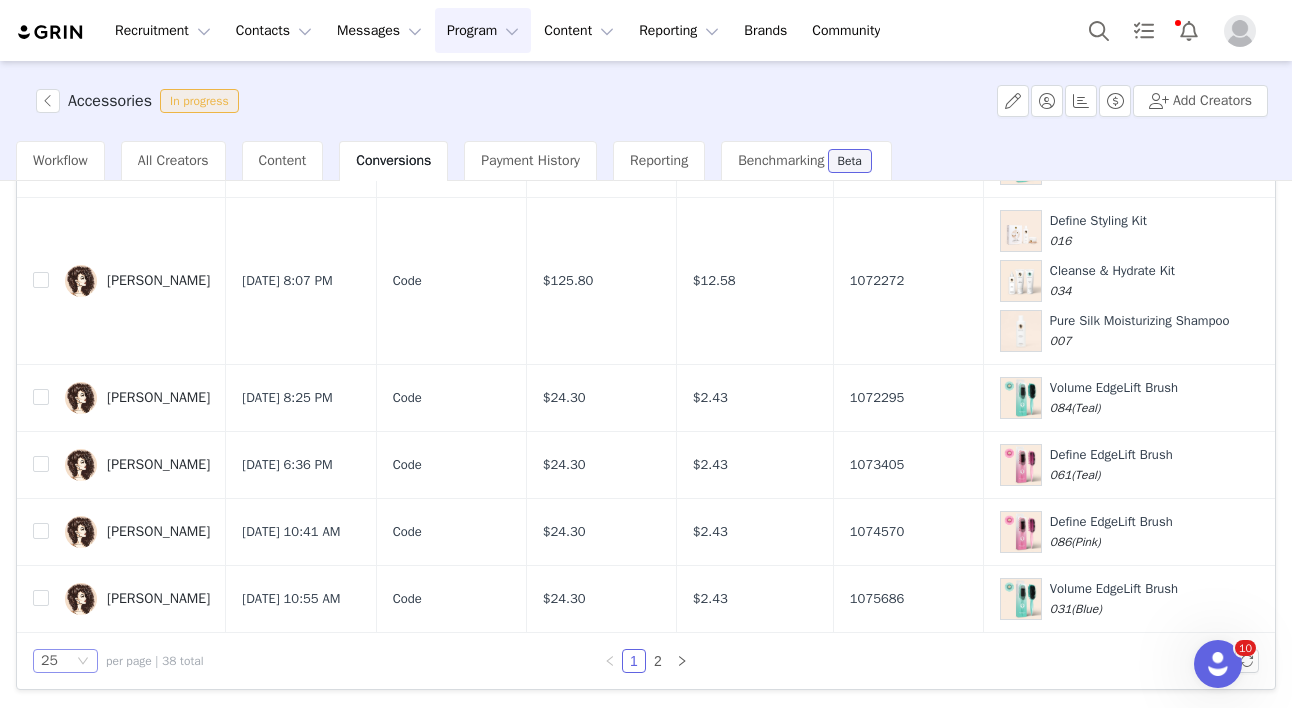 click on "25" at bounding box center [49, 661] 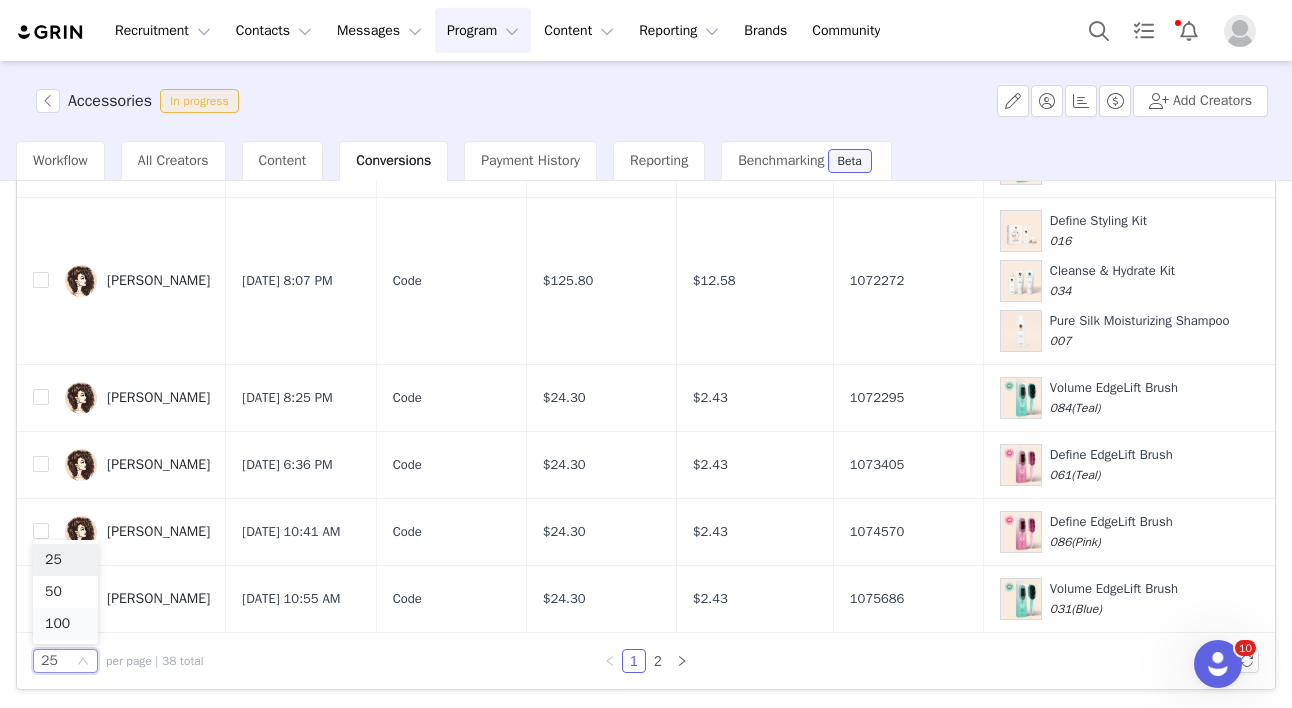 click on "100" at bounding box center [65, 624] 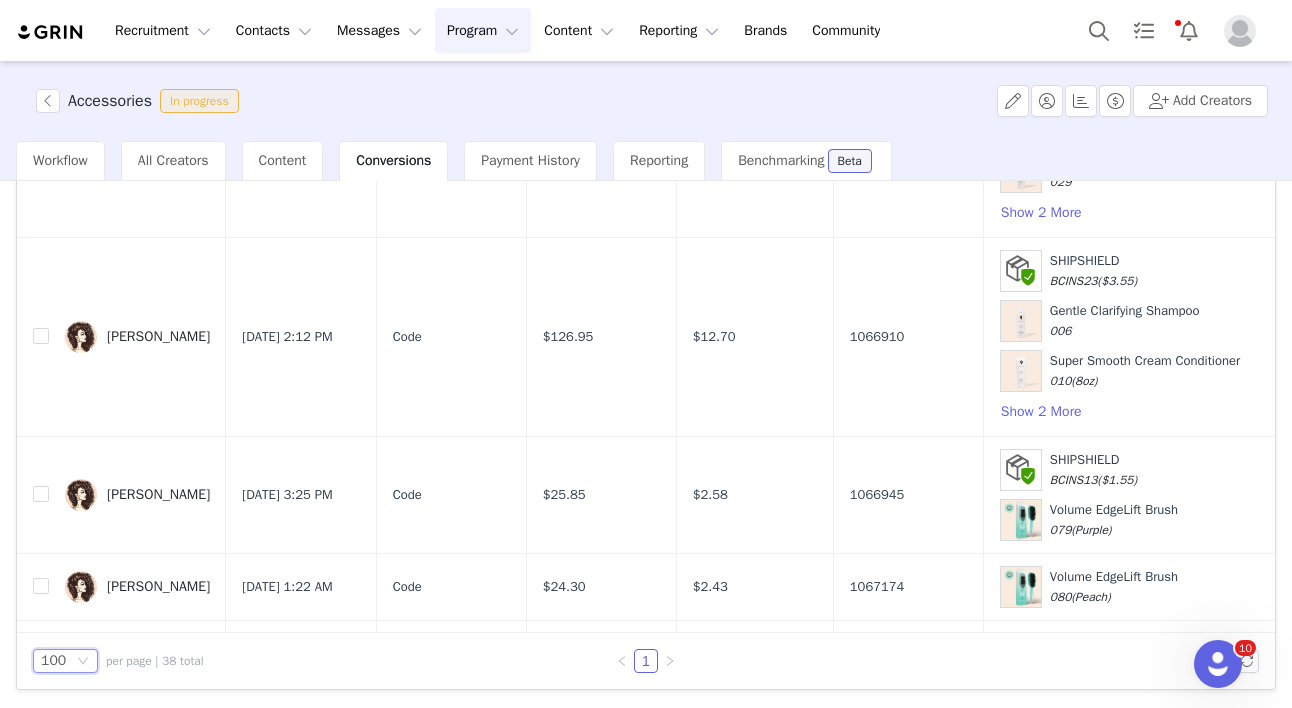 scroll, scrollTop: 0, scrollLeft: 0, axis: both 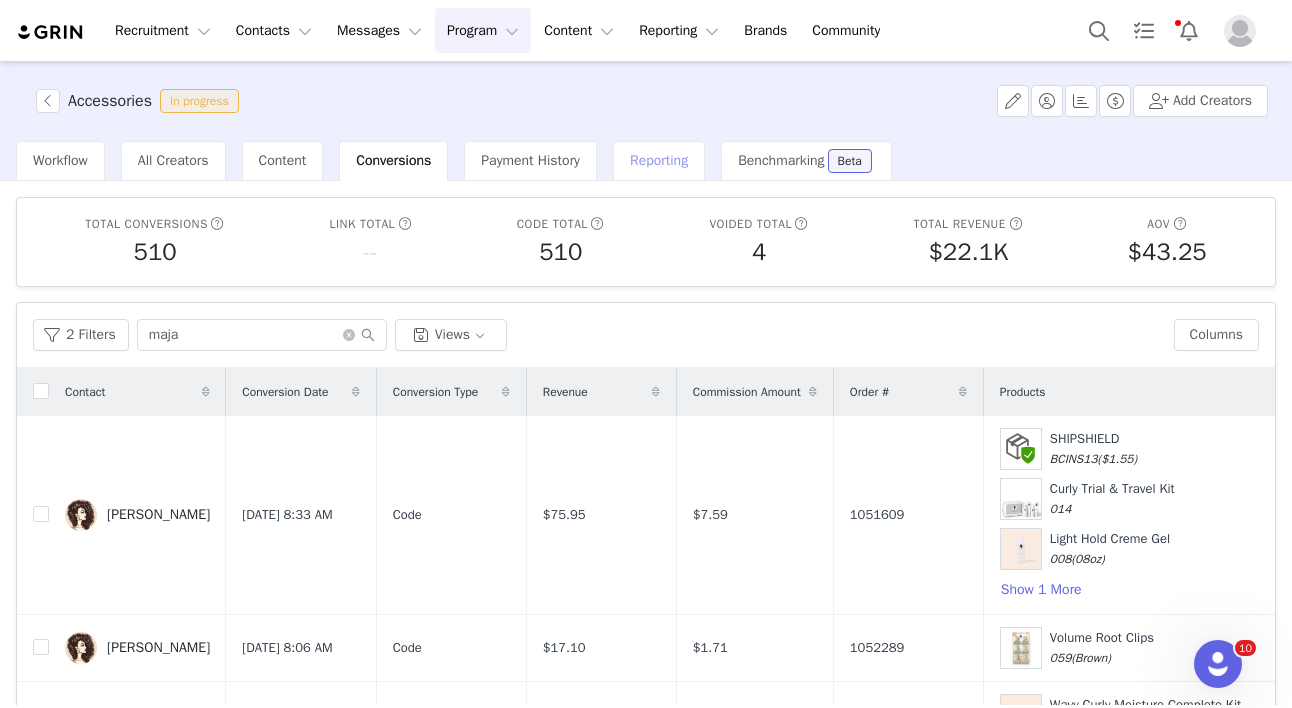 click on "Reporting" at bounding box center [659, 161] 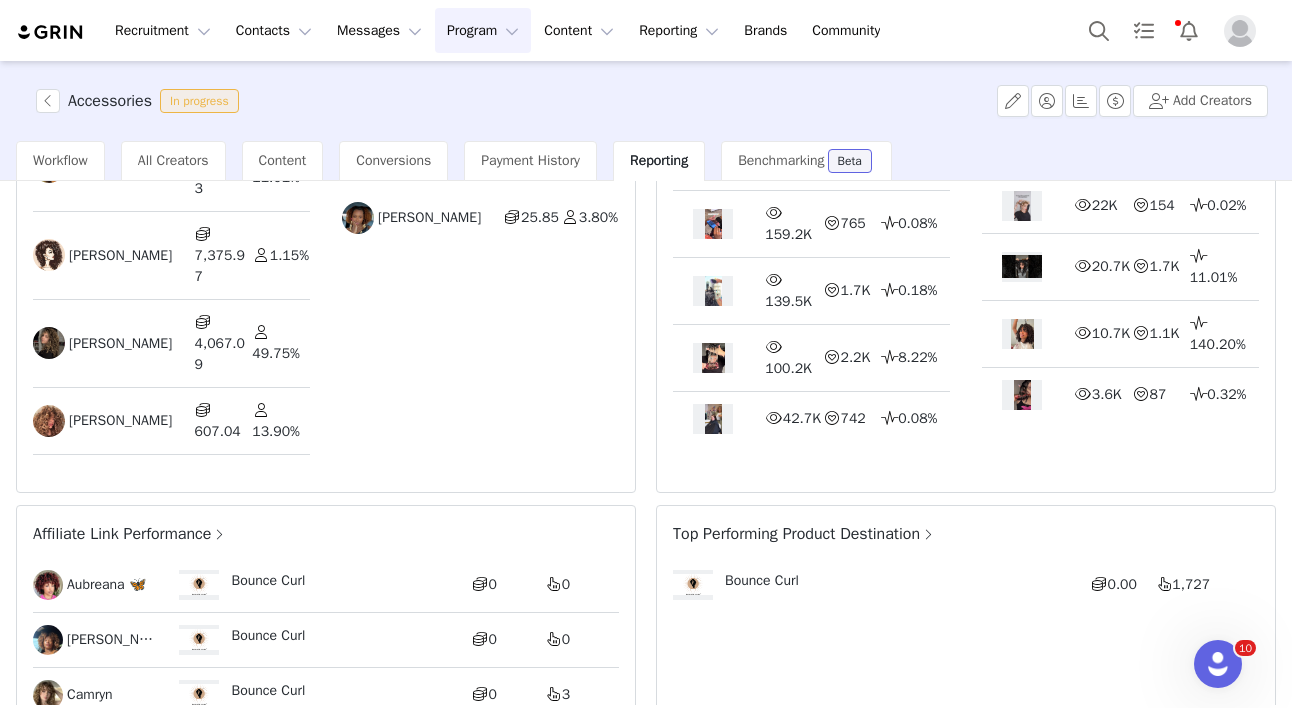 scroll, scrollTop: 342, scrollLeft: 0, axis: vertical 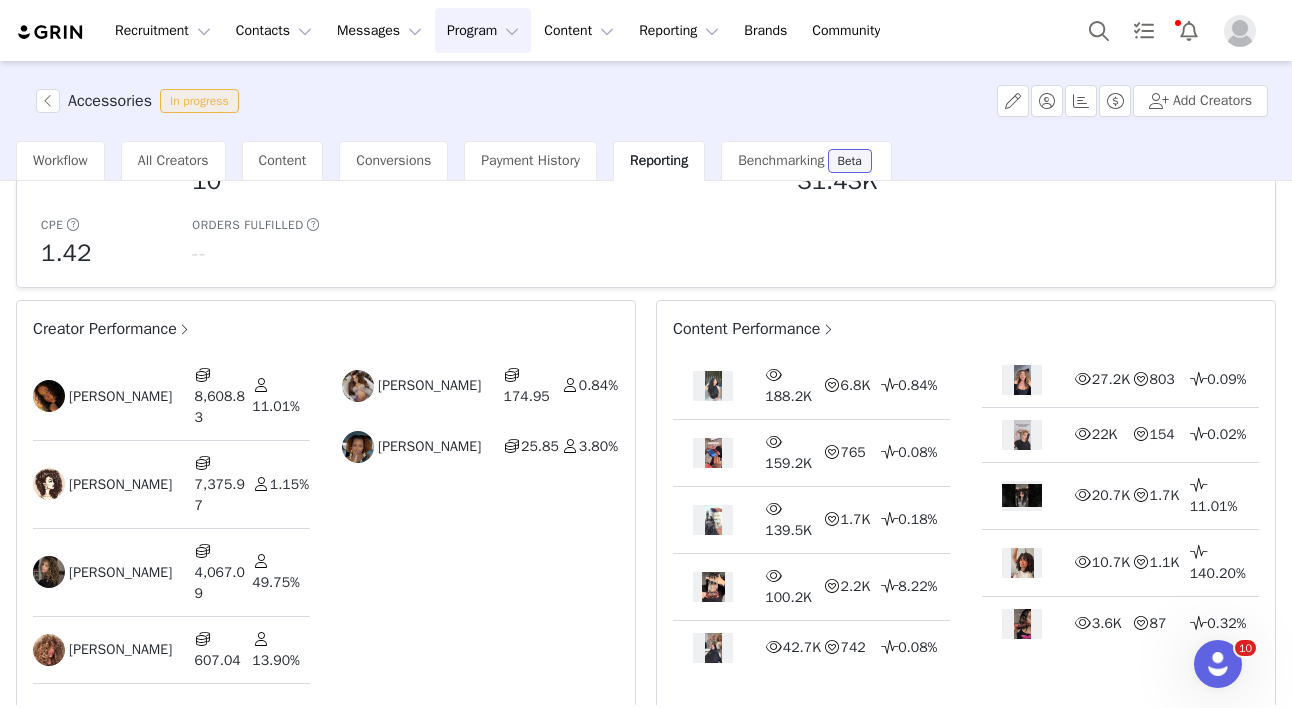click on "Creator Performance" at bounding box center [112, 329] 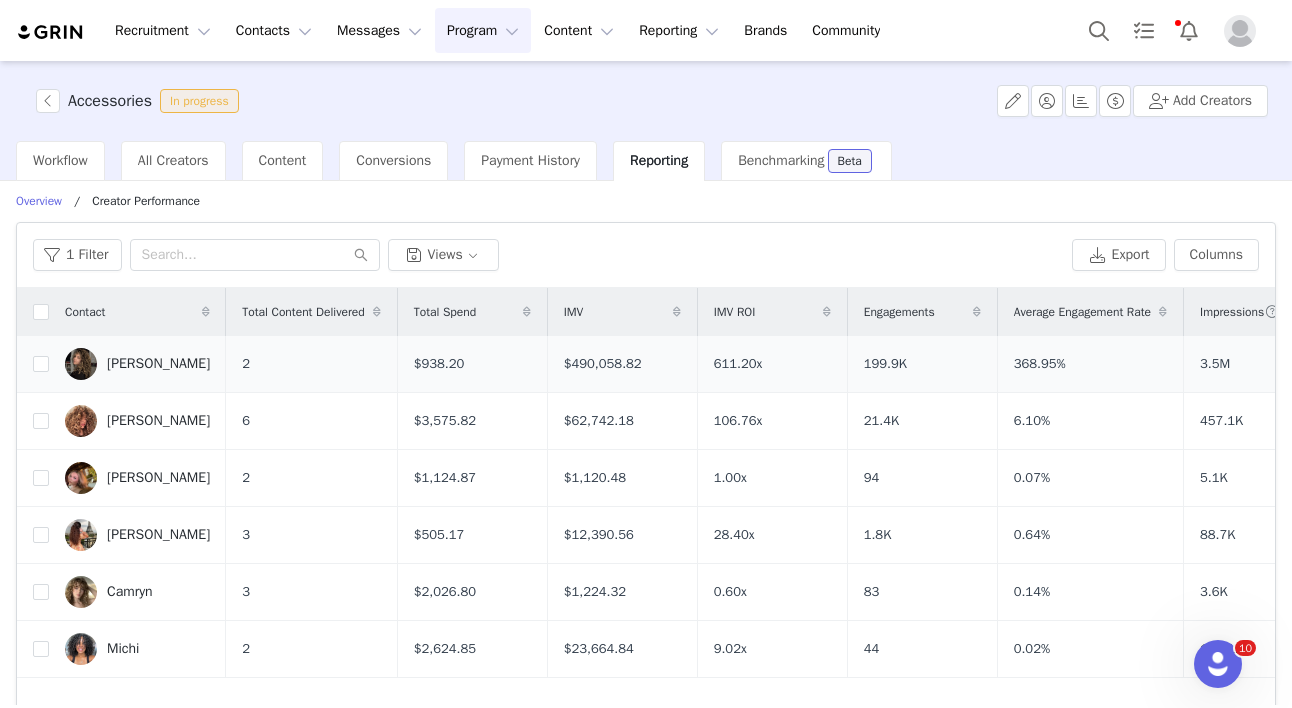 scroll, scrollTop: 4, scrollLeft: 0, axis: vertical 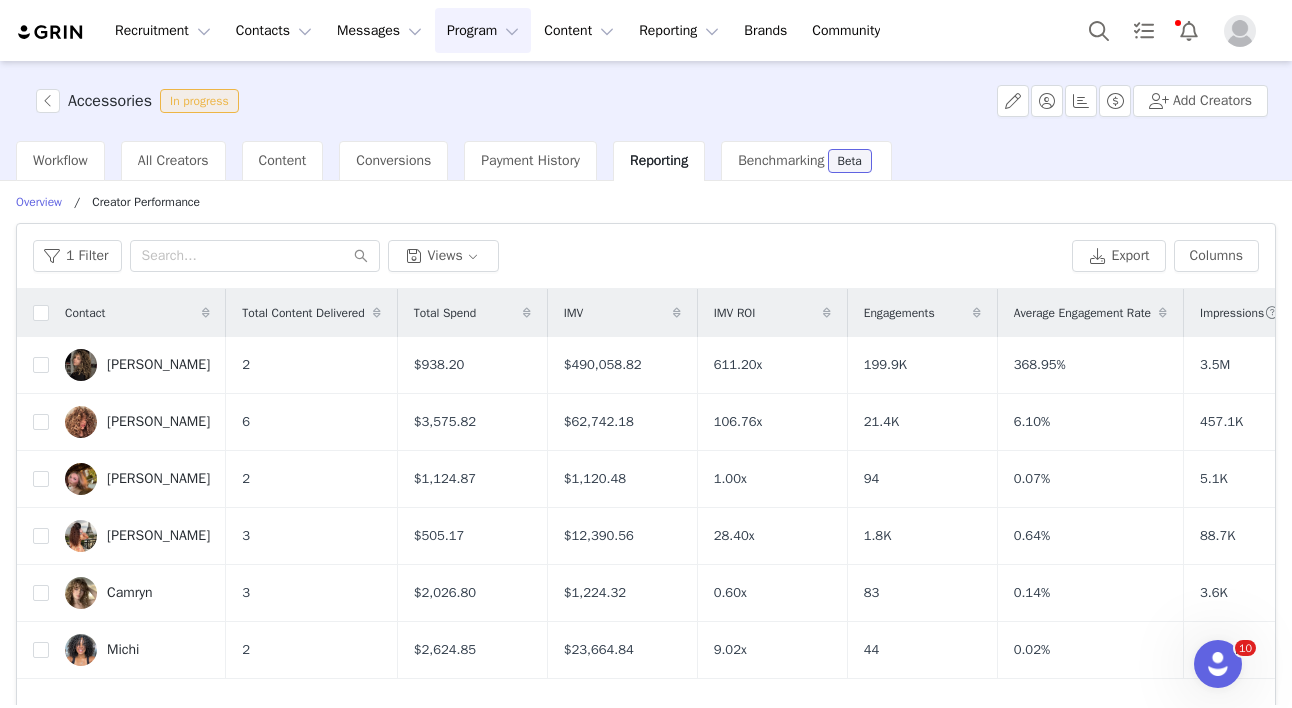 click on "1 Filter Views     Export     Columns" at bounding box center (646, 256) 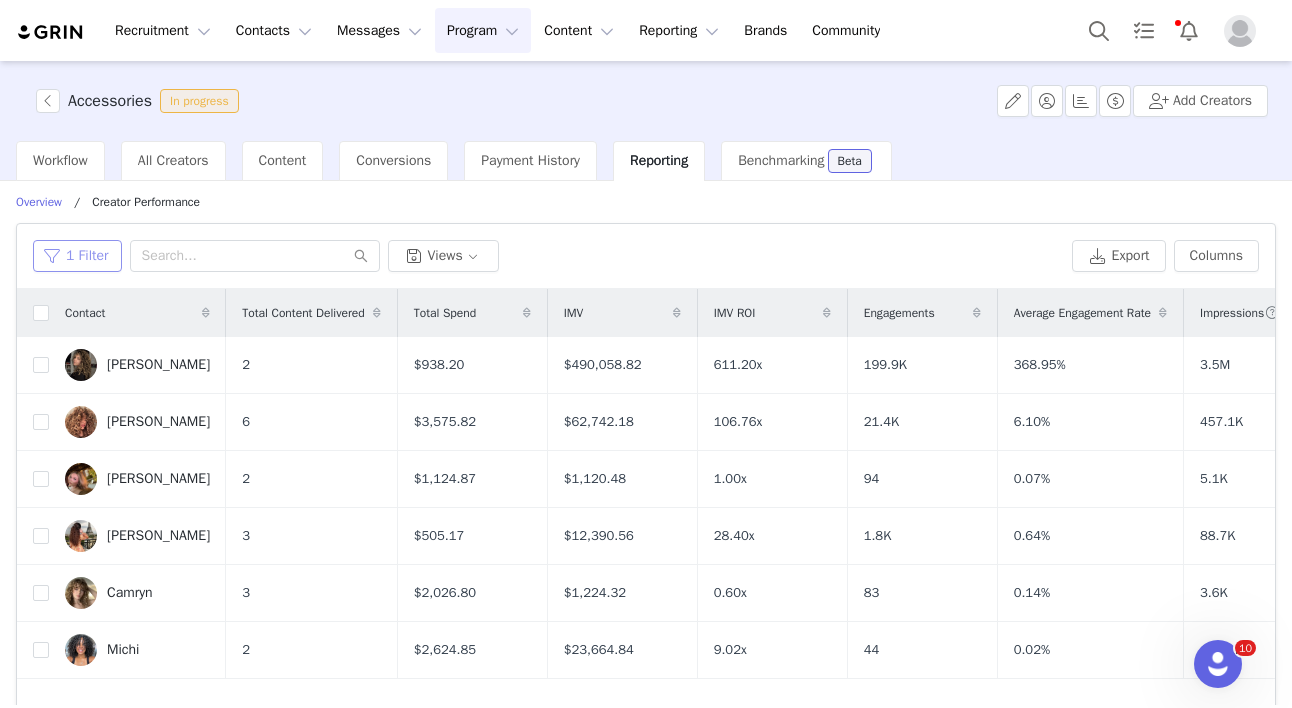 click on "1 Filter" at bounding box center (77, 256) 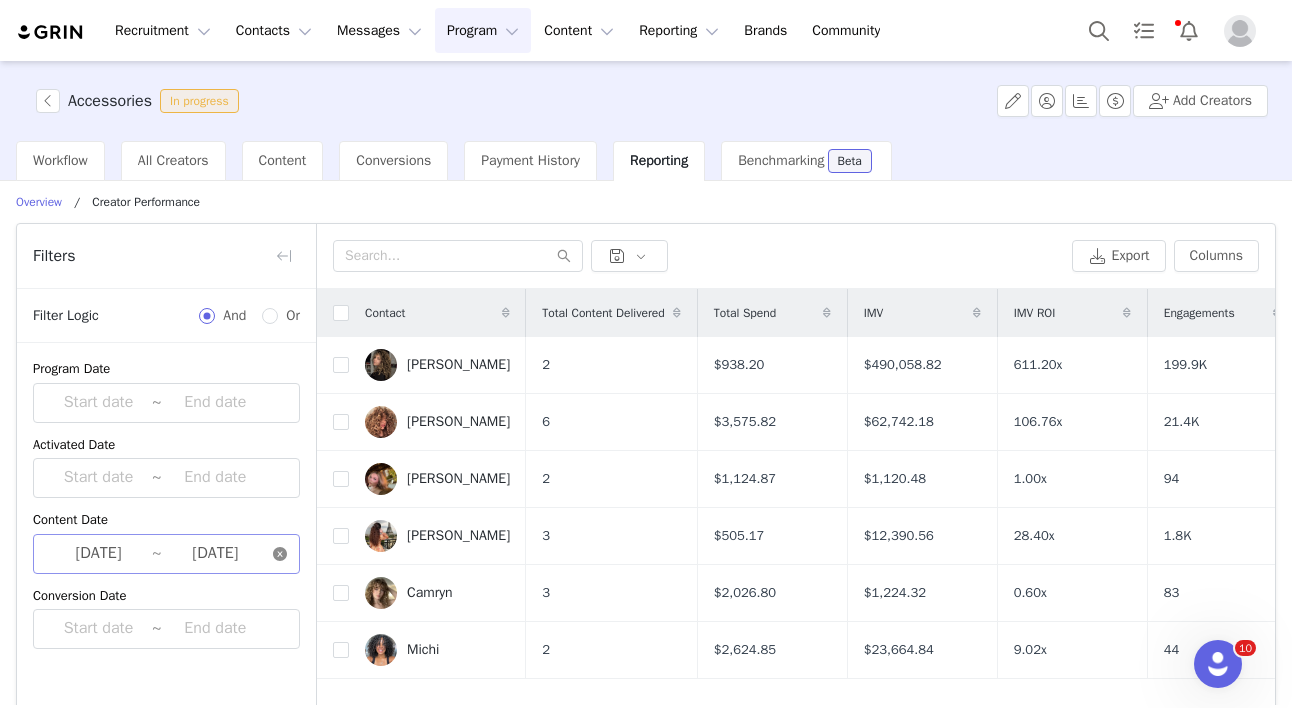 click 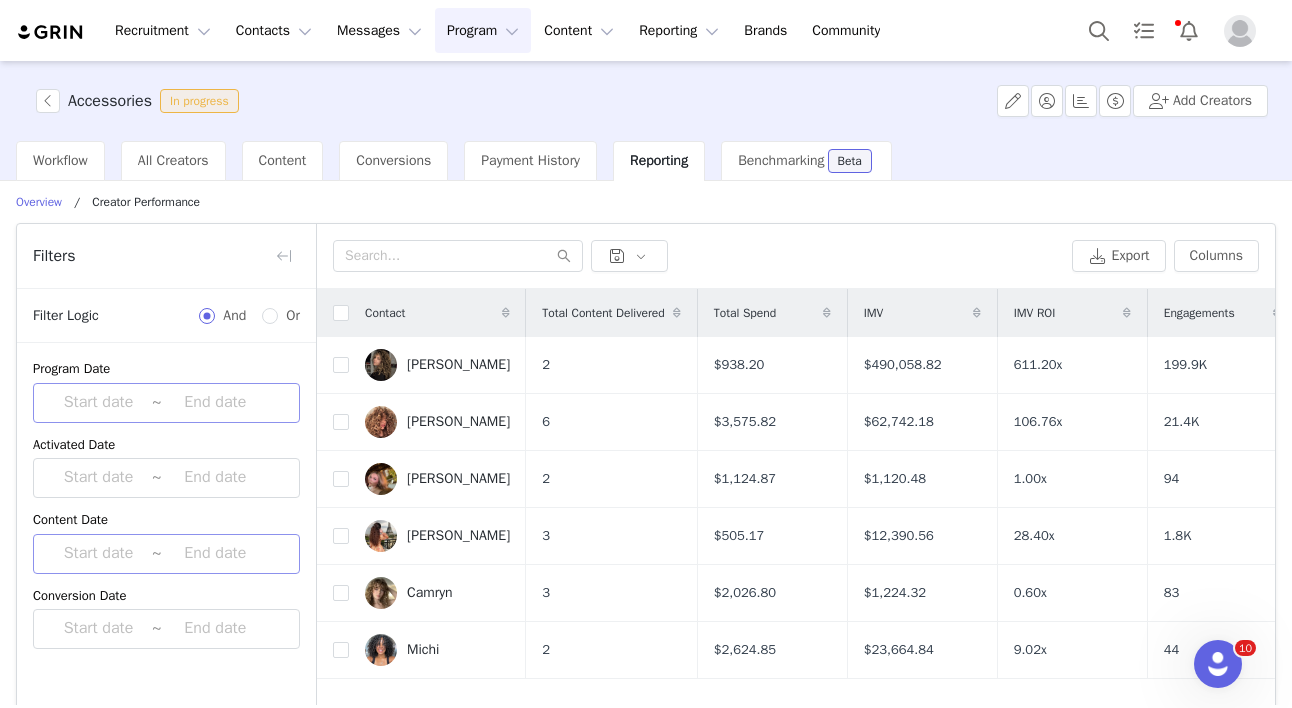 click at bounding box center (98, 403) 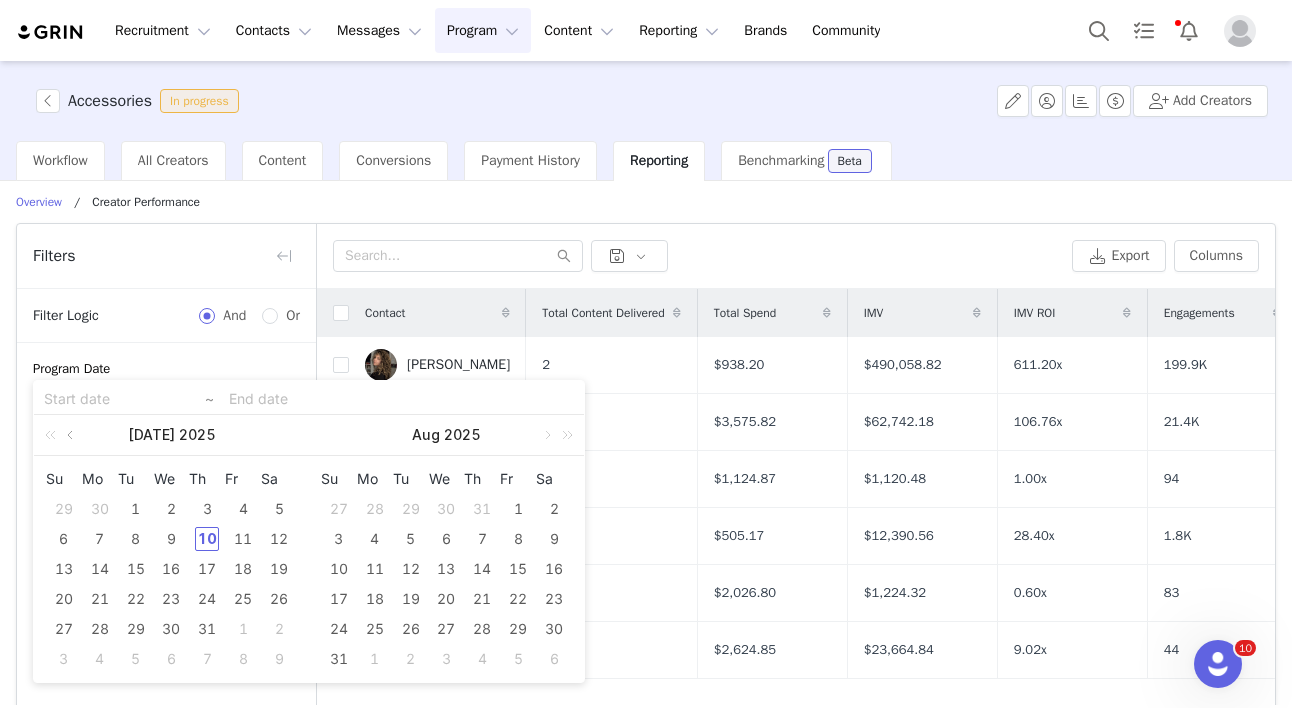 click at bounding box center (72, 435) 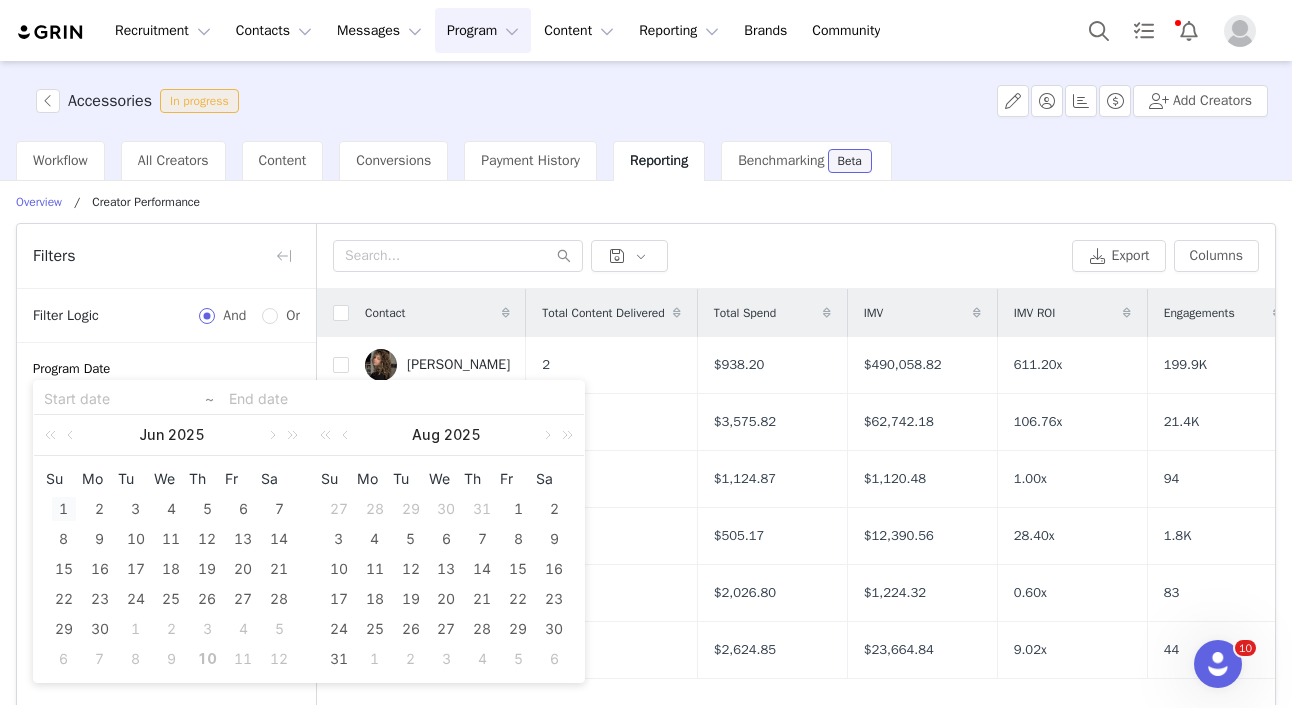 click on "1" at bounding box center (64, 509) 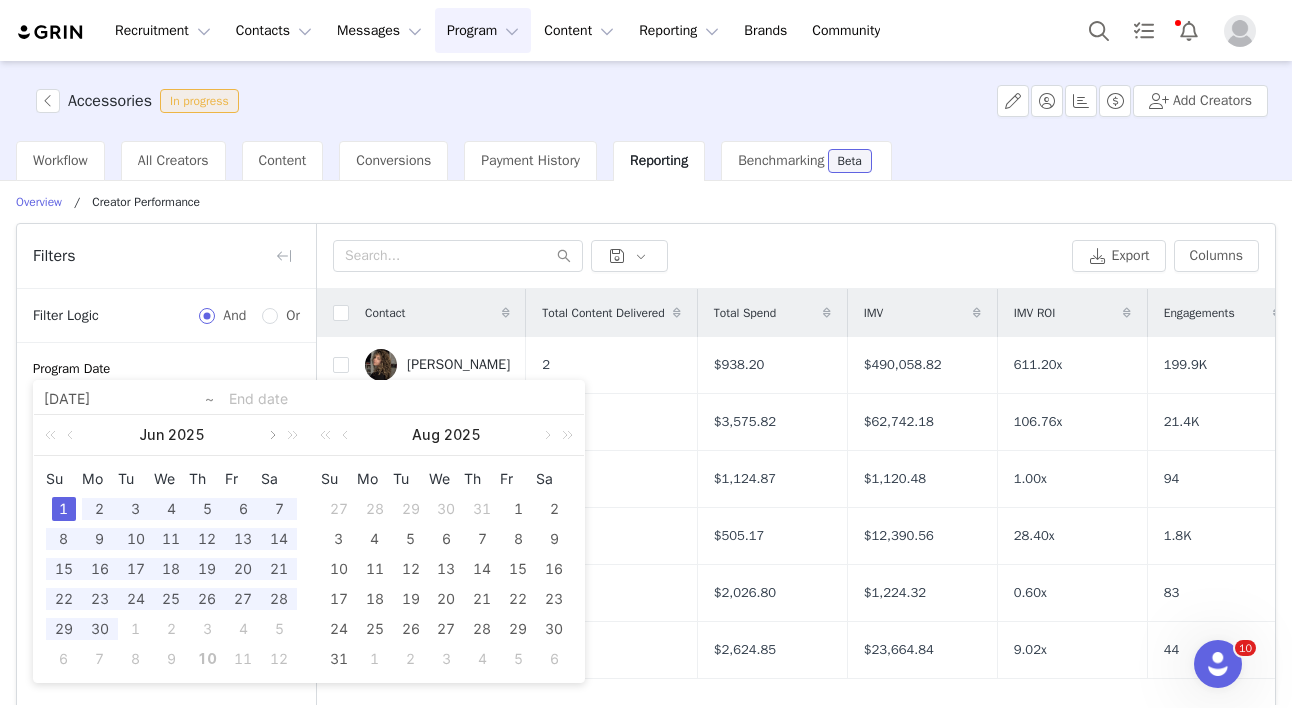 click at bounding box center (271, 435) 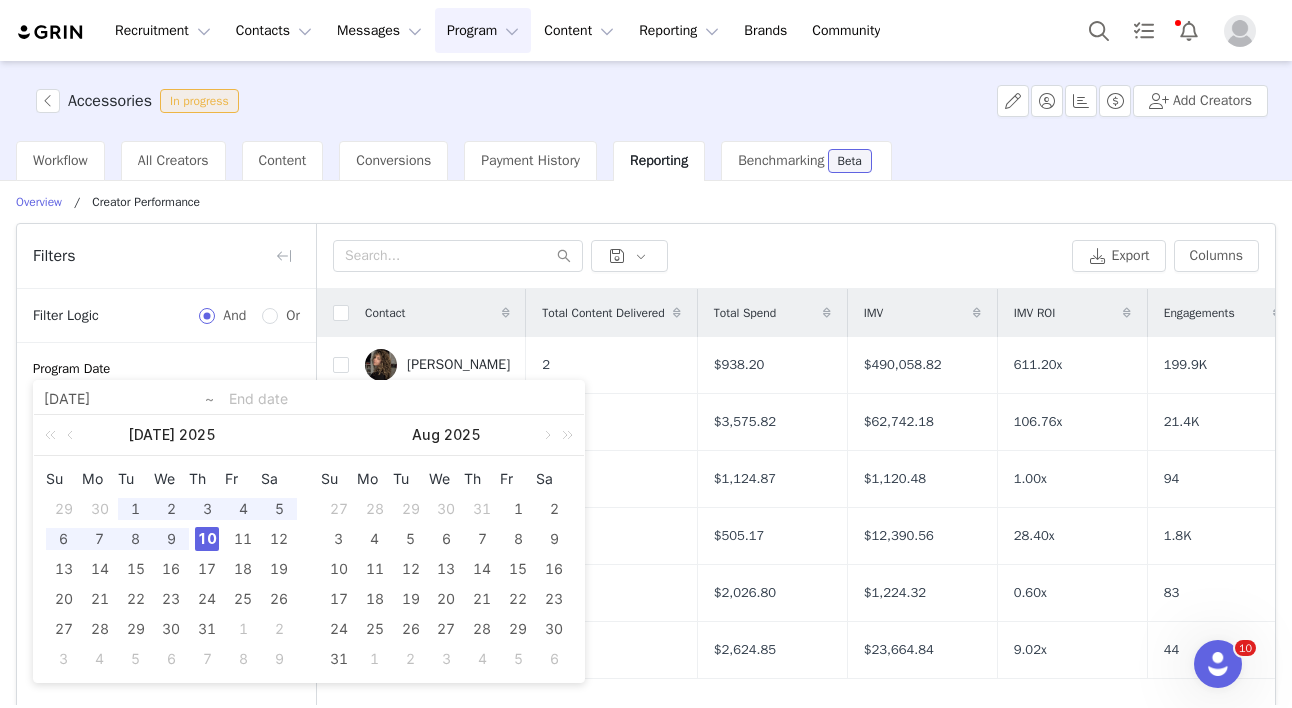 click on "10" at bounding box center [207, 539] 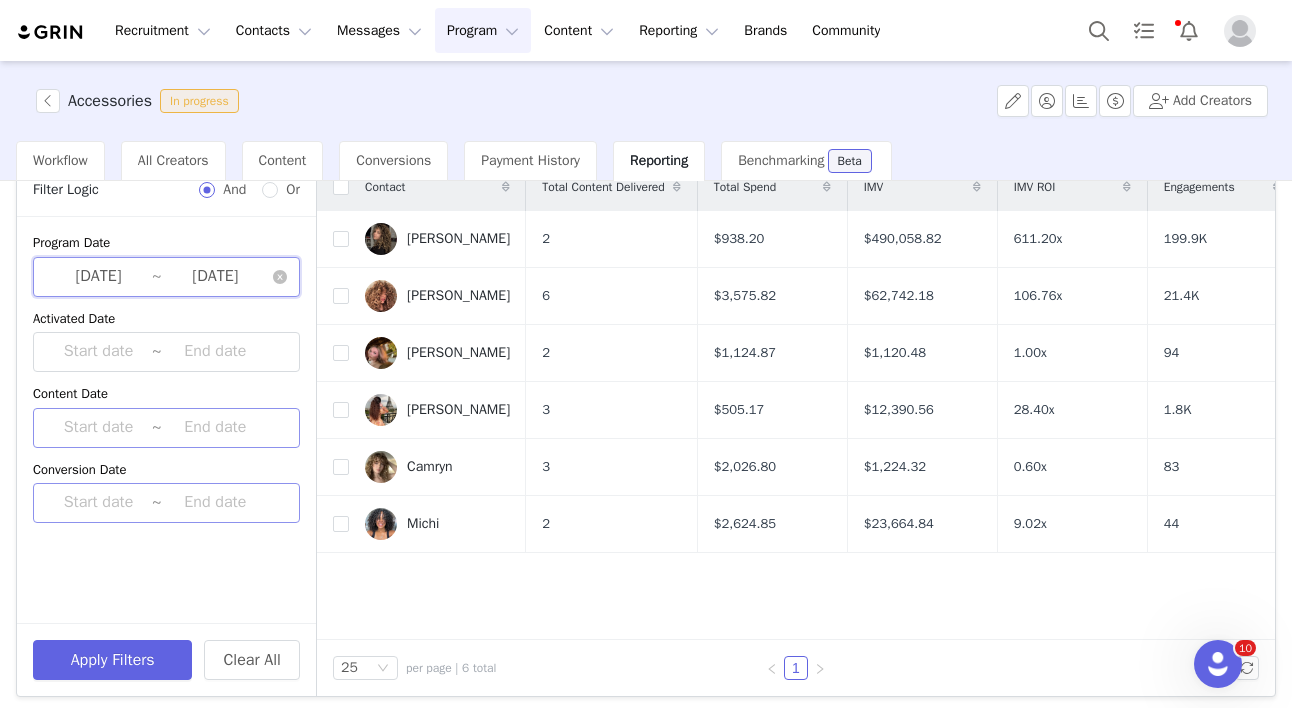 scroll, scrollTop: 138, scrollLeft: 0, axis: vertical 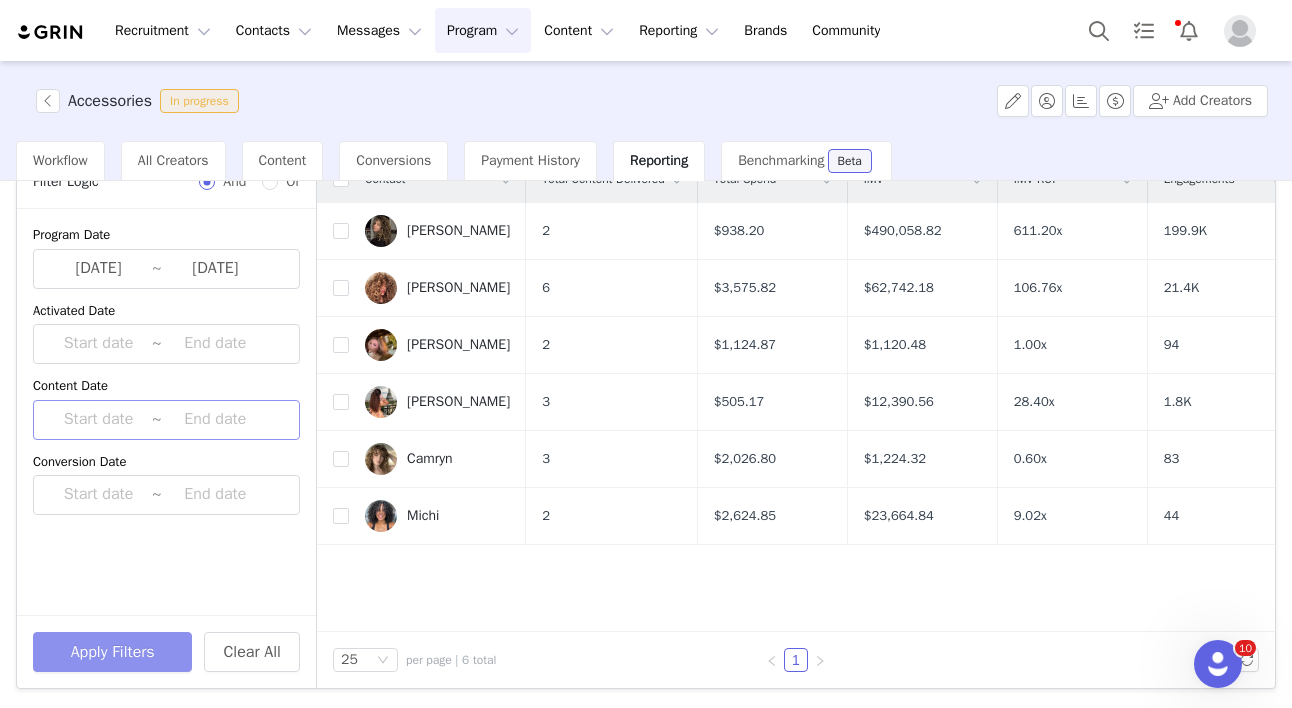 click on "Apply Filters" at bounding box center [112, 652] 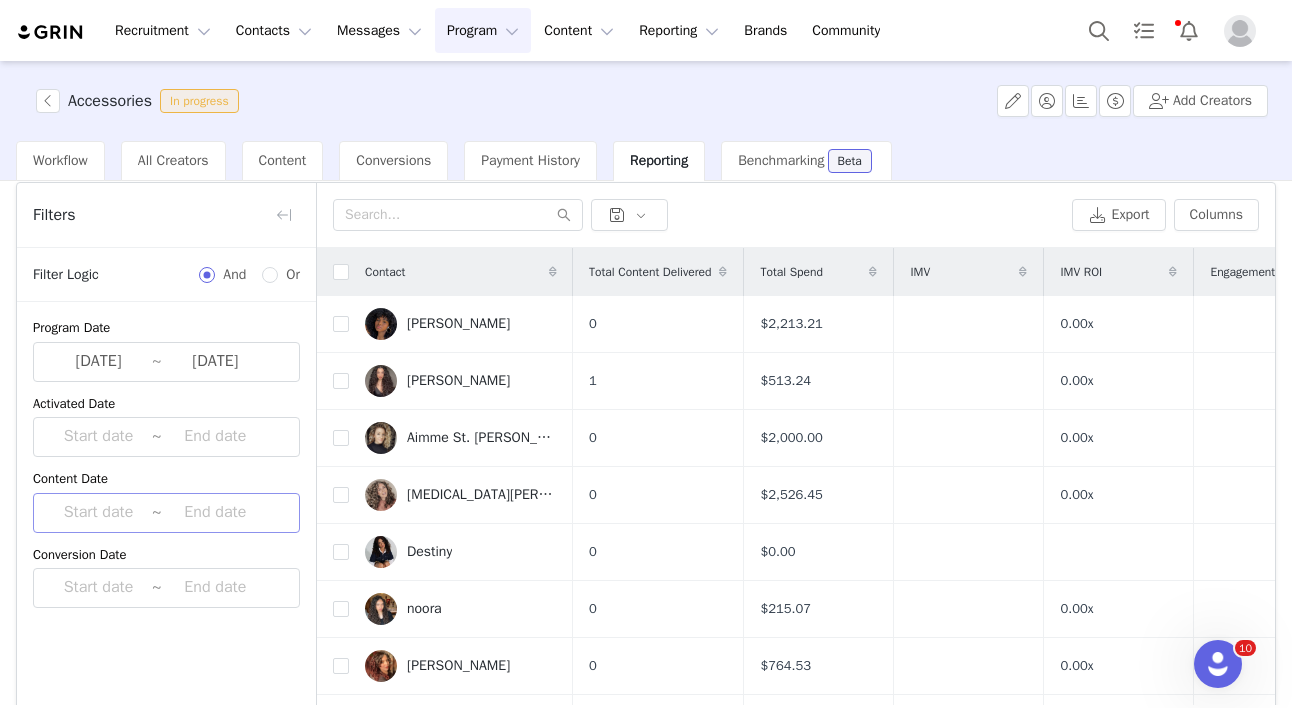 scroll, scrollTop: 0, scrollLeft: 0, axis: both 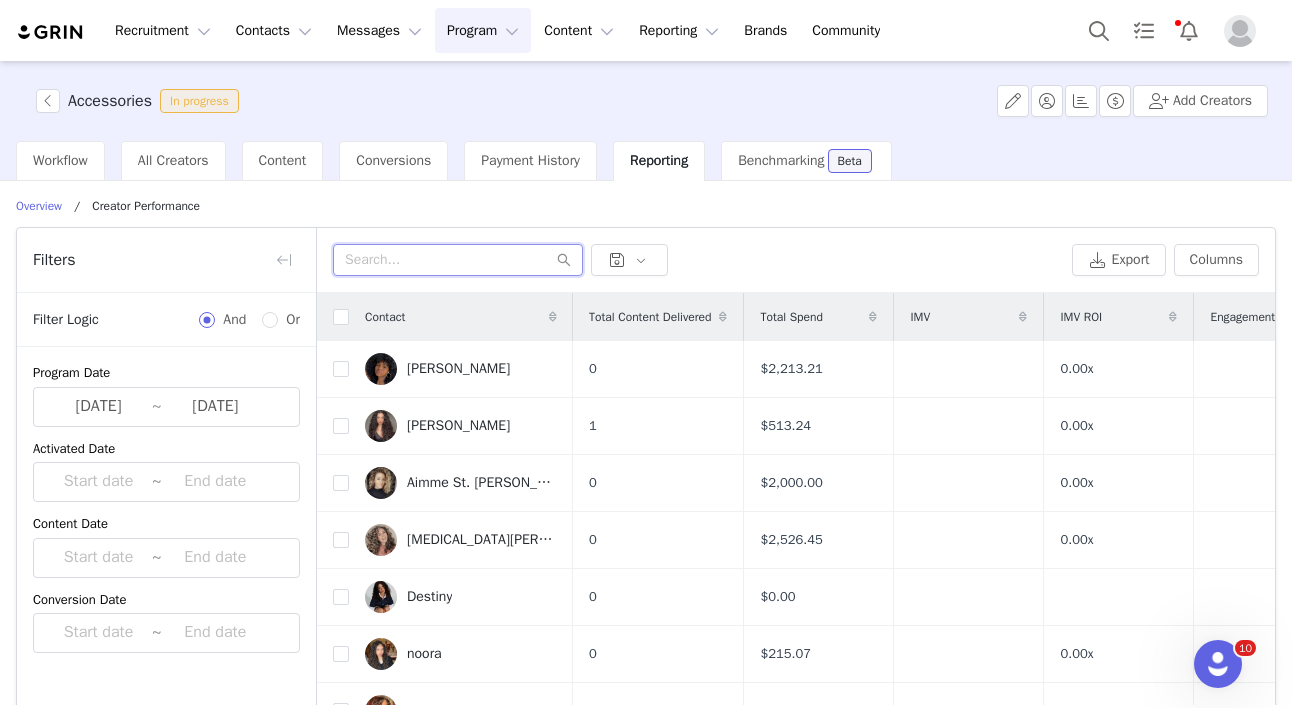 click at bounding box center (458, 260) 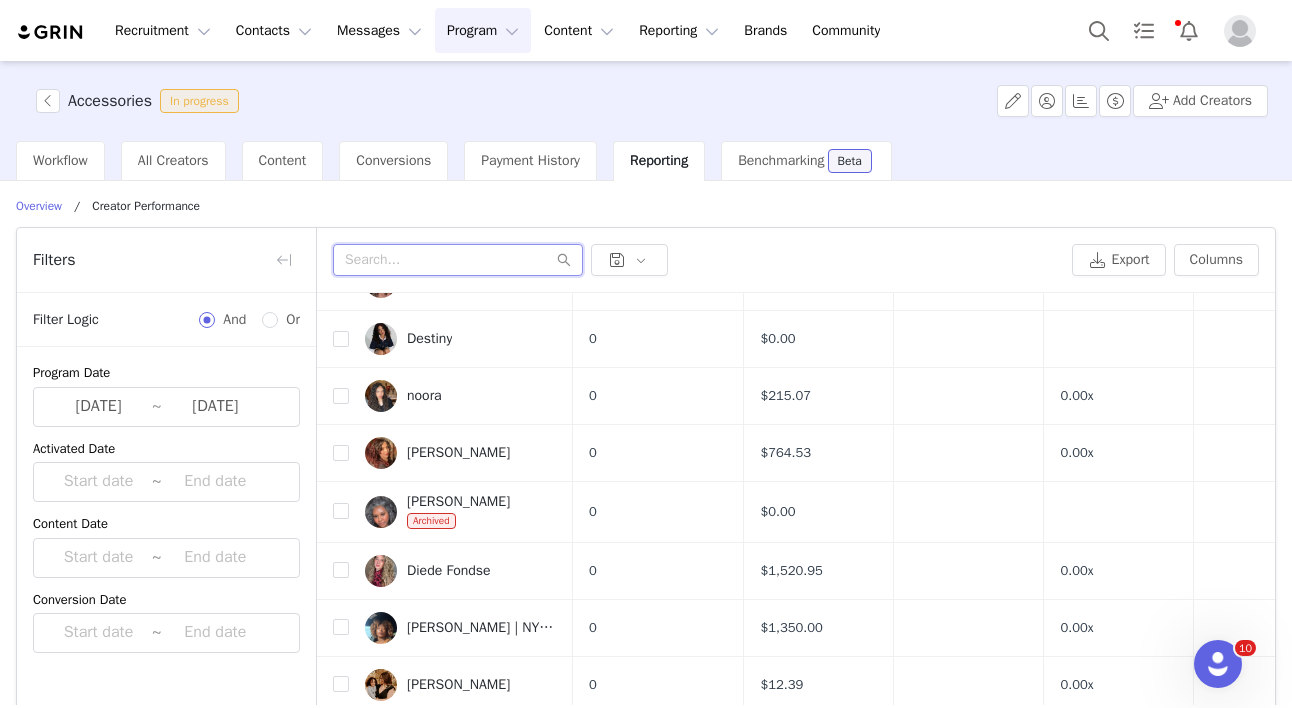 scroll, scrollTop: 138, scrollLeft: 0, axis: vertical 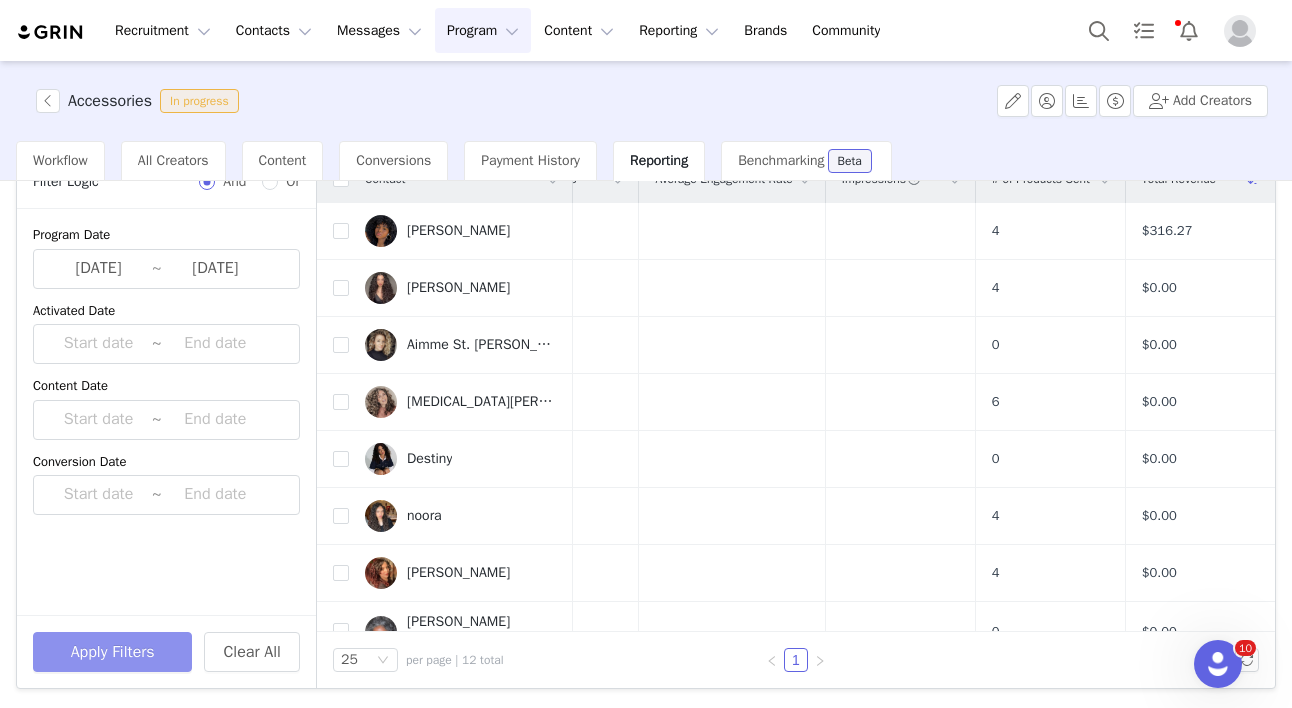 click on "Apply Filters" at bounding box center [112, 652] 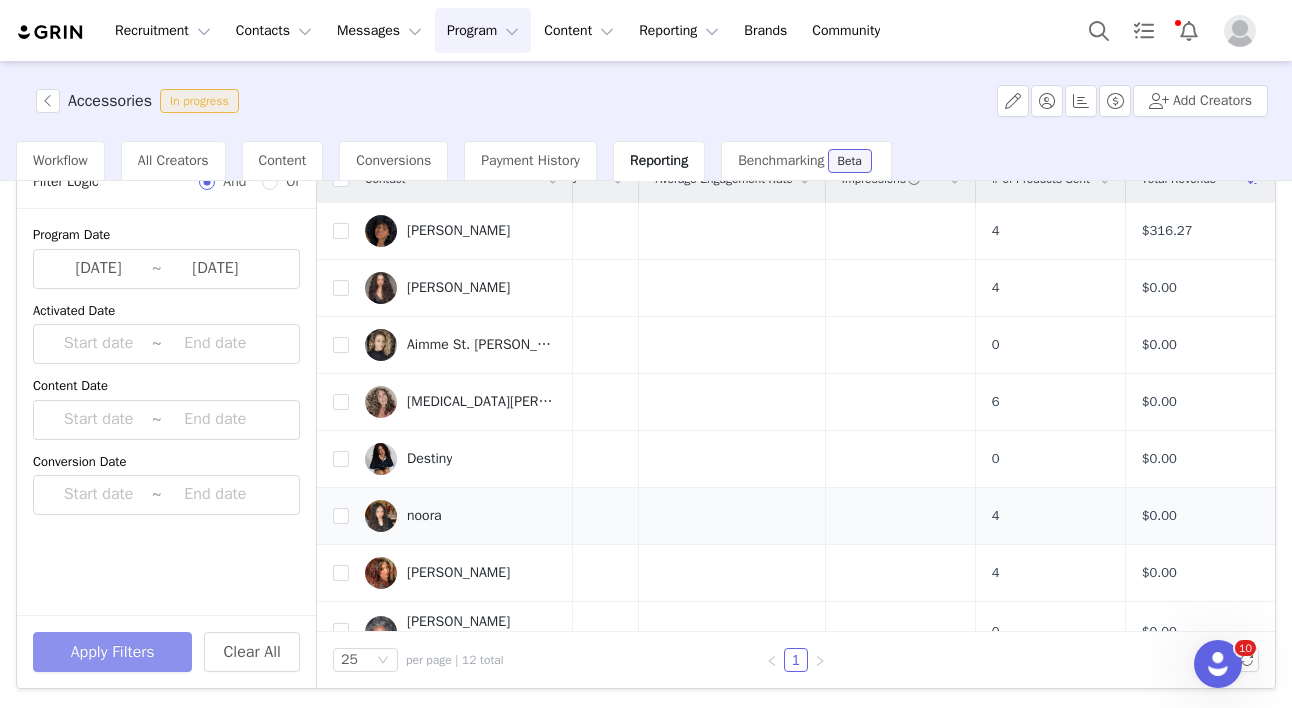 scroll, scrollTop: 0, scrollLeft: 0, axis: both 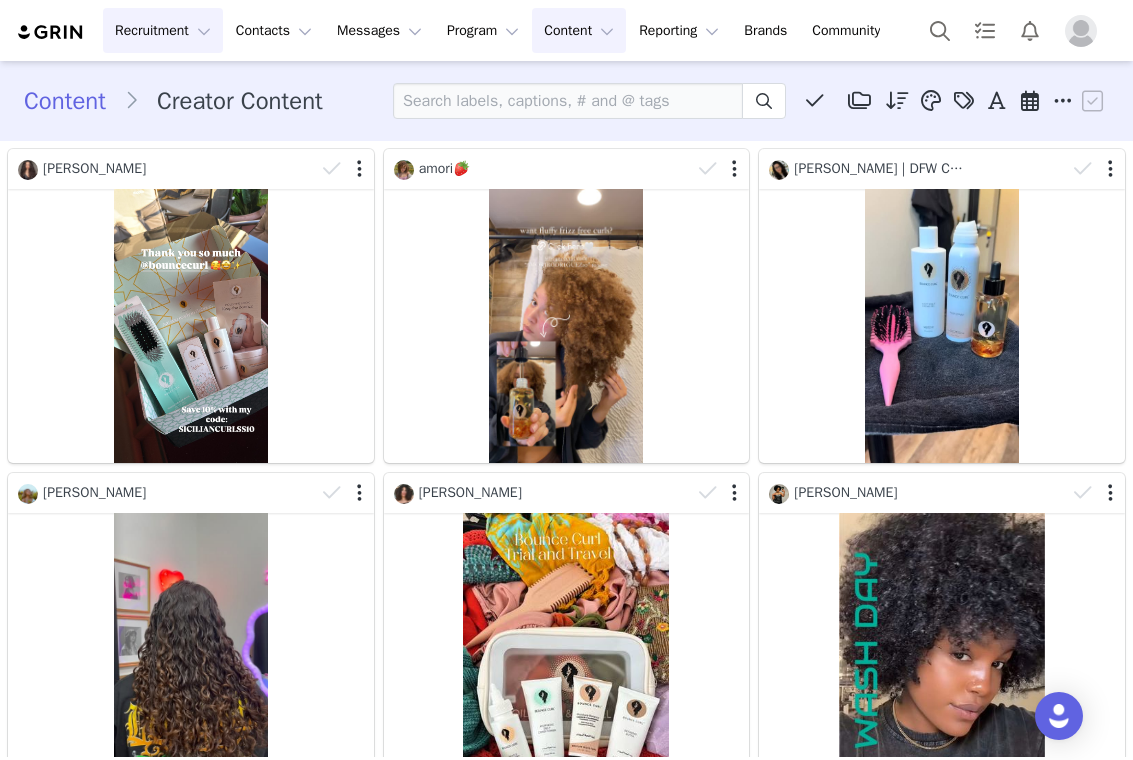 click on "Recruitment Recruitment" at bounding box center (163, 30) 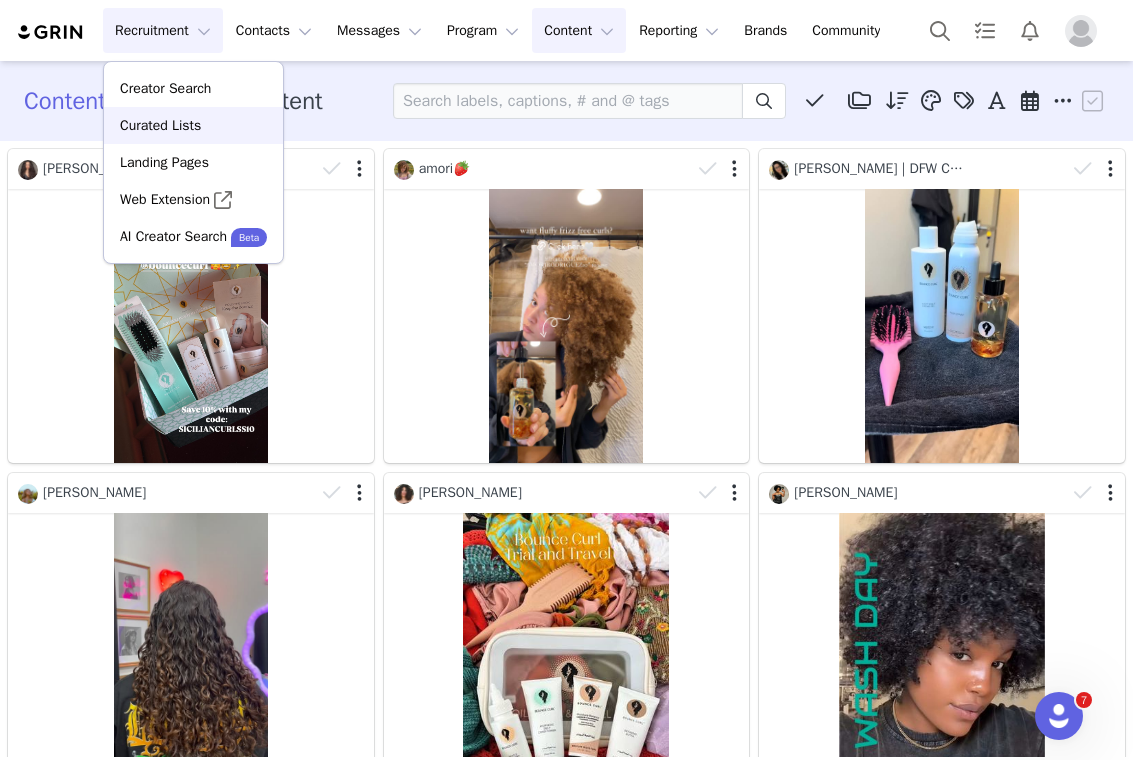 scroll, scrollTop: 0, scrollLeft: 0, axis: both 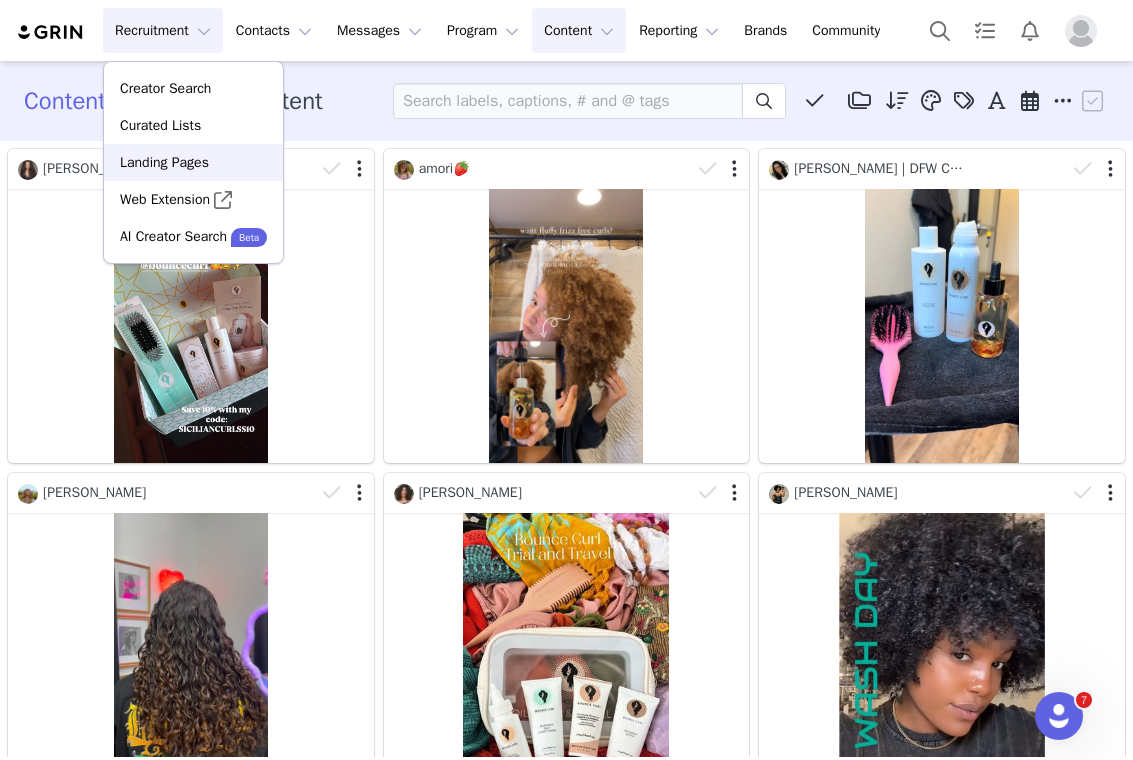 click on "Landing Pages" at bounding box center (193, 162) 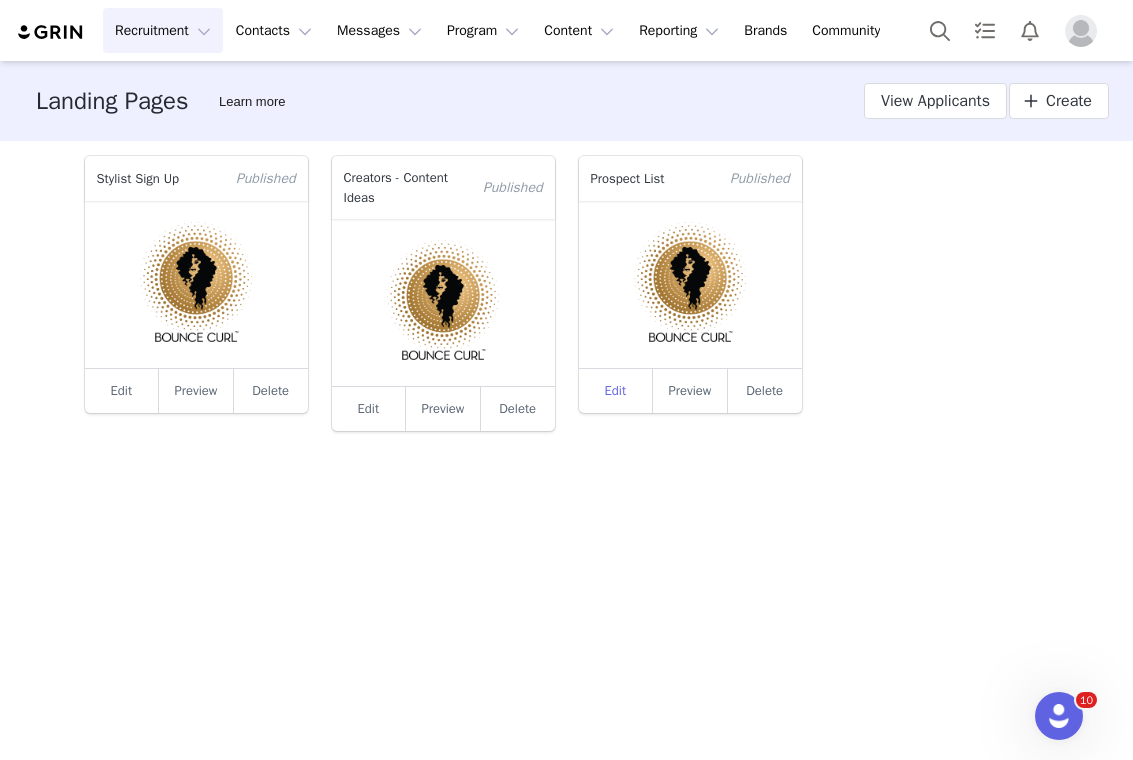 click on "Edit" at bounding box center (616, 391) 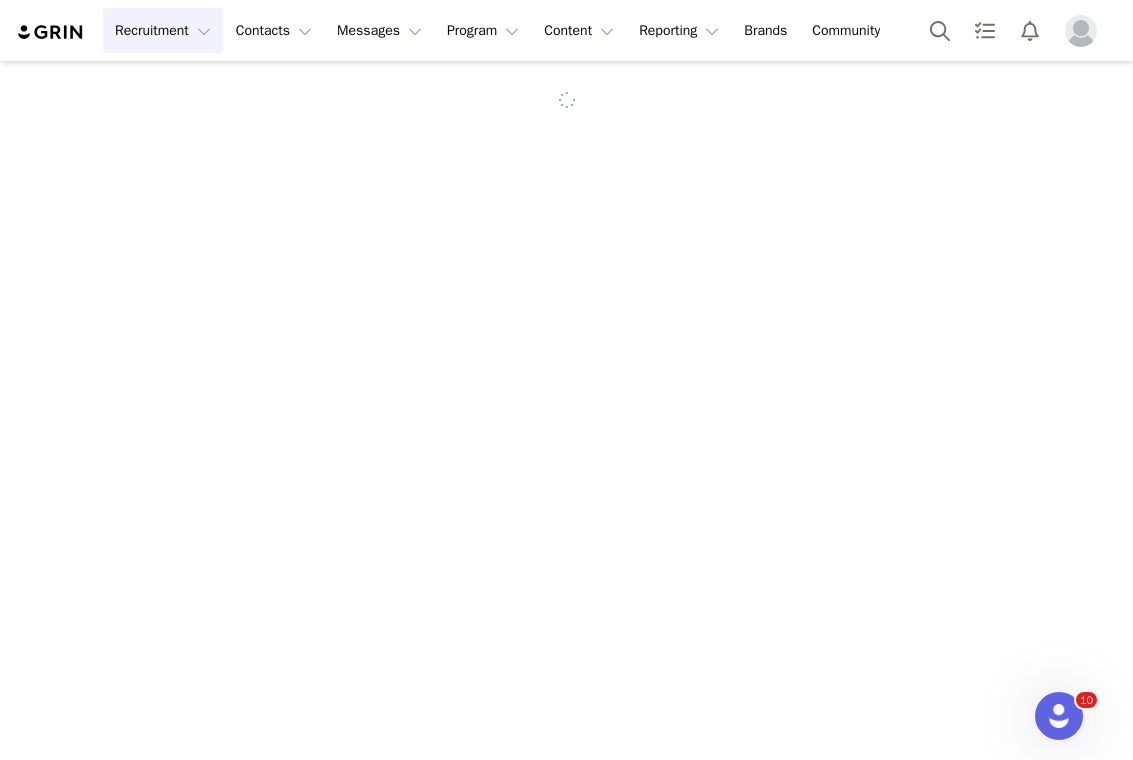select on "d6e6d56c-2c56-4a36-b06d-2cd2c3451e8f" 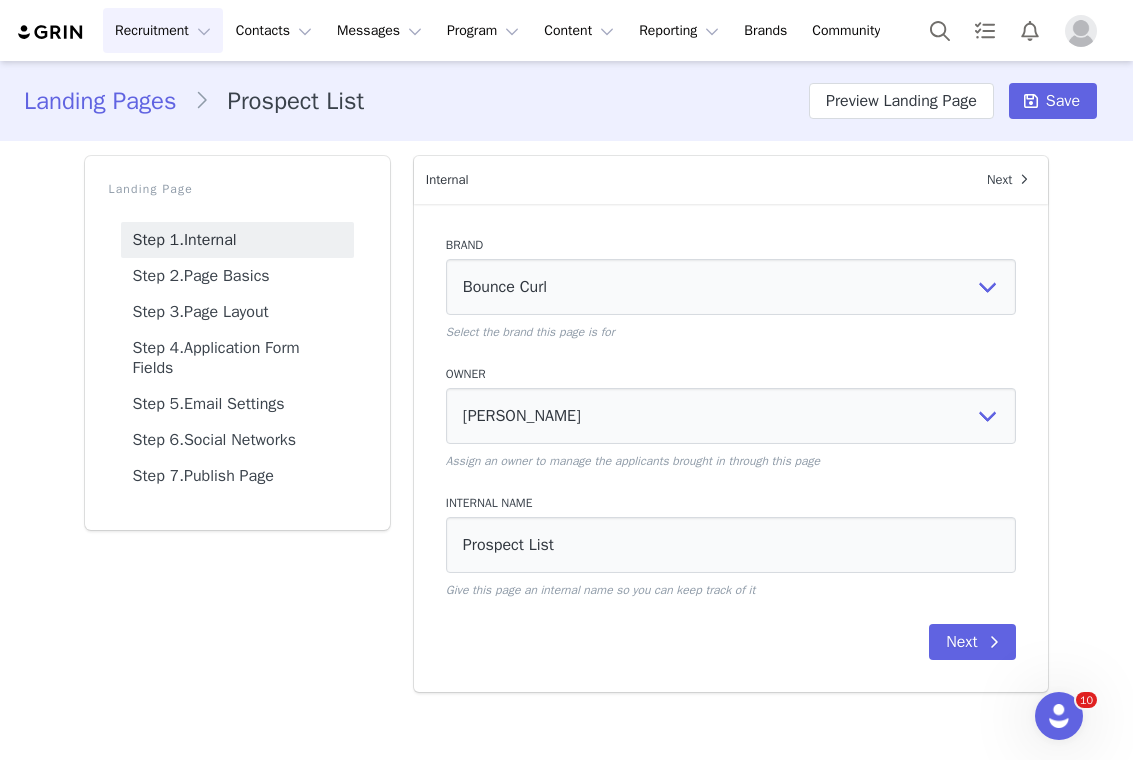 scroll, scrollTop: 0, scrollLeft: 0, axis: both 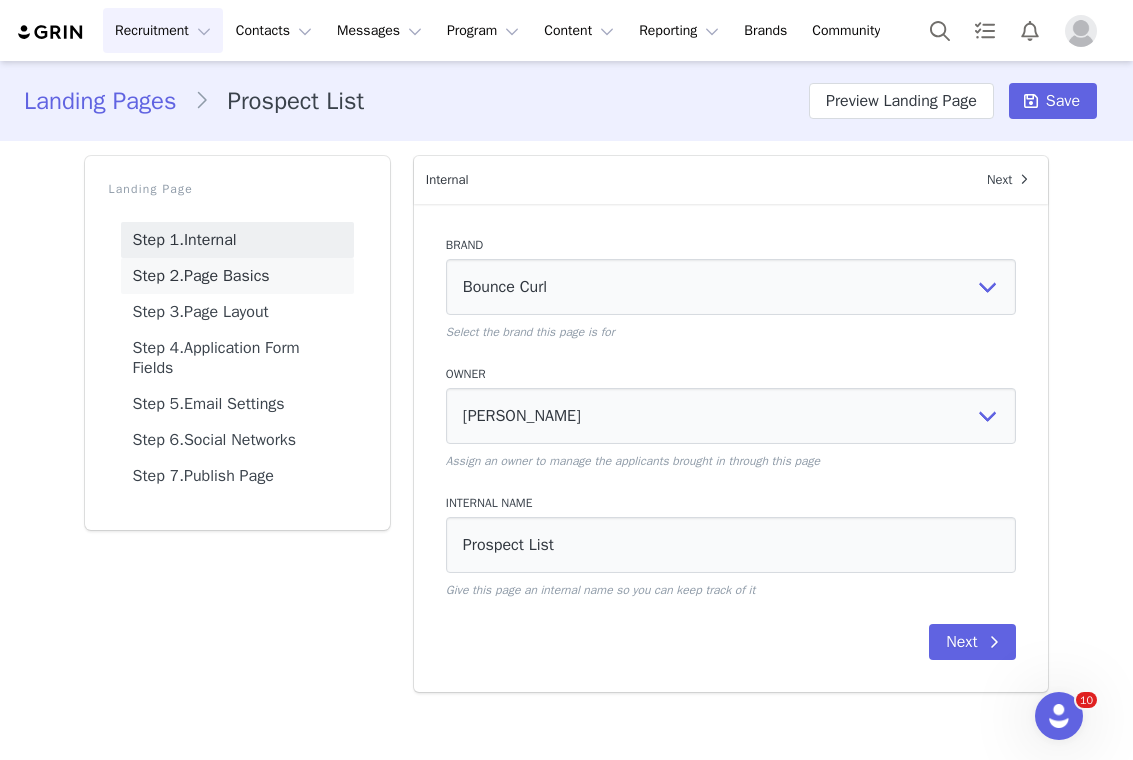 click on "Step 2.  Page Basics" at bounding box center [237, 276] 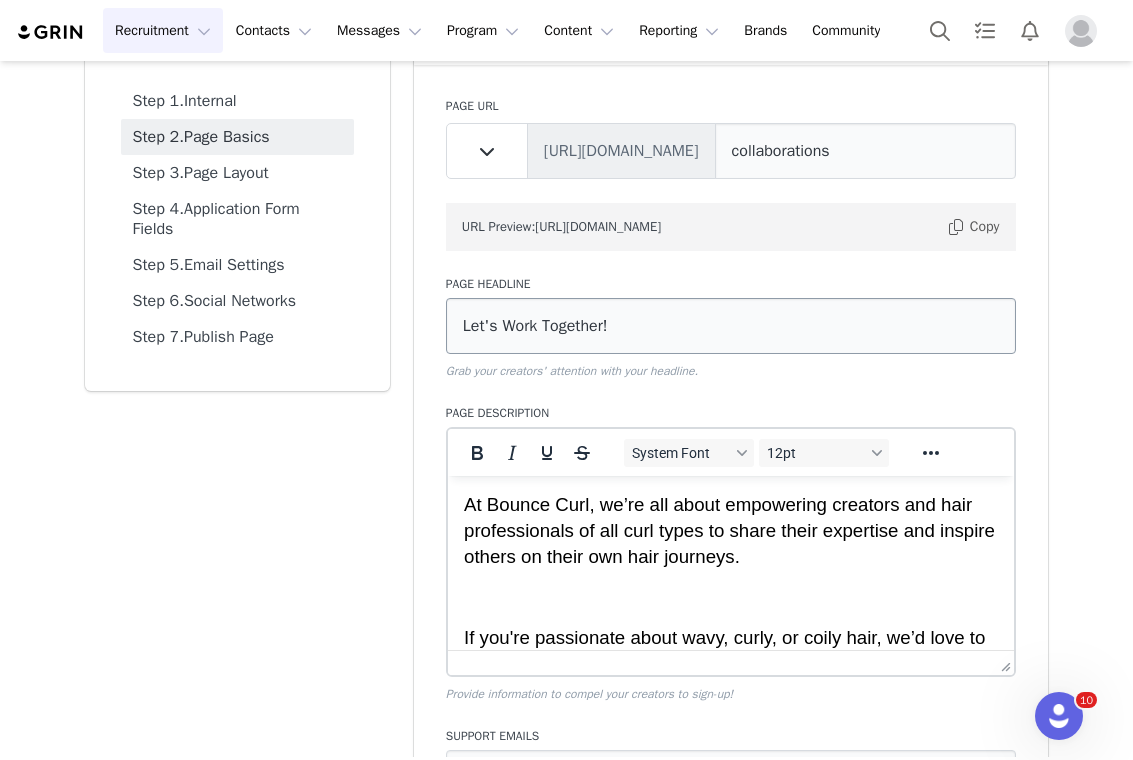 scroll, scrollTop: 140, scrollLeft: 0, axis: vertical 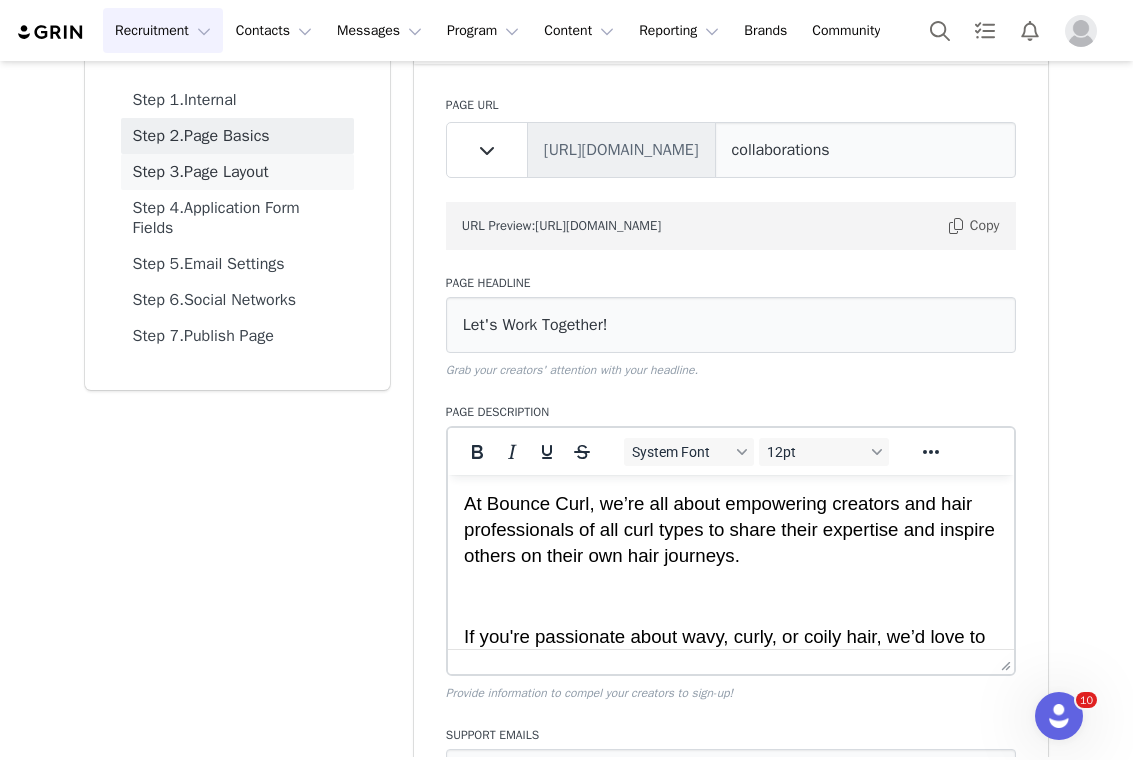 click on "Step 3.  Page Layout" at bounding box center [237, 172] 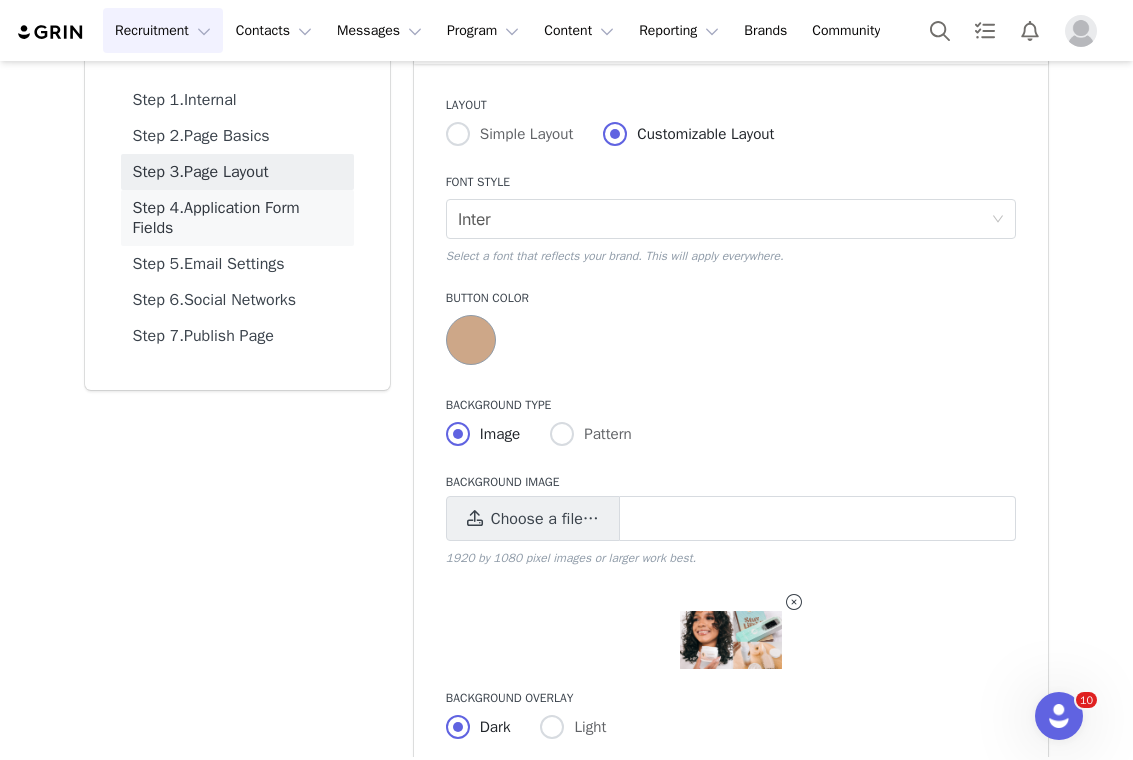 click on "Step 4.  Application Form Fields" at bounding box center (237, 218) 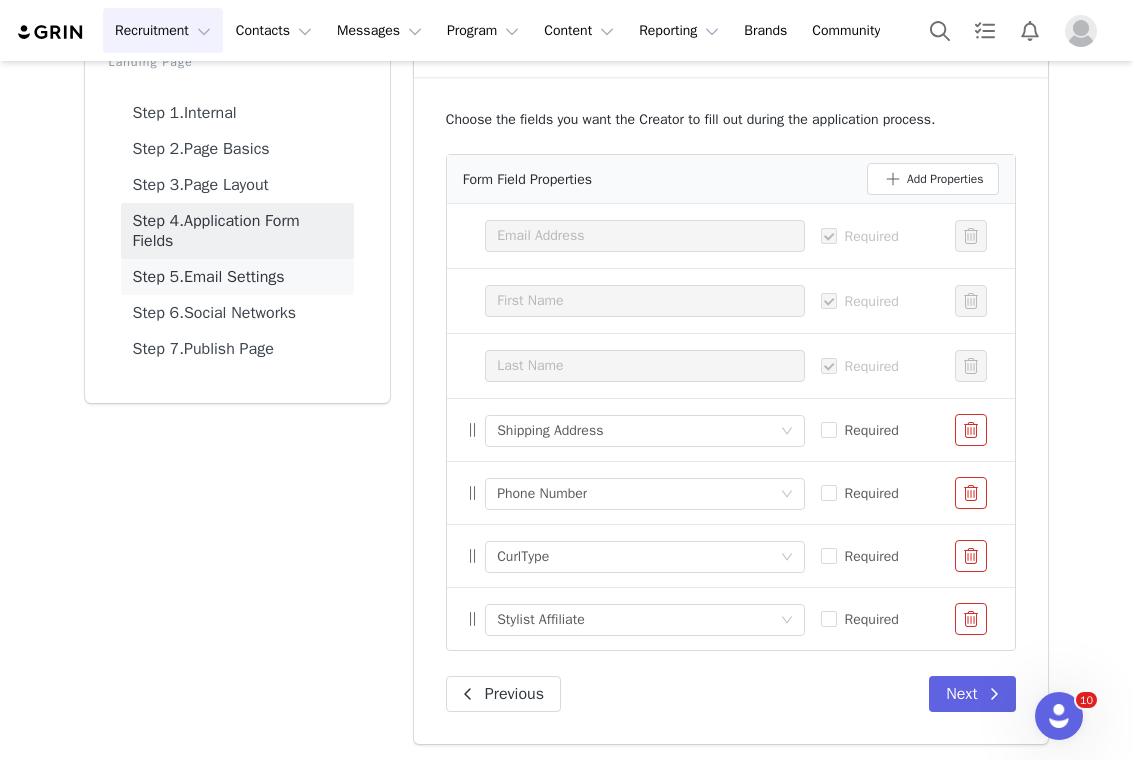 click on "Step 5.  Email Settings" at bounding box center (237, 277) 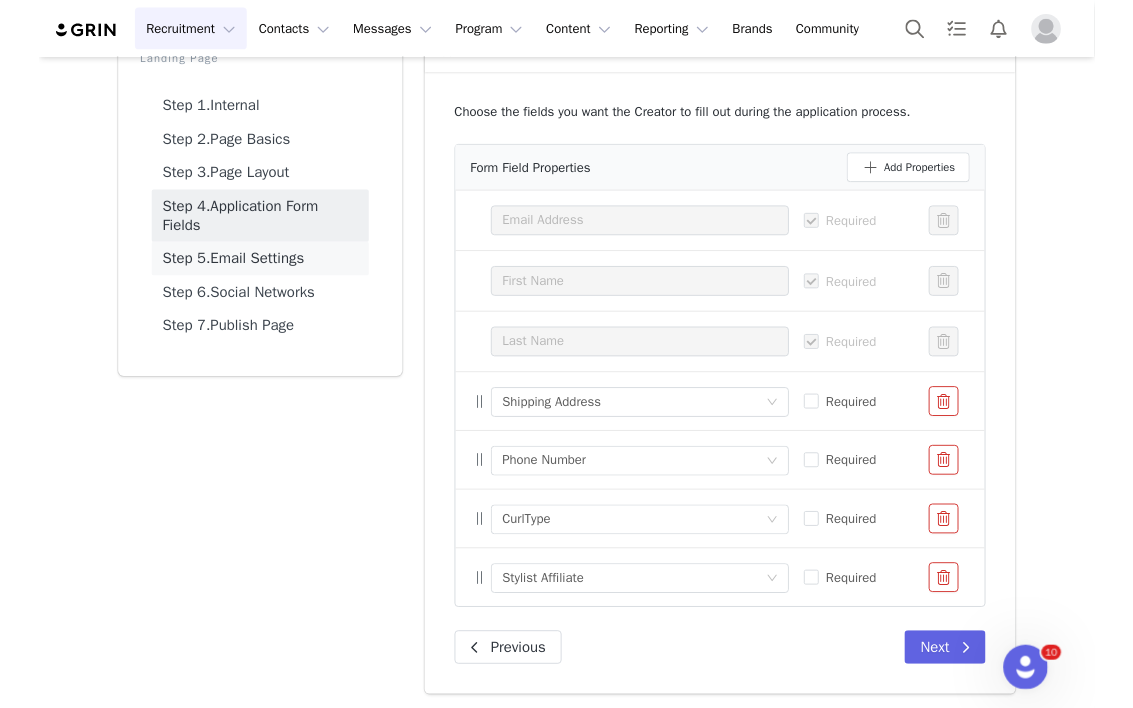 scroll, scrollTop: 0, scrollLeft: 0, axis: both 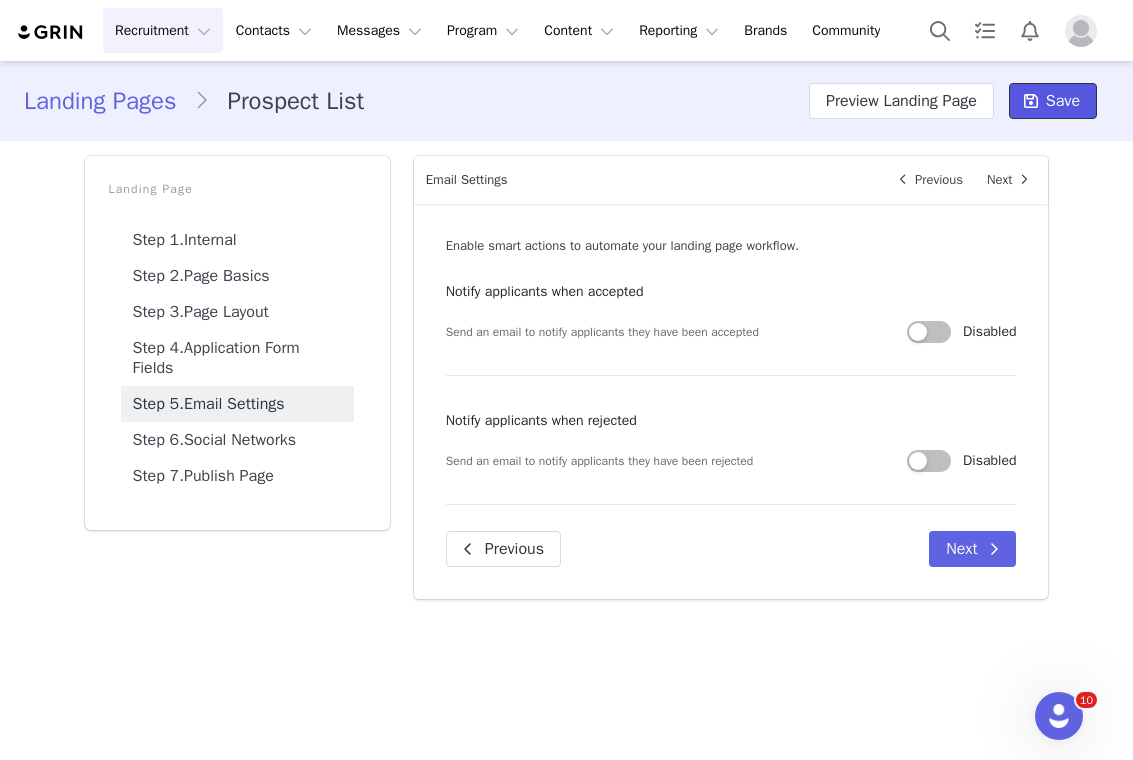 click on "Save" at bounding box center (1063, 101) 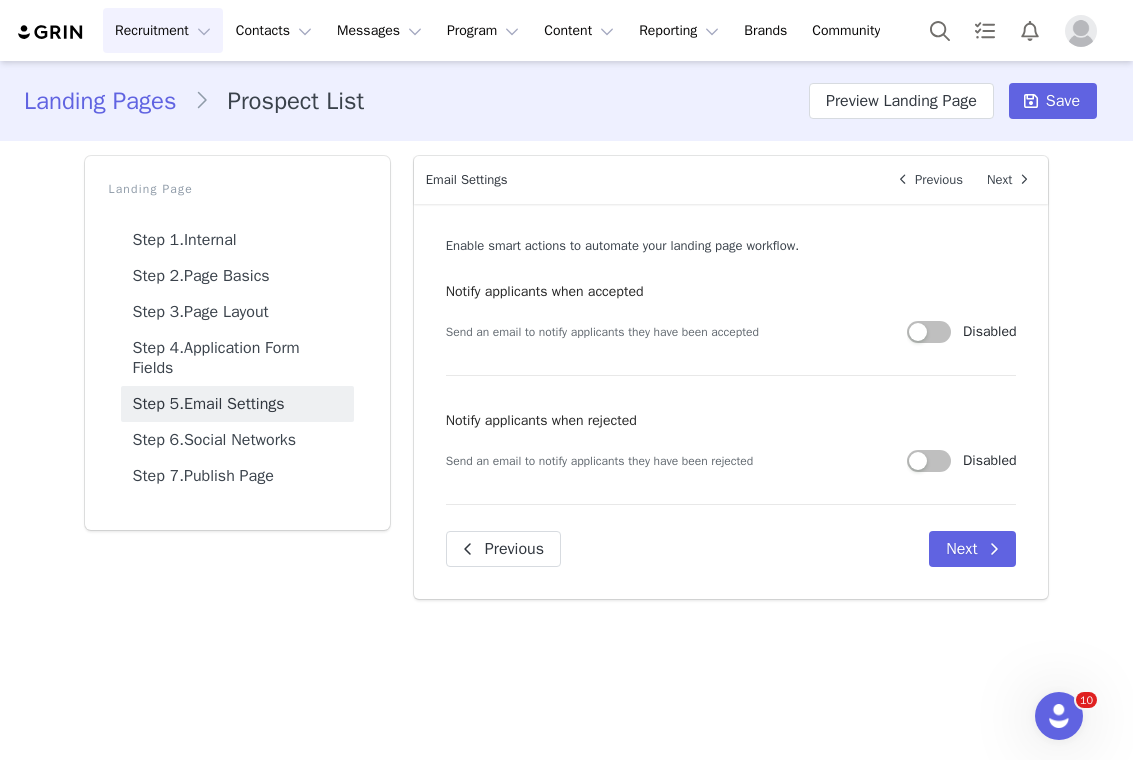 click on "Landing Pages Prospect List Preview Landing Page Save" at bounding box center (566, 101) 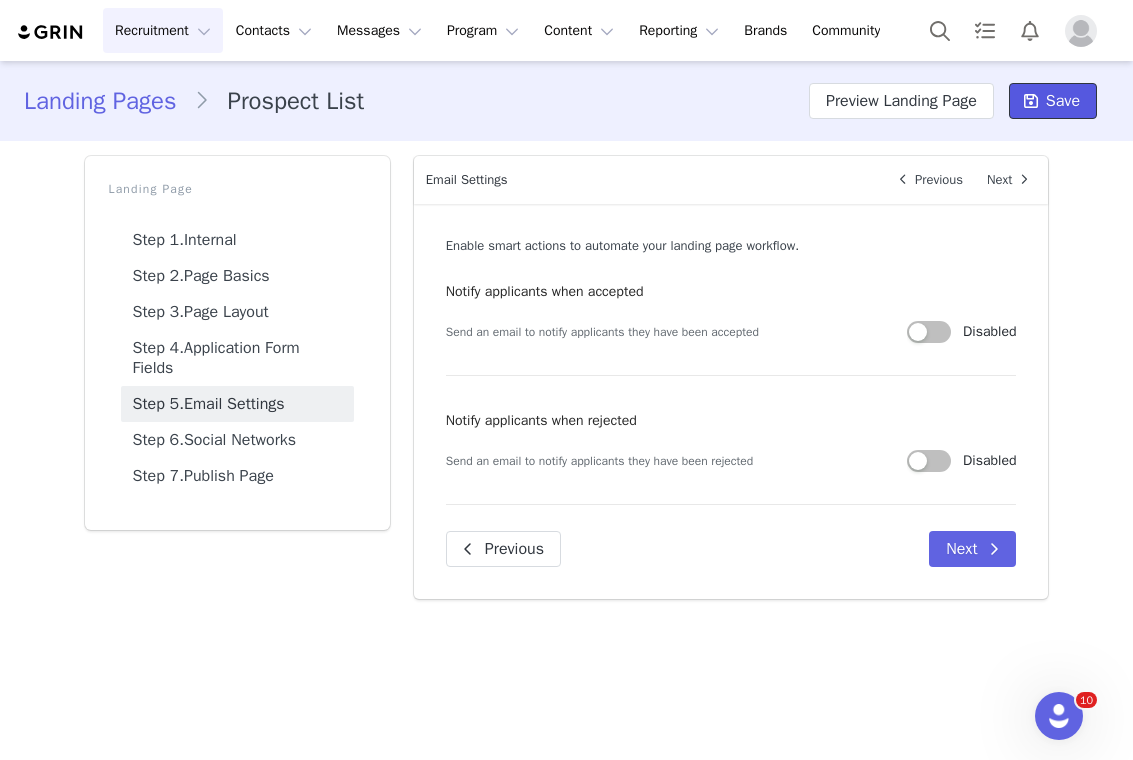 click on "Save" at bounding box center [1053, 101] 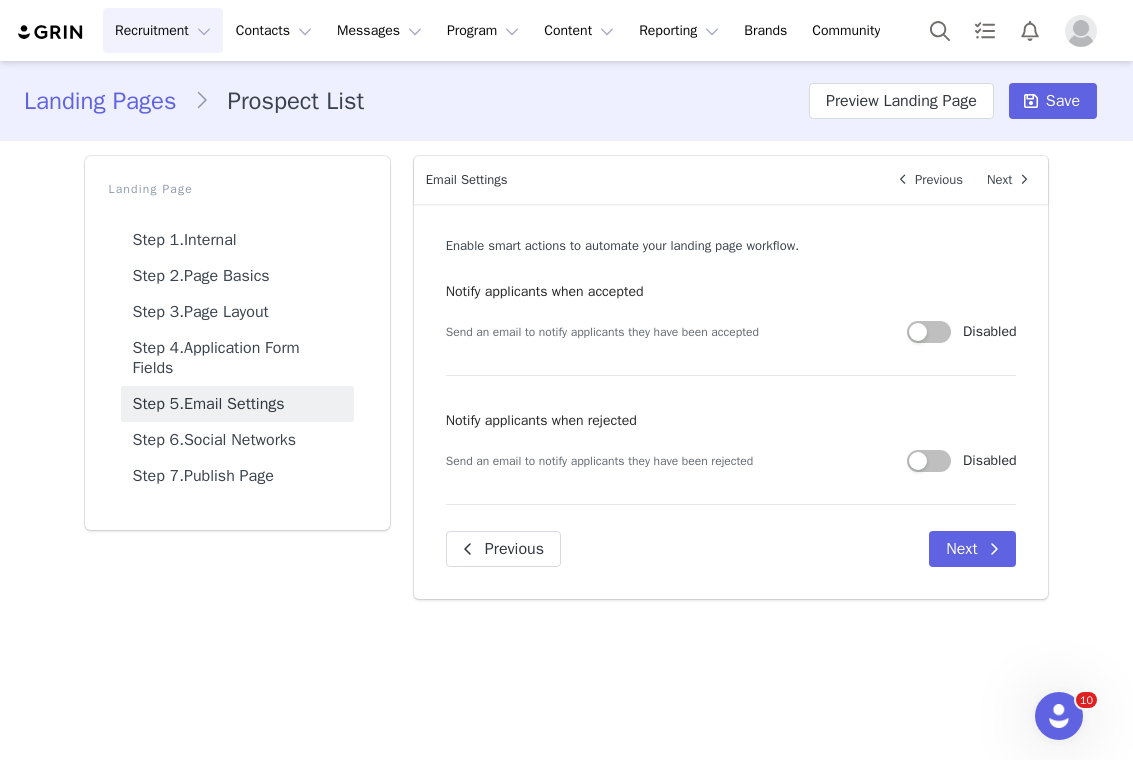 click on "Landing Pages Prospect List Preview Landing Page Save" at bounding box center (566, 101) 